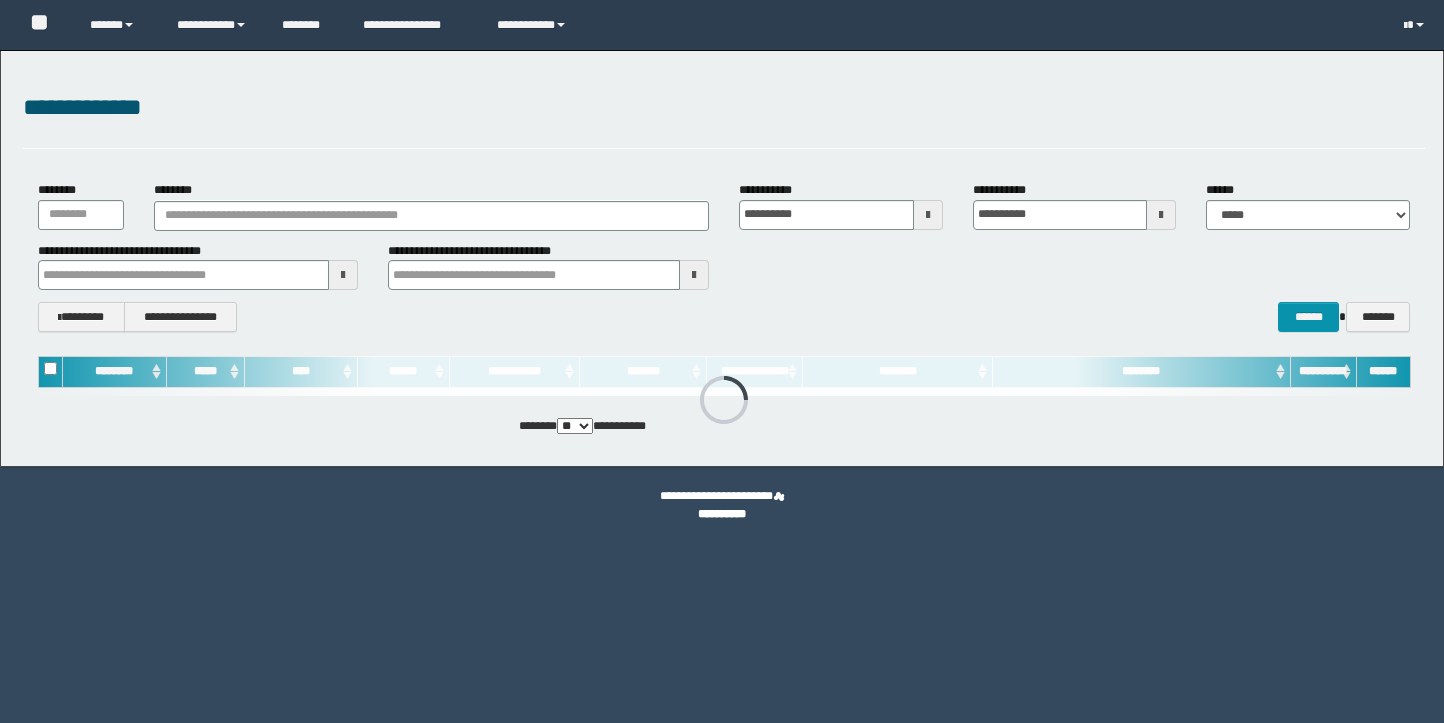 scroll, scrollTop: 0, scrollLeft: 0, axis: both 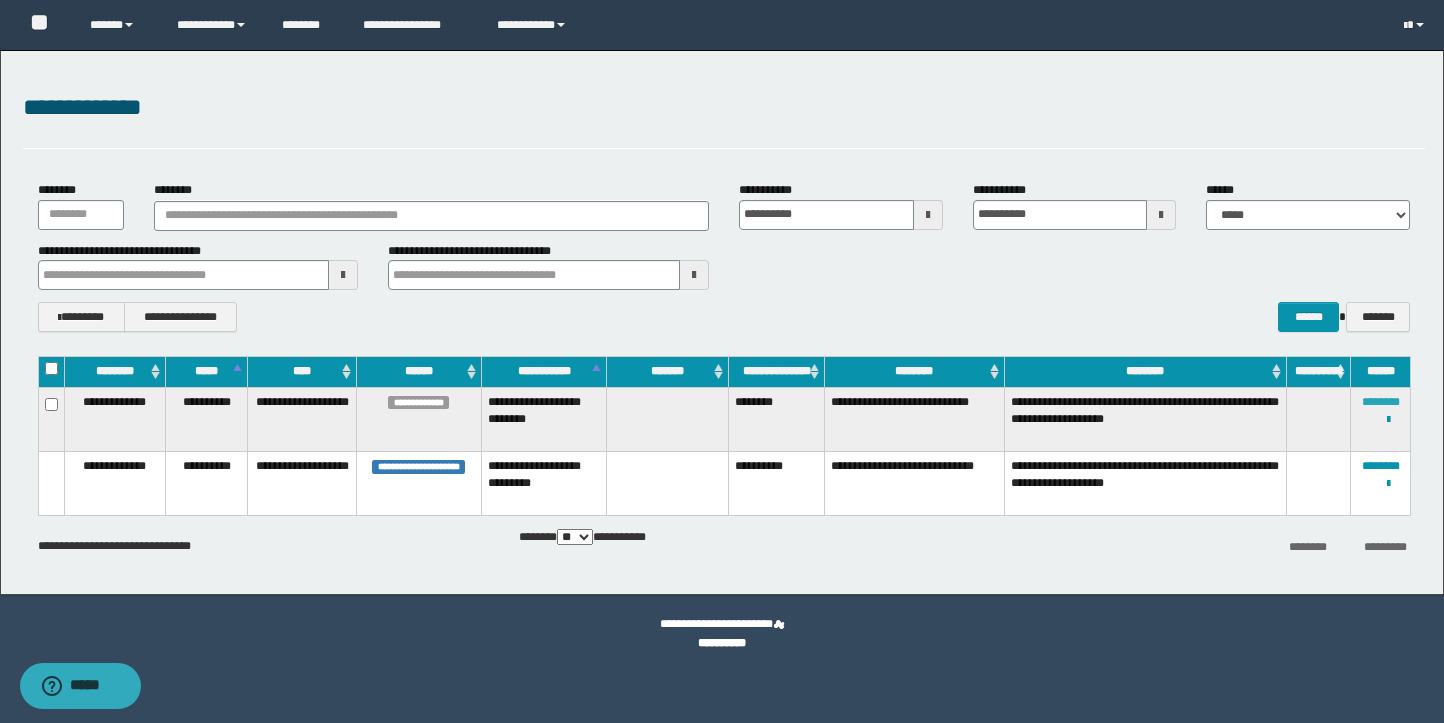 click on "********" at bounding box center (1381, 402) 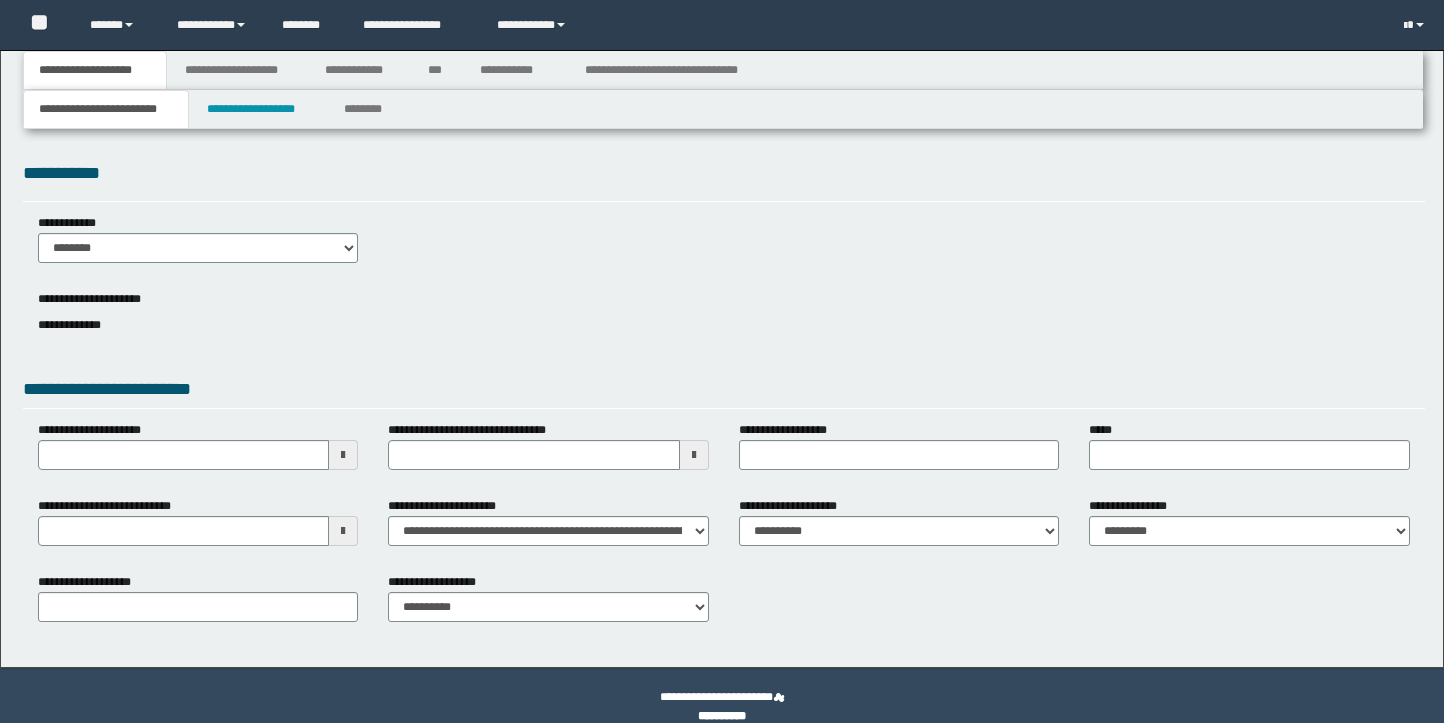 scroll, scrollTop: 0, scrollLeft: 0, axis: both 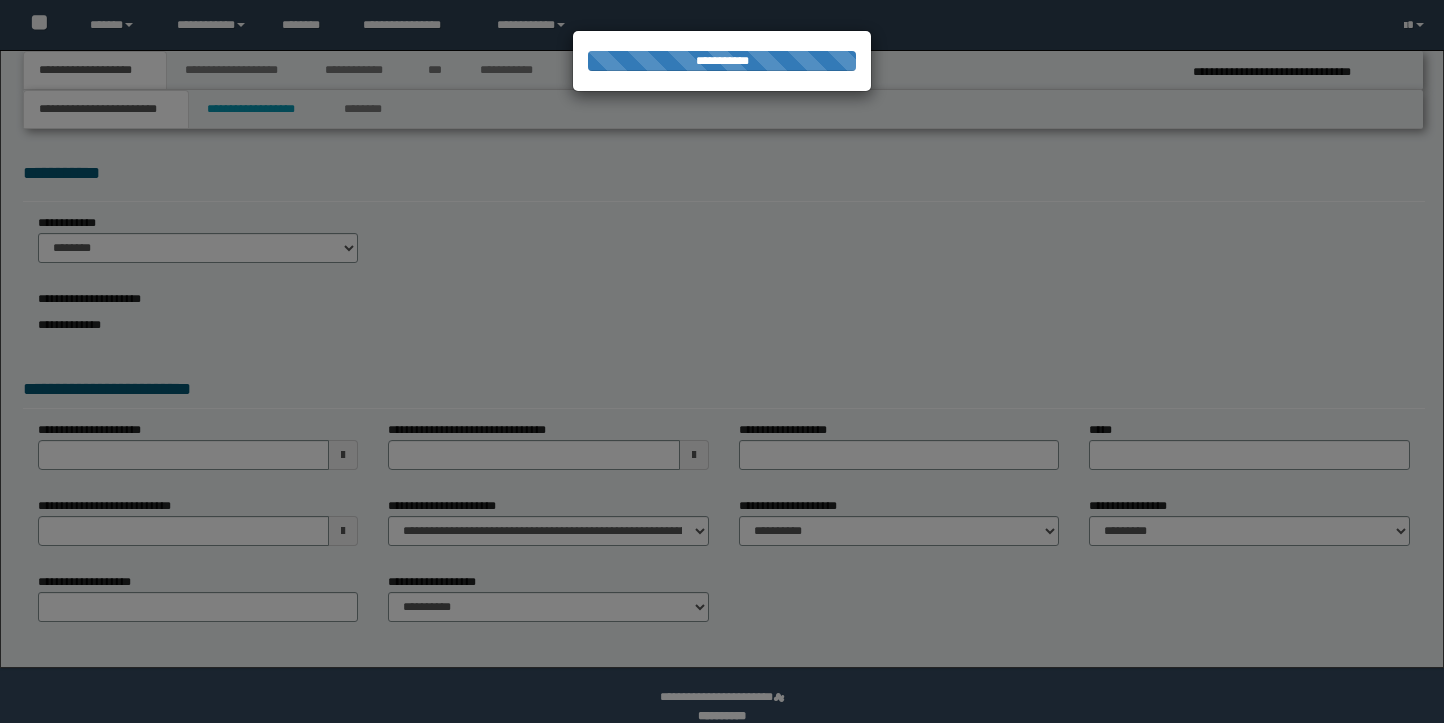 select on "*" 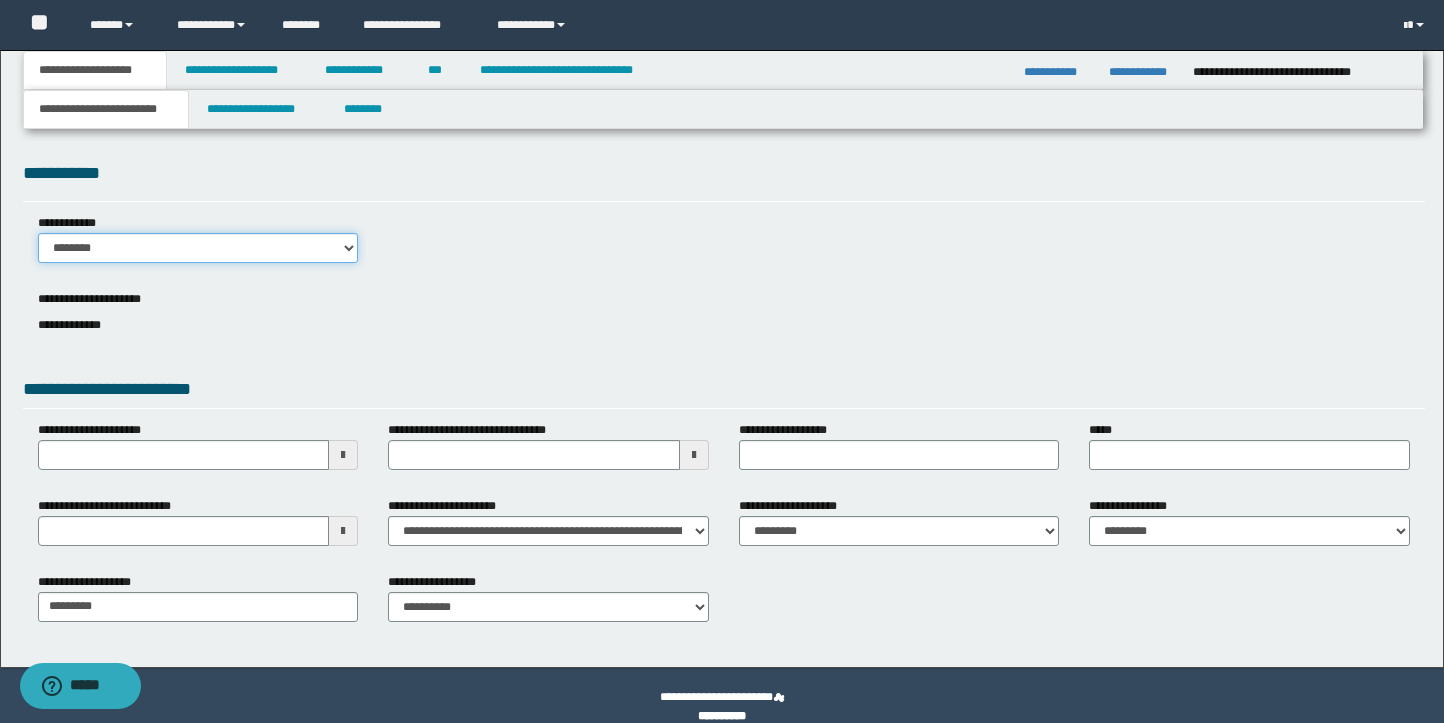 click on "********
*******" at bounding box center [198, 248] 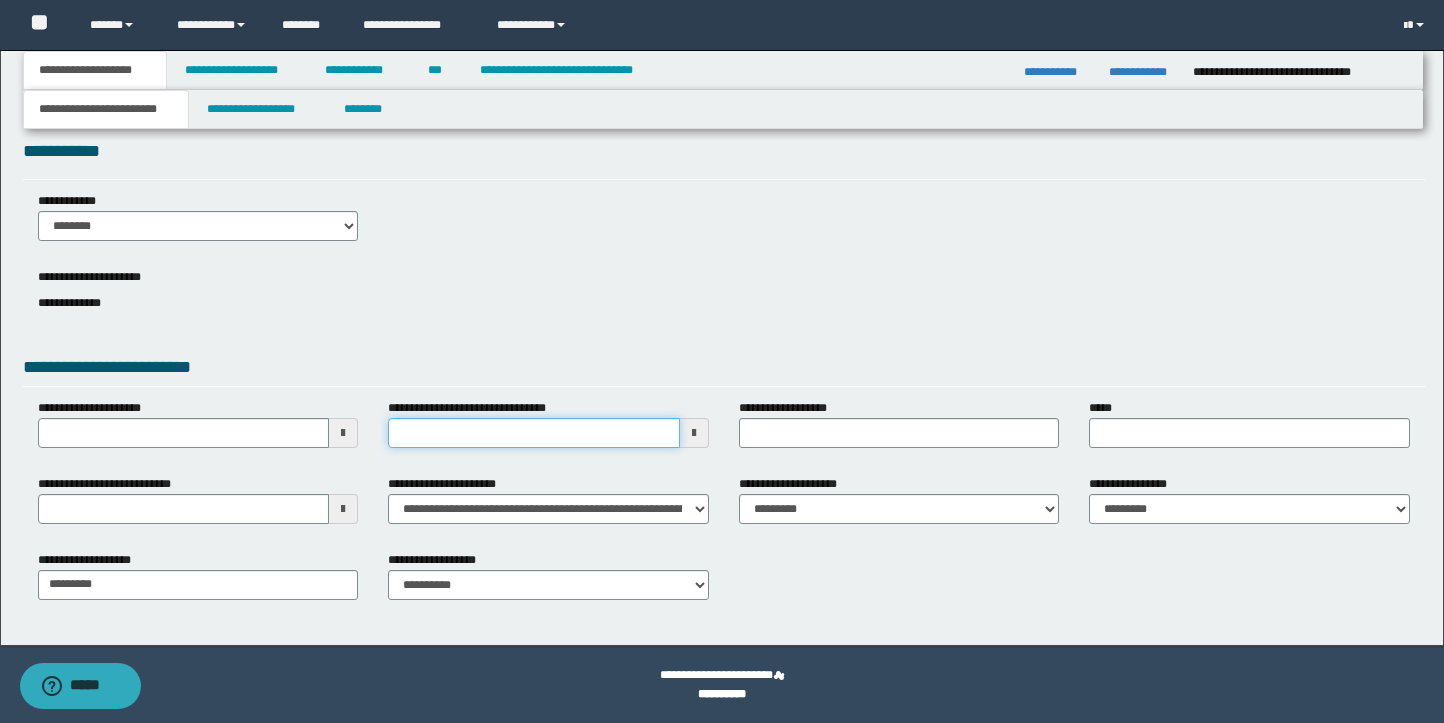 click on "**********" at bounding box center (534, 433) 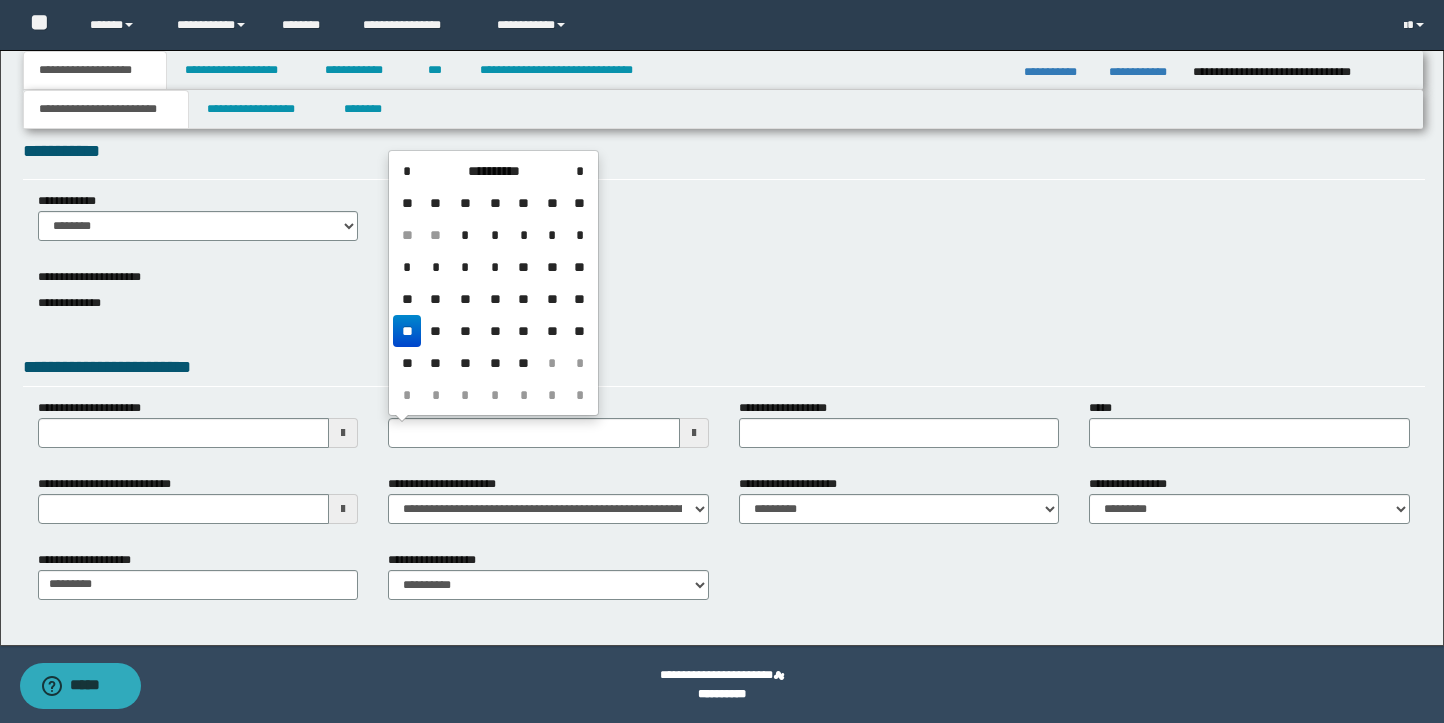 click on "**********" at bounding box center [724, 301] 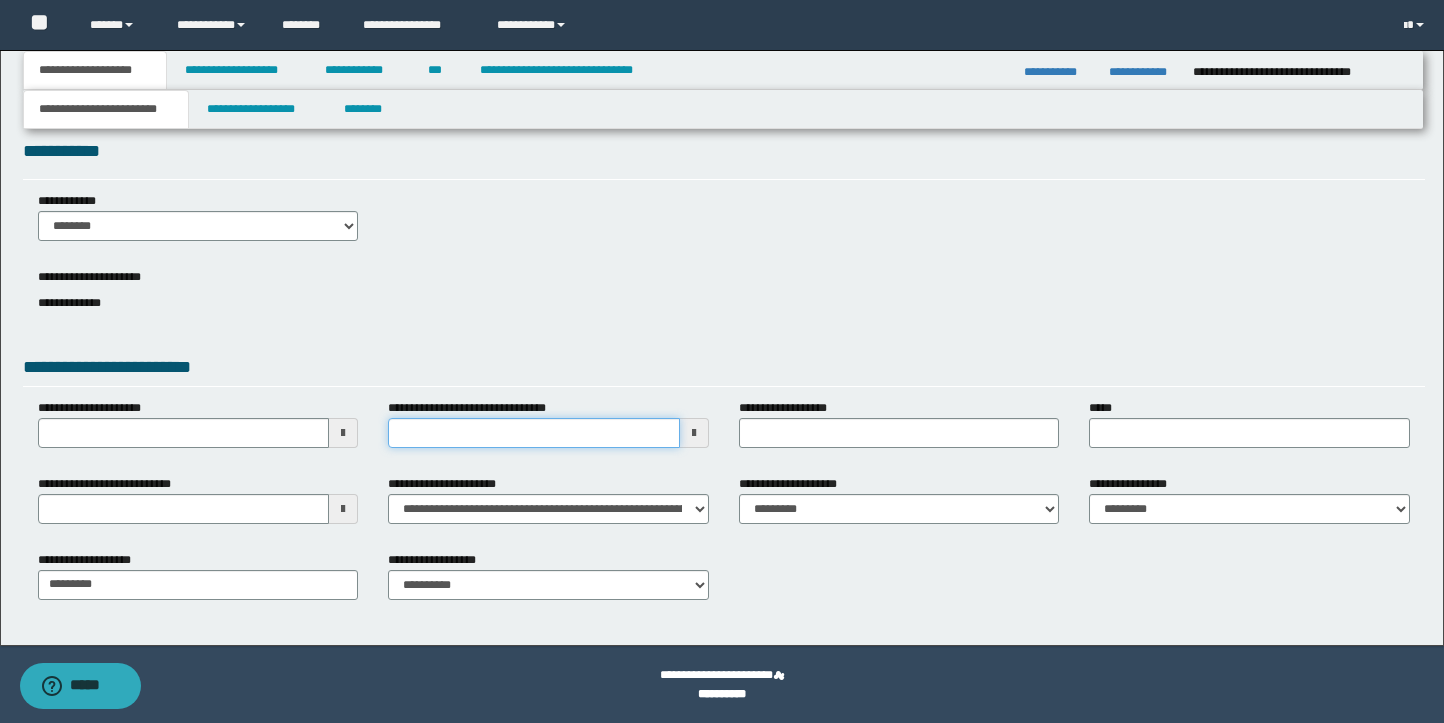 click on "**********" at bounding box center [534, 433] 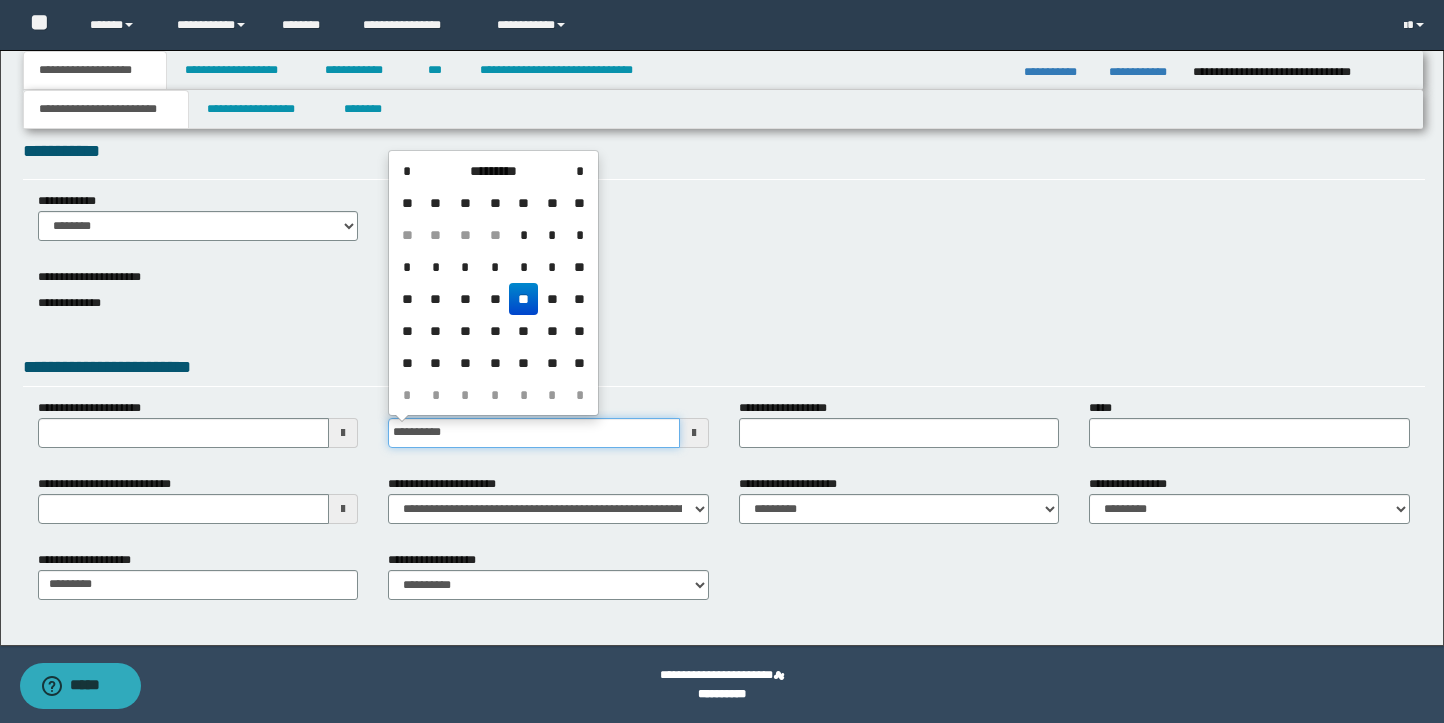 type on "**********" 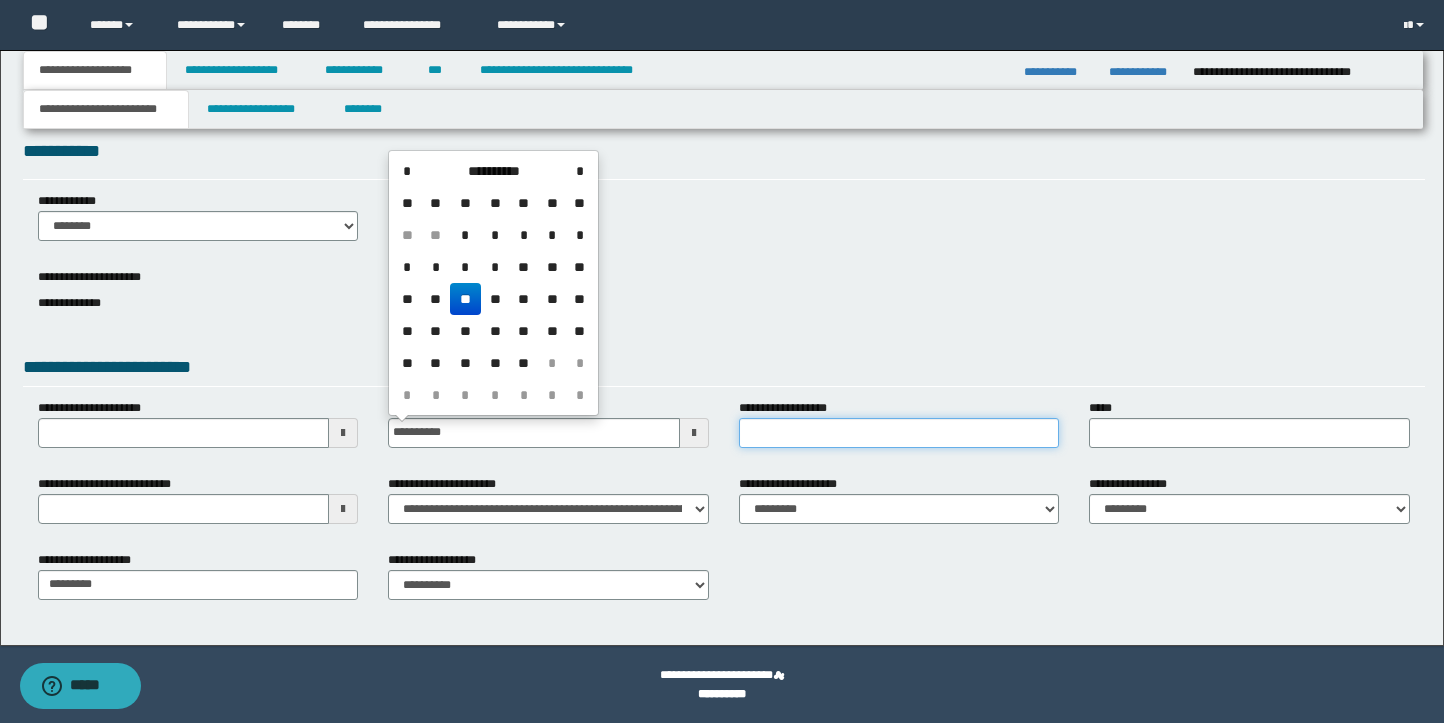 click on "**********" at bounding box center (899, 433) 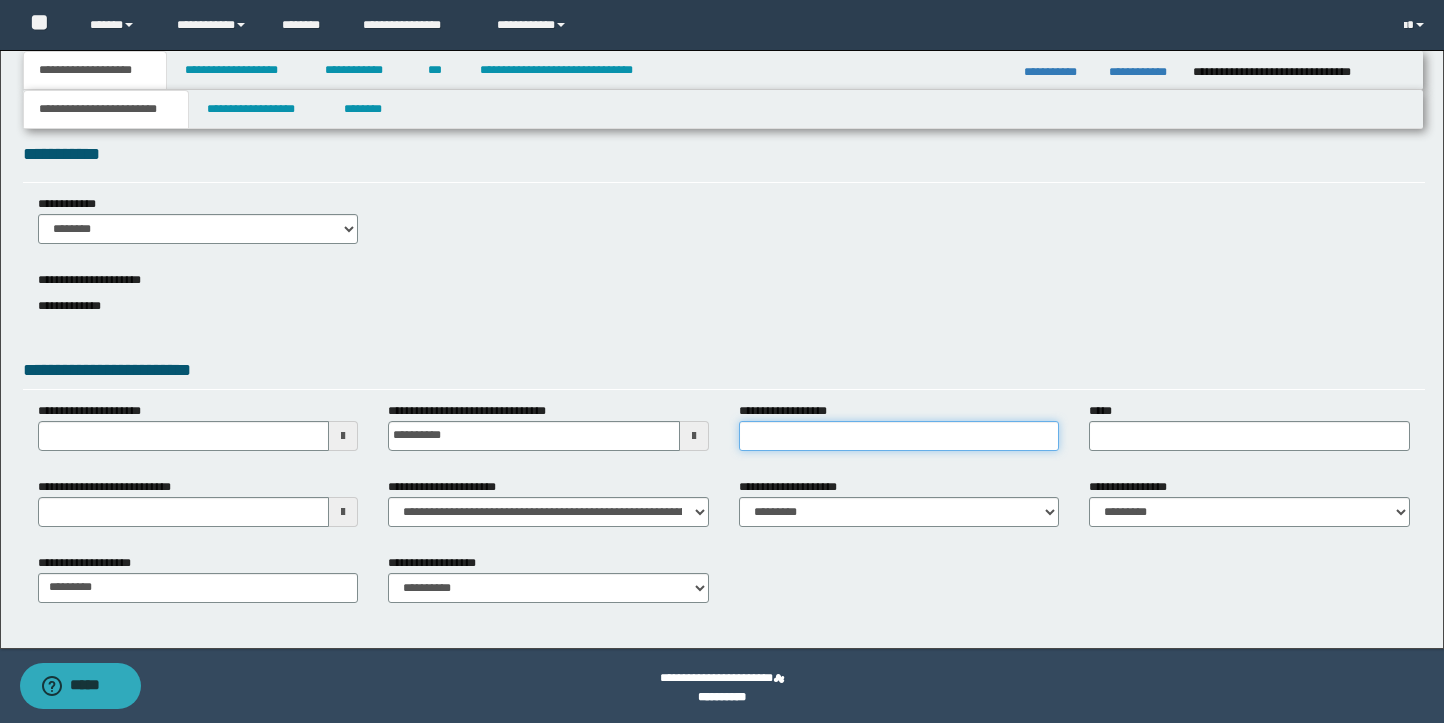 click on "**********" at bounding box center (899, 436) 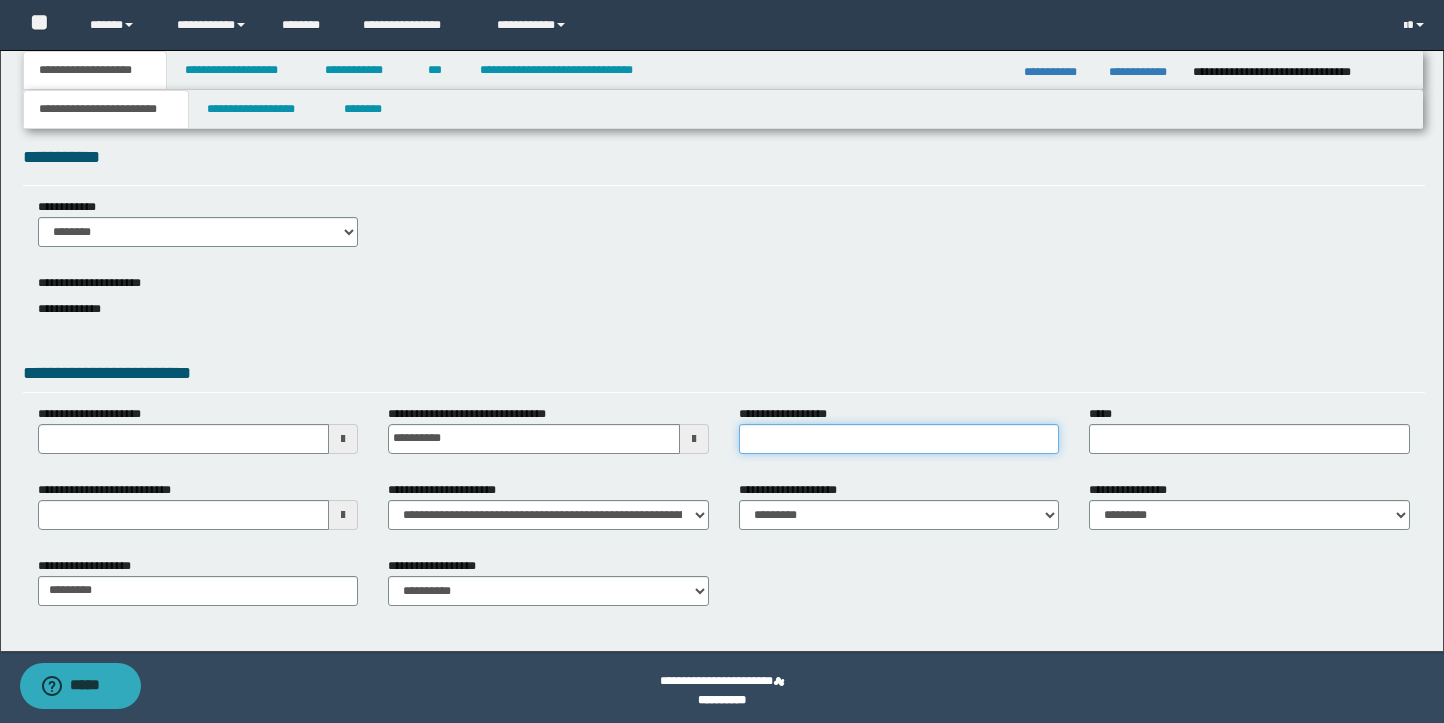 click on "**********" at bounding box center [899, 439] 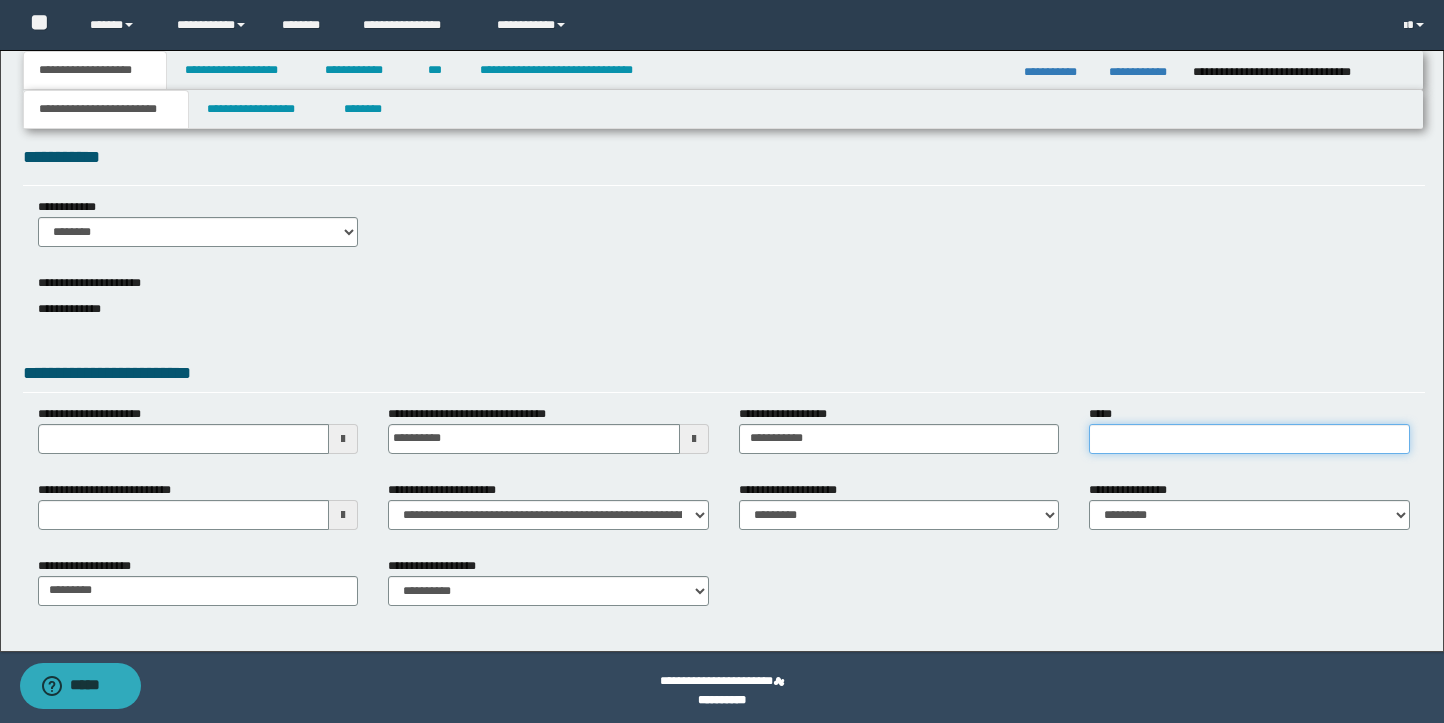 click on "*****" at bounding box center [1249, 439] 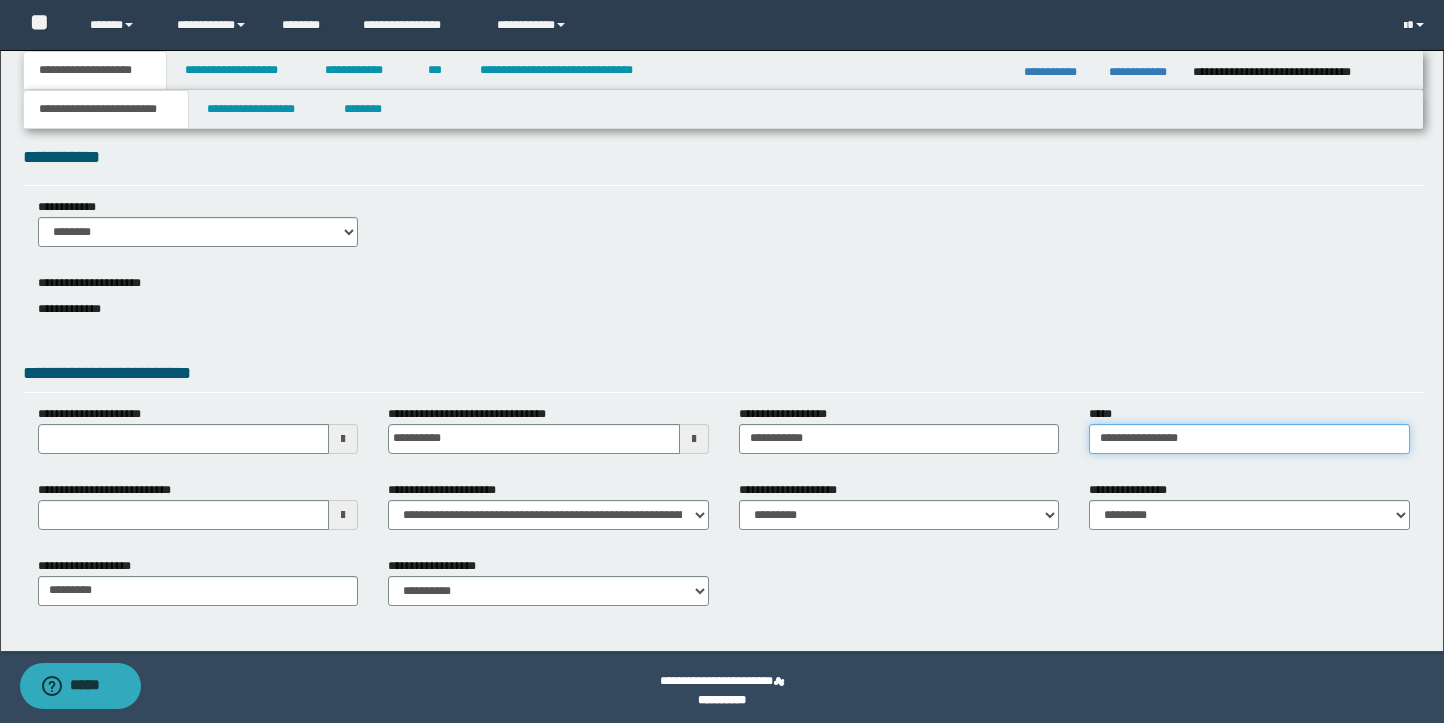 scroll, scrollTop: 22, scrollLeft: 0, axis: vertical 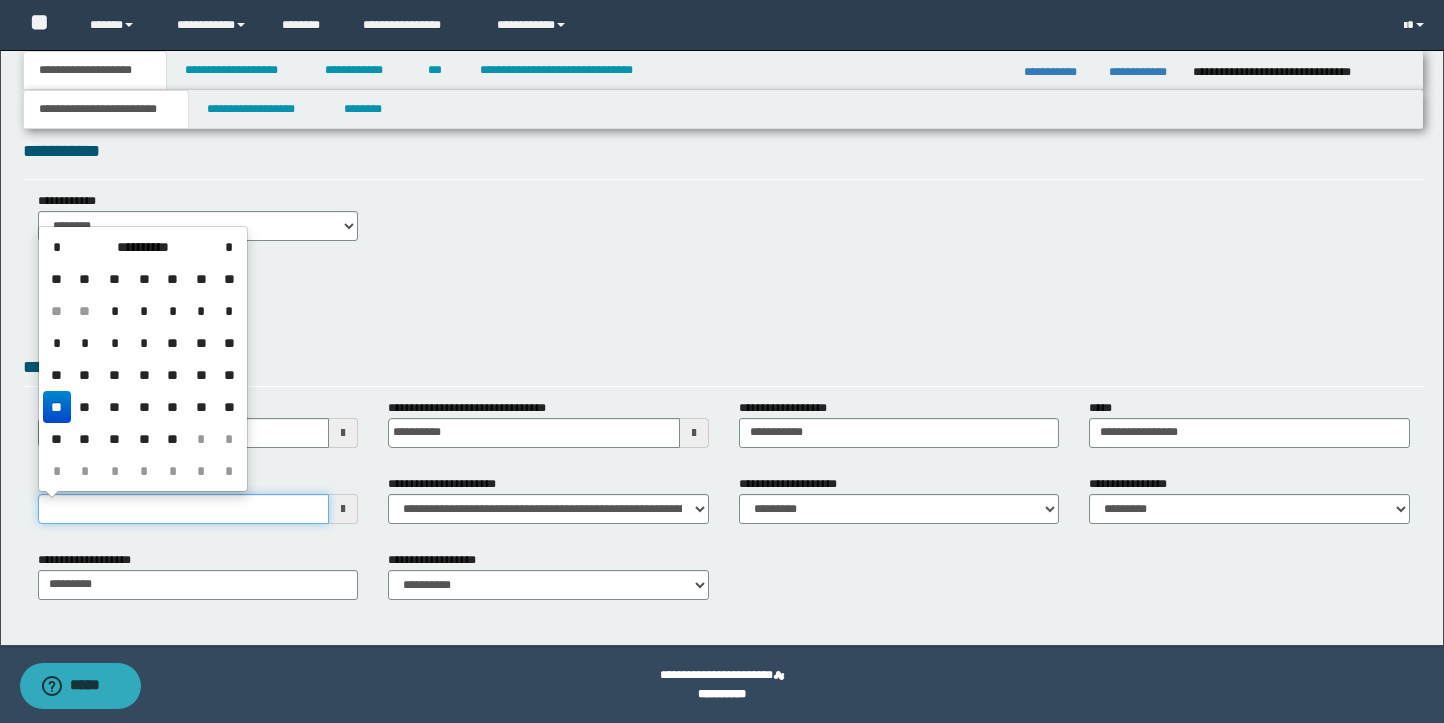 click on "**********" at bounding box center [184, 509] 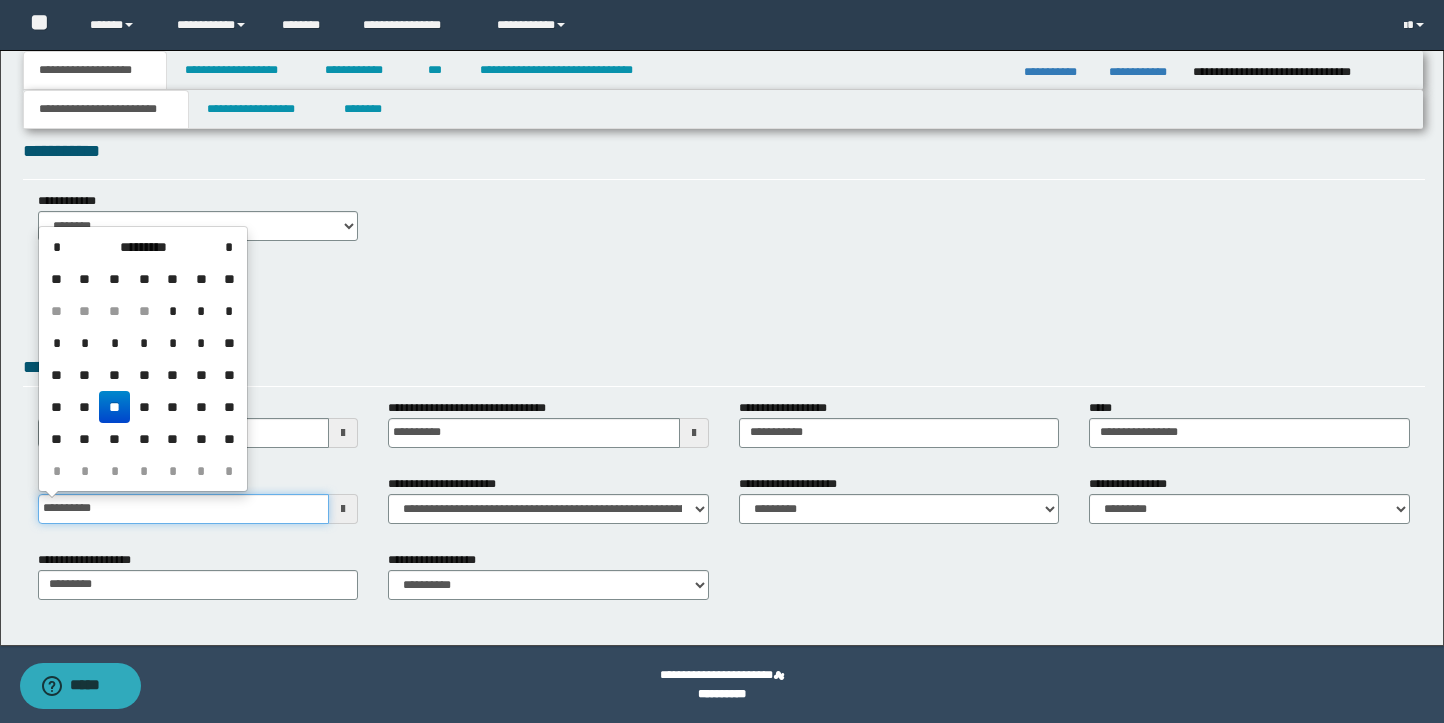 type on "**********" 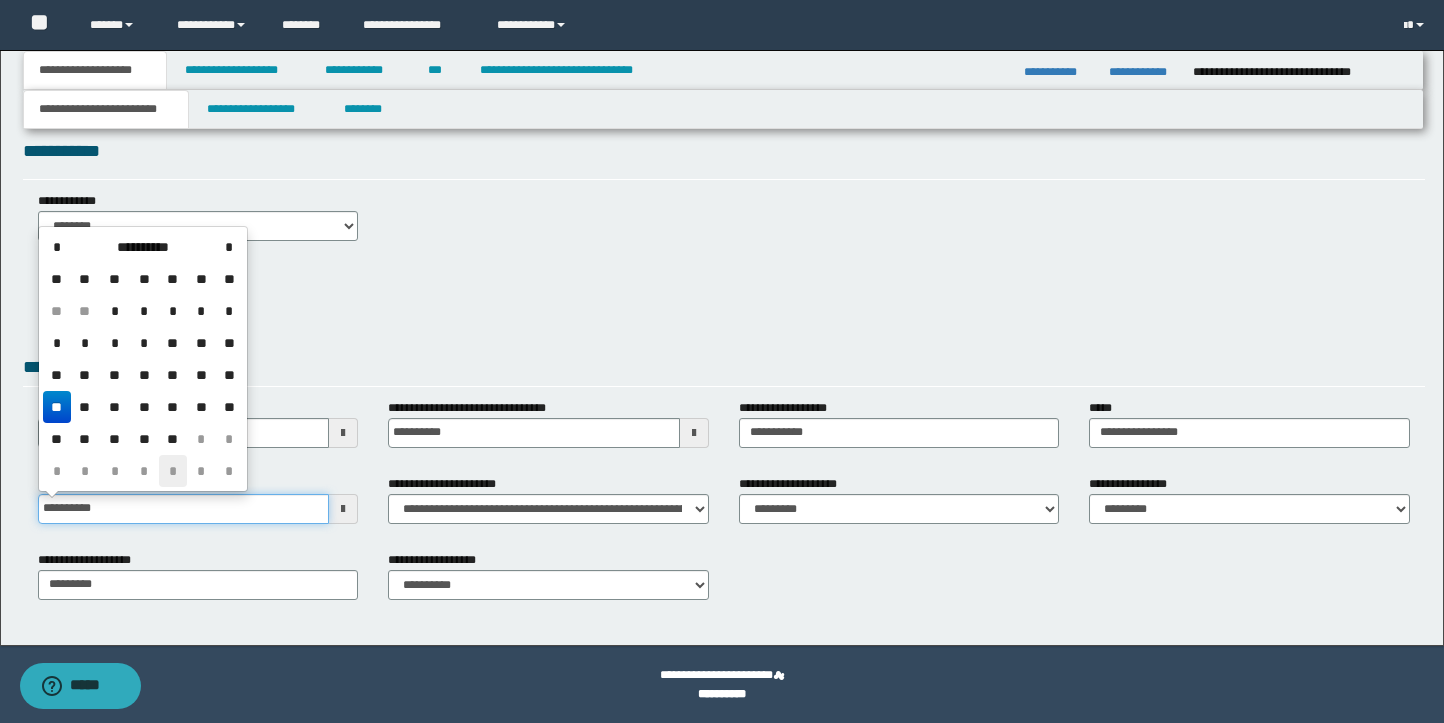 scroll, scrollTop: 17, scrollLeft: 0, axis: vertical 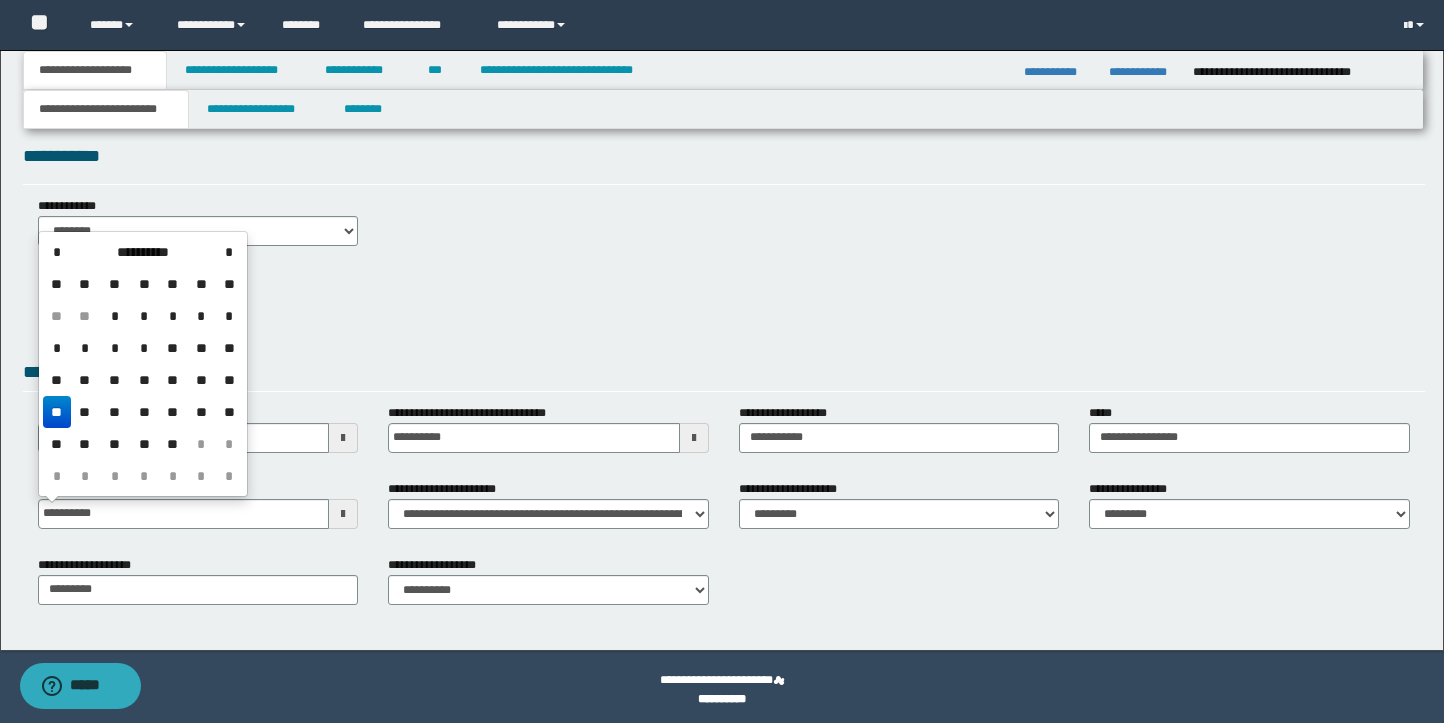 click on "**" at bounding box center (57, 412) 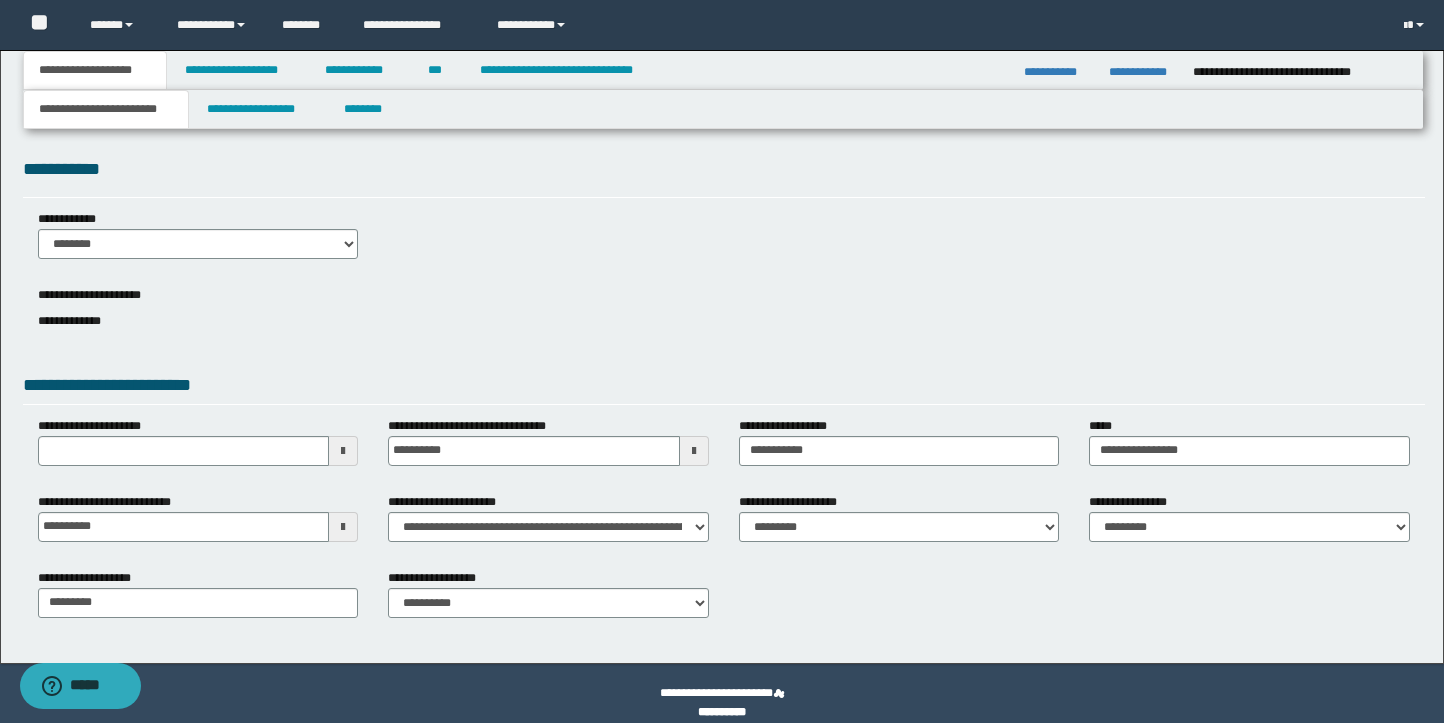 scroll, scrollTop: 22, scrollLeft: 0, axis: vertical 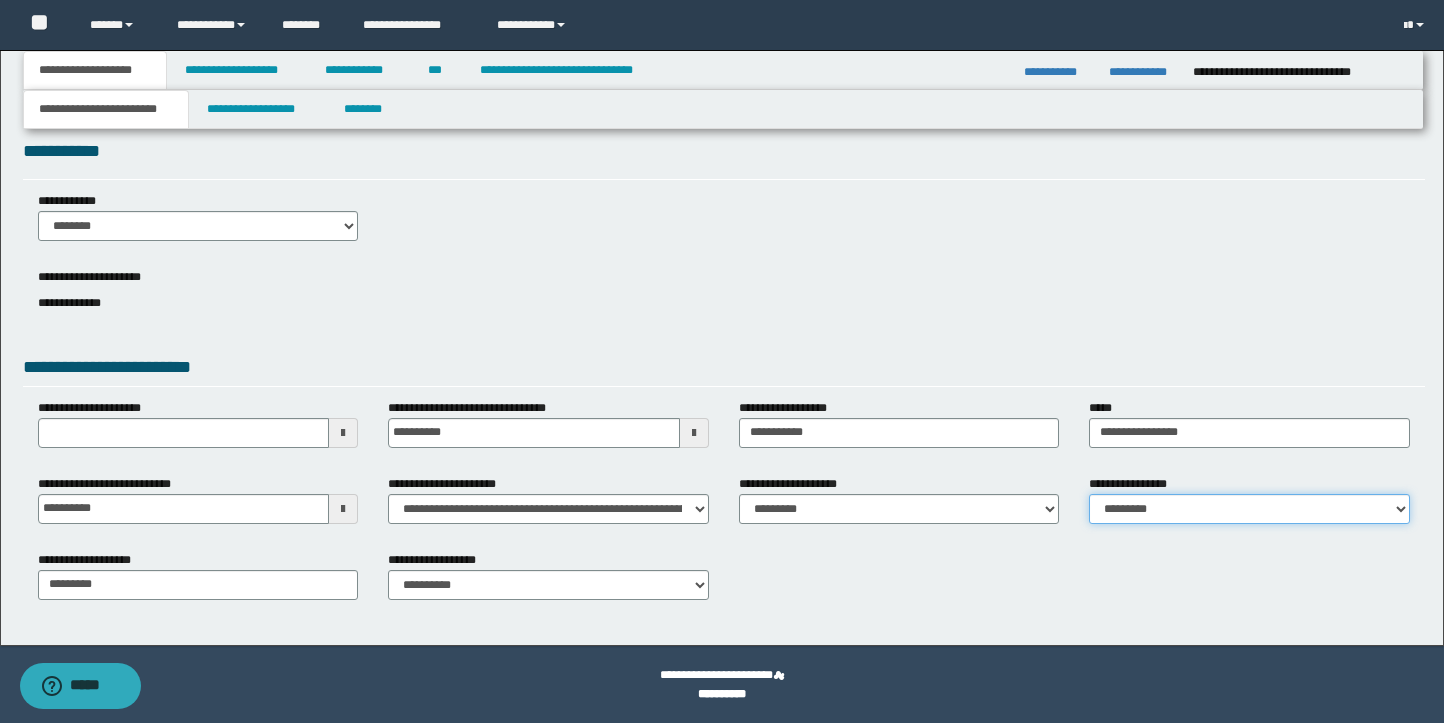 click on "**********" at bounding box center [1249, 509] 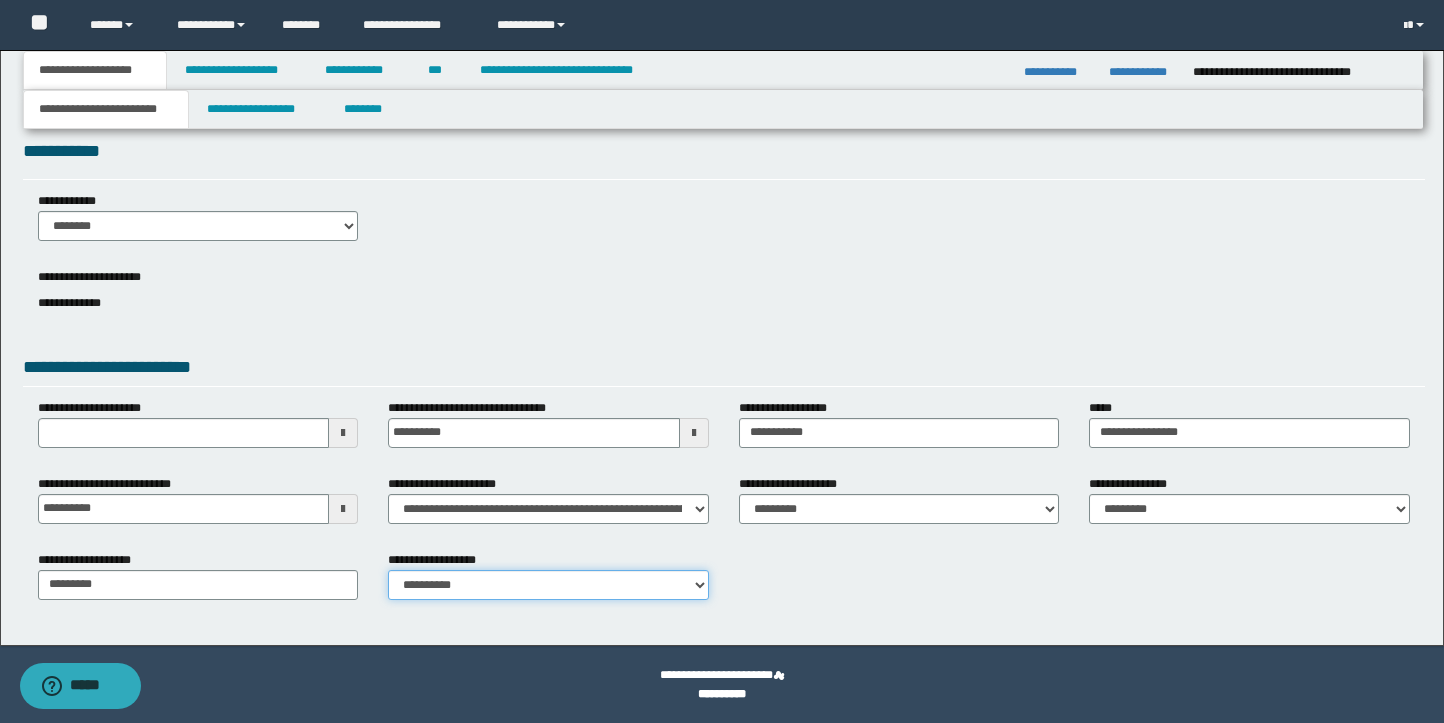 click on "**********" at bounding box center [548, 585] 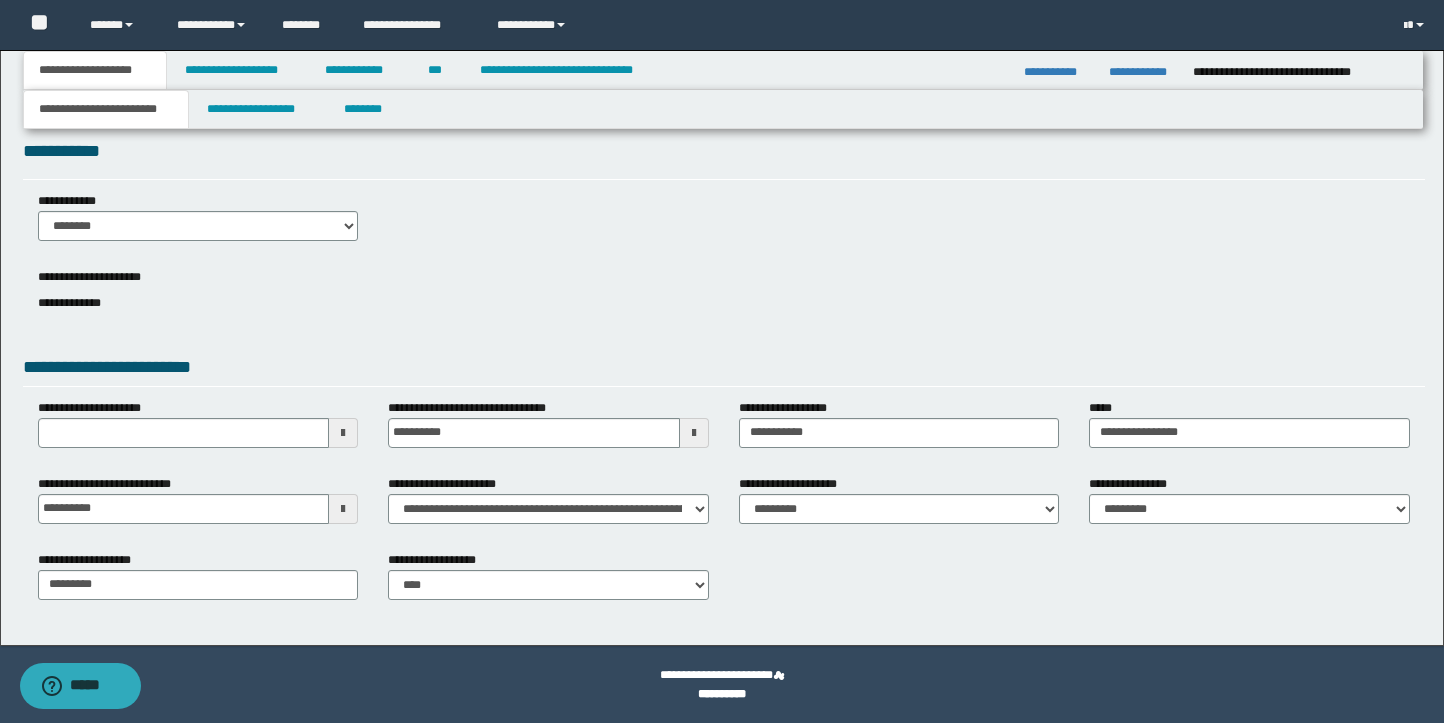 click on "**********" at bounding box center [723, 109] 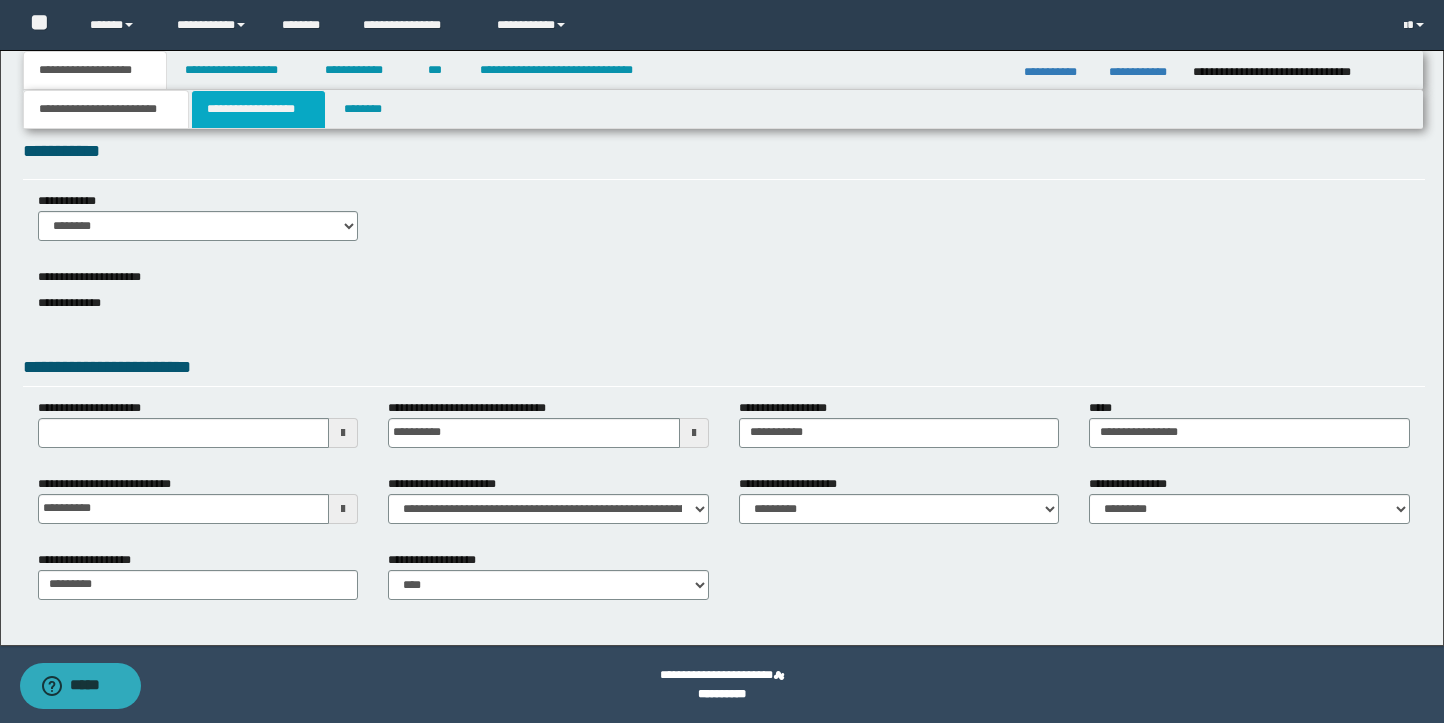 click on "**********" at bounding box center [258, 109] 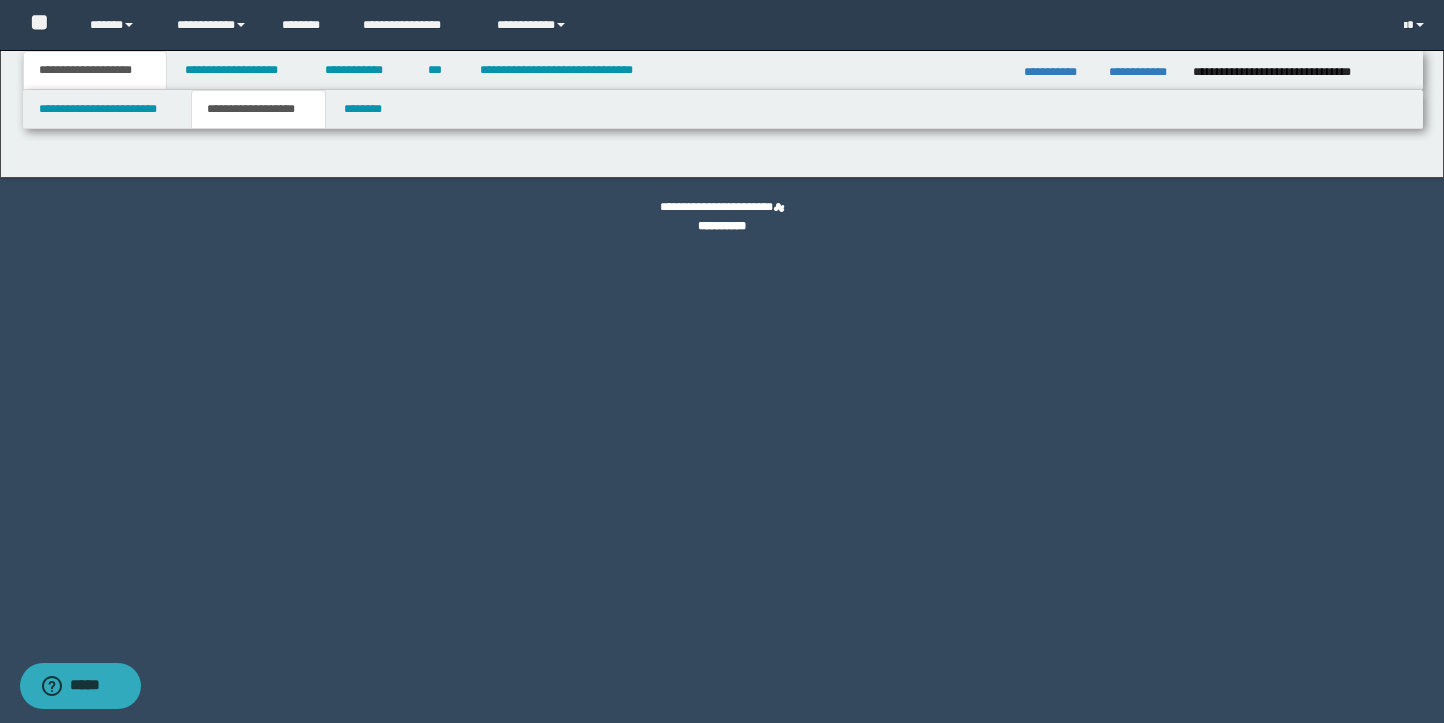 type on "********" 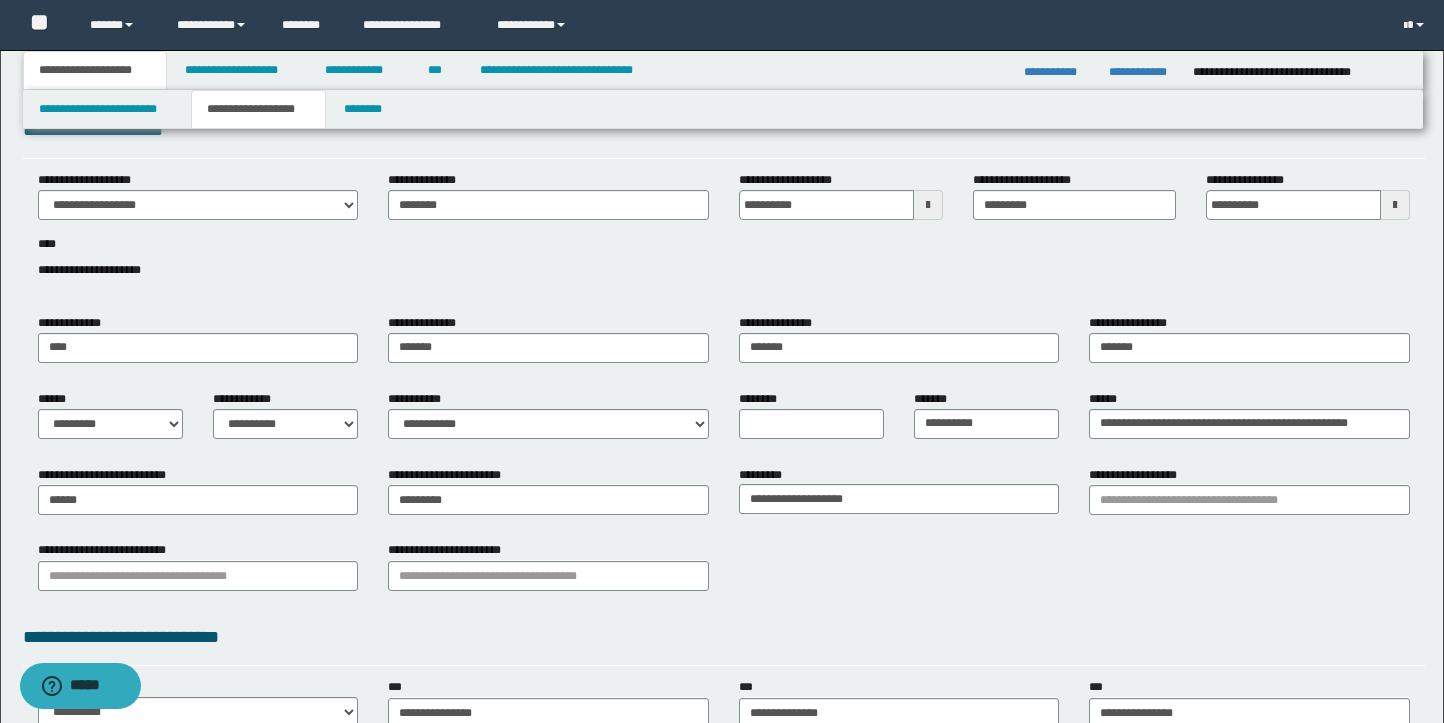 scroll, scrollTop: 35, scrollLeft: 0, axis: vertical 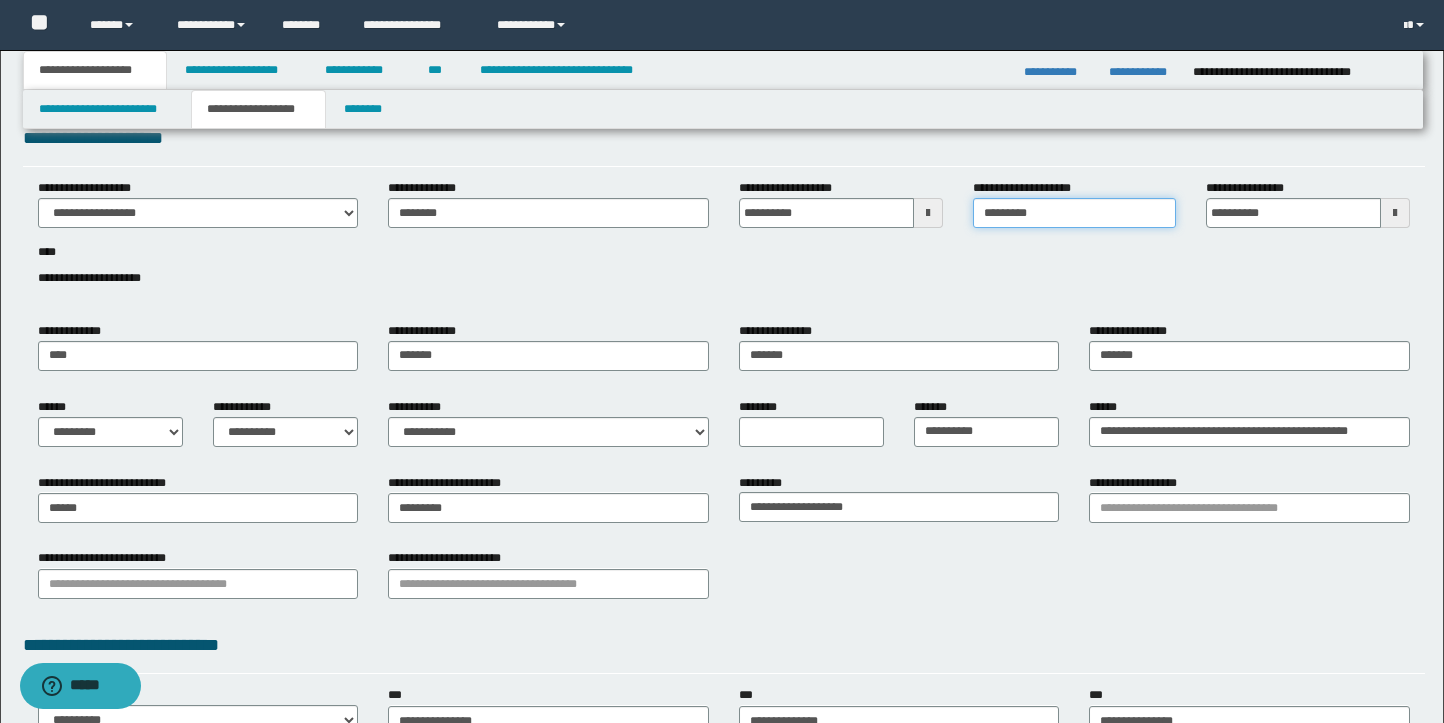 click on "*********" at bounding box center [1075, 213] 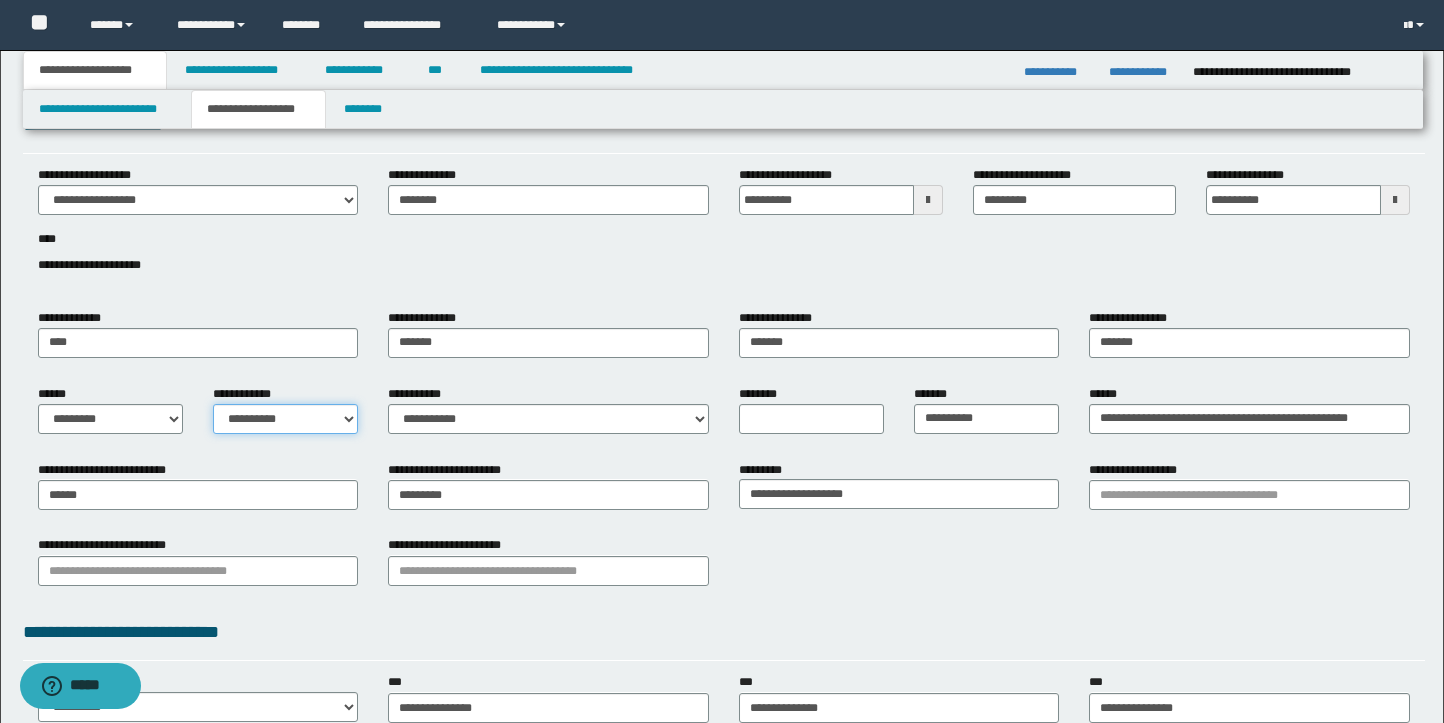 click on "**********" at bounding box center (285, 419) 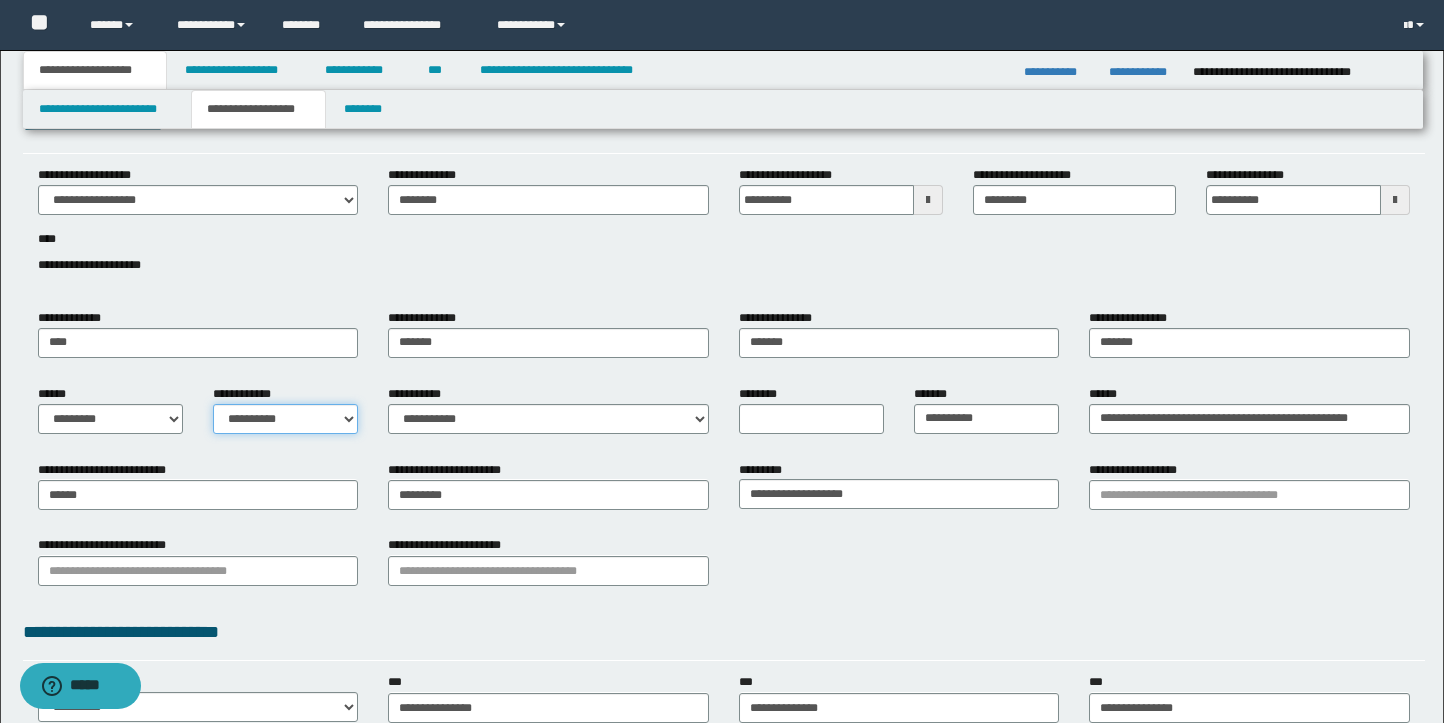 select on "*" 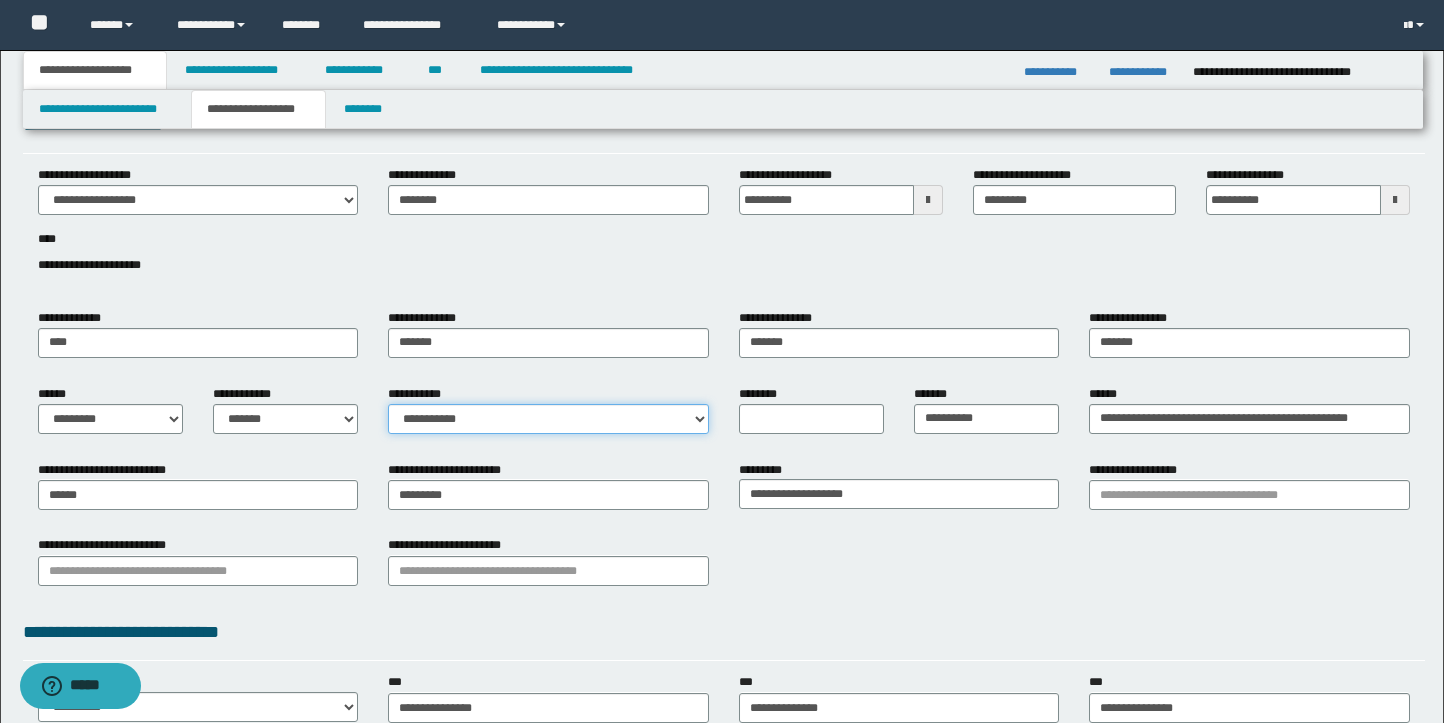 click on "**********" at bounding box center [548, 419] 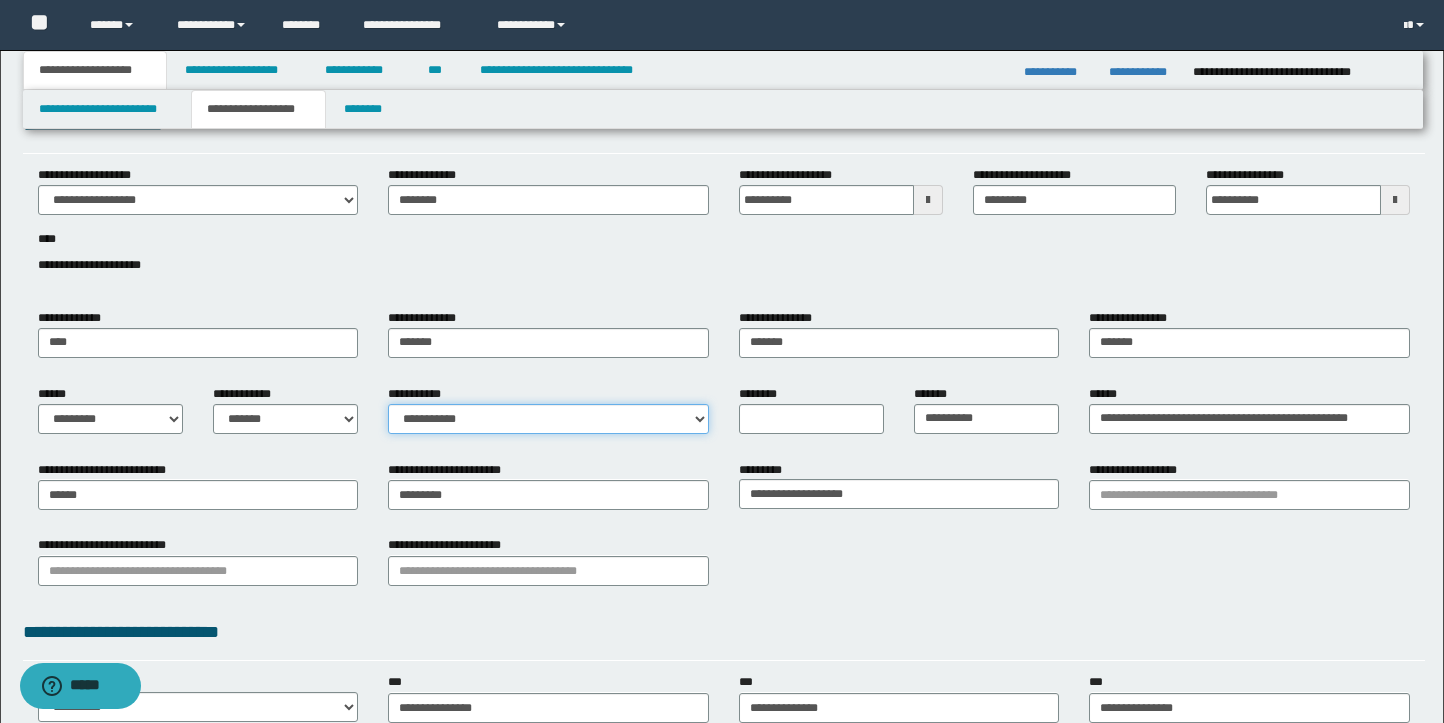 select on "*" 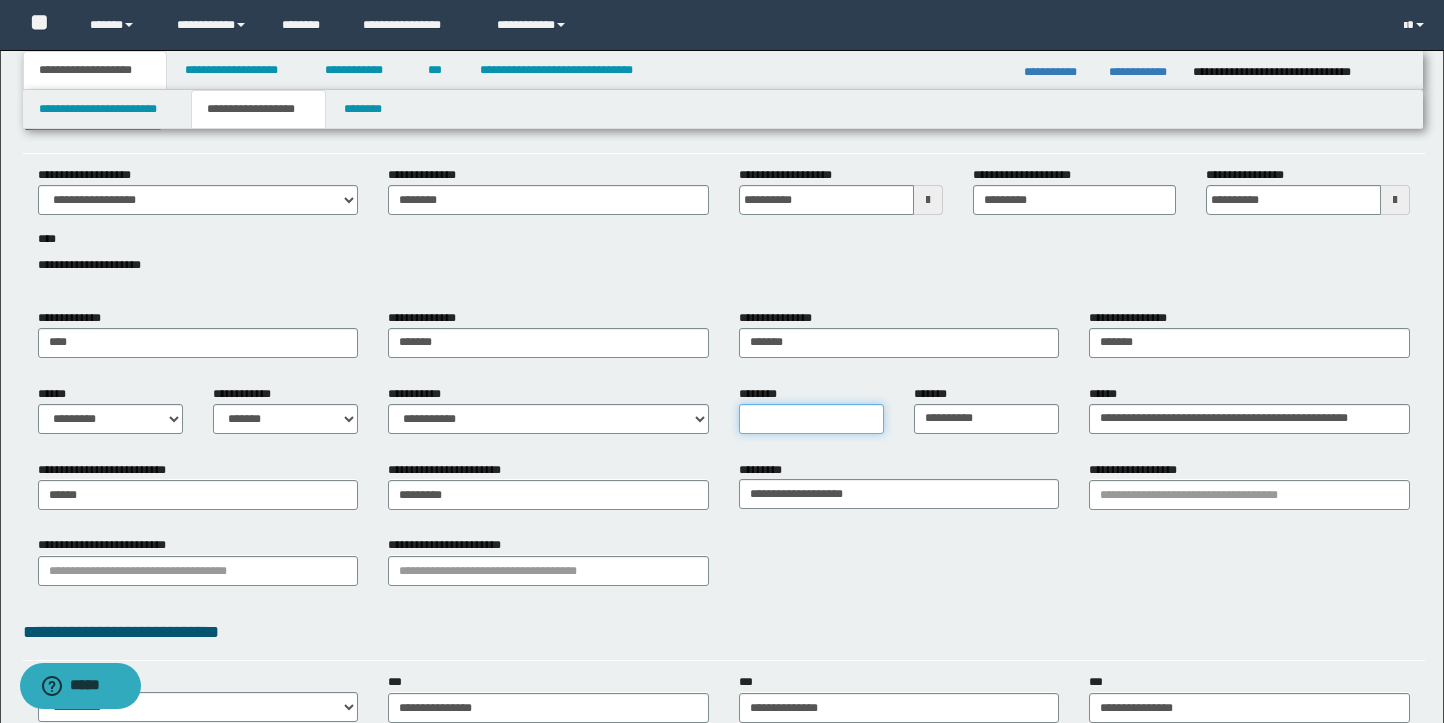 click on "********" at bounding box center (811, 419) 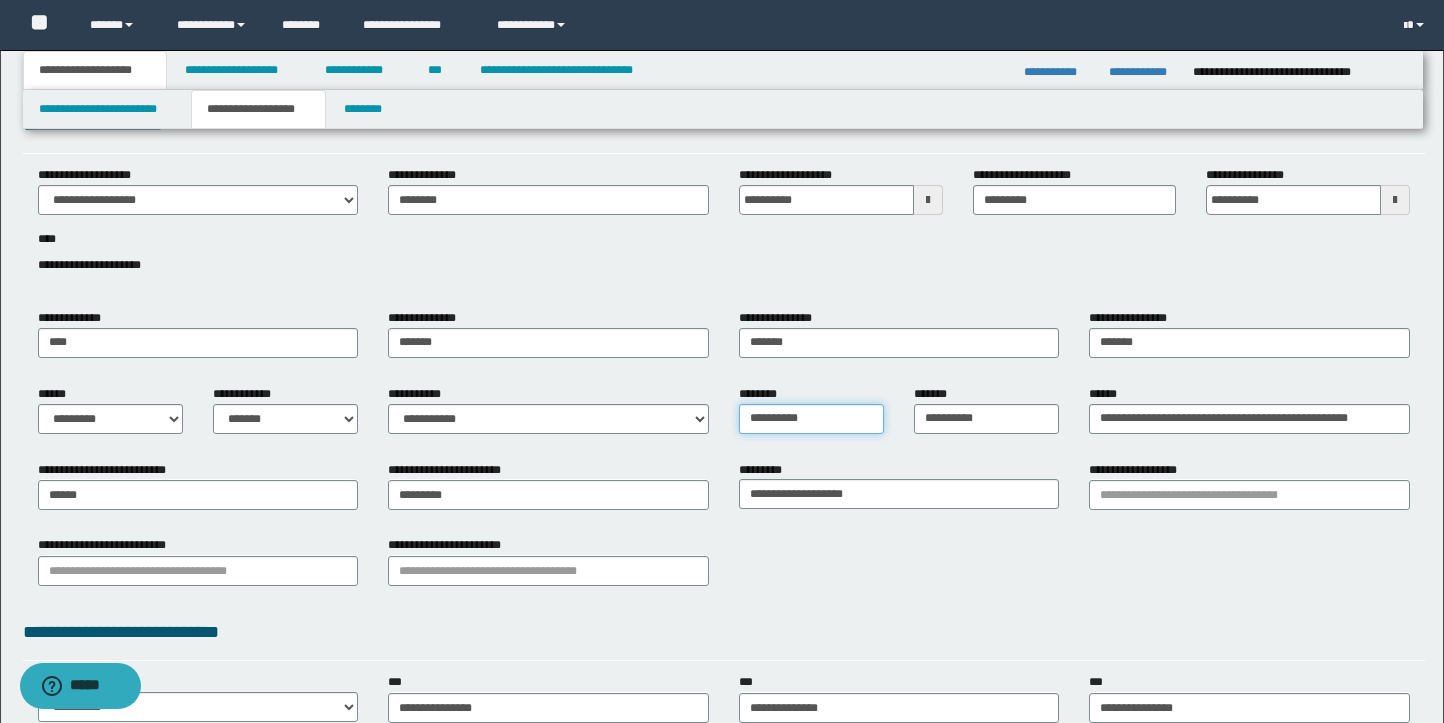 scroll, scrollTop: 58, scrollLeft: 0, axis: vertical 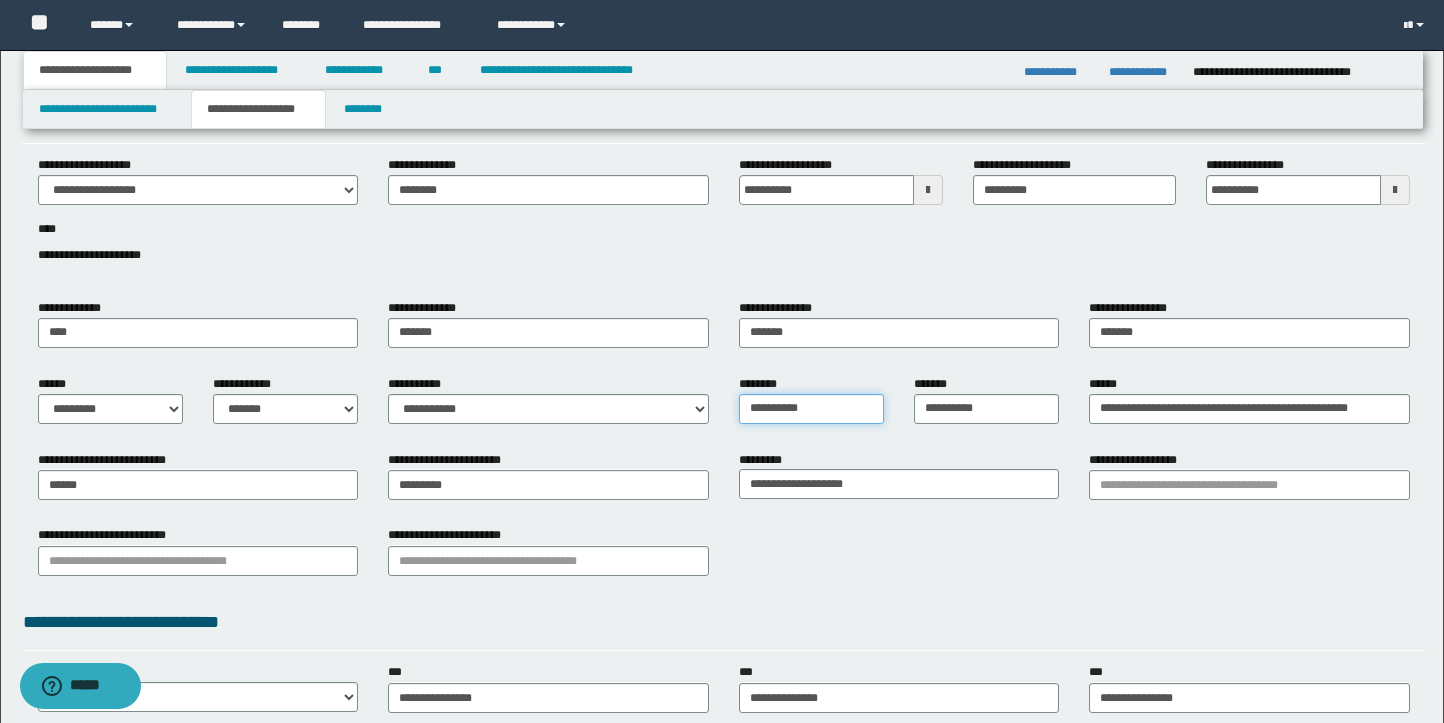 type on "**********" 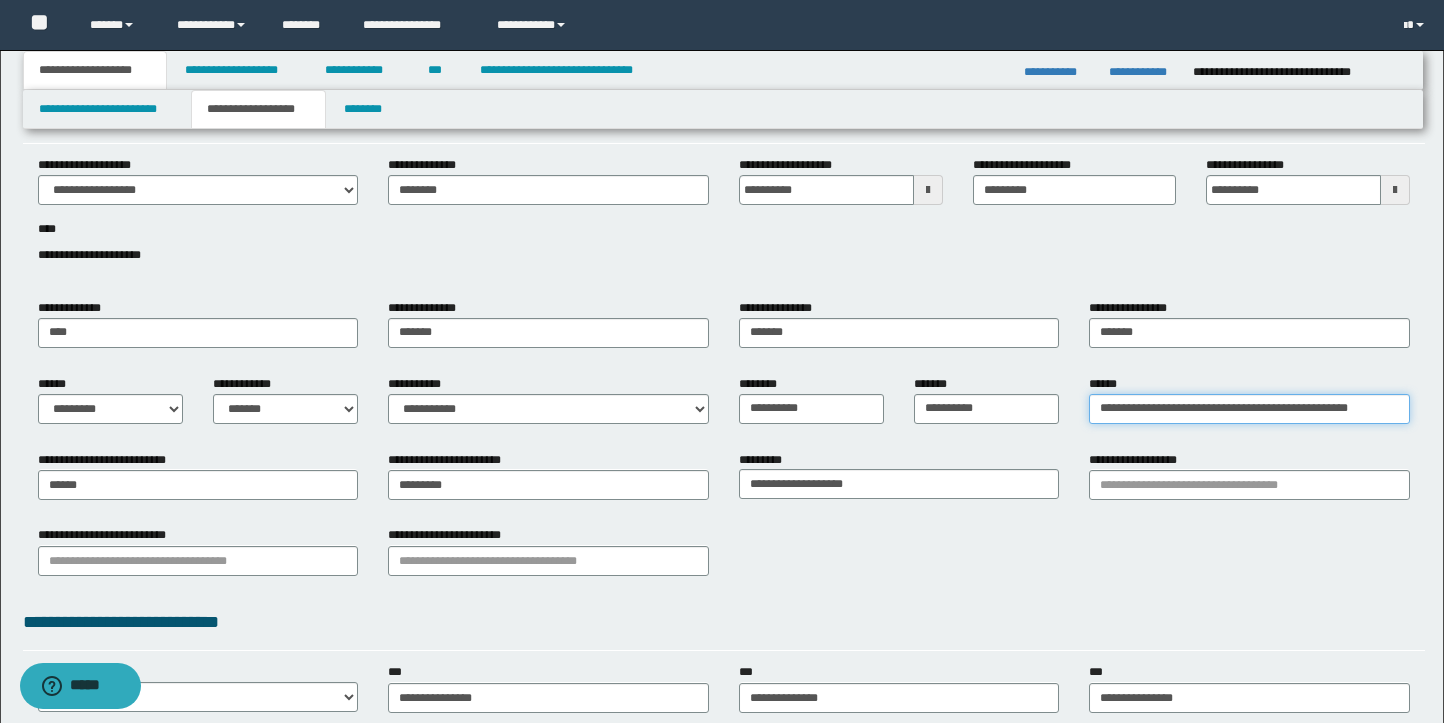 click on "**********" at bounding box center (1249, 409) 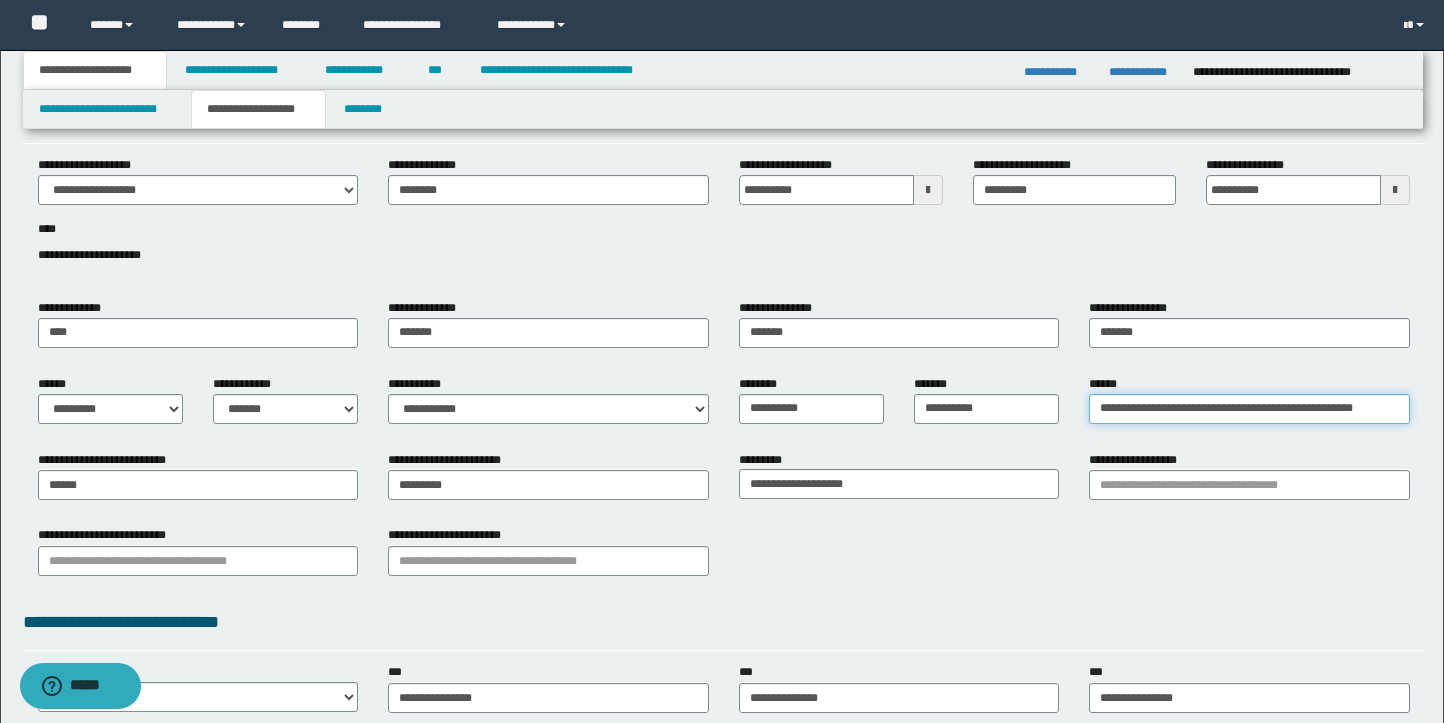 click on "**********" at bounding box center [1249, 409] 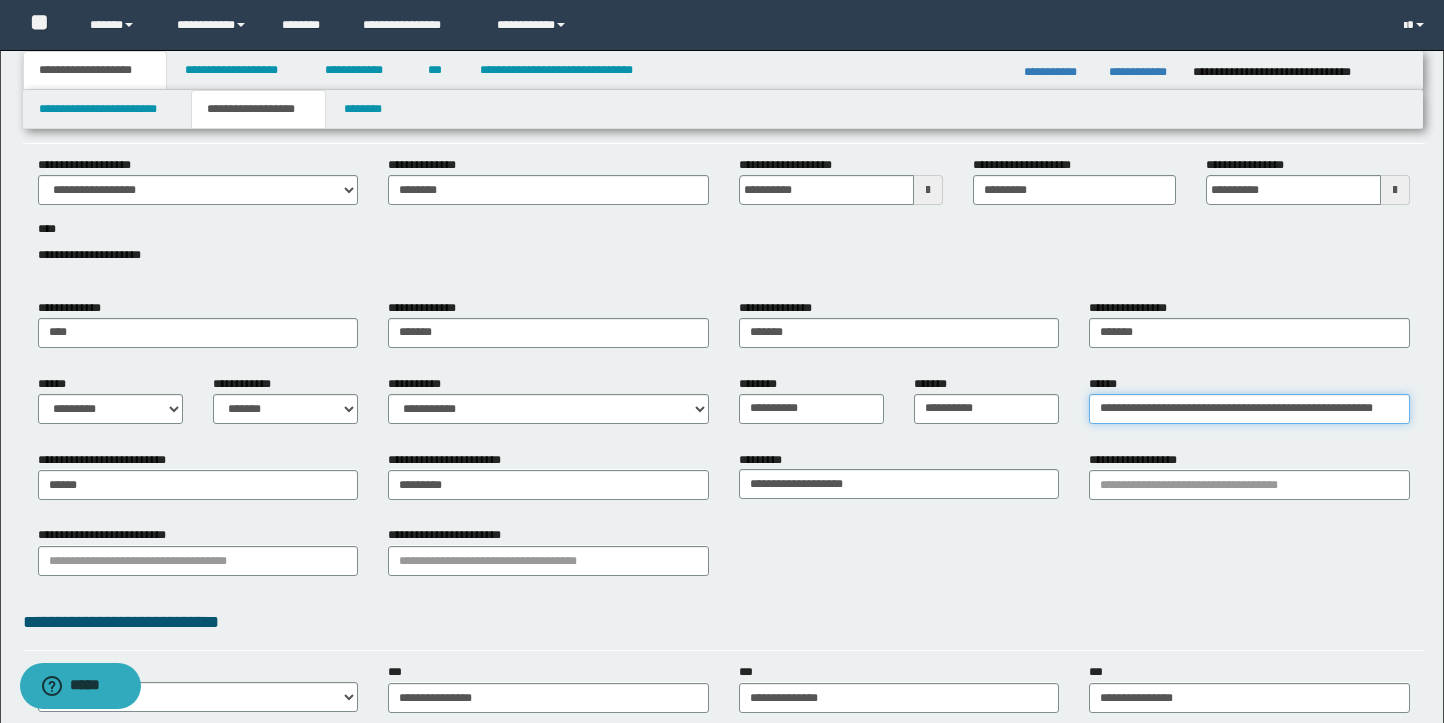 paste on "**********" 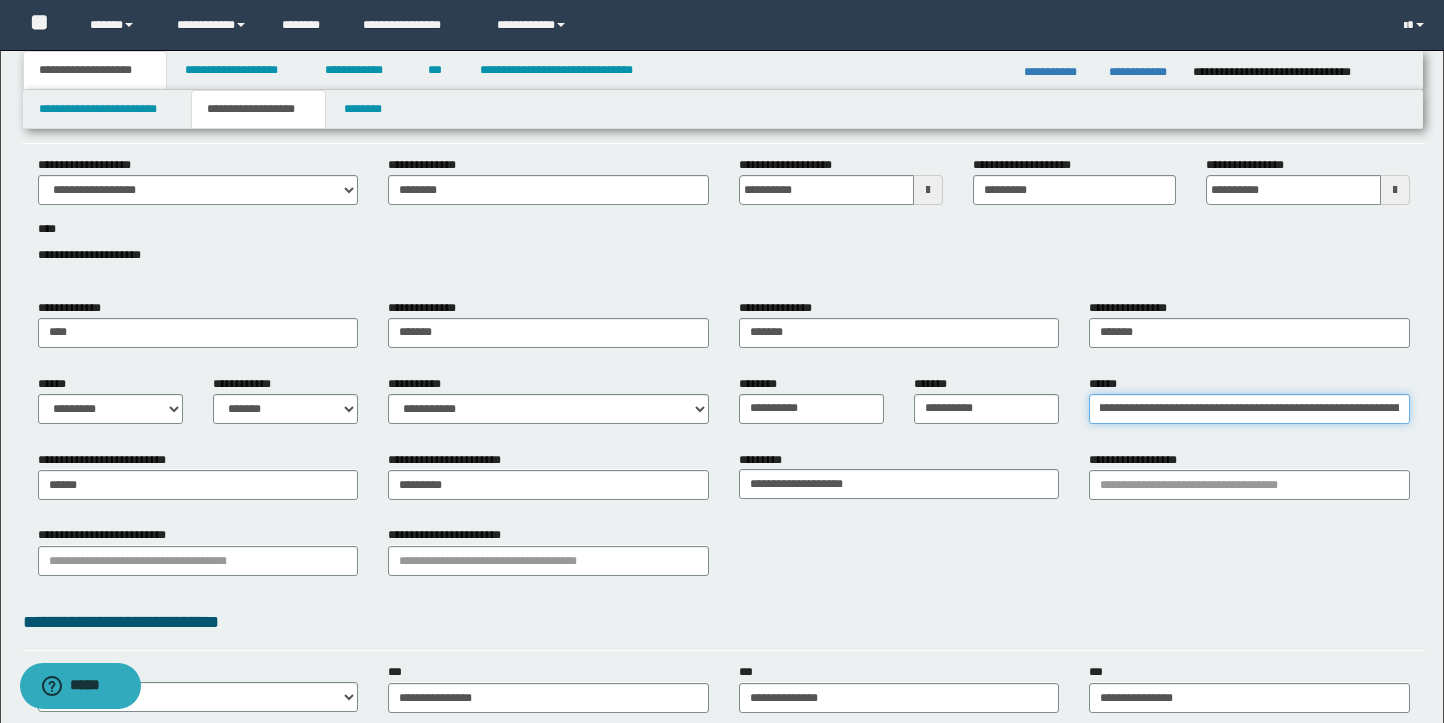 scroll, scrollTop: 0, scrollLeft: 127, axis: horizontal 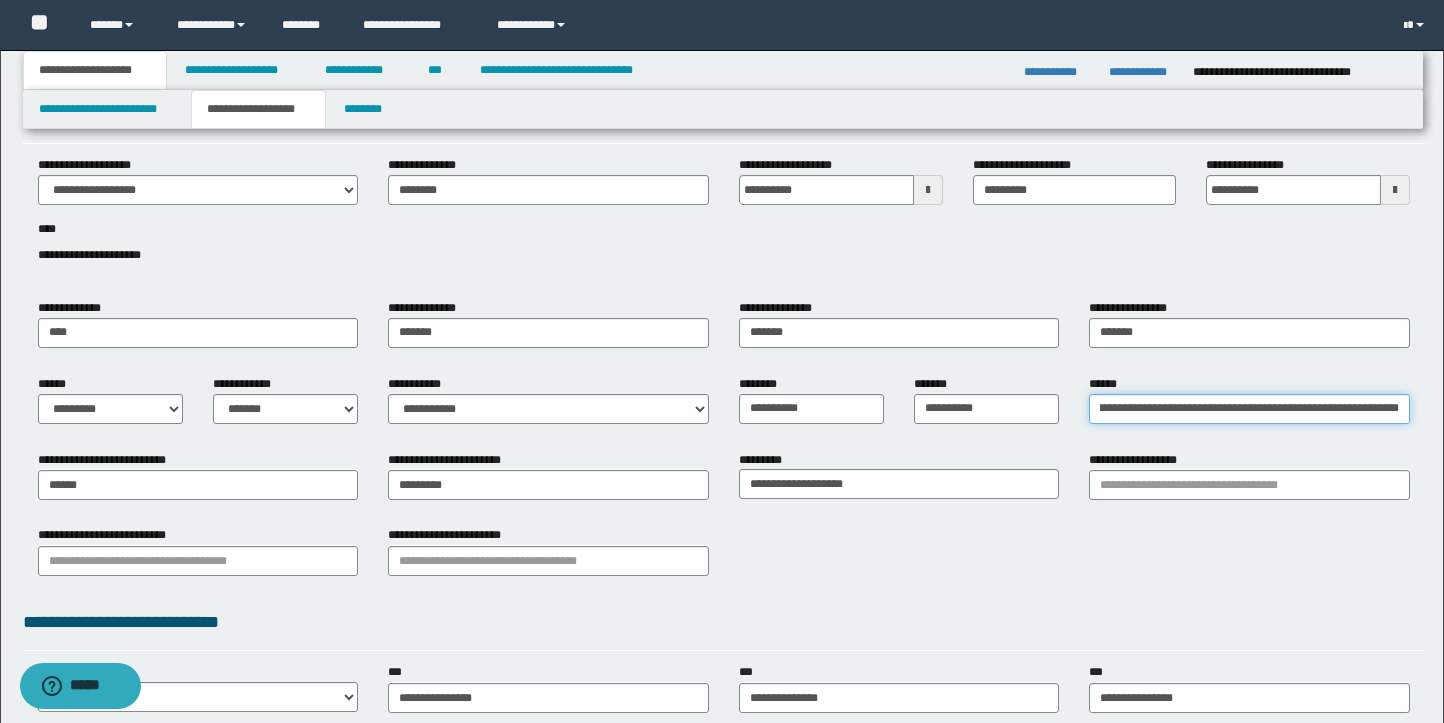 click on "**********" at bounding box center [1249, 409] 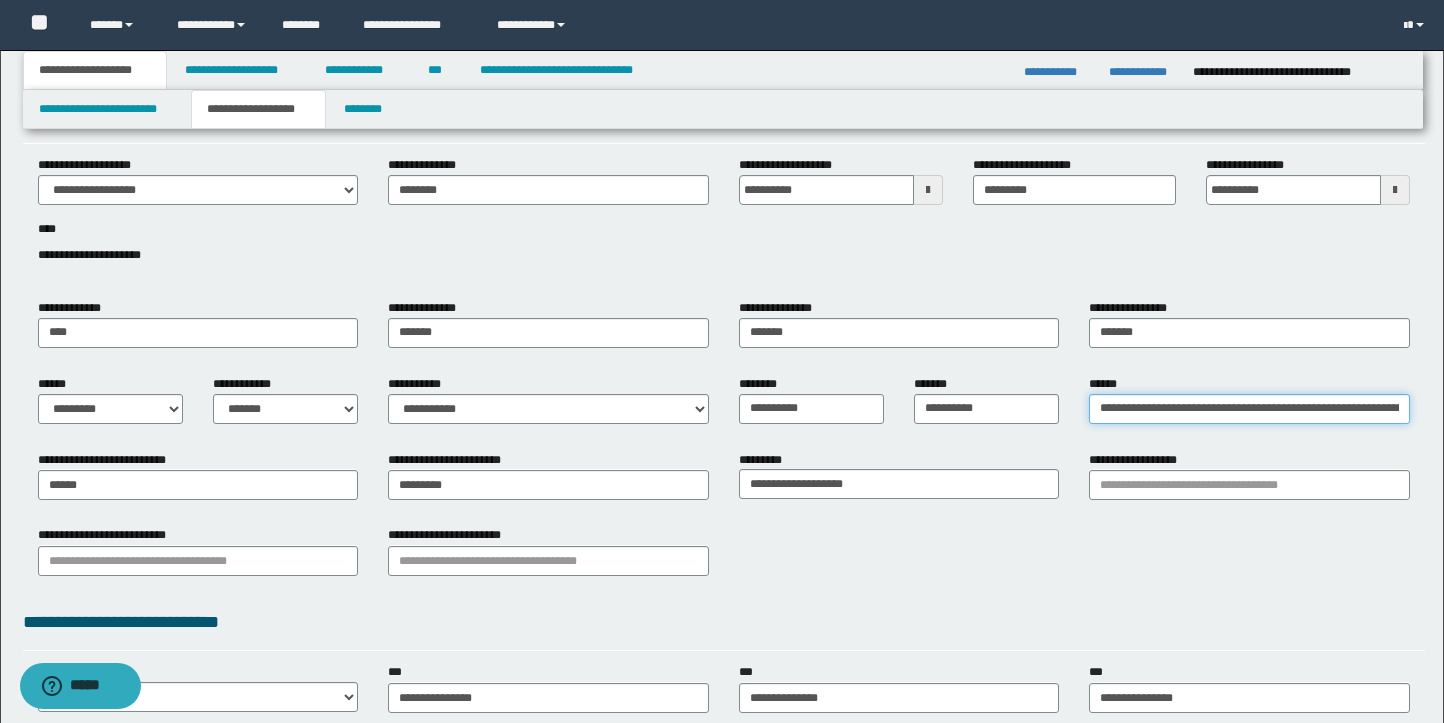 click on "**********" at bounding box center (1249, 409) 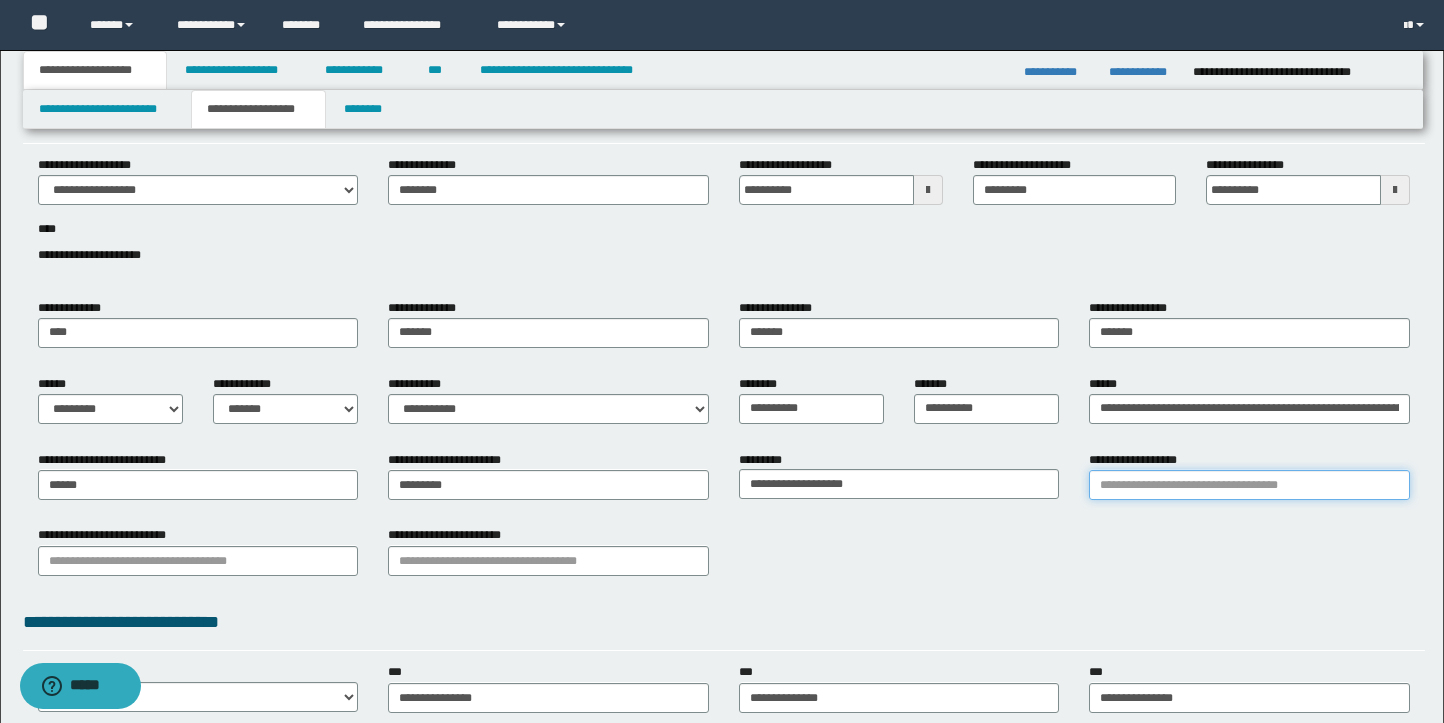 click on "**********" at bounding box center (1249, 485) 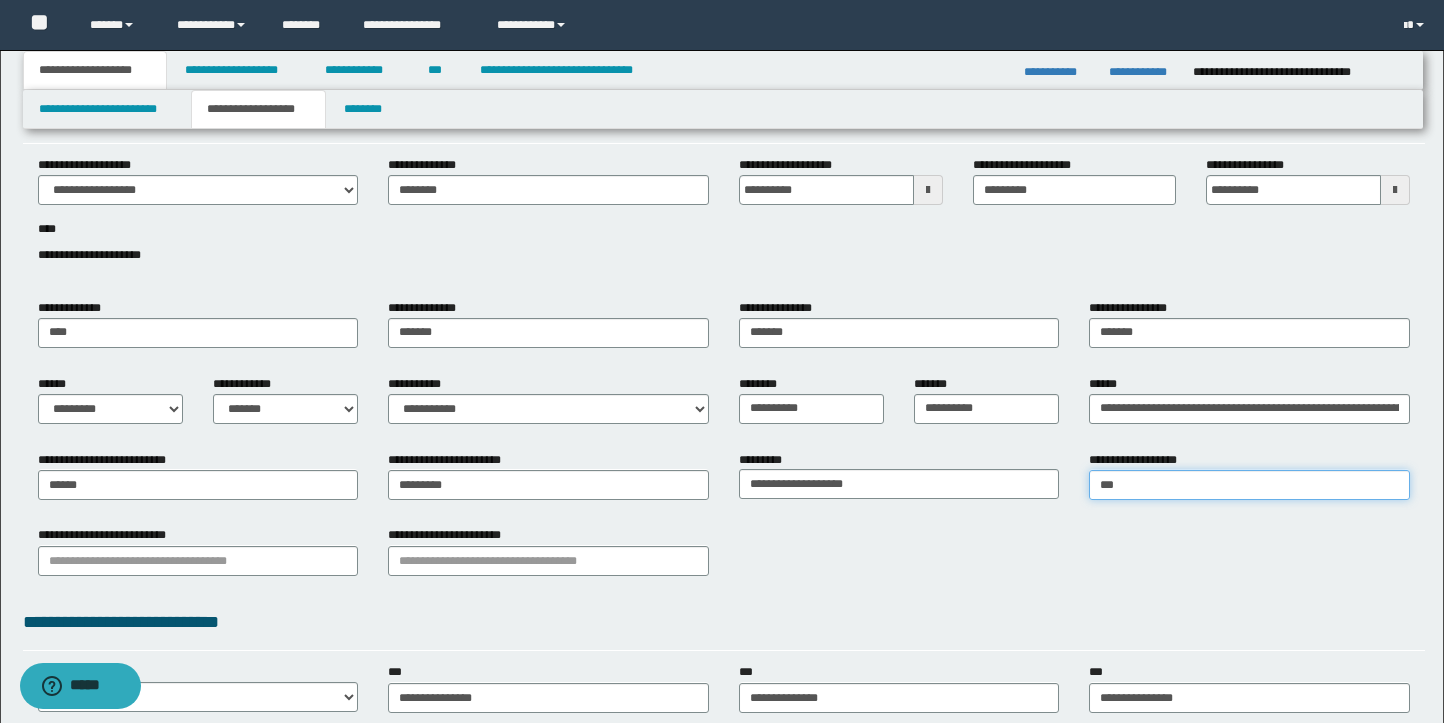 type on "****" 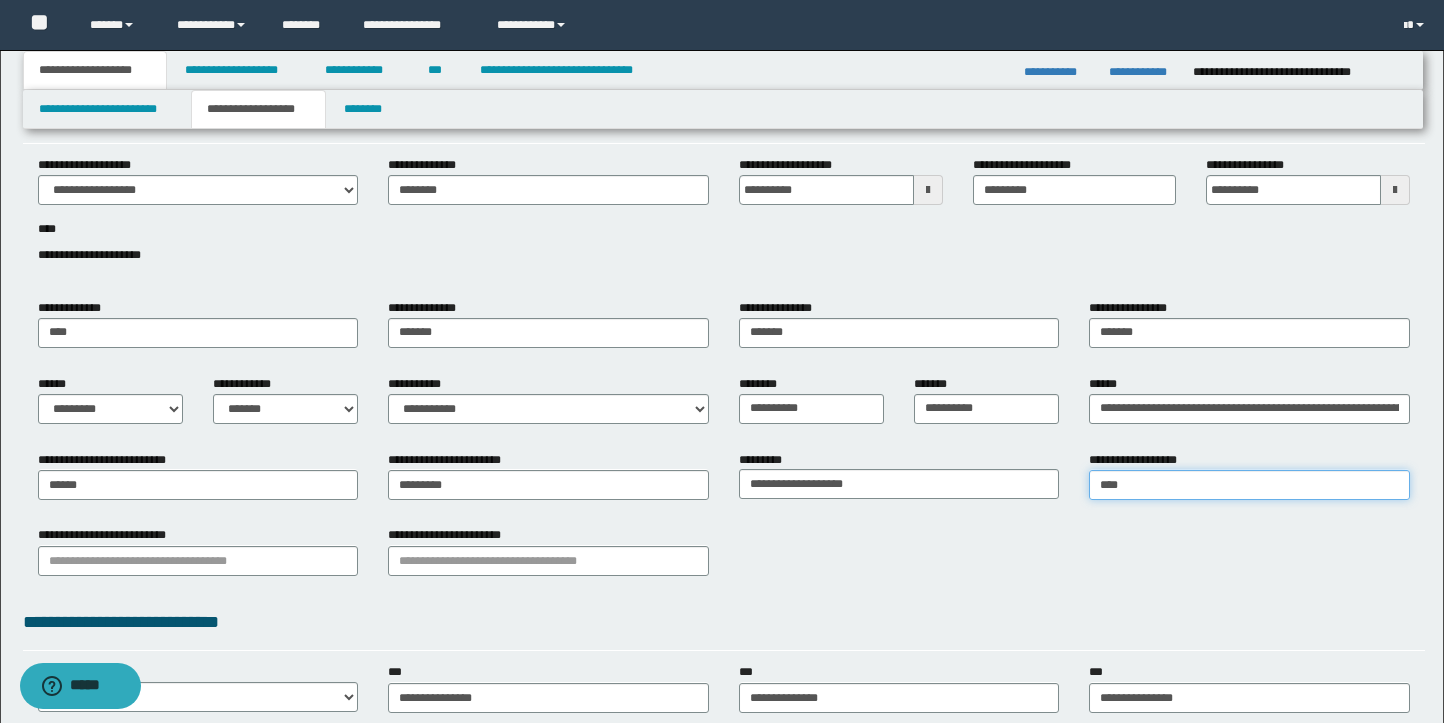 type on "********" 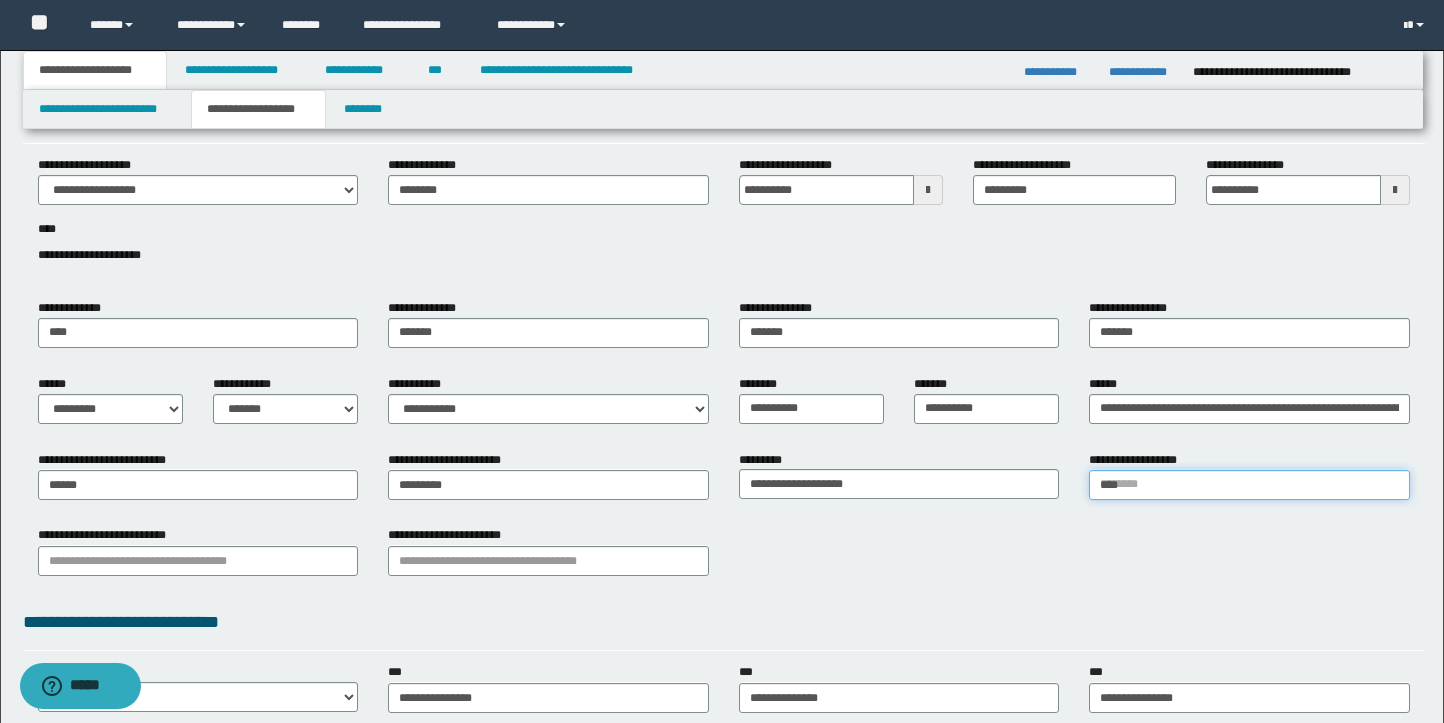 type 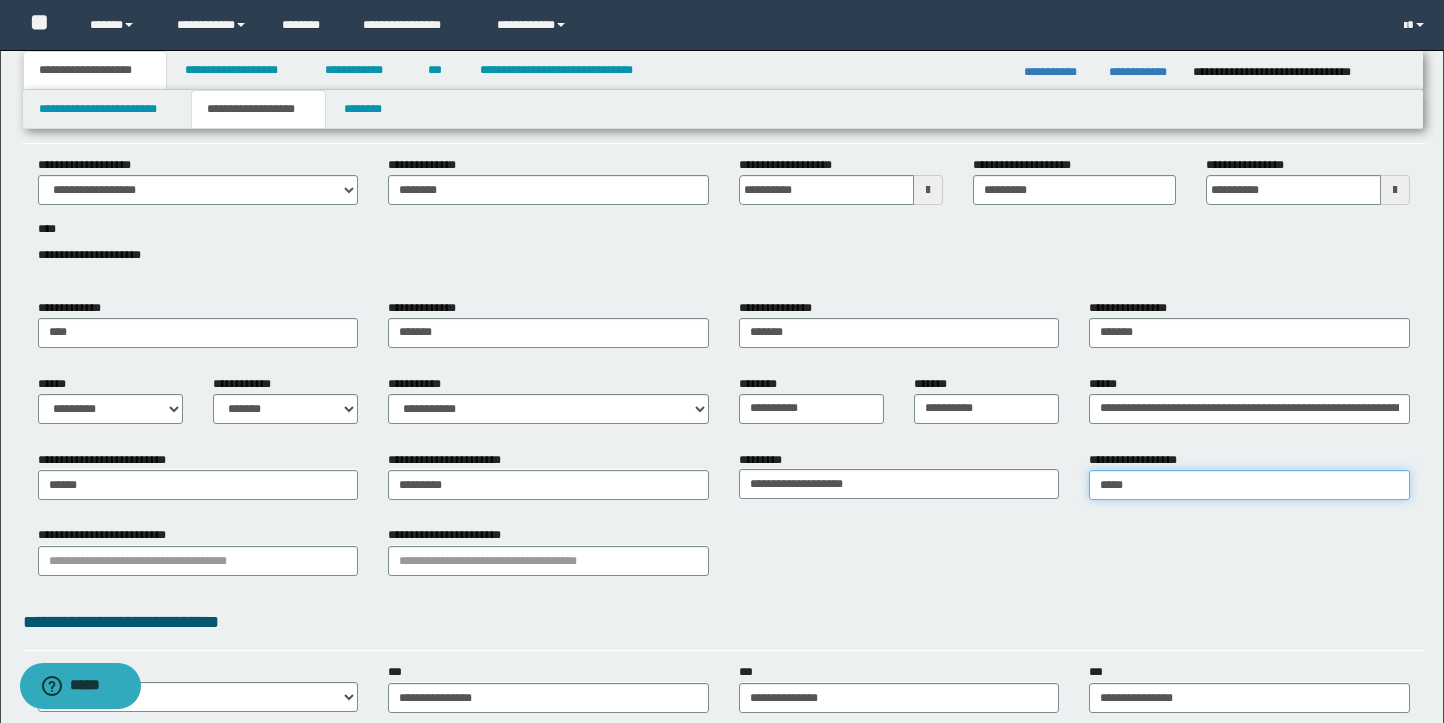 type on "********" 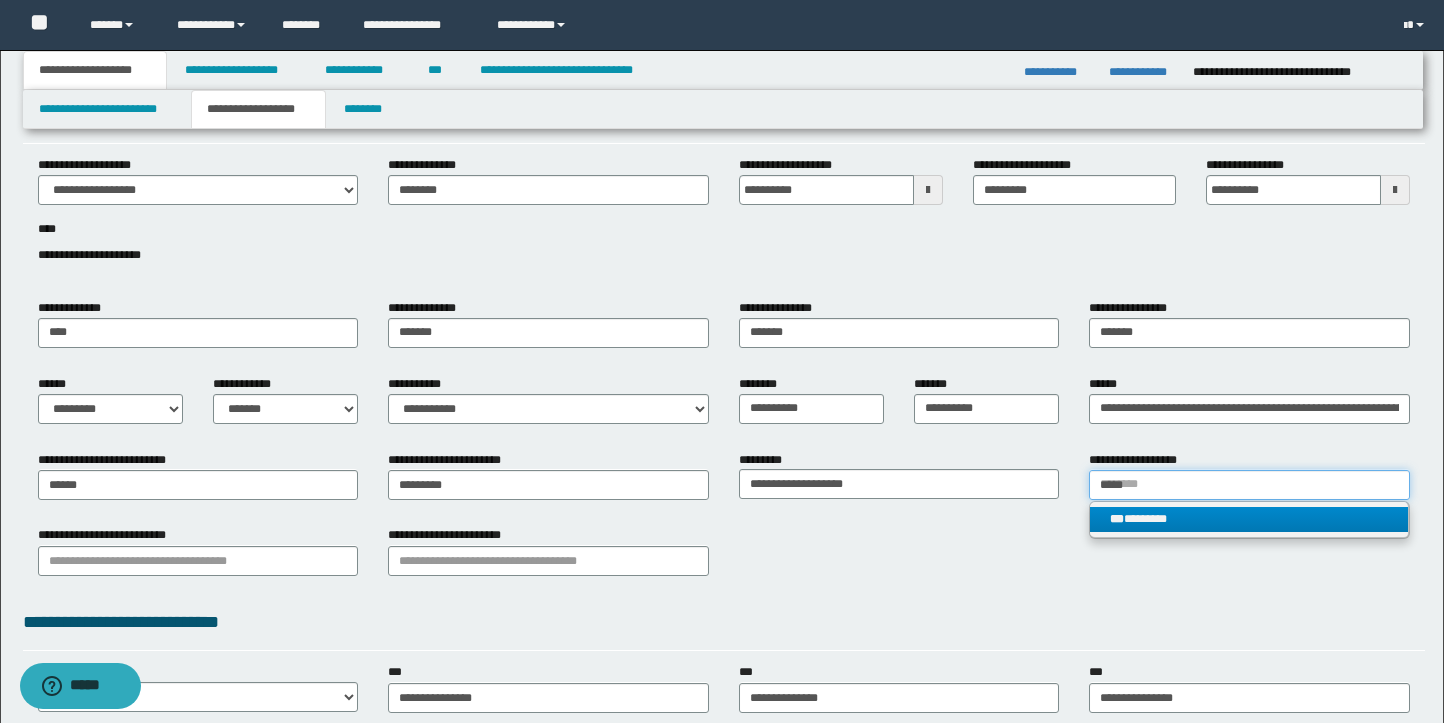 type on "*****" 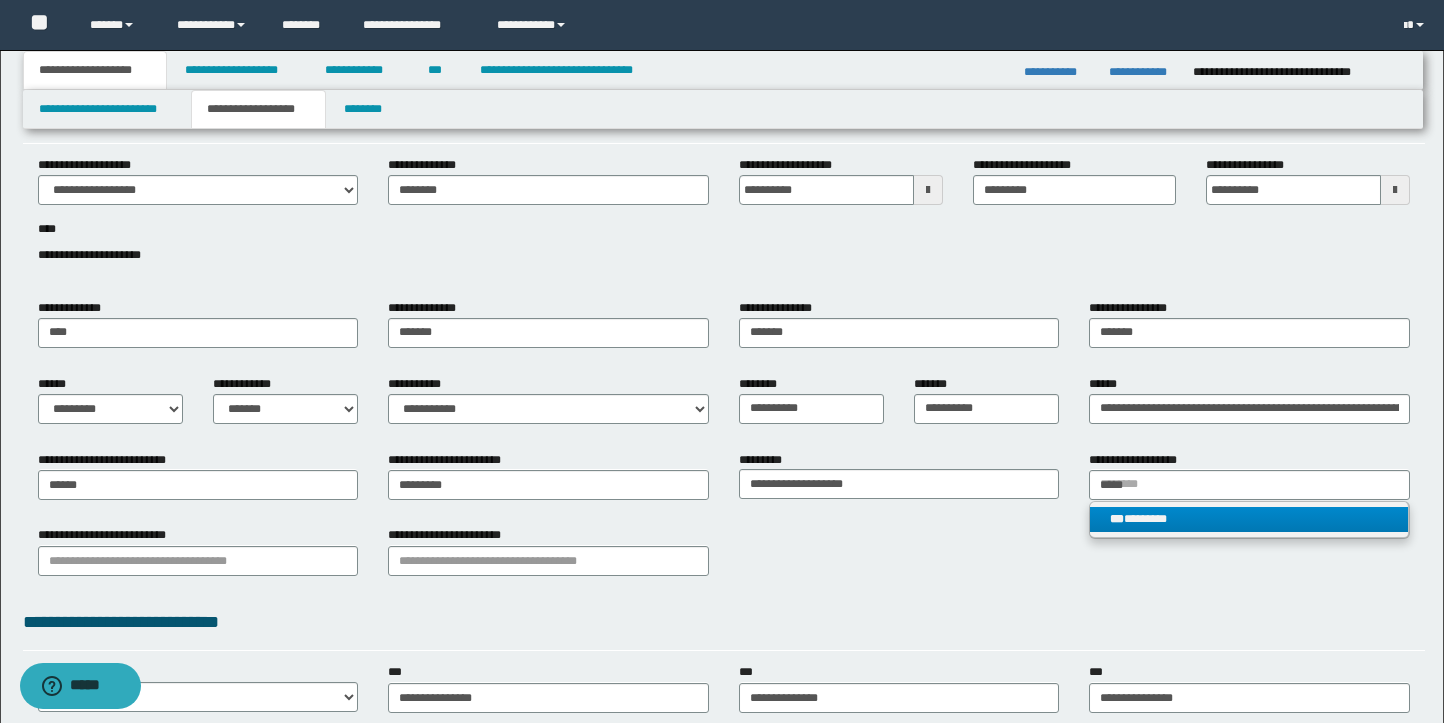 type 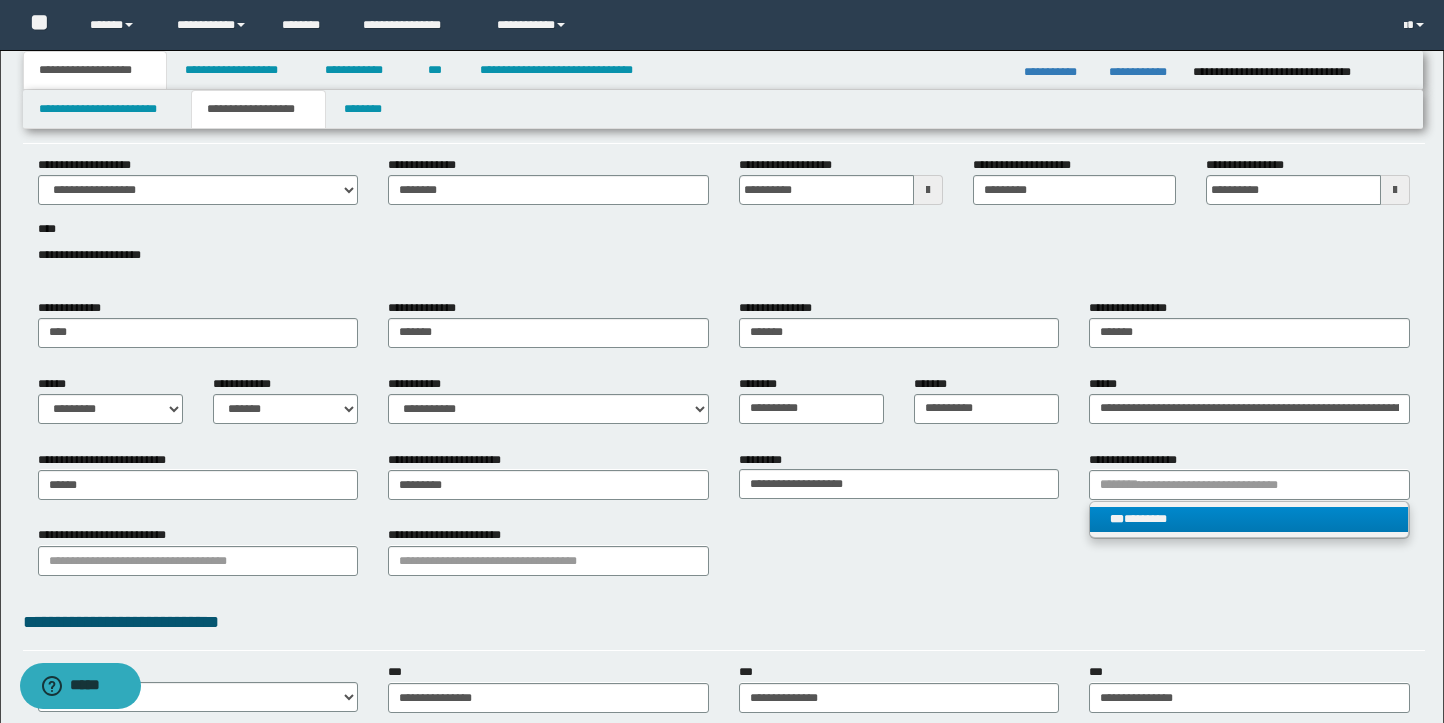 click on "*** ********" at bounding box center (1249, 519) 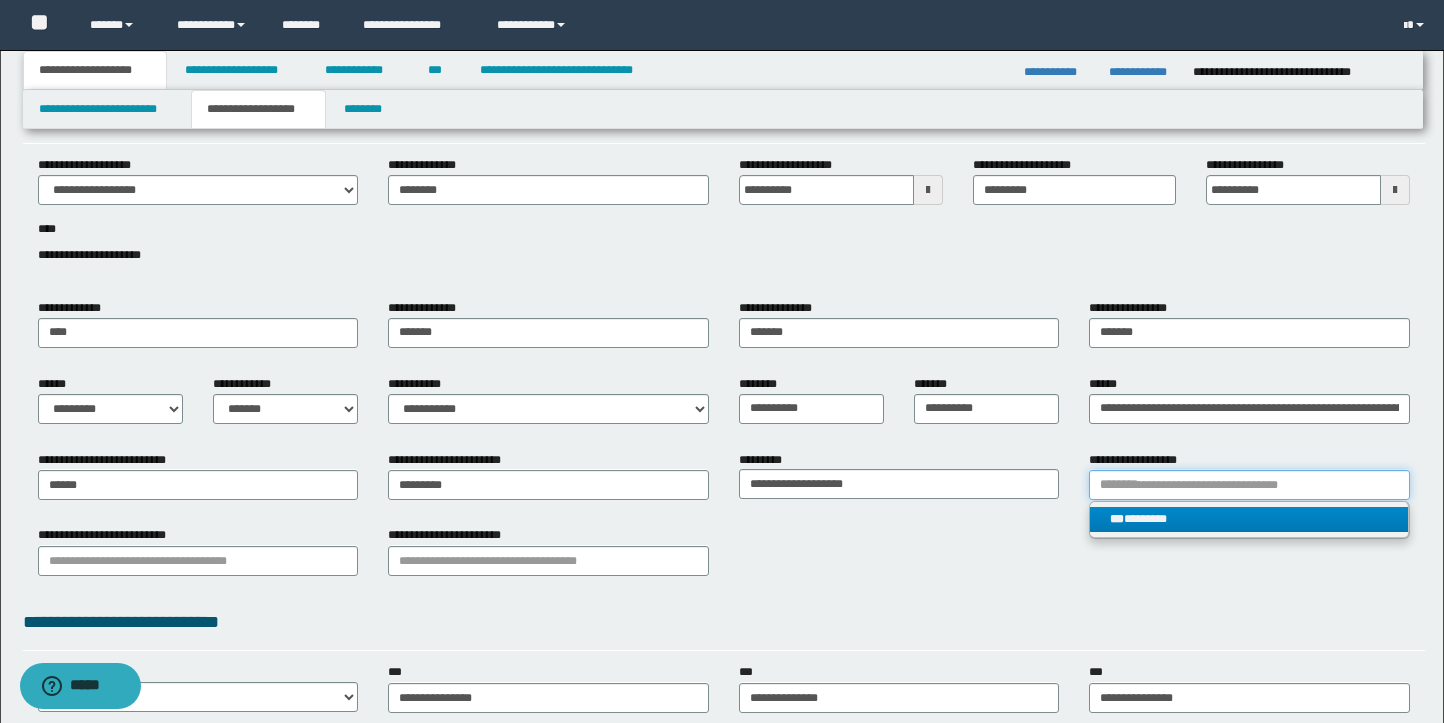 type 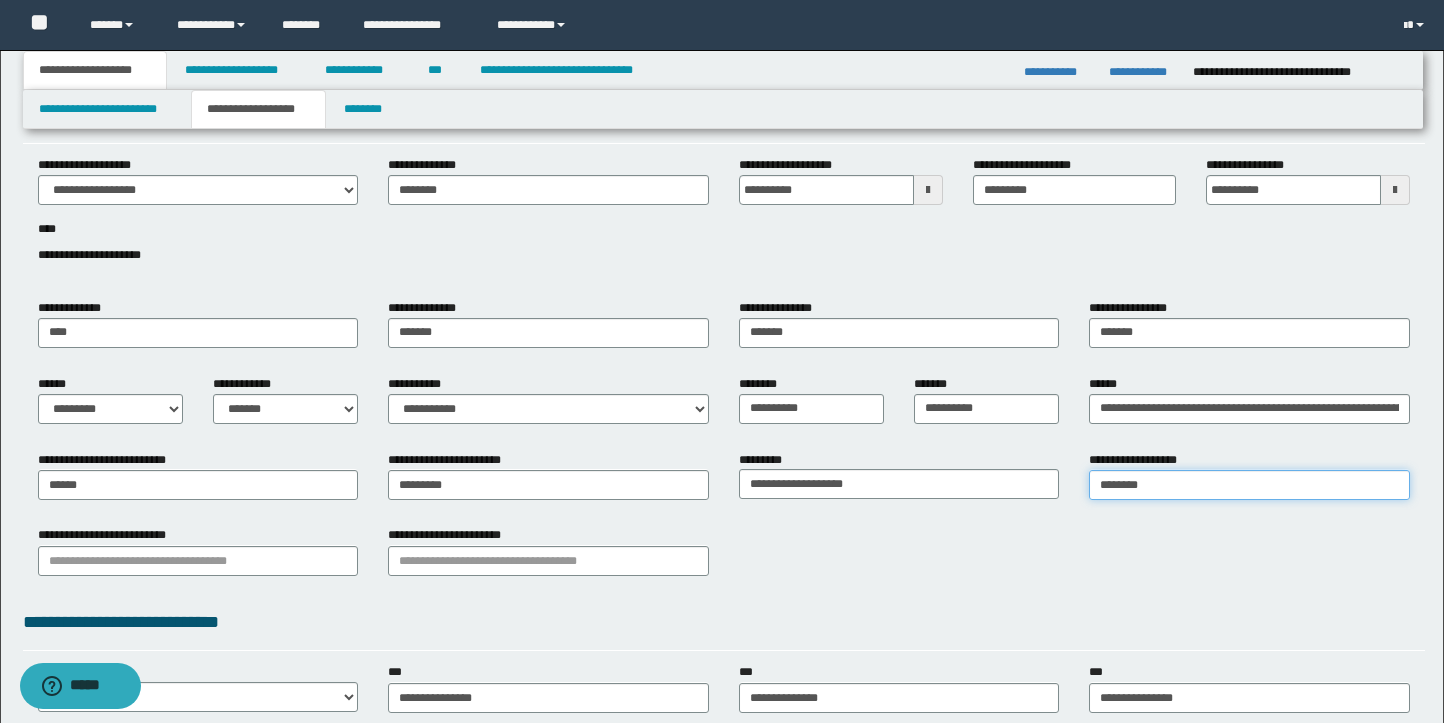 type on "********" 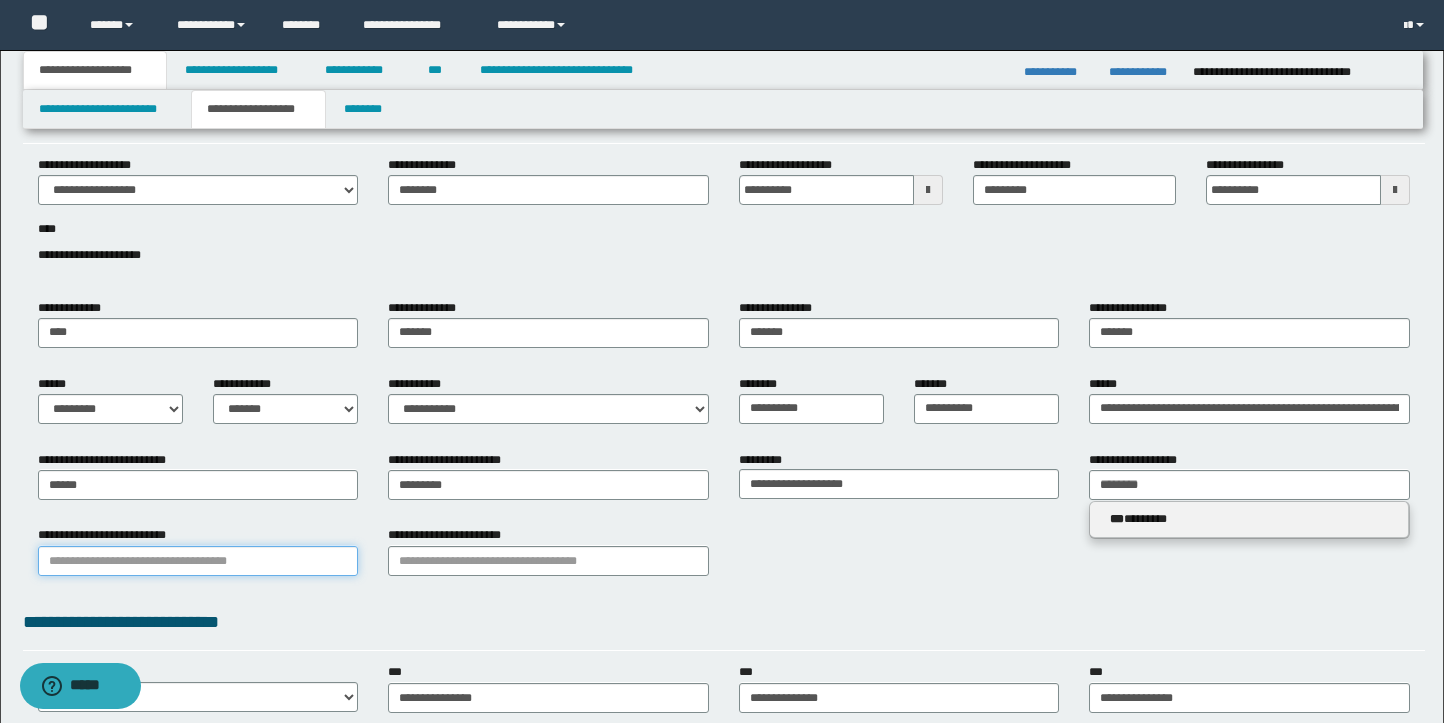 type 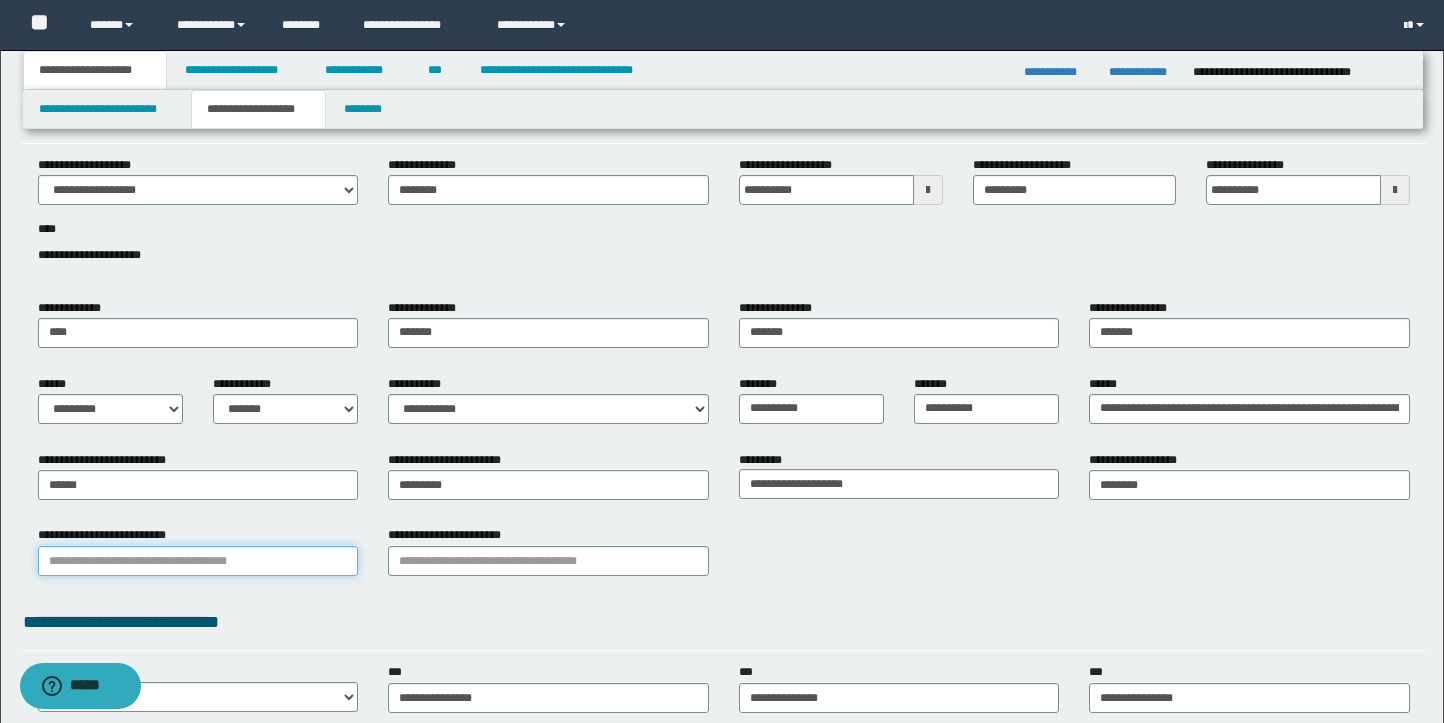 click on "**********" at bounding box center [198, 561] 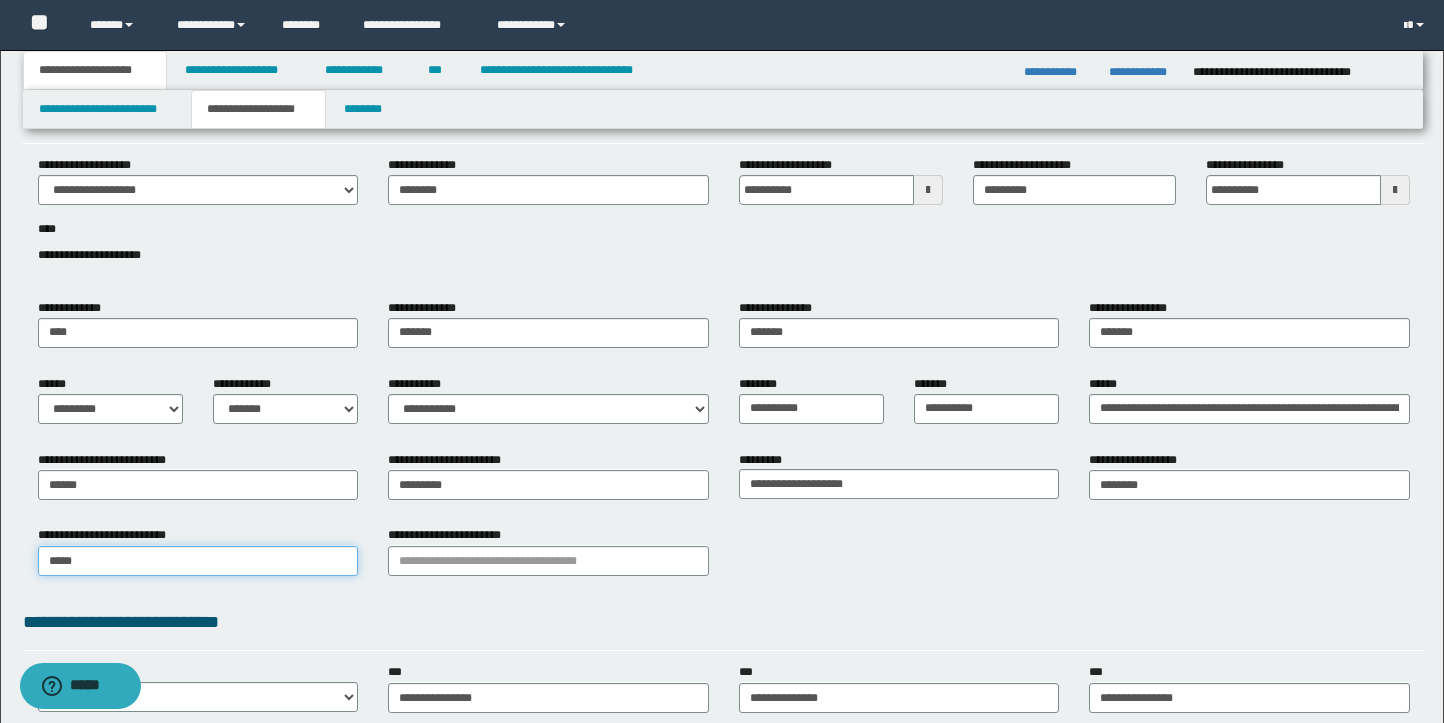 type on "******" 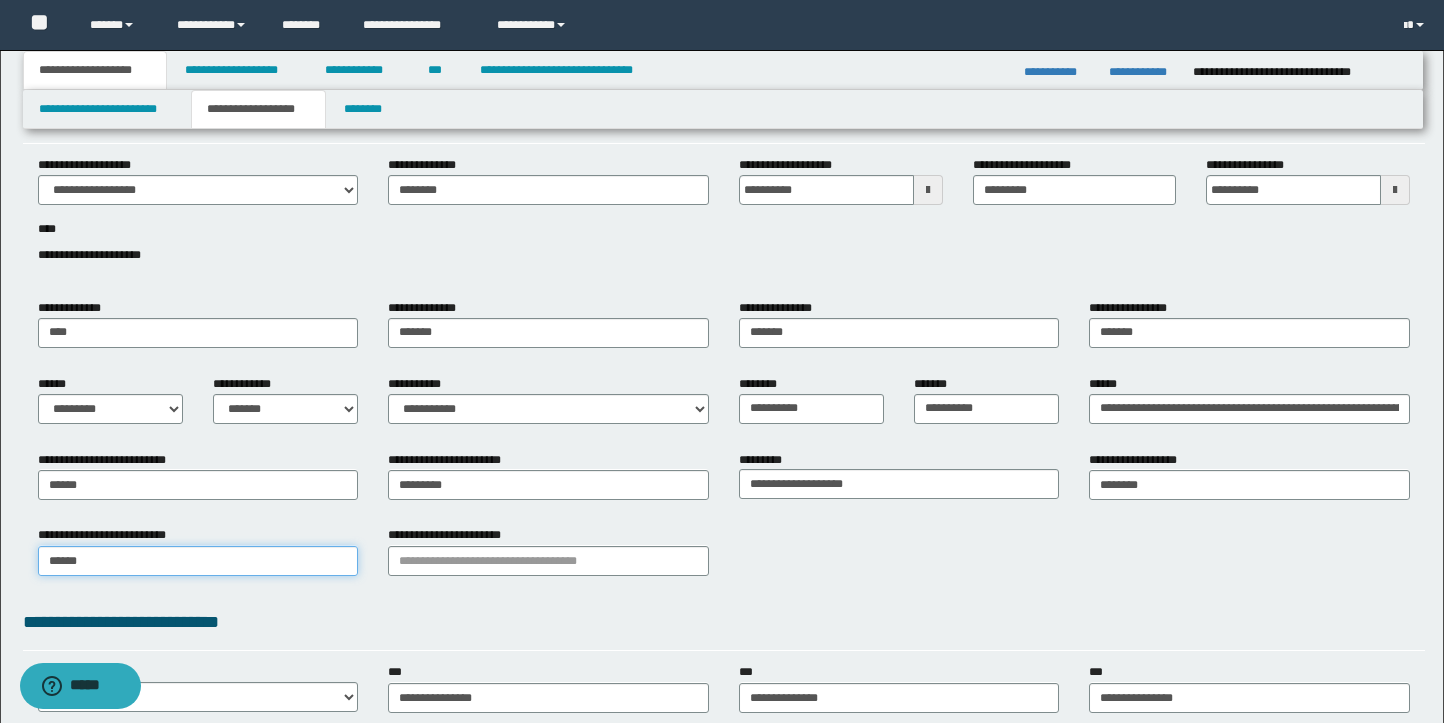 type on "******" 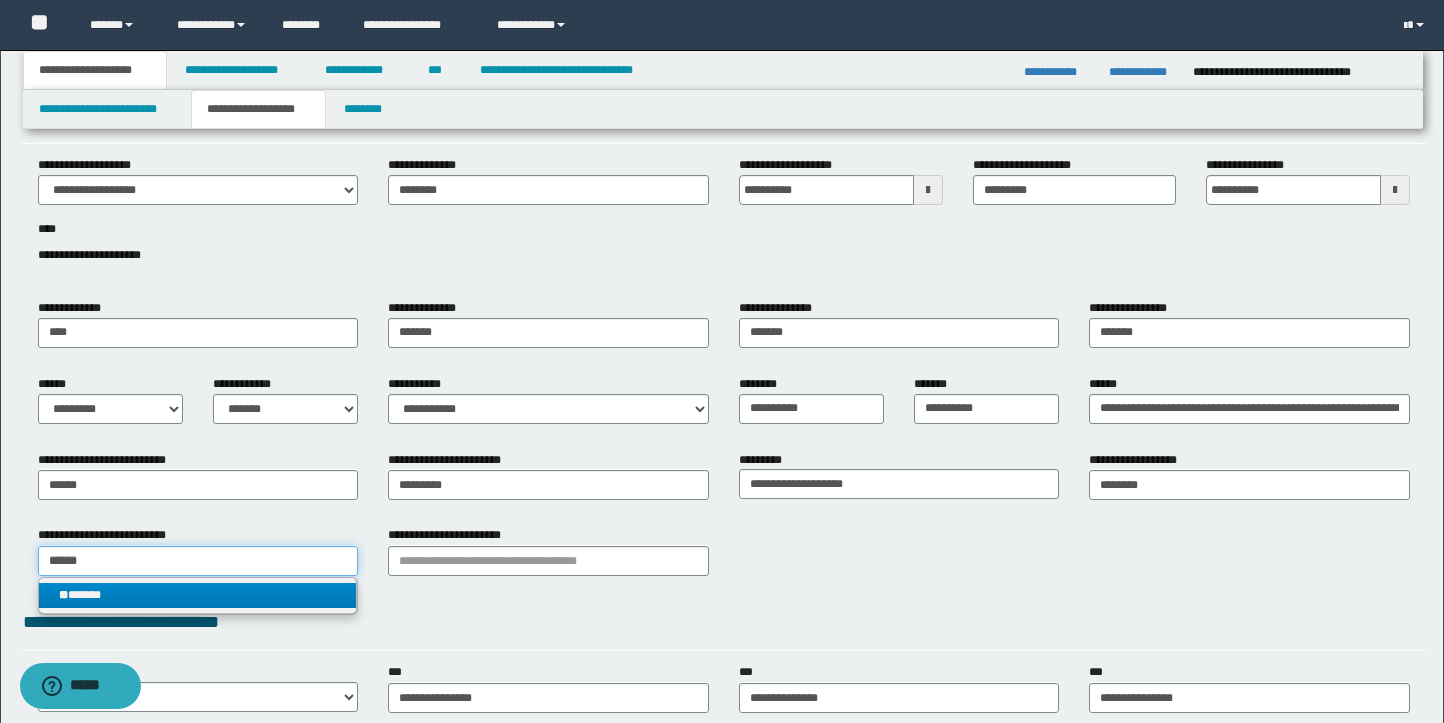 type on "******" 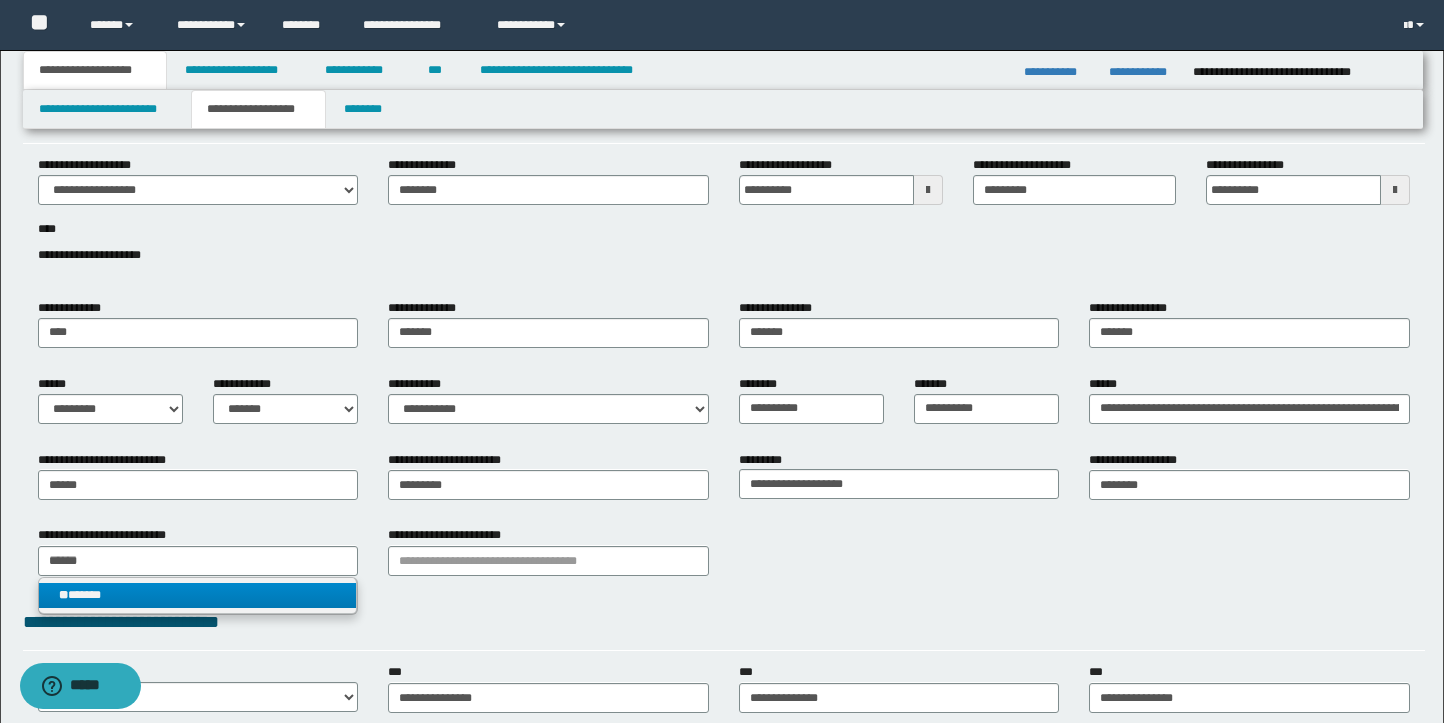 type 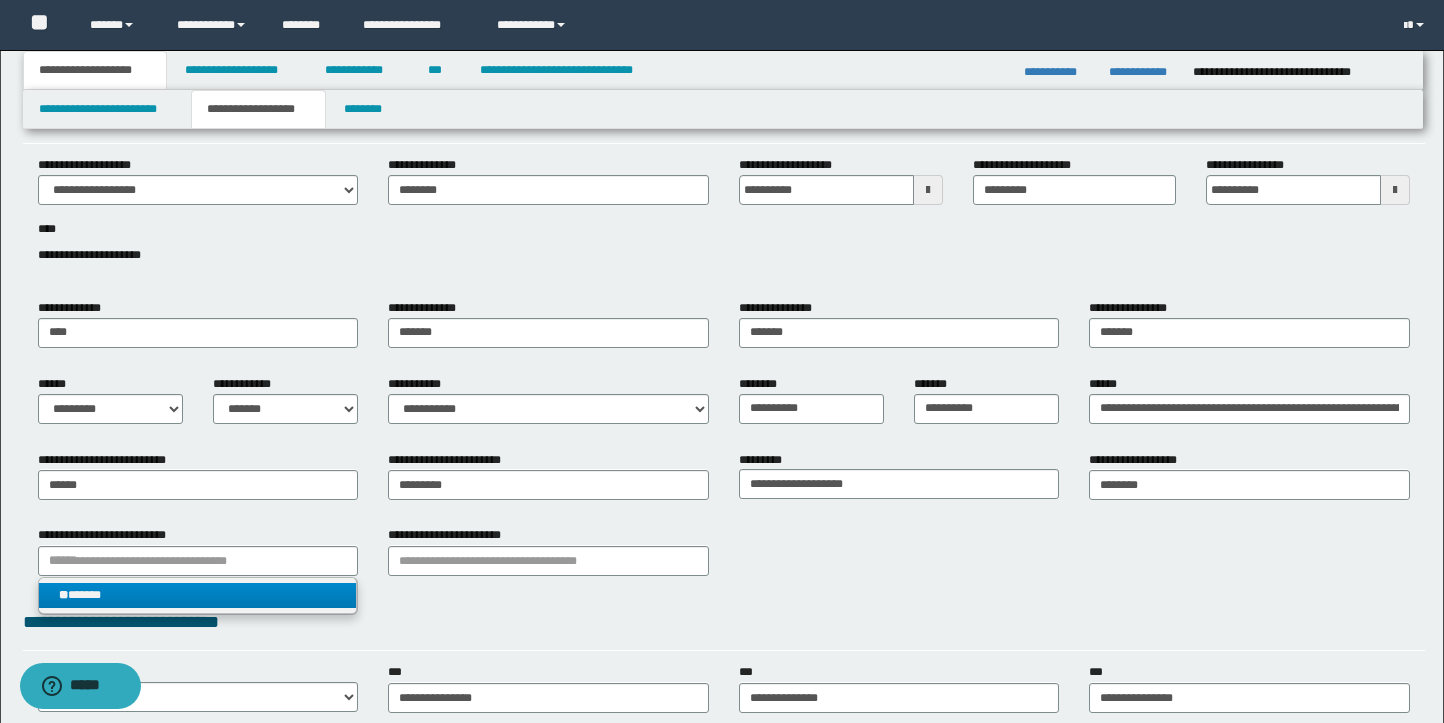 drag, startPoint x: 124, startPoint y: 593, endPoint x: 135, endPoint y: 594, distance: 11.045361 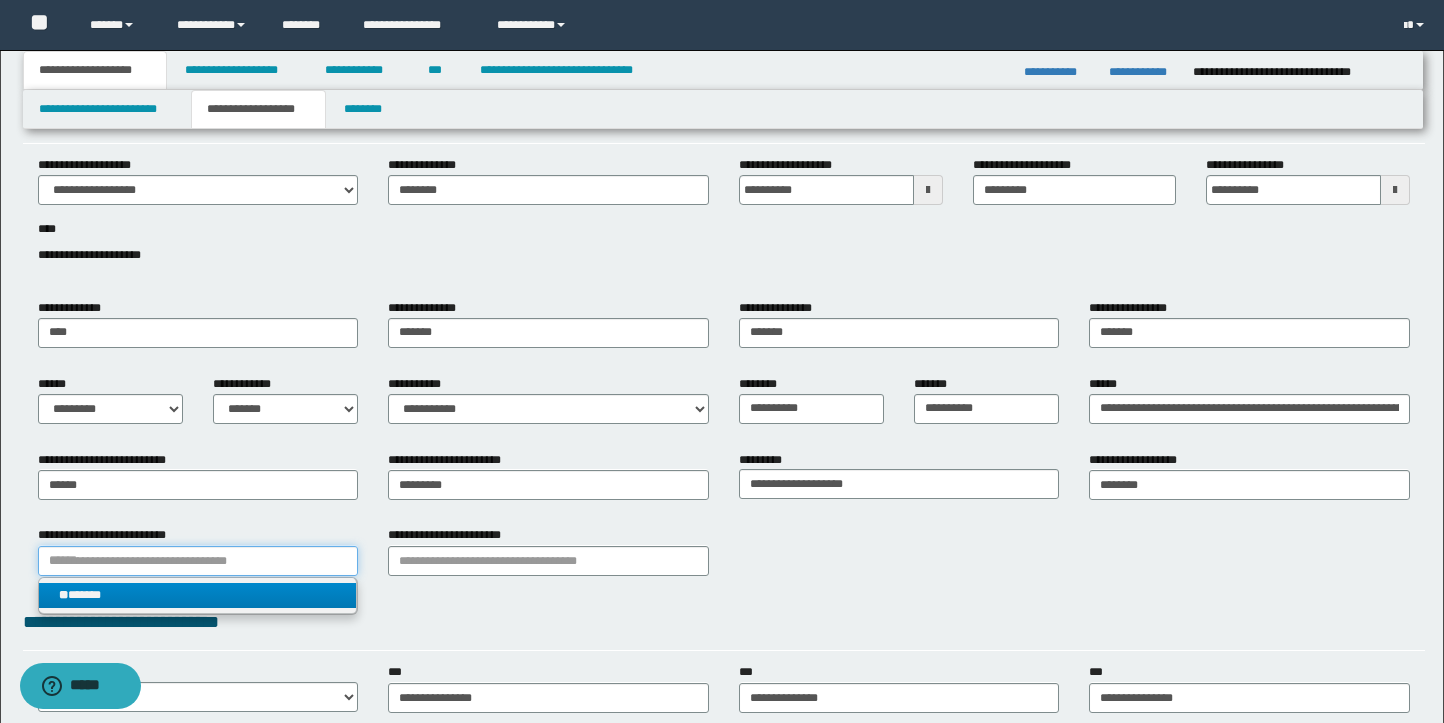 type 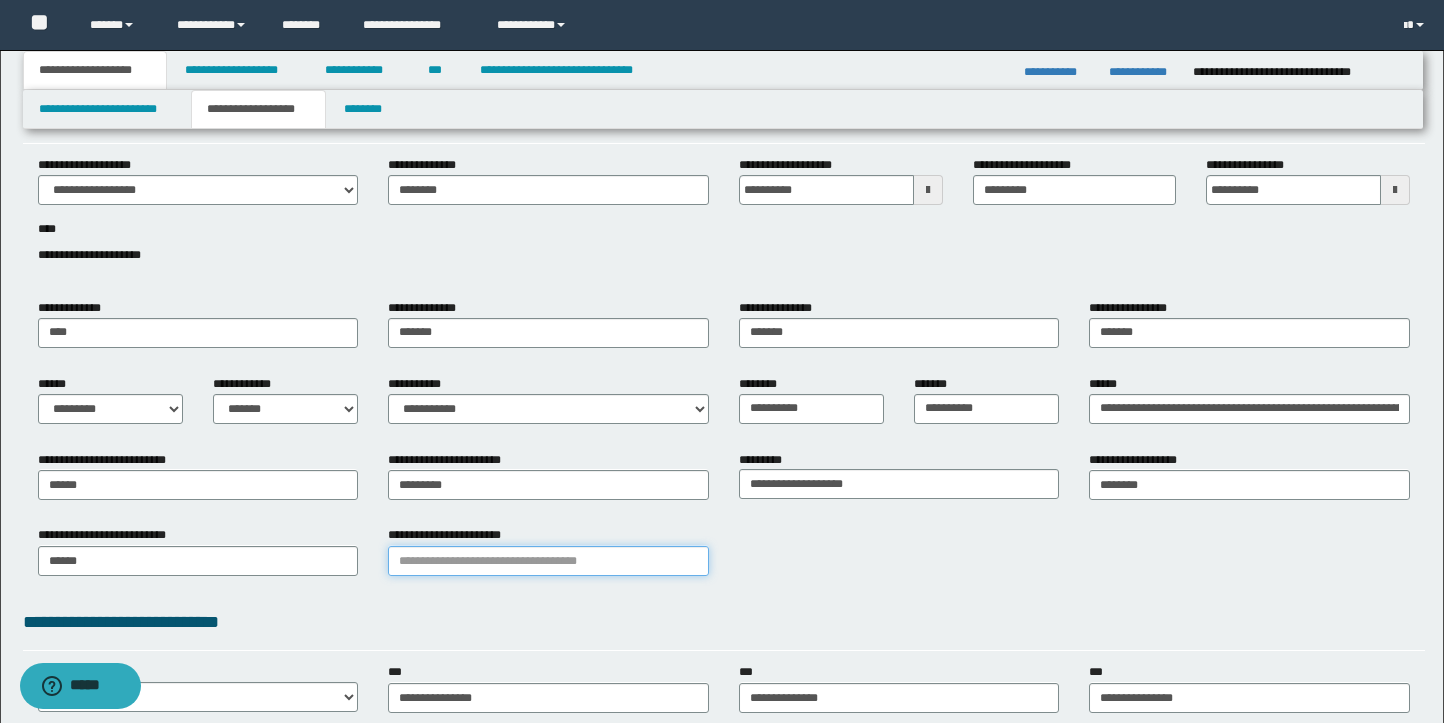 click on "**********" at bounding box center [548, 561] 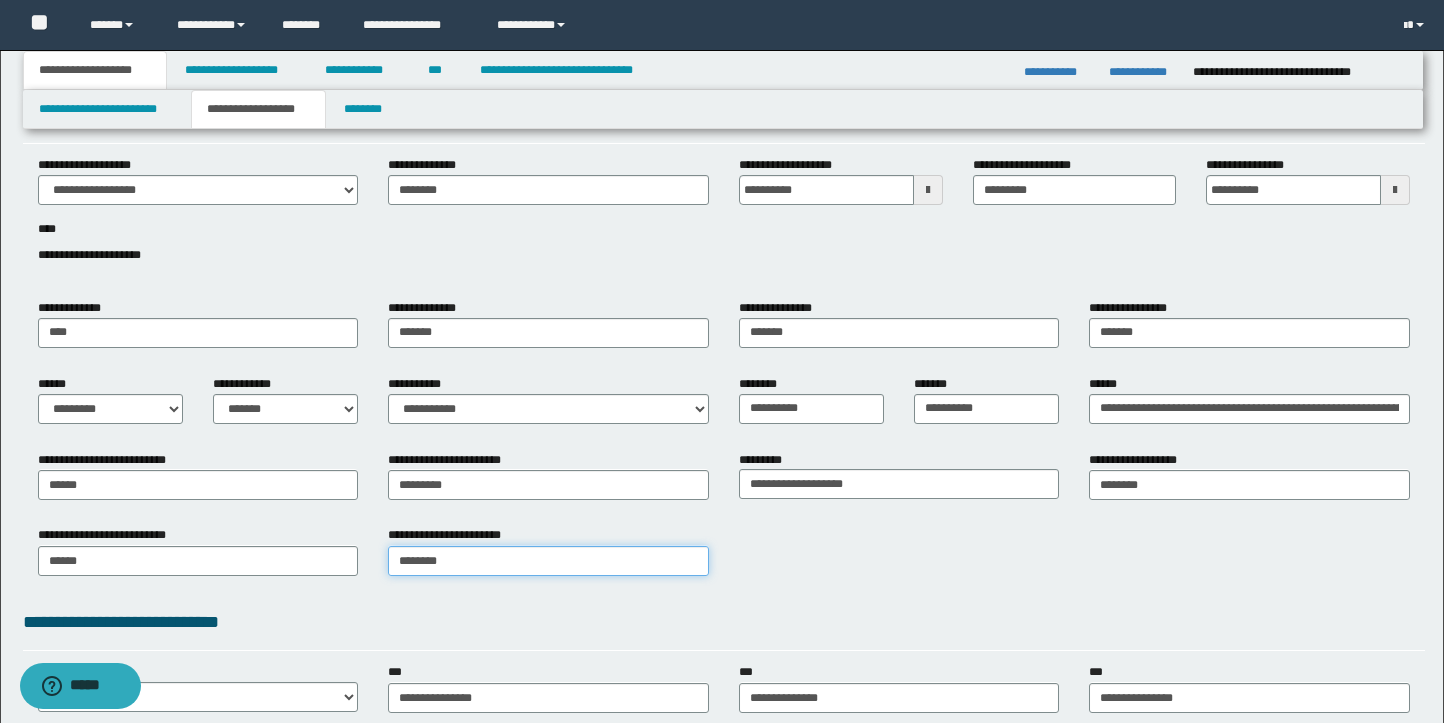type on "*********" 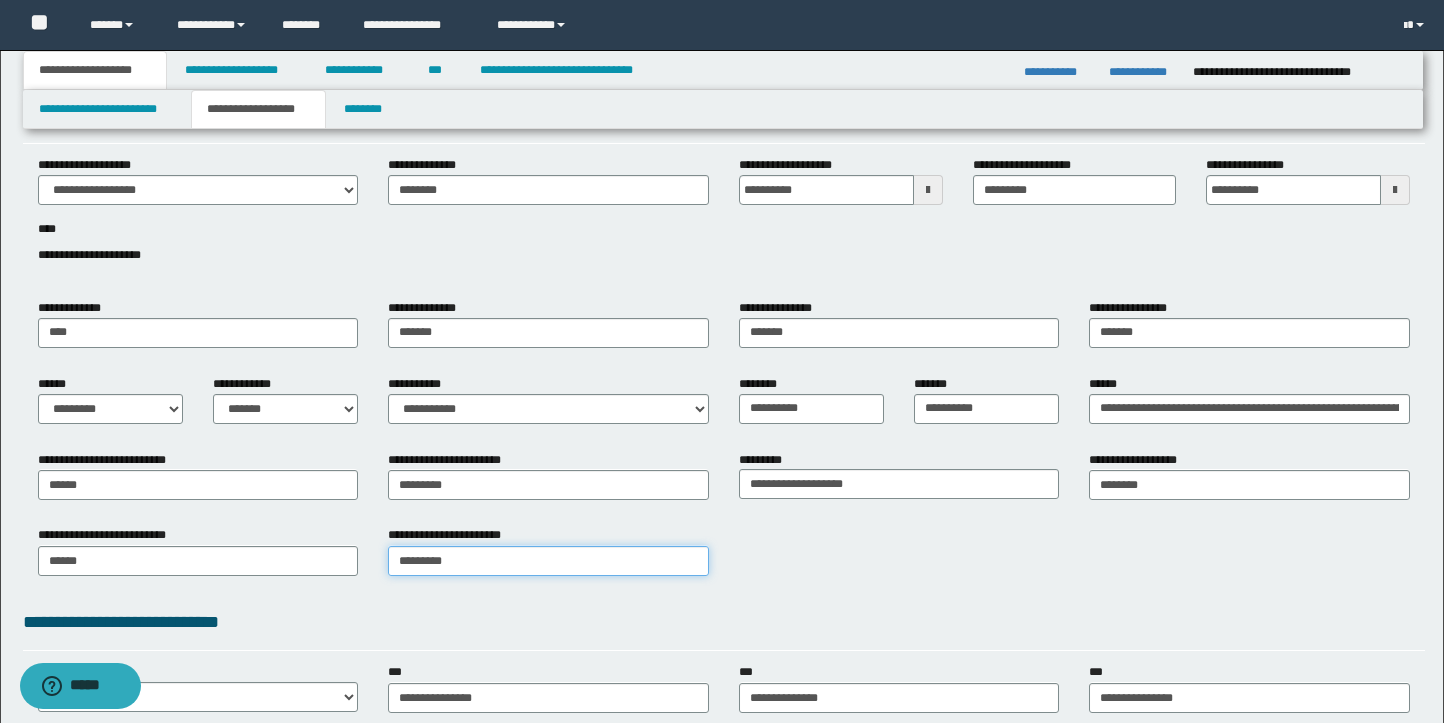 type on "**********" 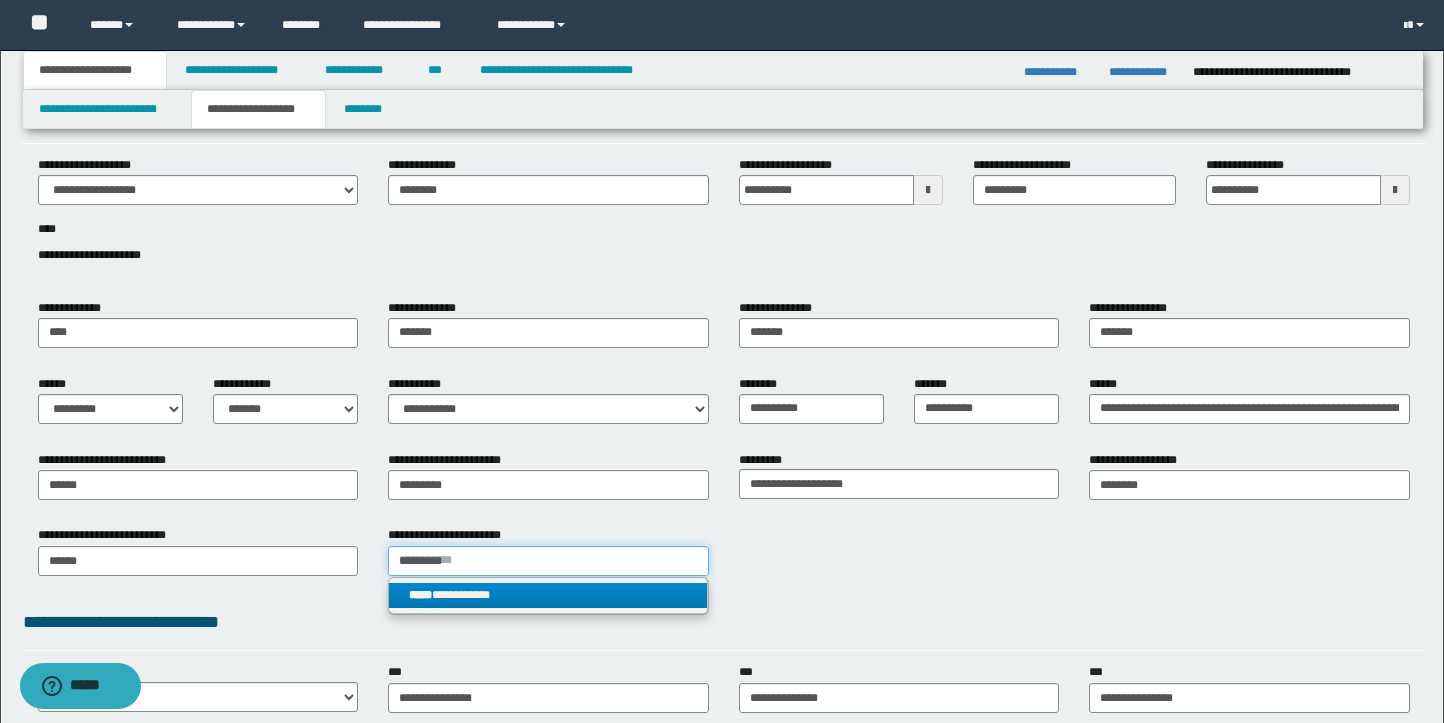 type on "*********" 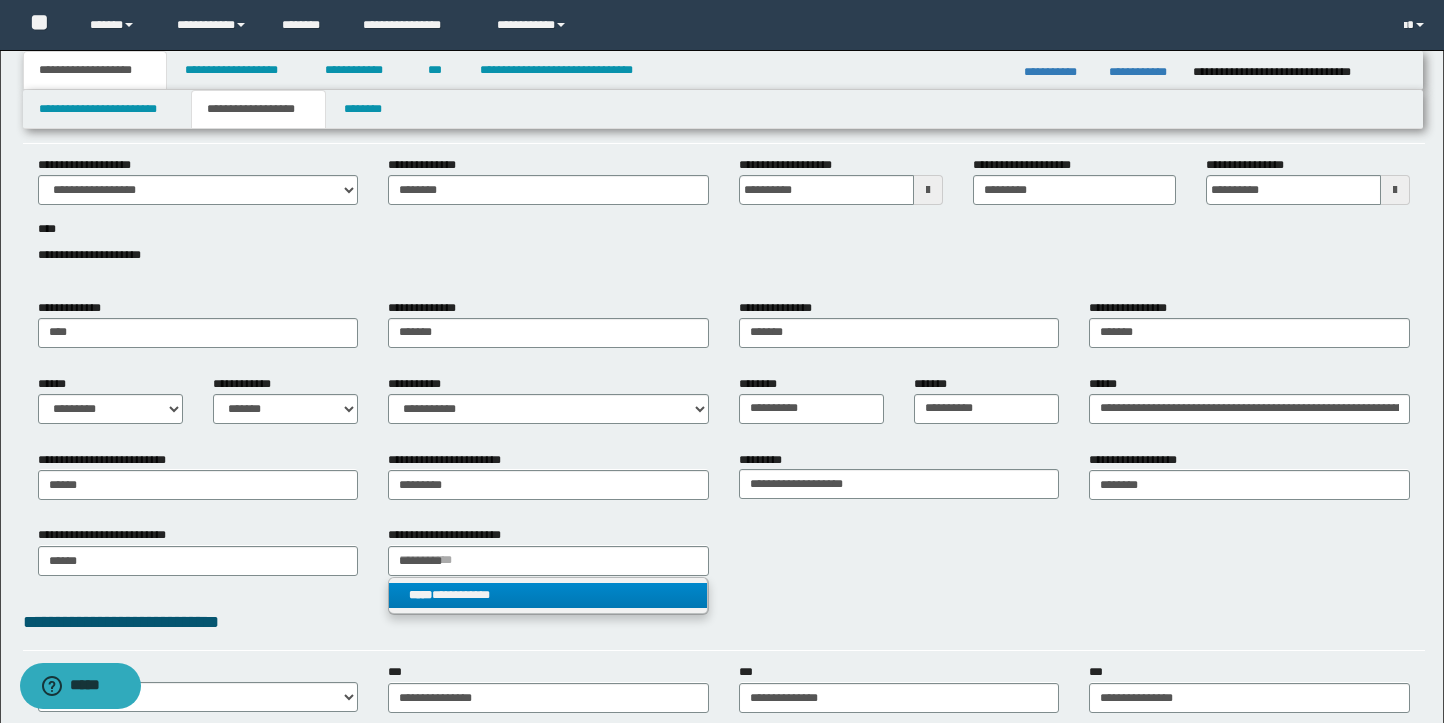 type 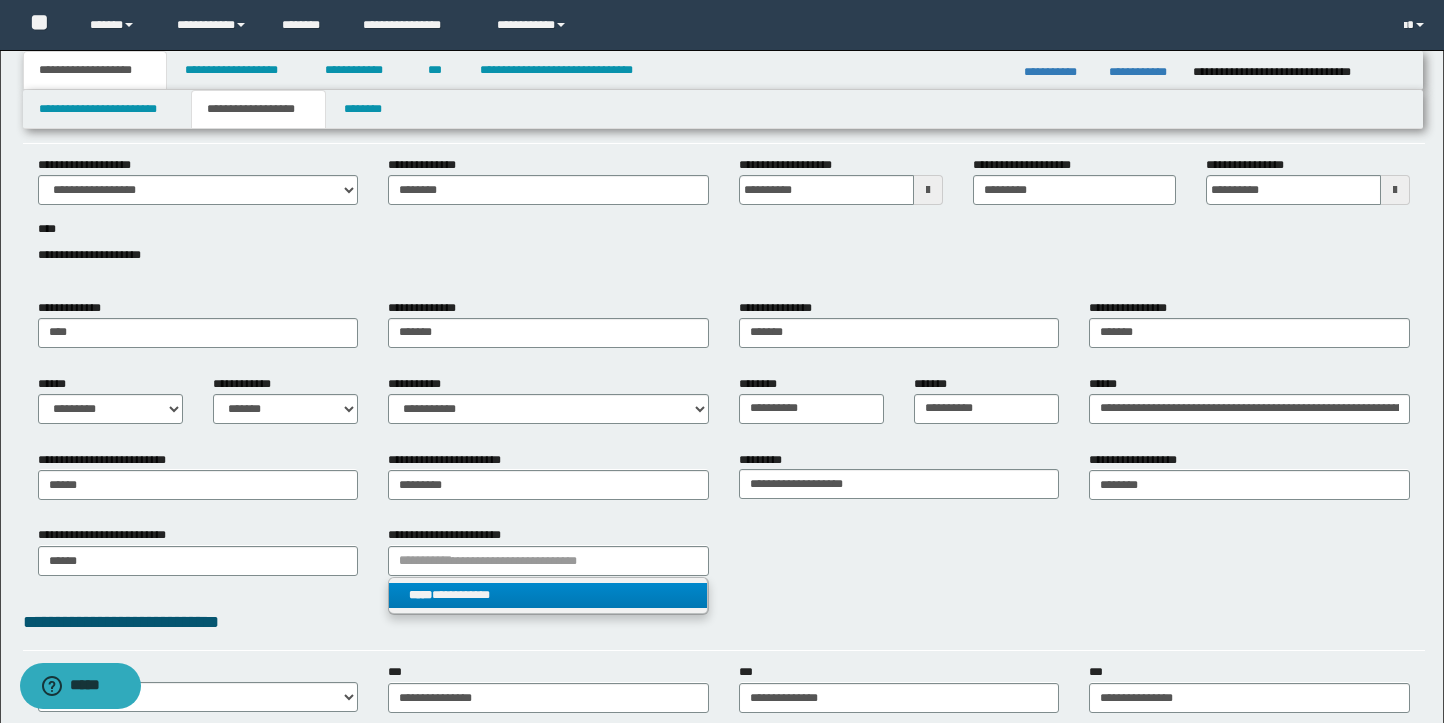 click on "**********" at bounding box center (548, 595) 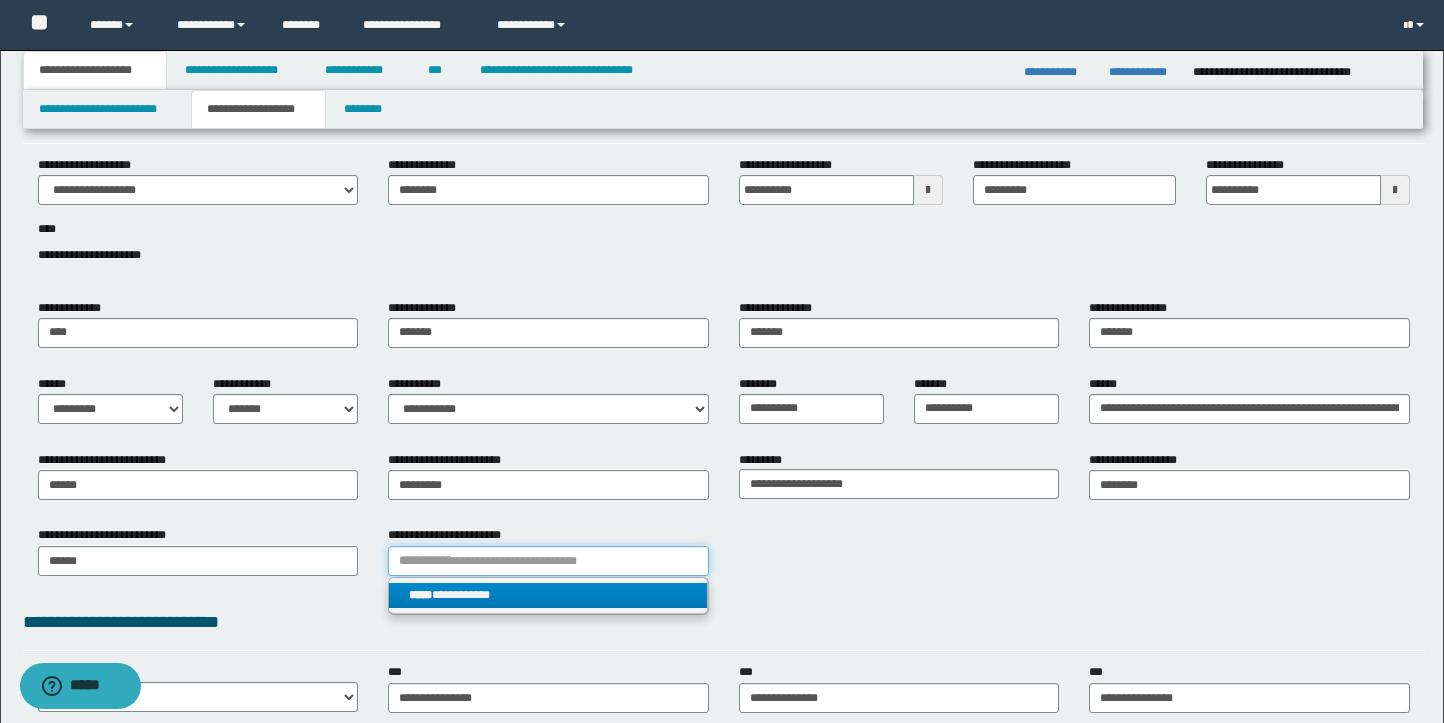 type 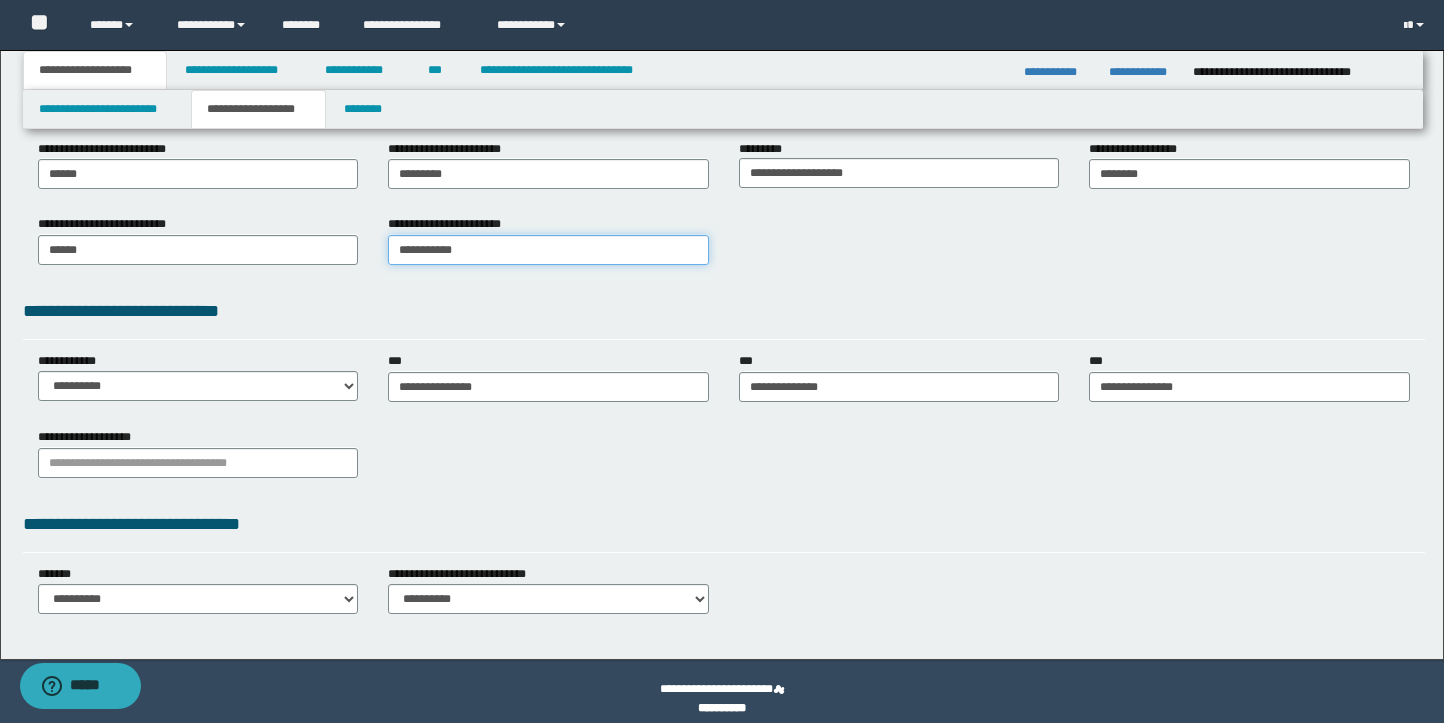 scroll, scrollTop: 371, scrollLeft: 0, axis: vertical 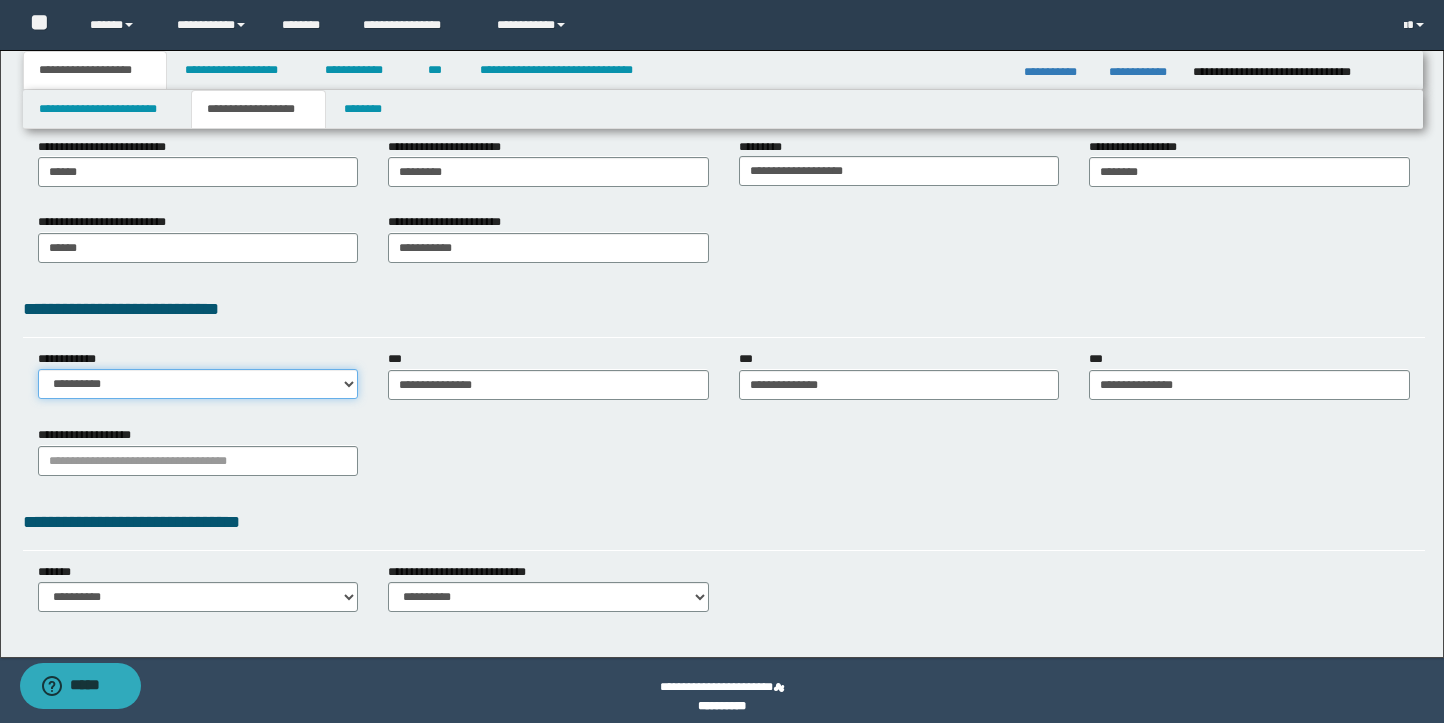 click on "**********" at bounding box center [198, 384] 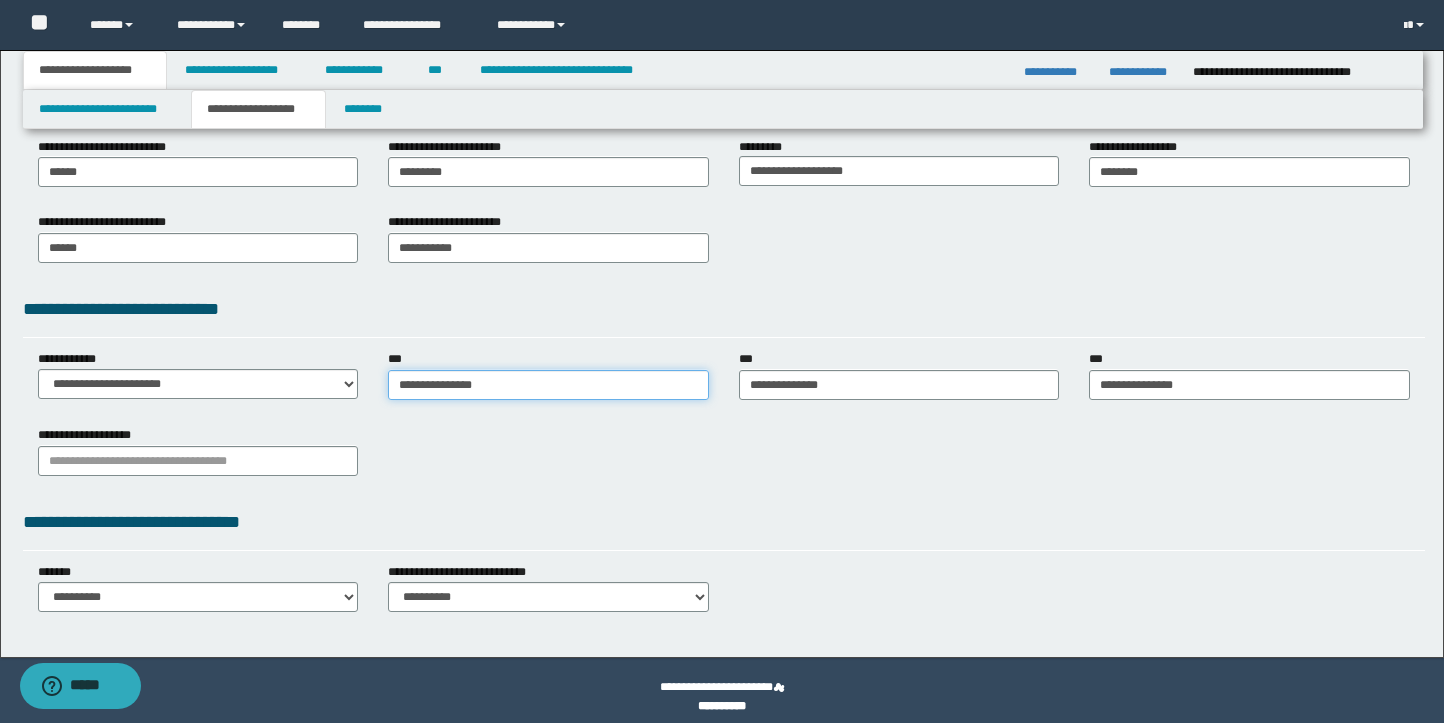 type on "**********" 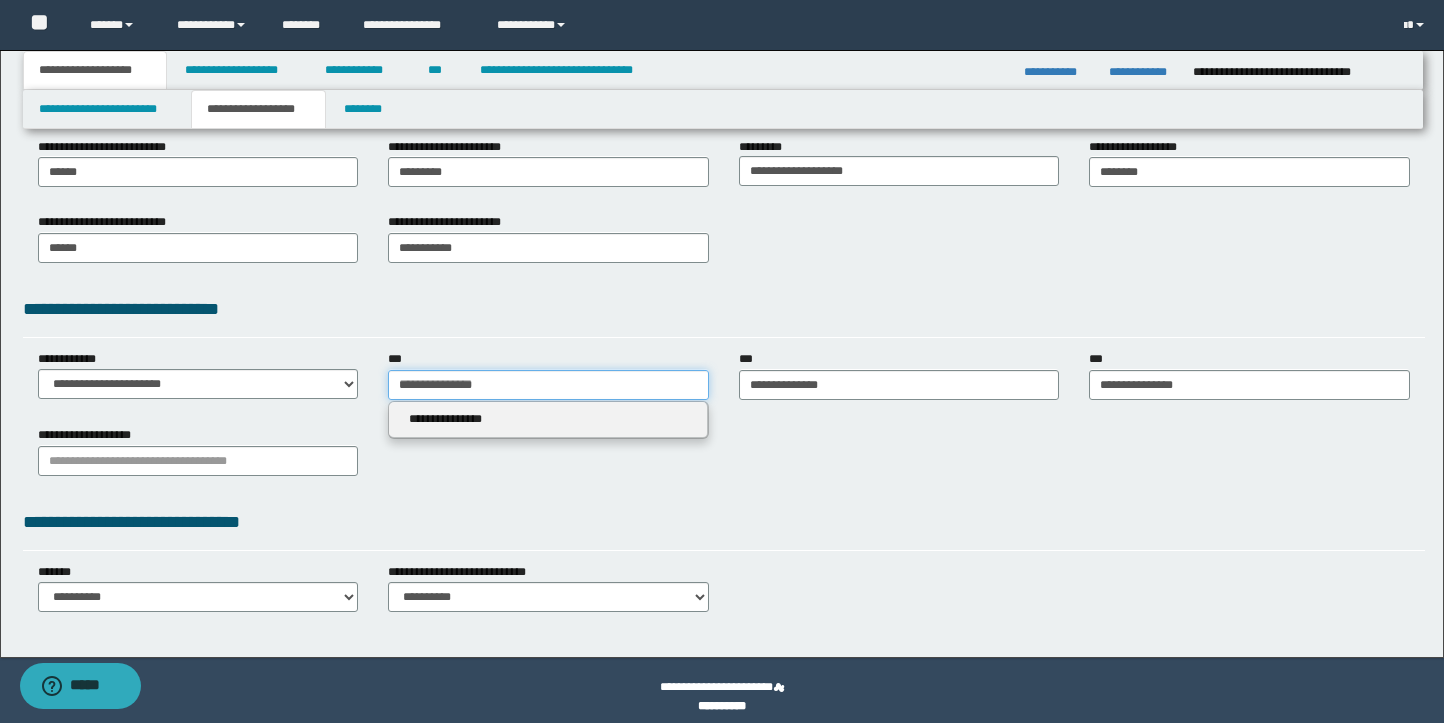 click on "**********" at bounding box center (548, 385) 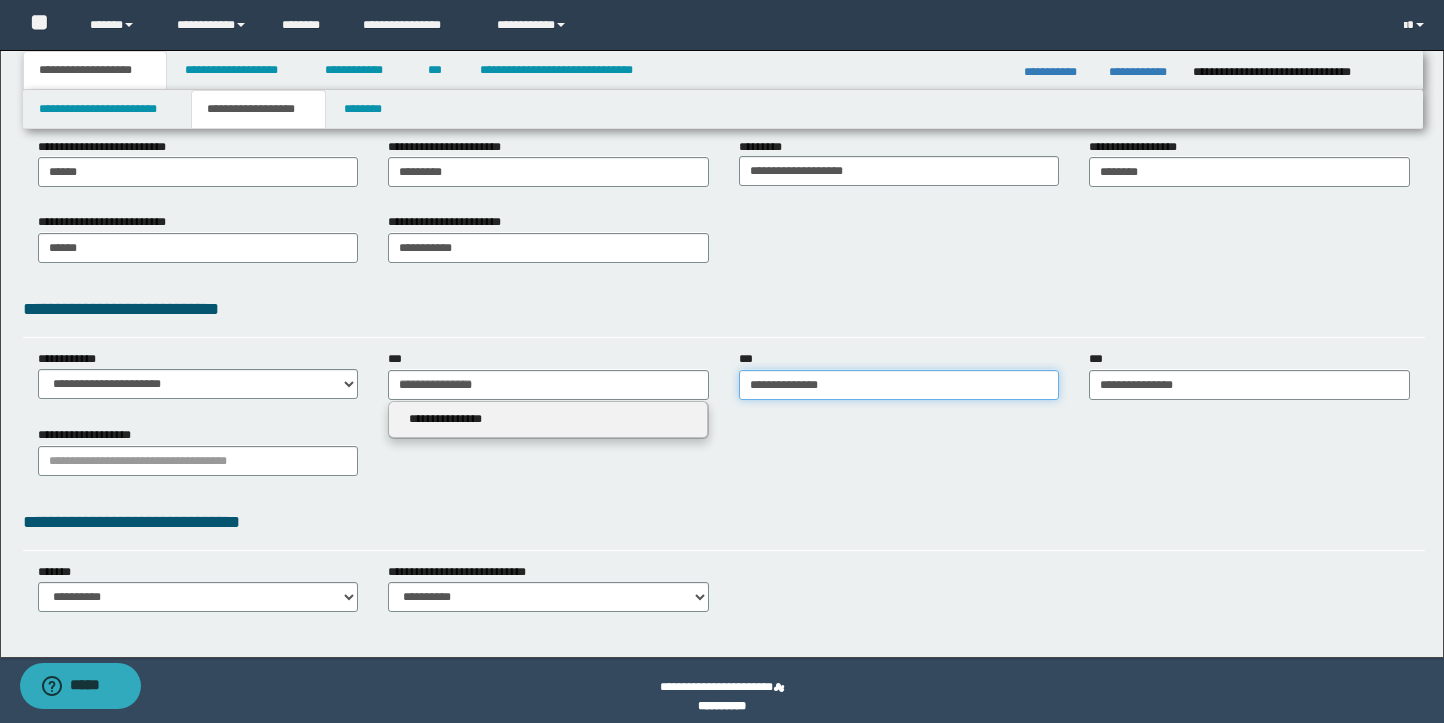 type 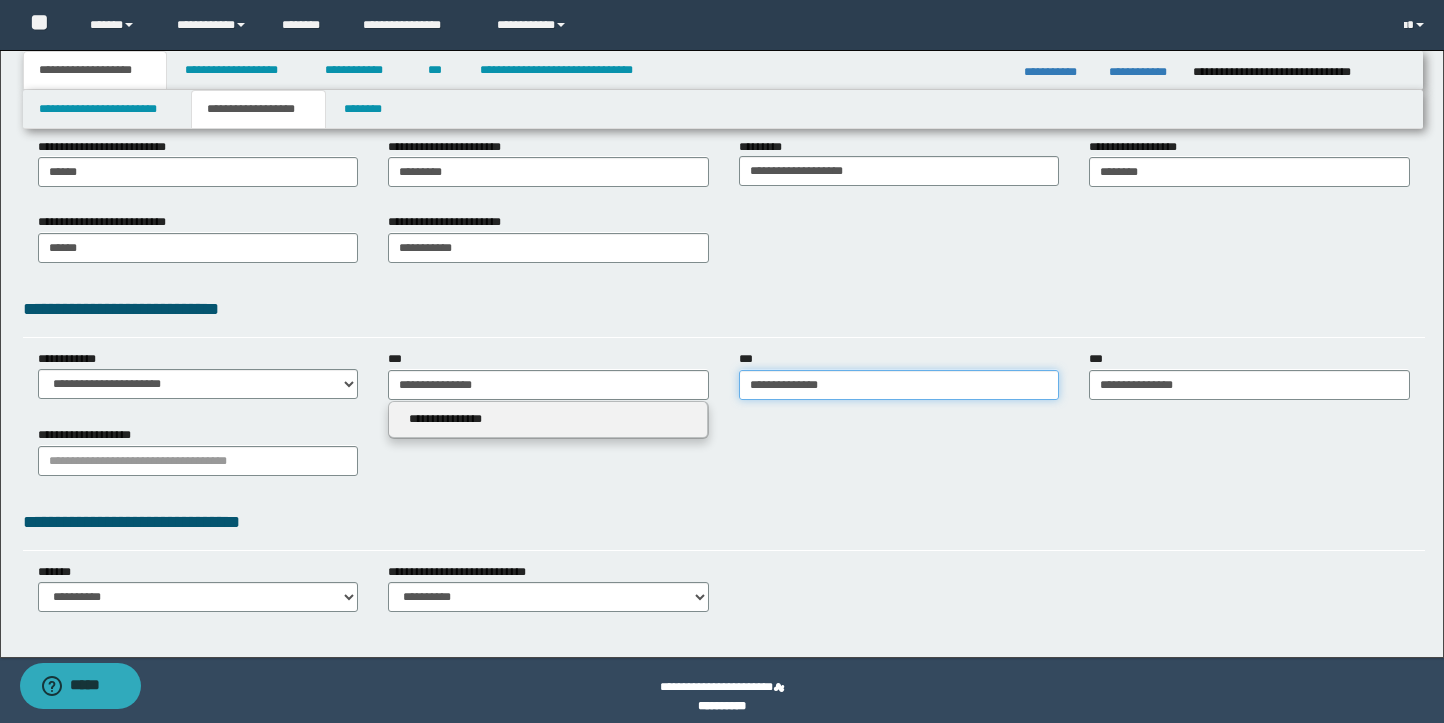 click on "**********" at bounding box center [899, 385] 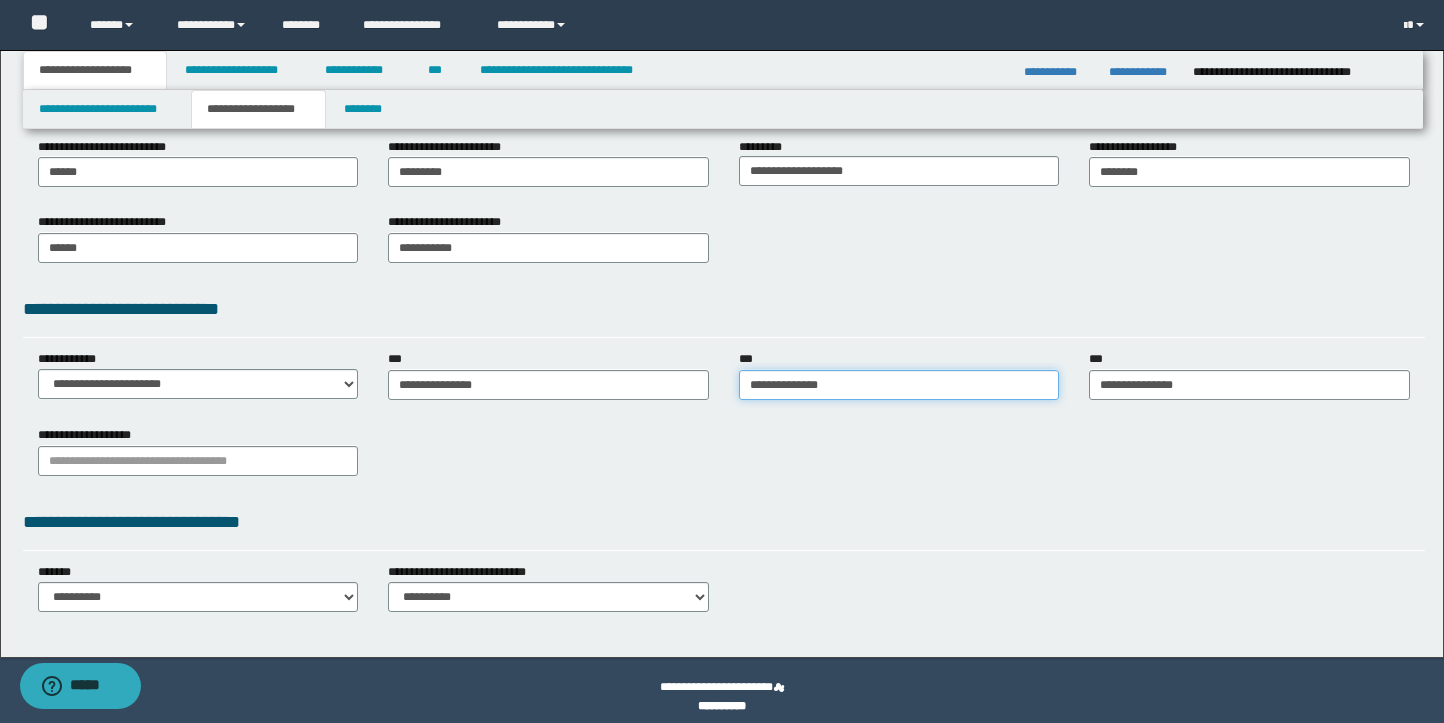 click on "**********" at bounding box center [899, 385] 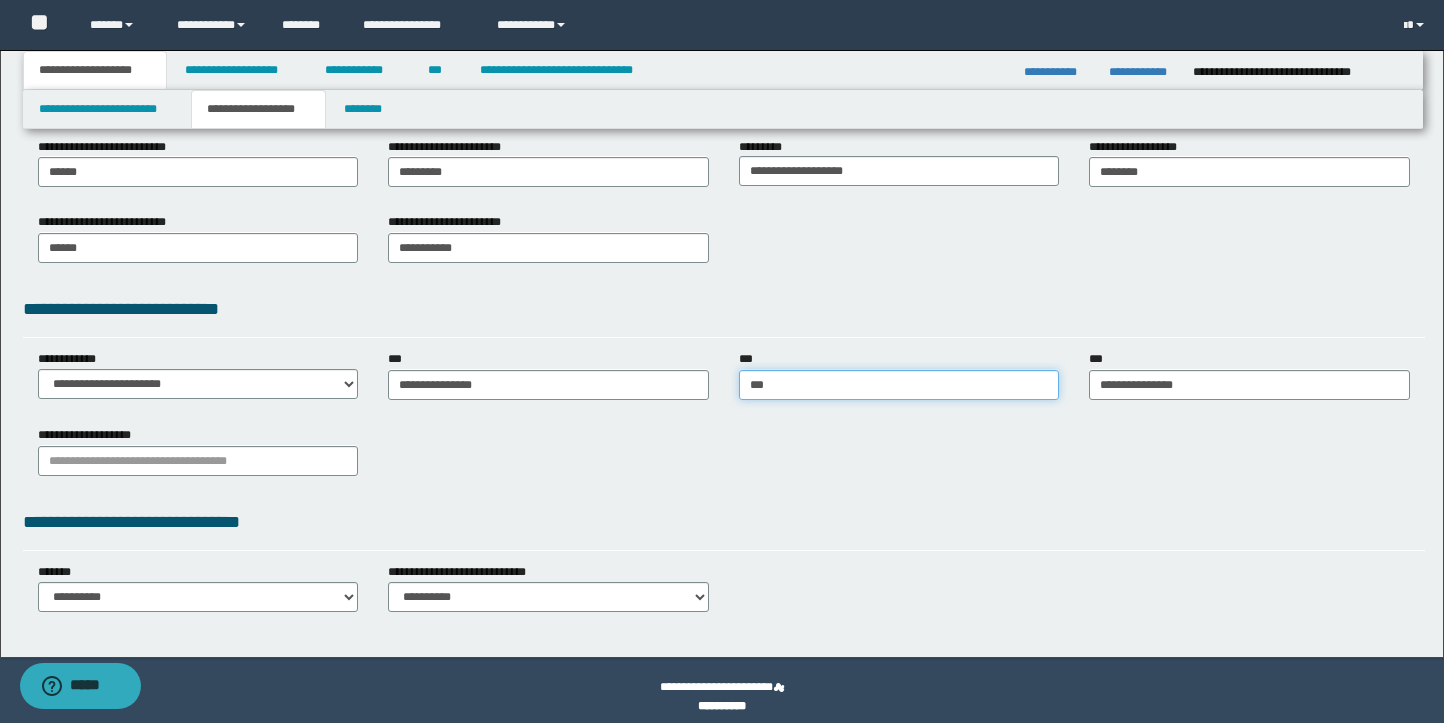 type on "****" 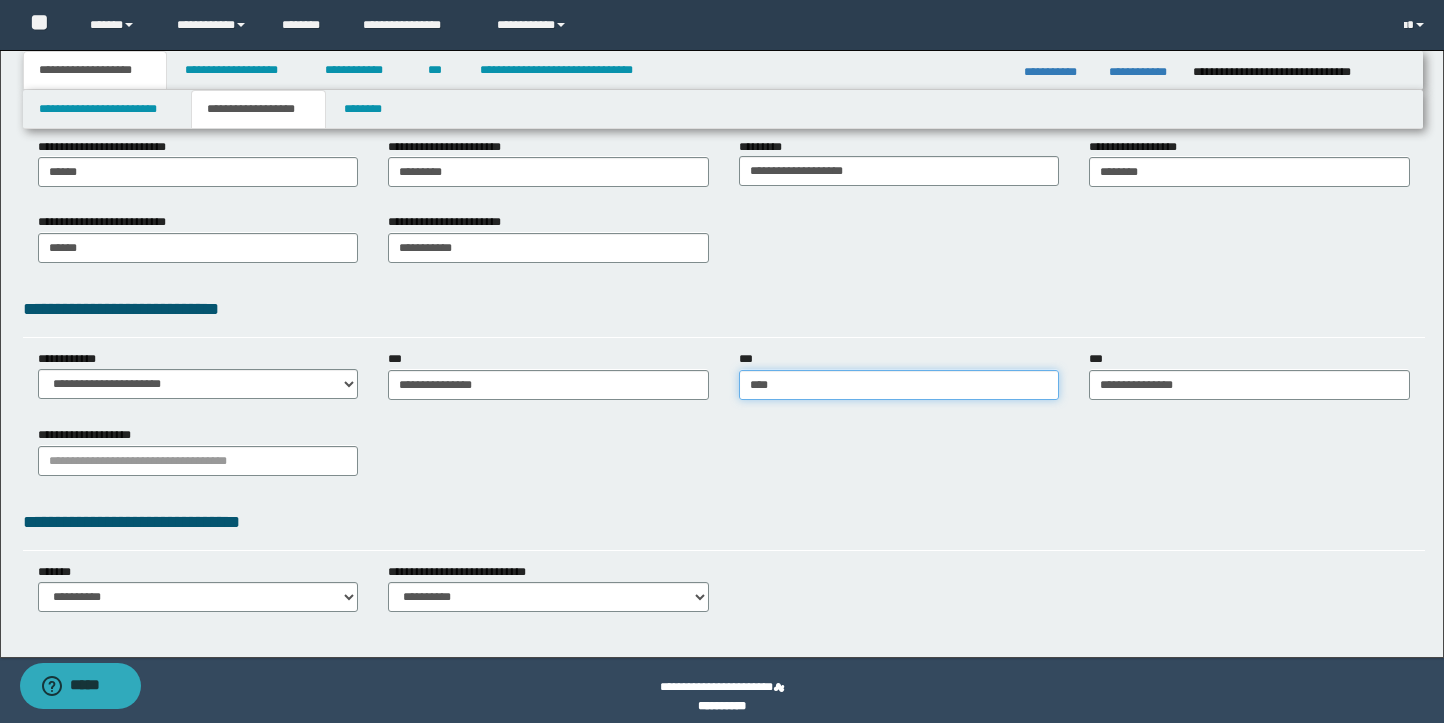 type on "****" 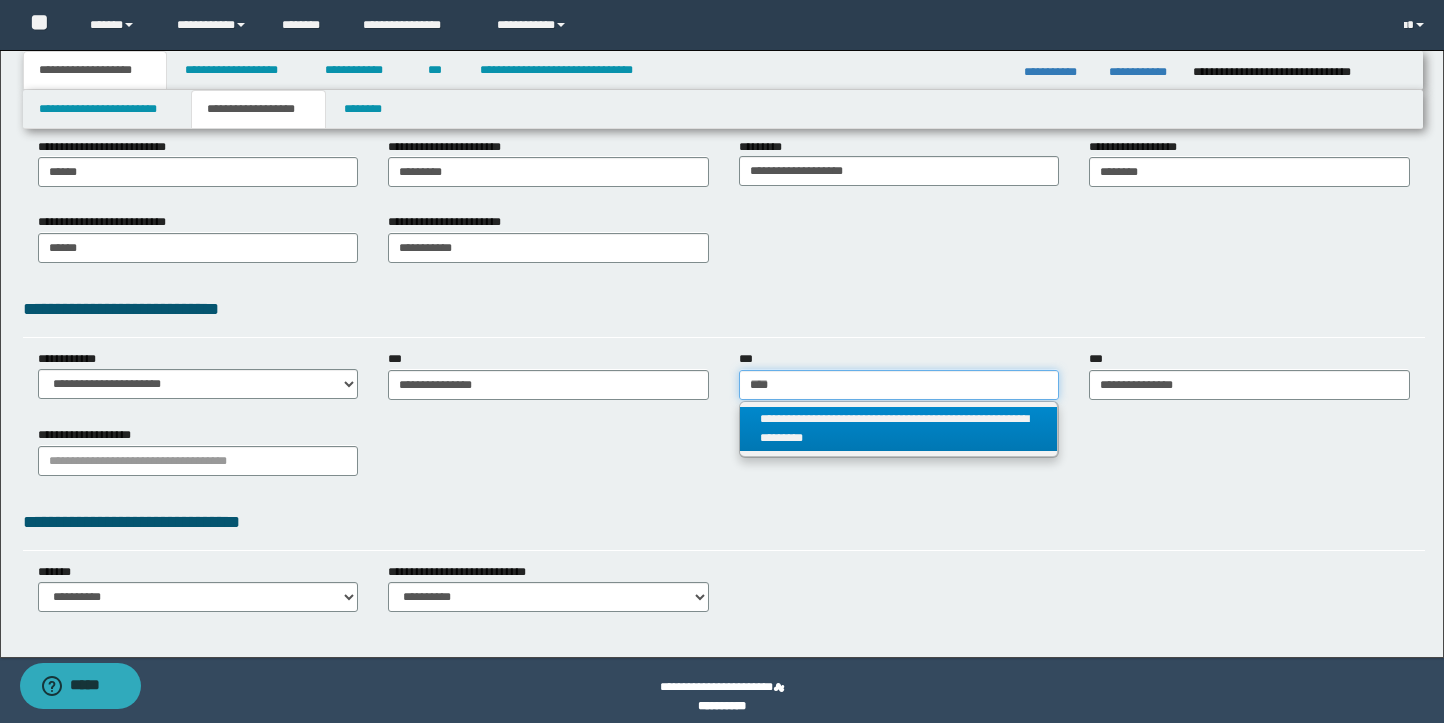 type on "****" 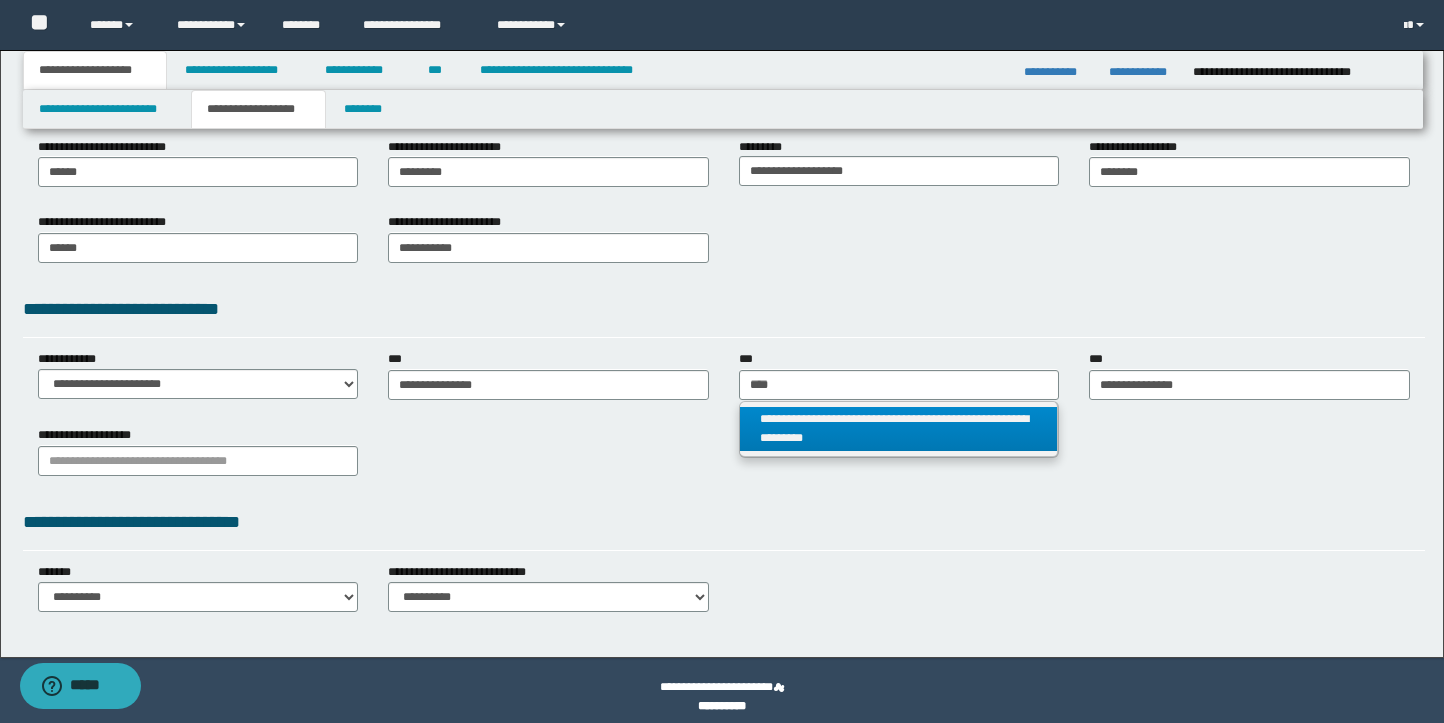 drag, startPoint x: 921, startPoint y: 425, endPoint x: 970, endPoint y: 421, distance: 49.162994 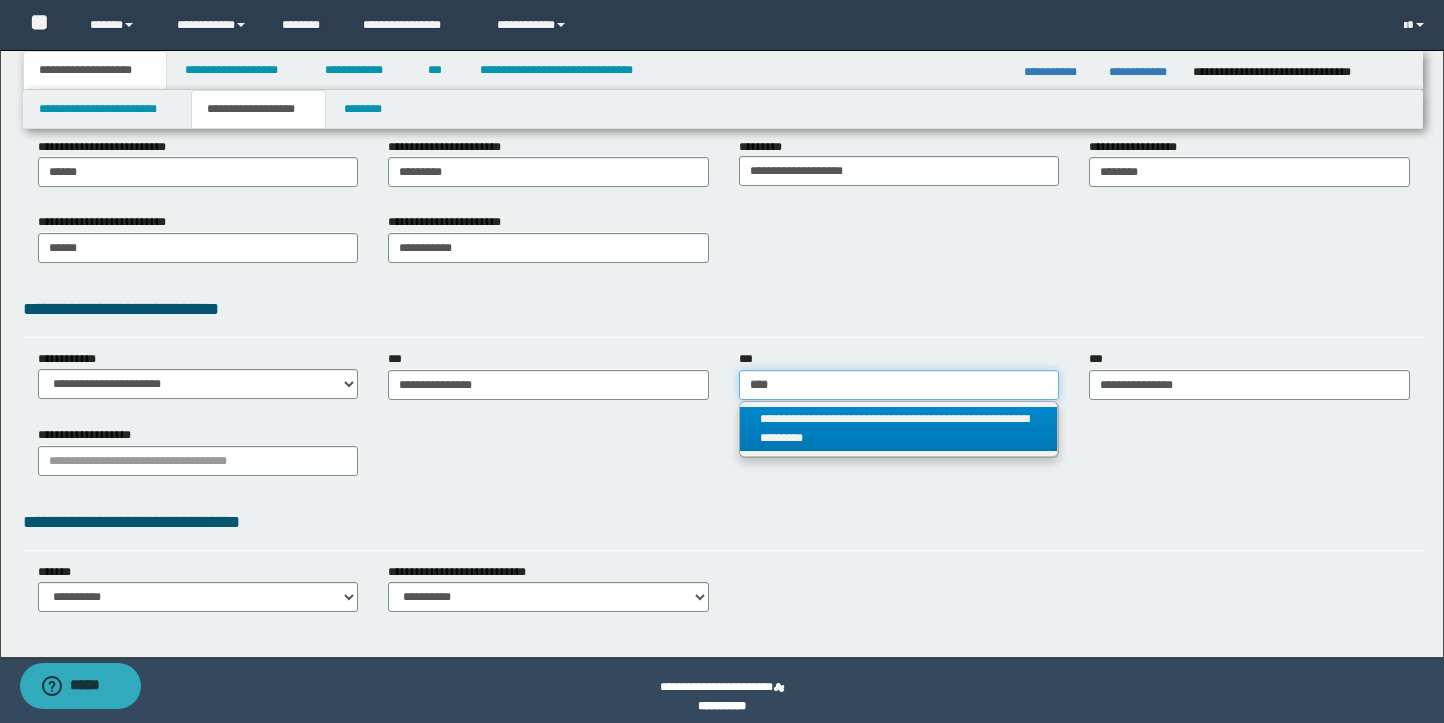 type 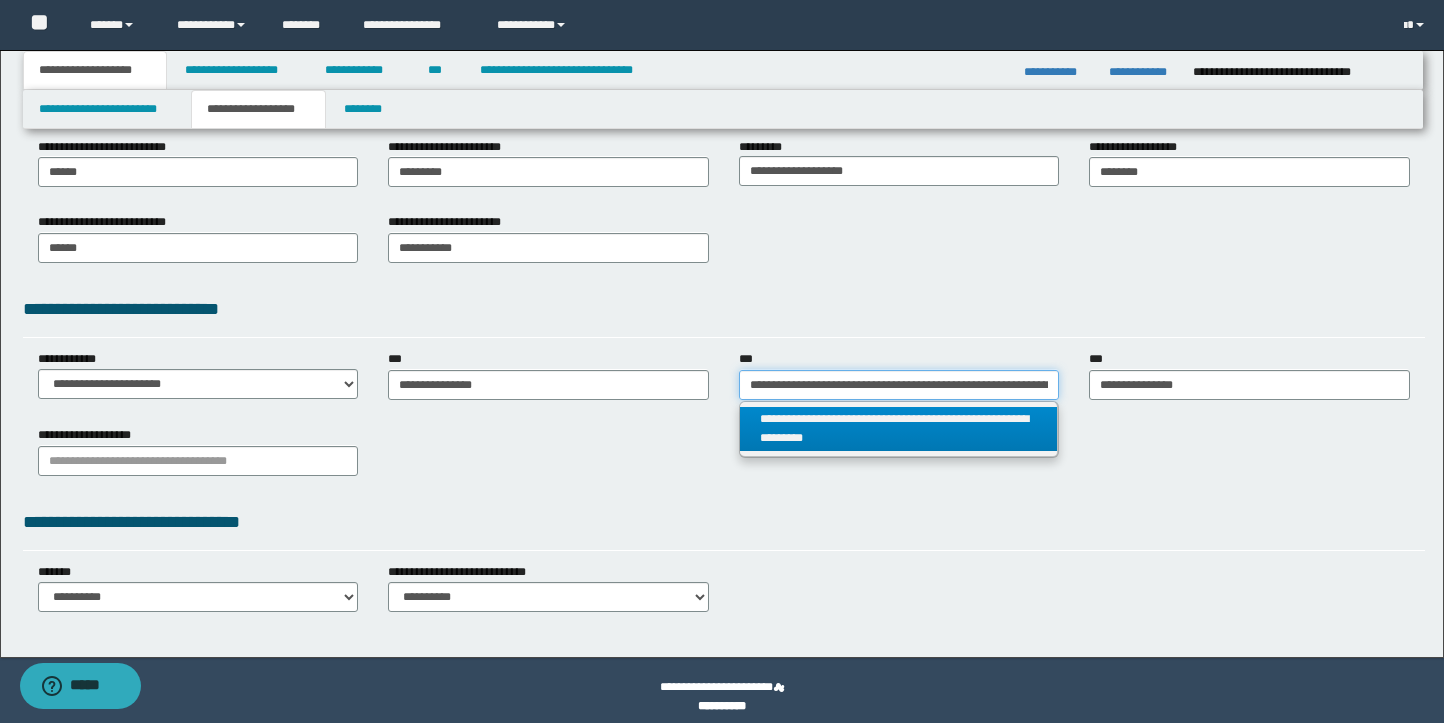 scroll, scrollTop: 0, scrollLeft: 161, axis: horizontal 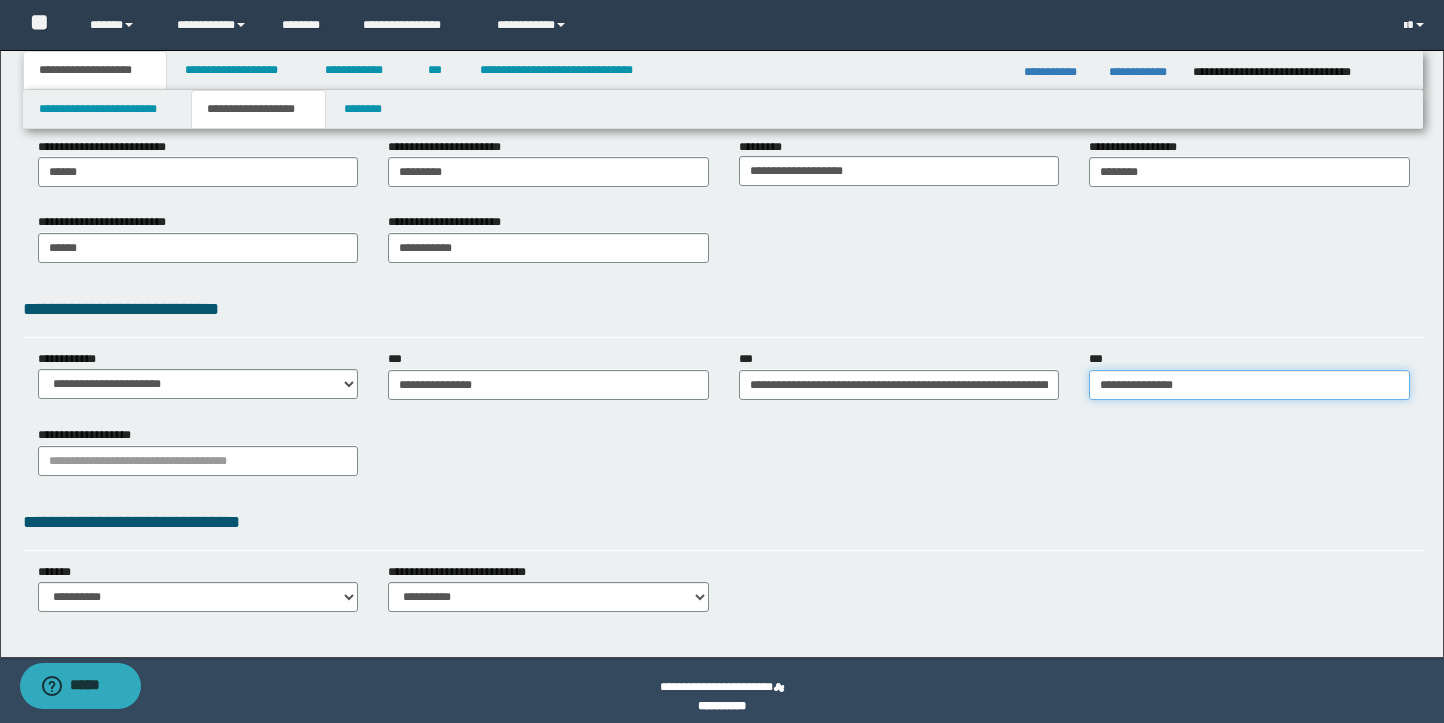 click on "**********" at bounding box center [1249, 385] 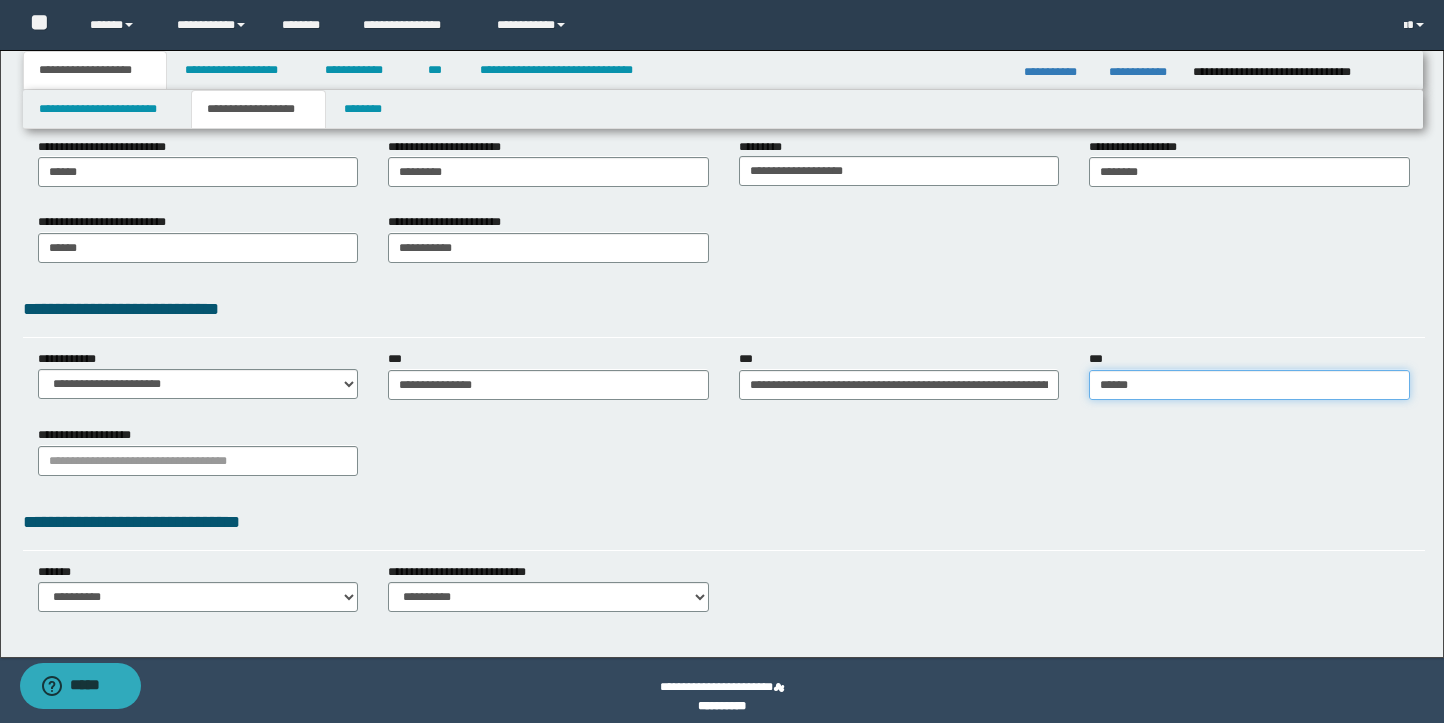 type on "*******" 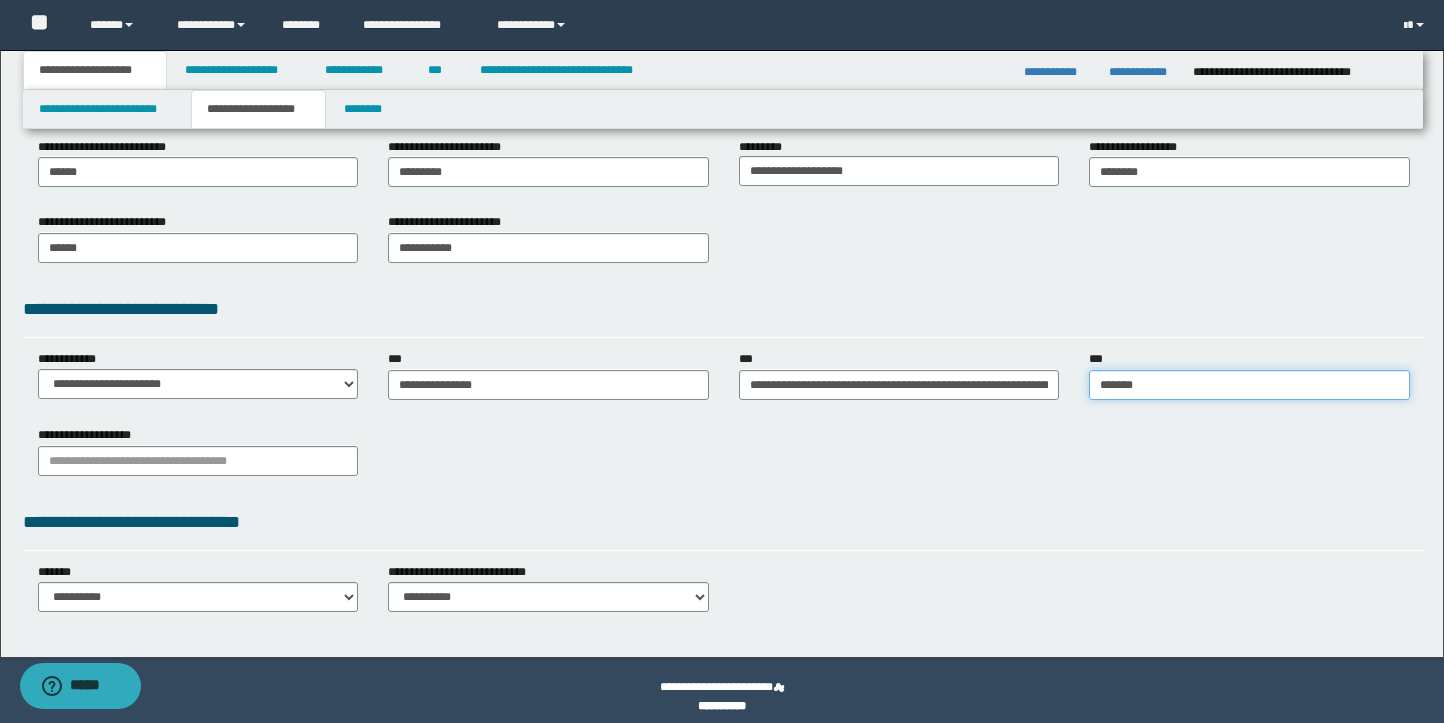 type on "*******" 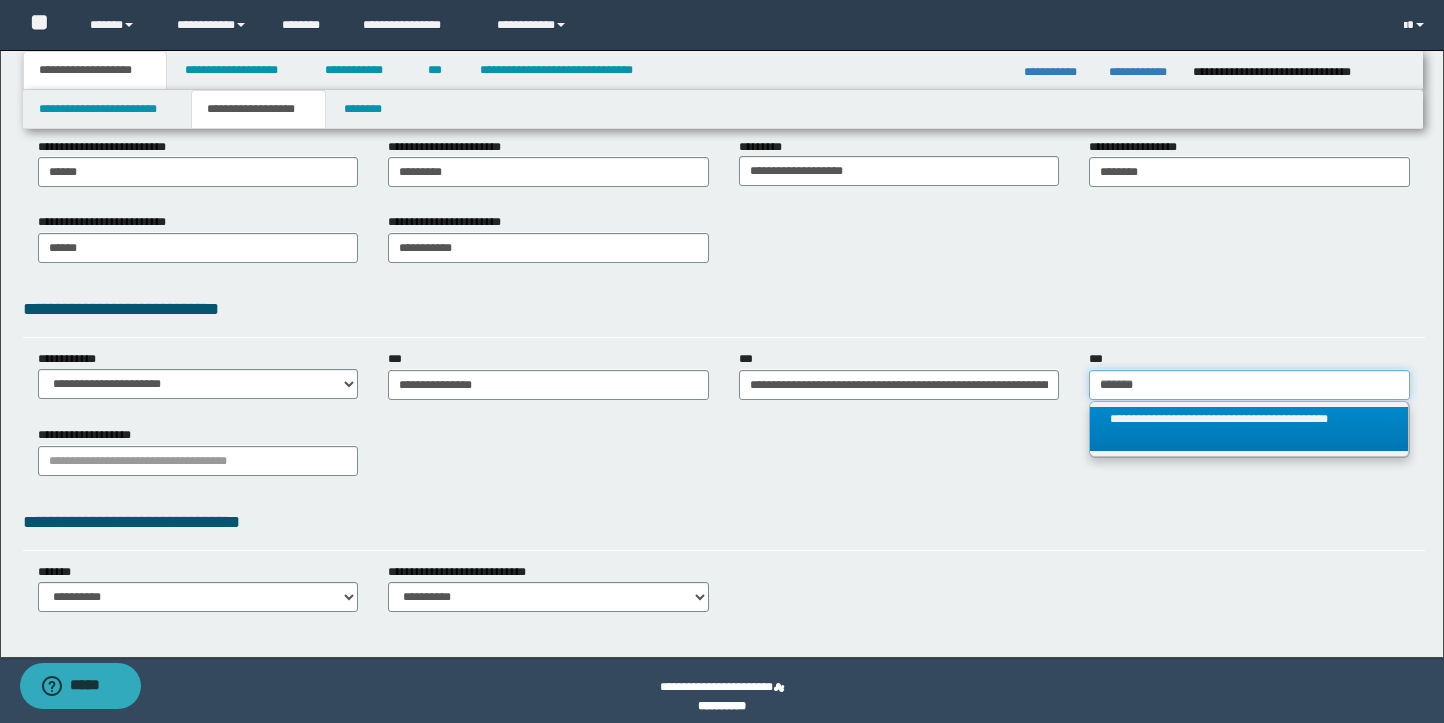 type on "*******" 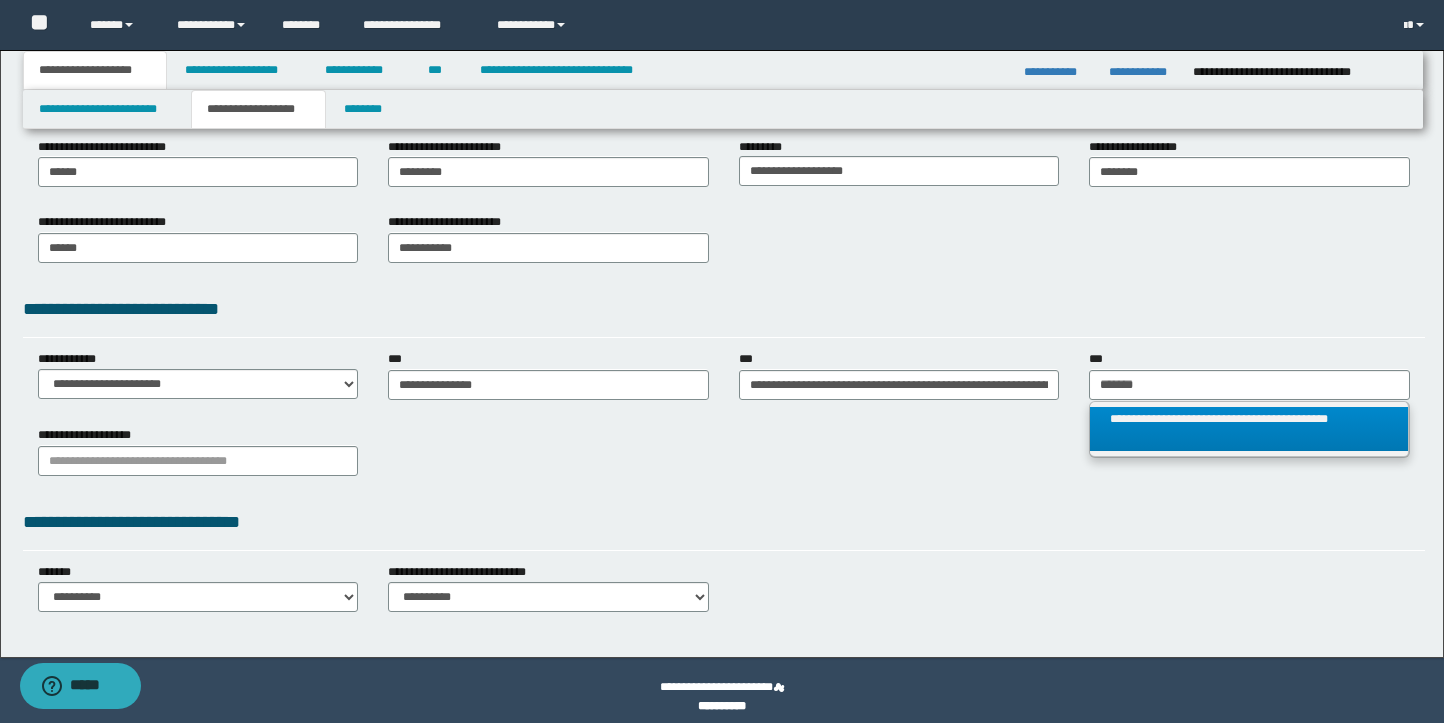click on "**********" at bounding box center [1249, 429] 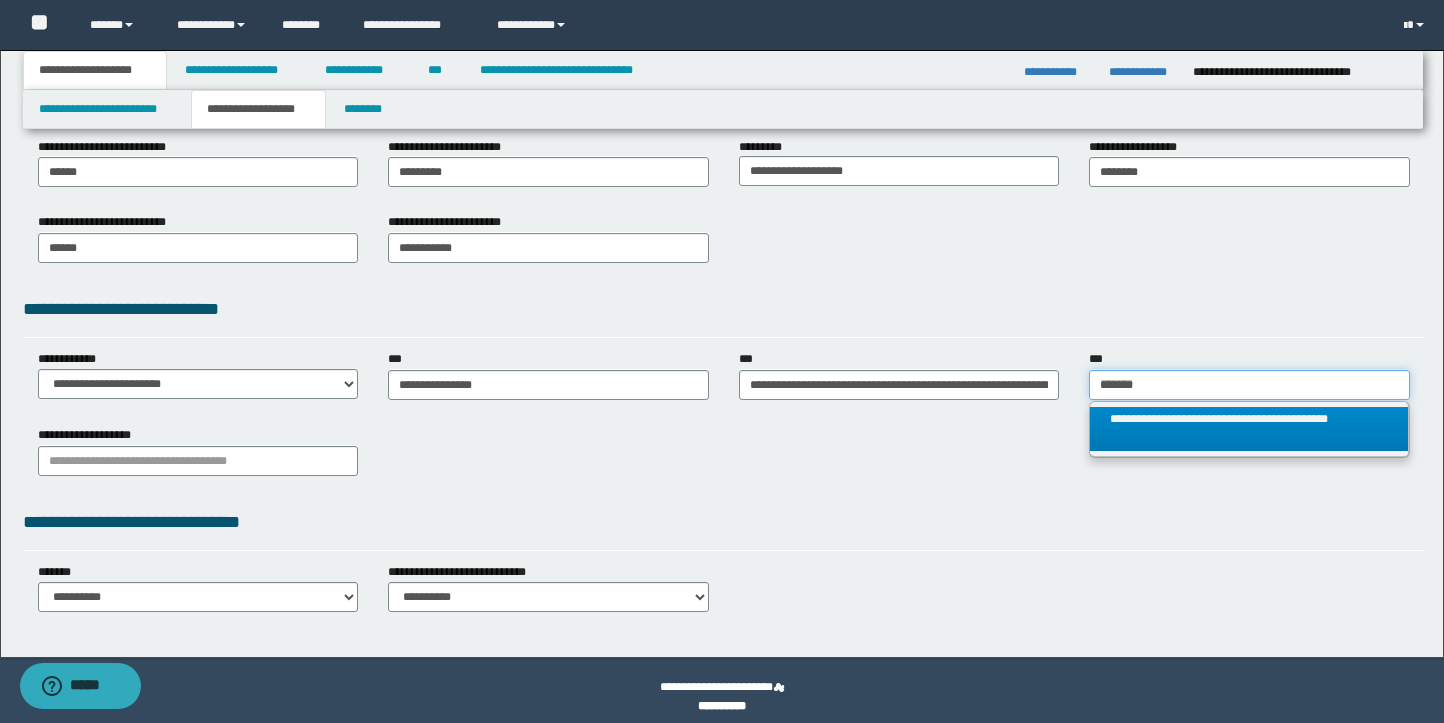 type 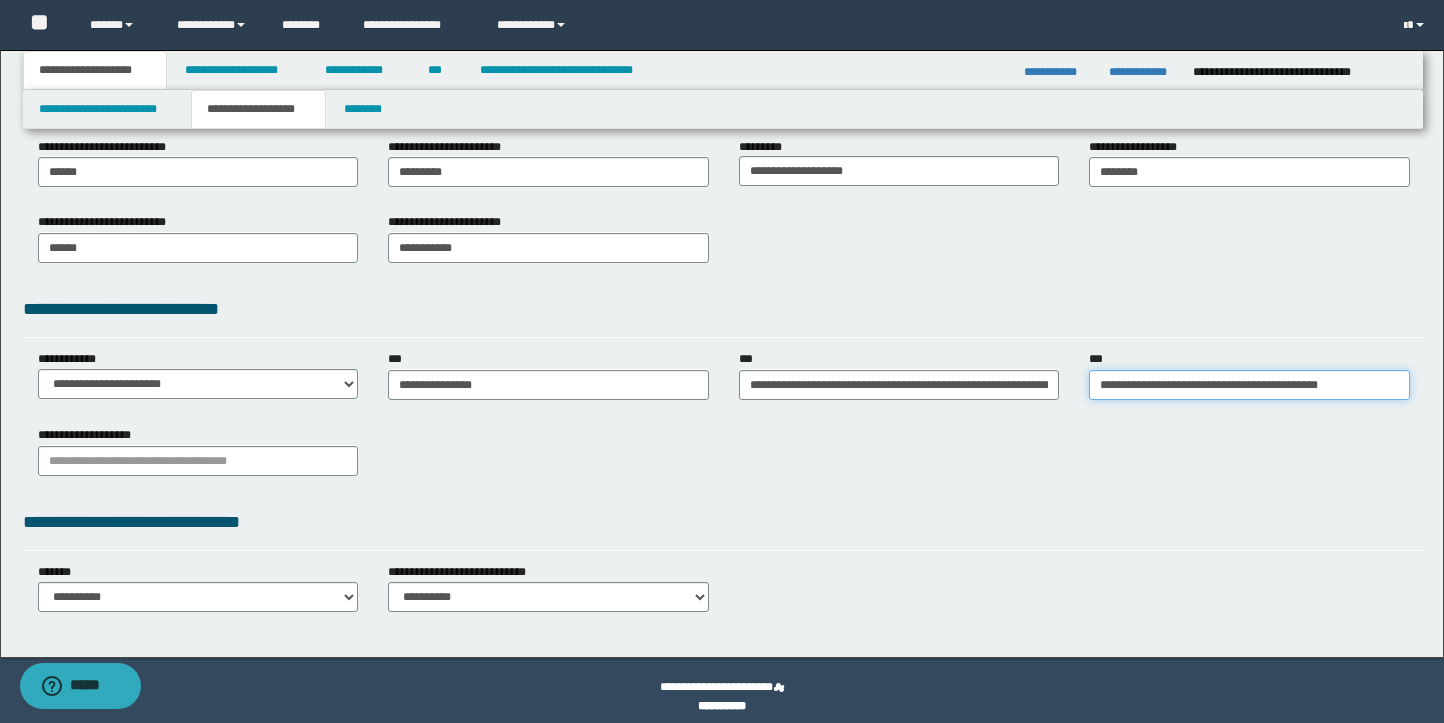 scroll, scrollTop: 0, scrollLeft: 8, axis: horizontal 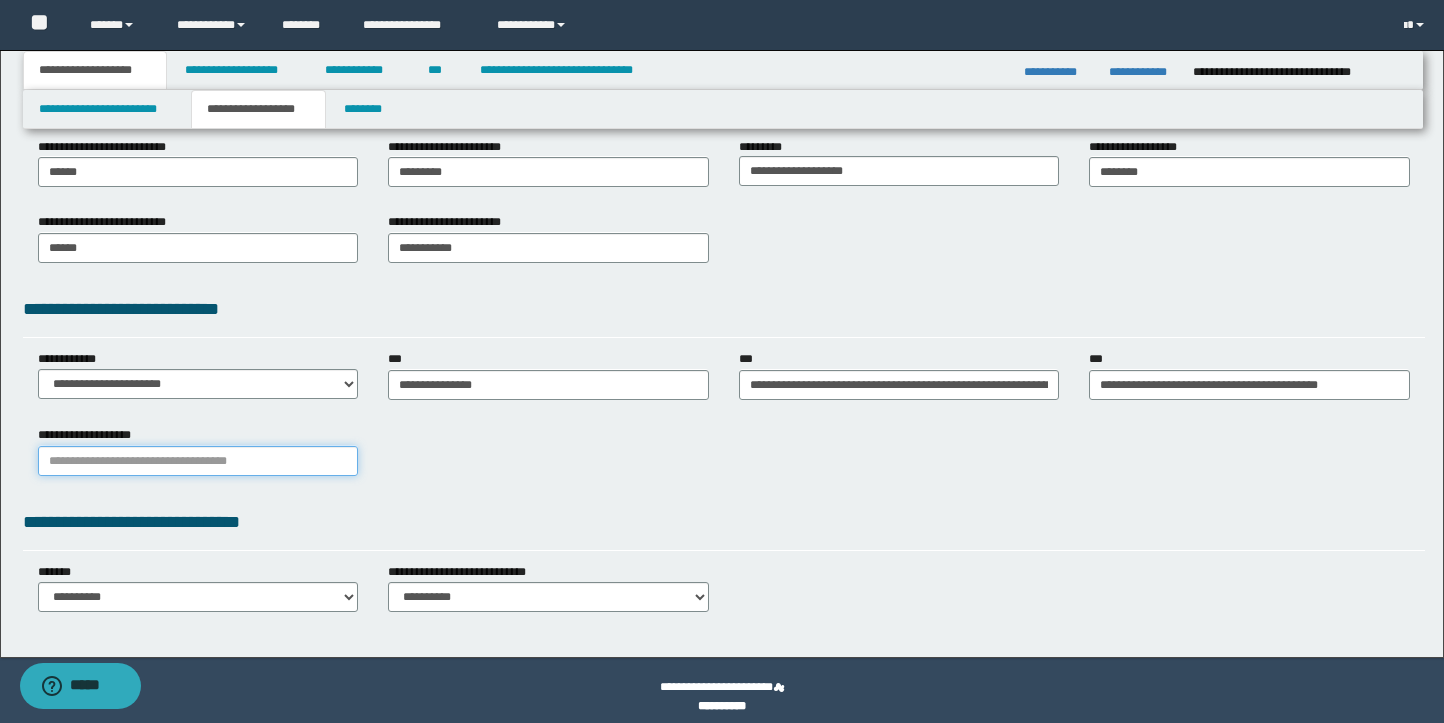 click on "**********" at bounding box center [198, 461] 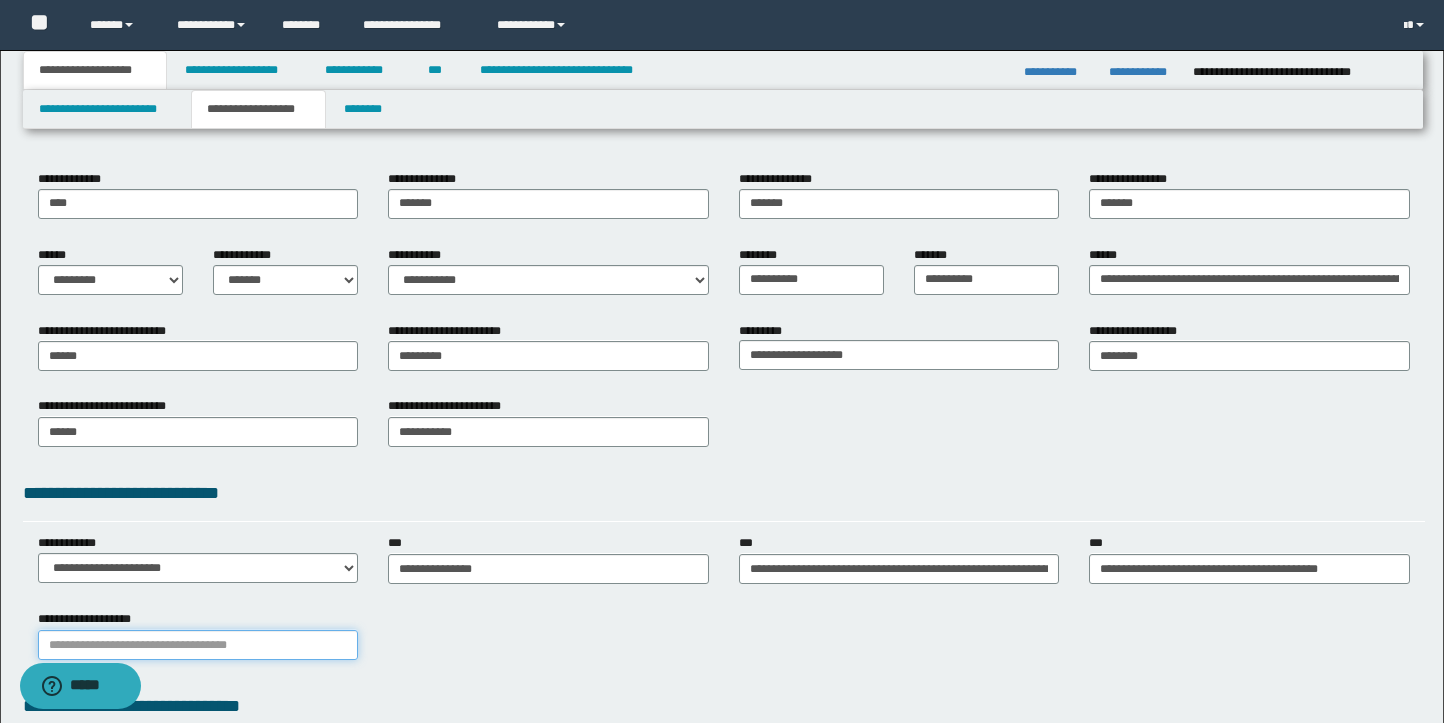 scroll, scrollTop: 190, scrollLeft: 0, axis: vertical 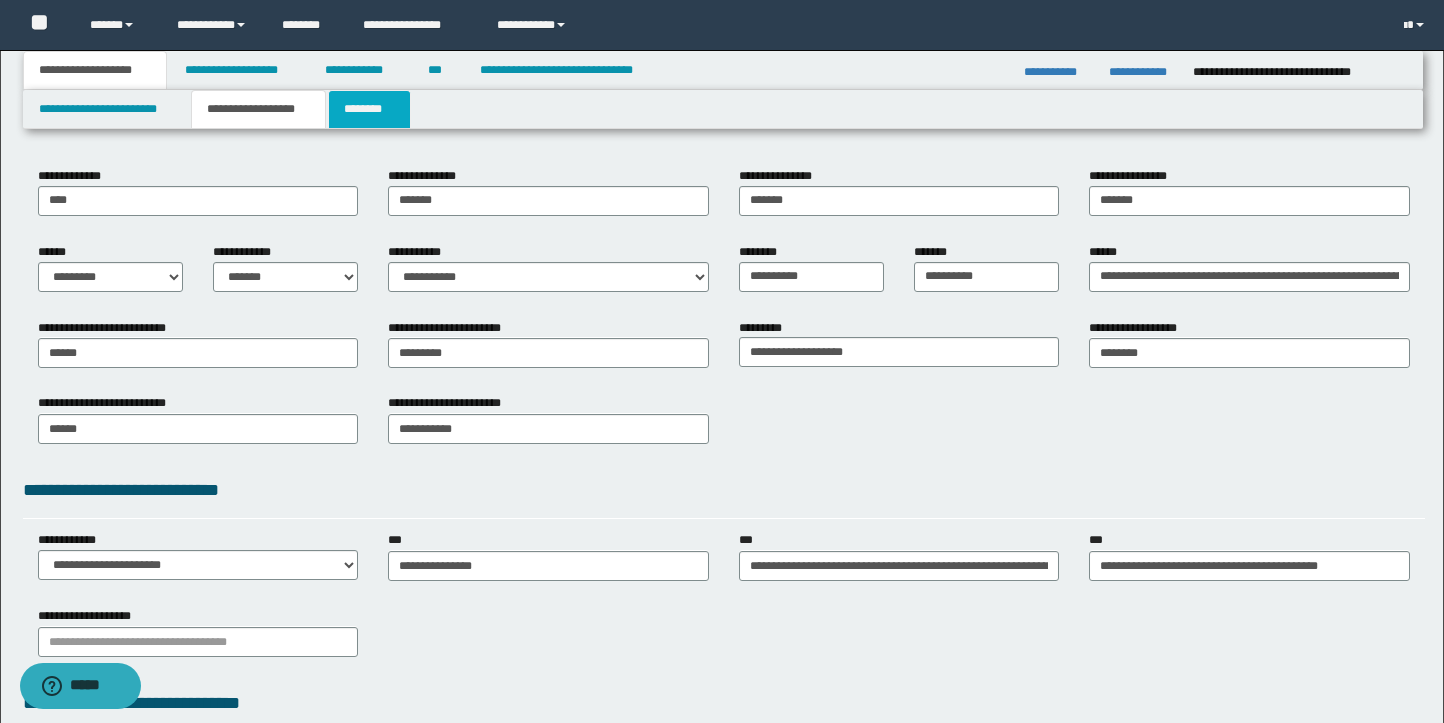click on "********" at bounding box center (369, 109) 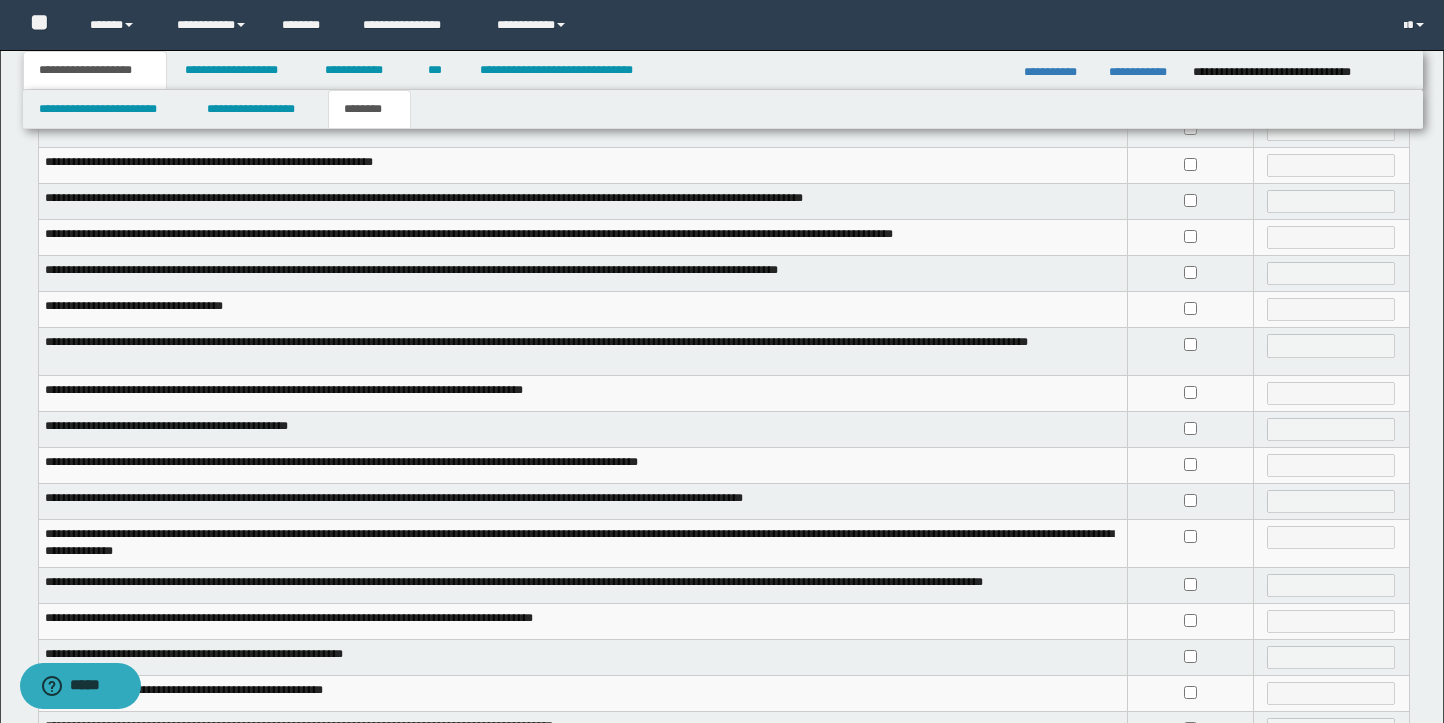 scroll, scrollTop: 232, scrollLeft: 0, axis: vertical 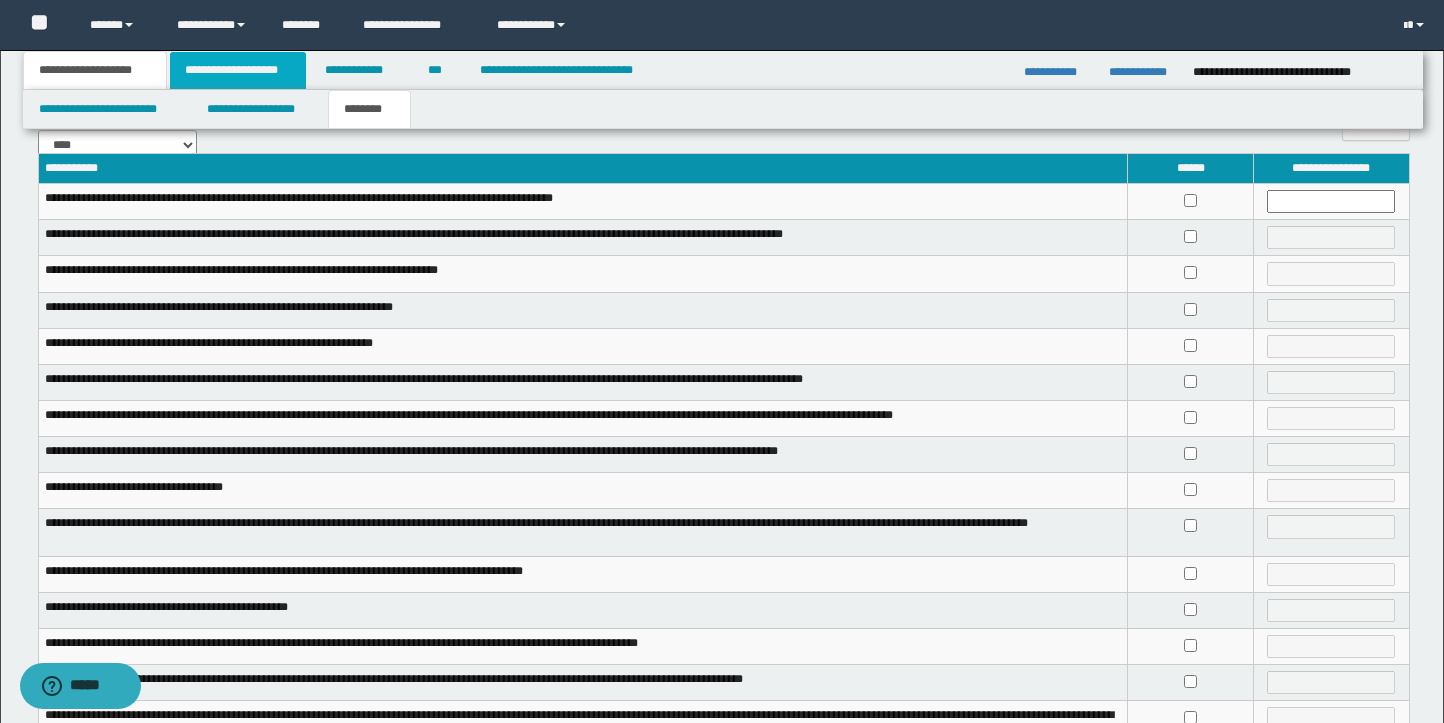 click on "**********" at bounding box center [238, 70] 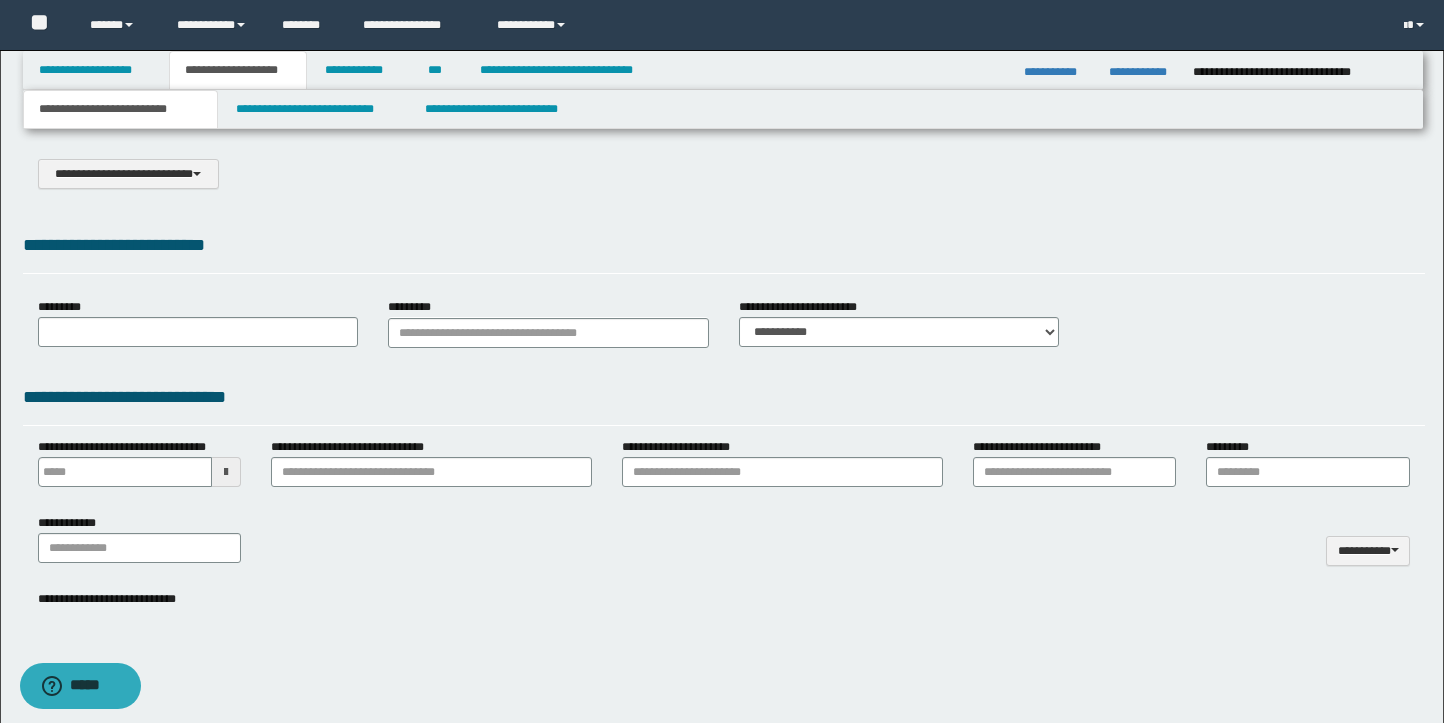 type on "**********" 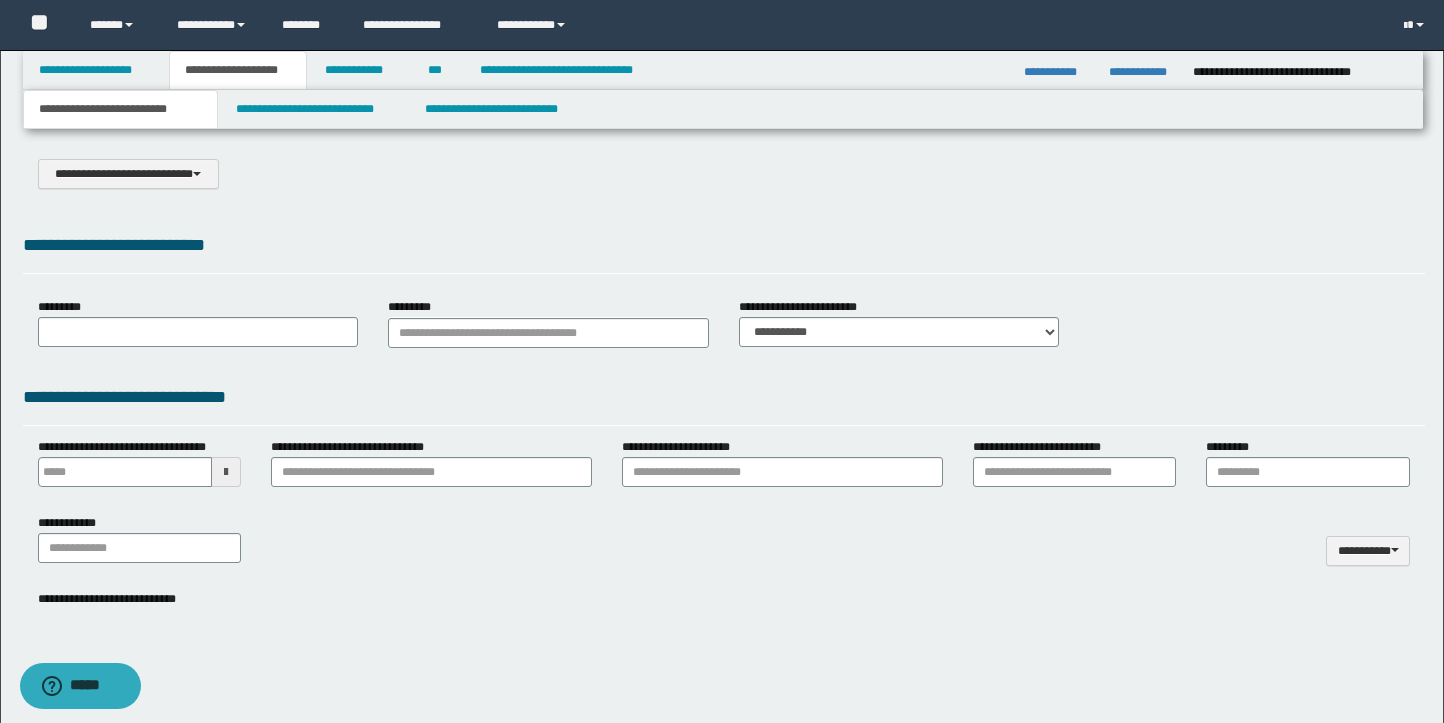 select on "*" 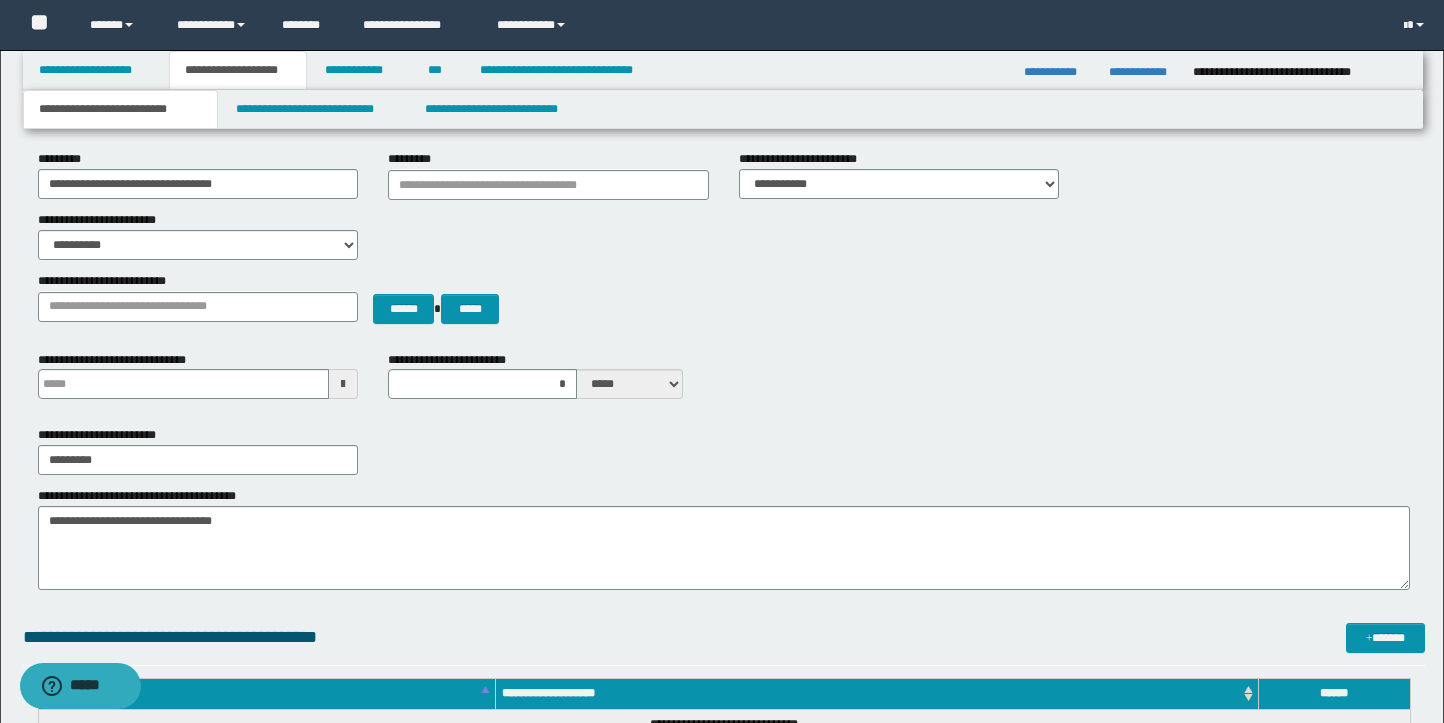 scroll, scrollTop: 174, scrollLeft: 0, axis: vertical 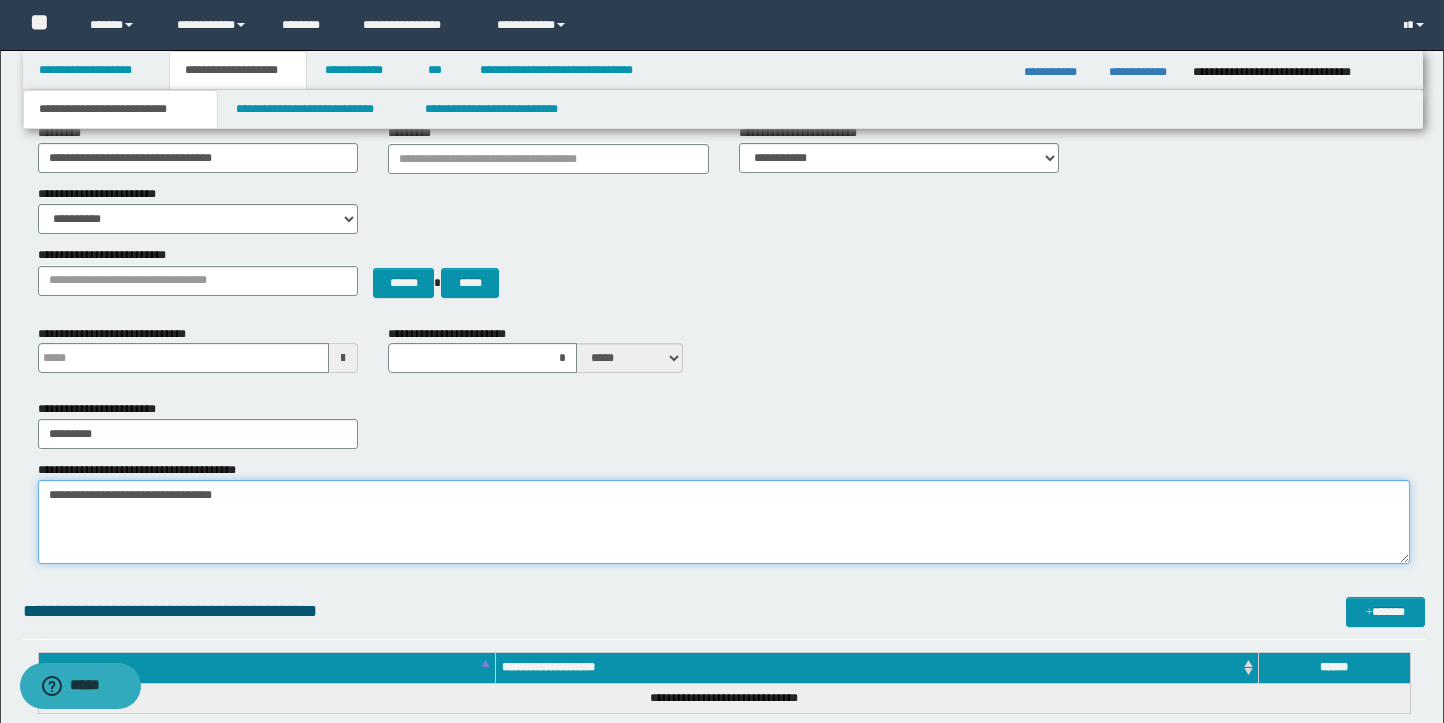 click on "**********" at bounding box center (724, 522) 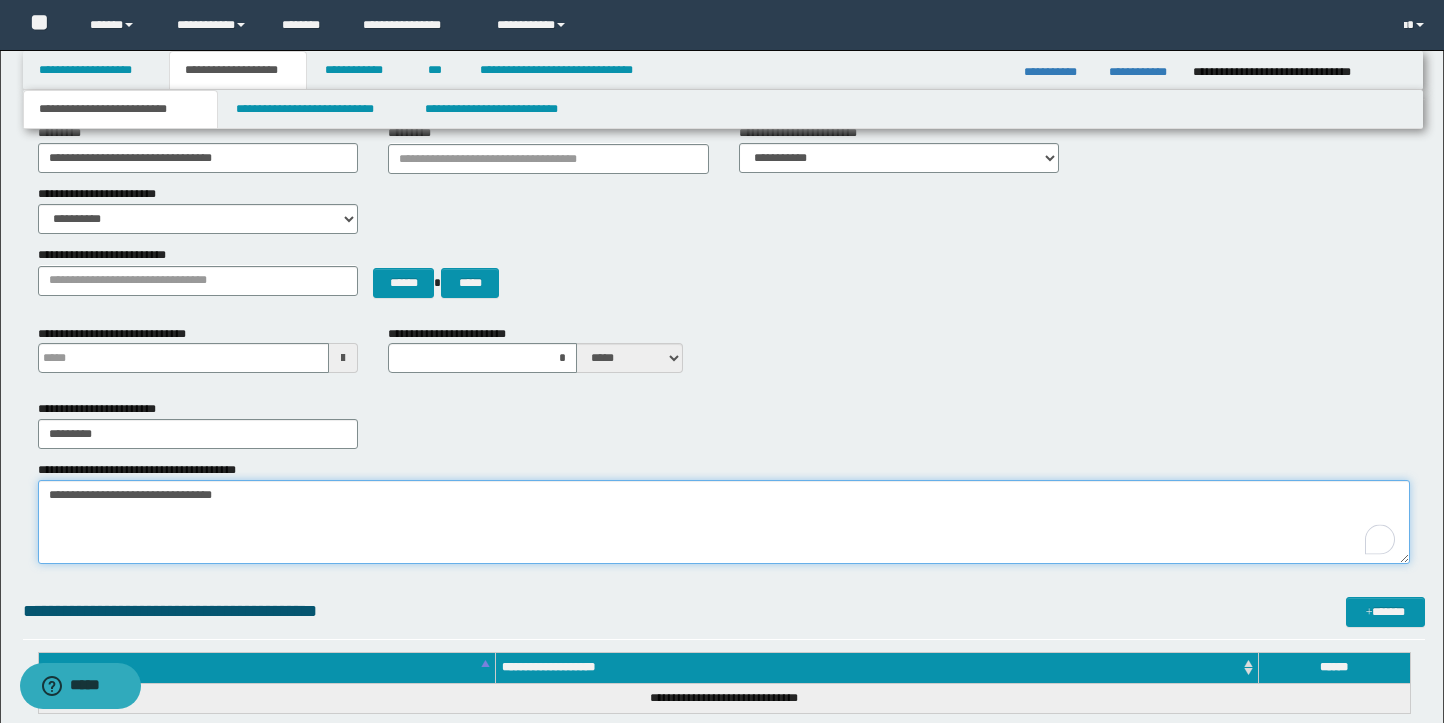 drag, startPoint x: 286, startPoint y: 498, endPoint x: 167, endPoint y: 496, distance: 119.01681 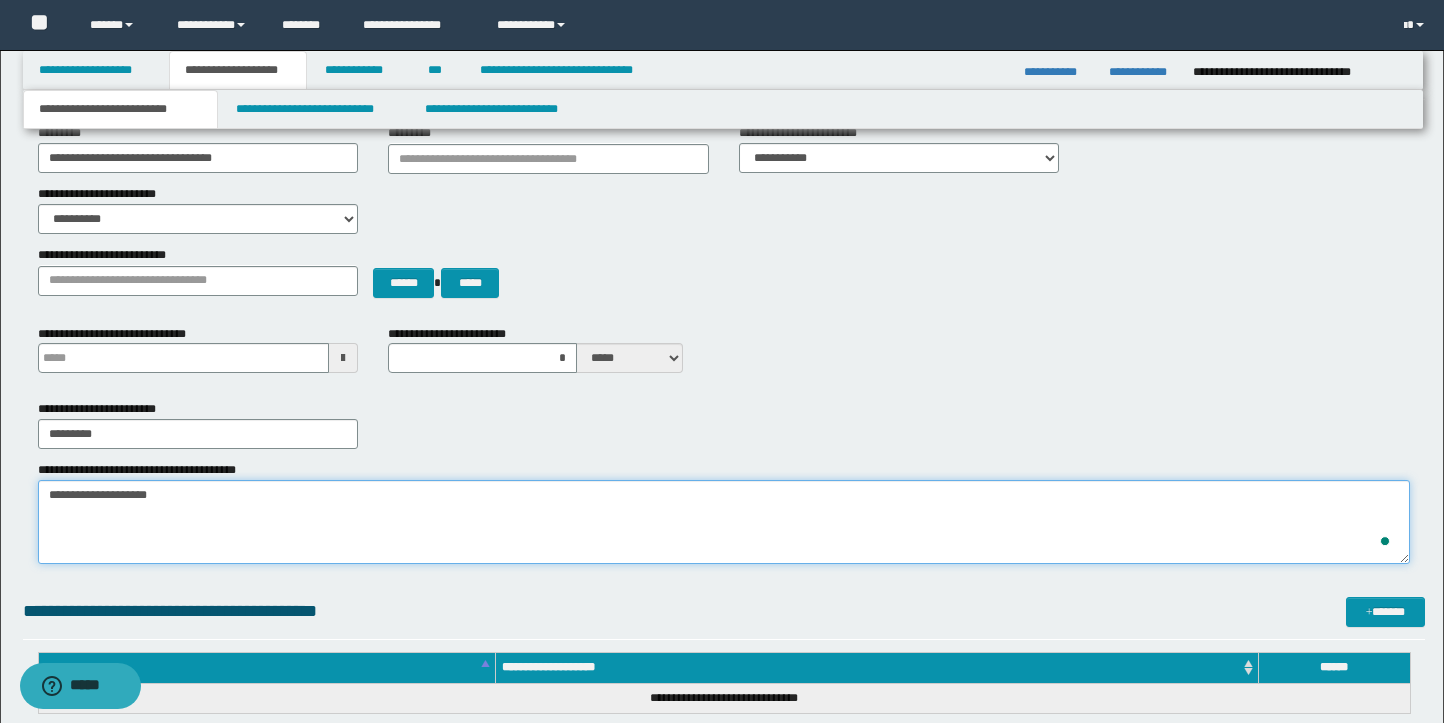 type on "**********" 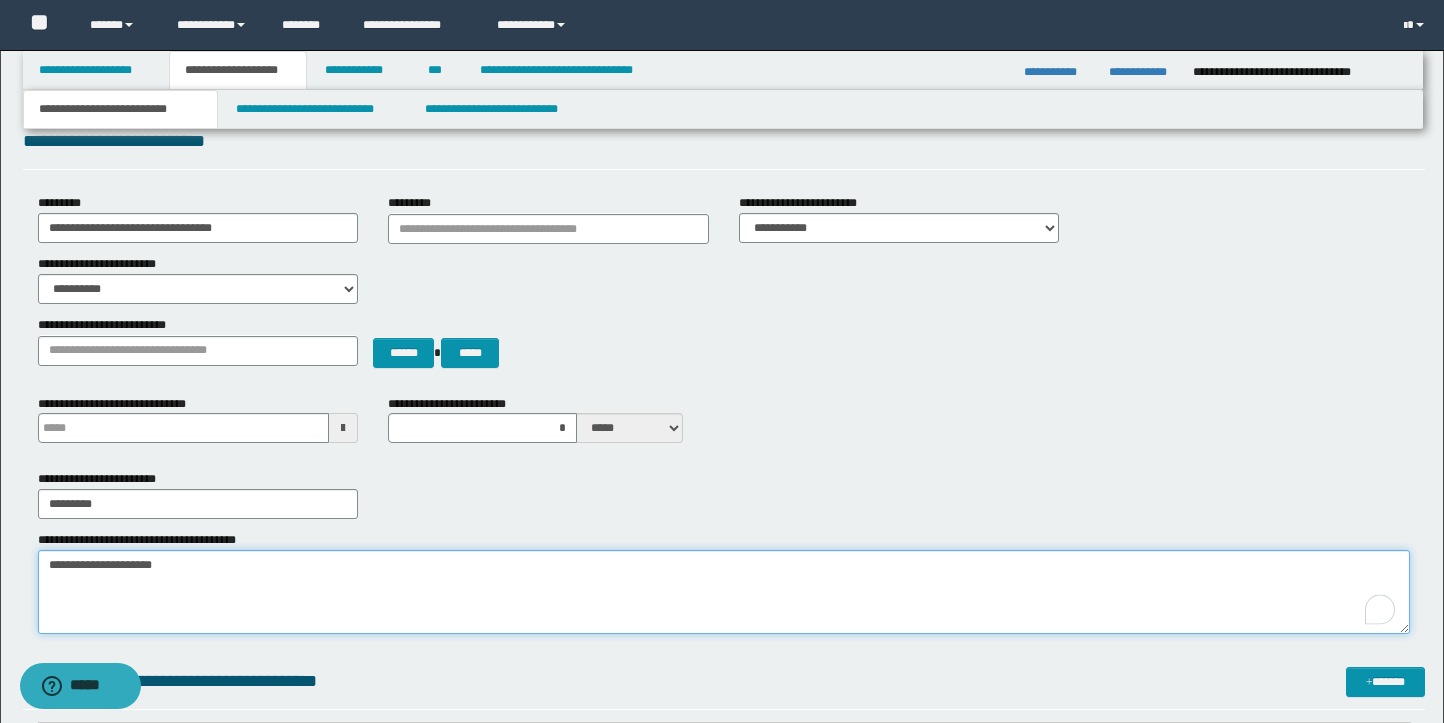 scroll, scrollTop: 93, scrollLeft: 0, axis: vertical 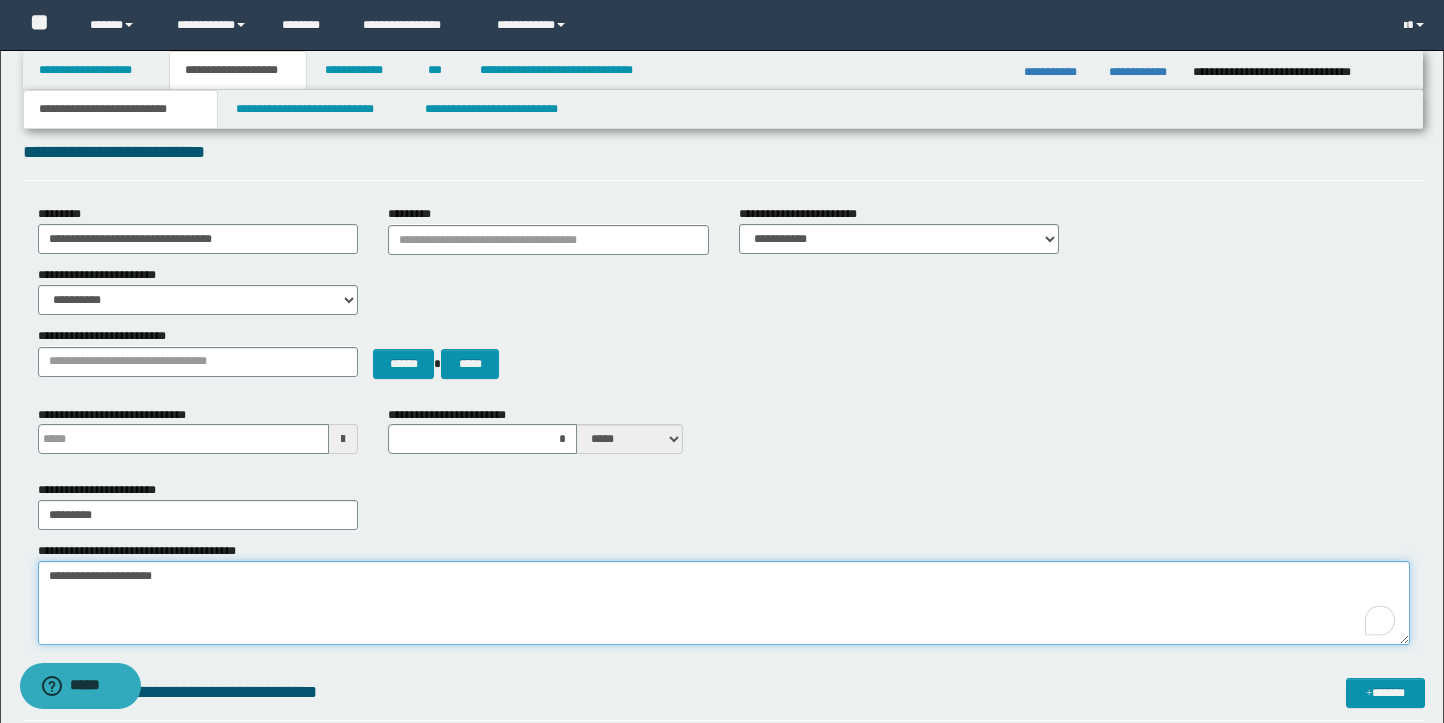 type 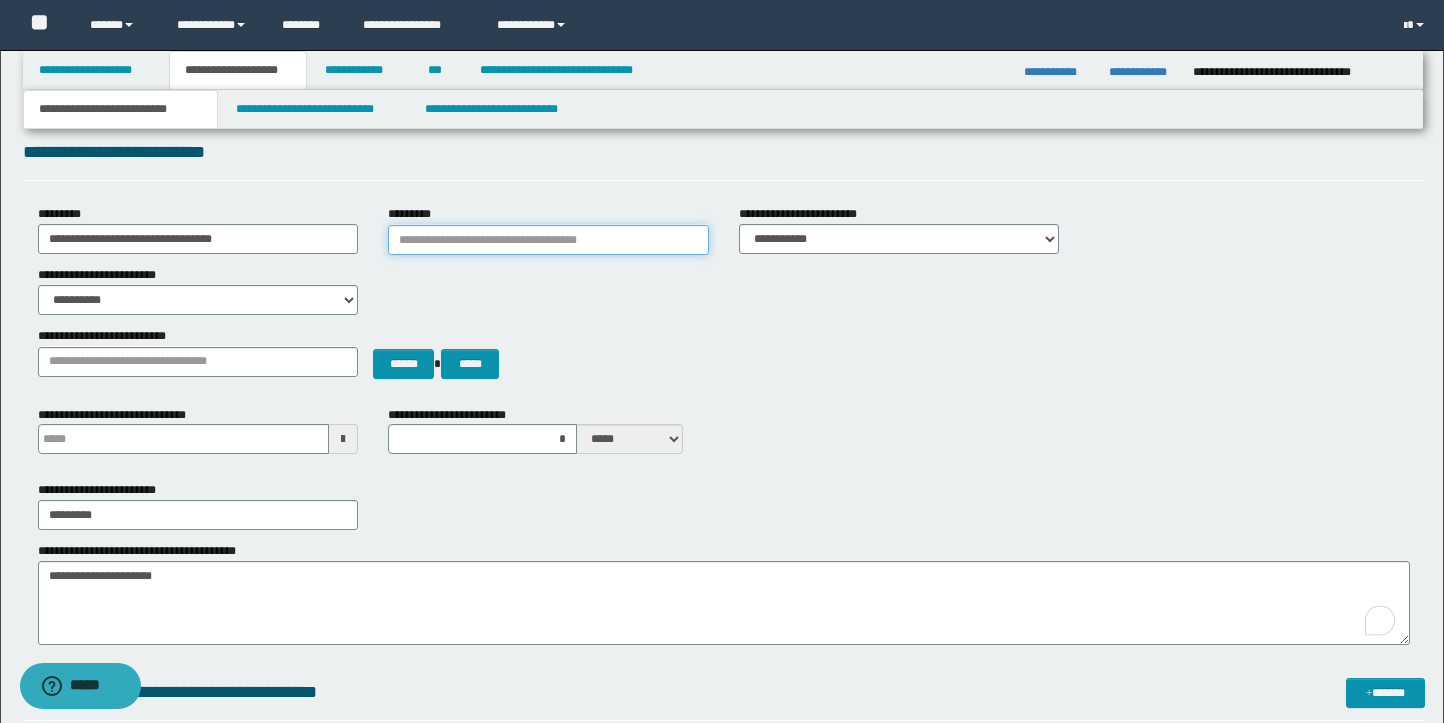 click on "*********" at bounding box center (548, 240) 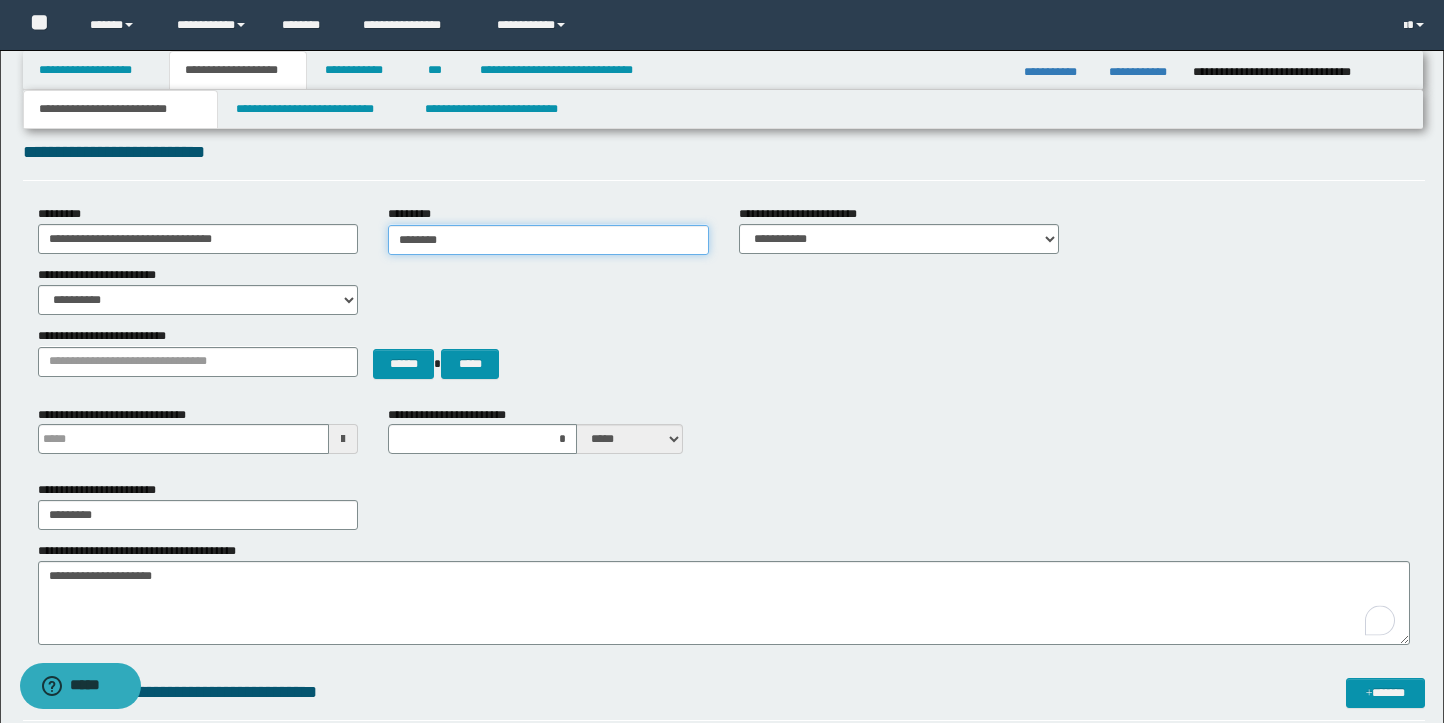 type on "*********" 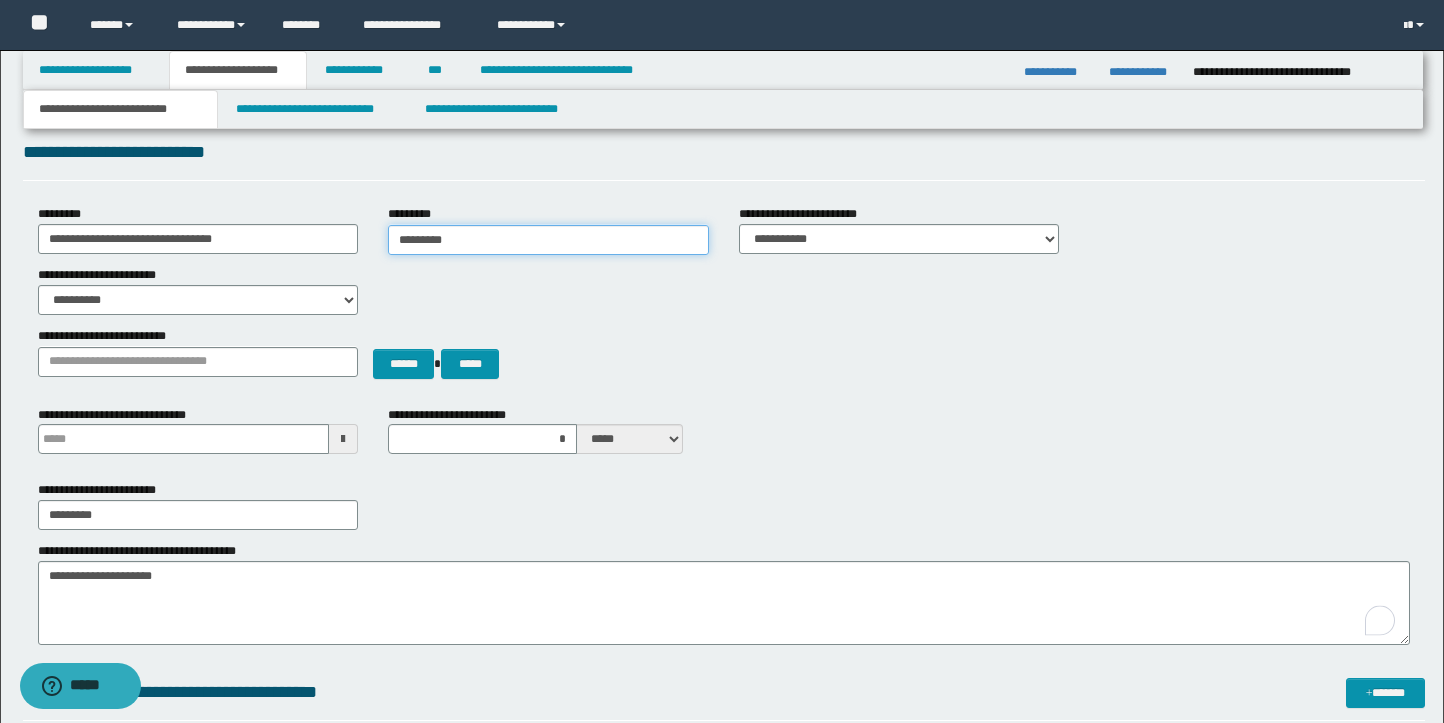 type on "**********" 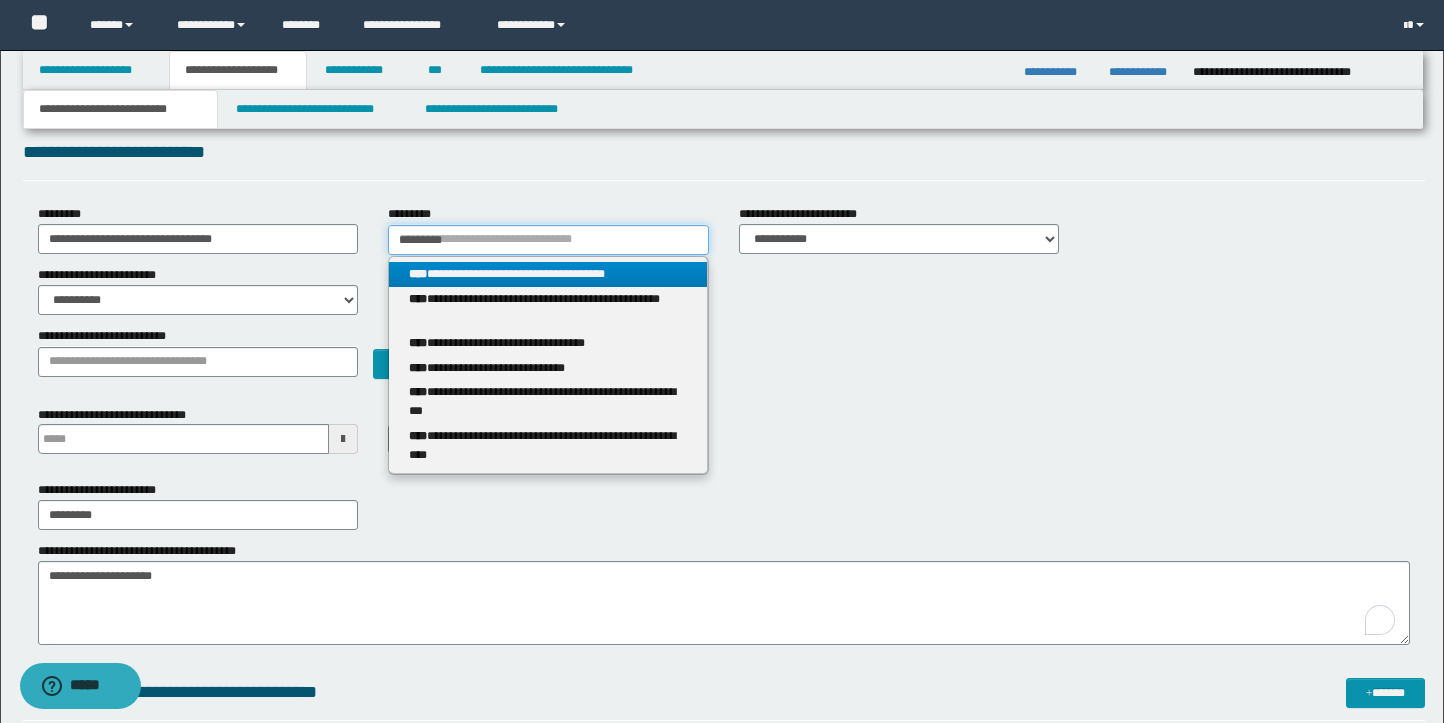 type on "*********" 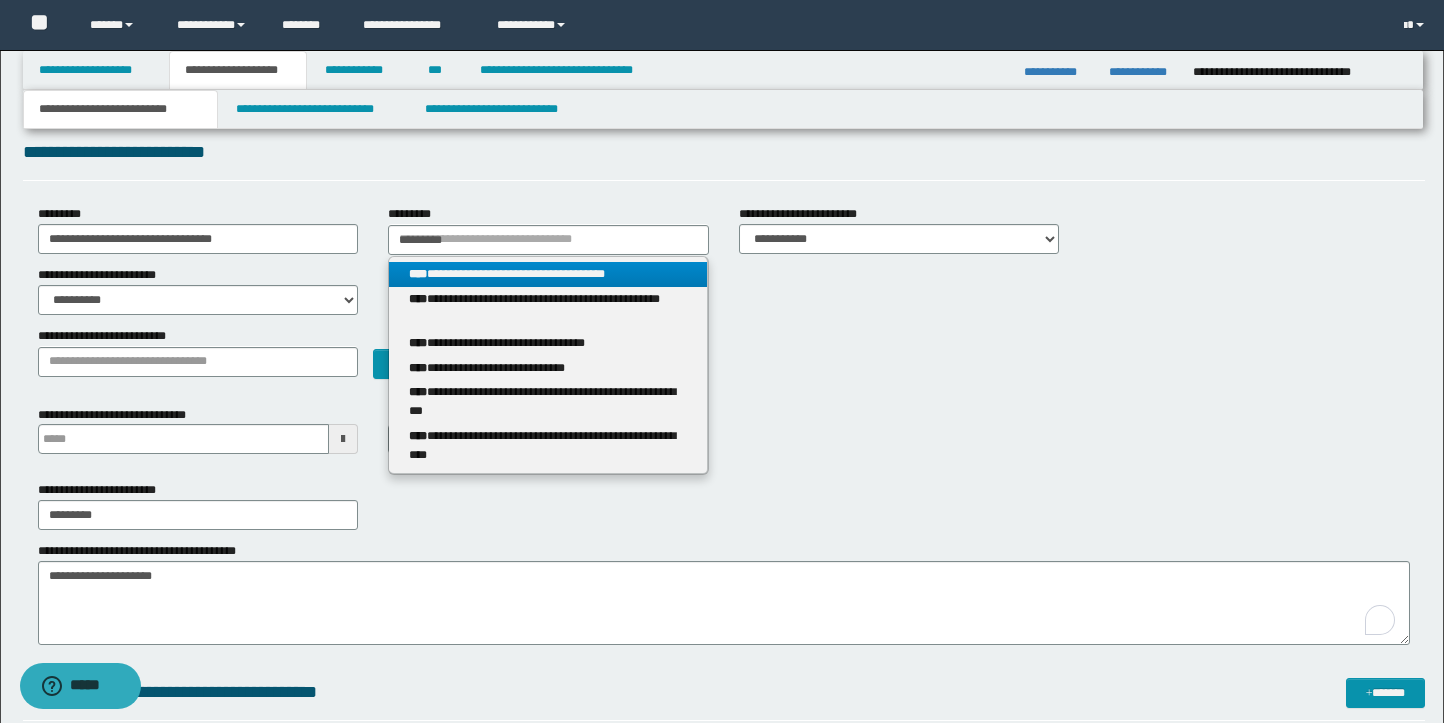 click on "**********" at bounding box center (548, 274) 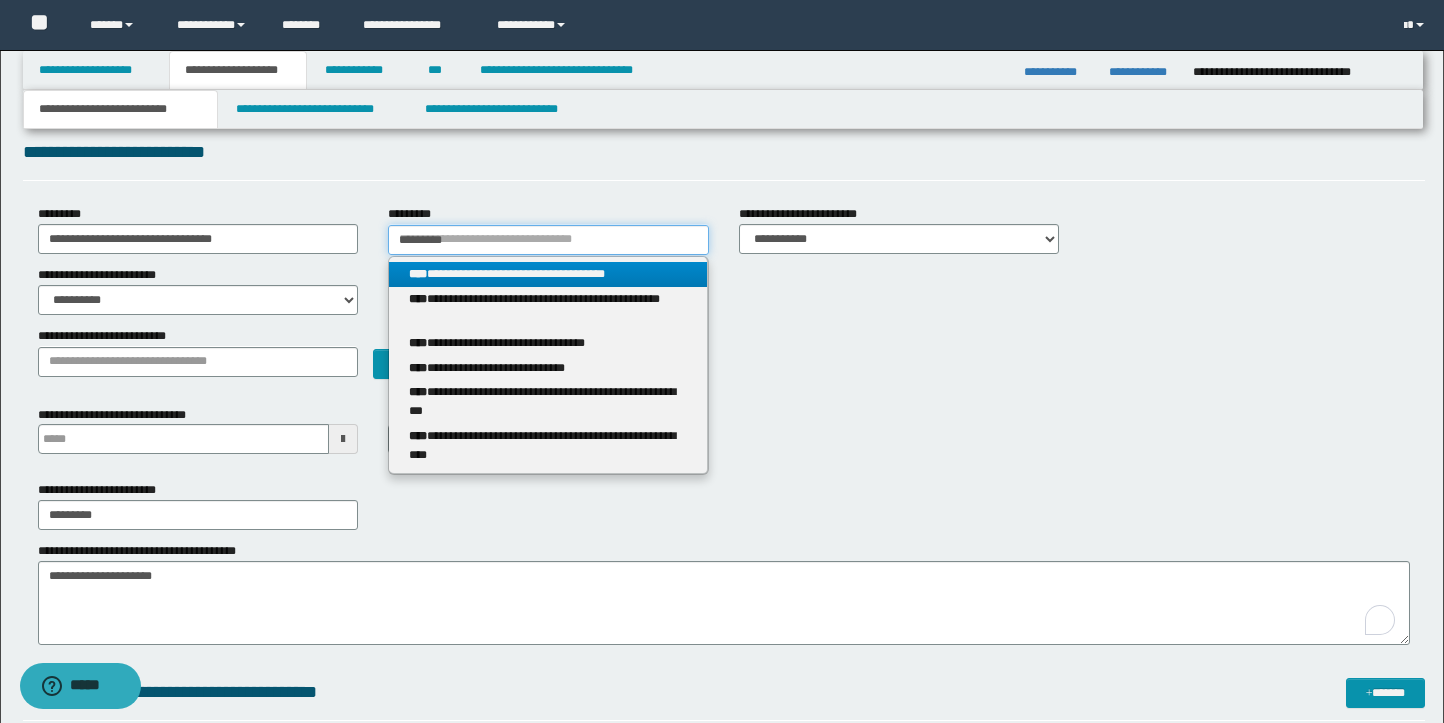 type 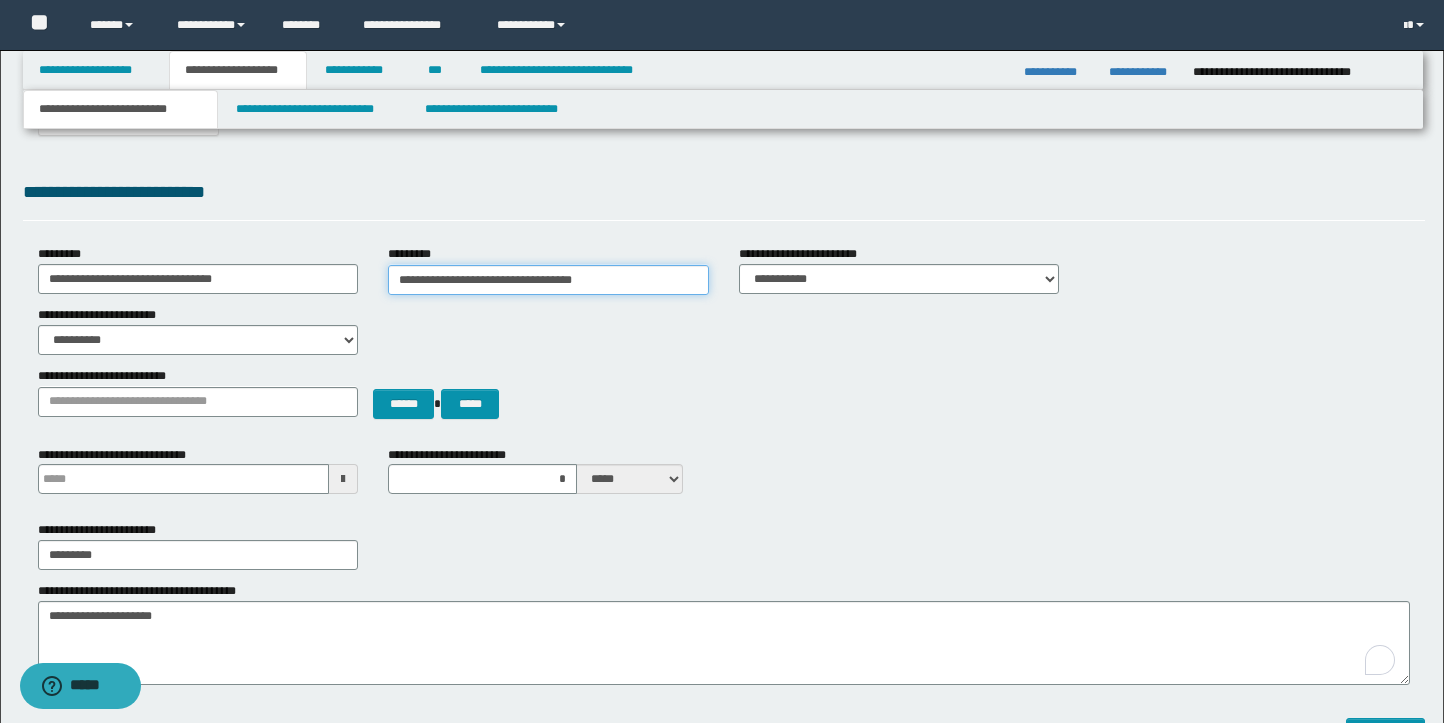 scroll, scrollTop: 0, scrollLeft: 0, axis: both 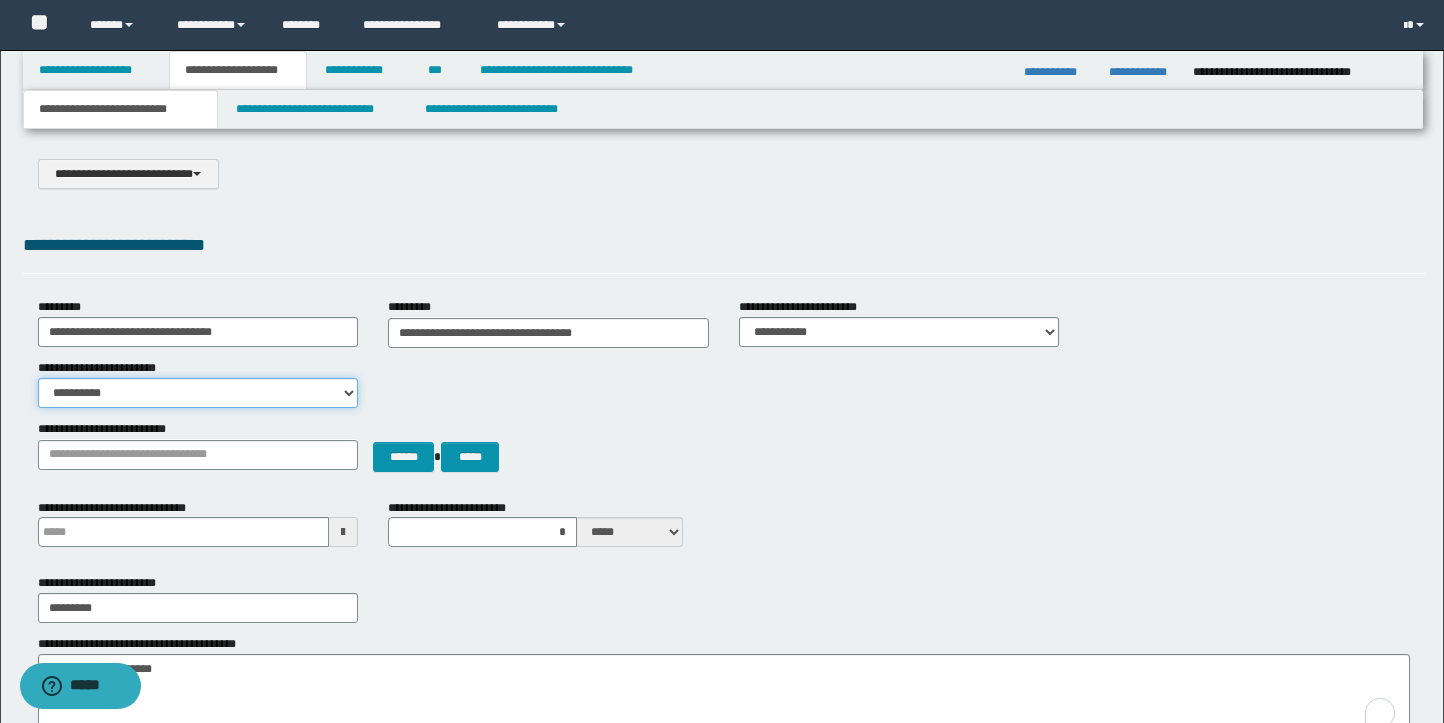 click on "**********" at bounding box center [198, 393] 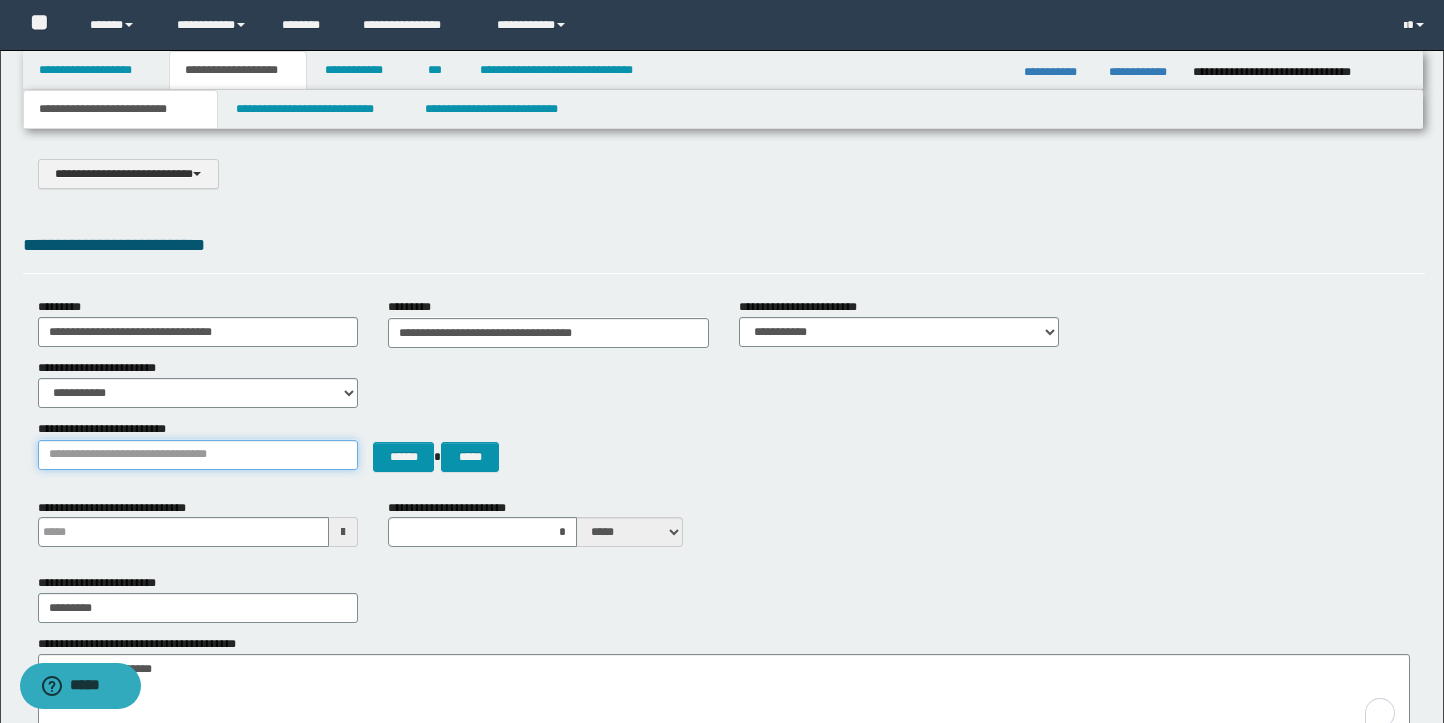 click on "**********" at bounding box center (198, 455) 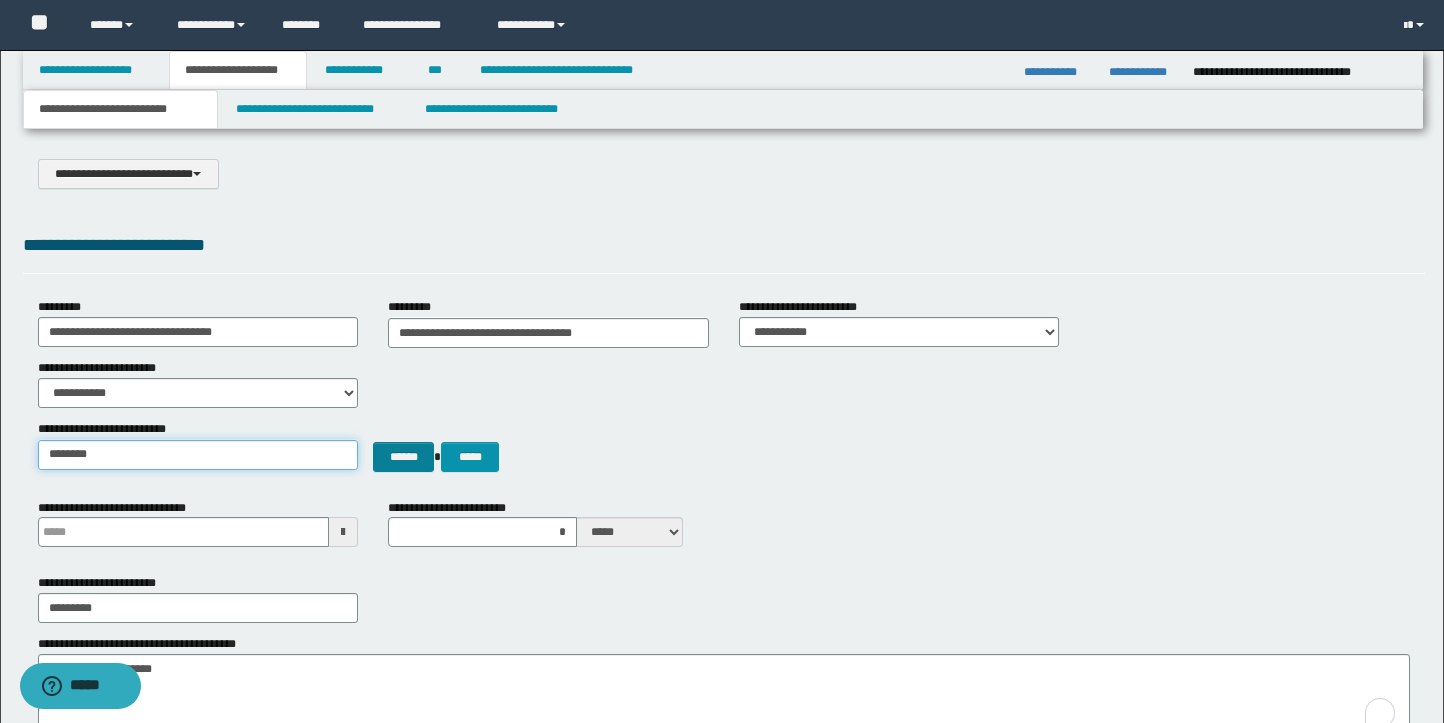 type on "********" 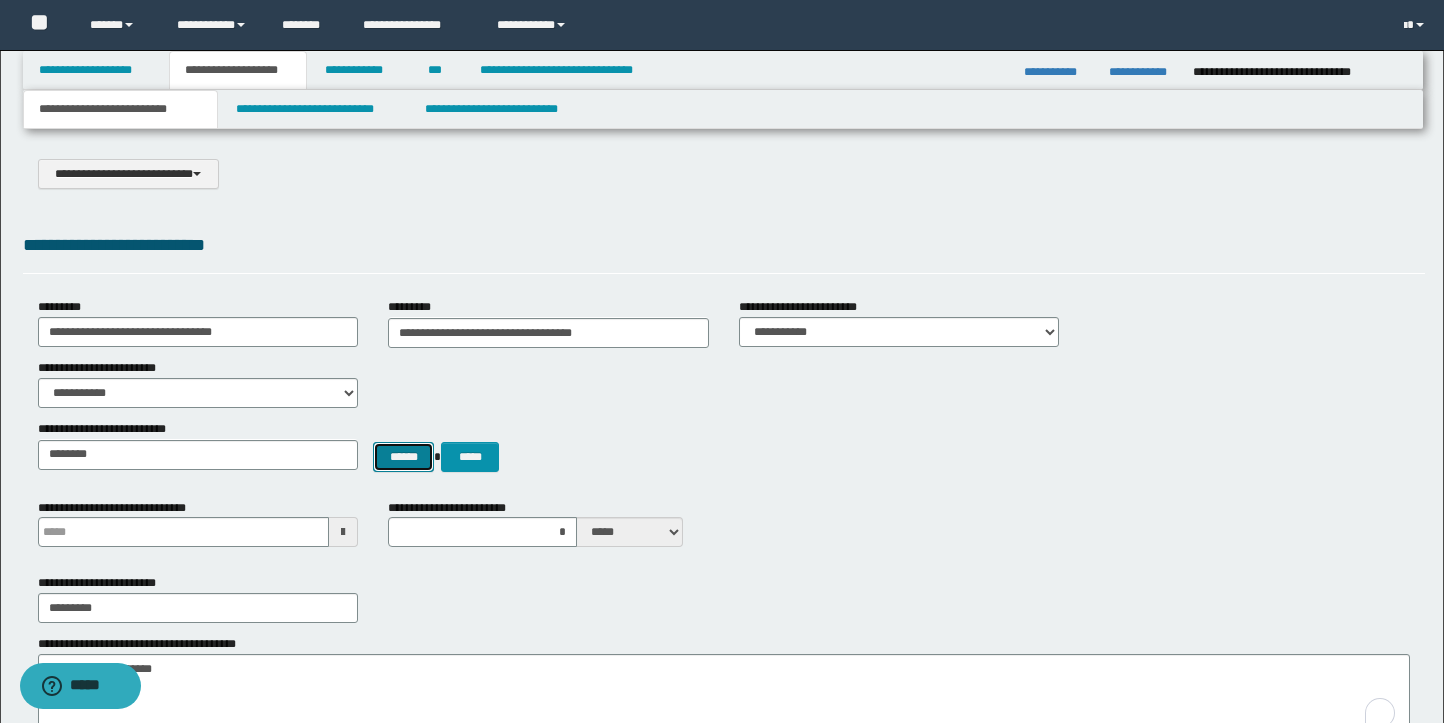 click on "******" at bounding box center [403, 457] 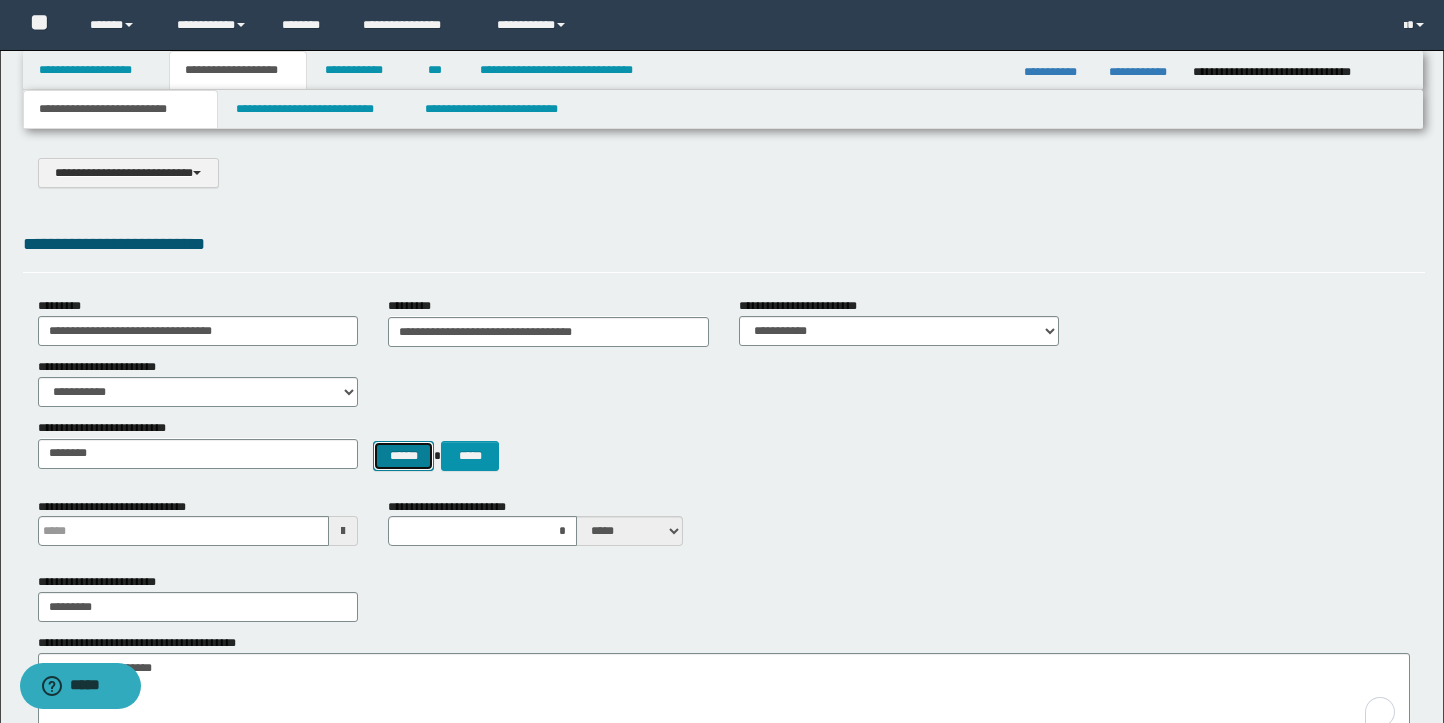 click on "******" at bounding box center (403, 456) 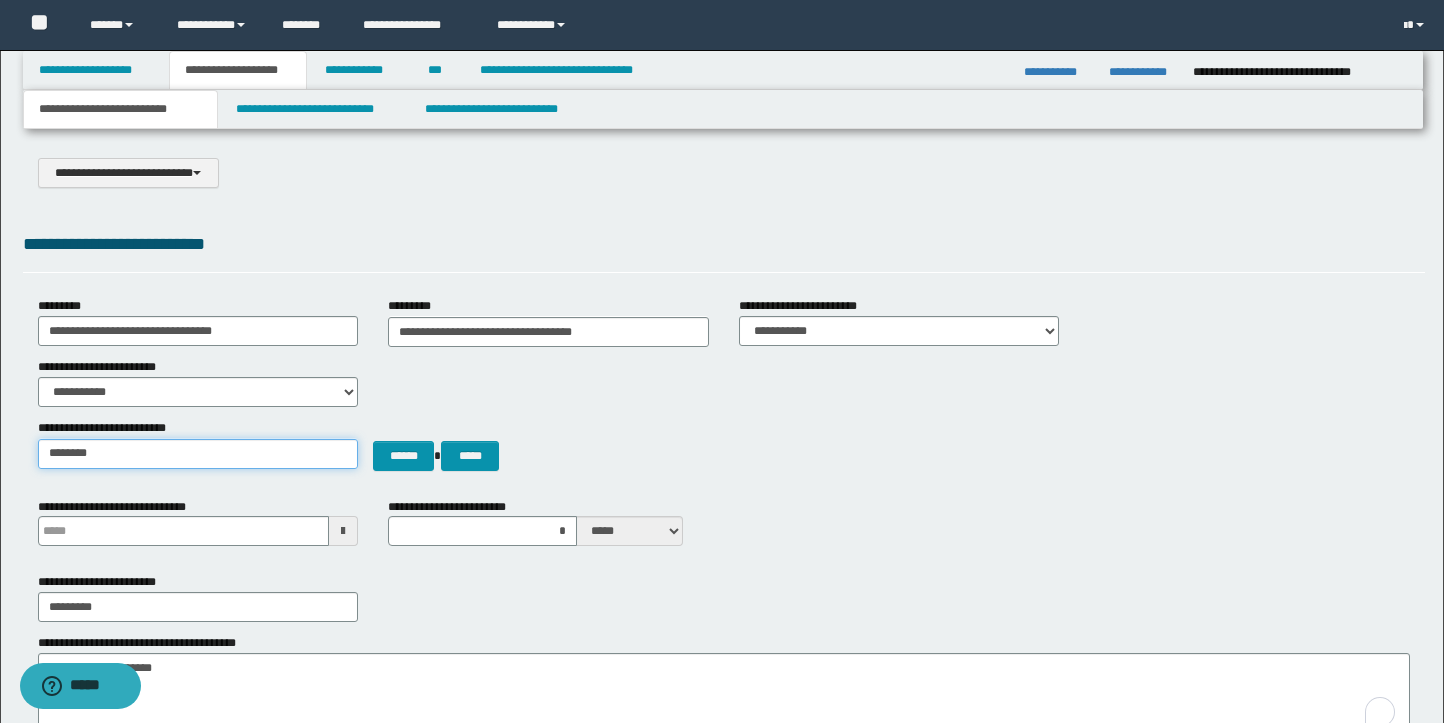 type on "**********" 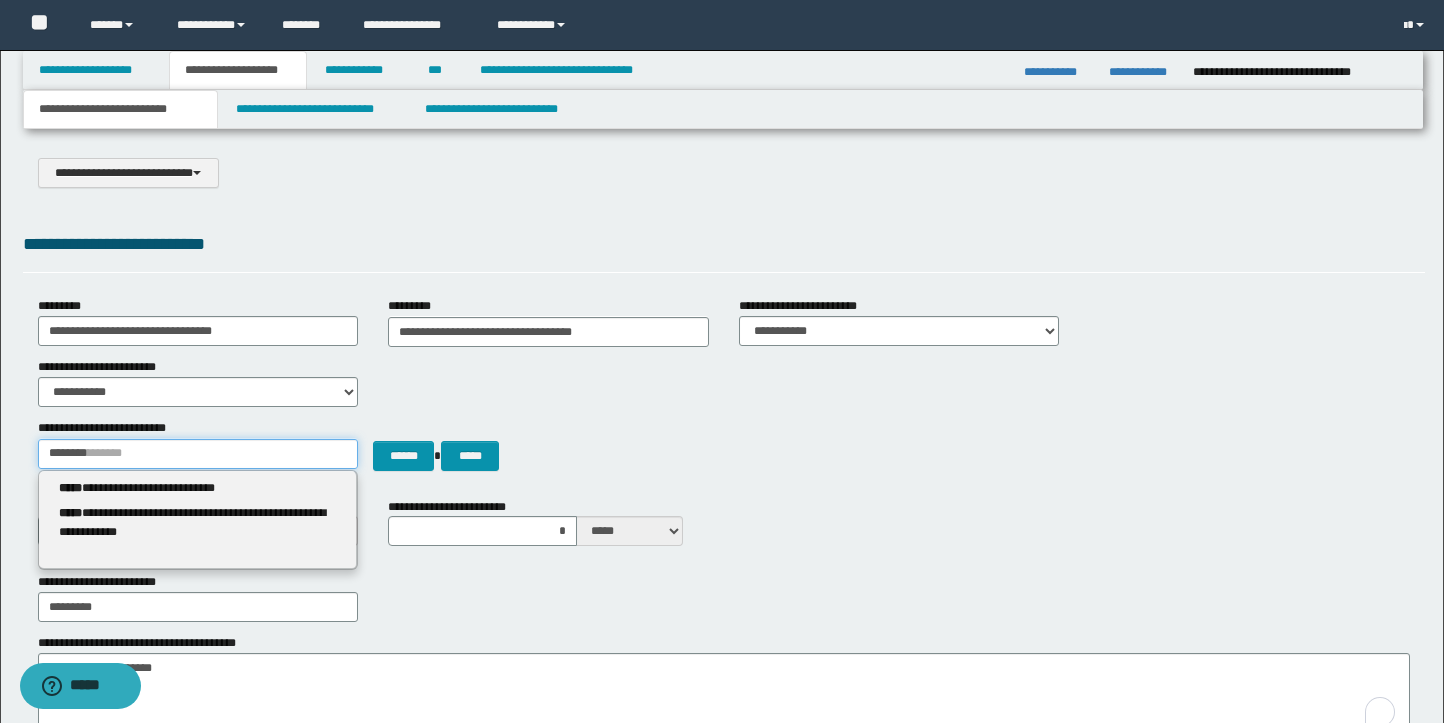 click on "********" at bounding box center [198, 454] 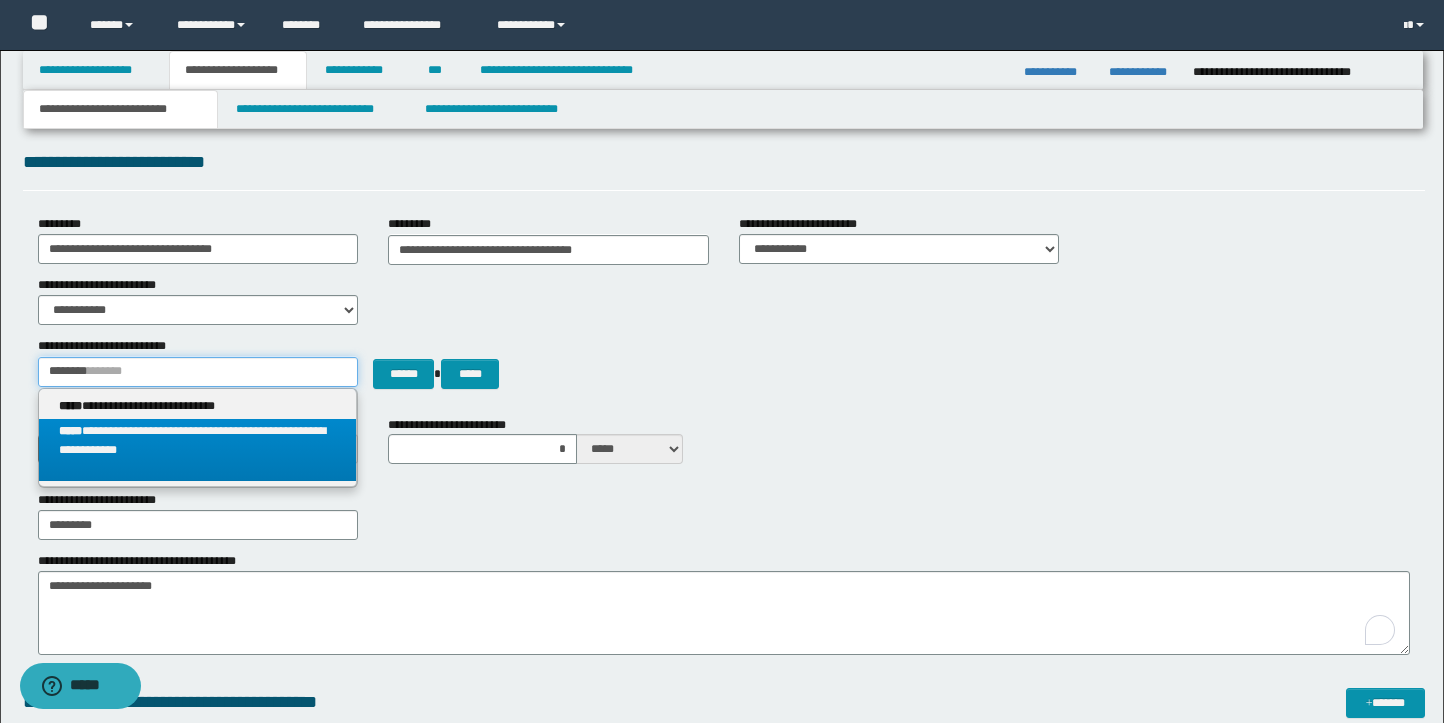 scroll, scrollTop: 85, scrollLeft: 0, axis: vertical 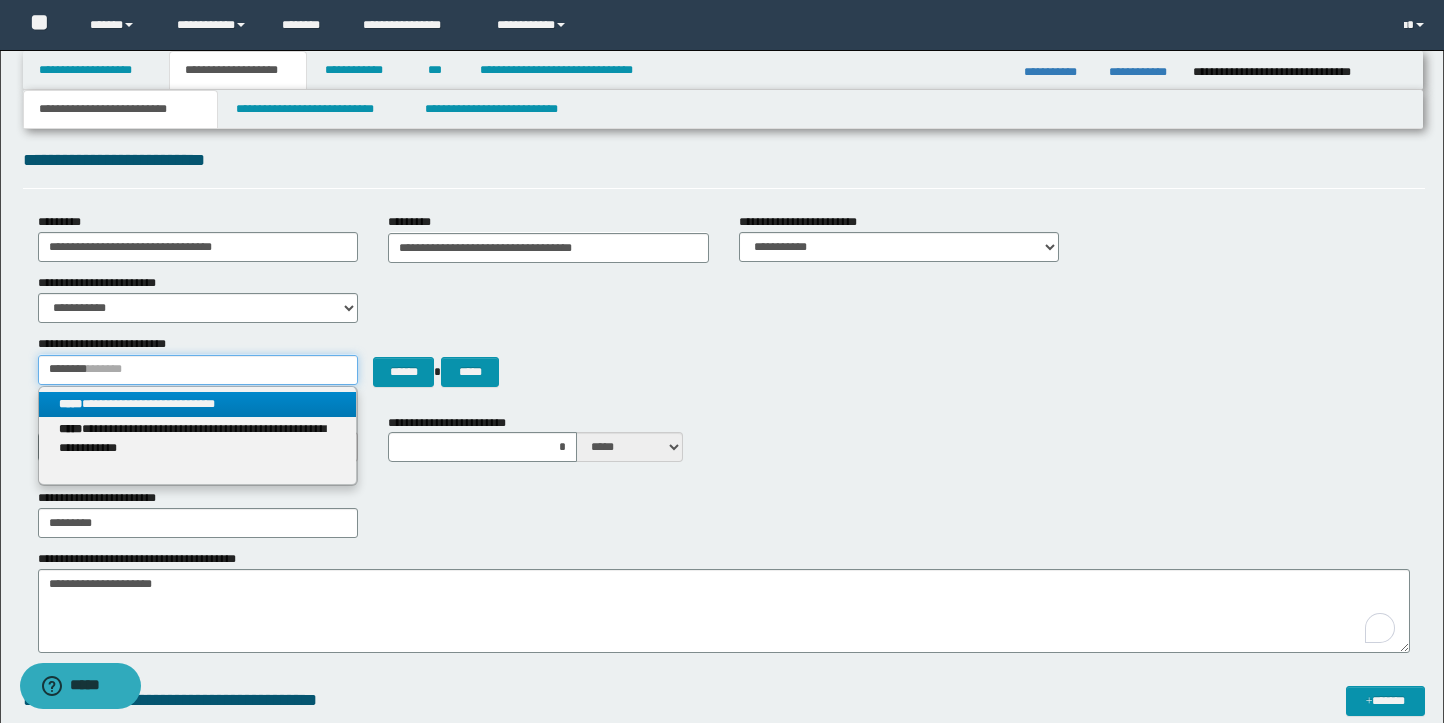 click on "********" at bounding box center [198, 370] 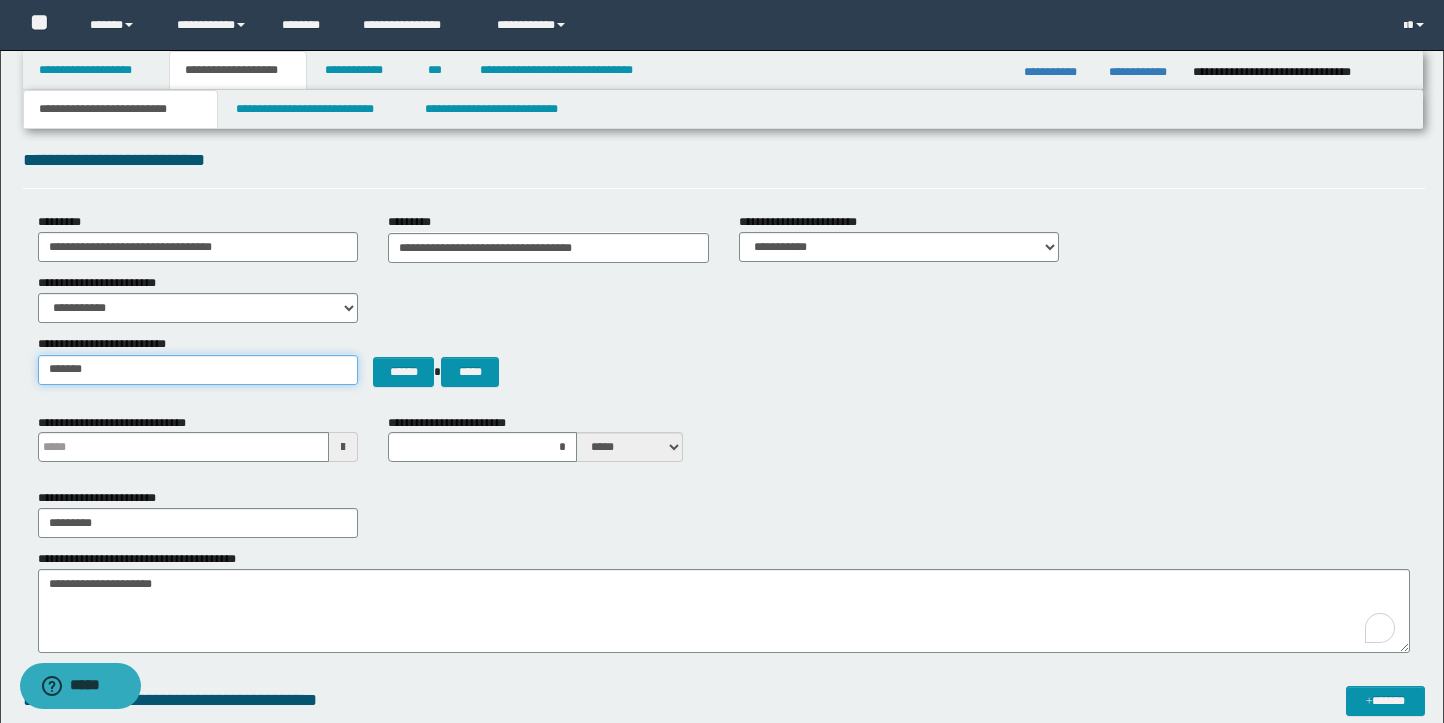 type on "******" 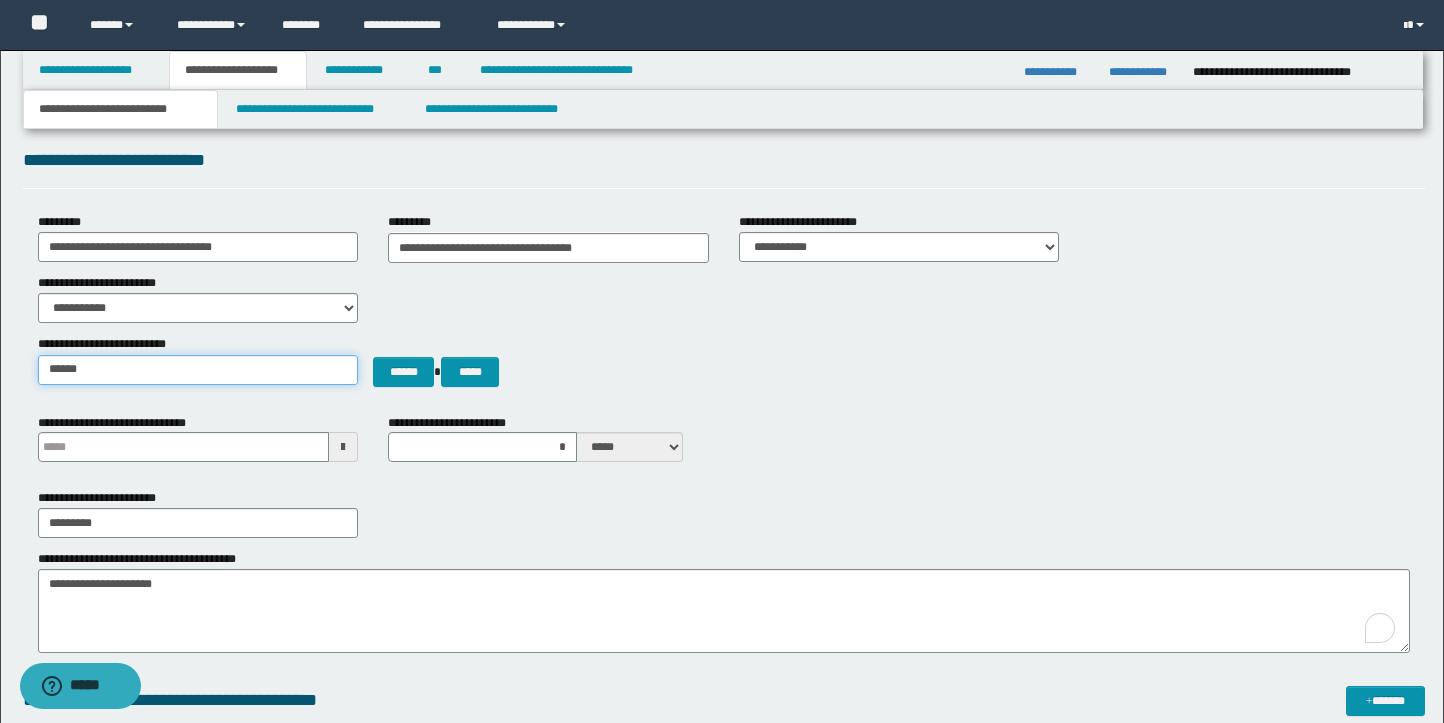 type on "**********" 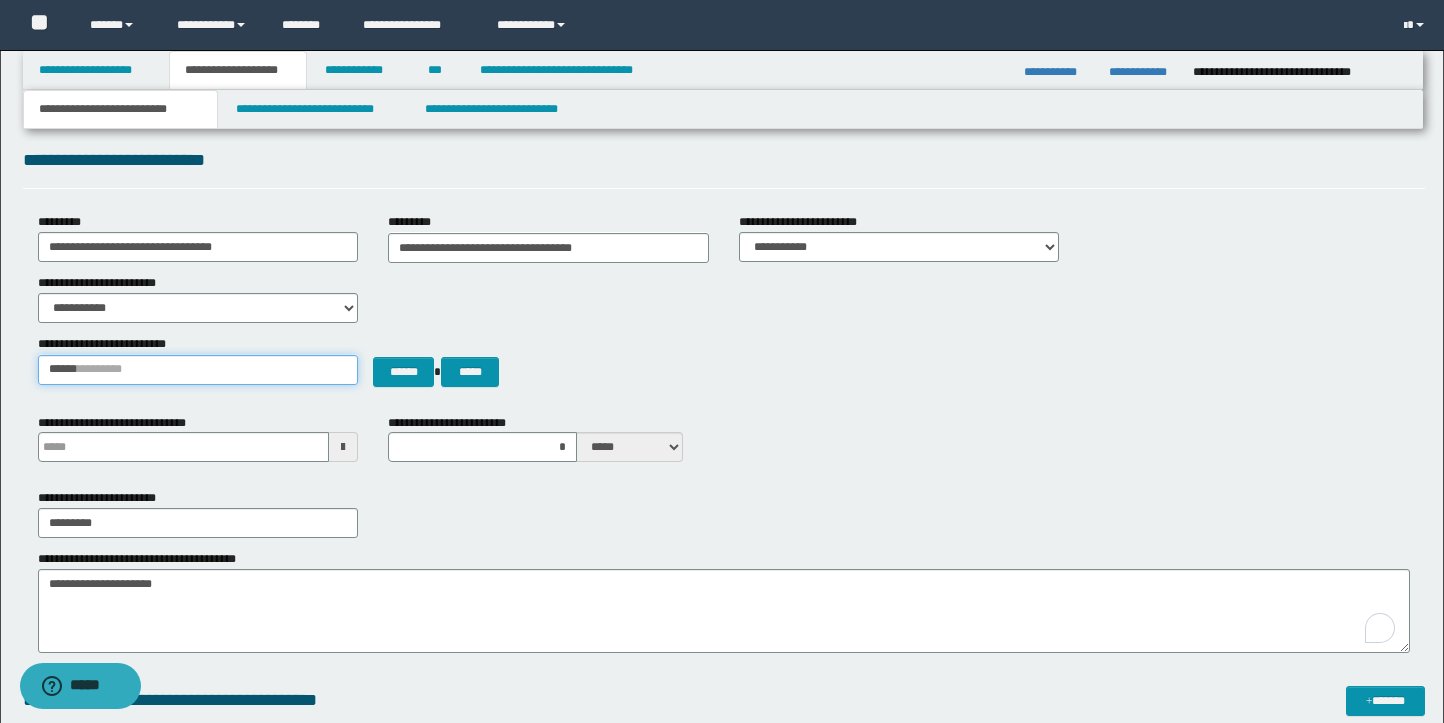 type 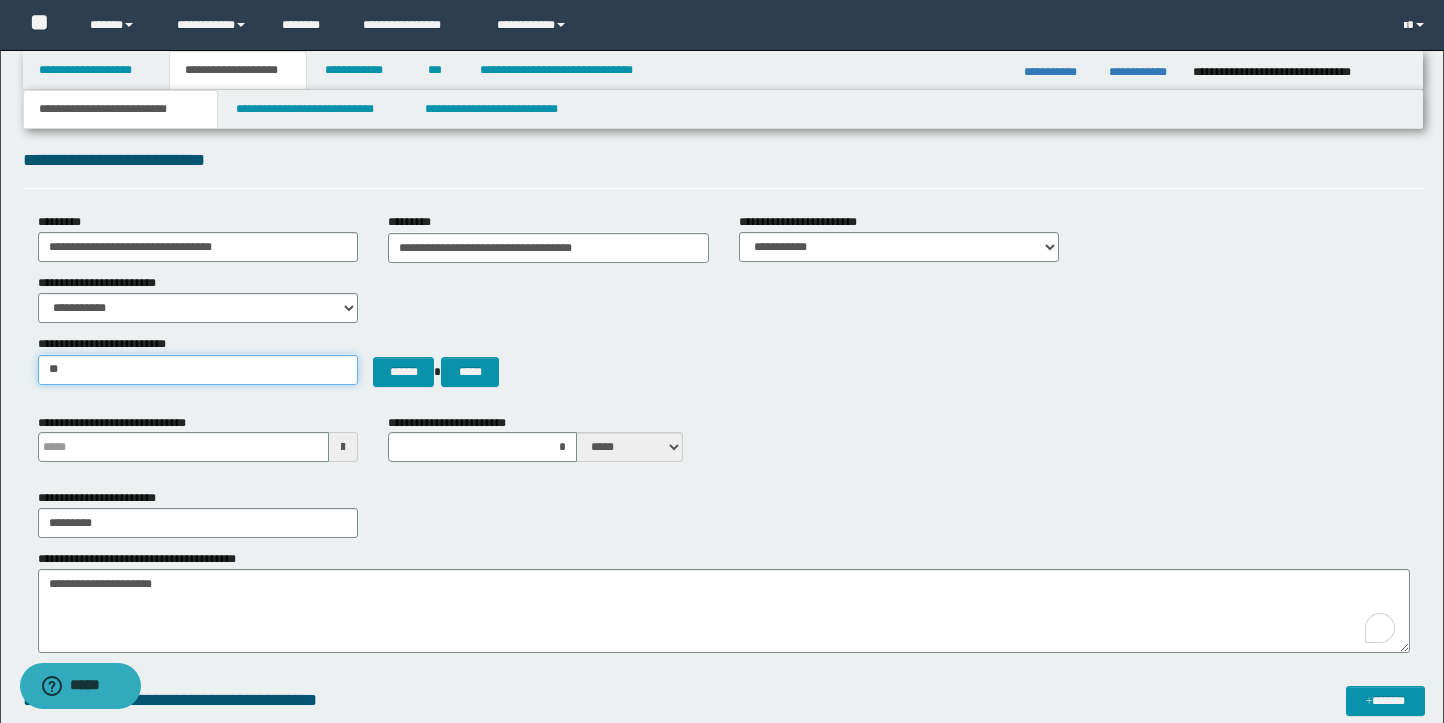 type on "*" 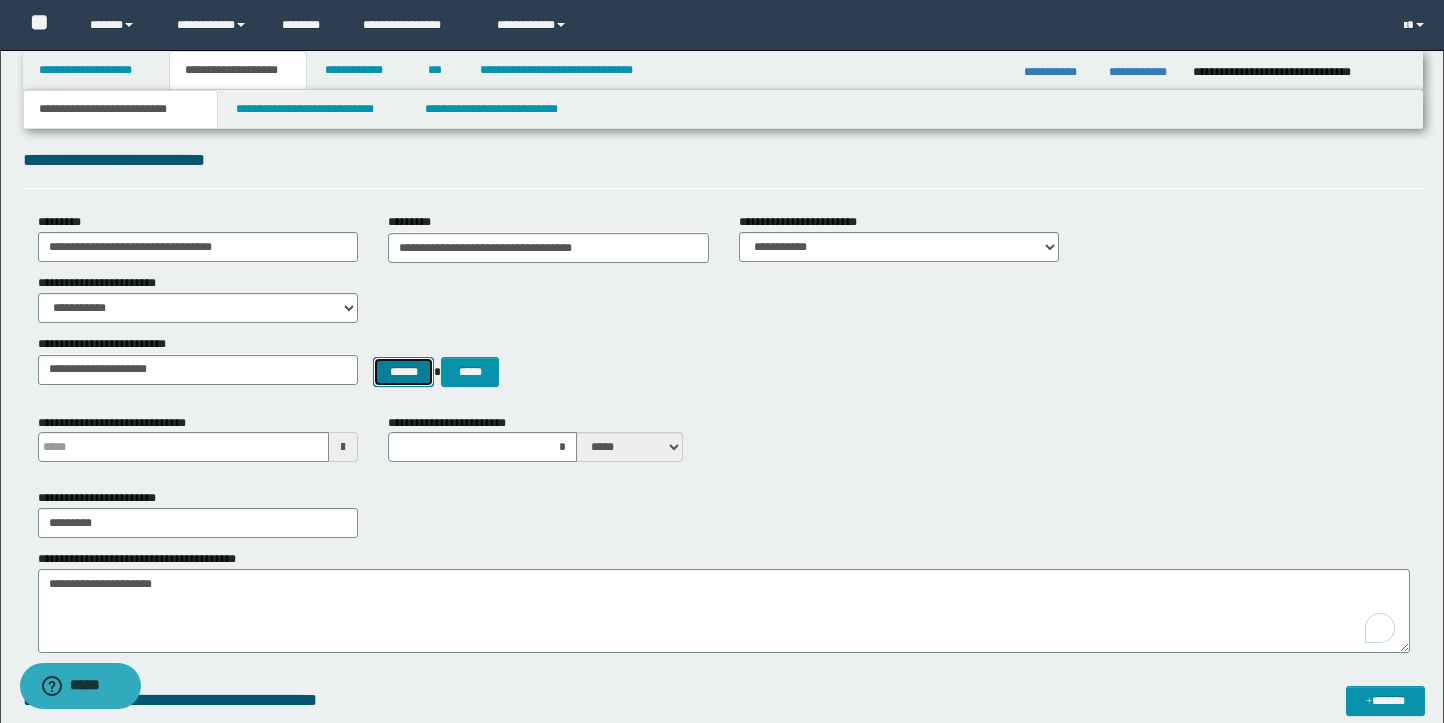 click on "******" at bounding box center (403, 372) 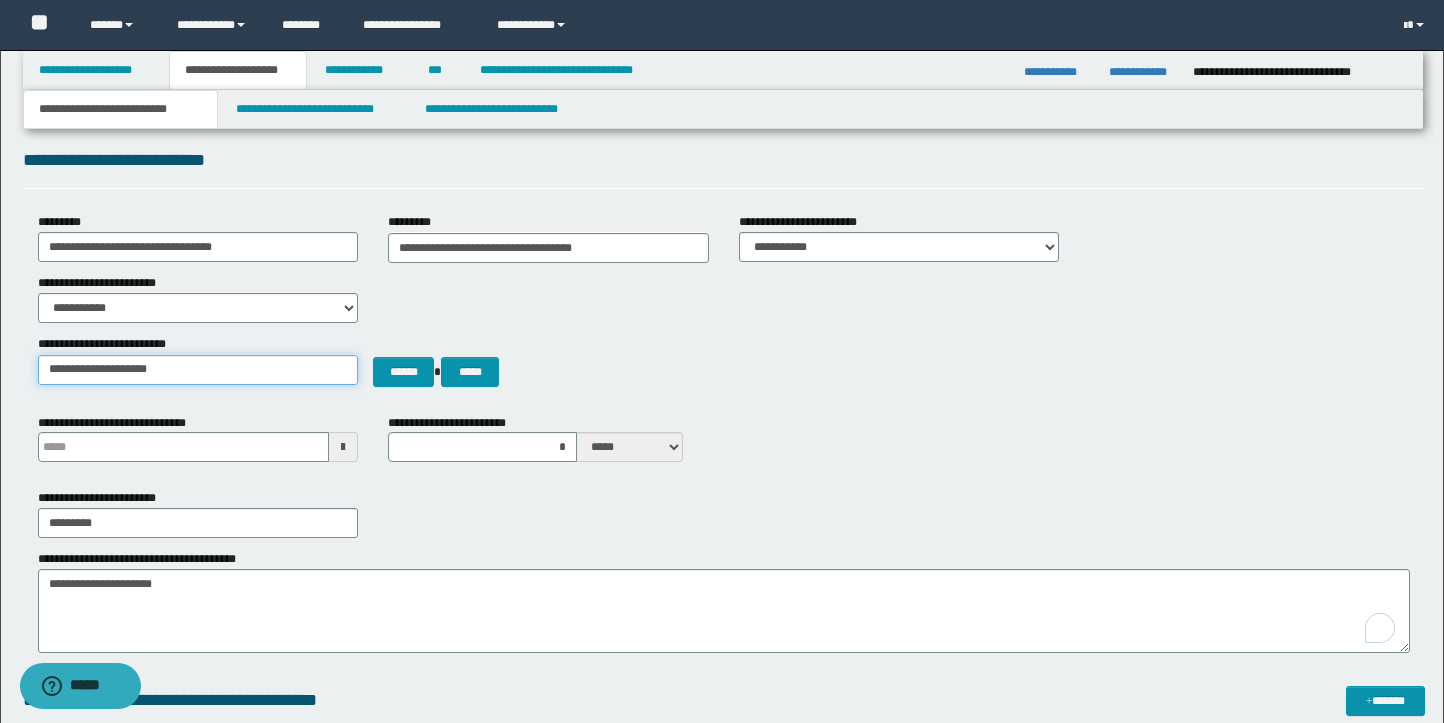 click on "**********" at bounding box center (198, 370) 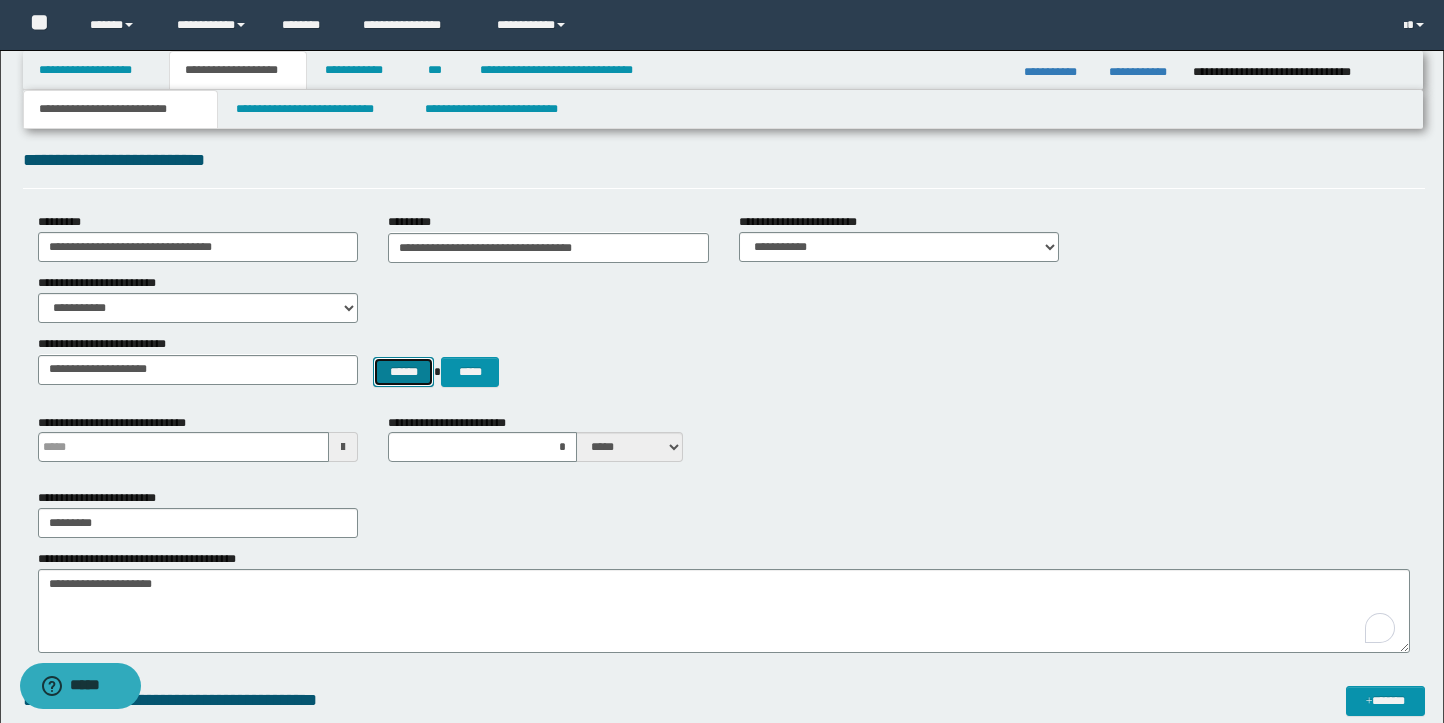 click on "******" at bounding box center [403, 372] 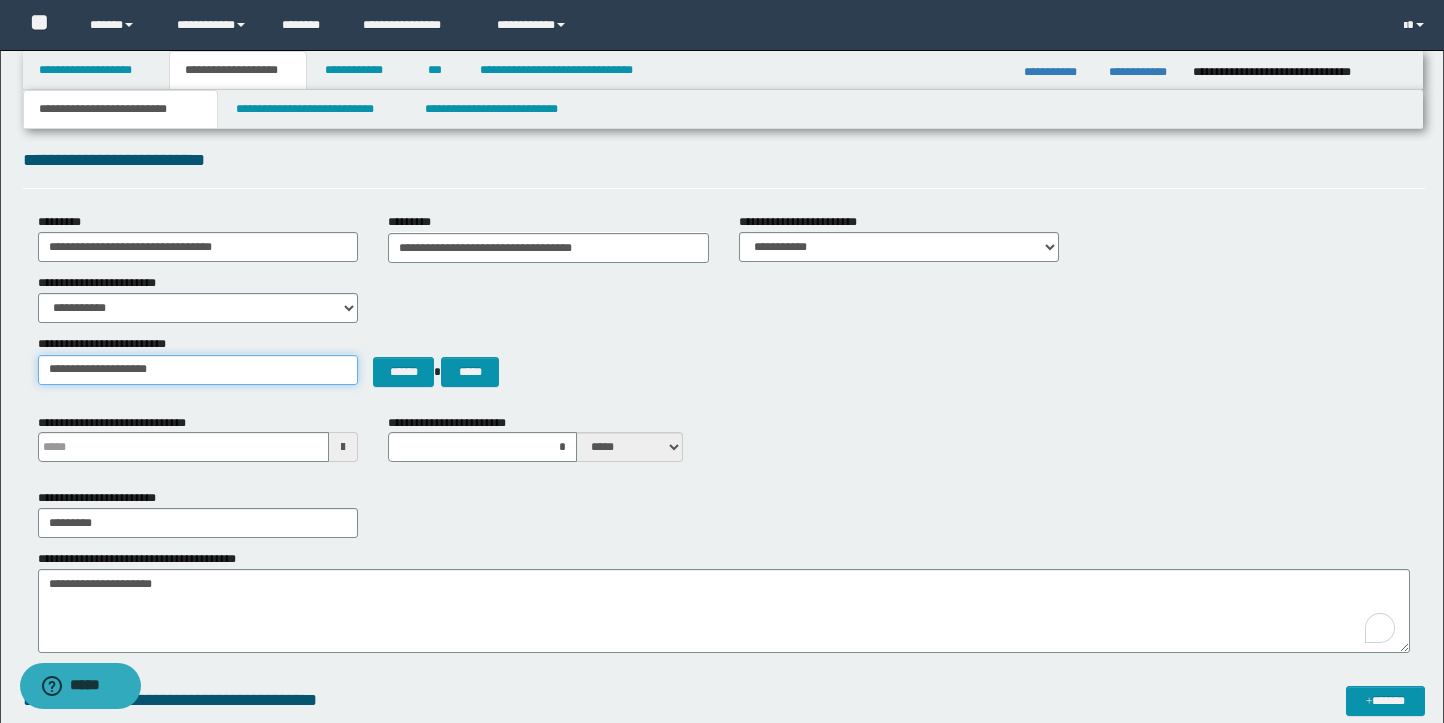 click on "**********" at bounding box center (198, 370) 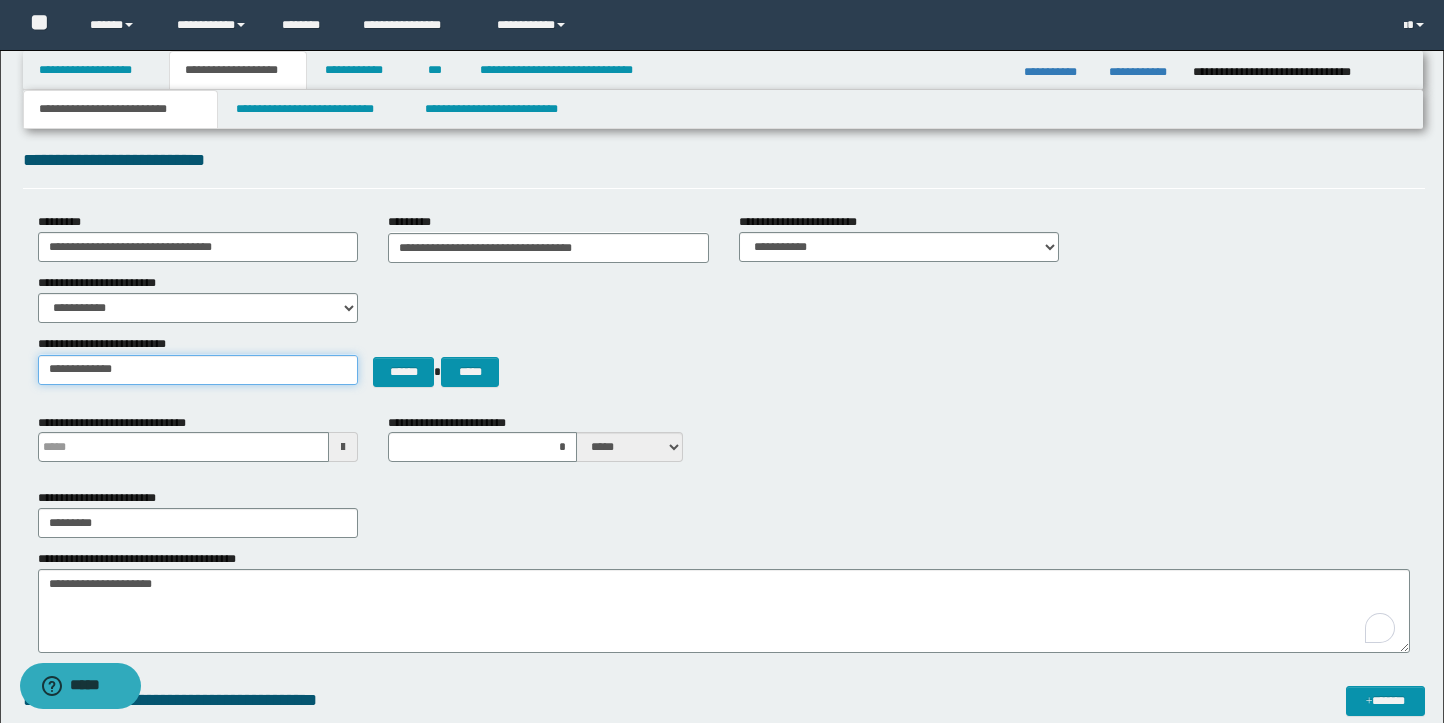 type on "**********" 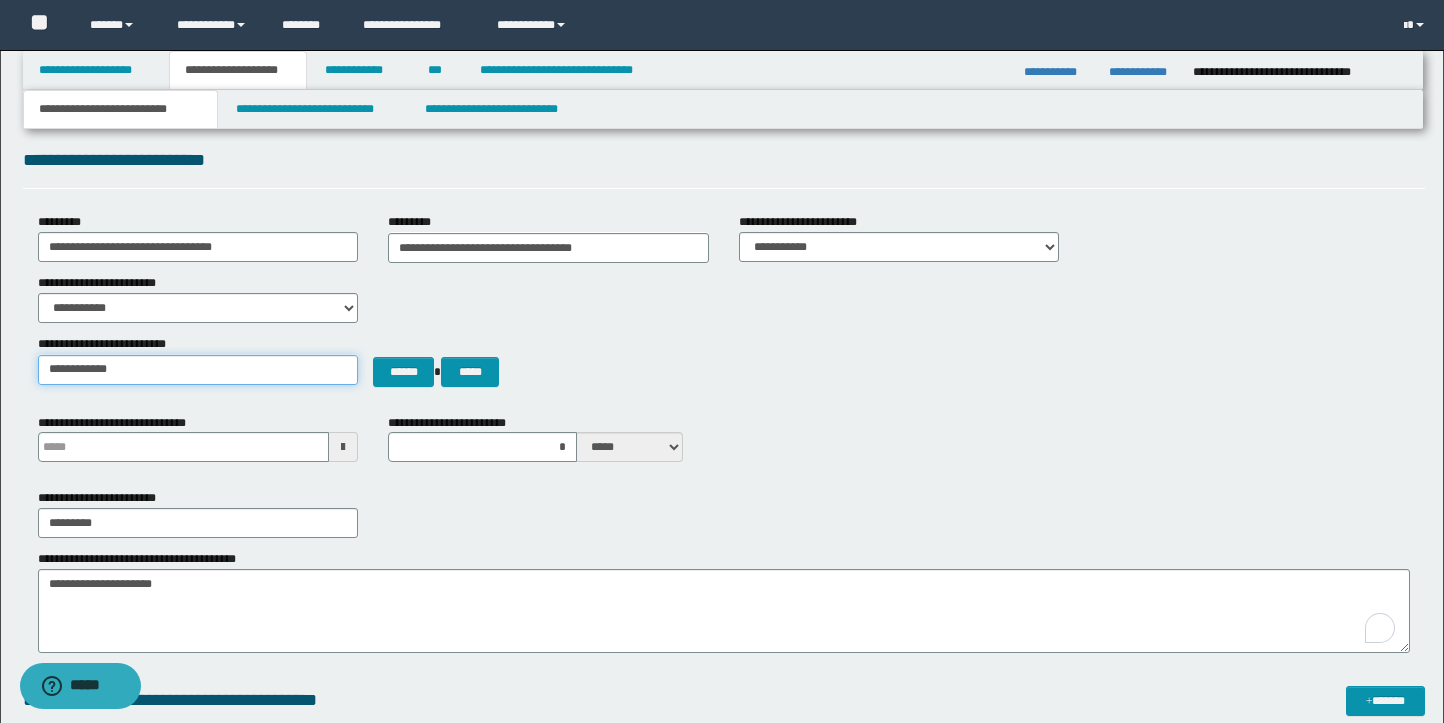 type on "**********" 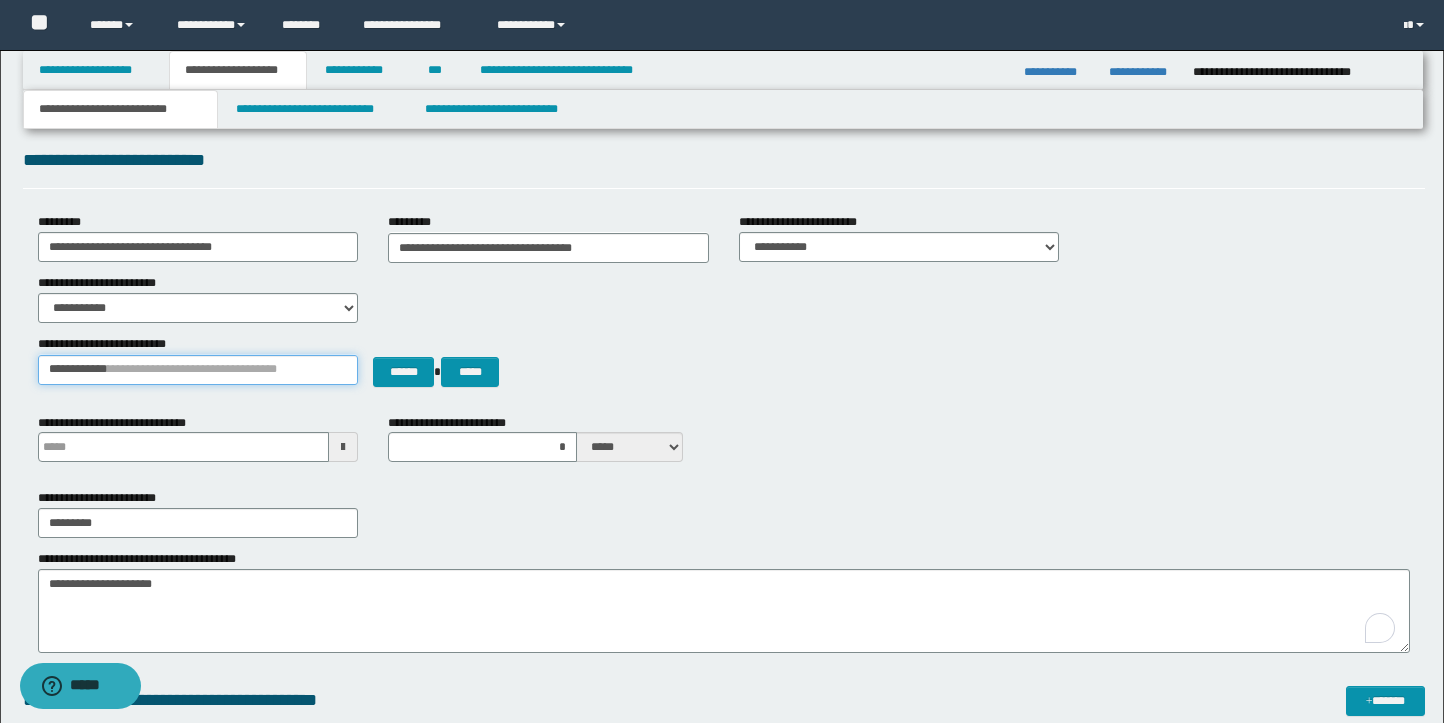 type 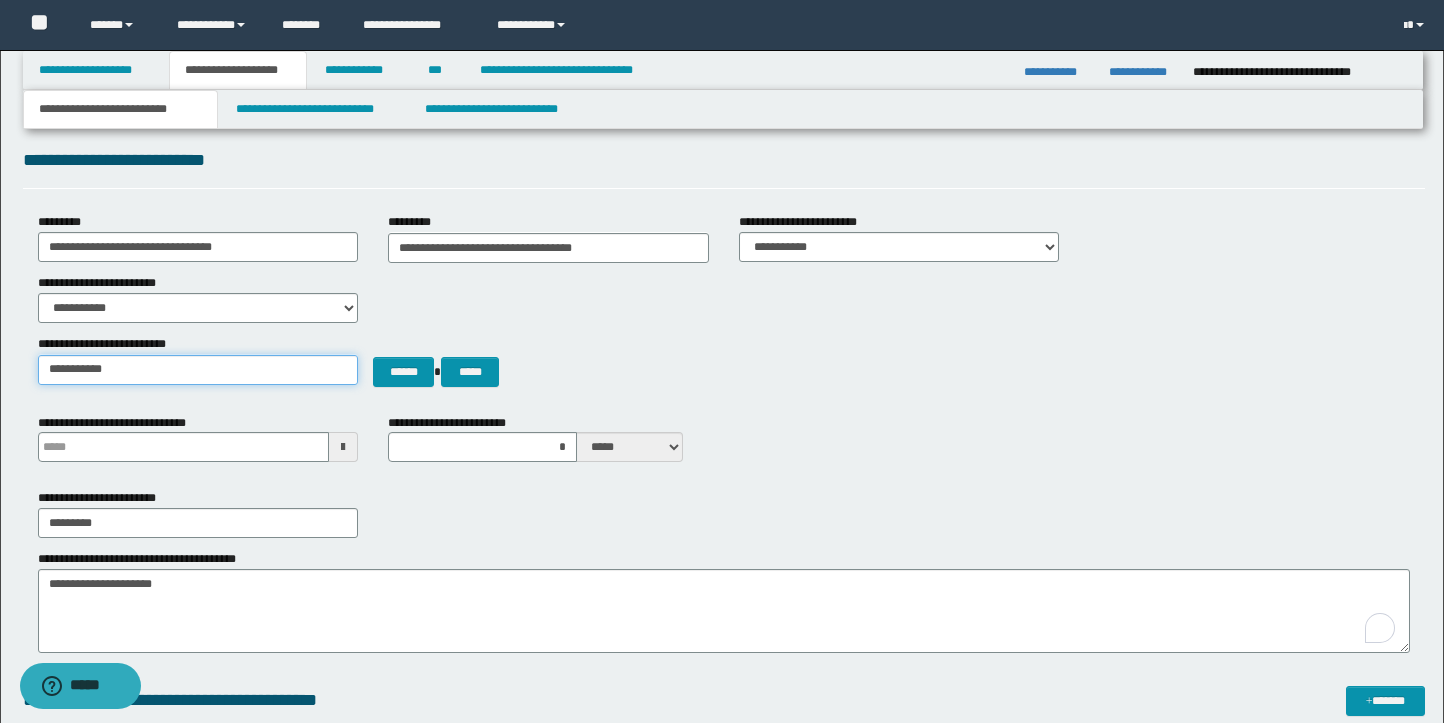 type on "**********" 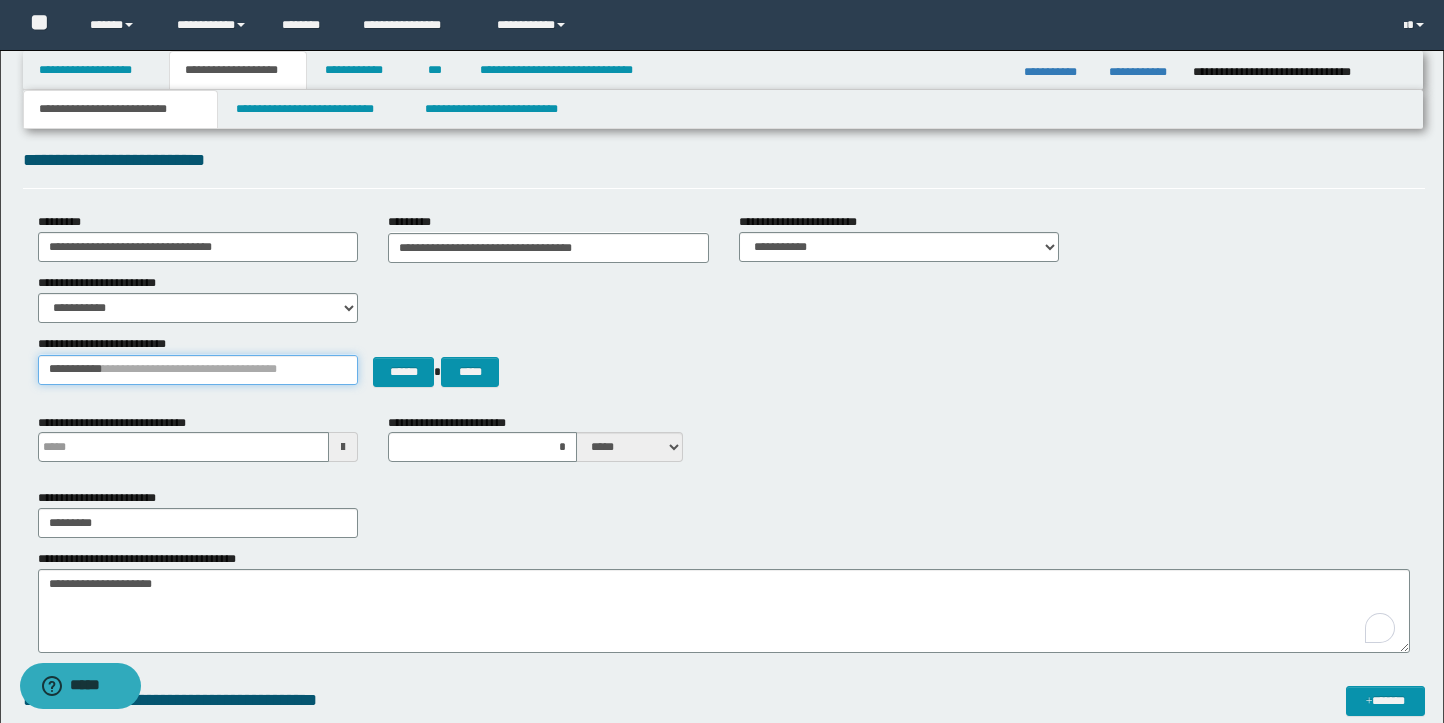 type 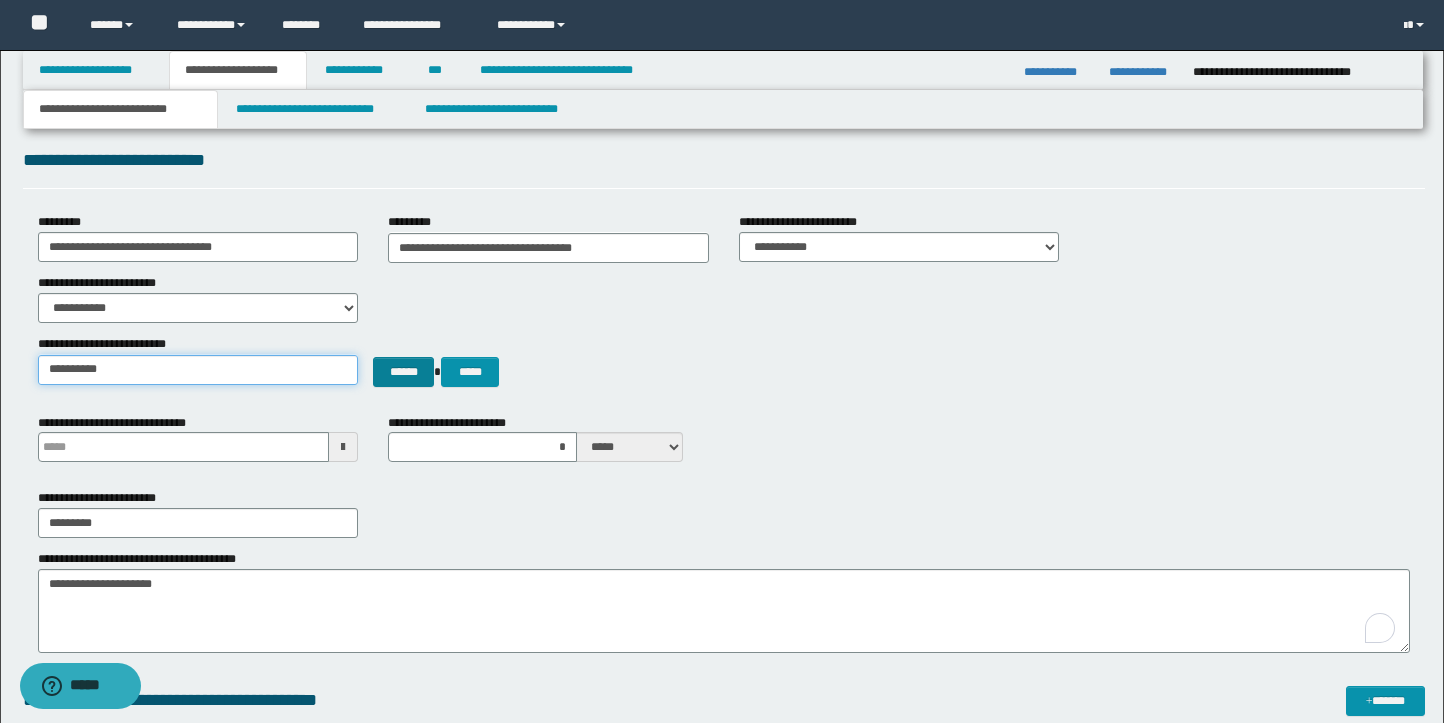 type on "**********" 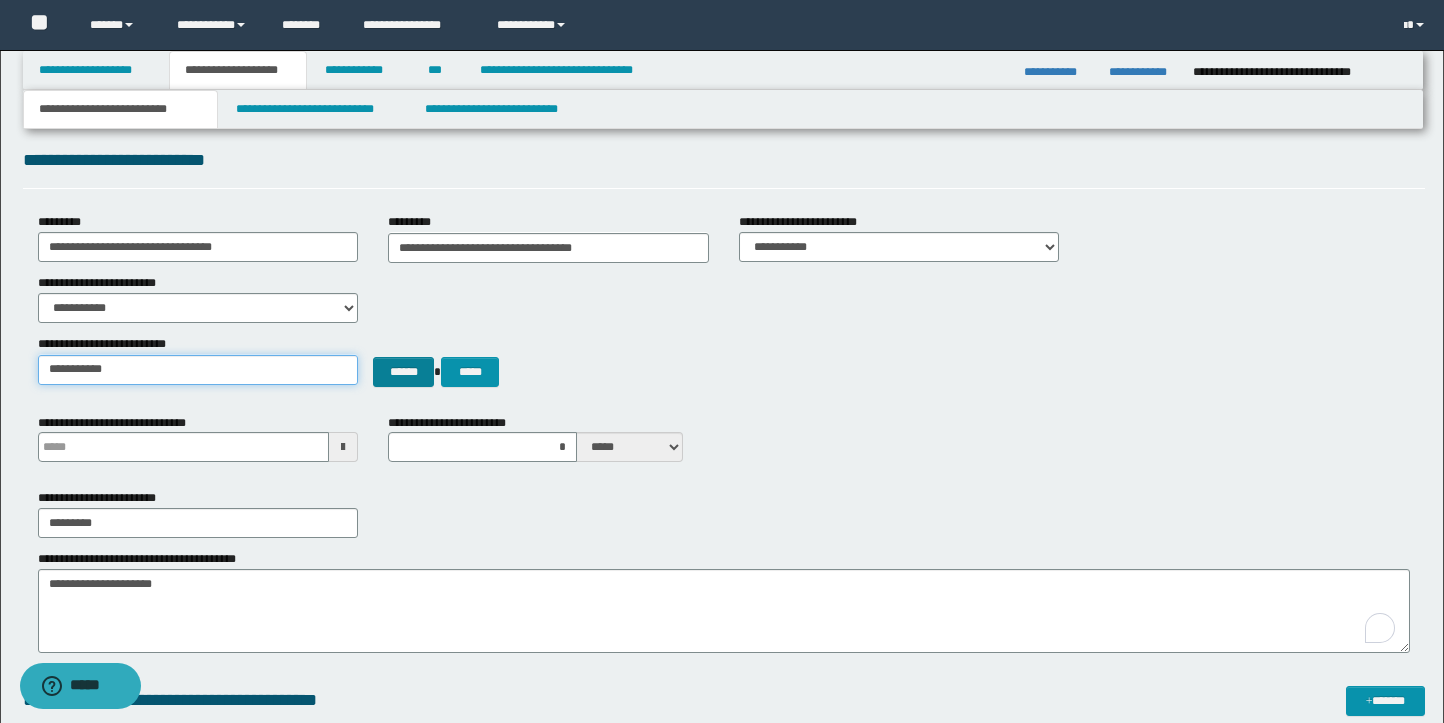 type on "**********" 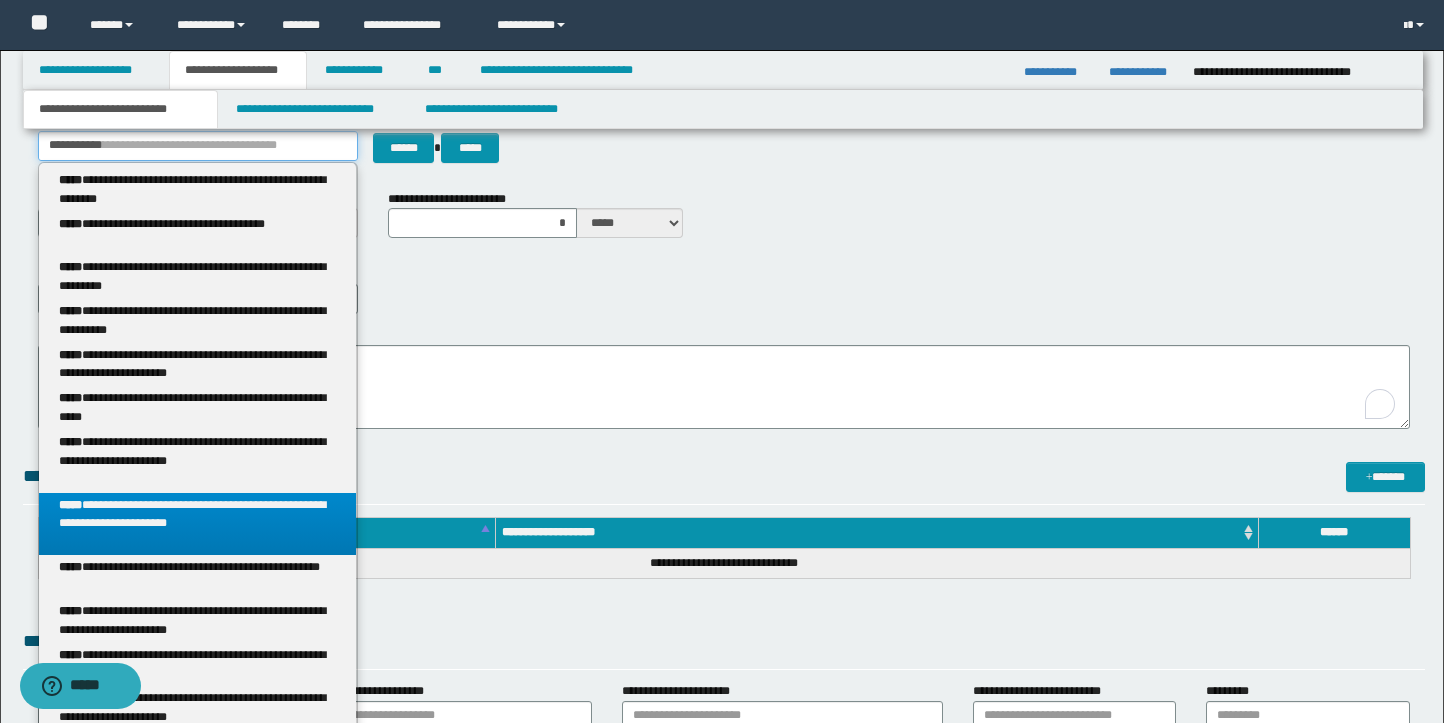 scroll, scrollTop: 303, scrollLeft: 0, axis: vertical 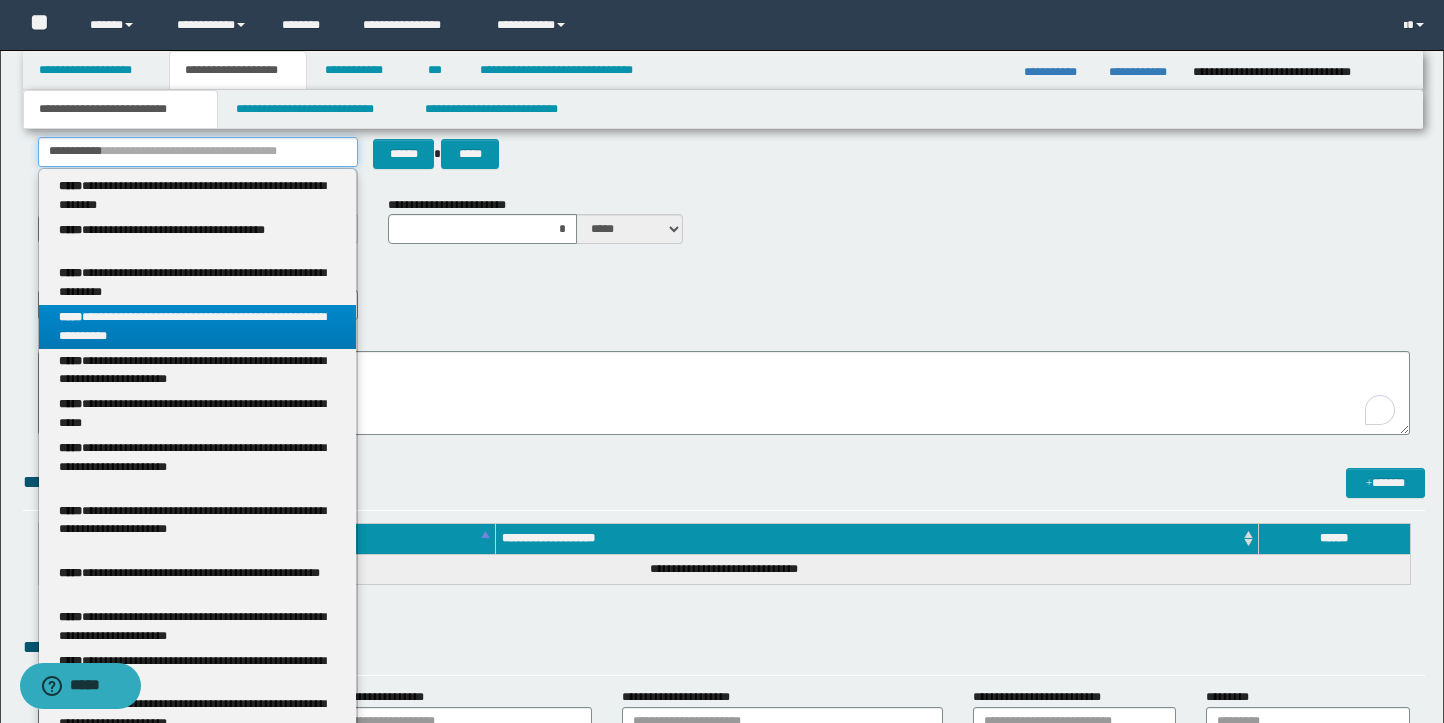 type on "**********" 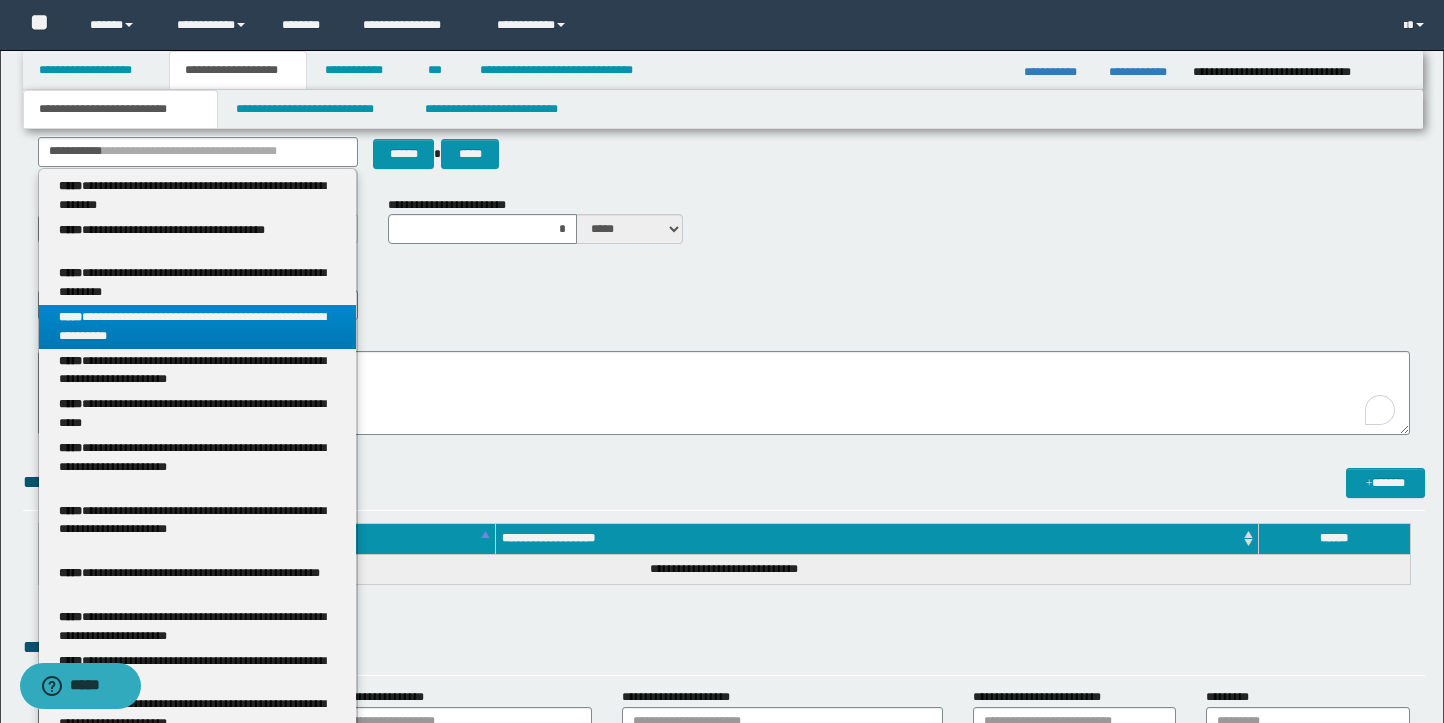 type 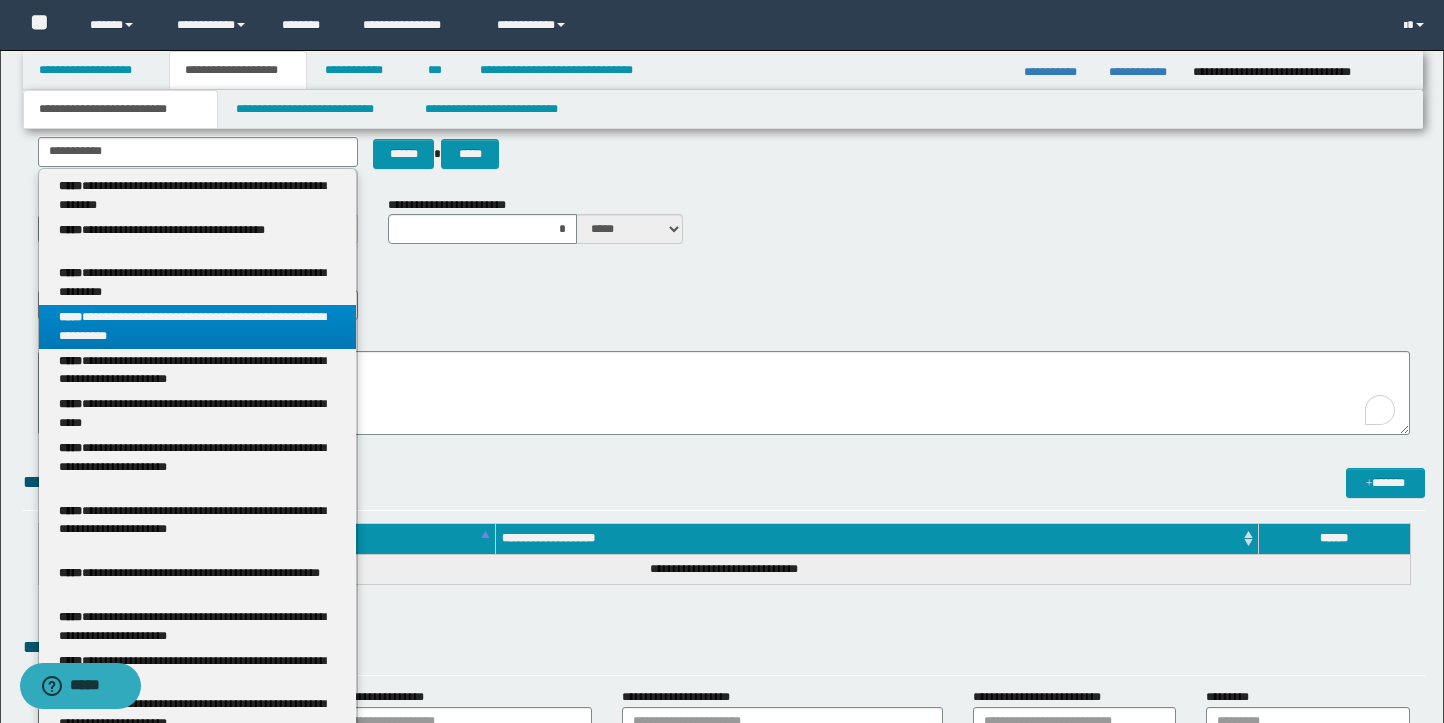 click on "**********" at bounding box center [724, 326] 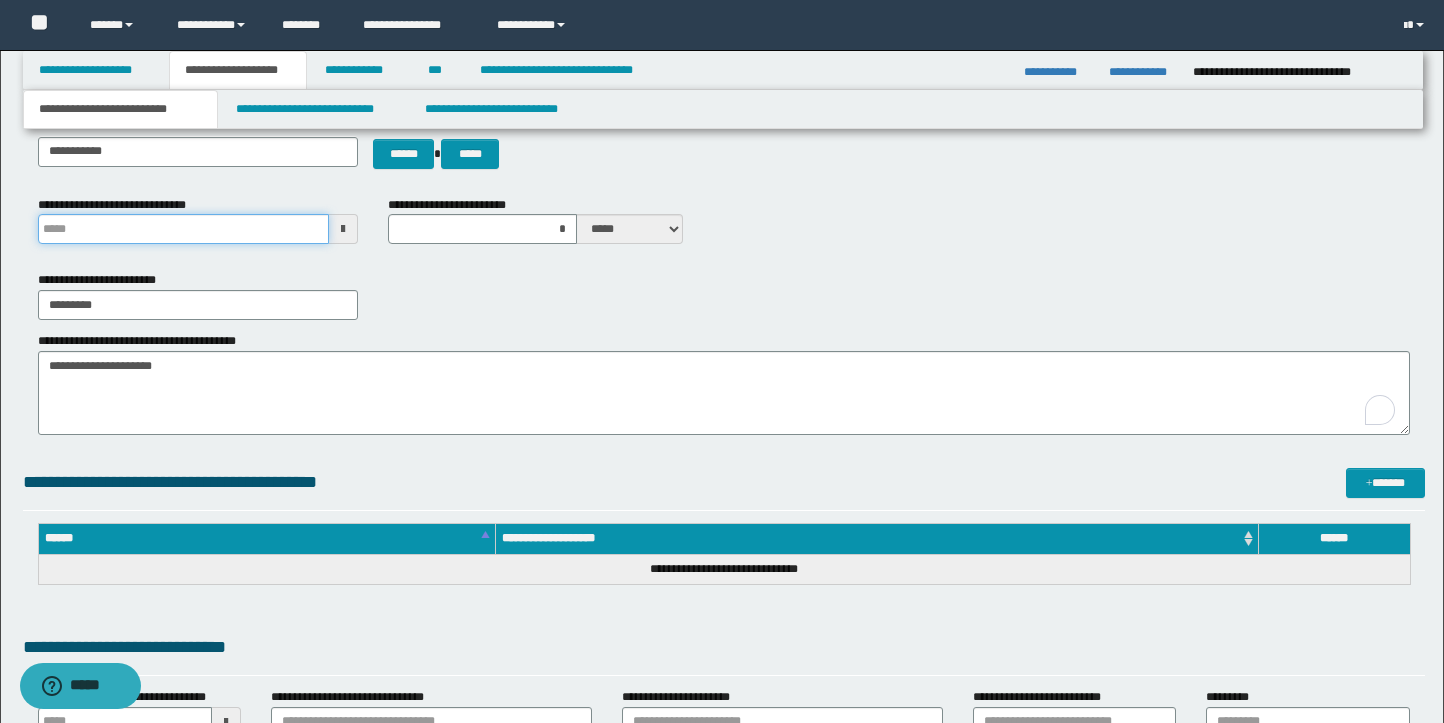 click on "**********" at bounding box center [184, 229] 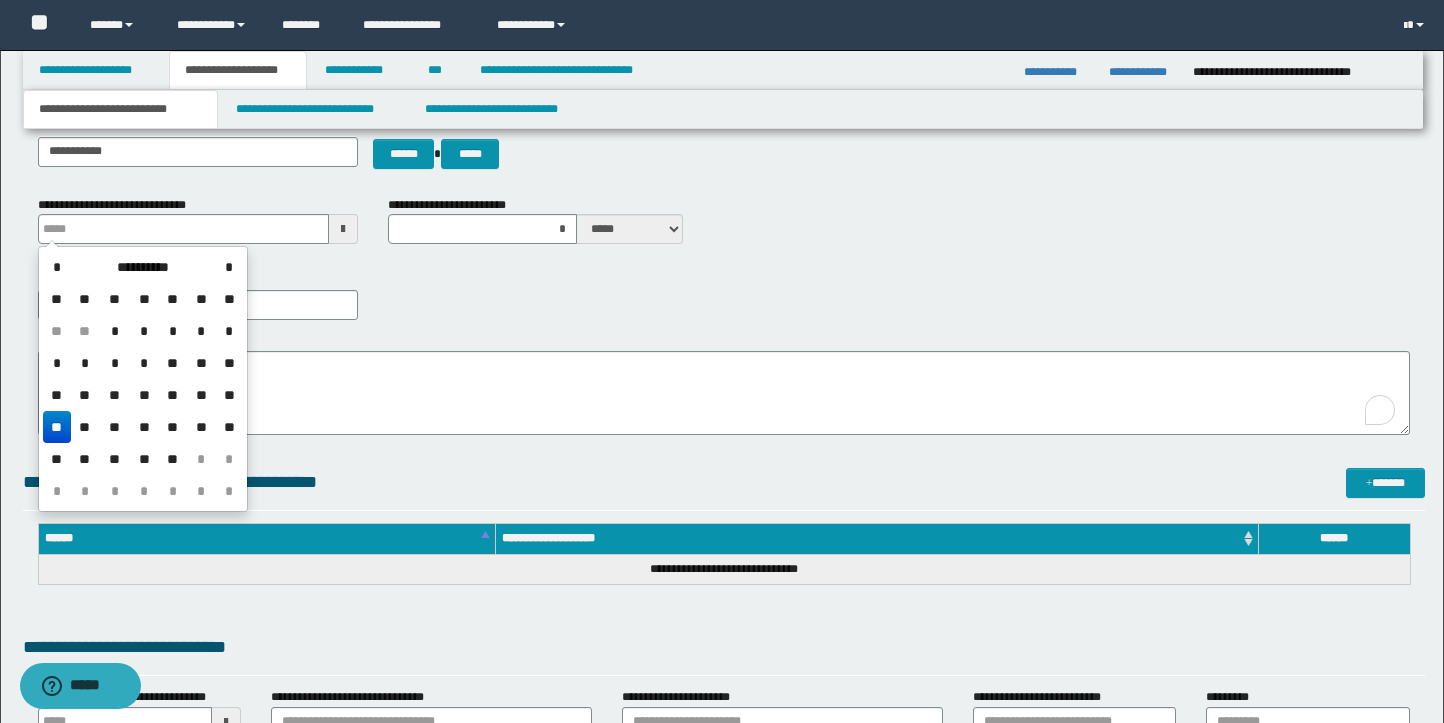 type 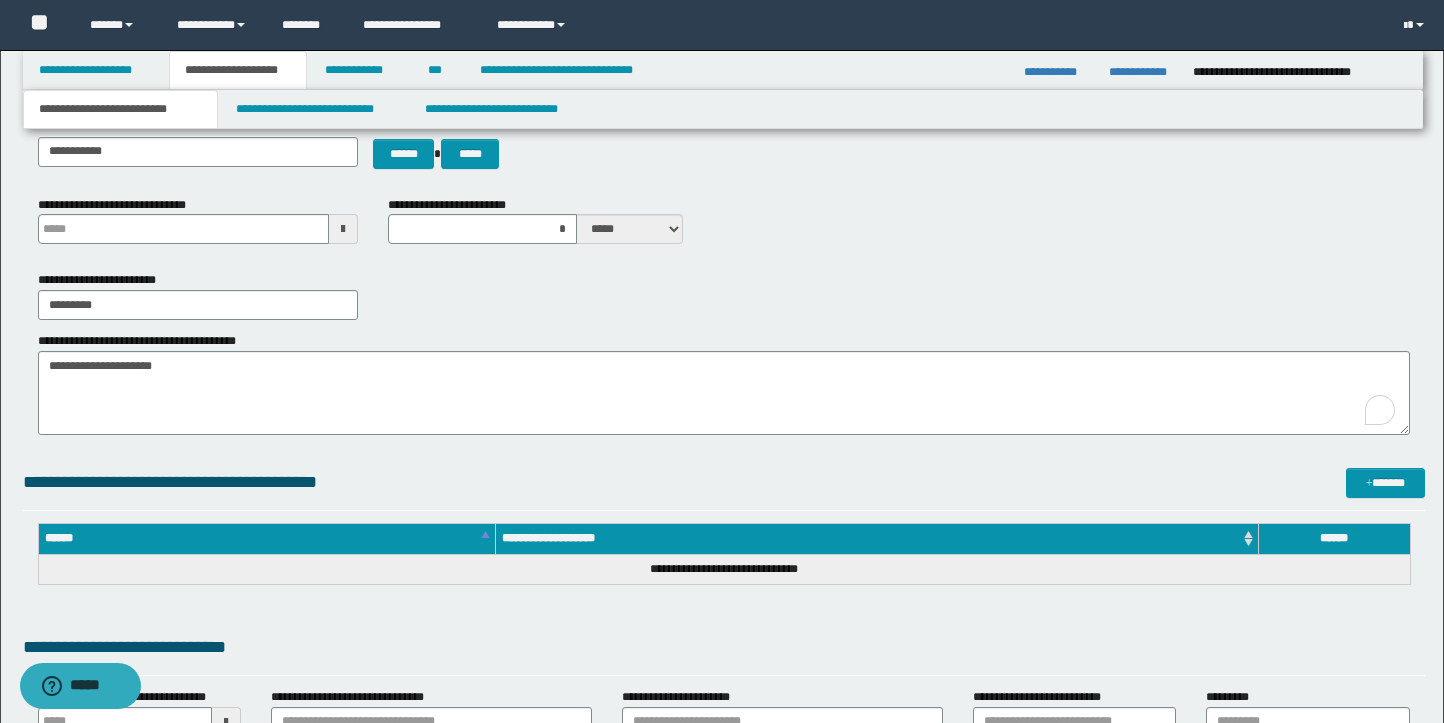 click on "**********" at bounding box center (724, 326) 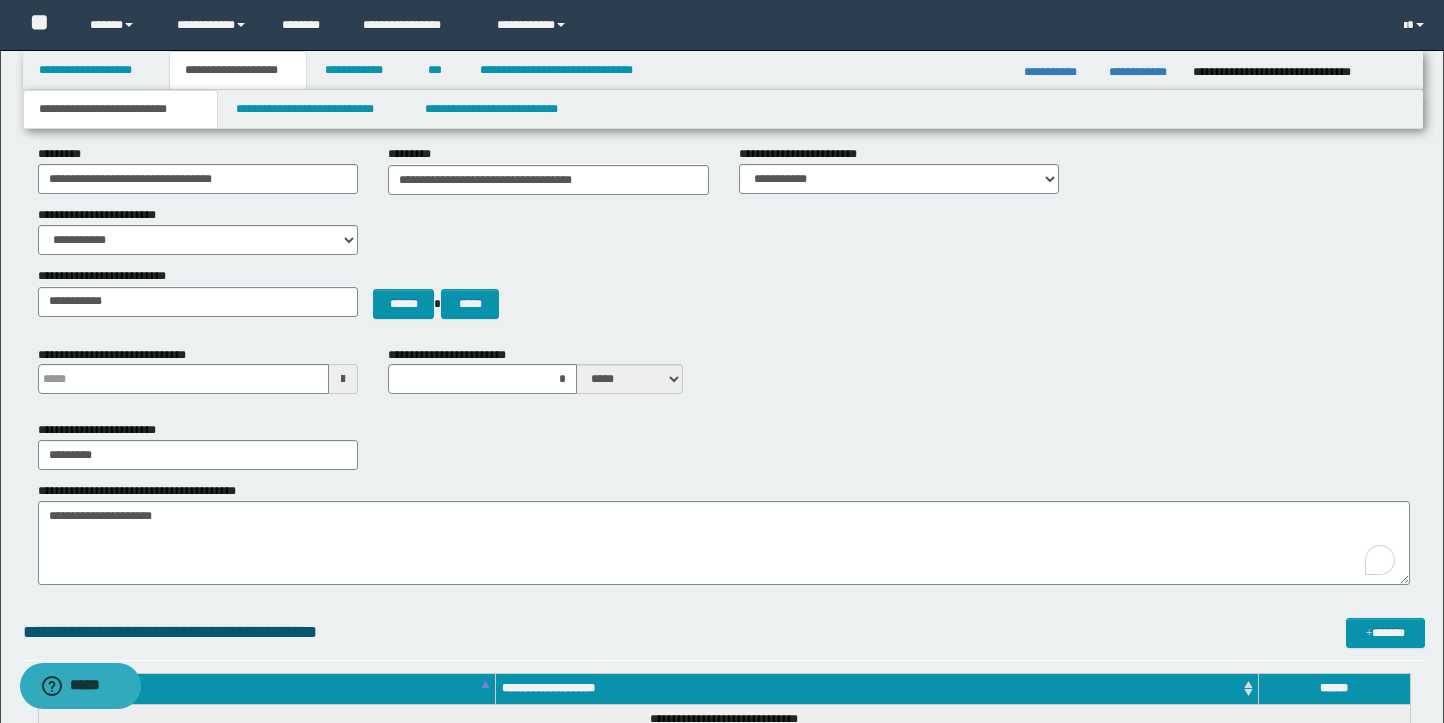 scroll, scrollTop: 159, scrollLeft: 0, axis: vertical 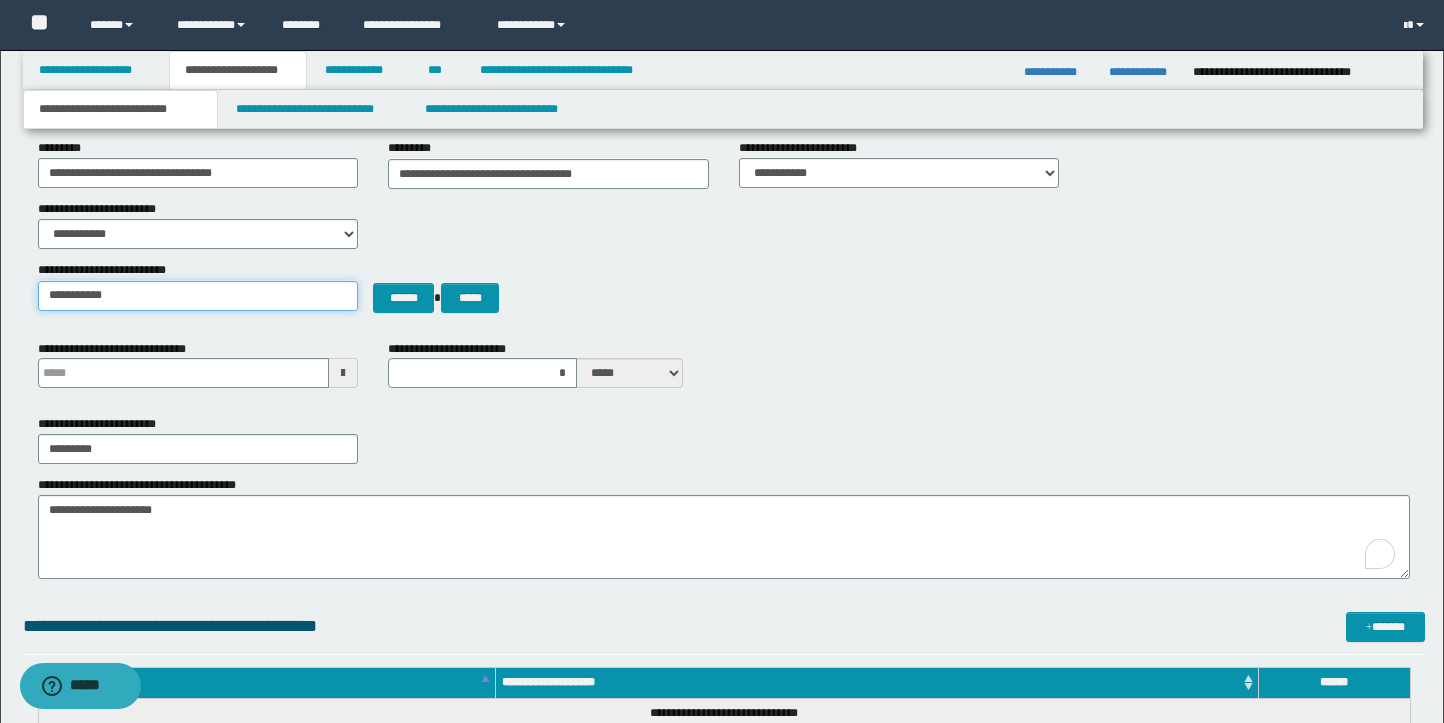 type on "**********" 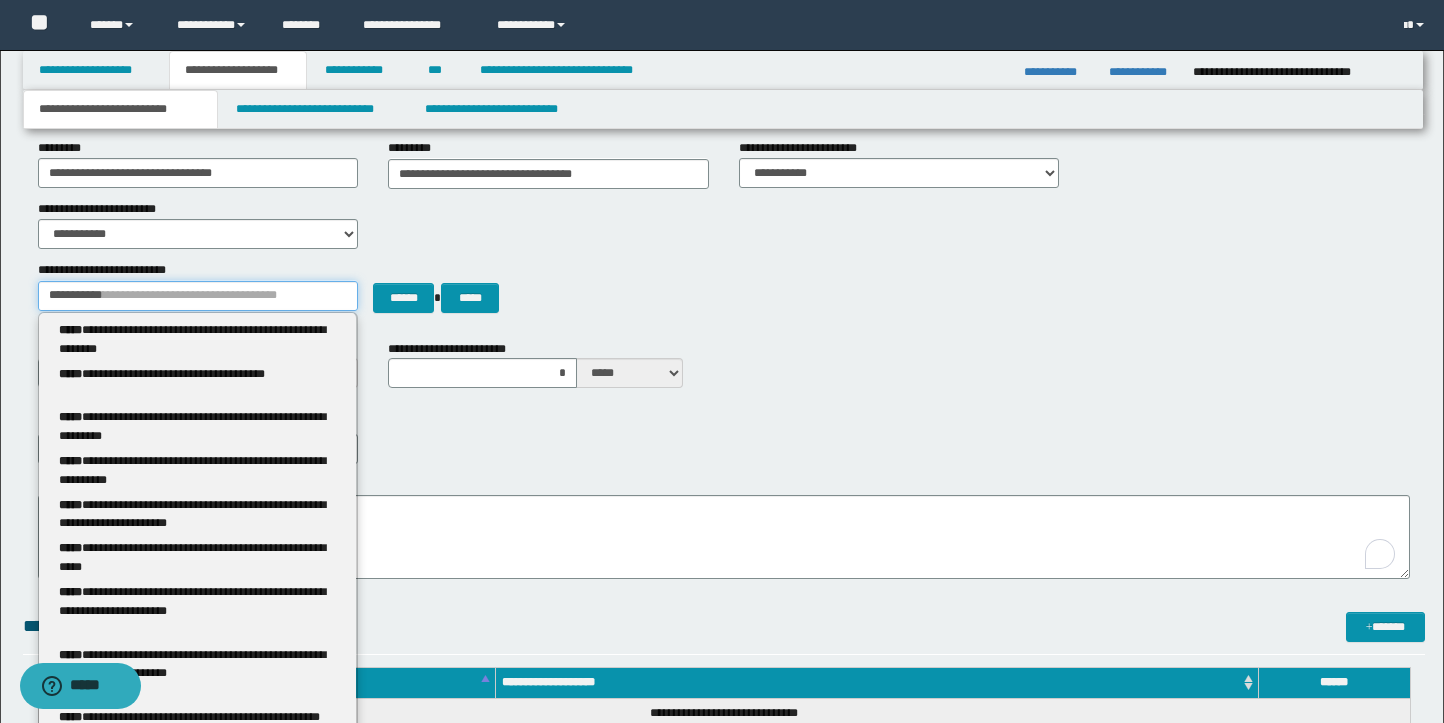 click on "**********" at bounding box center (198, 296) 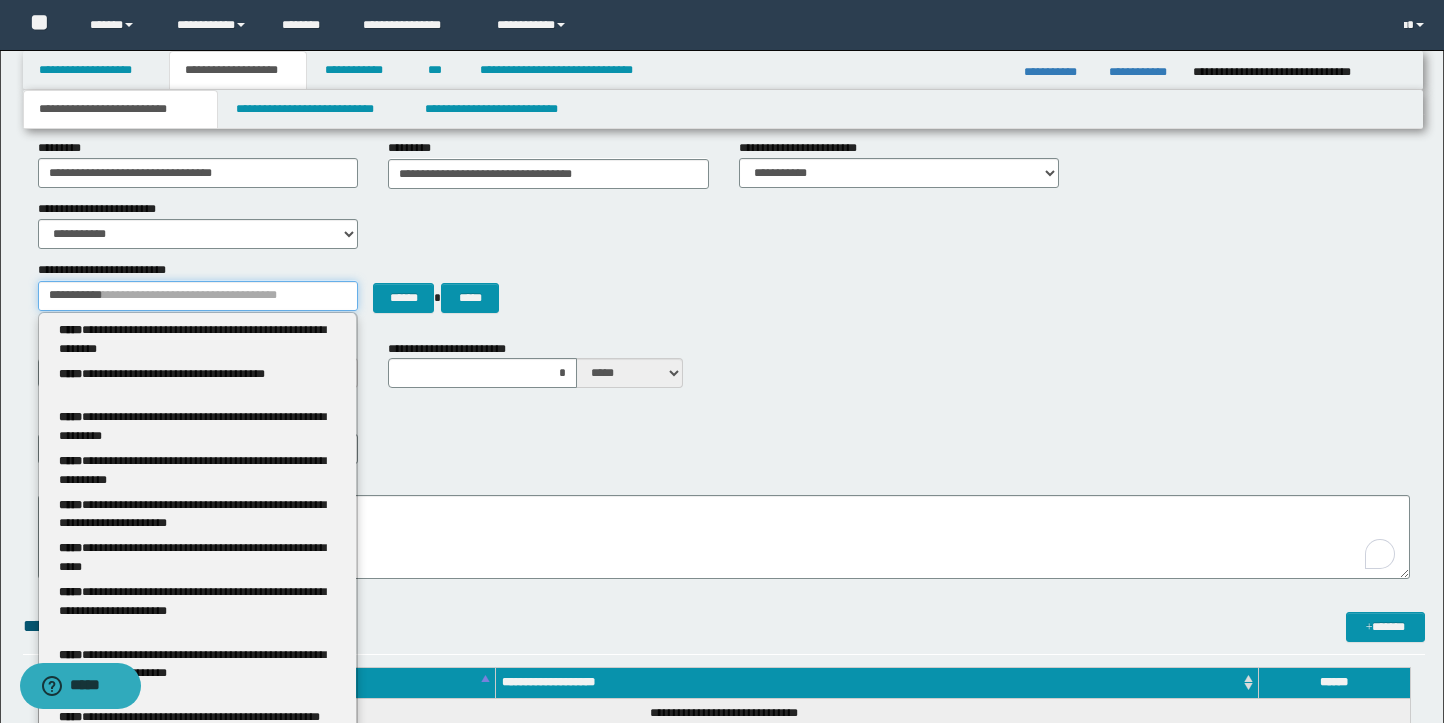 drag, startPoint x: 172, startPoint y: 293, endPoint x: 20, endPoint y: 286, distance: 152.1611 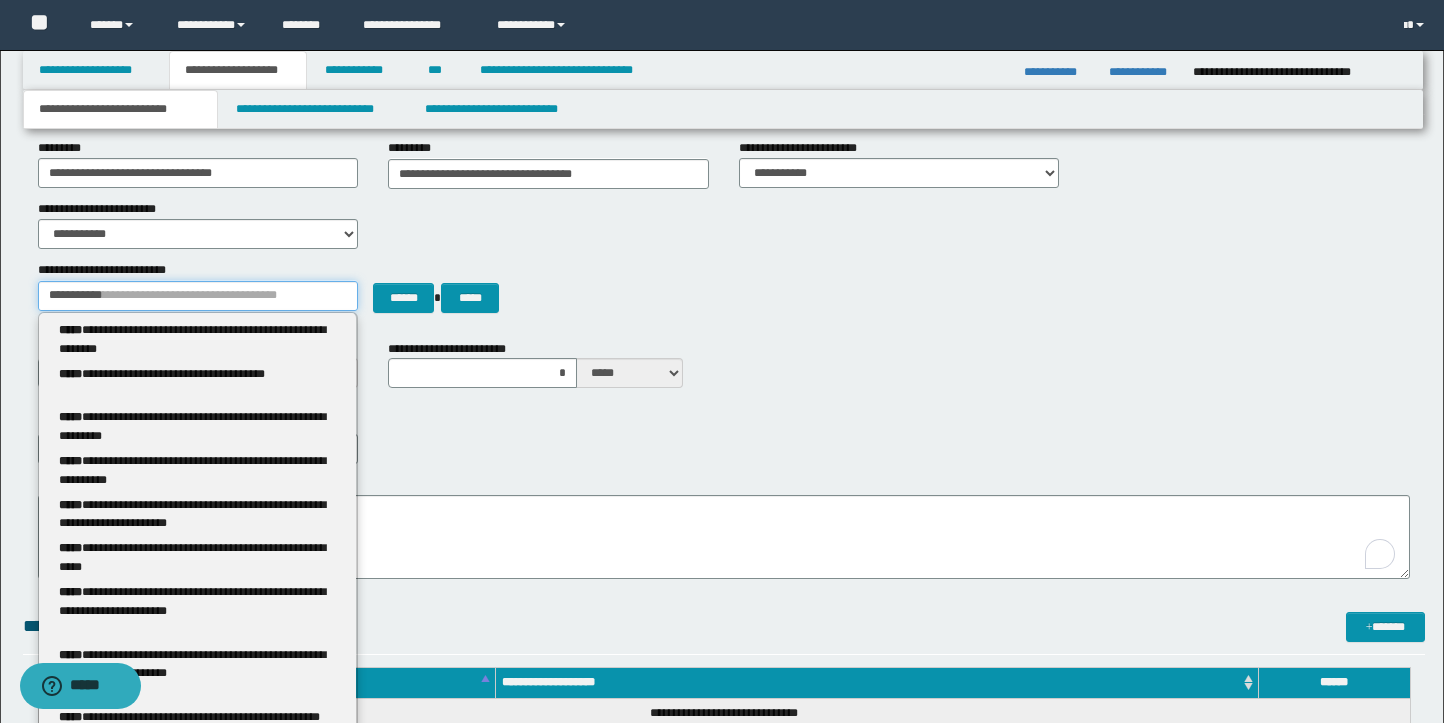type 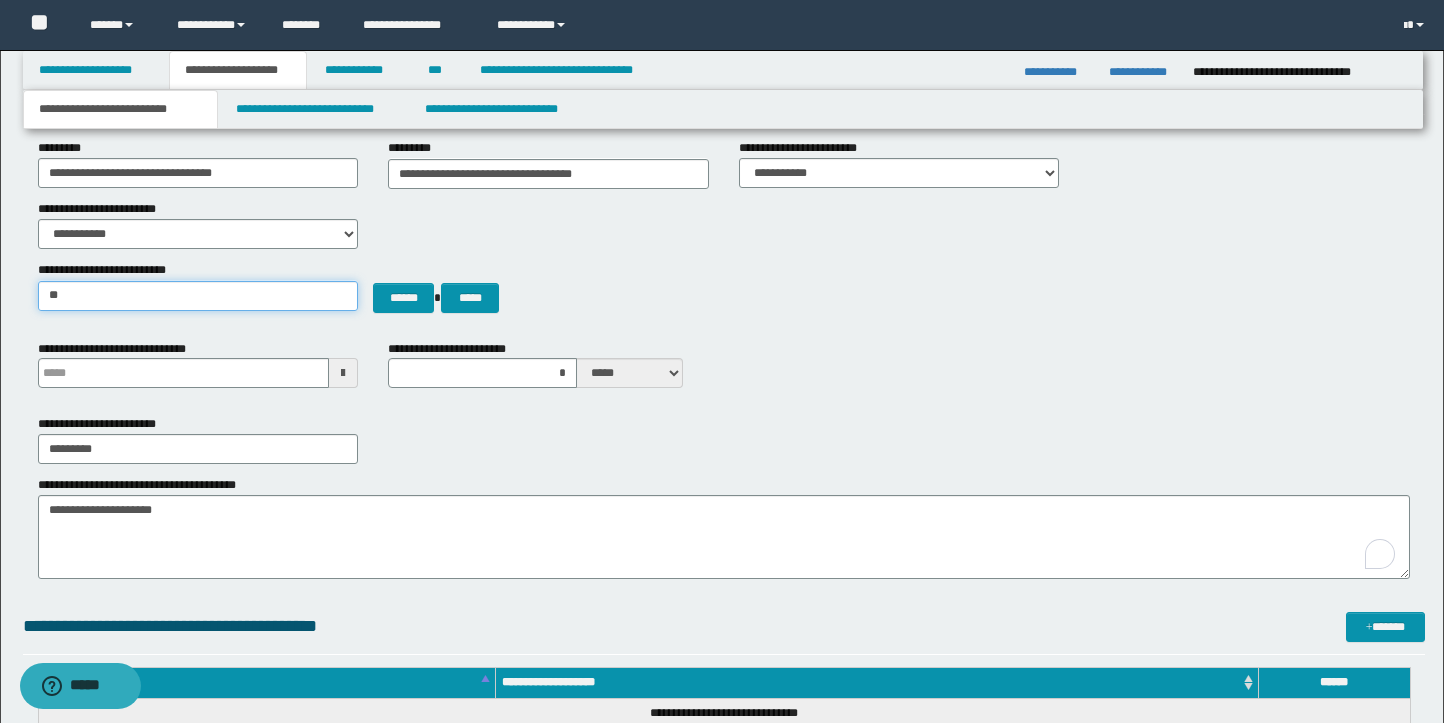 type on "***" 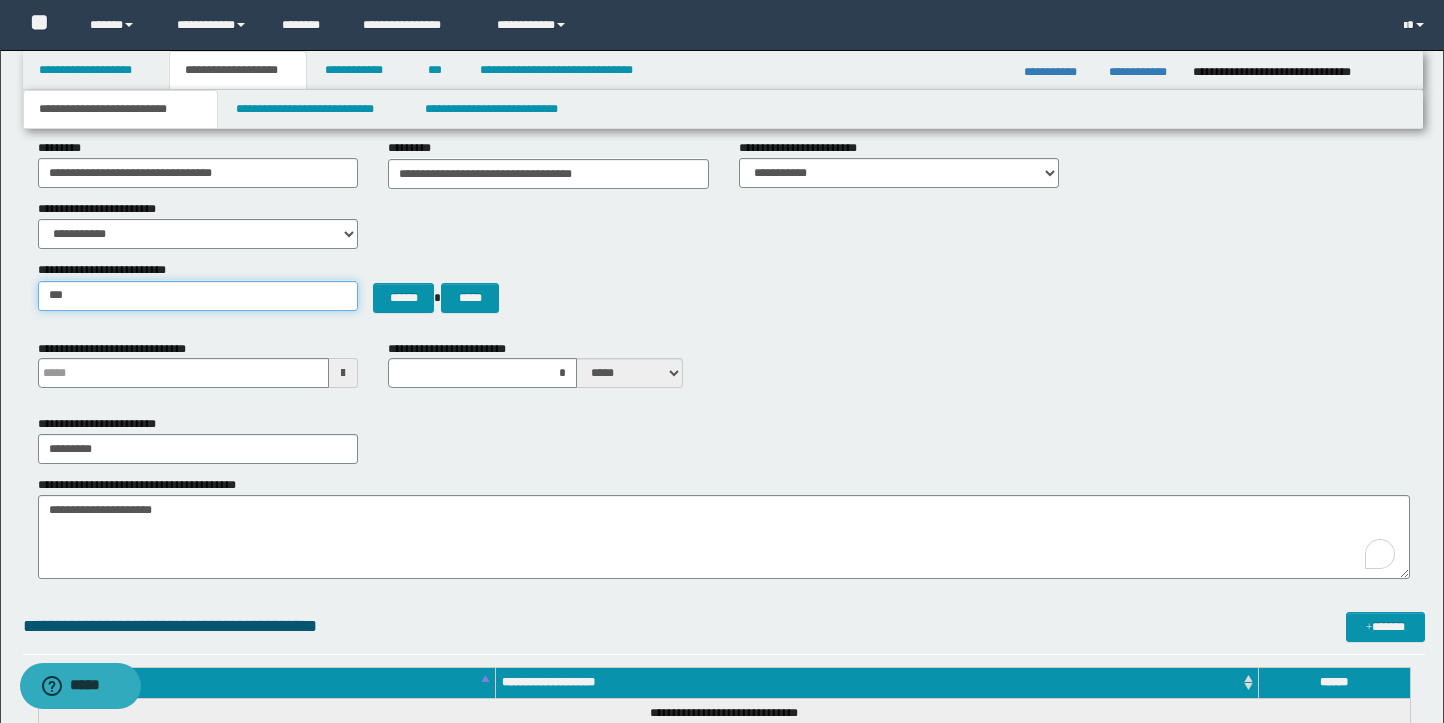 type on "**********" 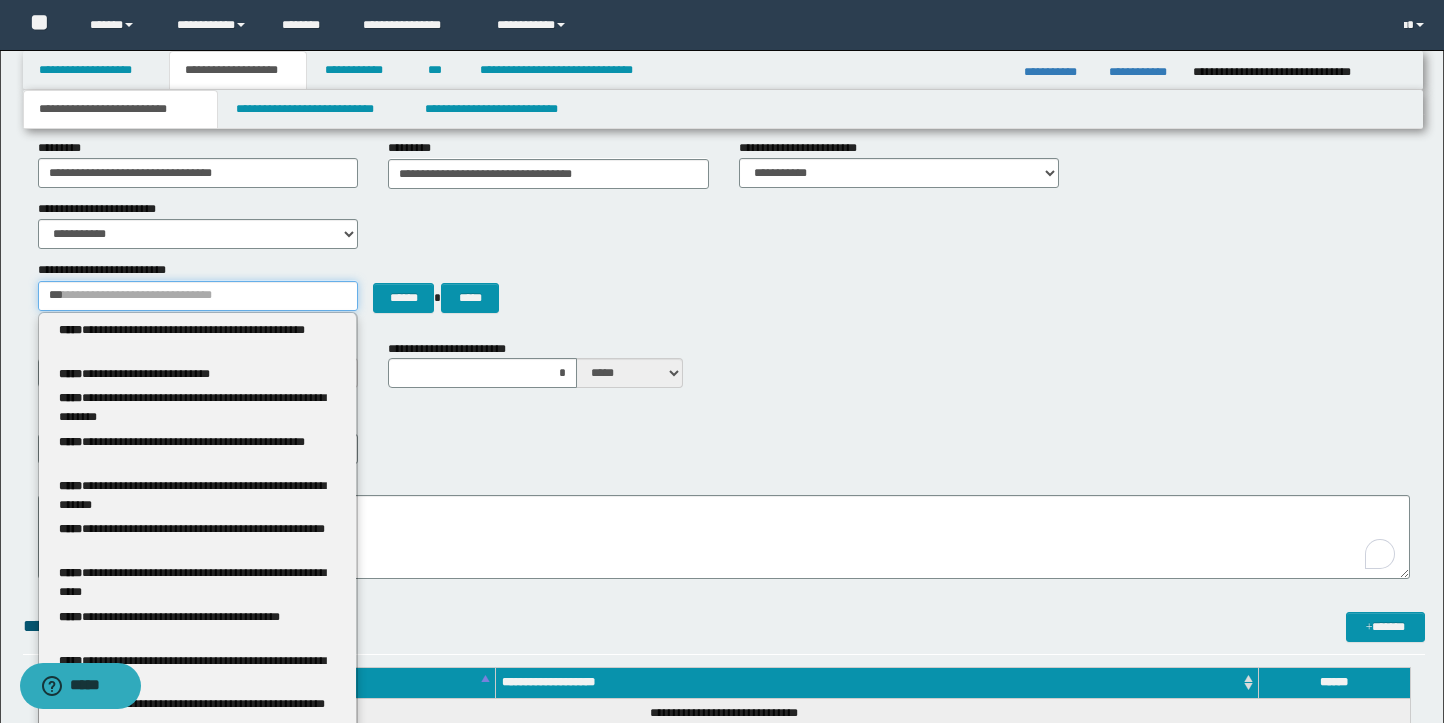type 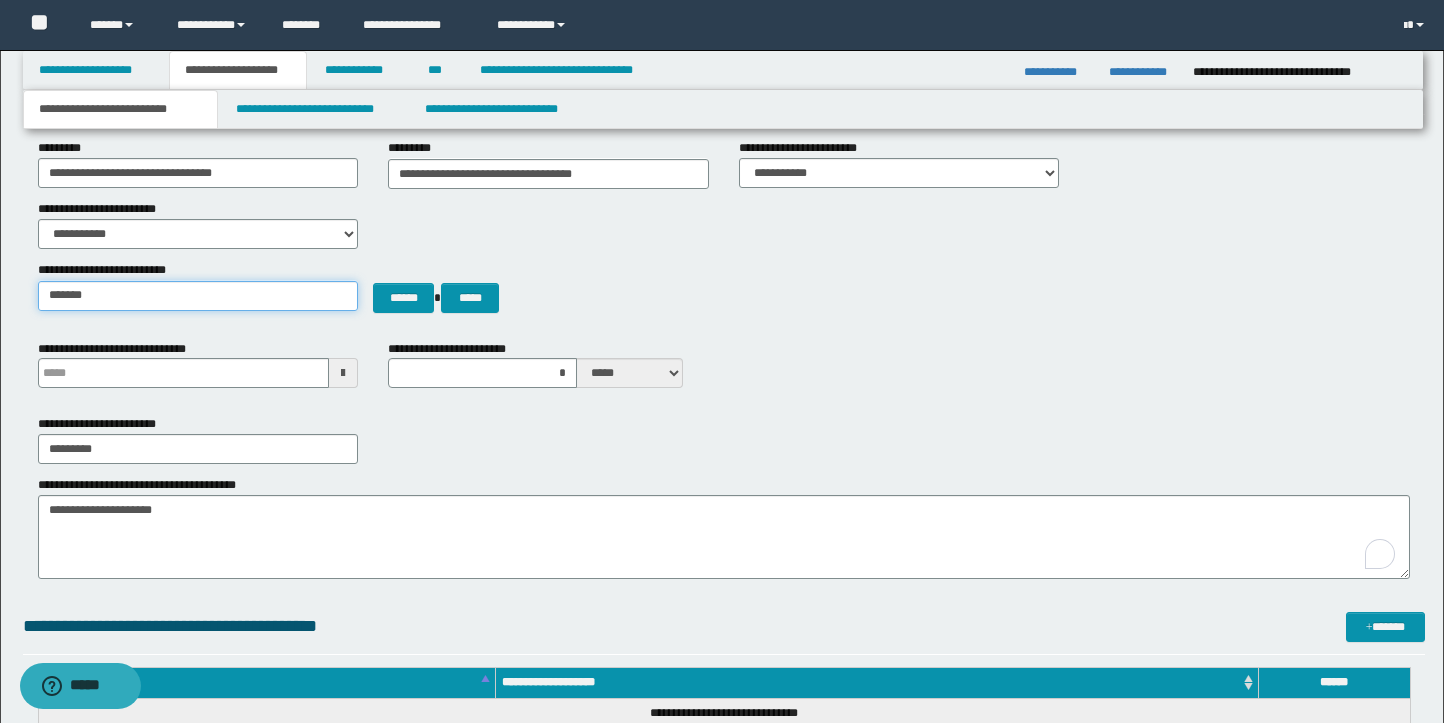 type on "********" 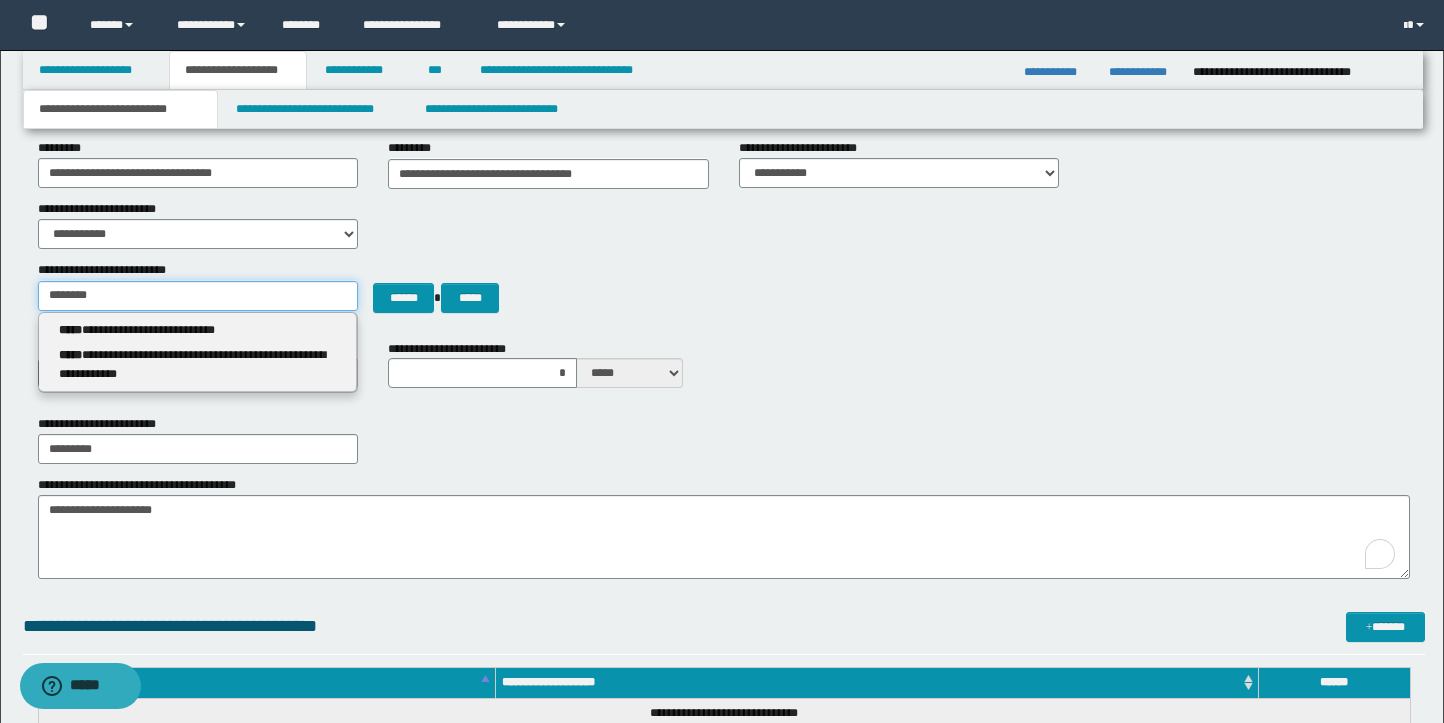 type on "**********" 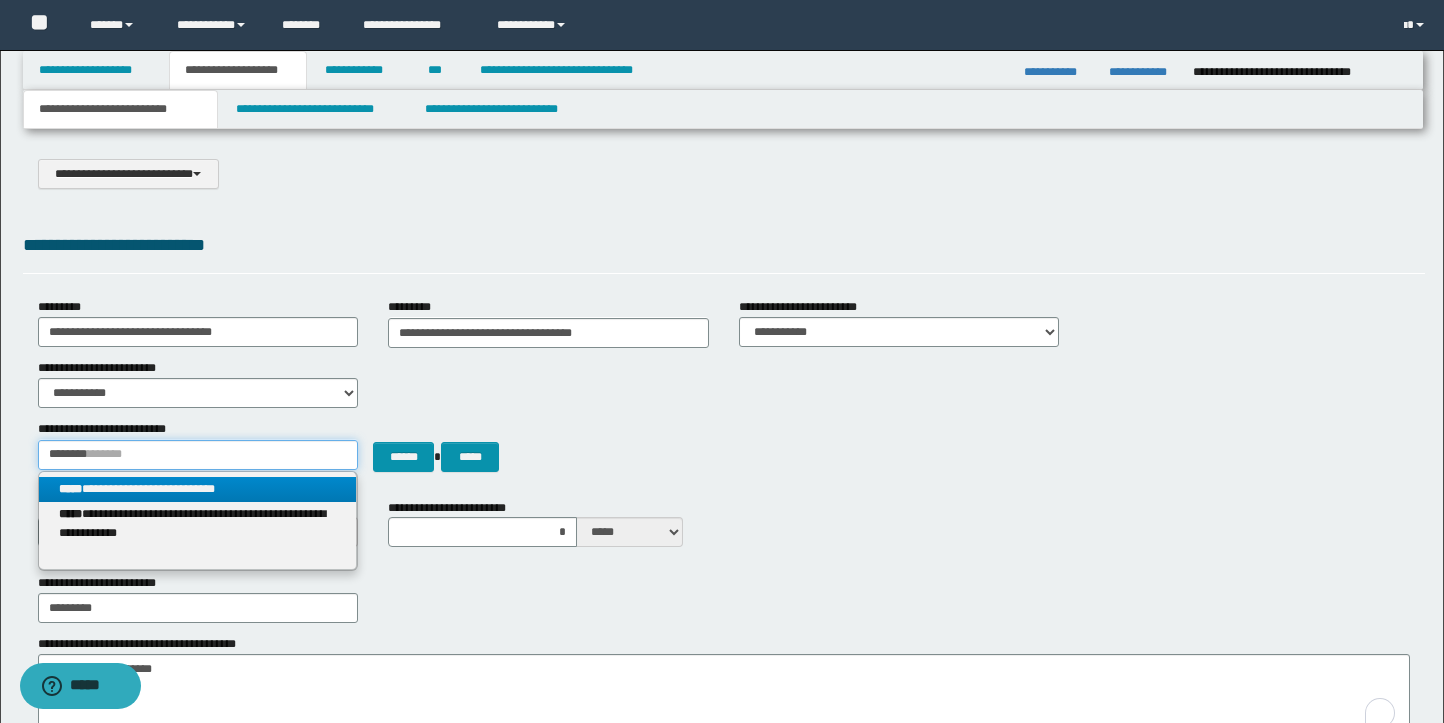 scroll, scrollTop: 24, scrollLeft: 0, axis: vertical 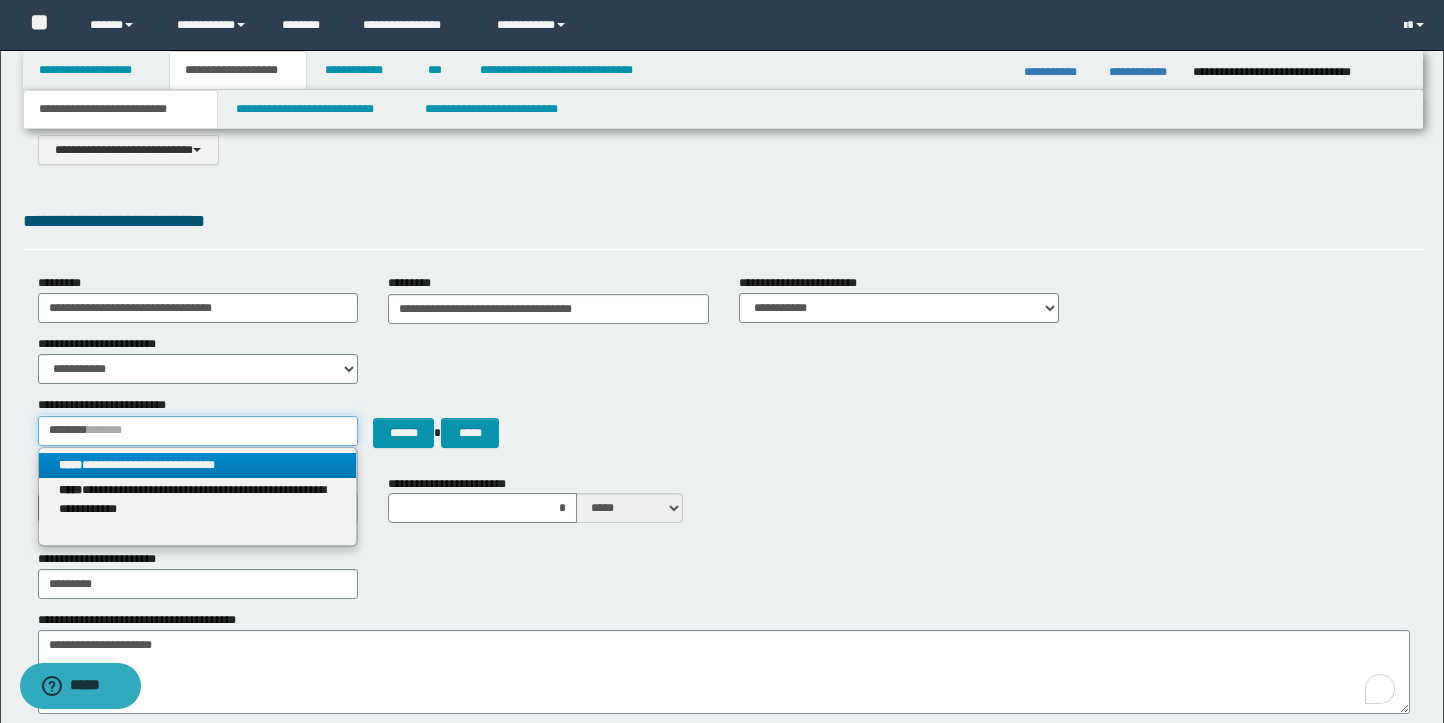 type on "********" 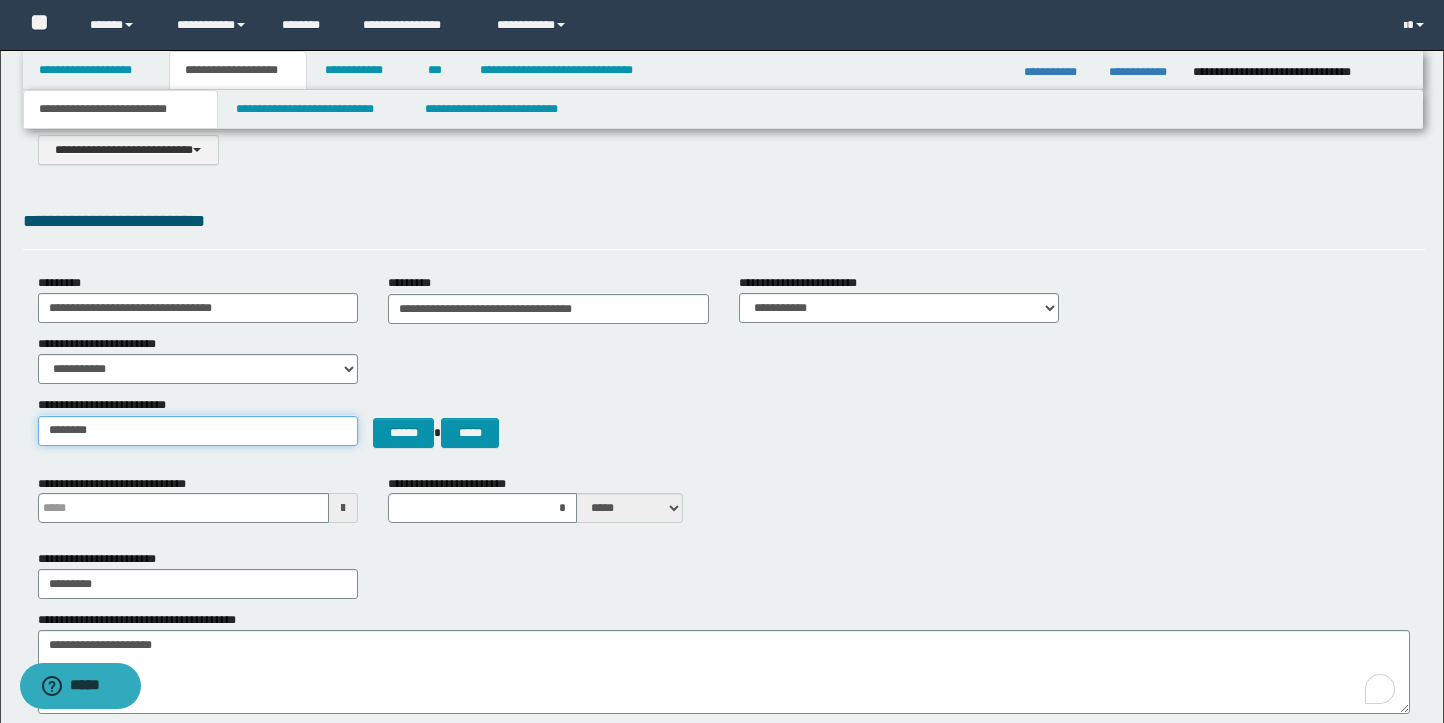 type on "**********" 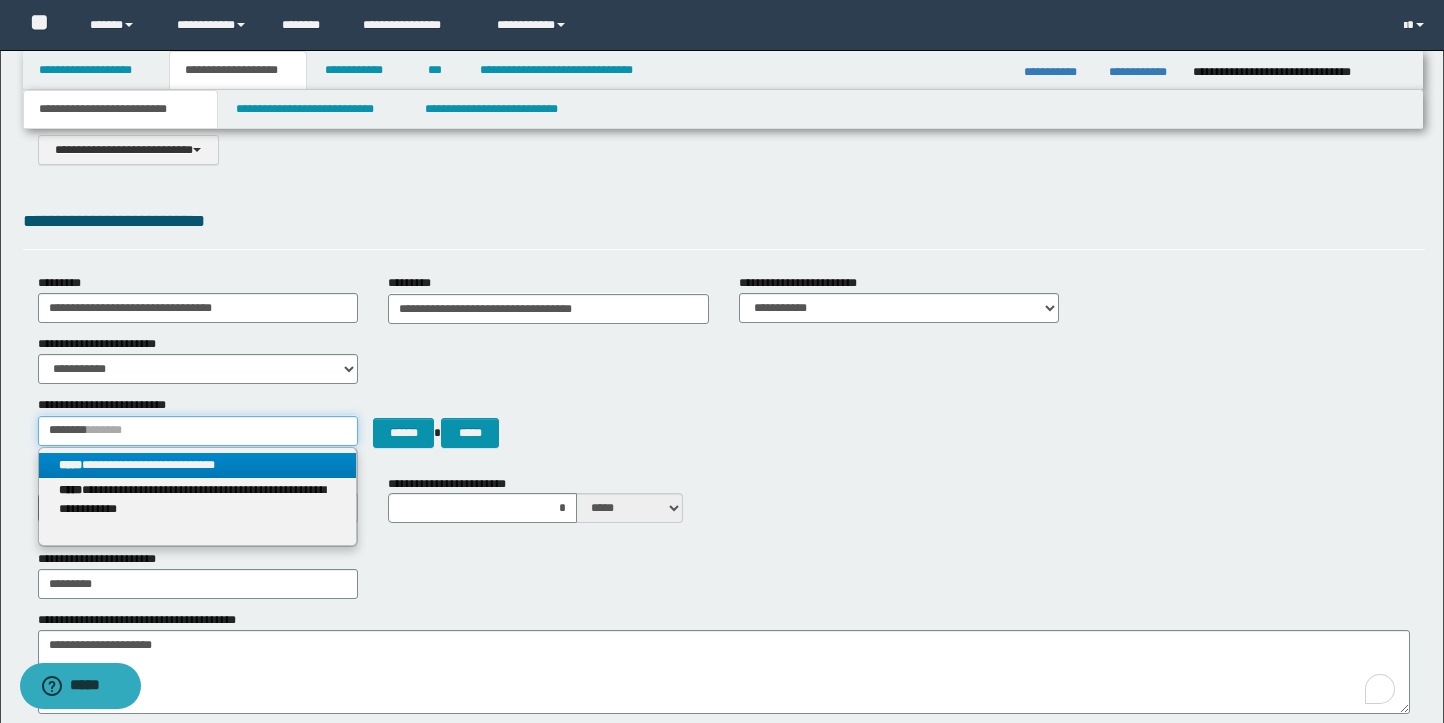 type 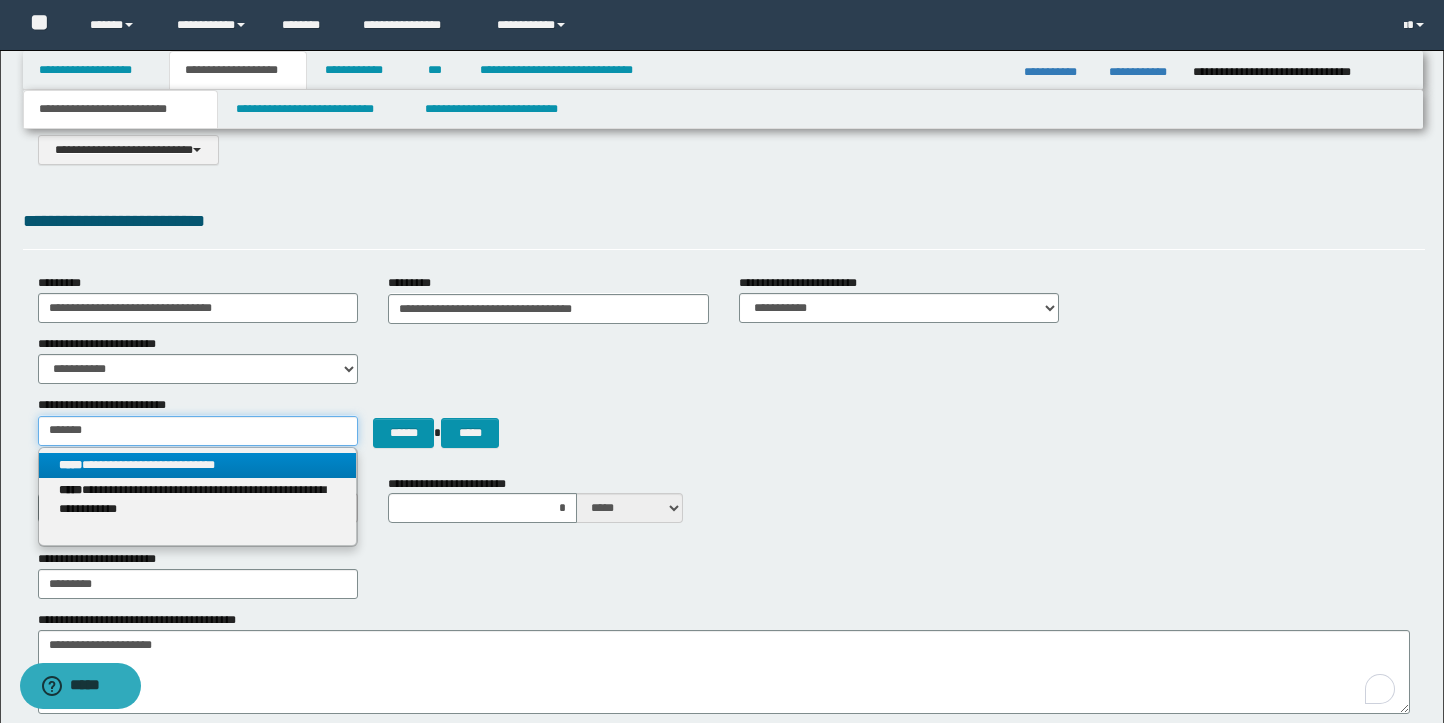 type on "**********" 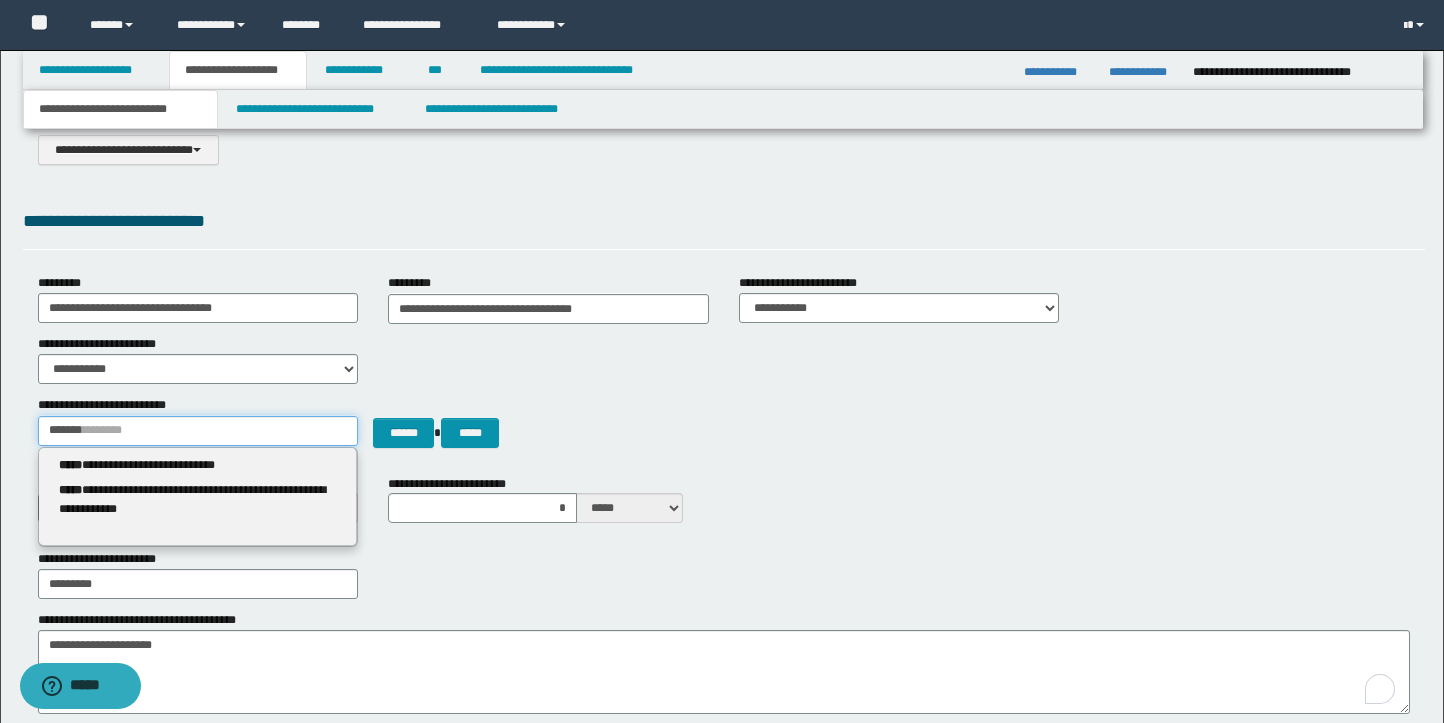 type 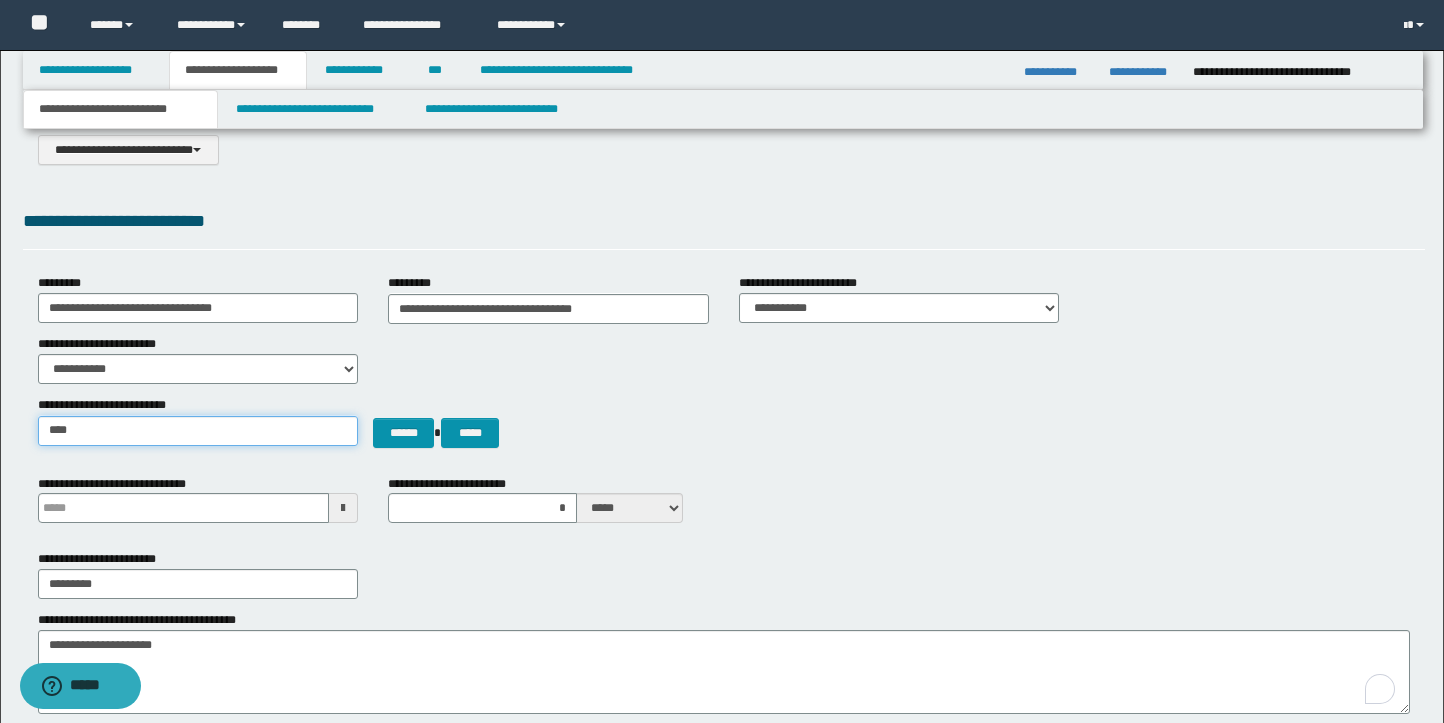 type on "***" 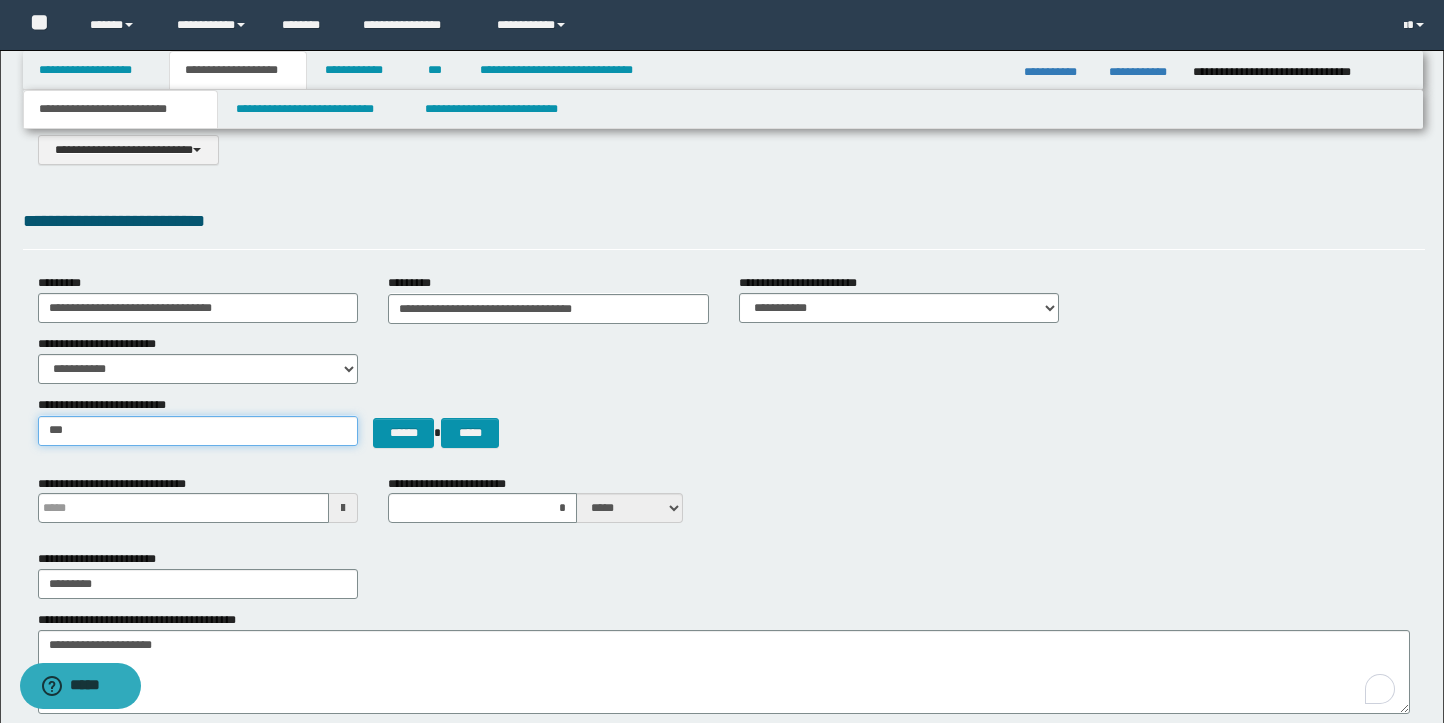 type on "**********" 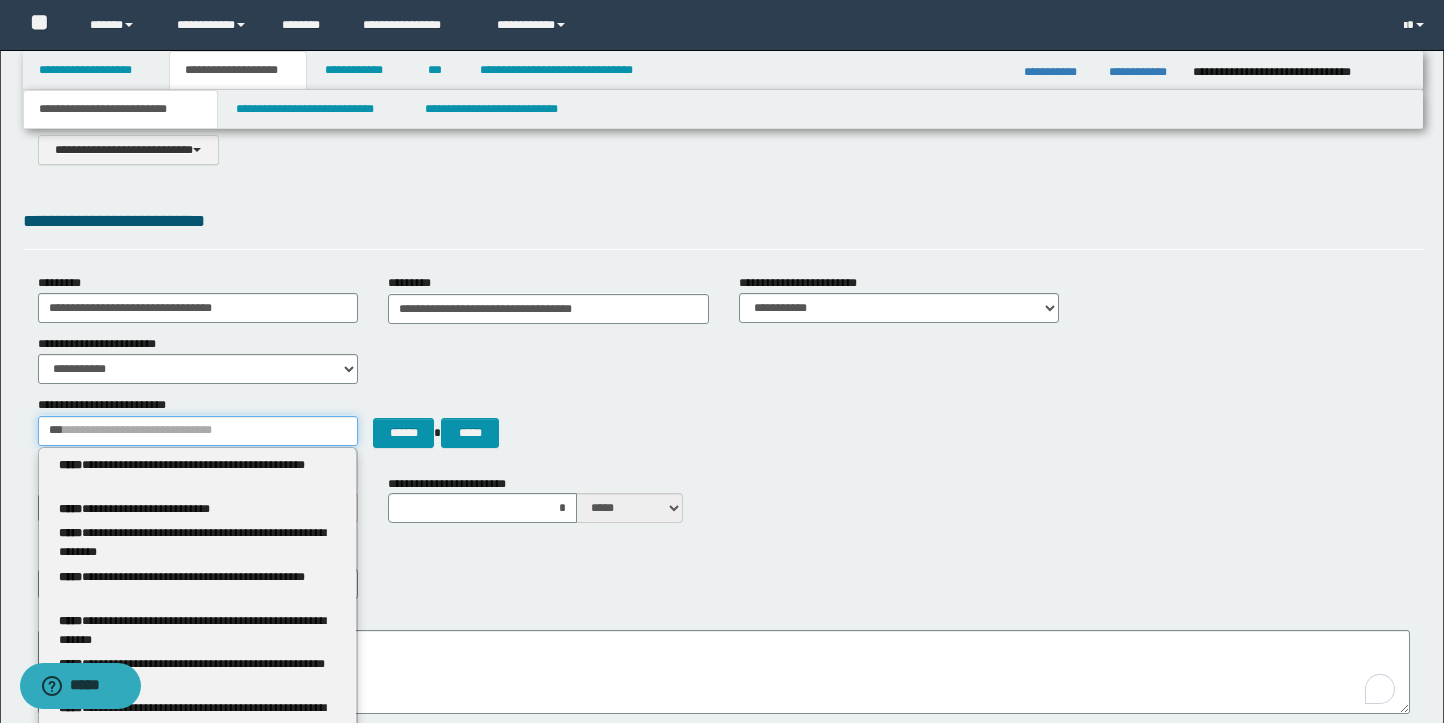type 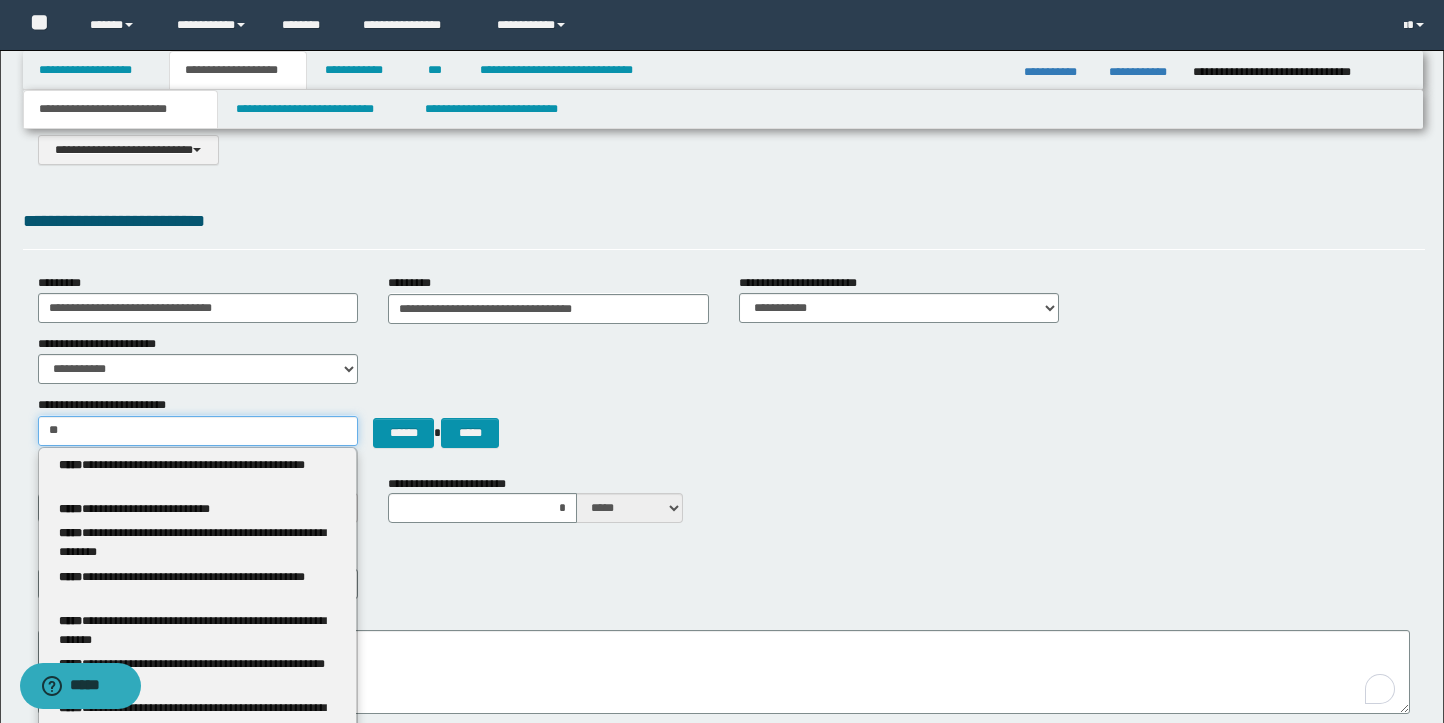 type on "*" 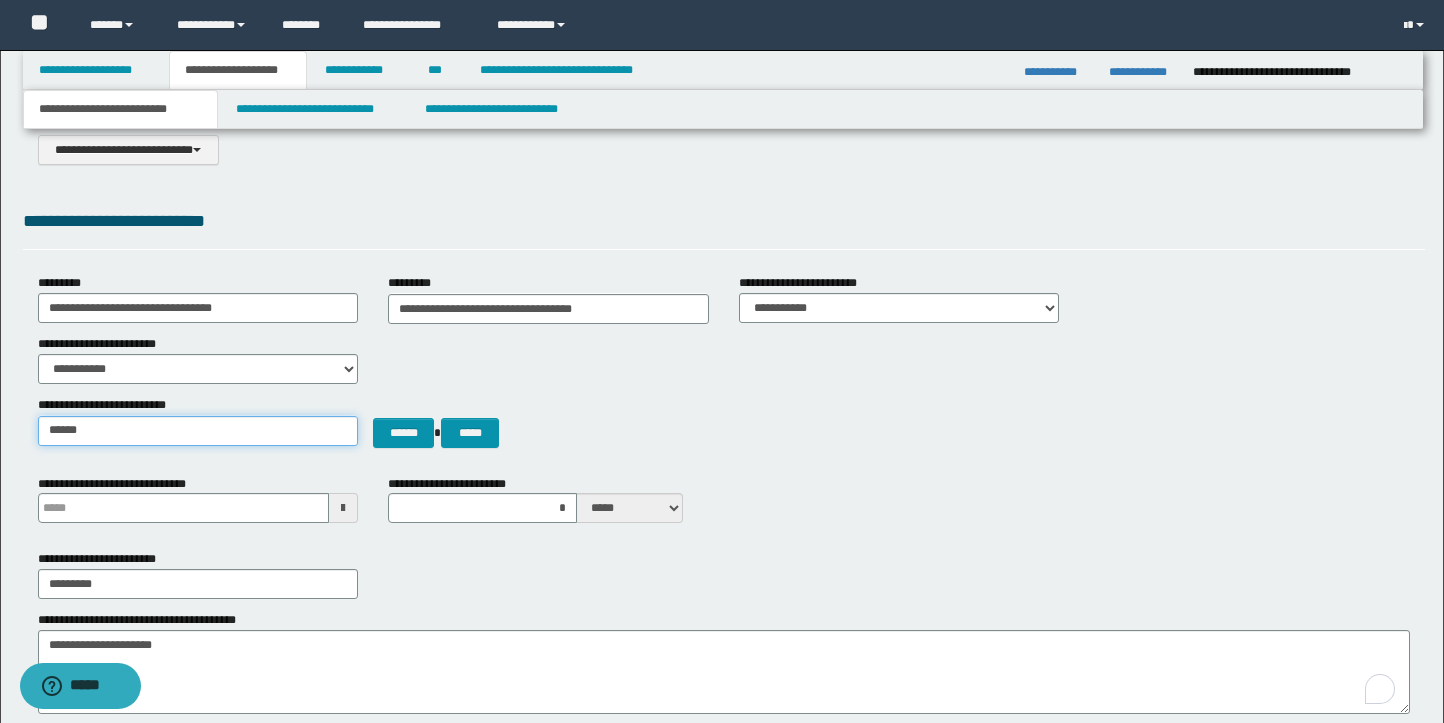 type on "*******" 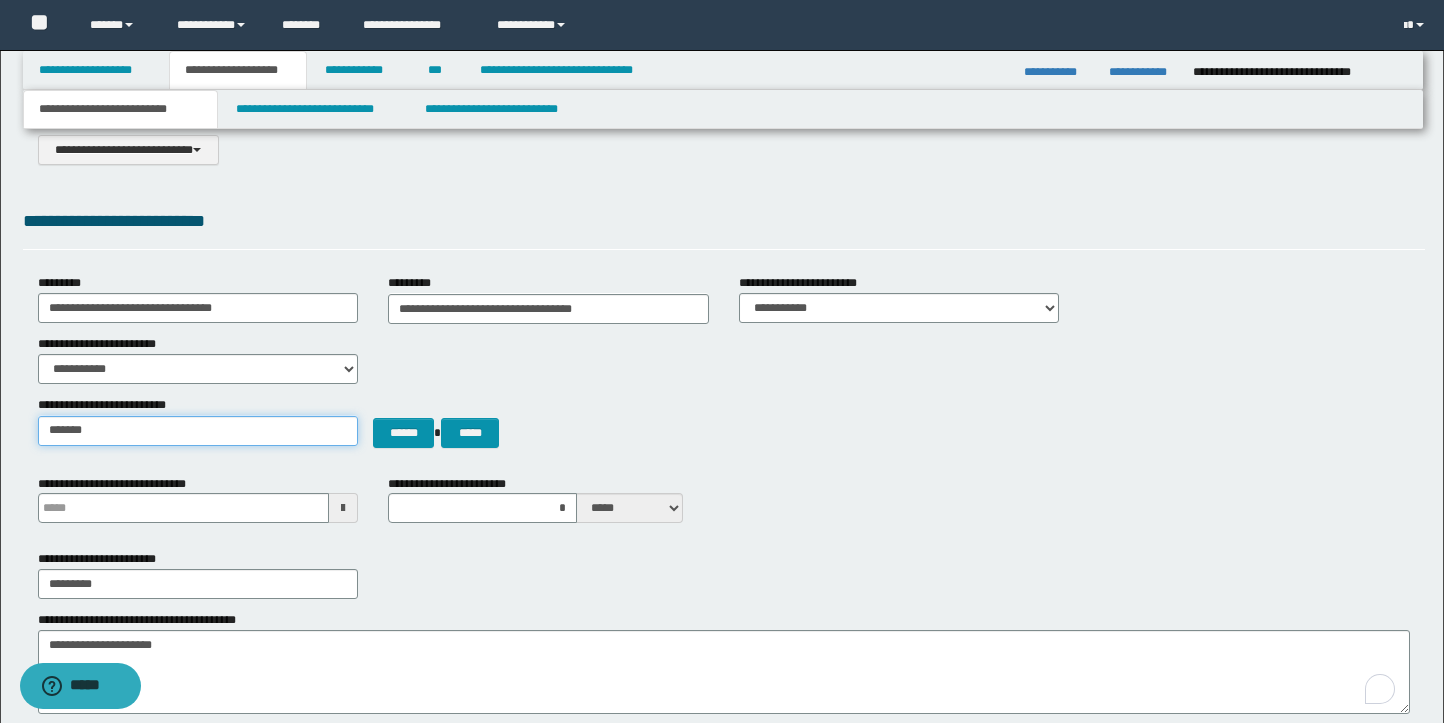 type on "**********" 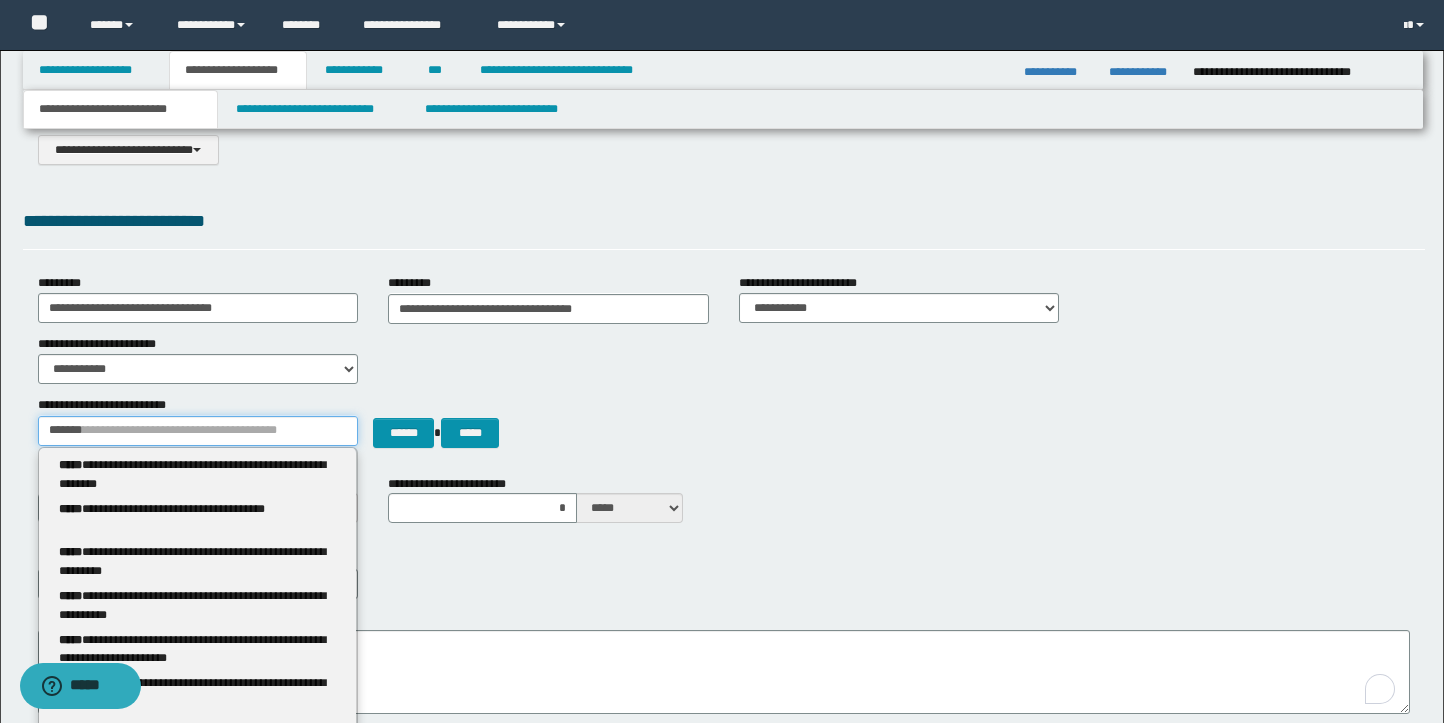 type 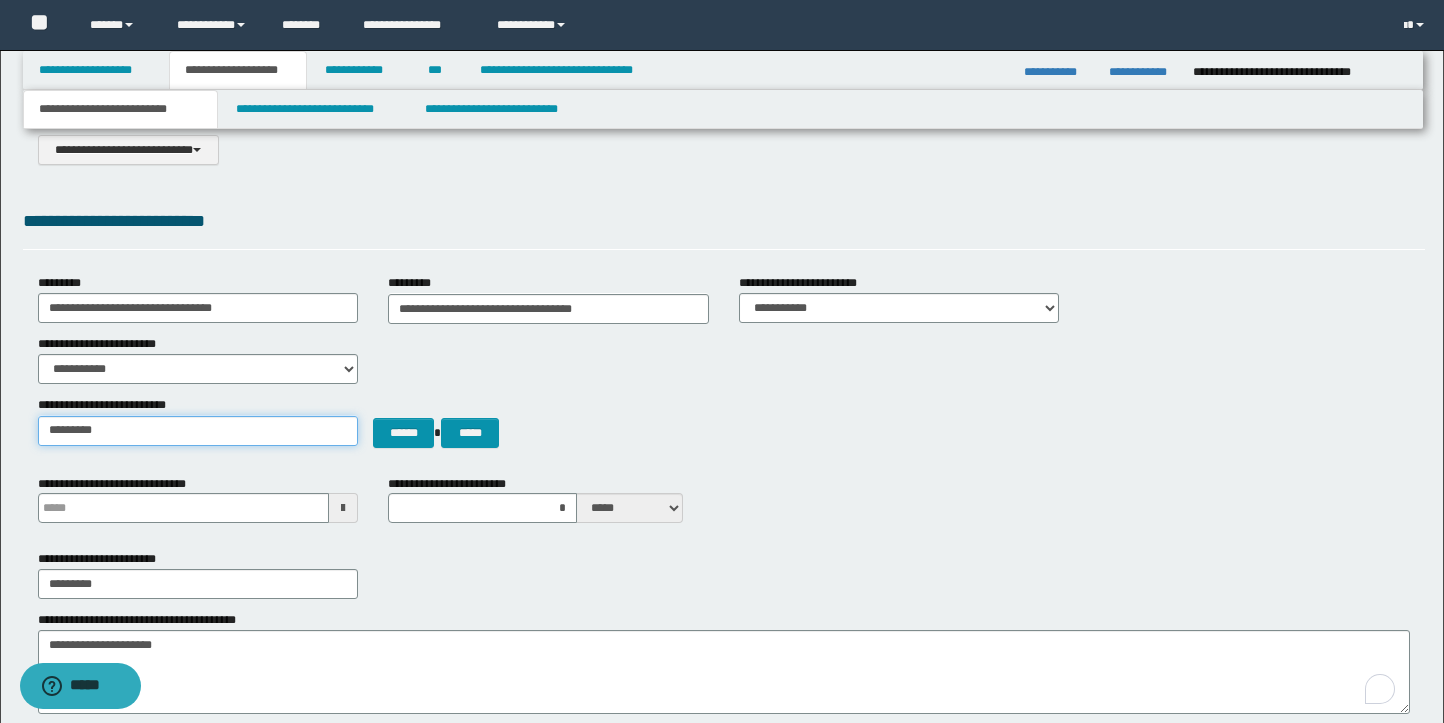type on "**********" 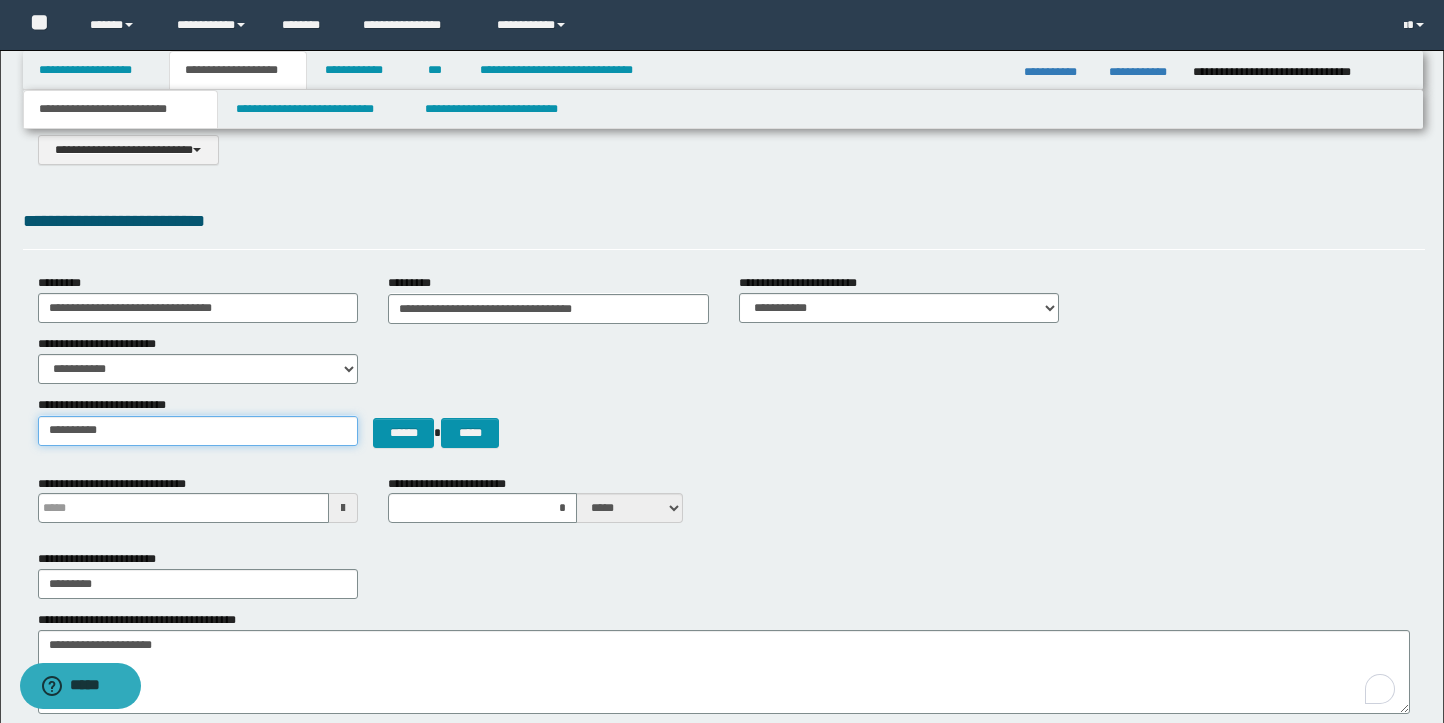 type on "**********" 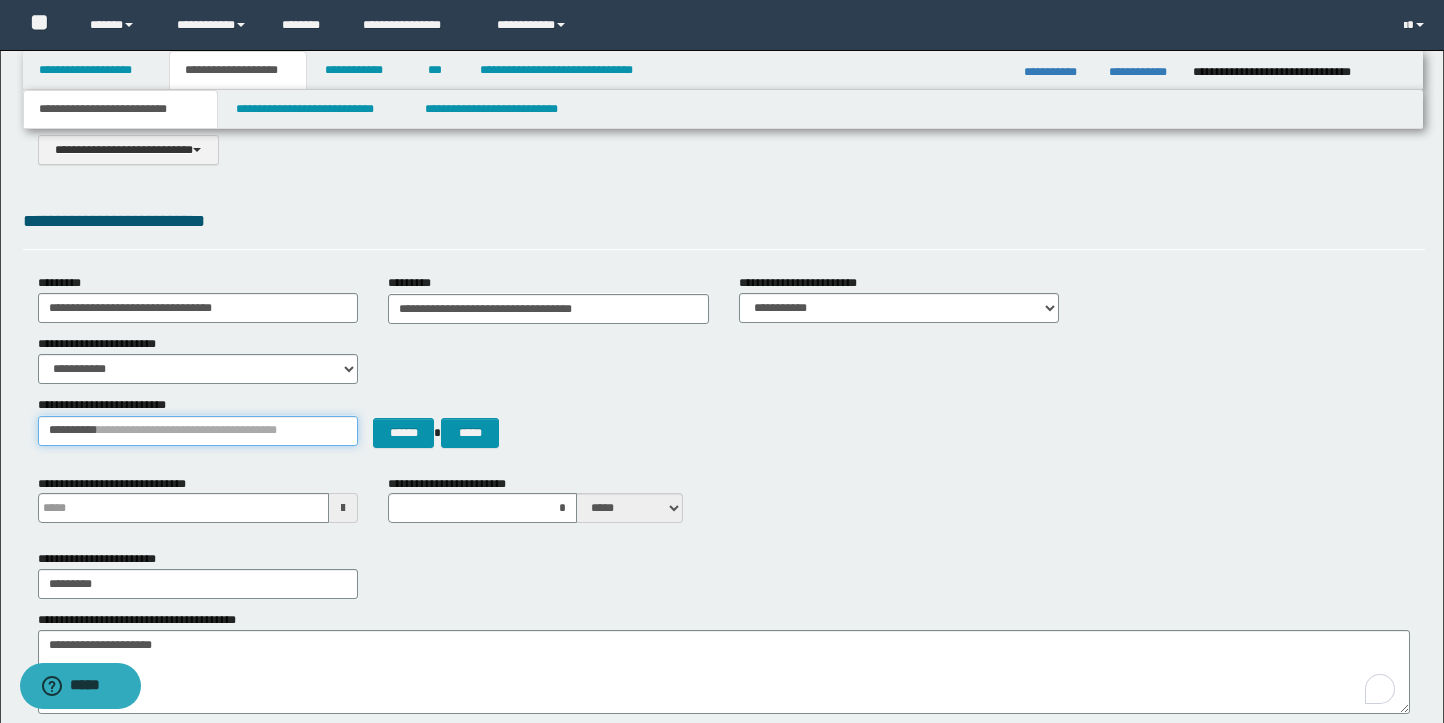 type 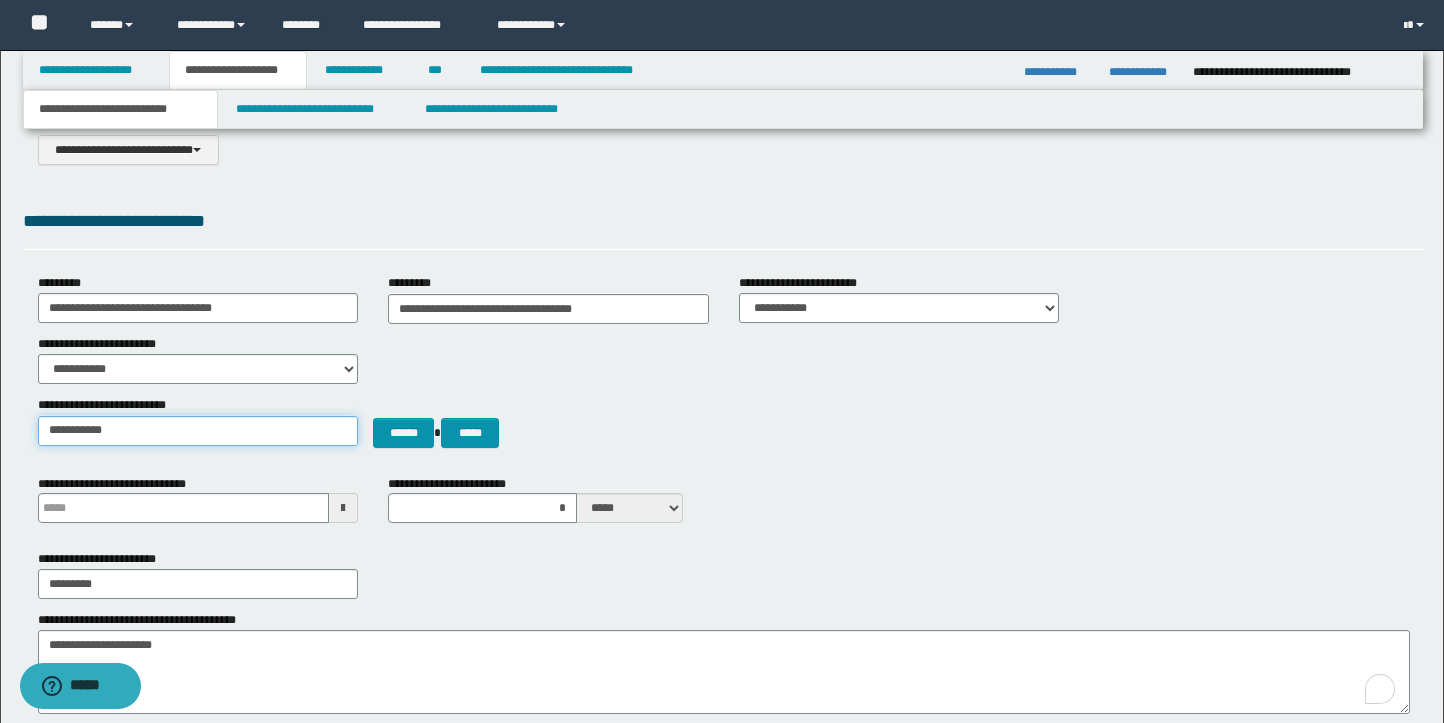 type on "**********" 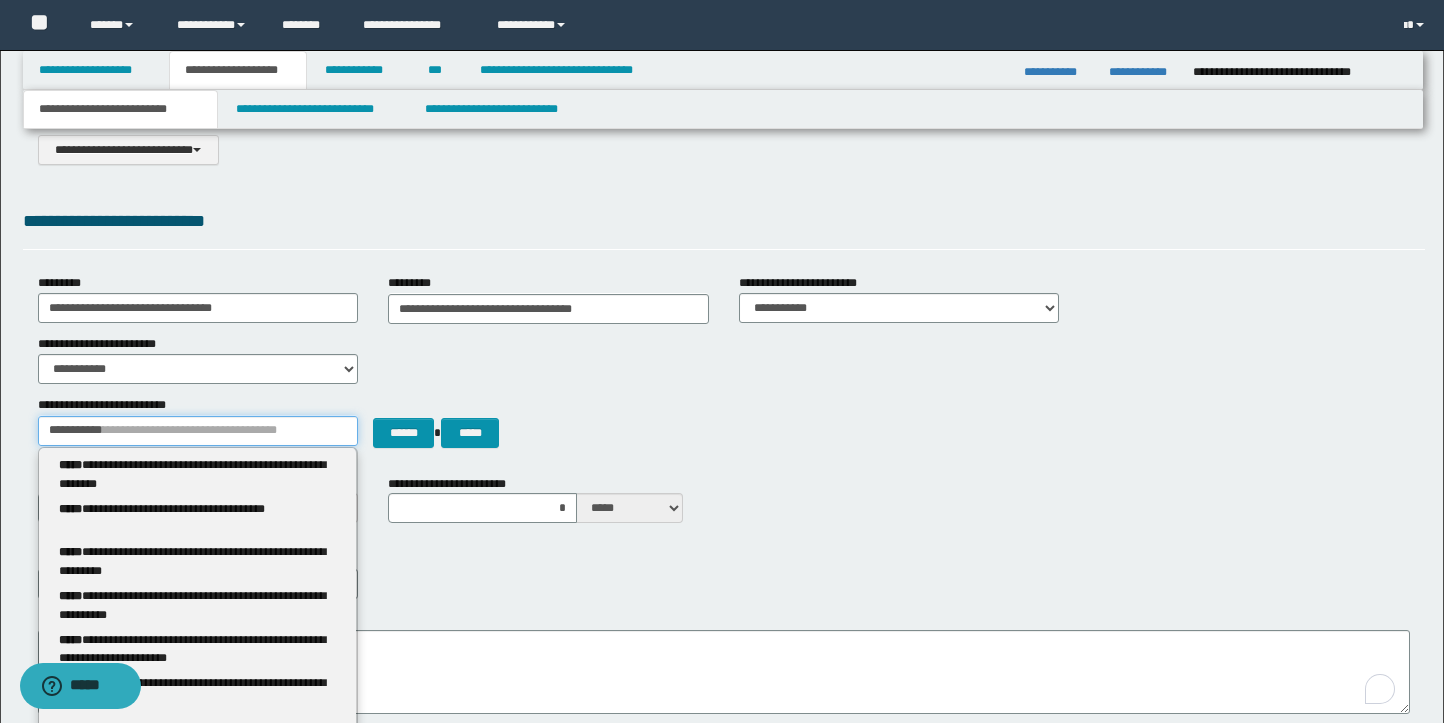 type 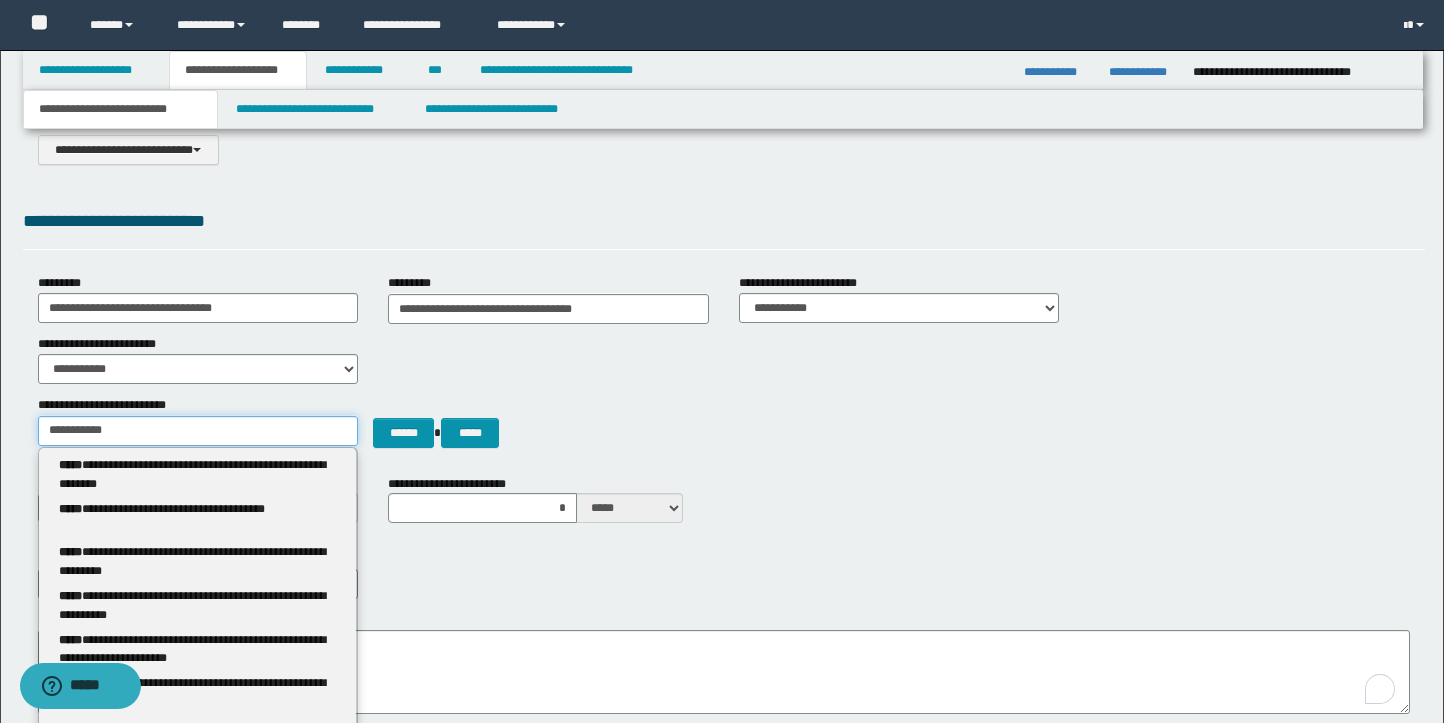 type on "**********" 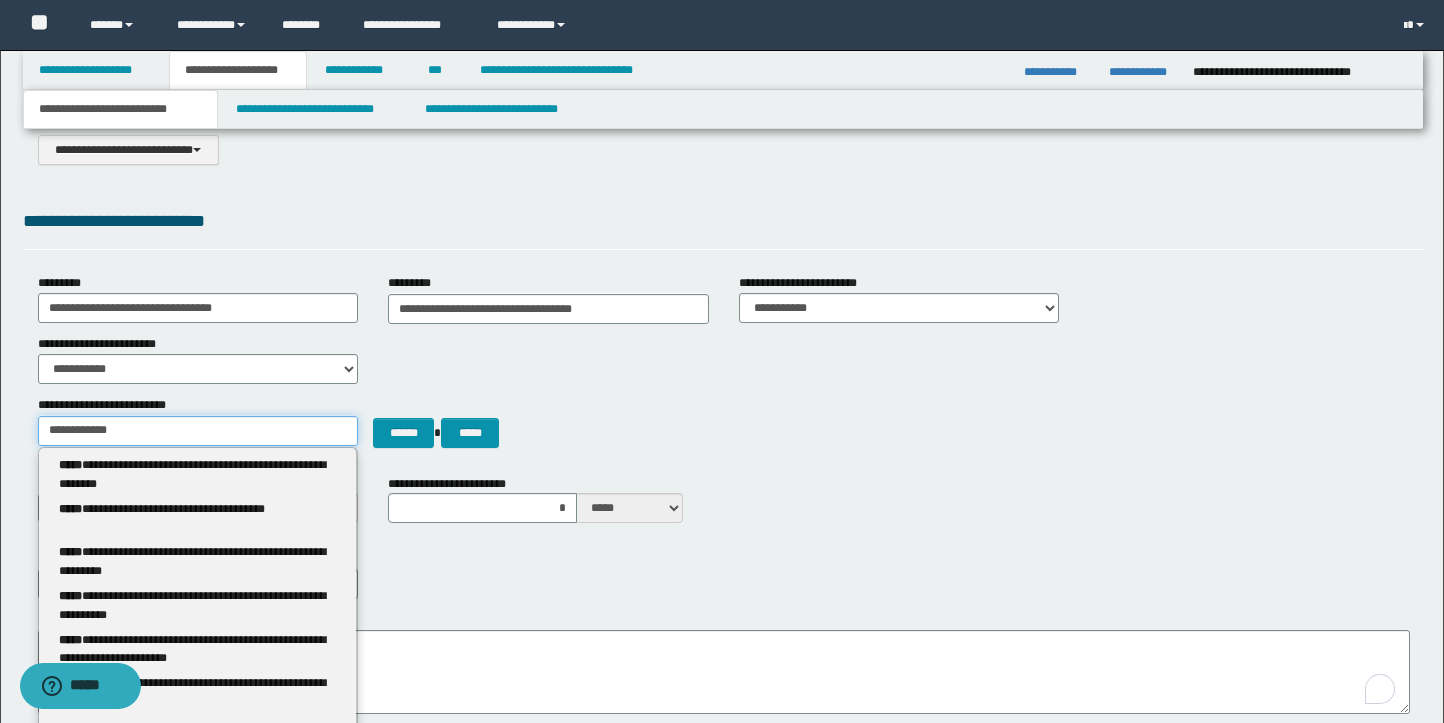 type on "**********" 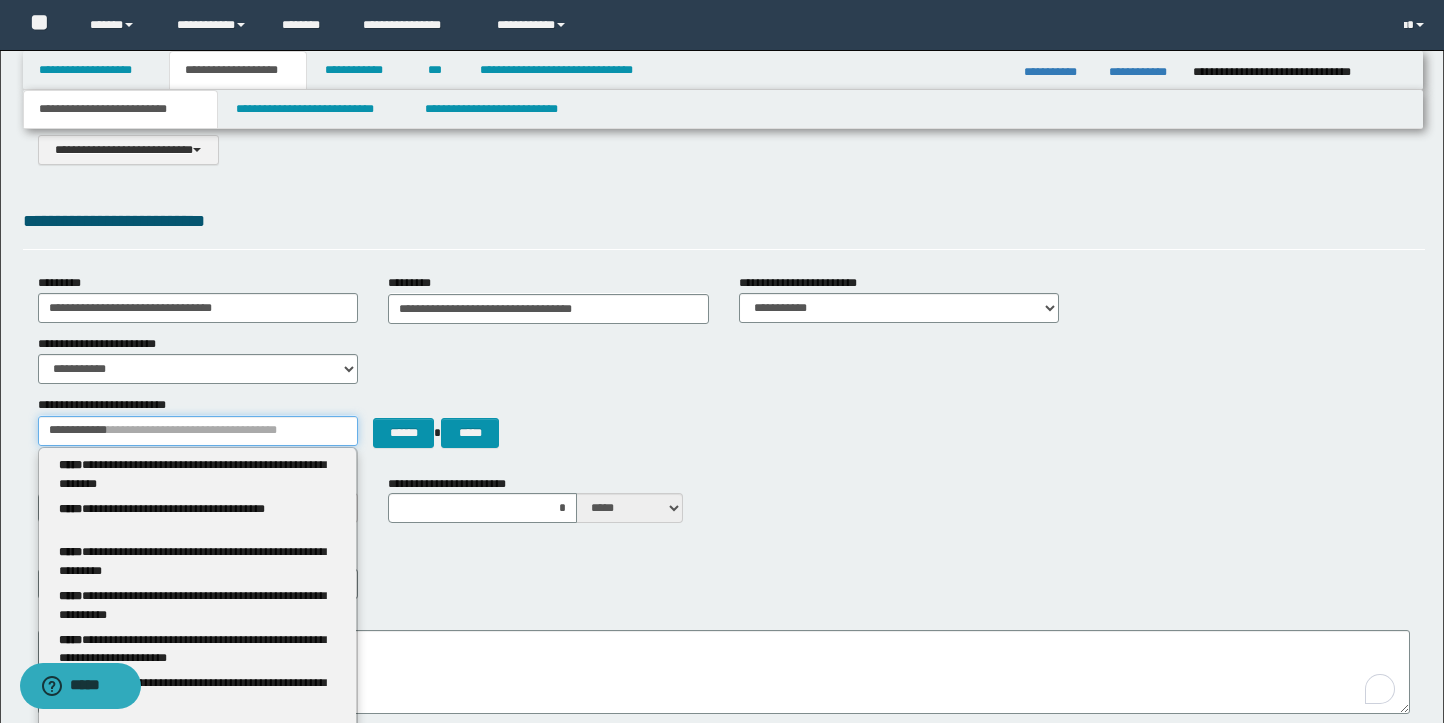 type 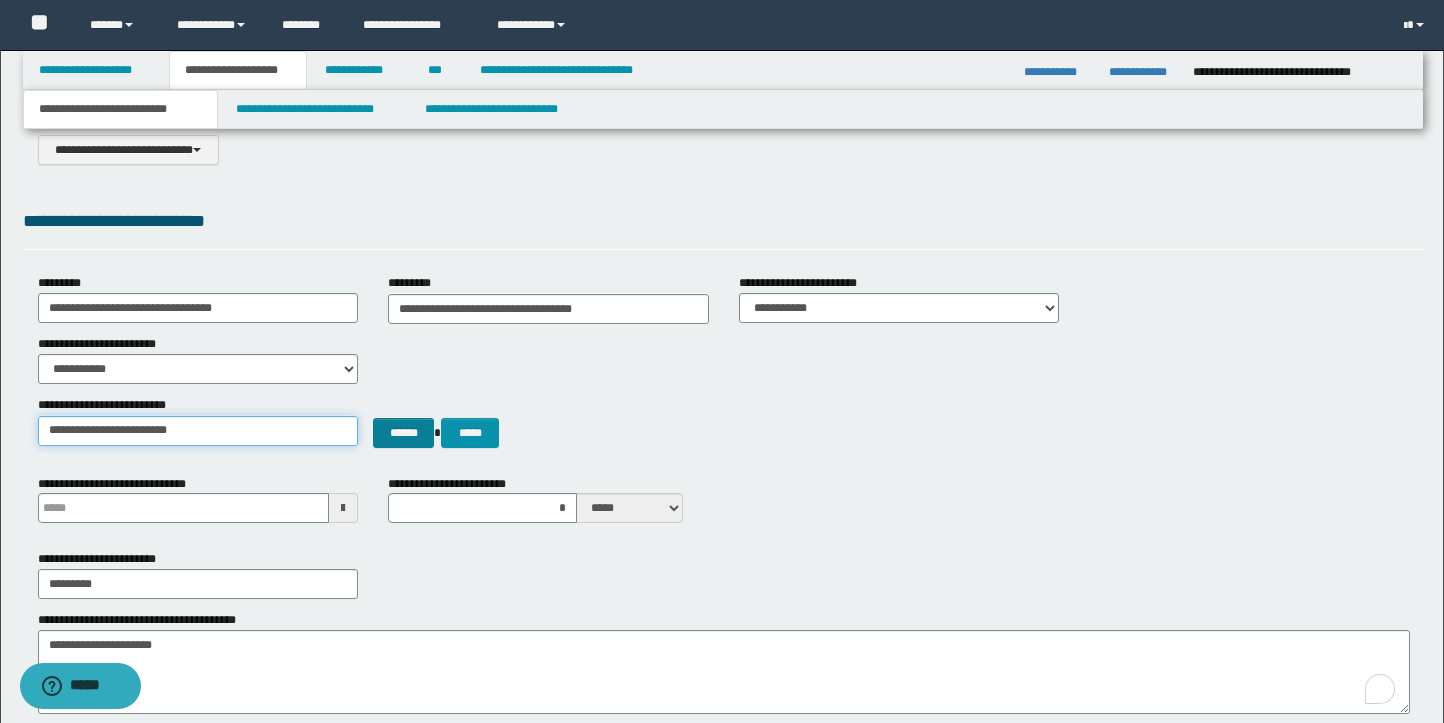 type on "**********" 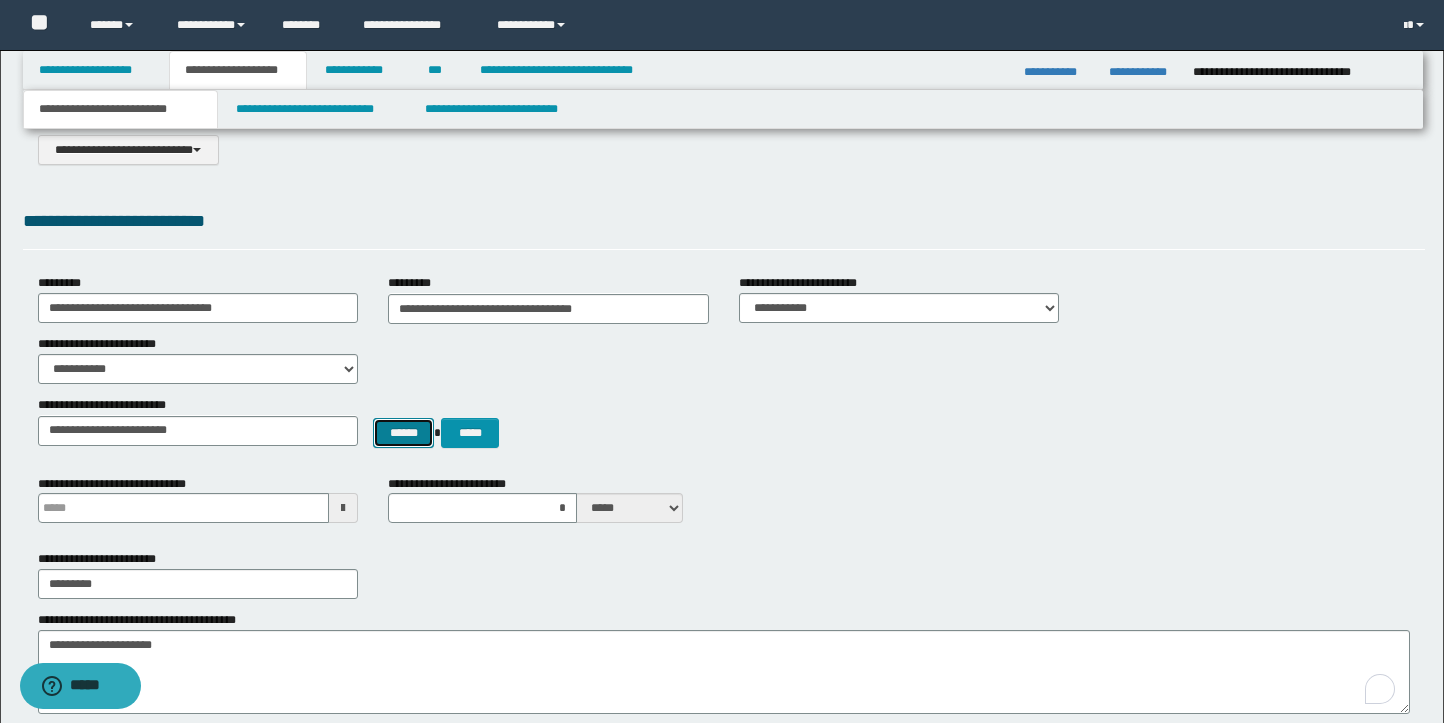 click on "******" at bounding box center (403, 433) 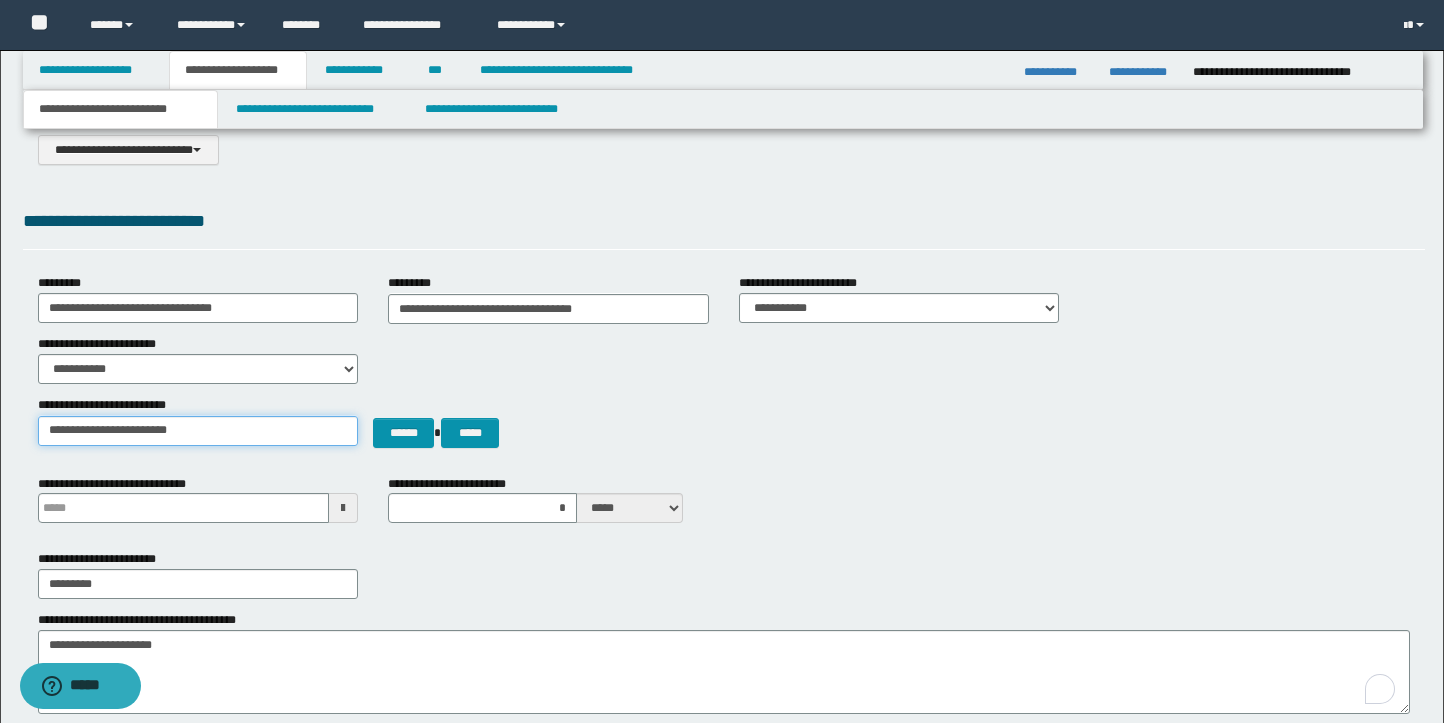 type on "**********" 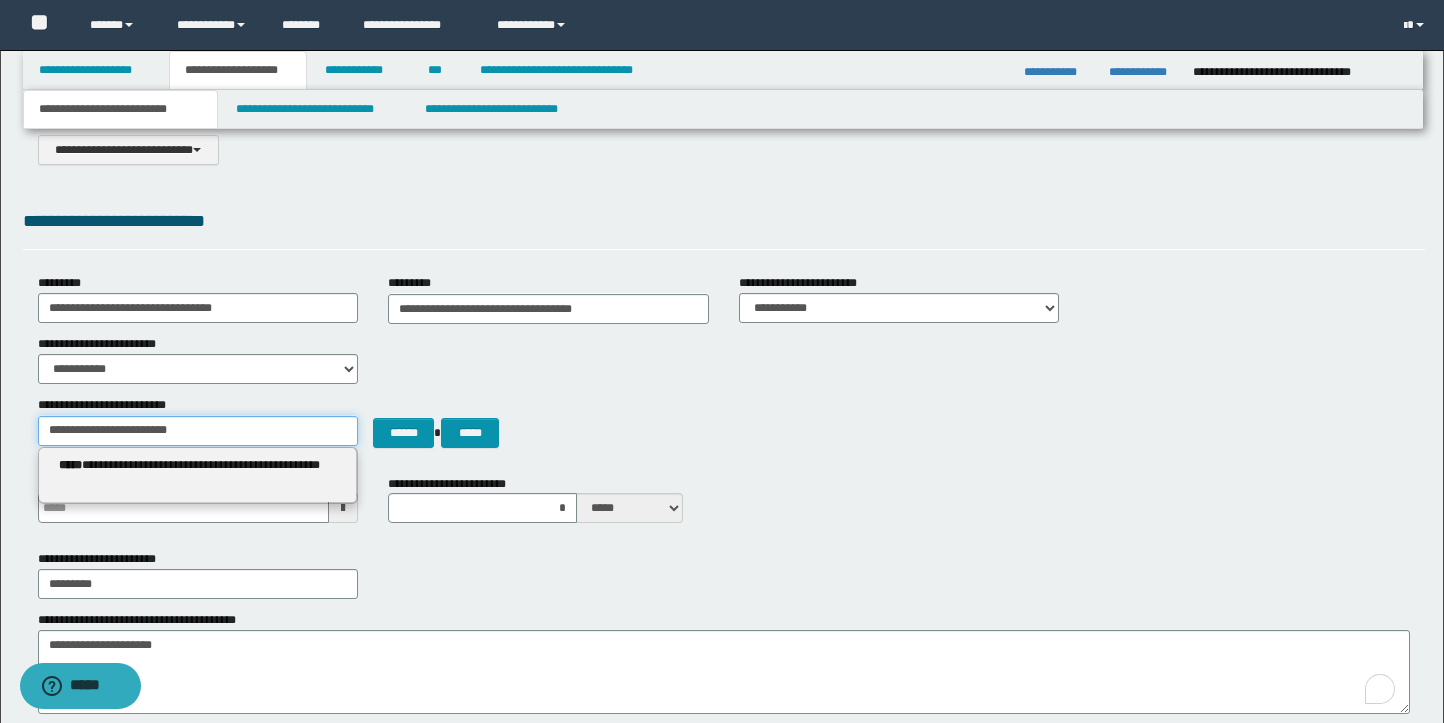 drag, startPoint x: 232, startPoint y: 439, endPoint x: 21, endPoint y: 434, distance: 211.05923 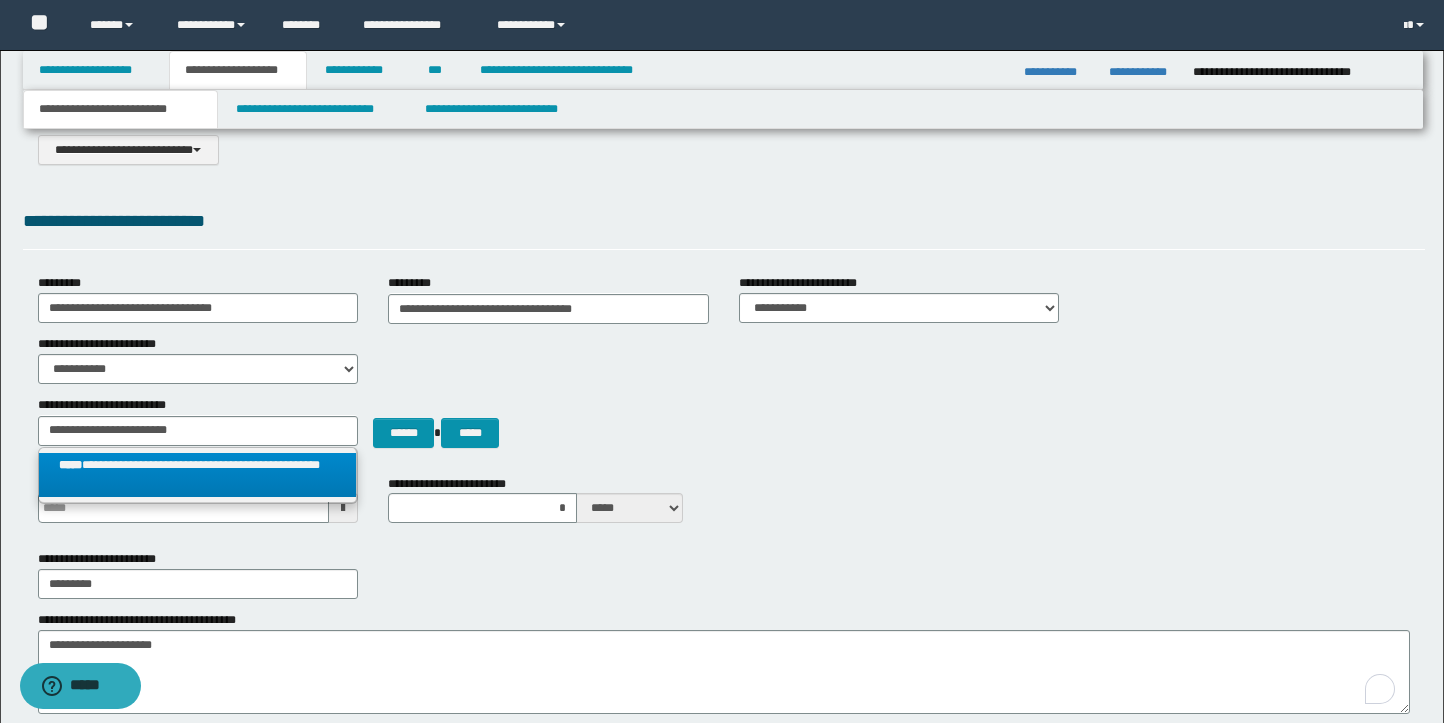 click on "**********" at bounding box center (198, 475) 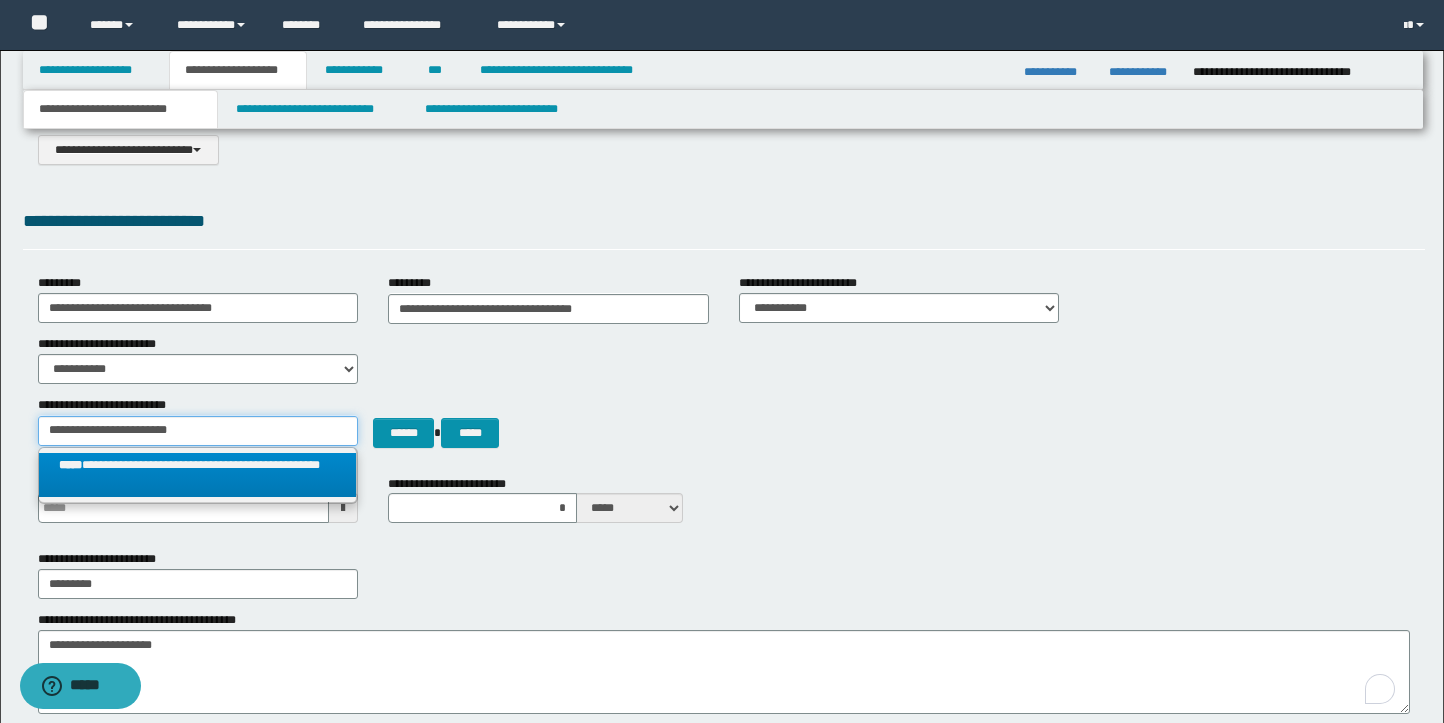type 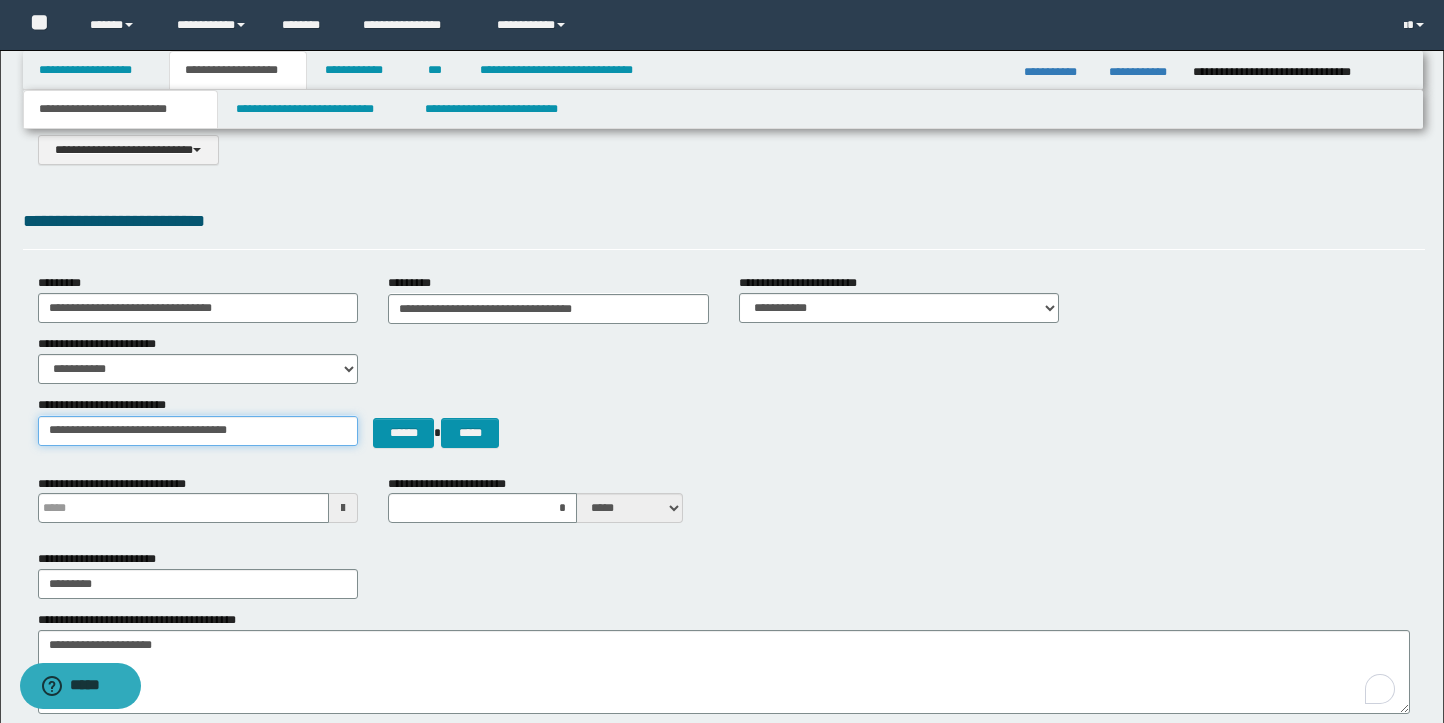 click on "**********" at bounding box center (198, 431) 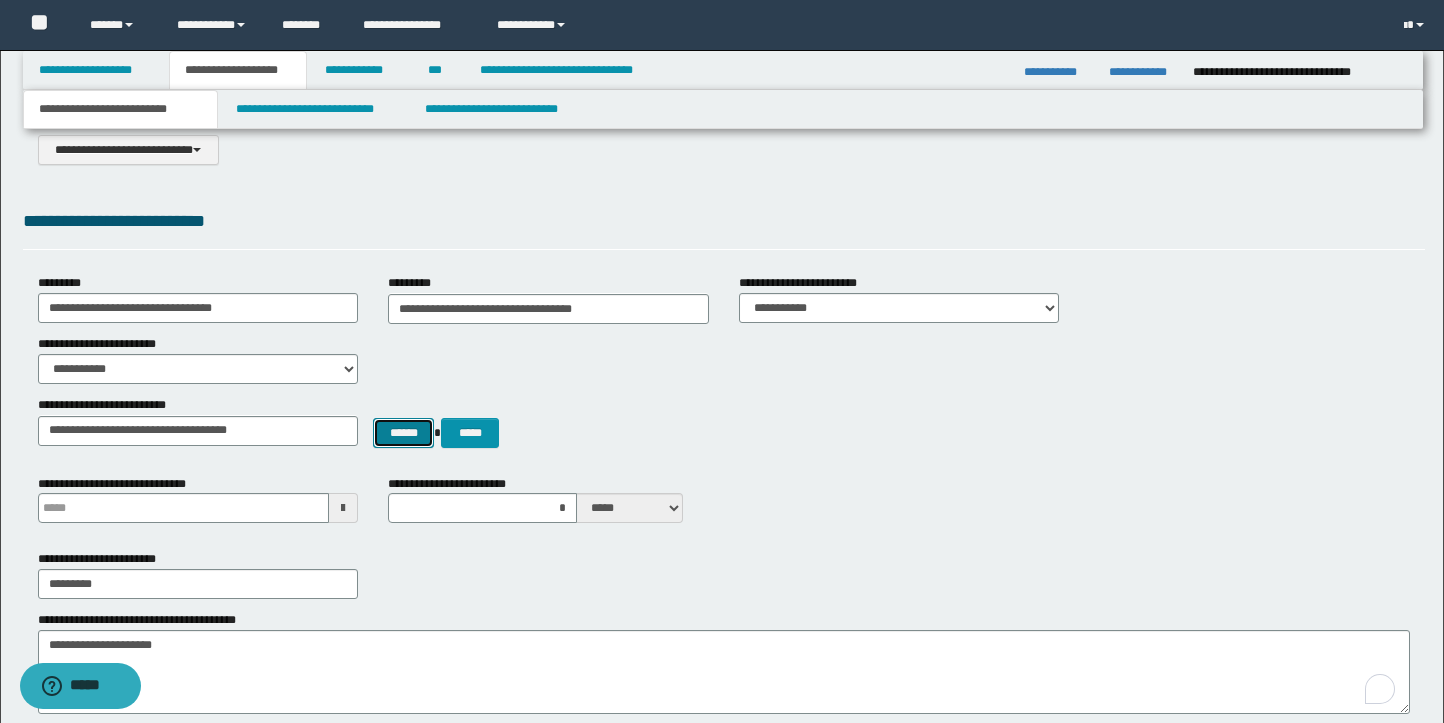 click on "******" at bounding box center [403, 433] 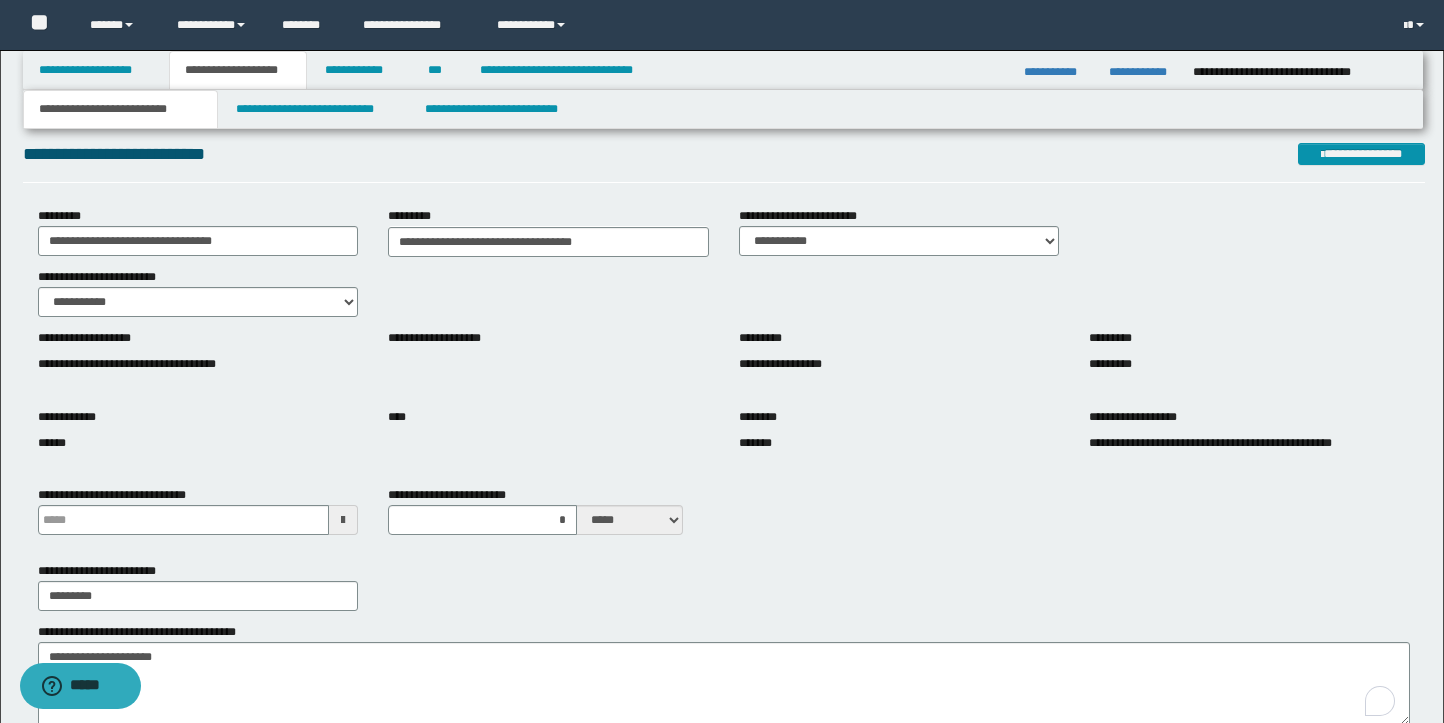 scroll, scrollTop: 92, scrollLeft: 0, axis: vertical 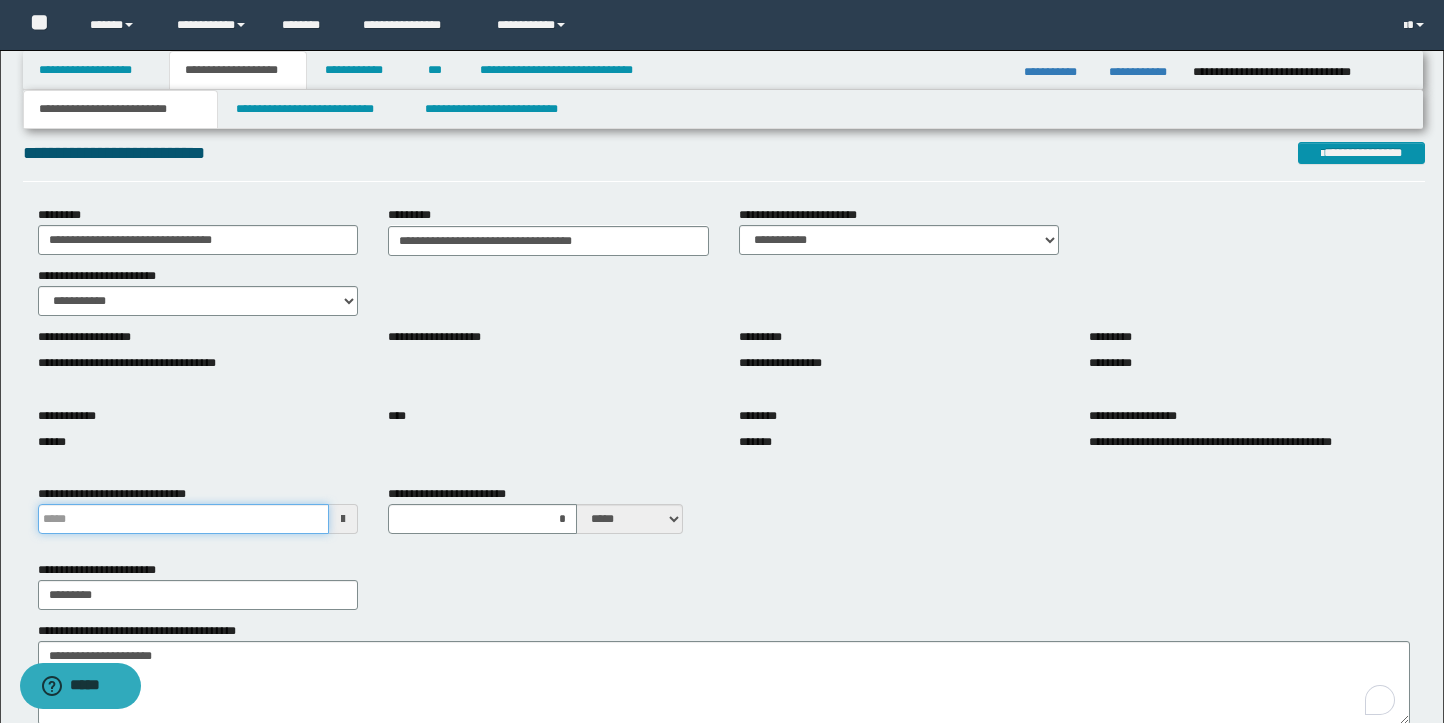 click on "**********" at bounding box center [184, 519] 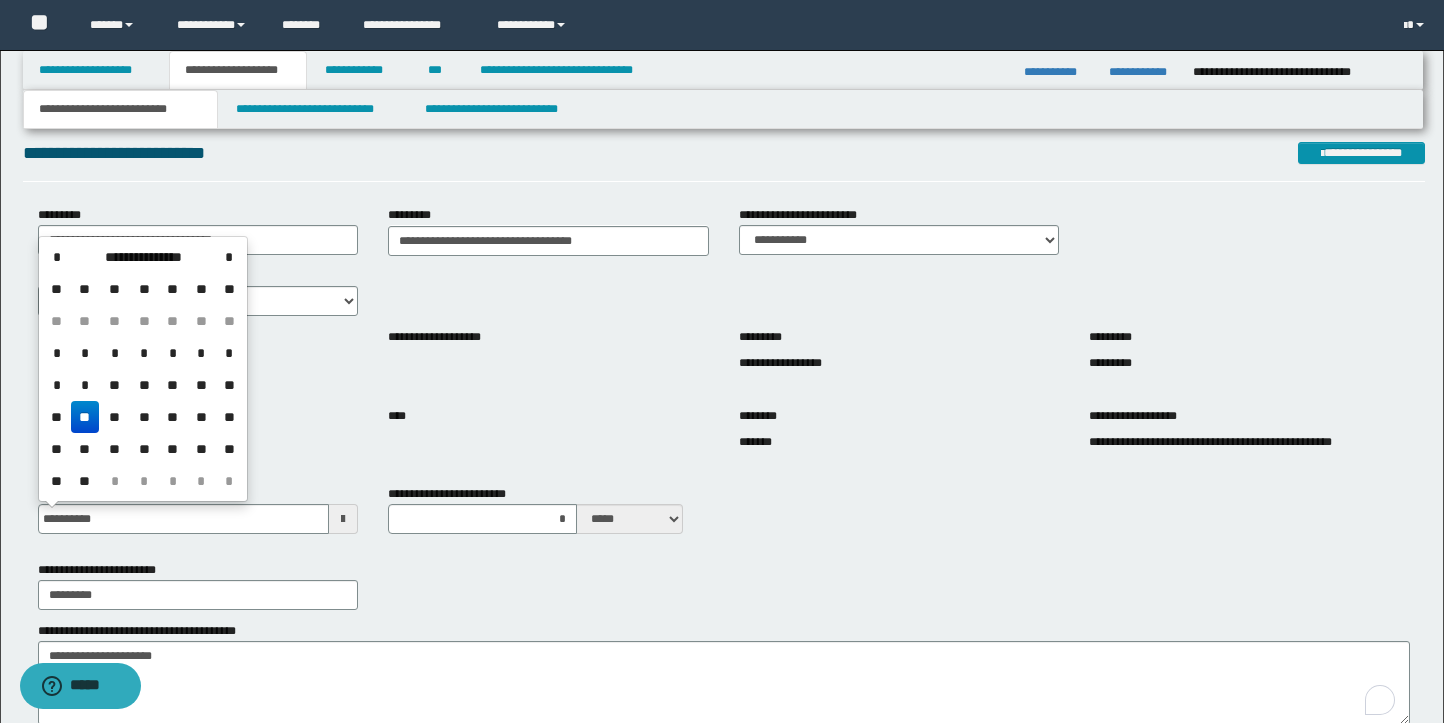 click on "**" at bounding box center (85, 417) 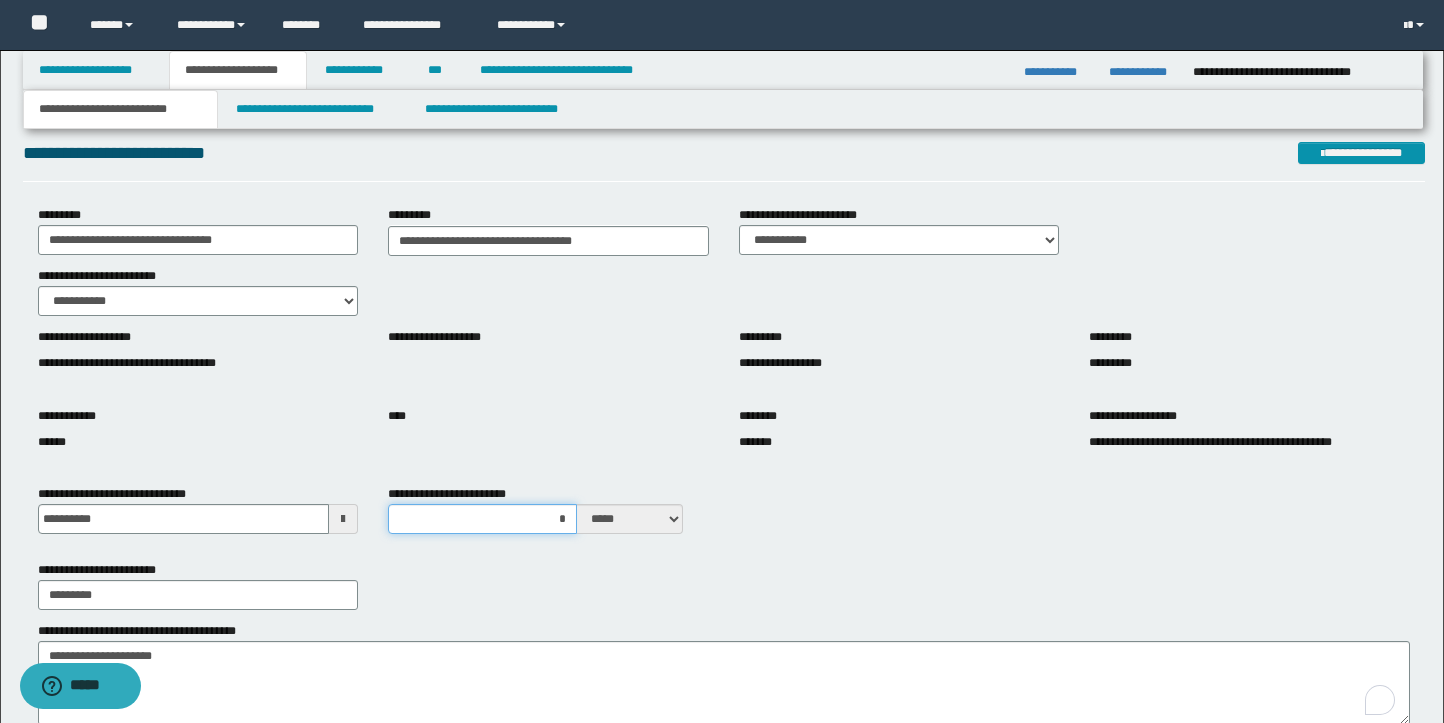 click on "*" at bounding box center (482, 519) 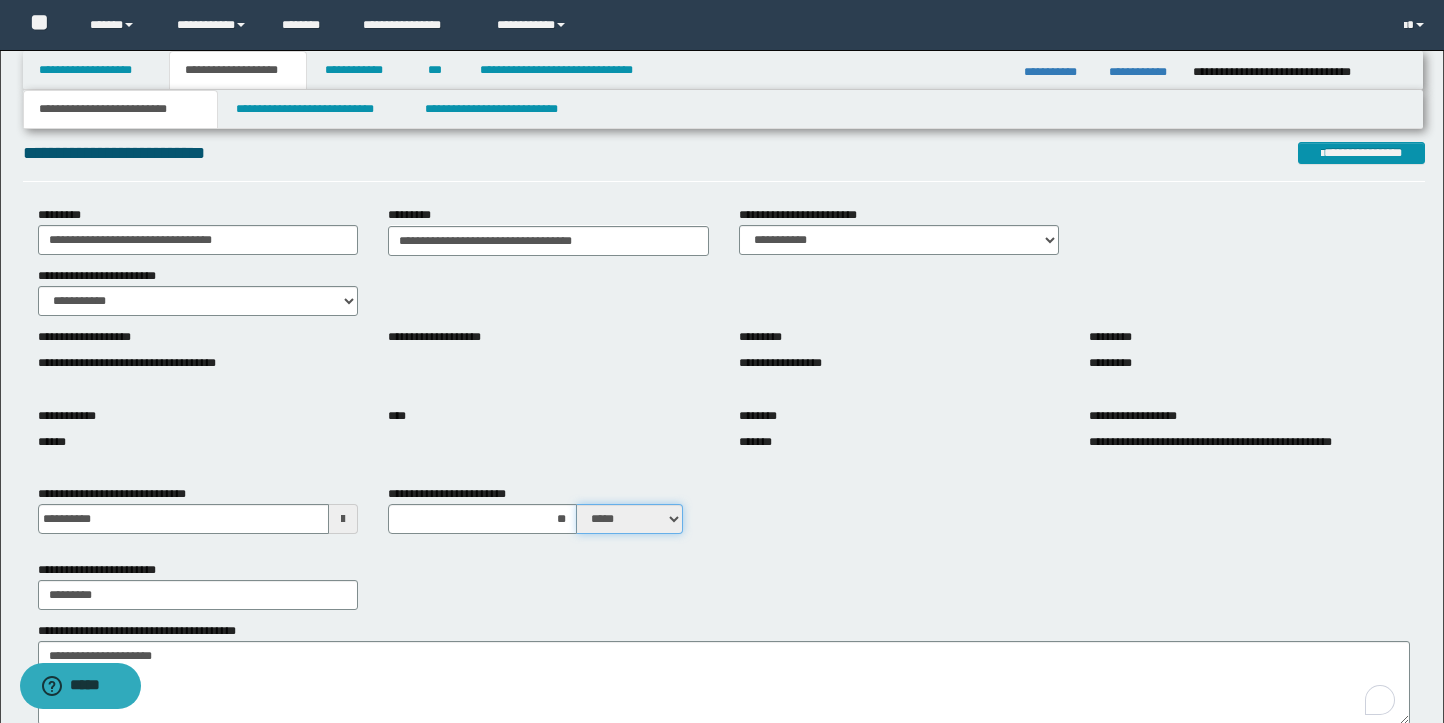 click on "*****
****" at bounding box center [629, 519] 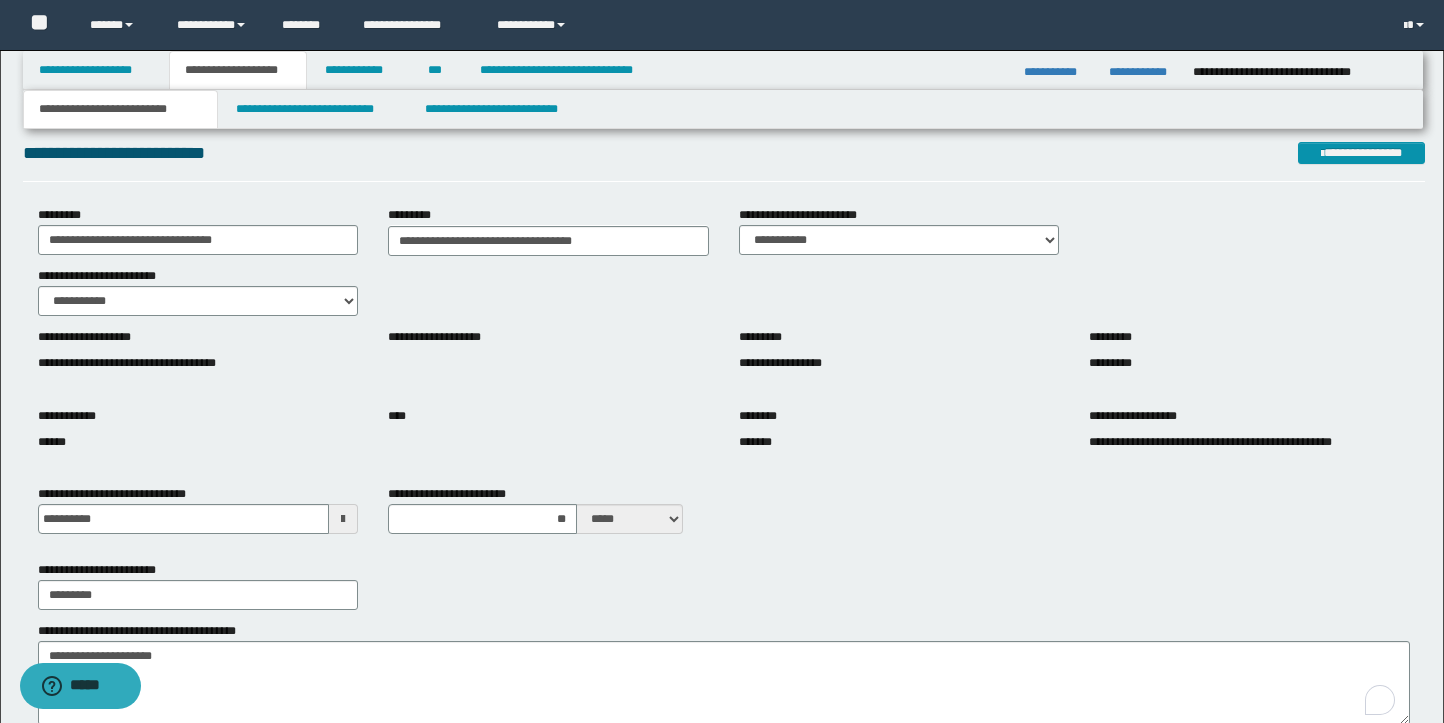 click on "**********" at bounding box center [724, 585] 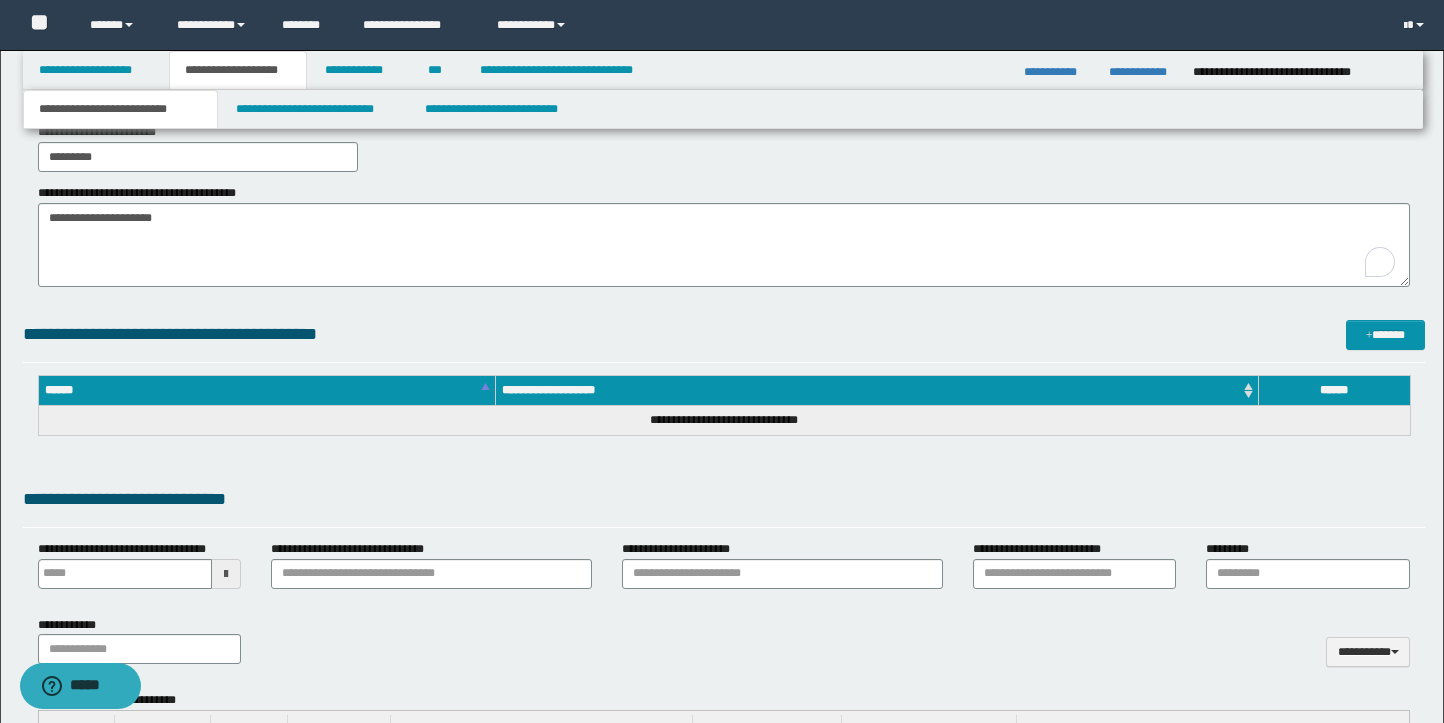 scroll, scrollTop: 546, scrollLeft: 0, axis: vertical 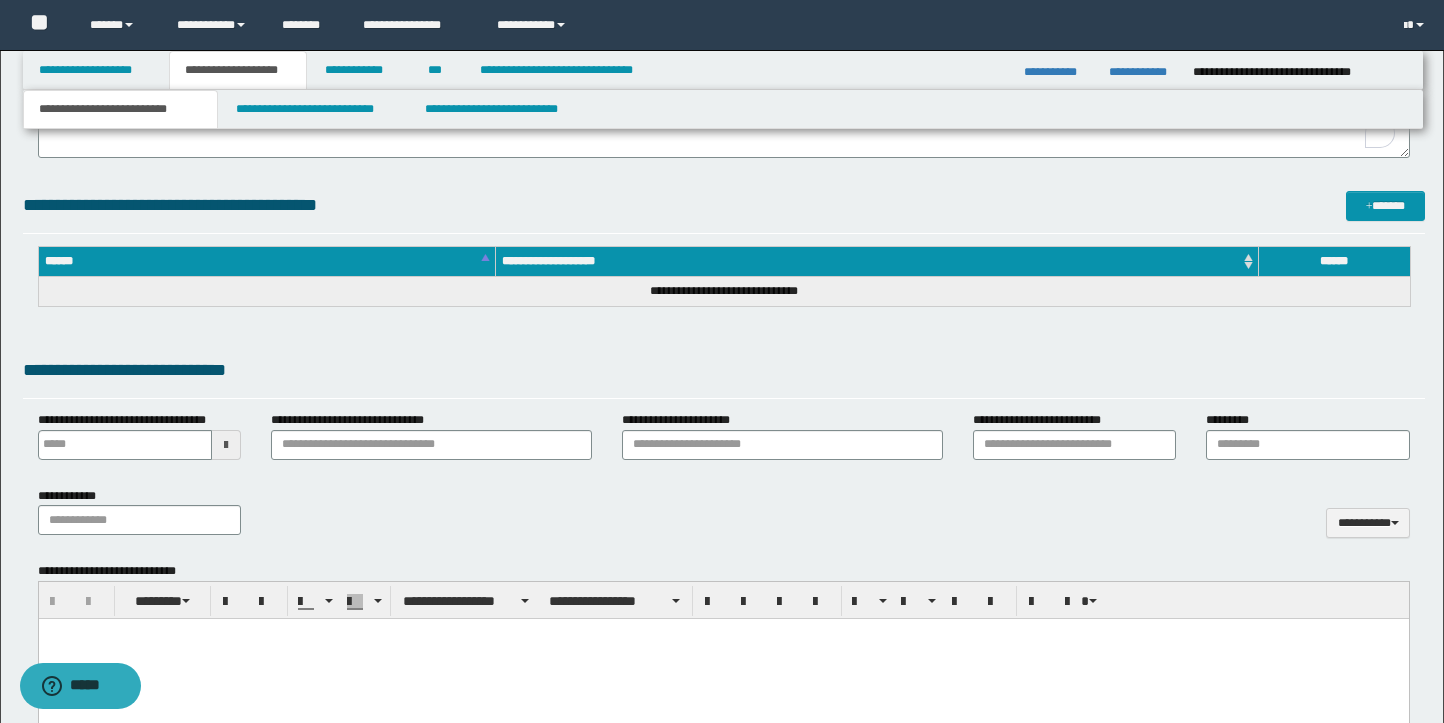 type 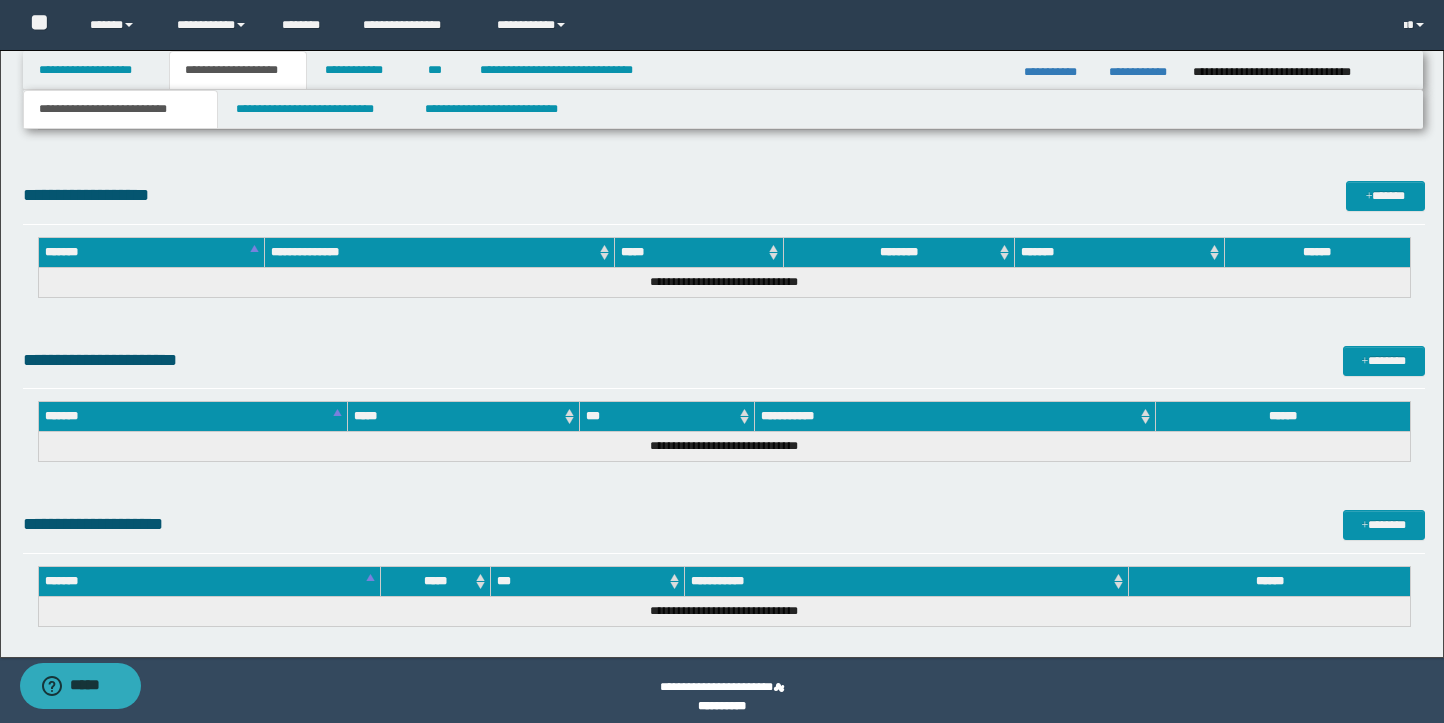 scroll, scrollTop: 1293, scrollLeft: 0, axis: vertical 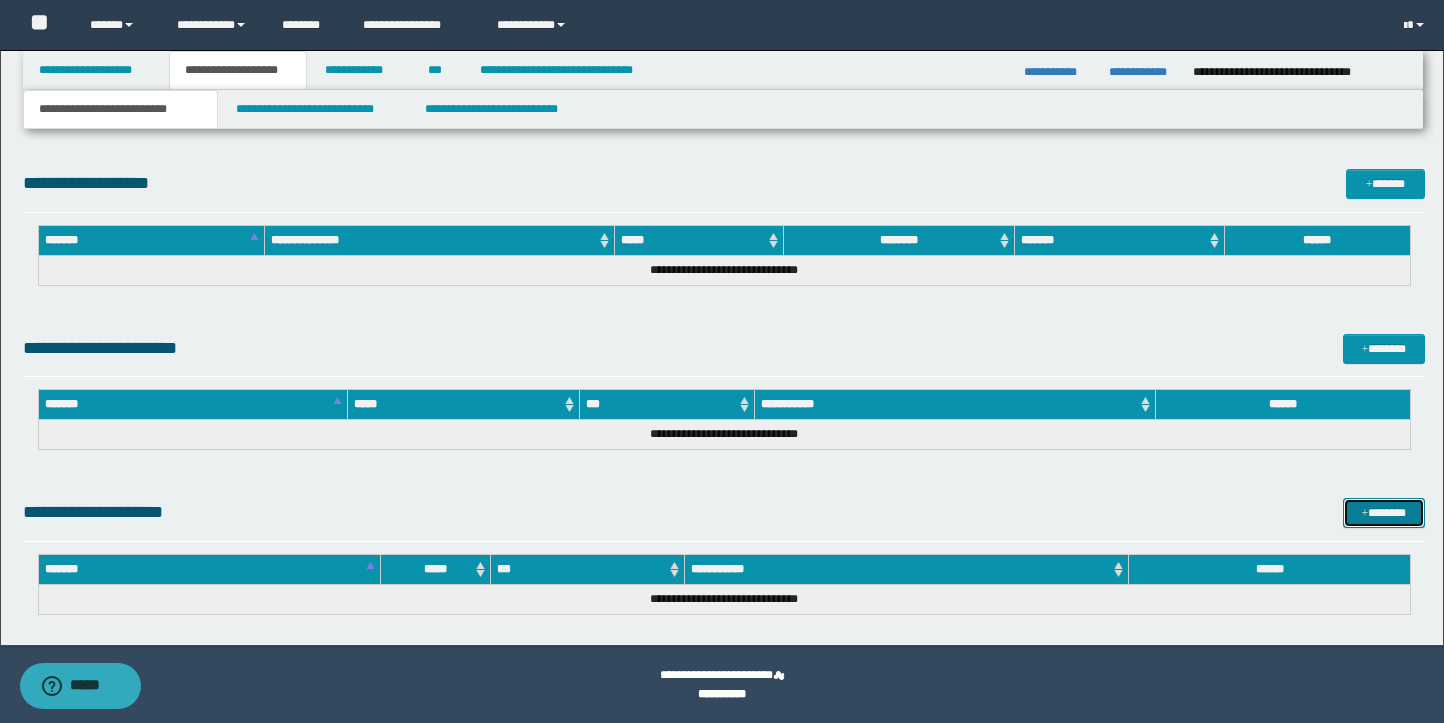 click on "*******" at bounding box center (1384, 513) 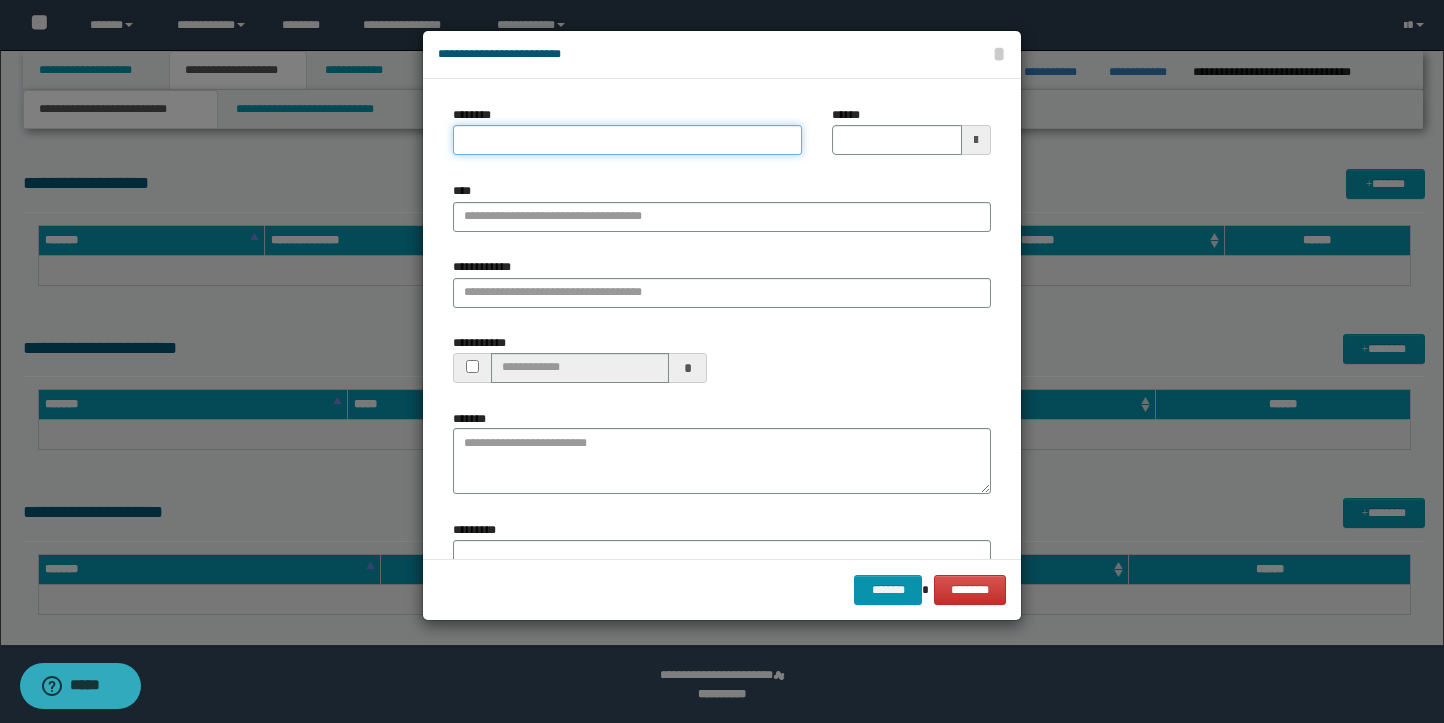 click on "********" at bounding box center (627, 140) 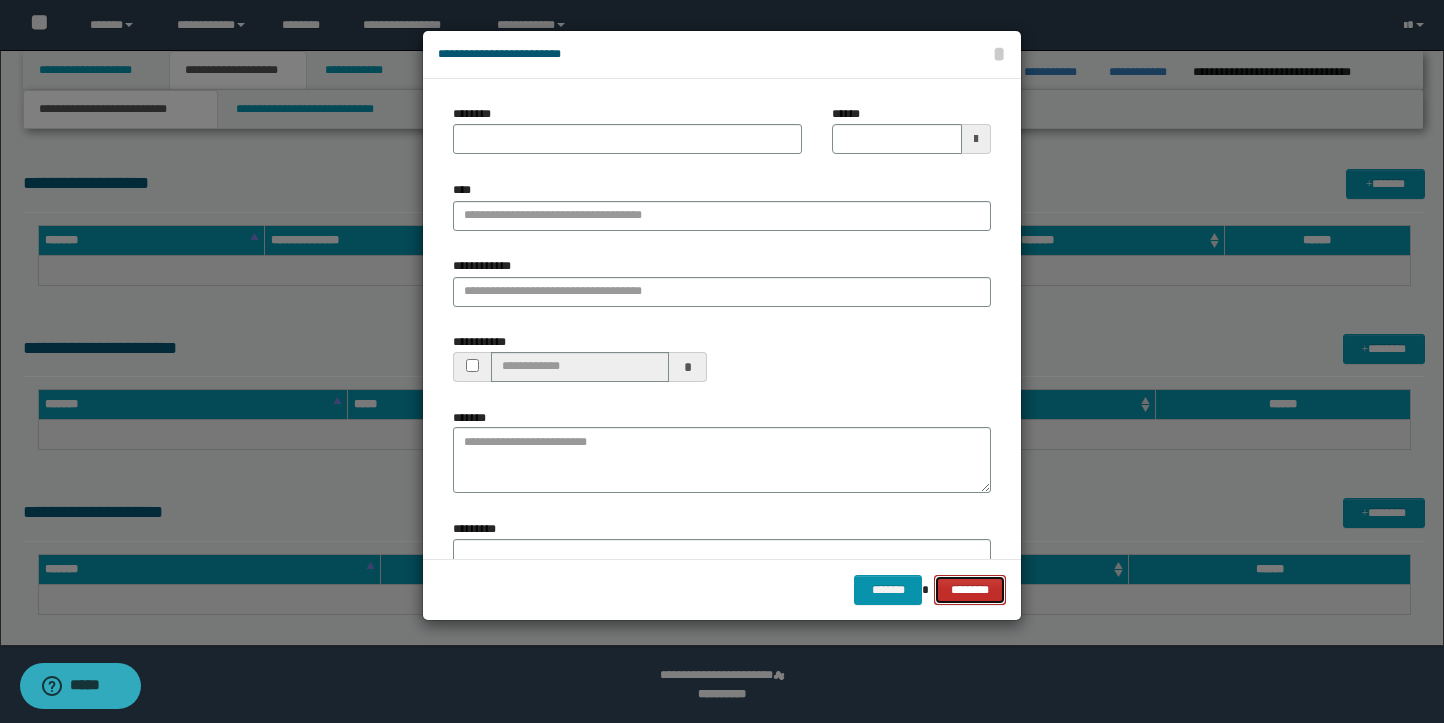 drag, startPoint x: 981, startPoint y: 585, endPoint x: 949, endPoint y: 559, distance: 41.231056 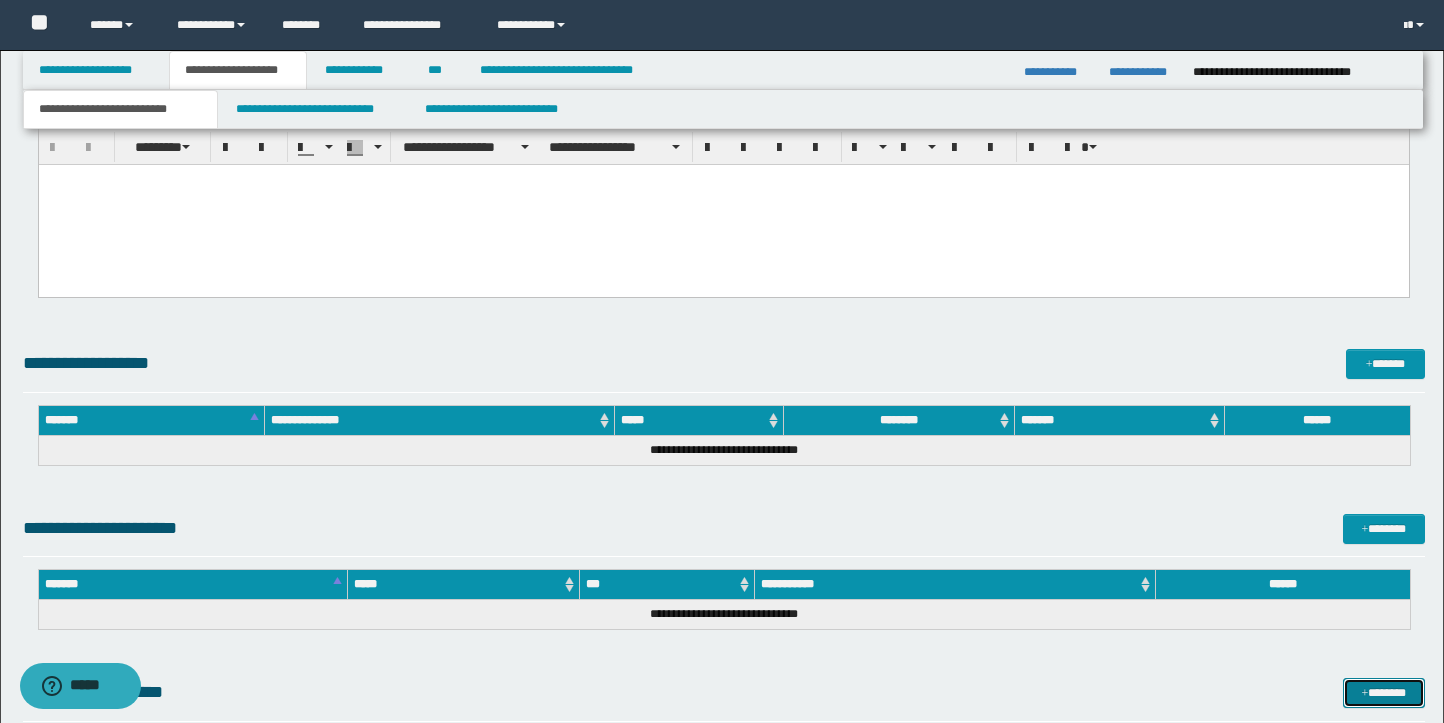 scroll, scrollTop: 1293, scrollLeft: 0, axis: vertical 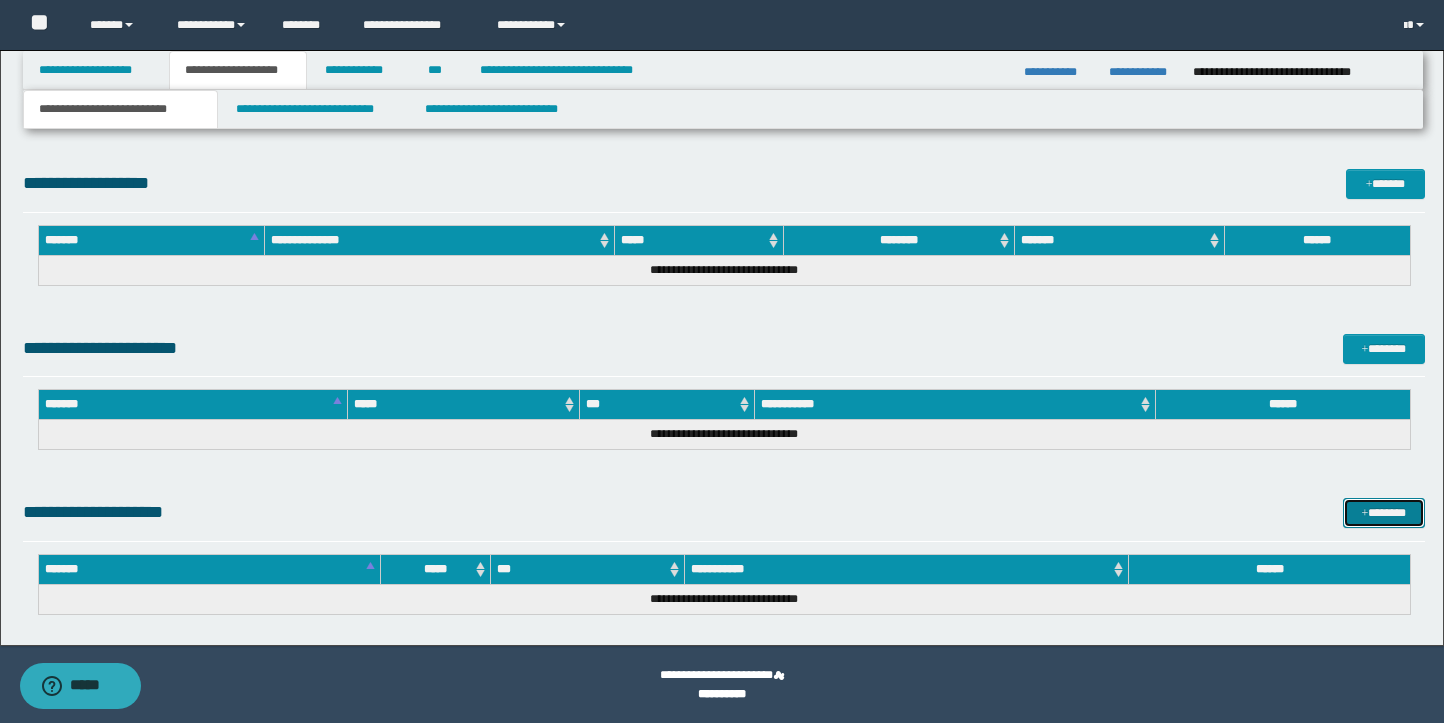 click at bounding box center [1365, 514] 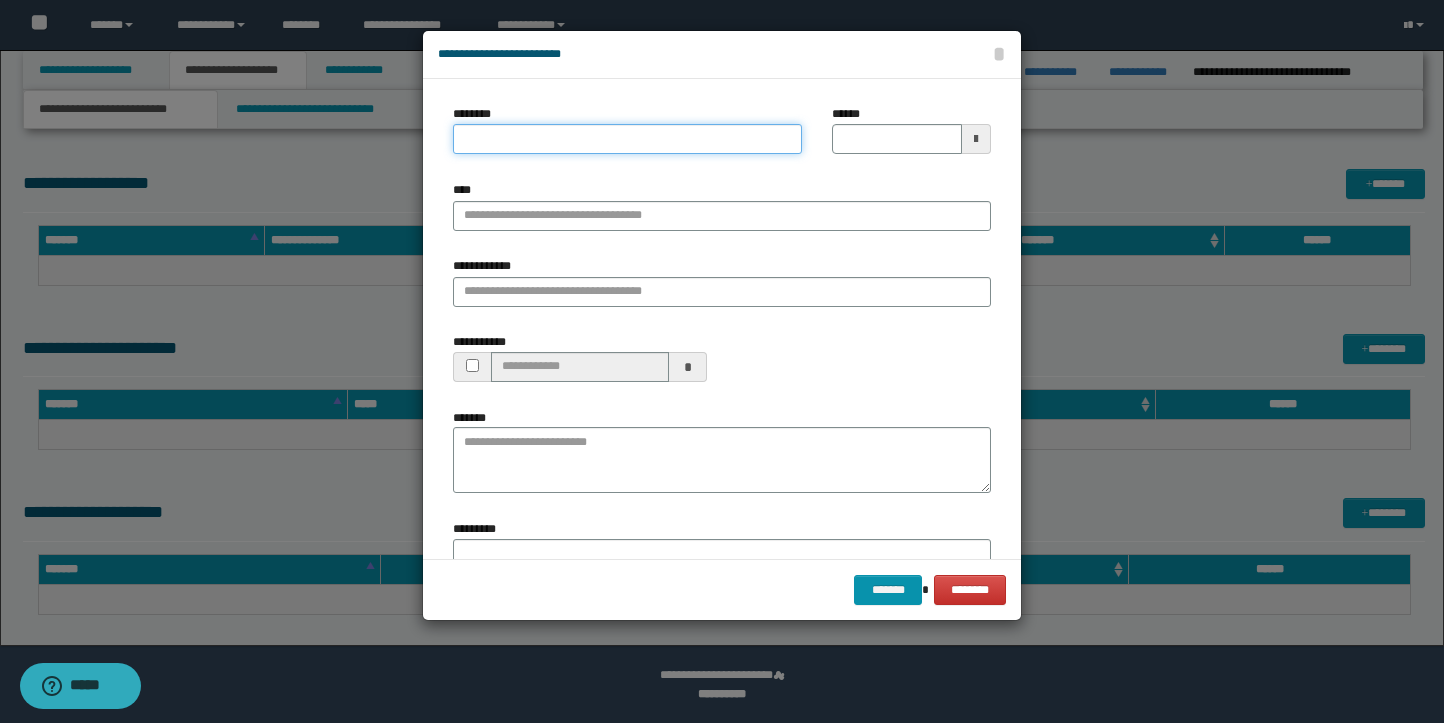 click on "********" at bounding box center [627, 139] 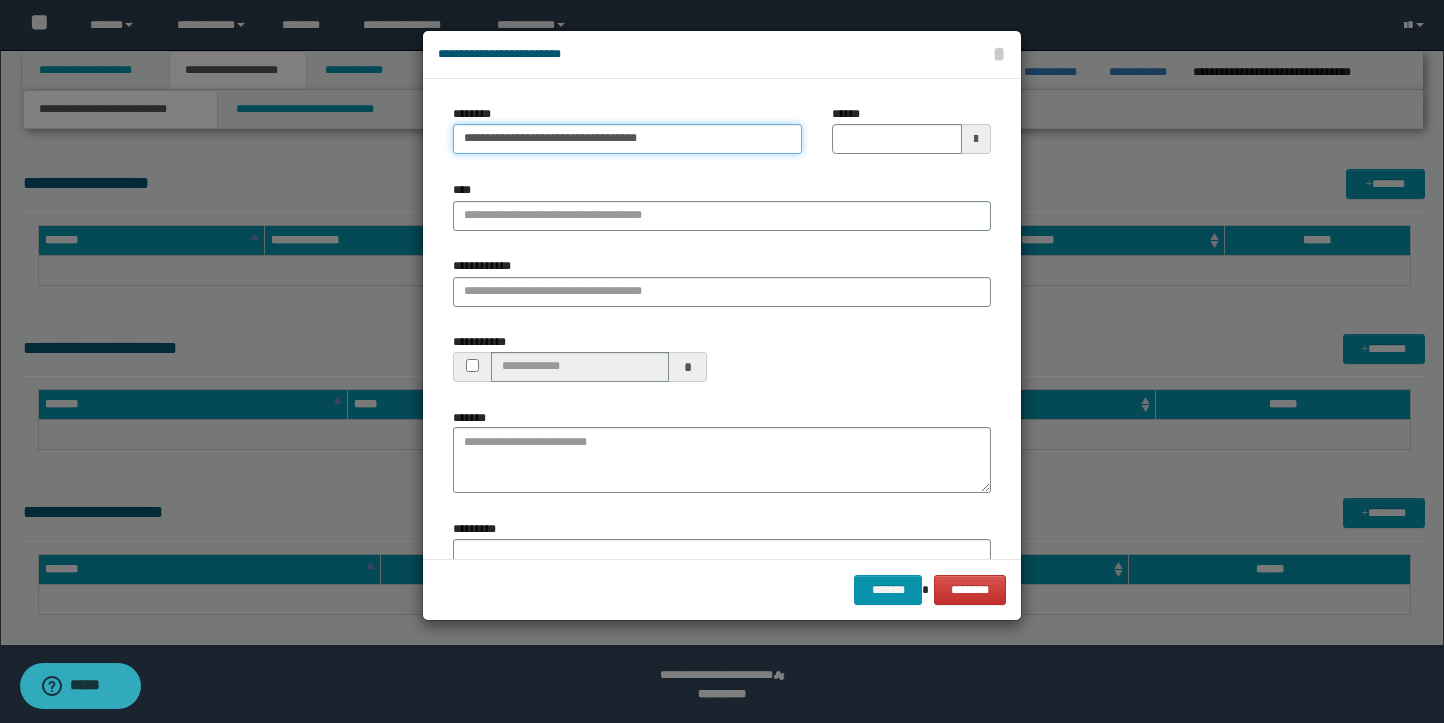 type on "**********" 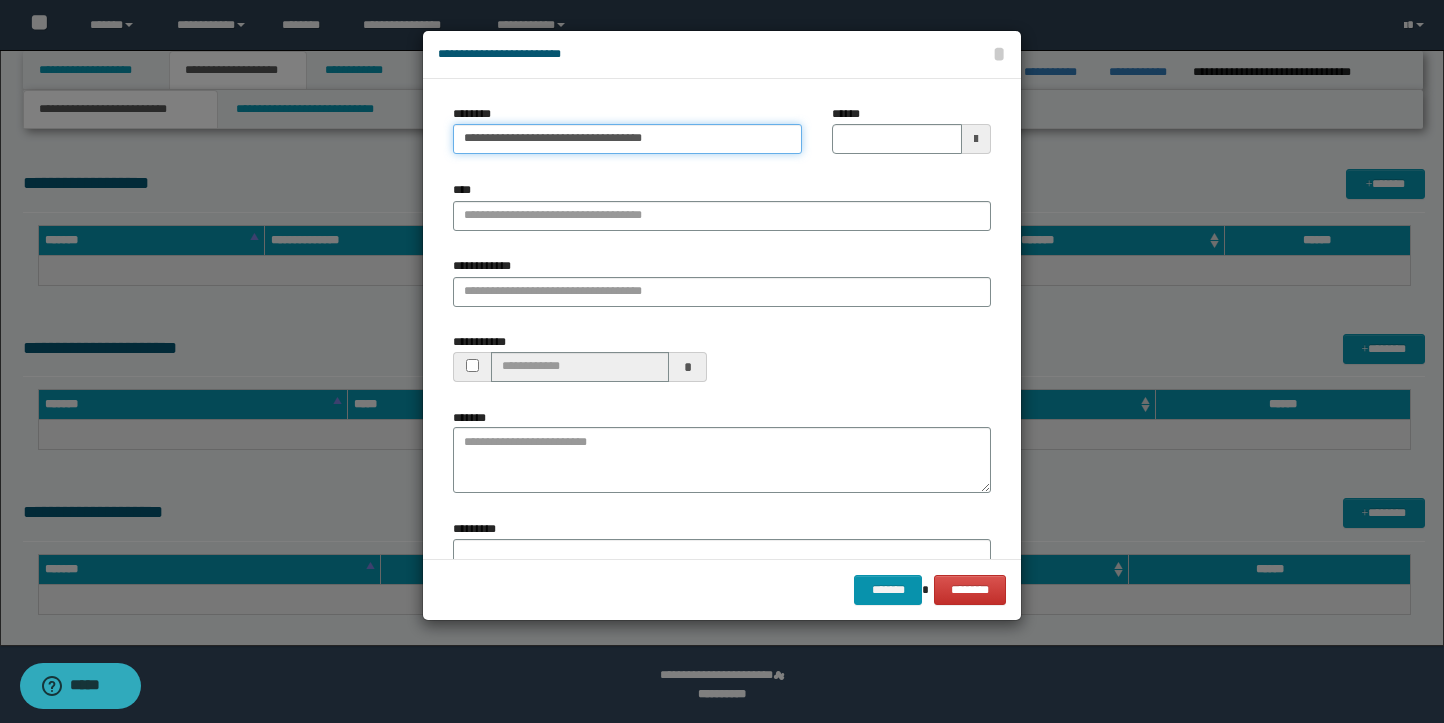 type 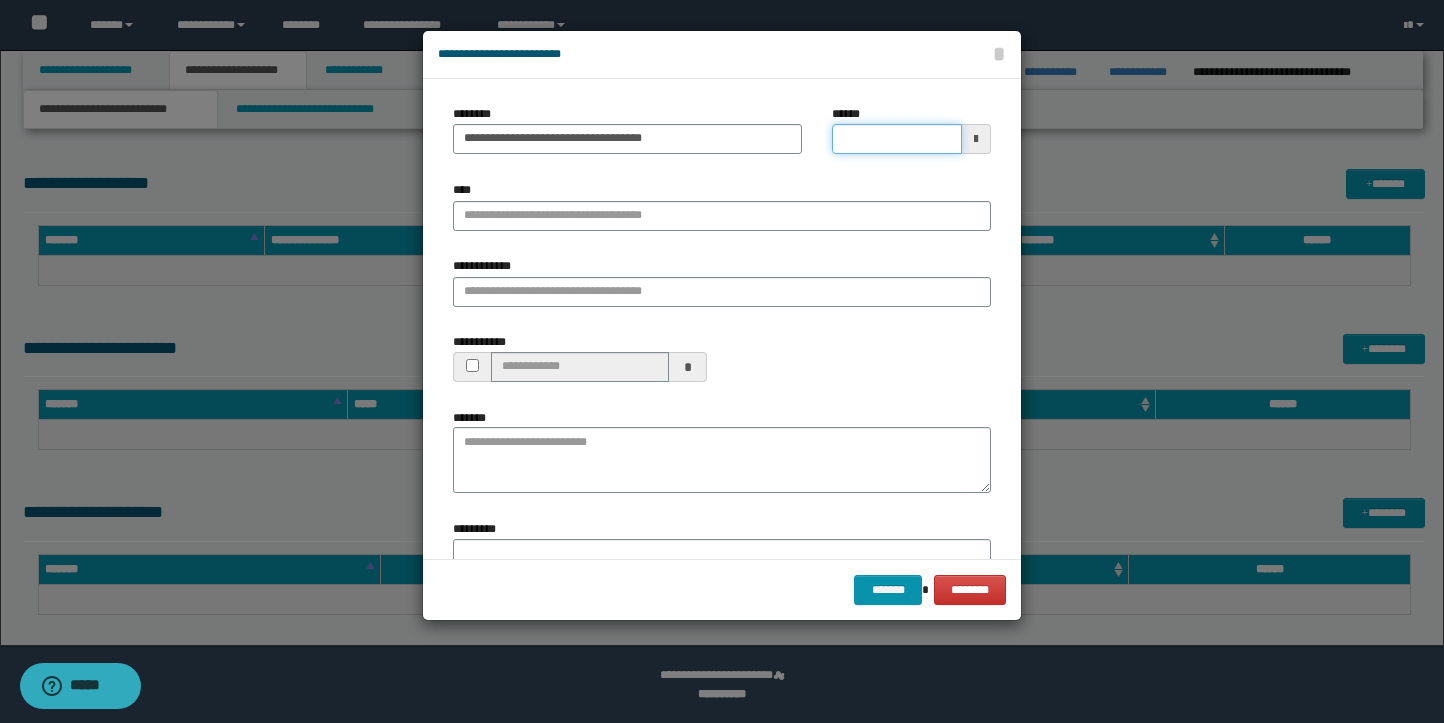 click on "******" at bounding box center [897, 139] 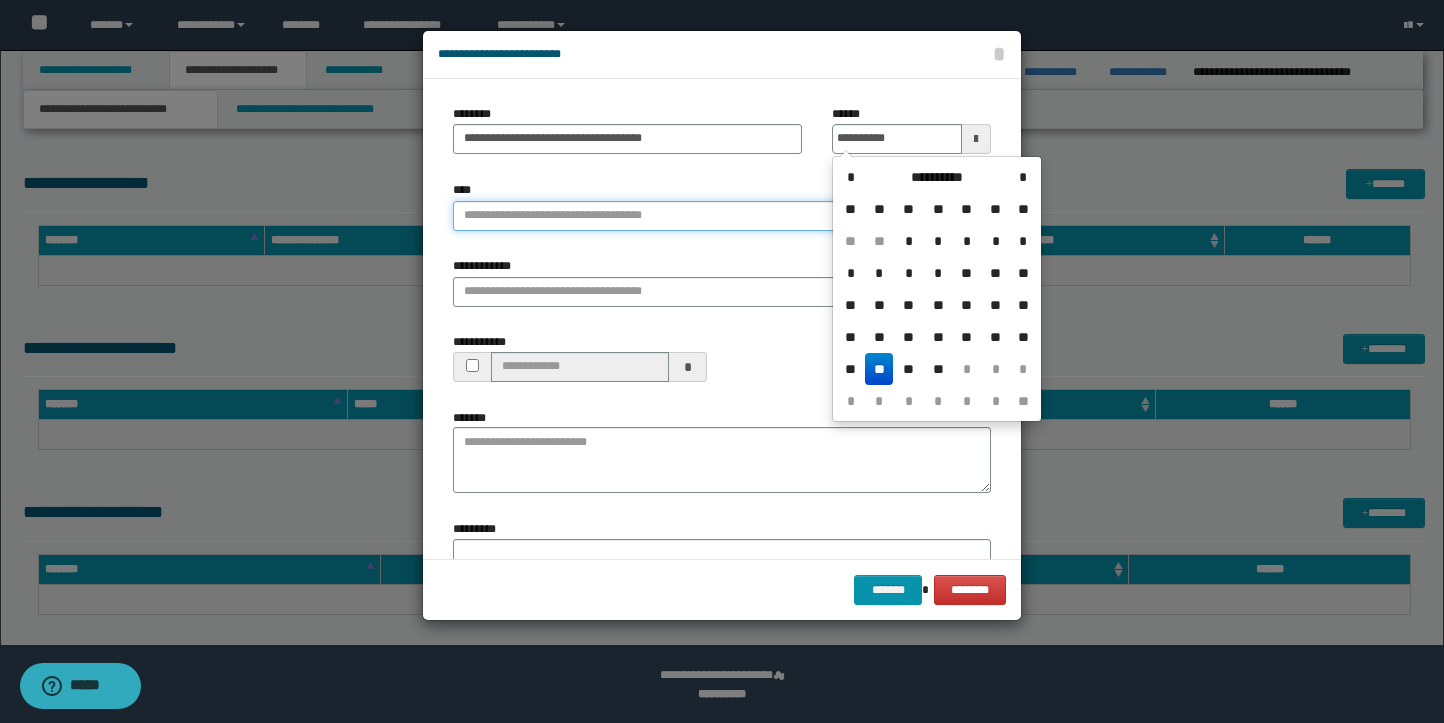 type on "**********" 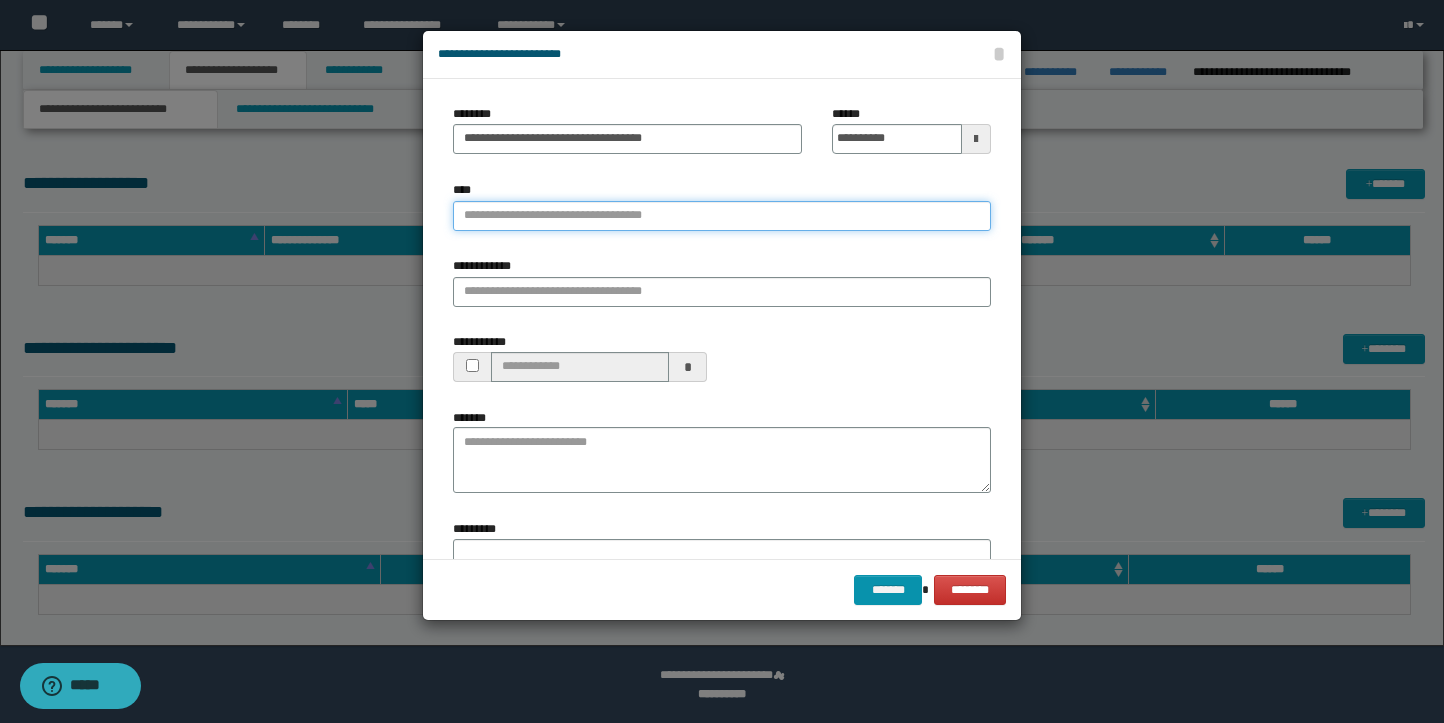 click on "****" at bounding box center (722, 216) 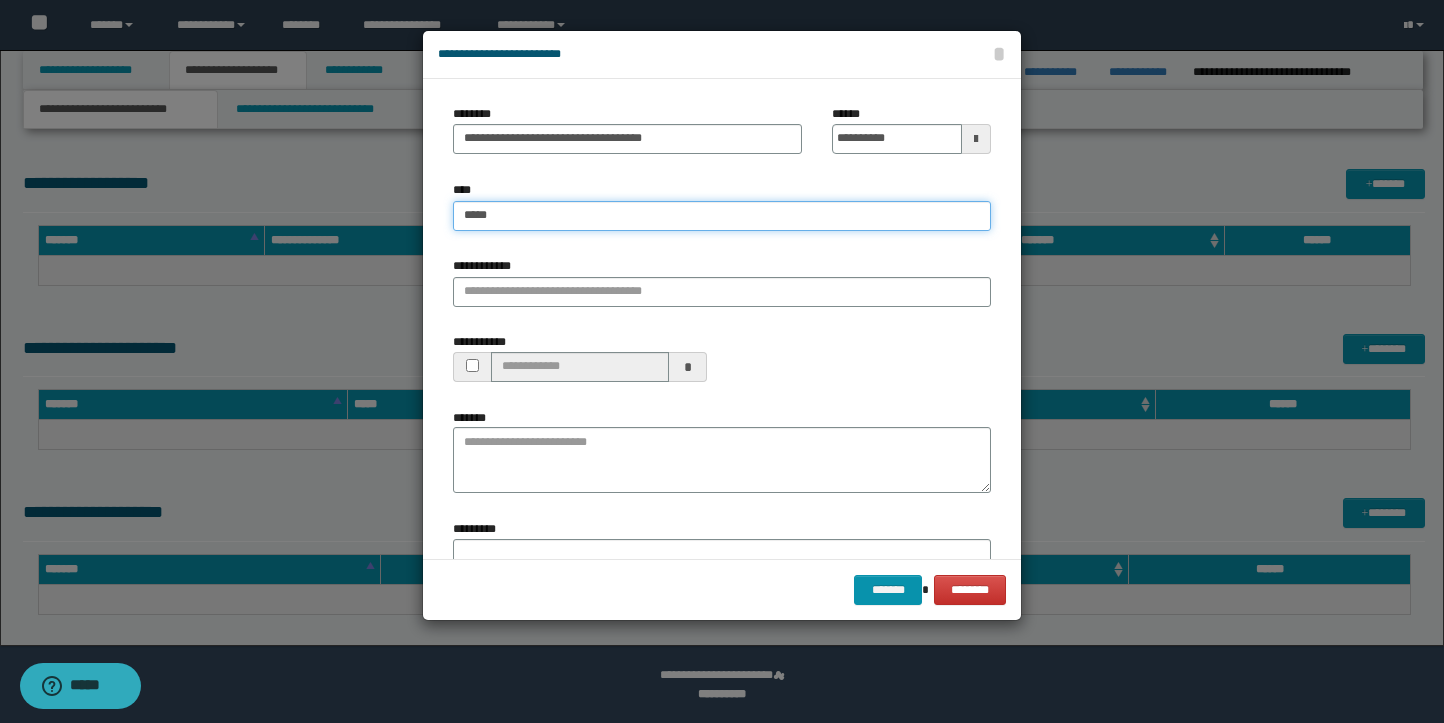 type on "******" 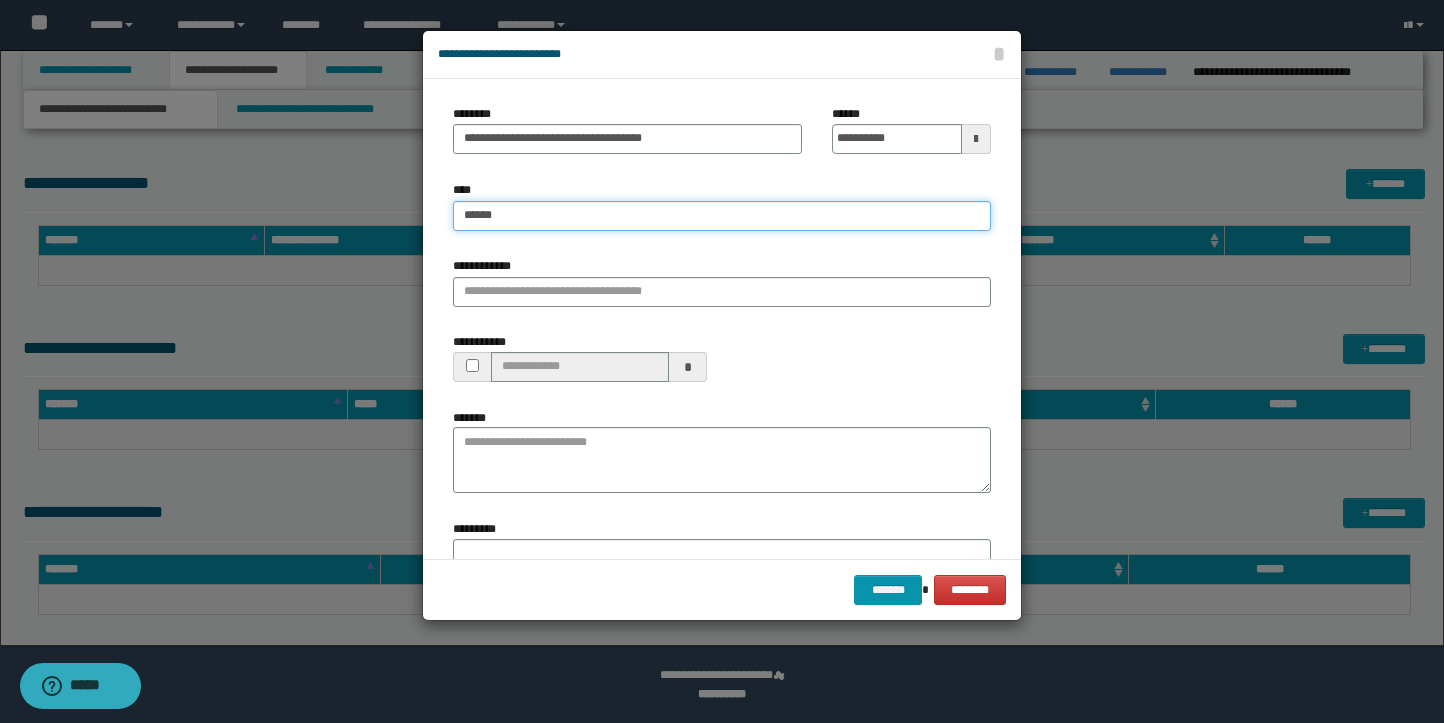 type on "******" 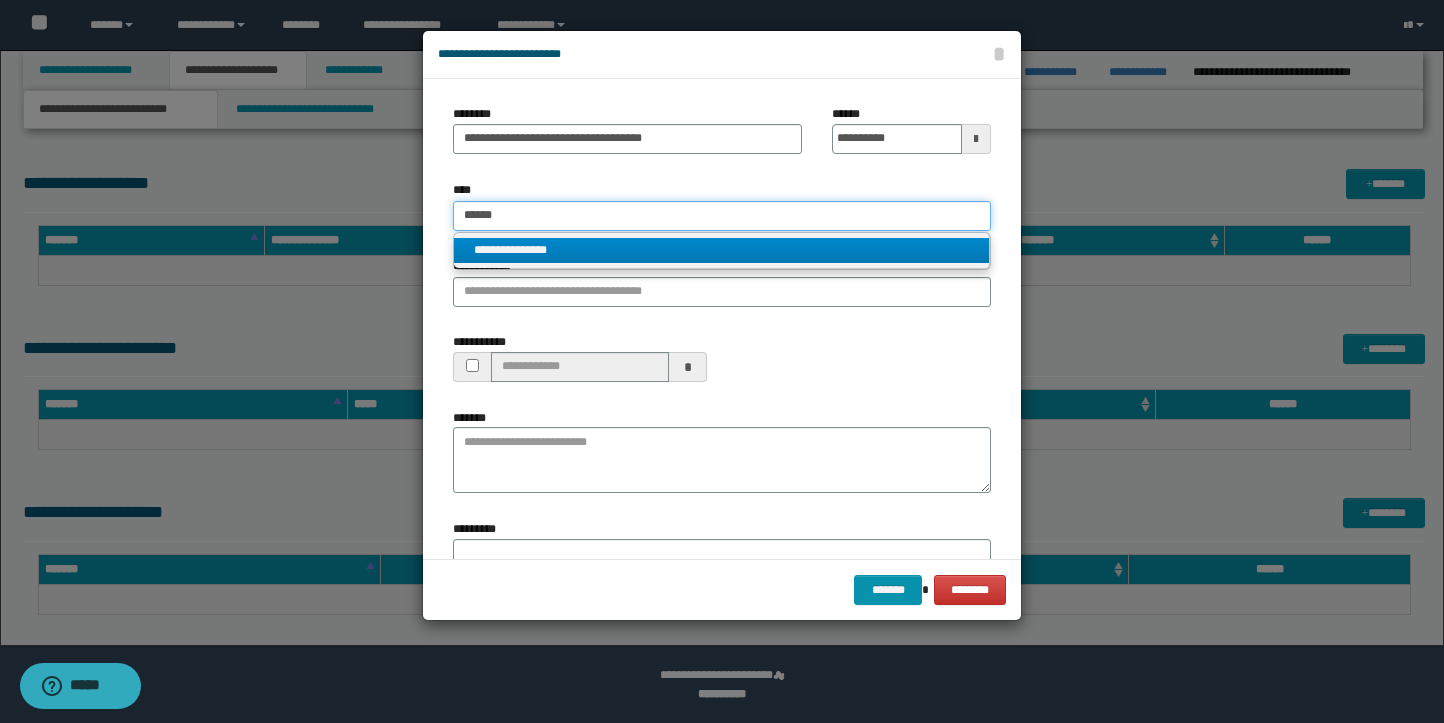 type on "******" 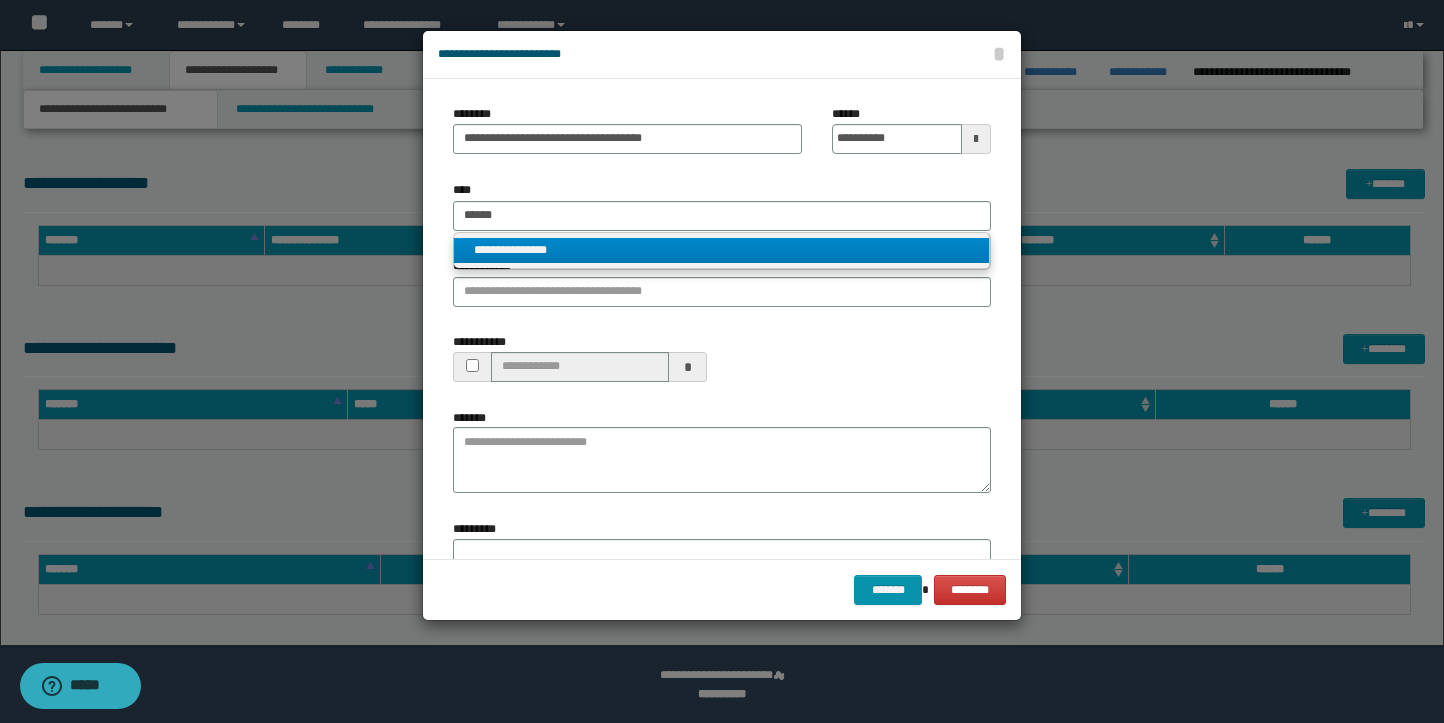 click on "**********" at bounding box center [721, 250] 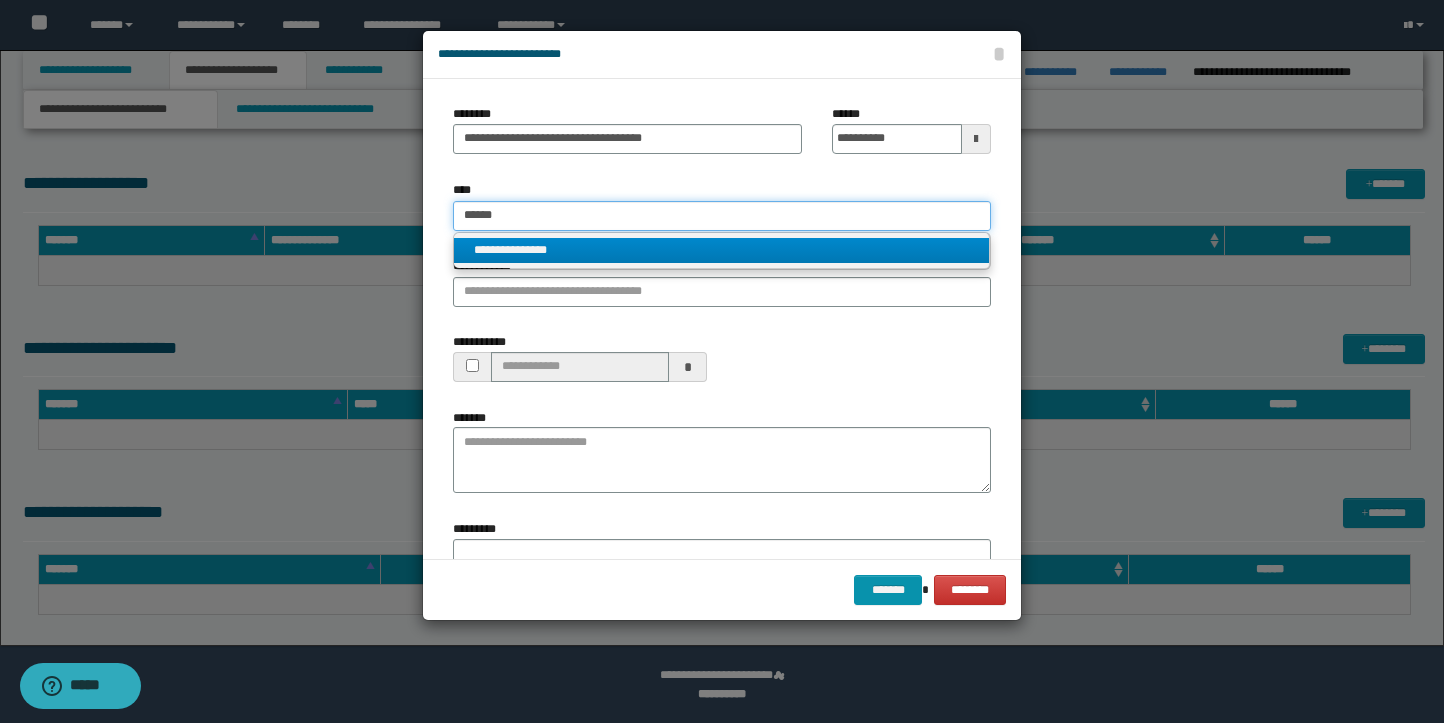 type 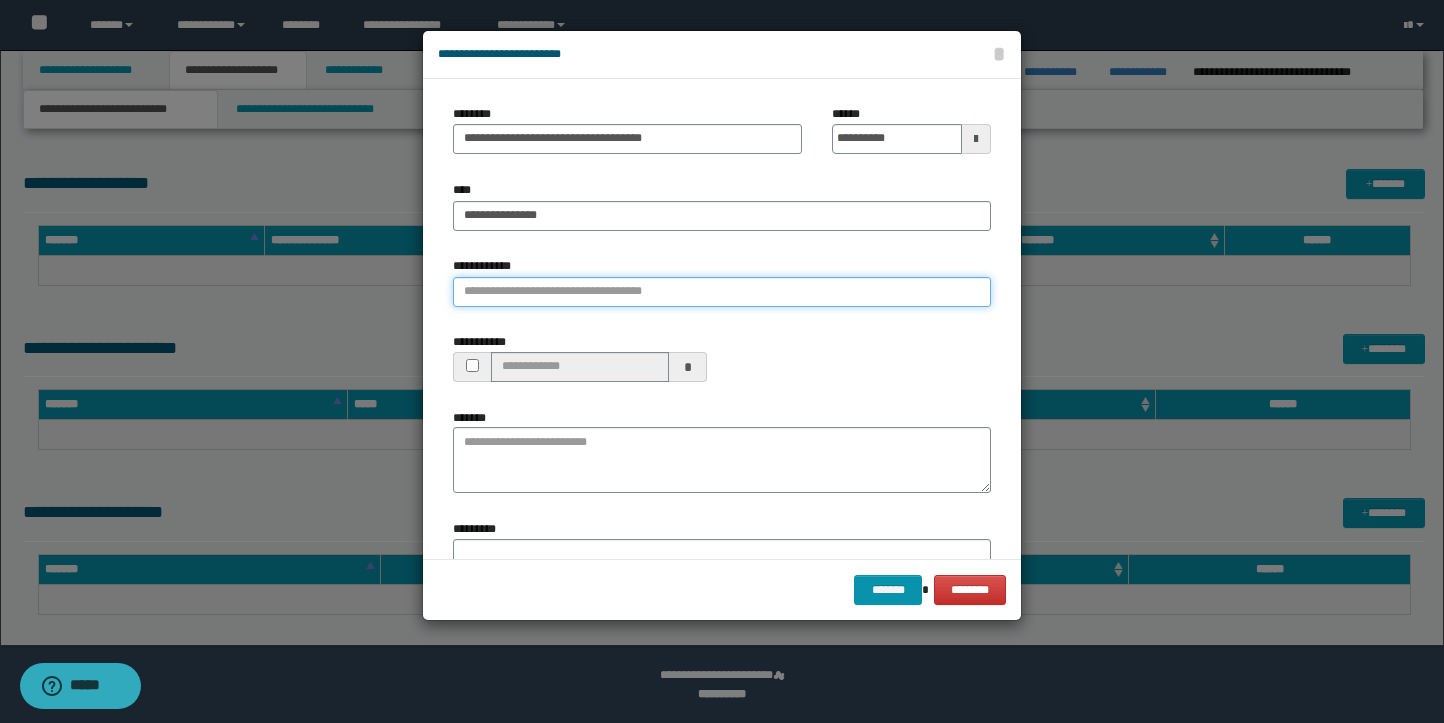 click on "**********" at bounding box center (722, 292) 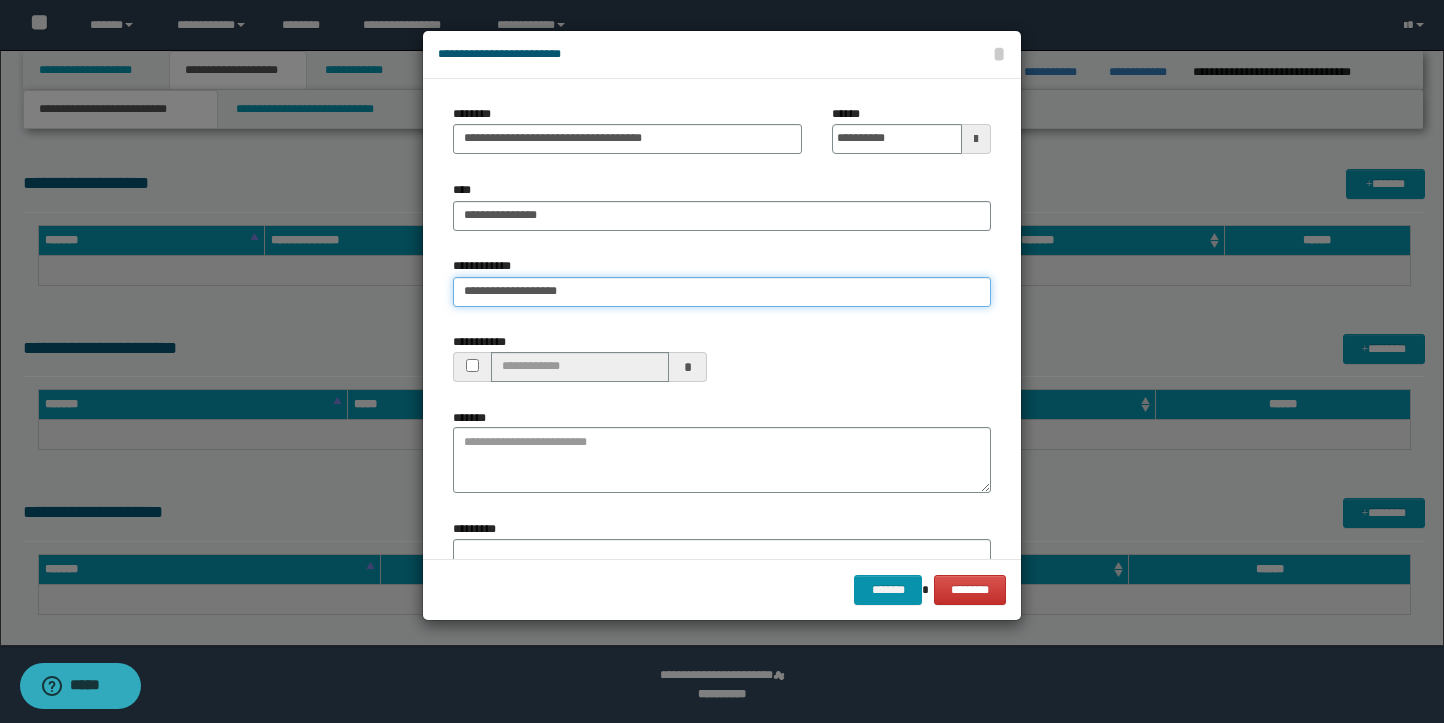 type on "**********" 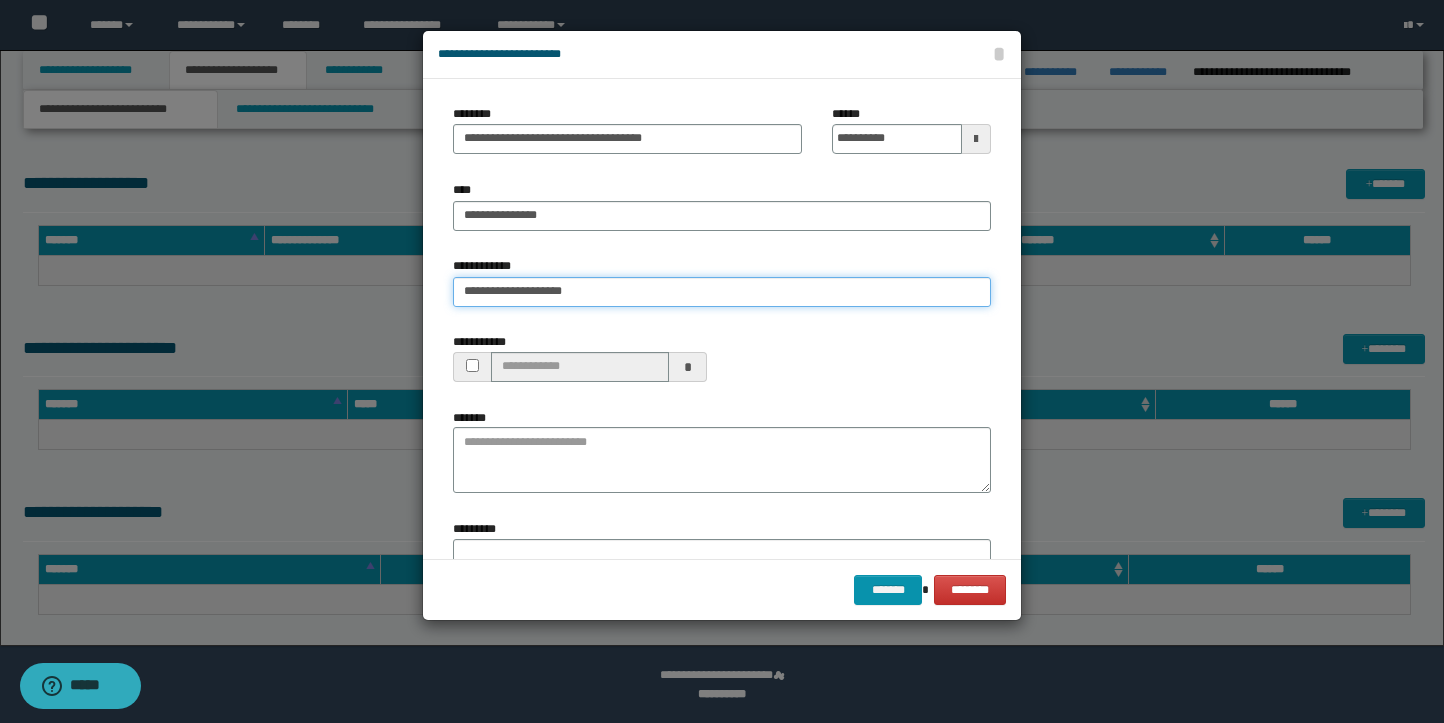 type on "**********" 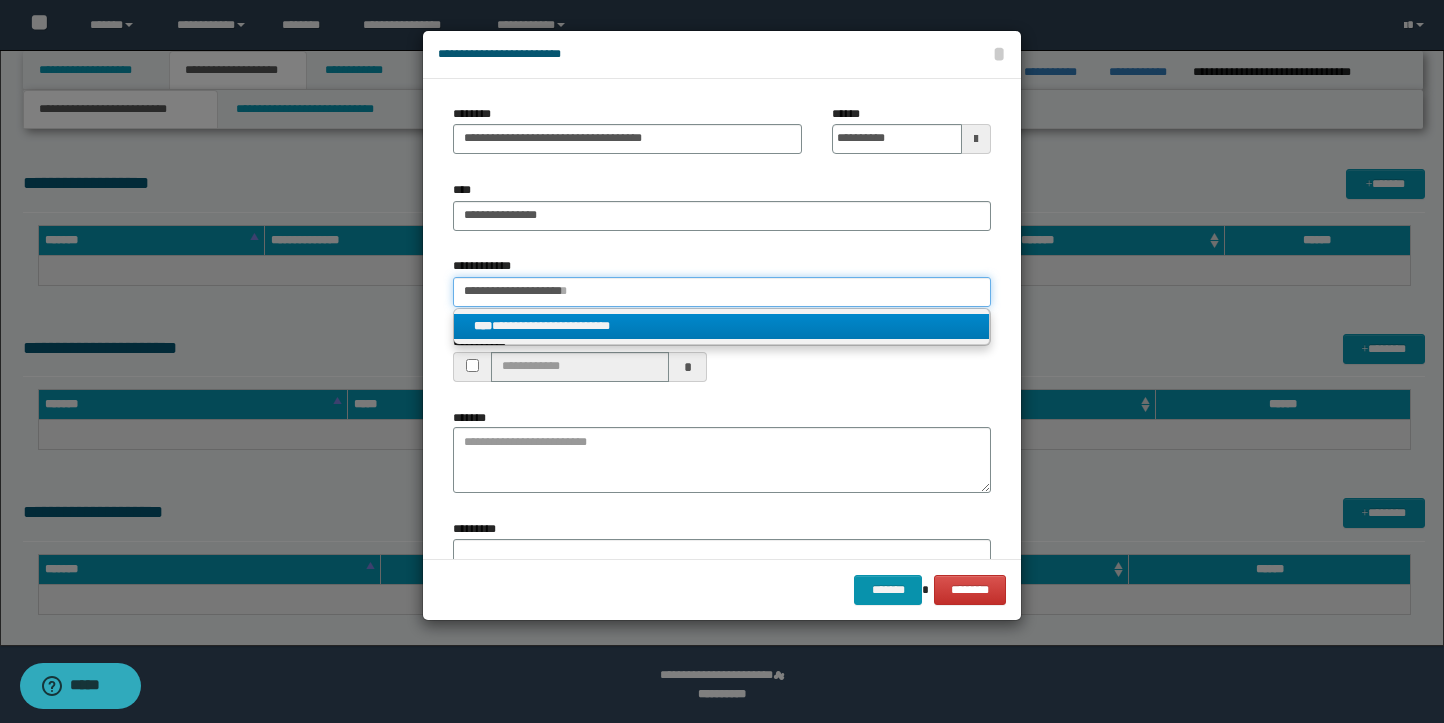 type on "**********" 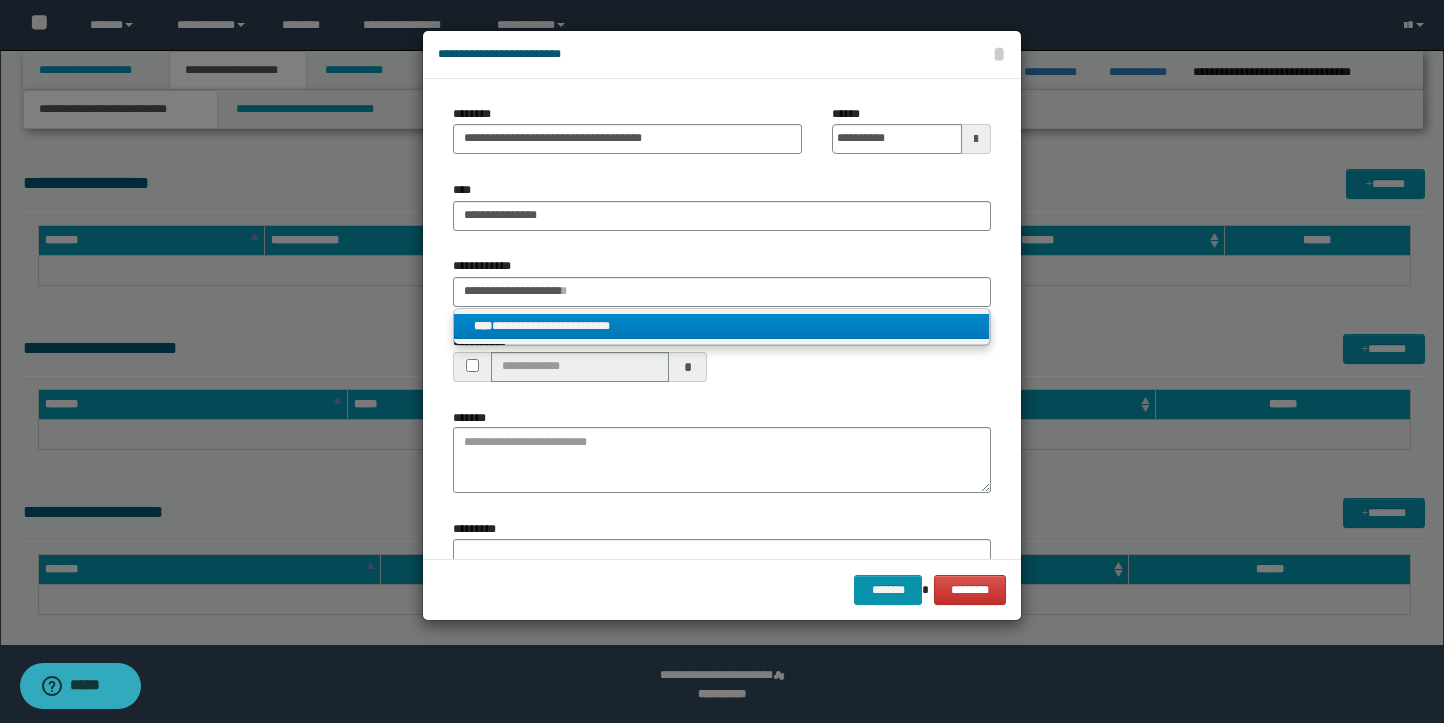 click on "**********" at bounding box center (721, 326) 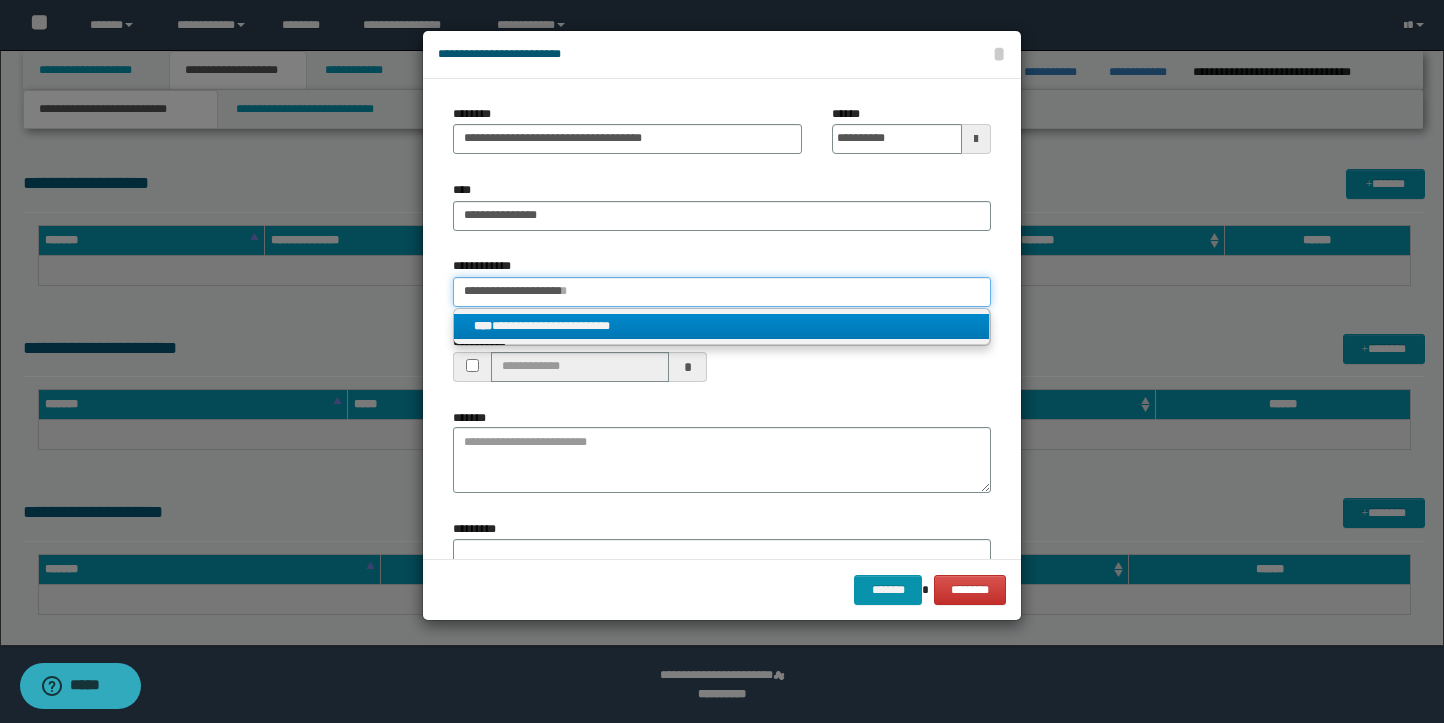 type 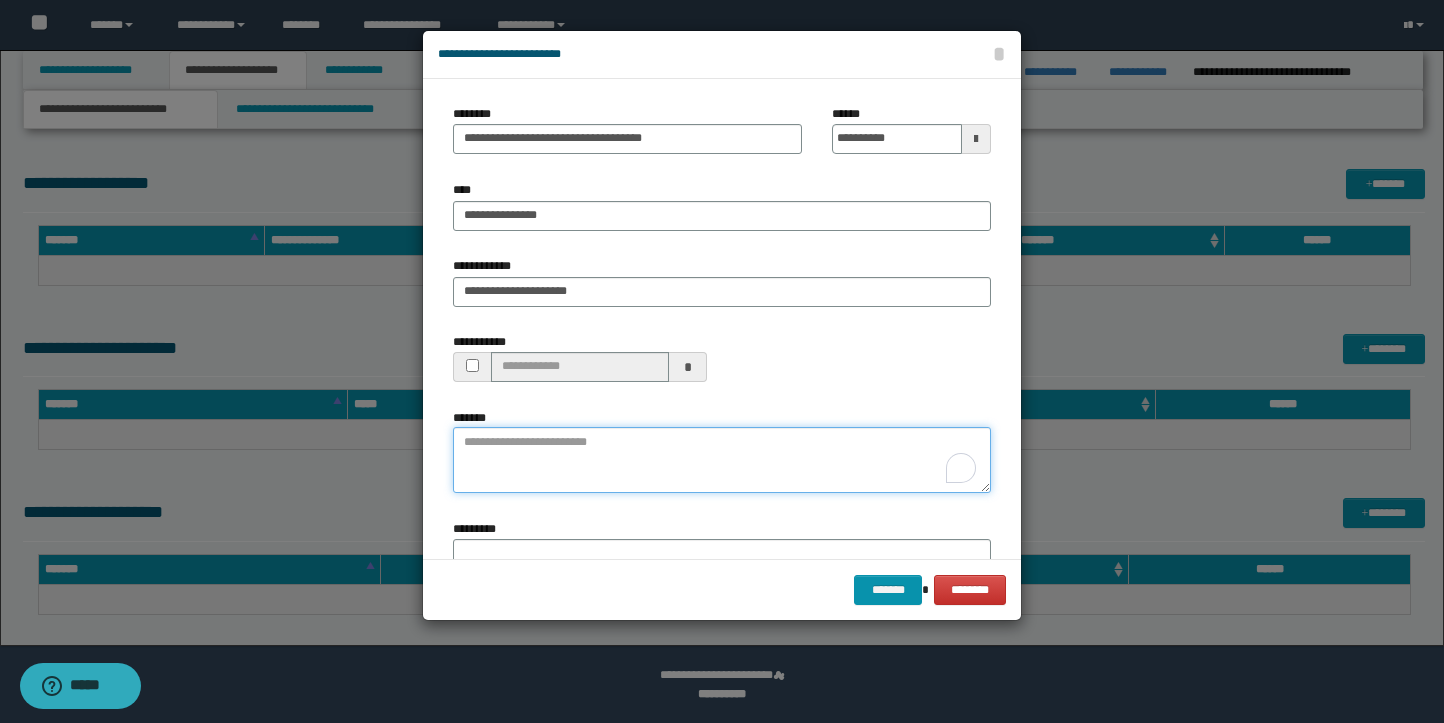 click on "*******" at bounding box center [722, 460] 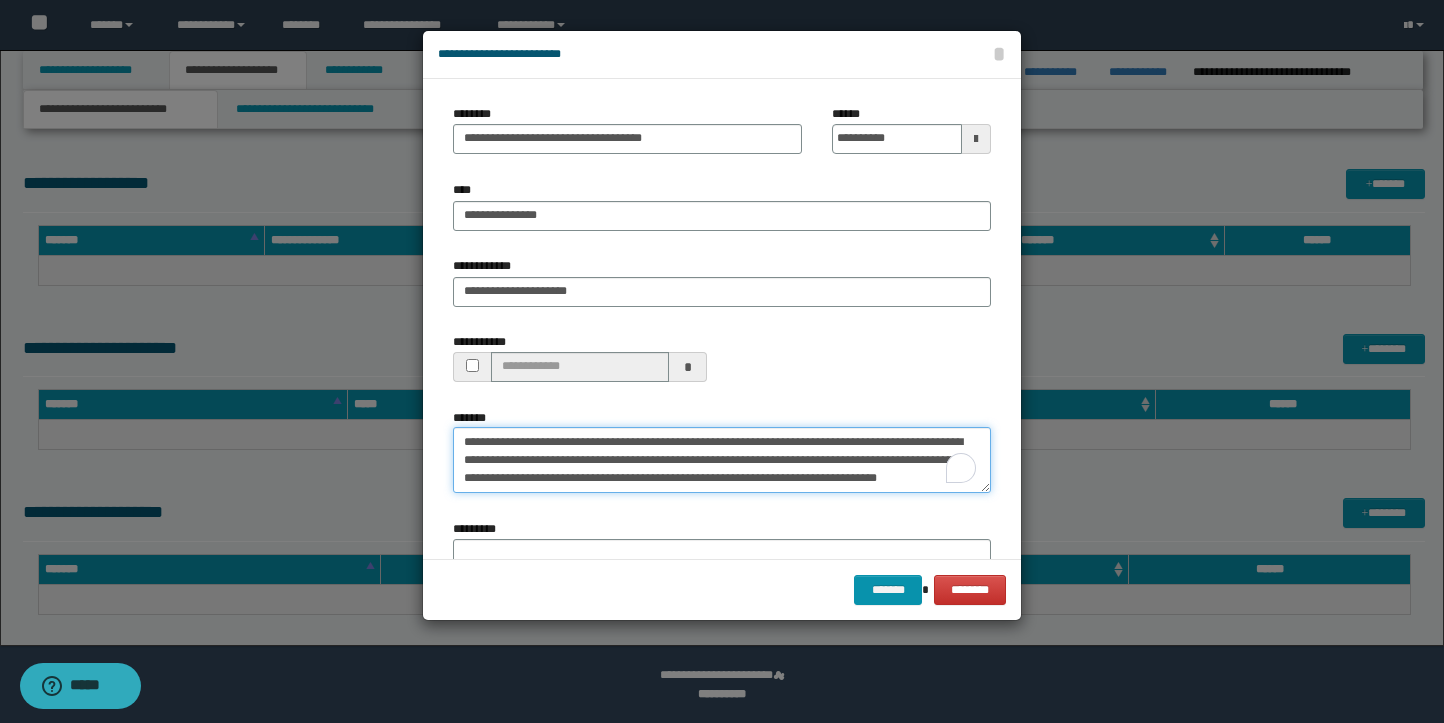 scroll, scrollTop: 11, scrollLeft: 0, axis: vertical 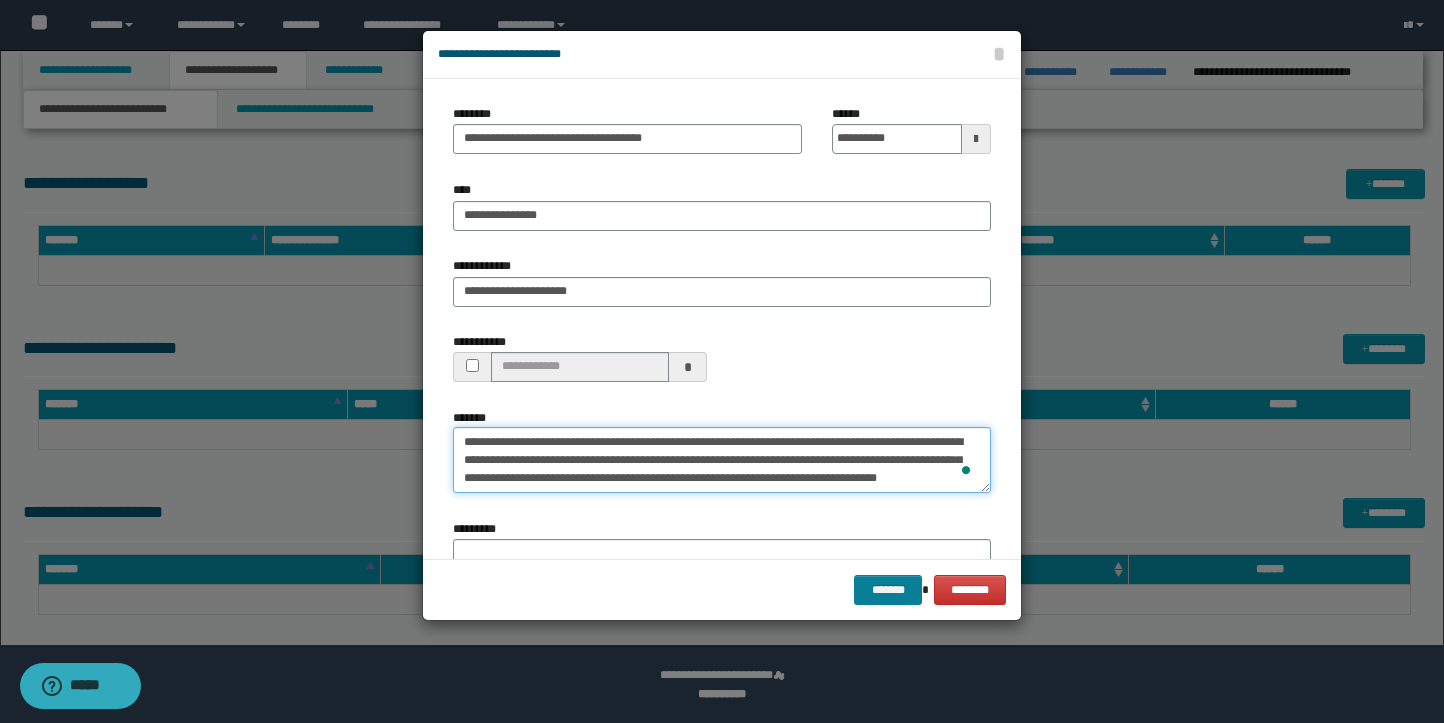 type on "**********" 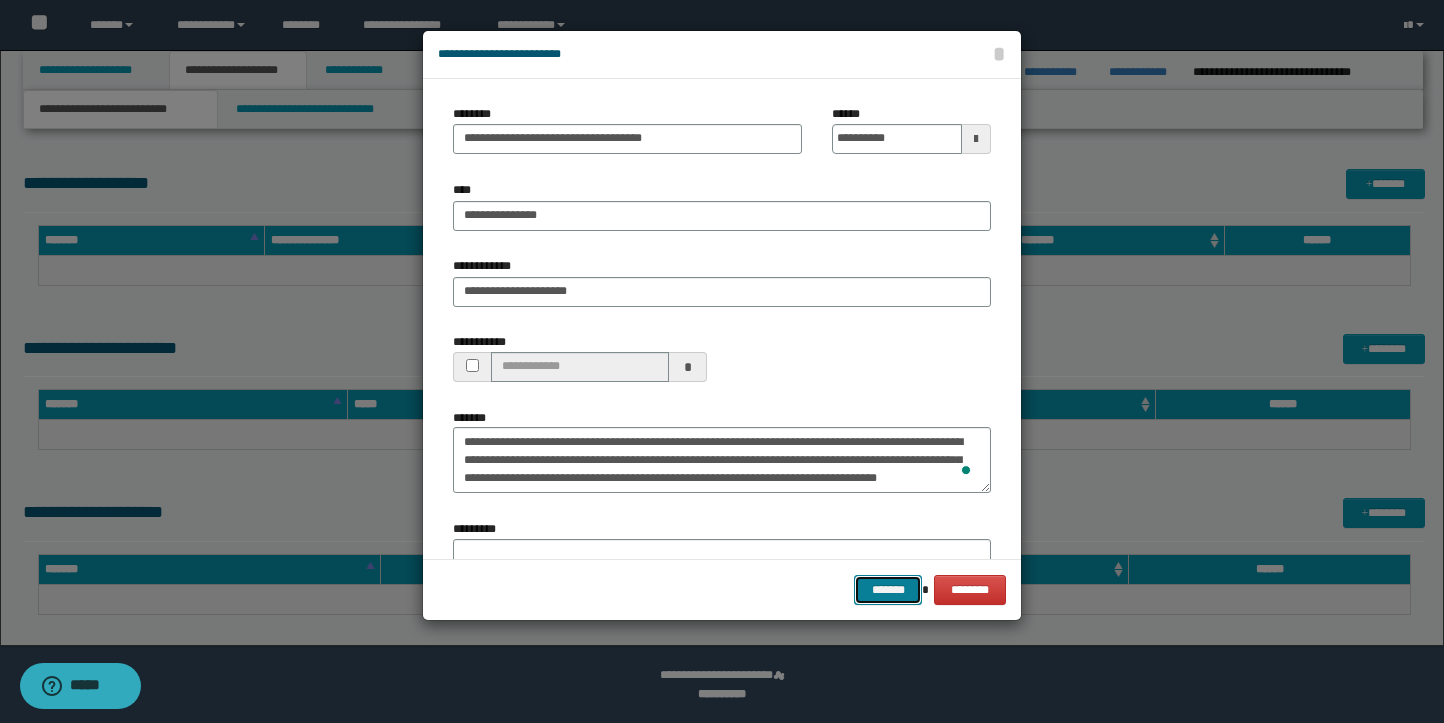 click on "*******" at bounding box center [888, 590] 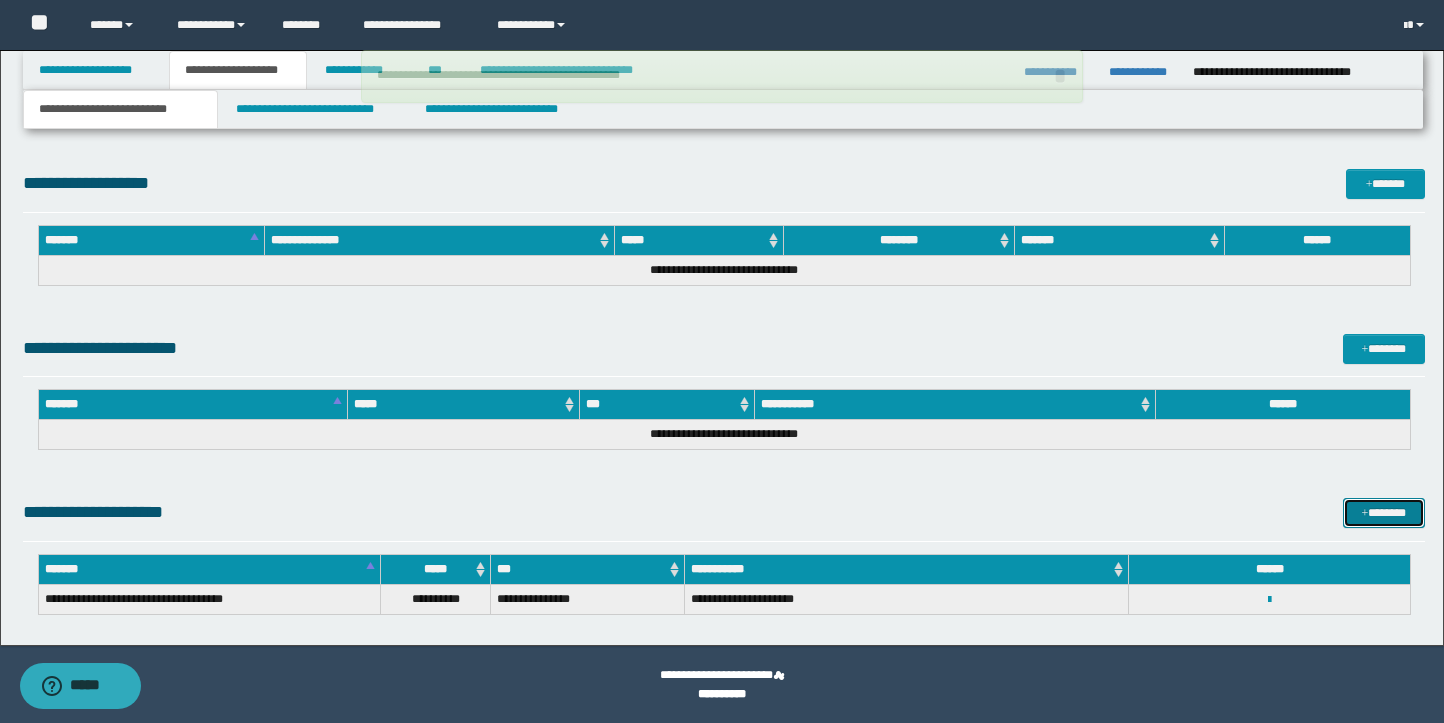 scroll, scrollTop: 0, scrollLeft: 0, axis: both 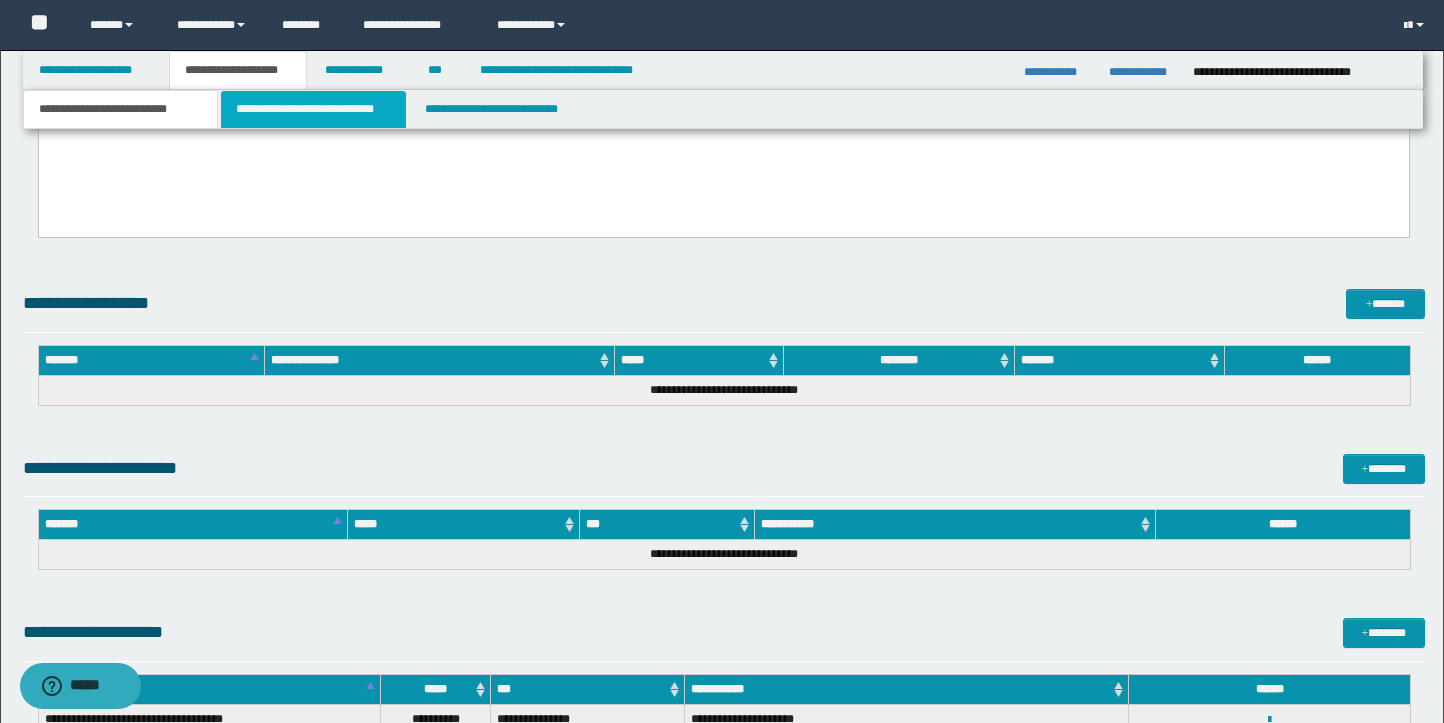 click on "**********" at bounding box center [314, 109] 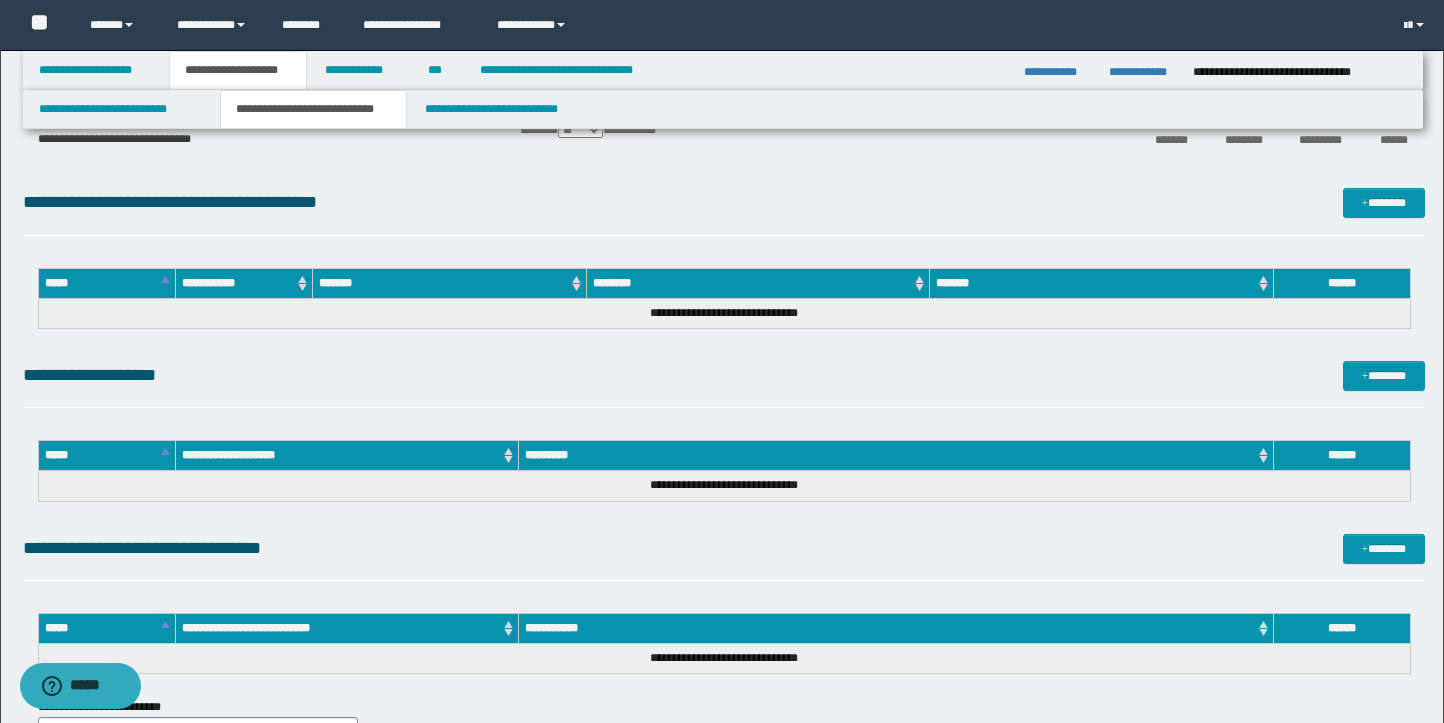 scroll, scrollTop: 201, scrollLeft: 0, axis: vertical 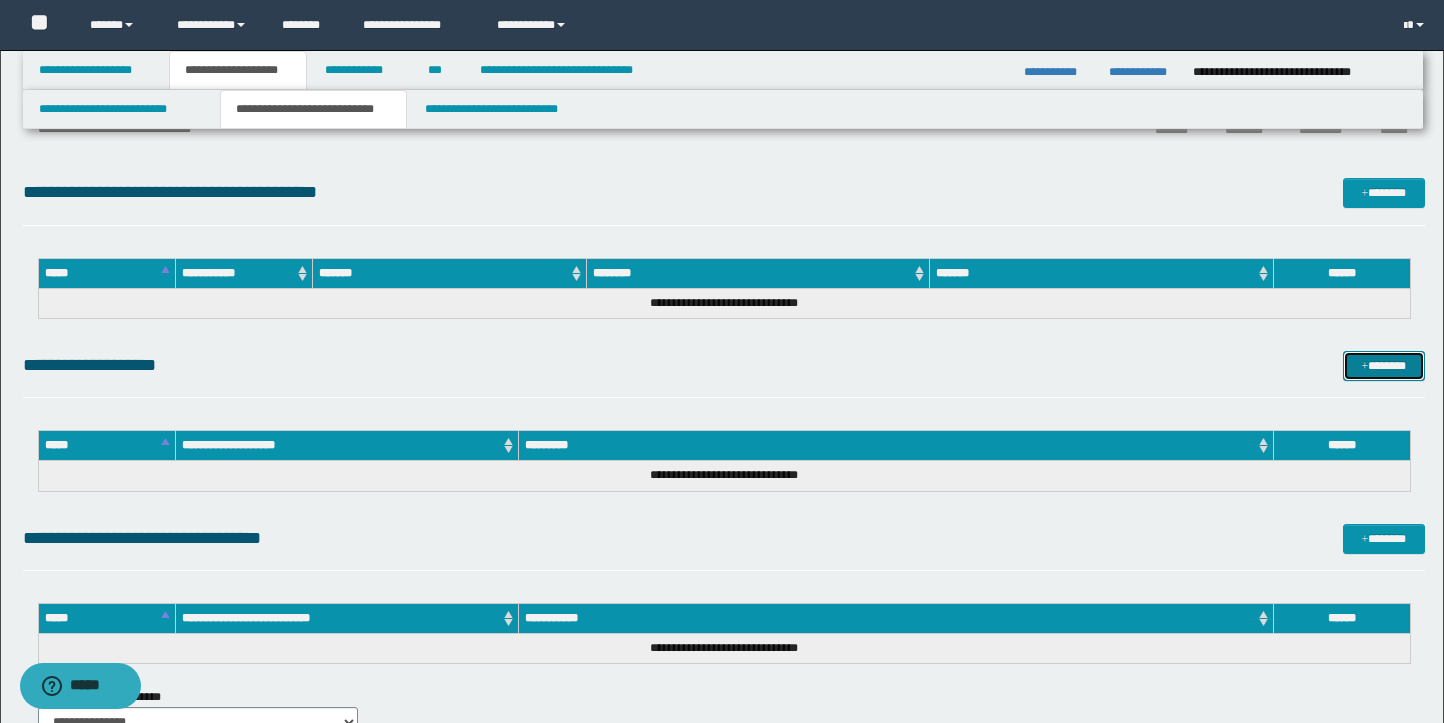 click on "*******" at bounding box center [1384, 366] 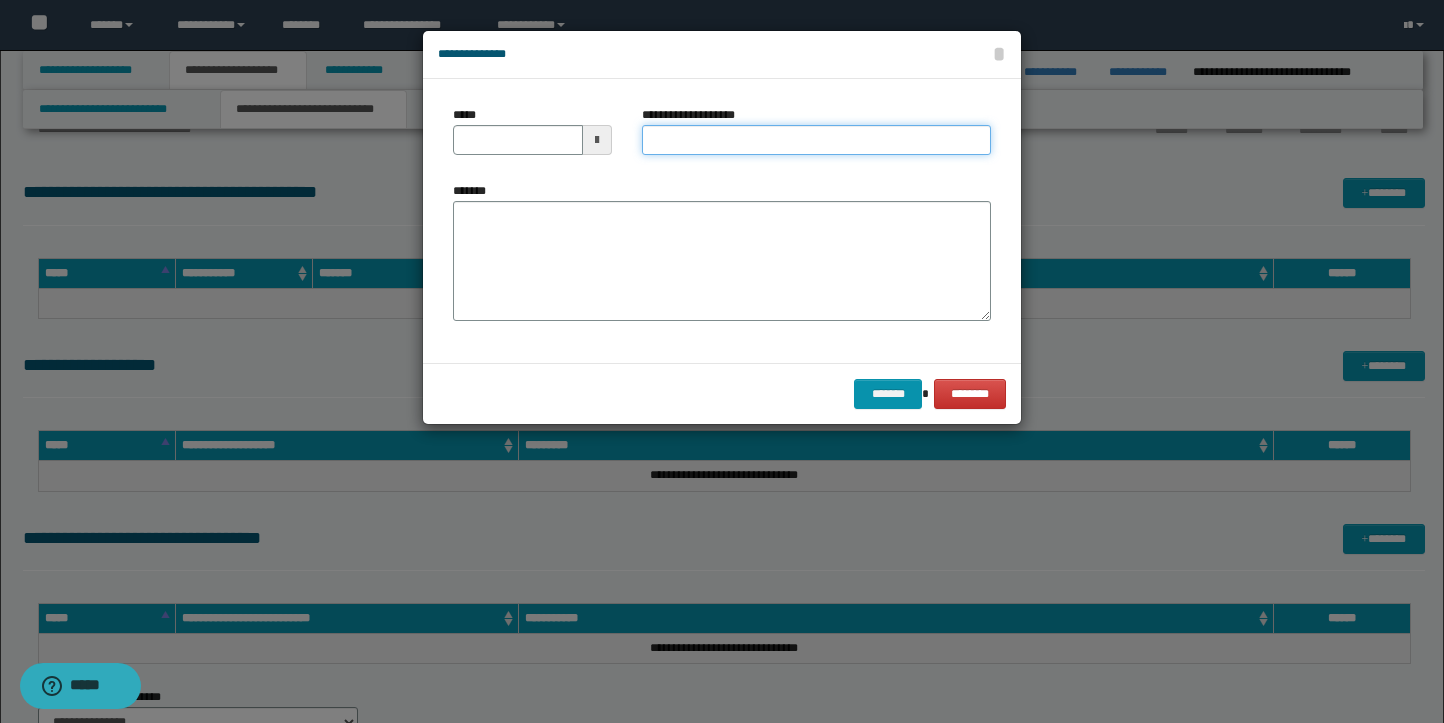 click on "**********" at bounding box center (816, 140) 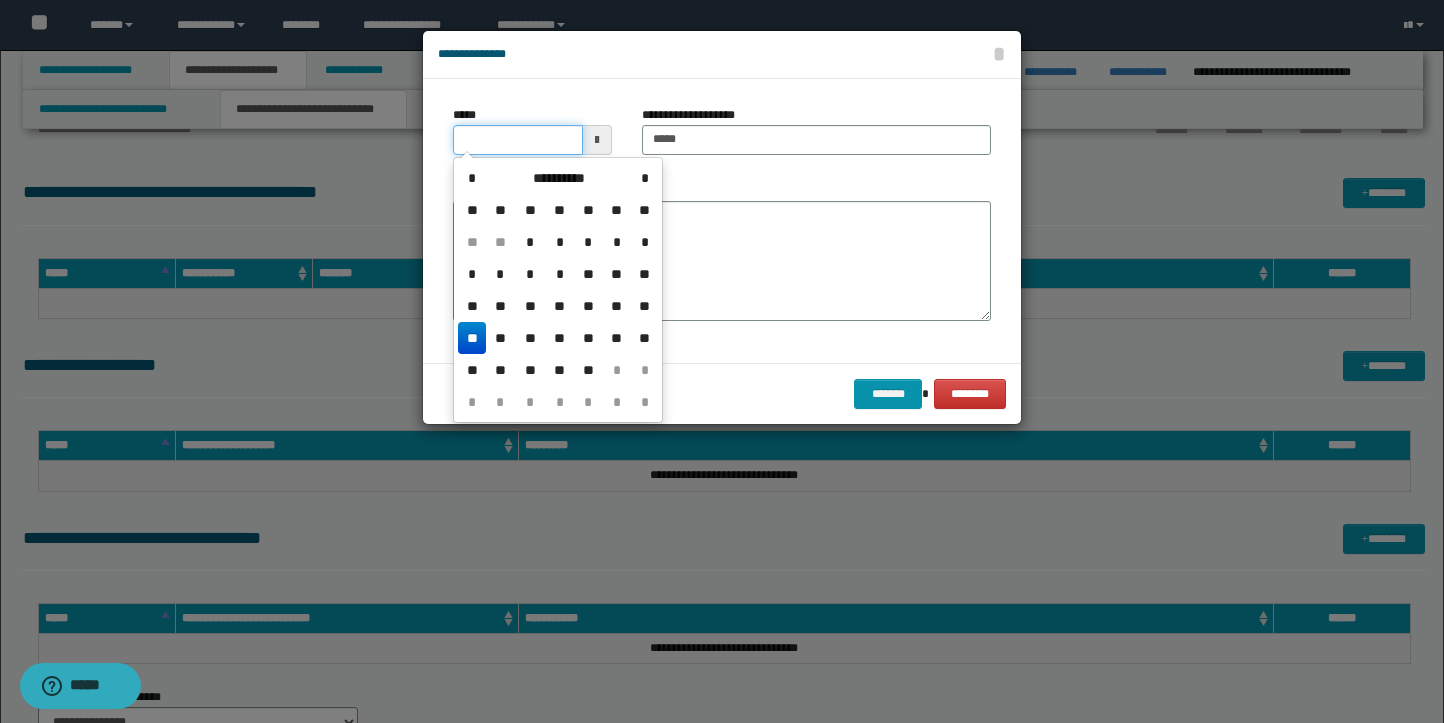 click on "*****" at bounding box center (518, 140) 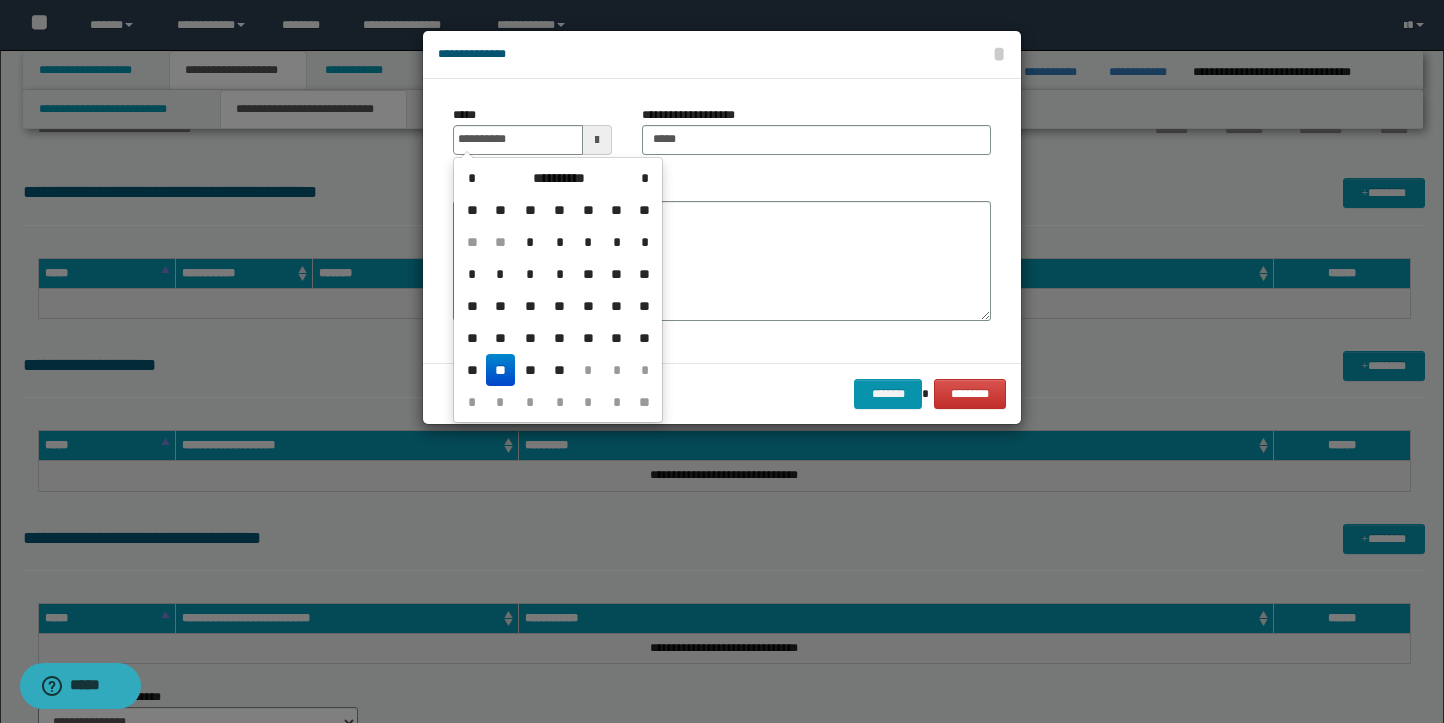 click on "**" at bounding box center (500, 370) 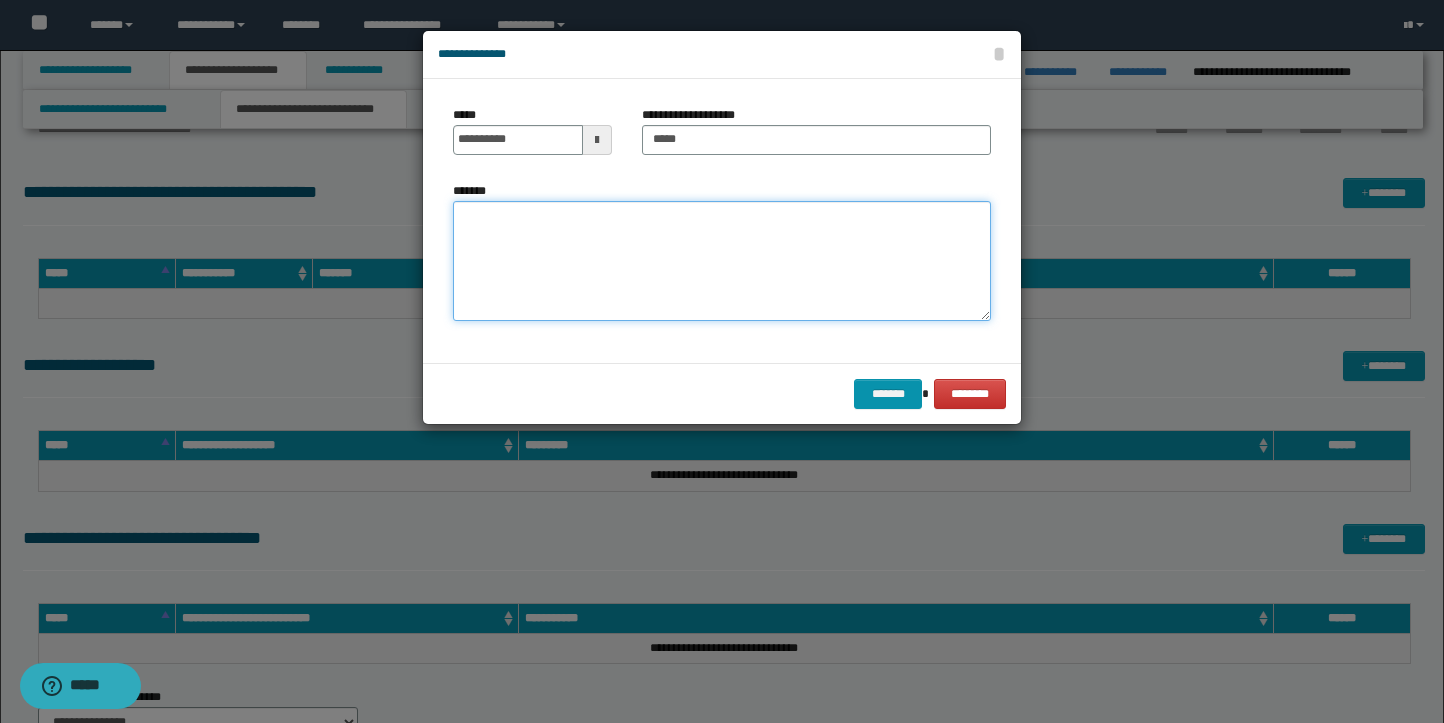 click on "*******" at bounding box center (722, 261) 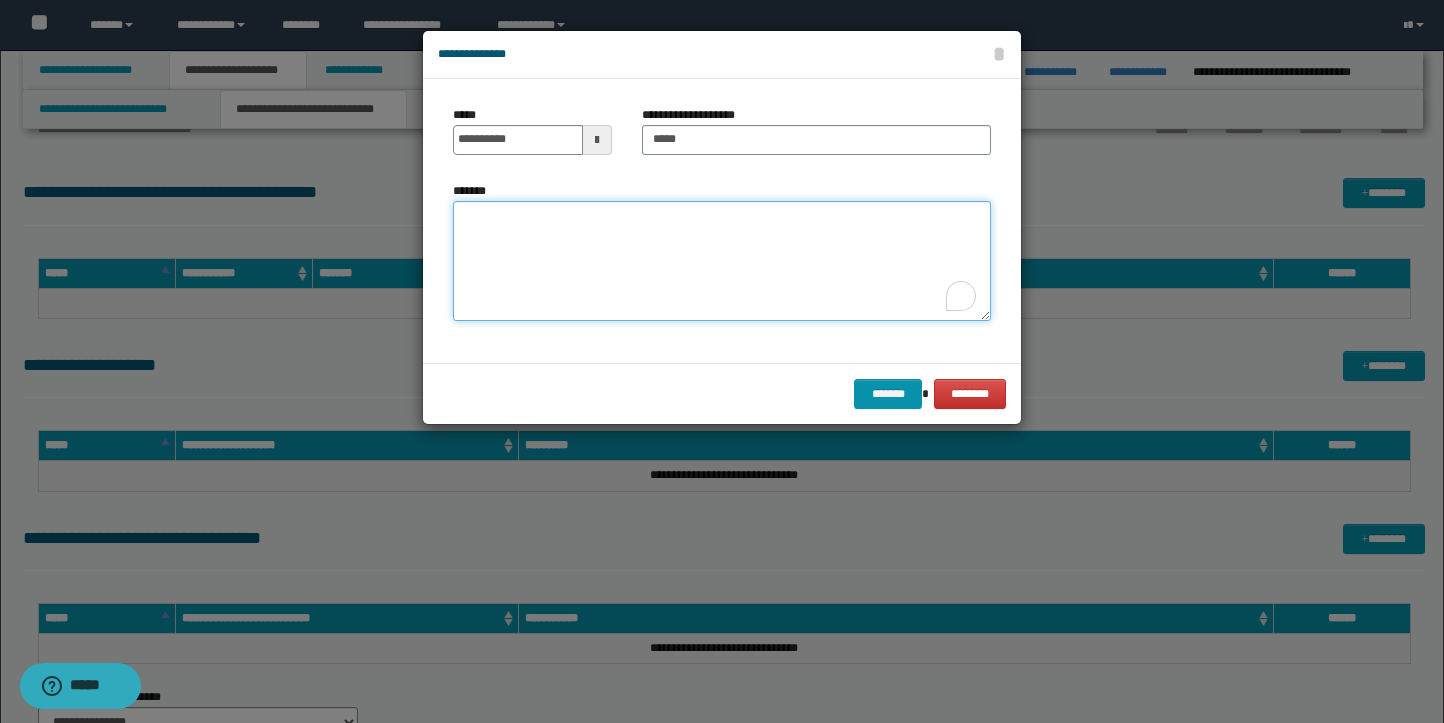 paste on "**********" 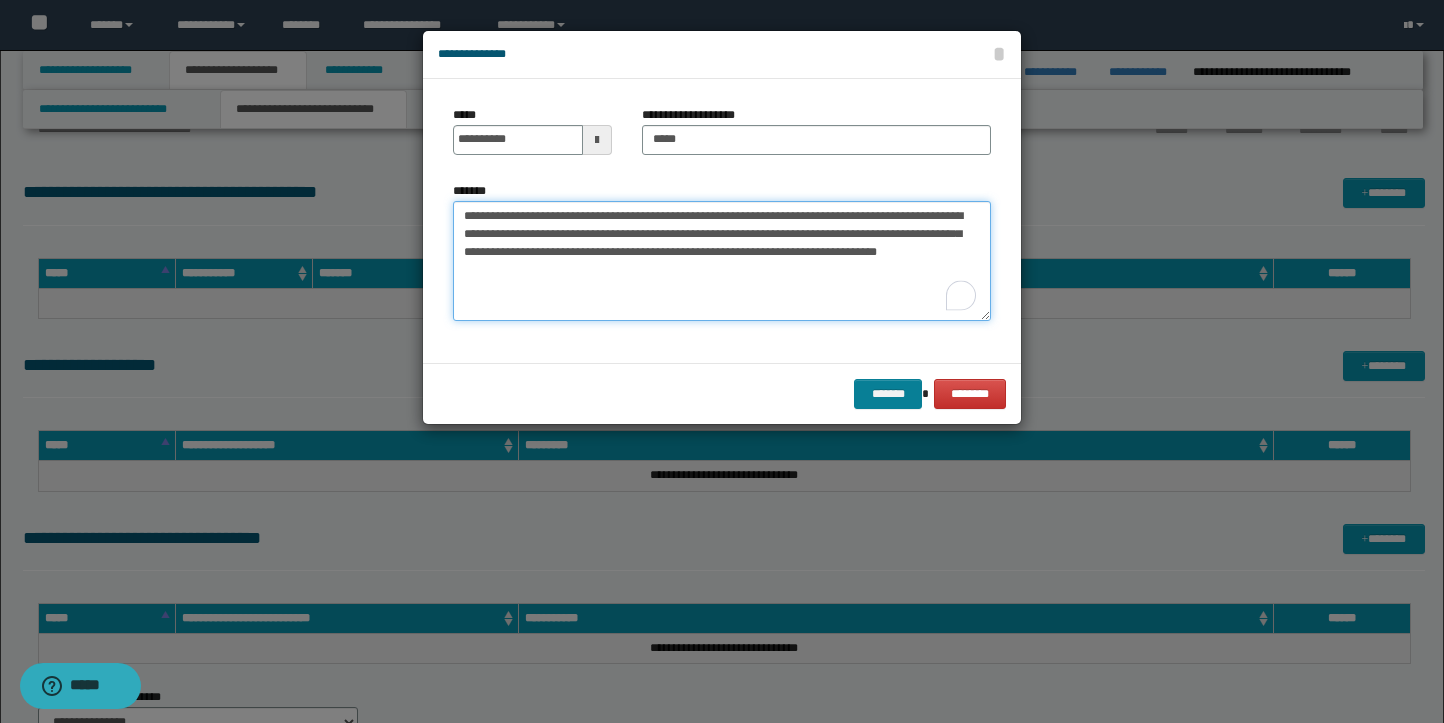 type on "**********" 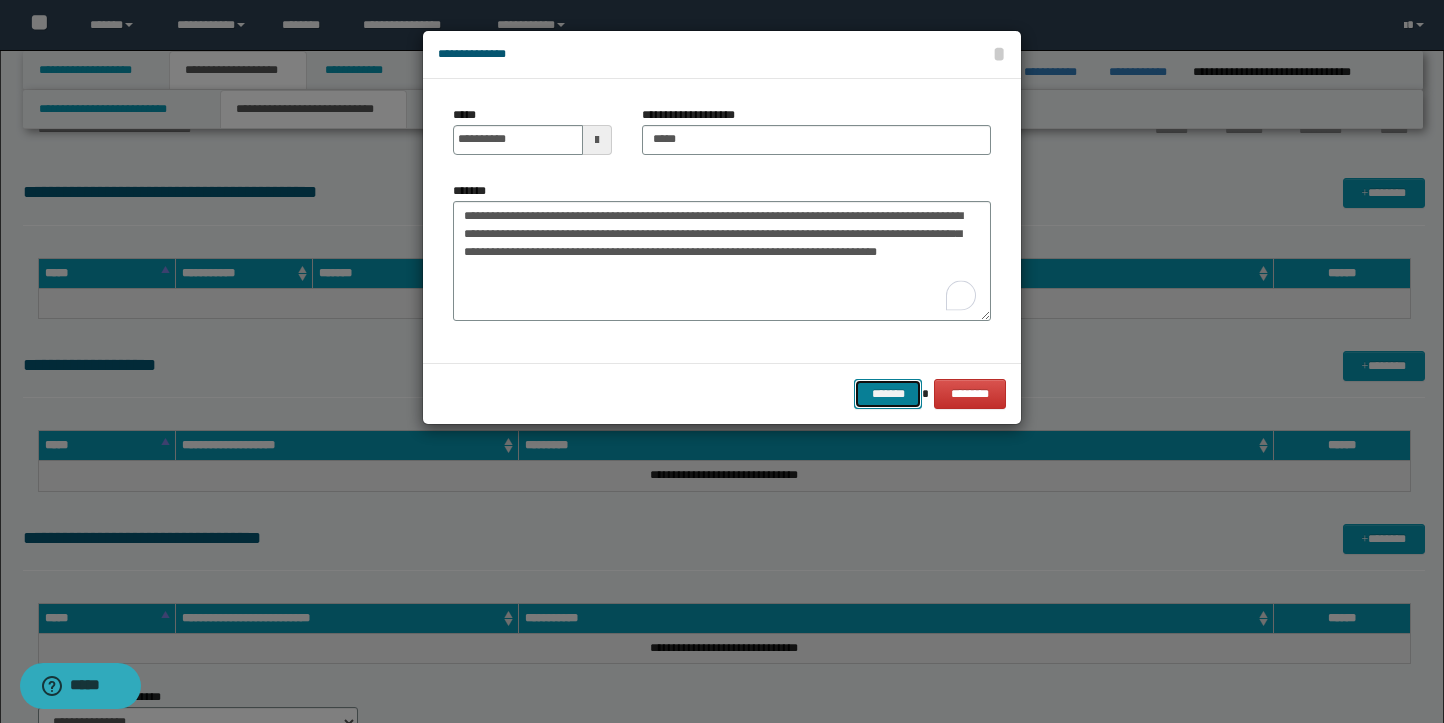 click on "*******" at bounding box center [888, 394] 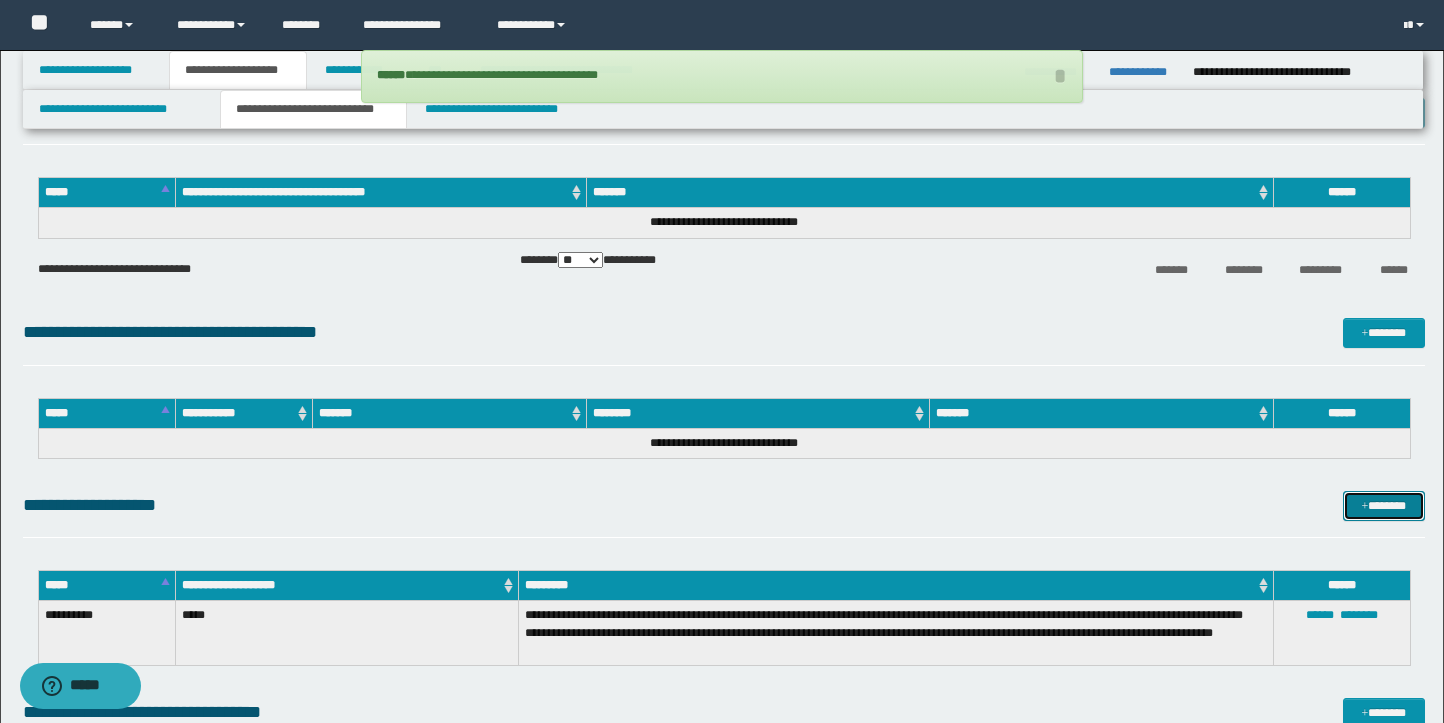 scroll, scrollTop: 0, scrollLeft: 0, axis: both 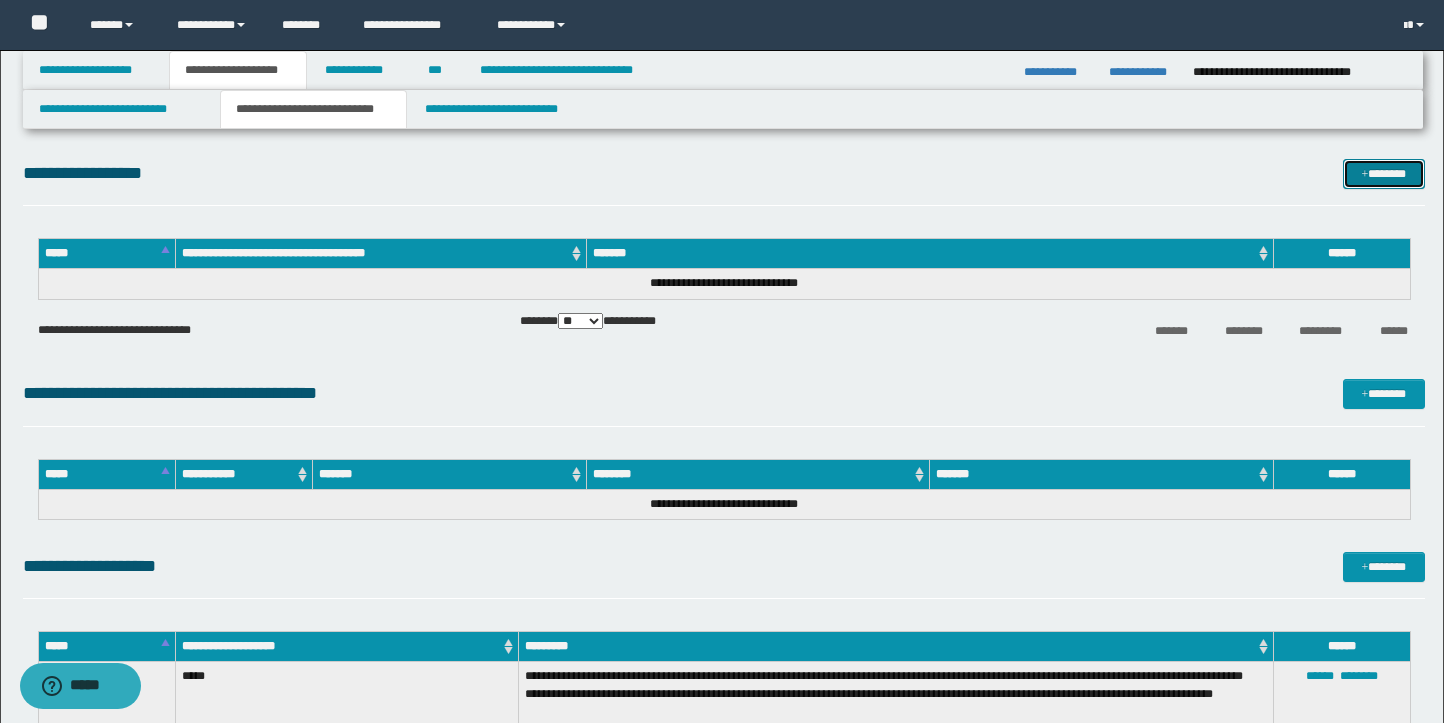 click at bounding box center [1365, 175] 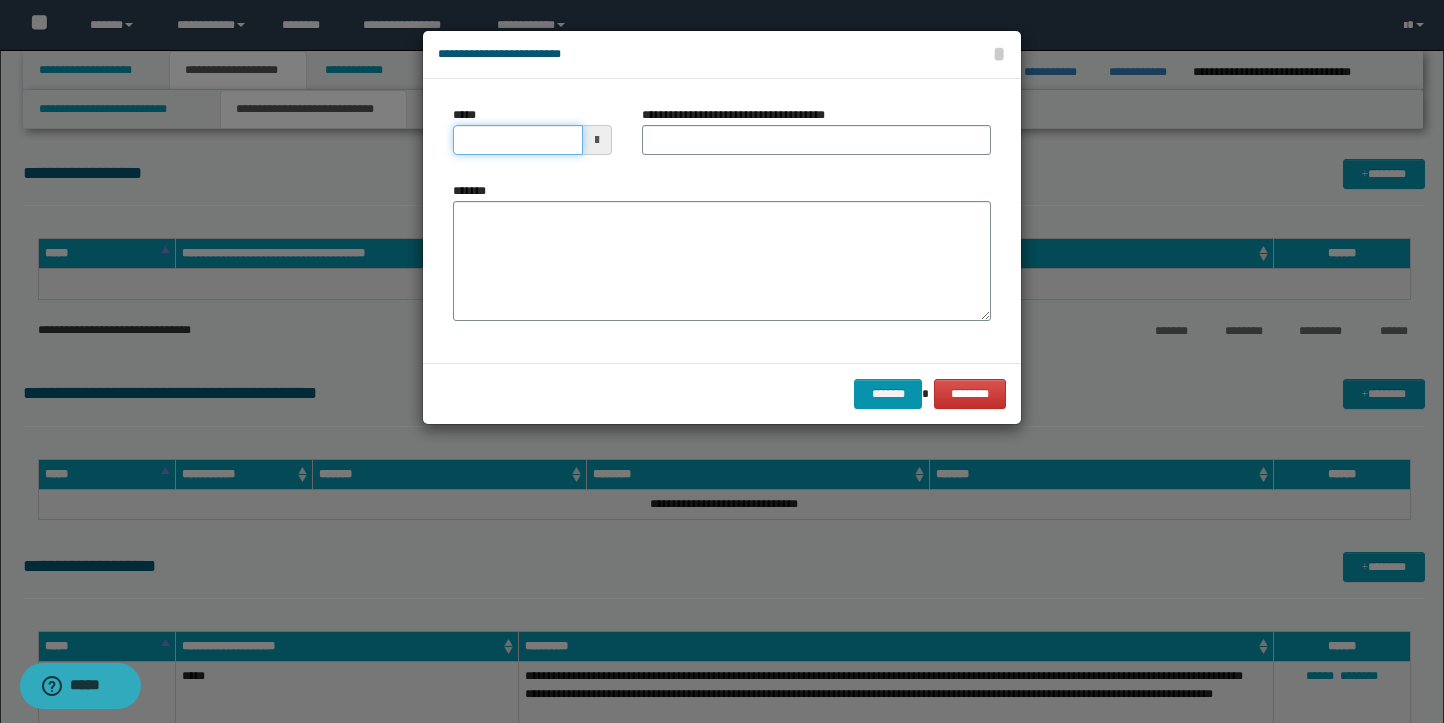 click on "*****" at bounding box center [518, 140] 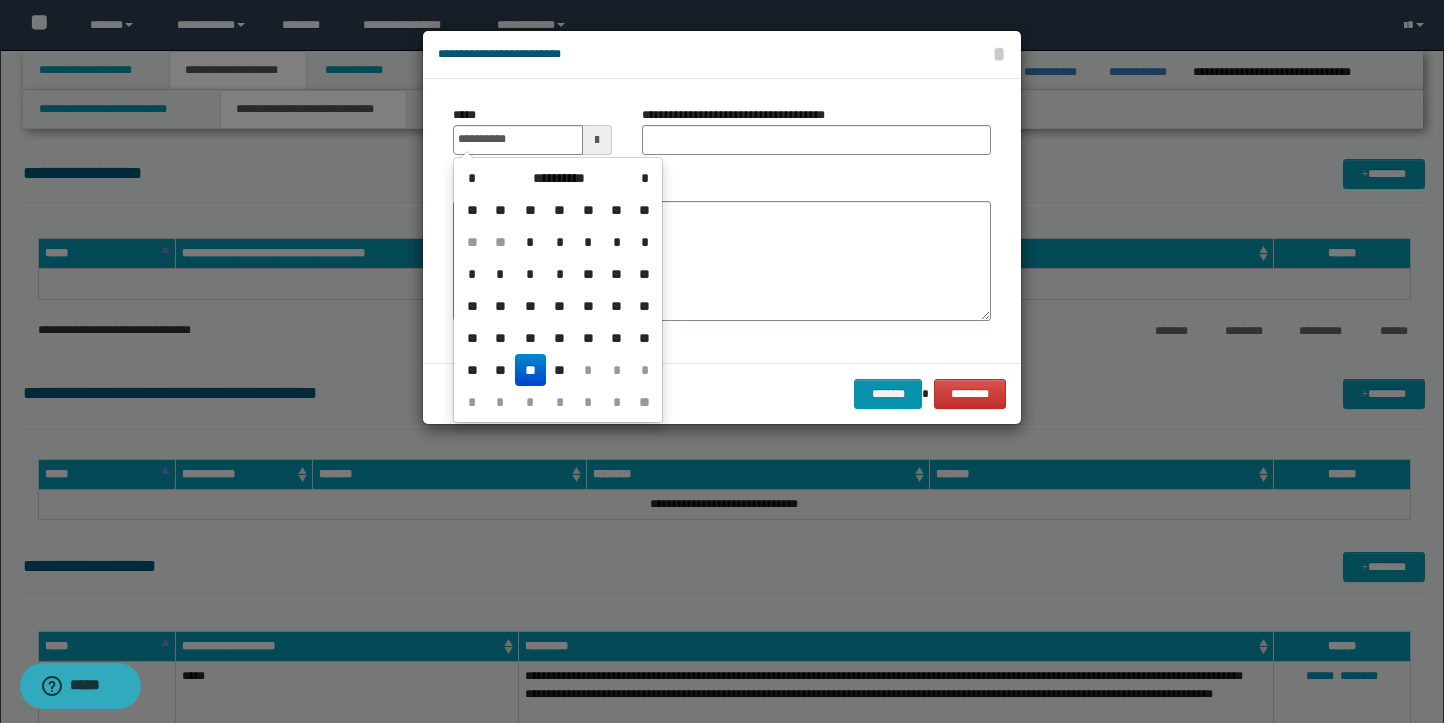 click on "**" at bounding box center (530, 370) 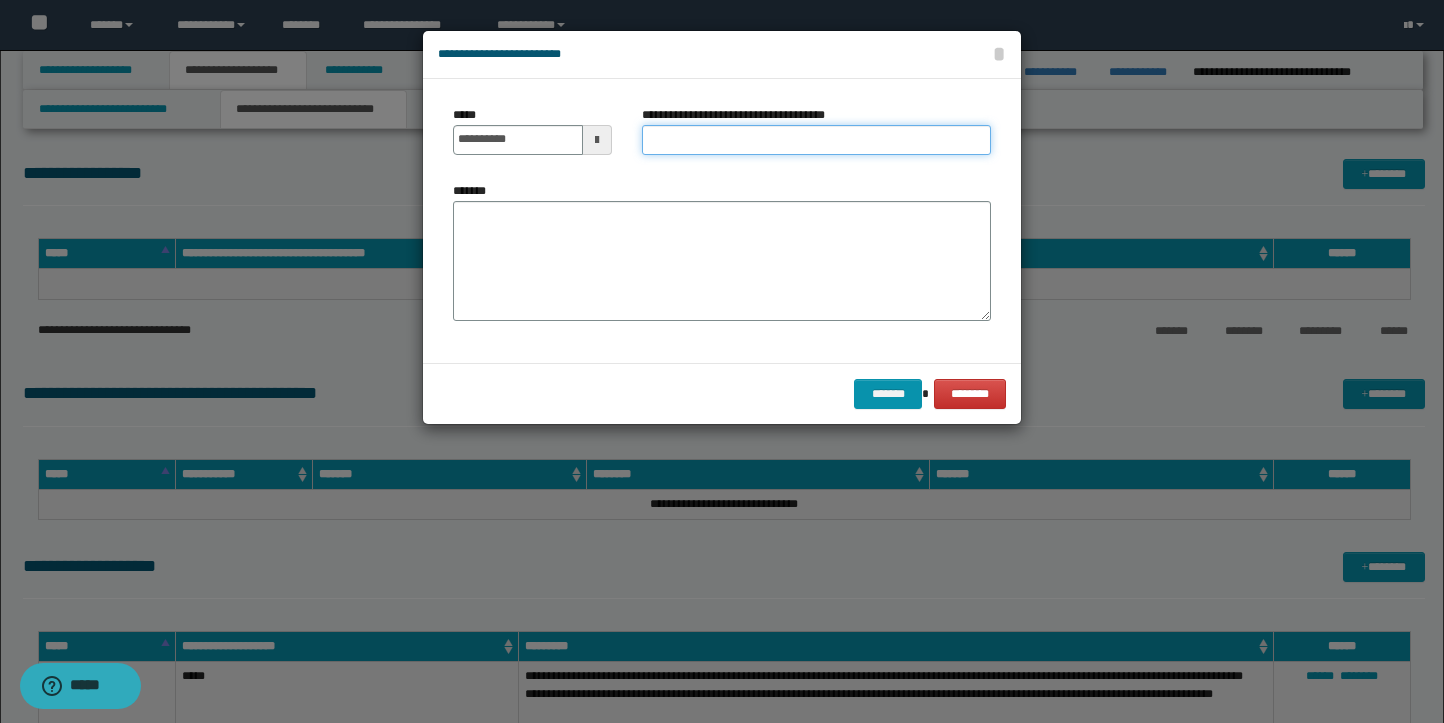 click on "**********" at bounding box center (816, 140) 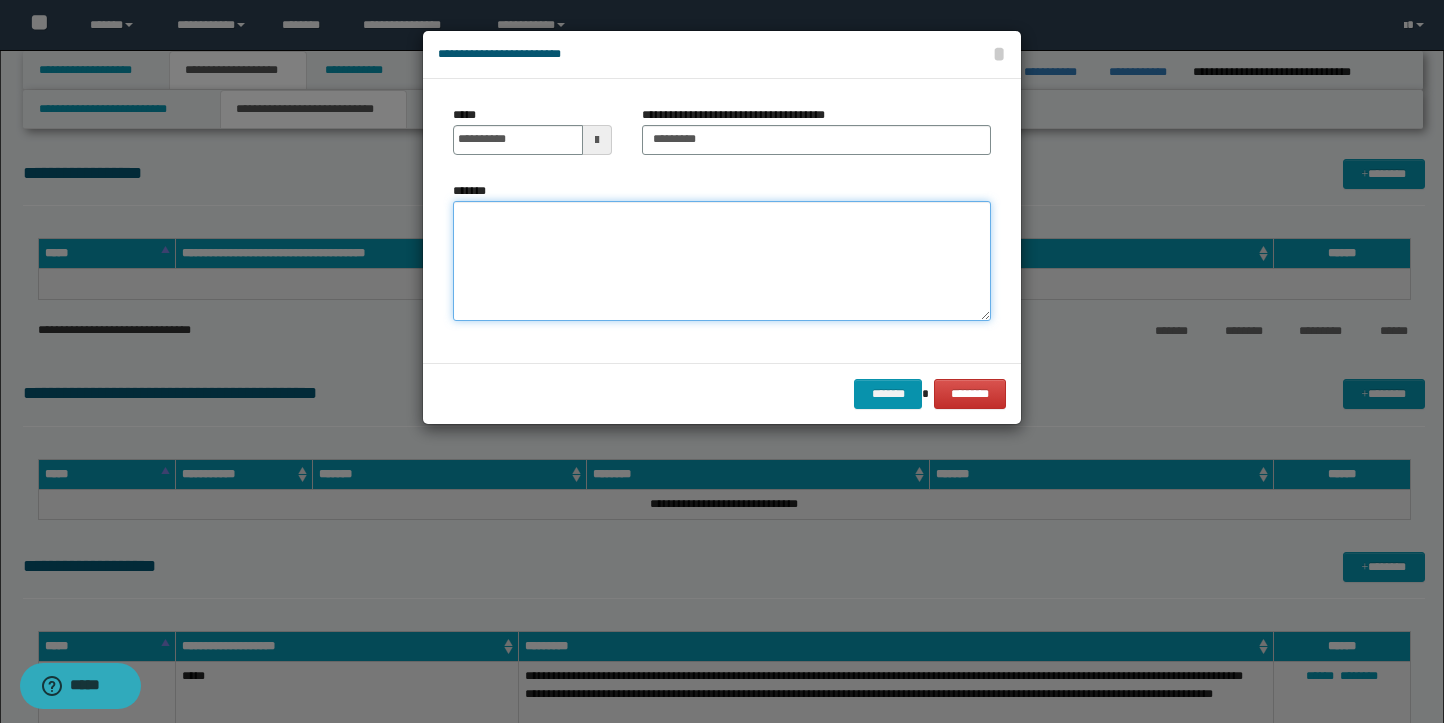 drag, startPoint x: 641, startPoint y: 244, endPoint x: 1303, endPoint y: 291, distance: 663.6663 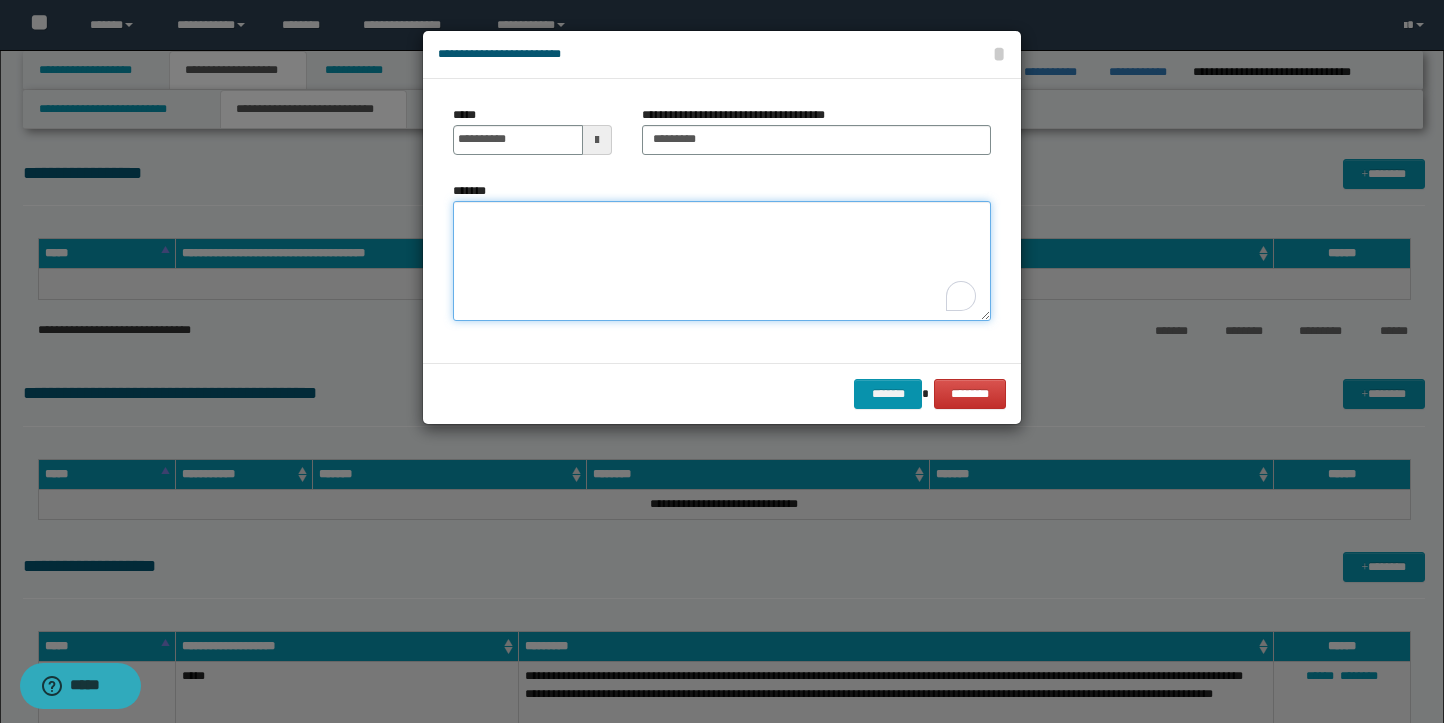 paste on "**********" 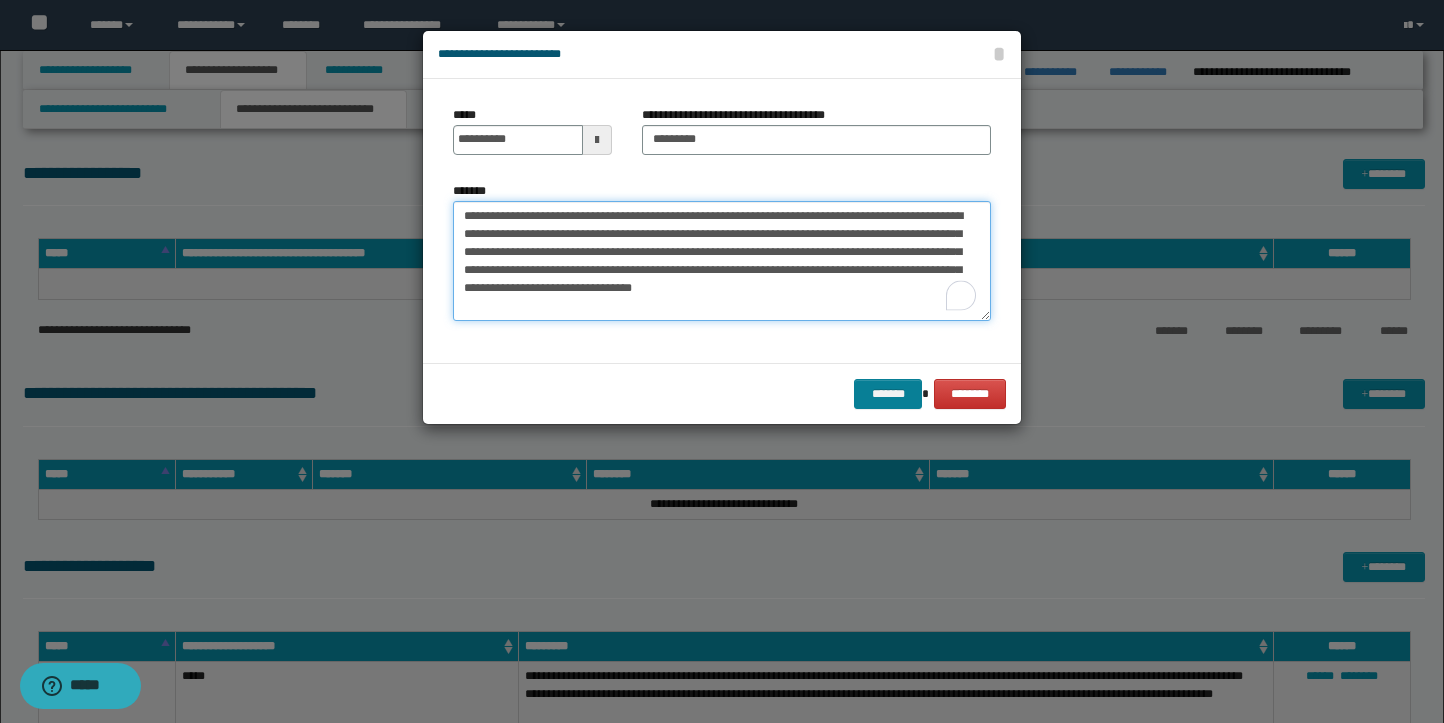 type on "**********" 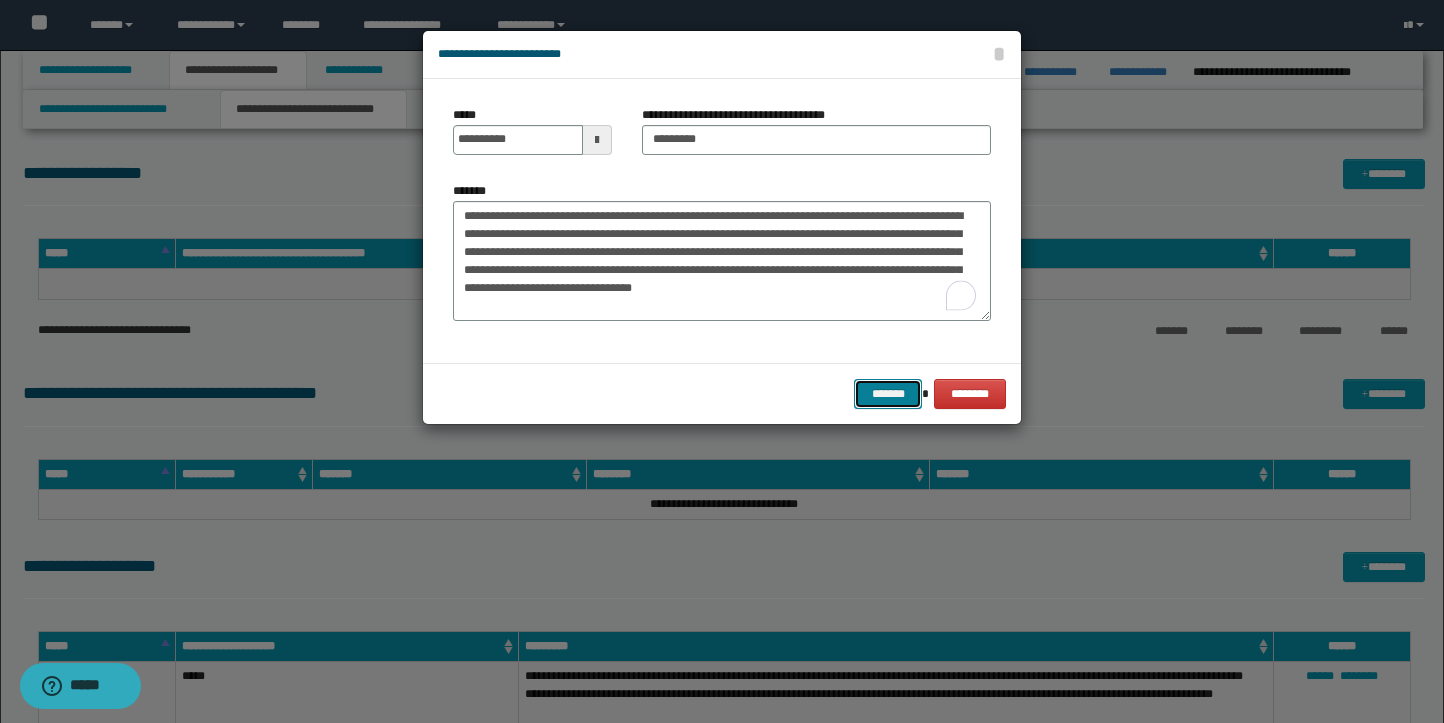 click on "*******" at bounding box center [888, 394] 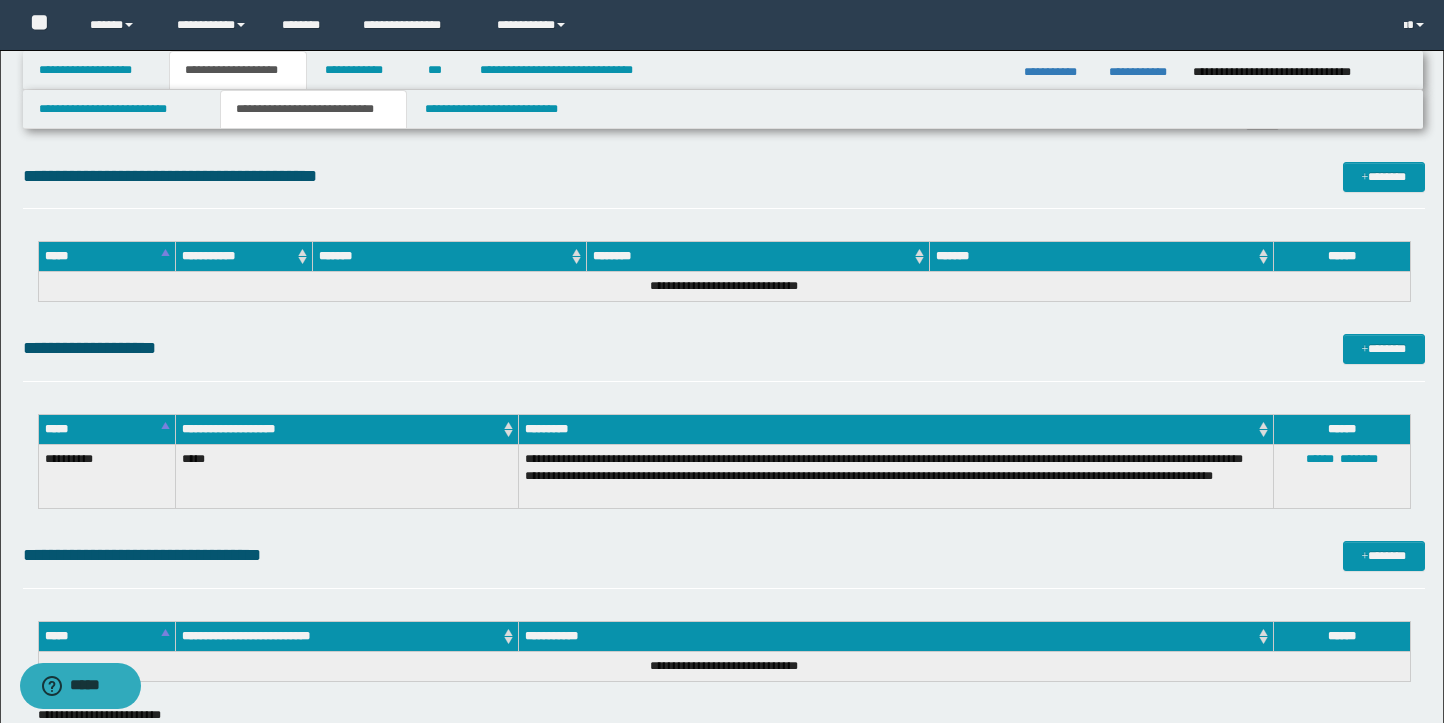 scroll, scrollTop: 307, scrollLeft: 0, axis: vertical 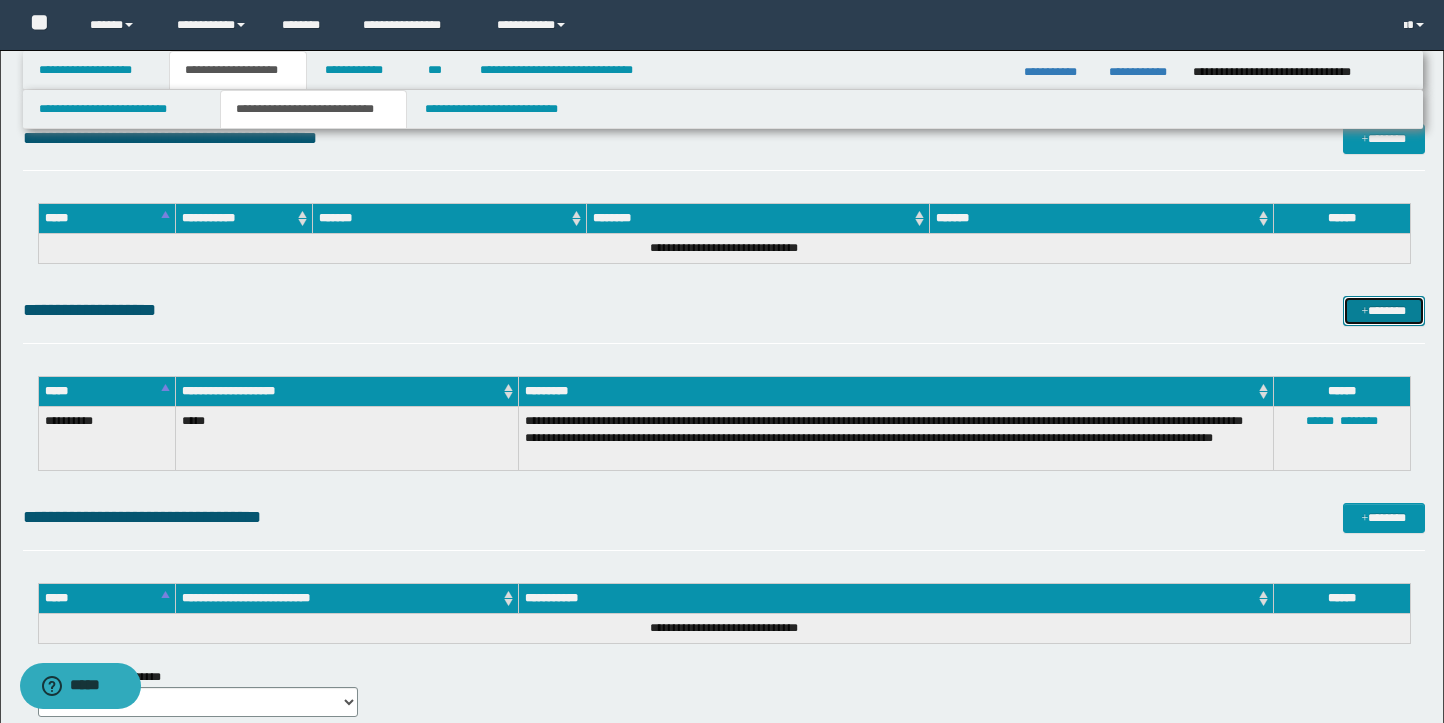 click at bounding box center (1365, 312) 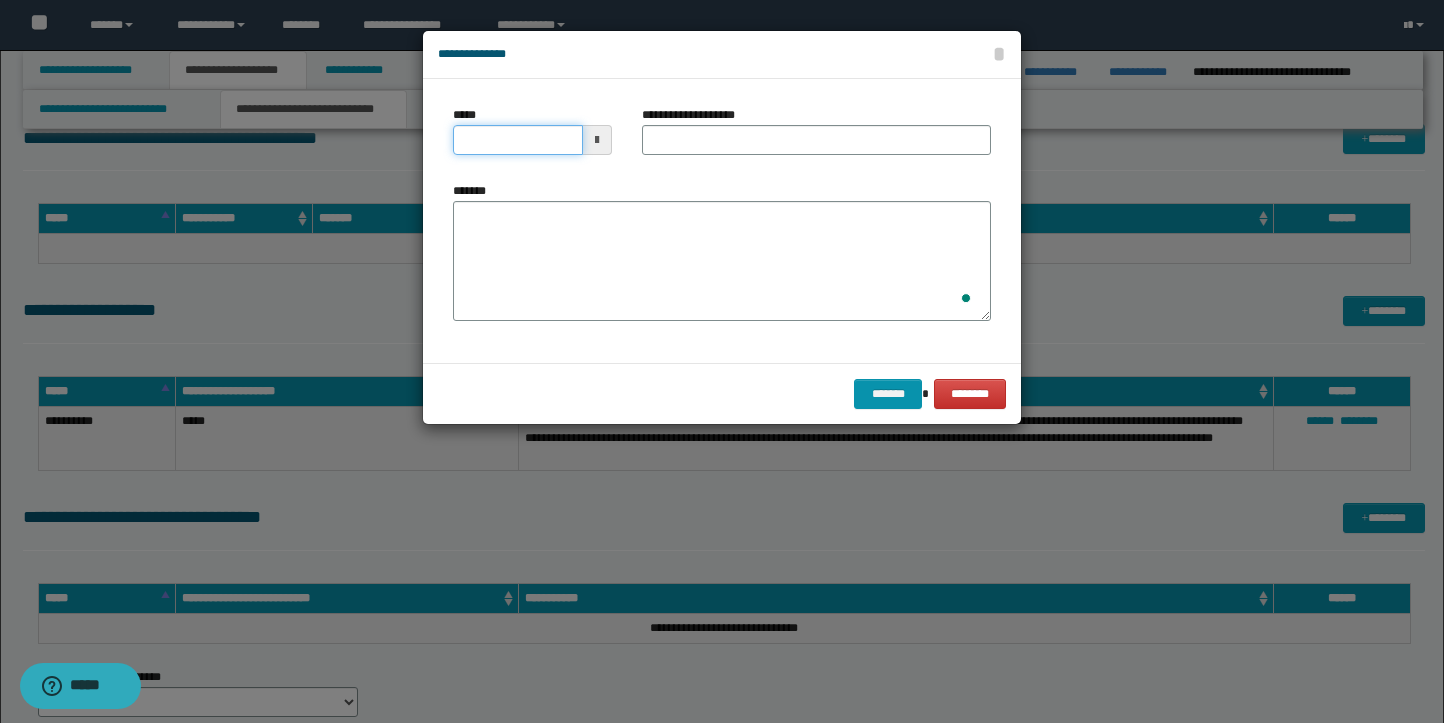 click on "*****" at bounding box center [518, 140] 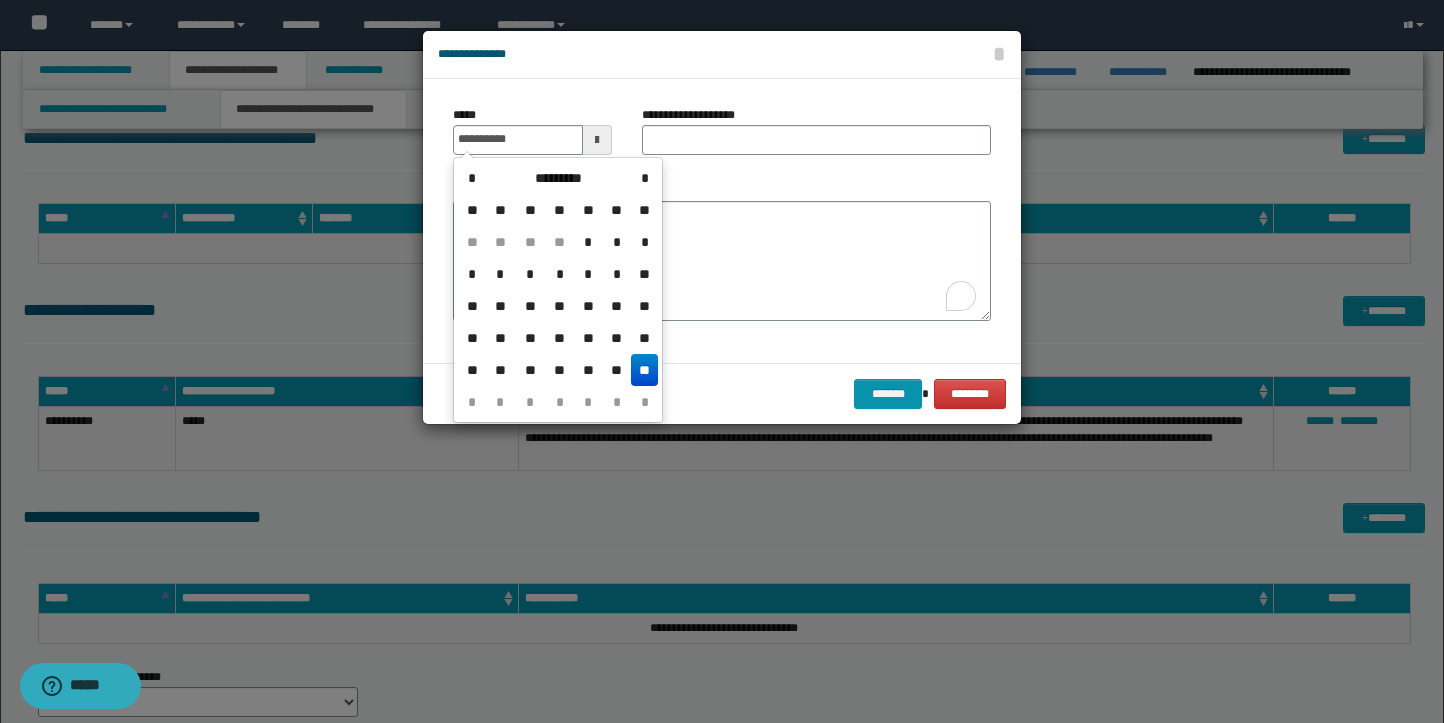 drag, startPoint x: 642, startPoint y: 364, endPoint x: 645, endPoint y: 330, distance: 34.132095 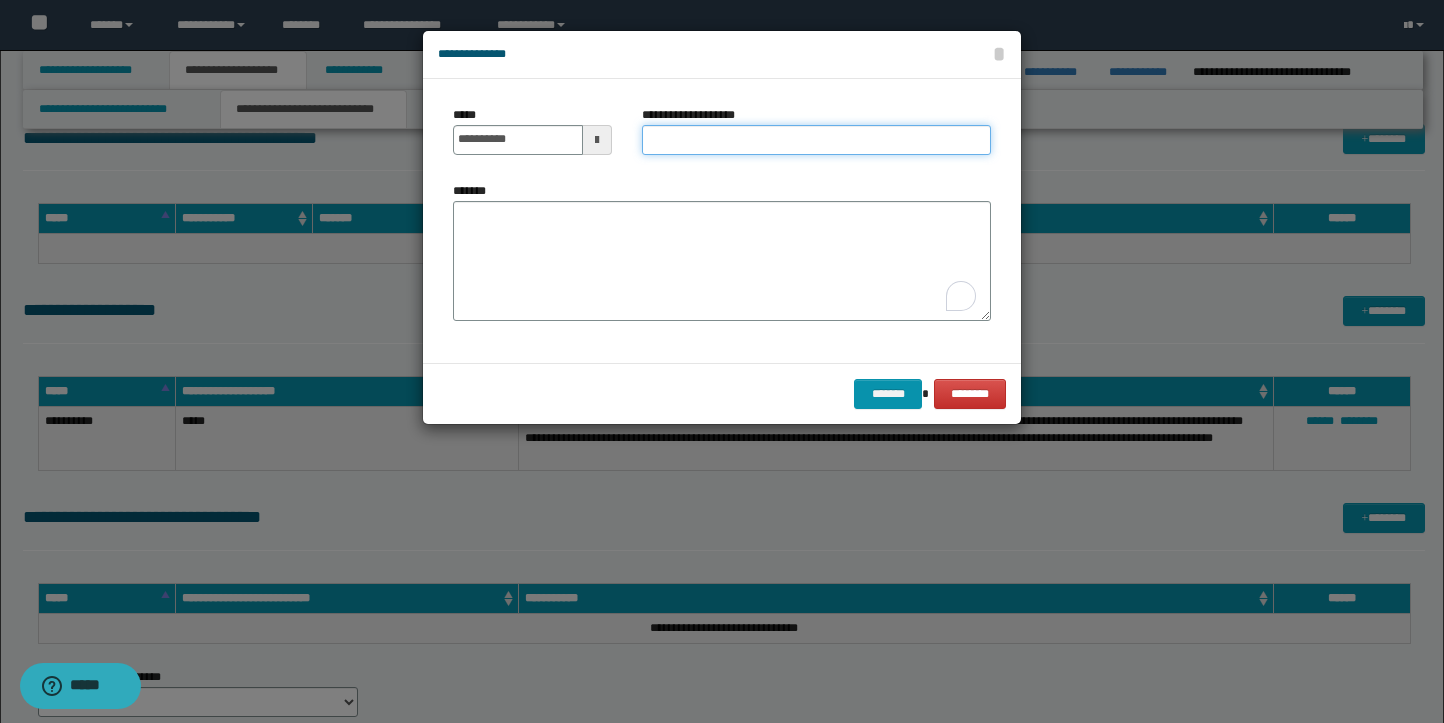 click on "**********" at bounding box center (816, 140) 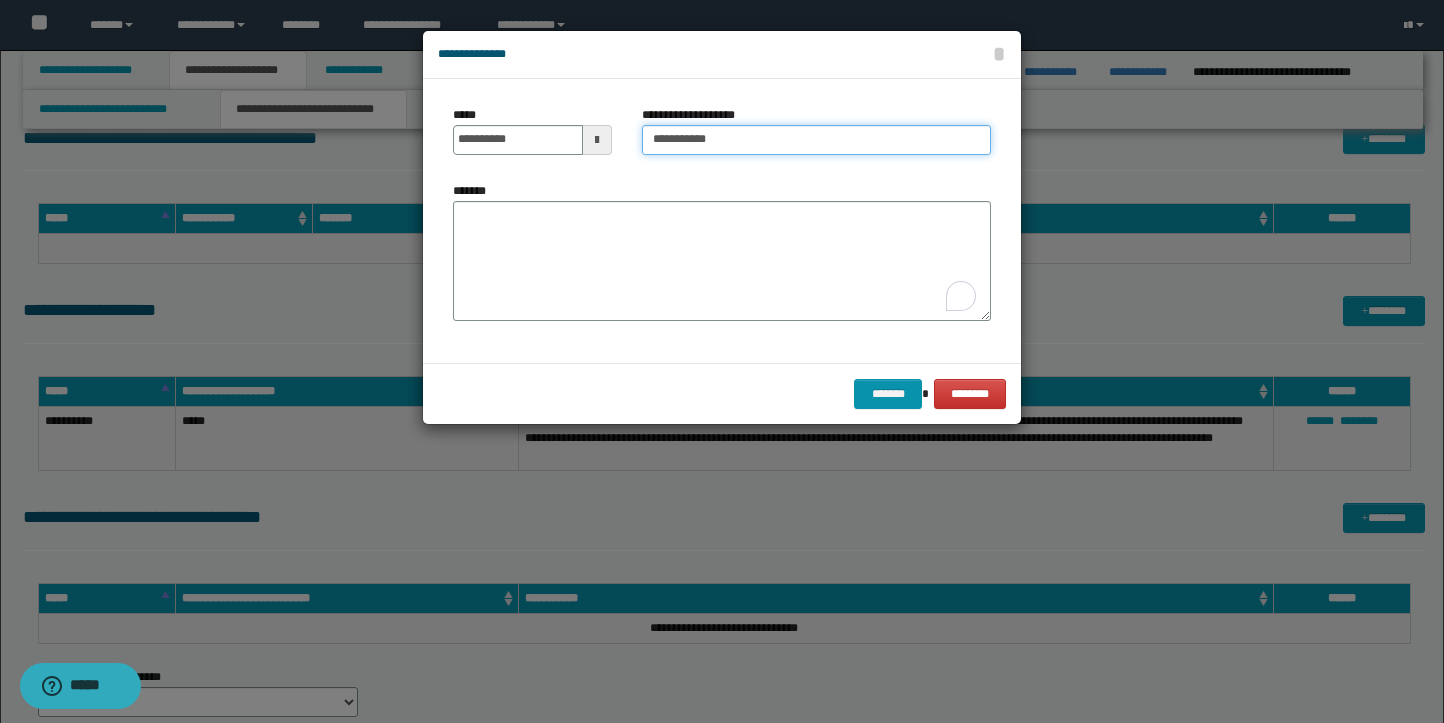 type on "**********" 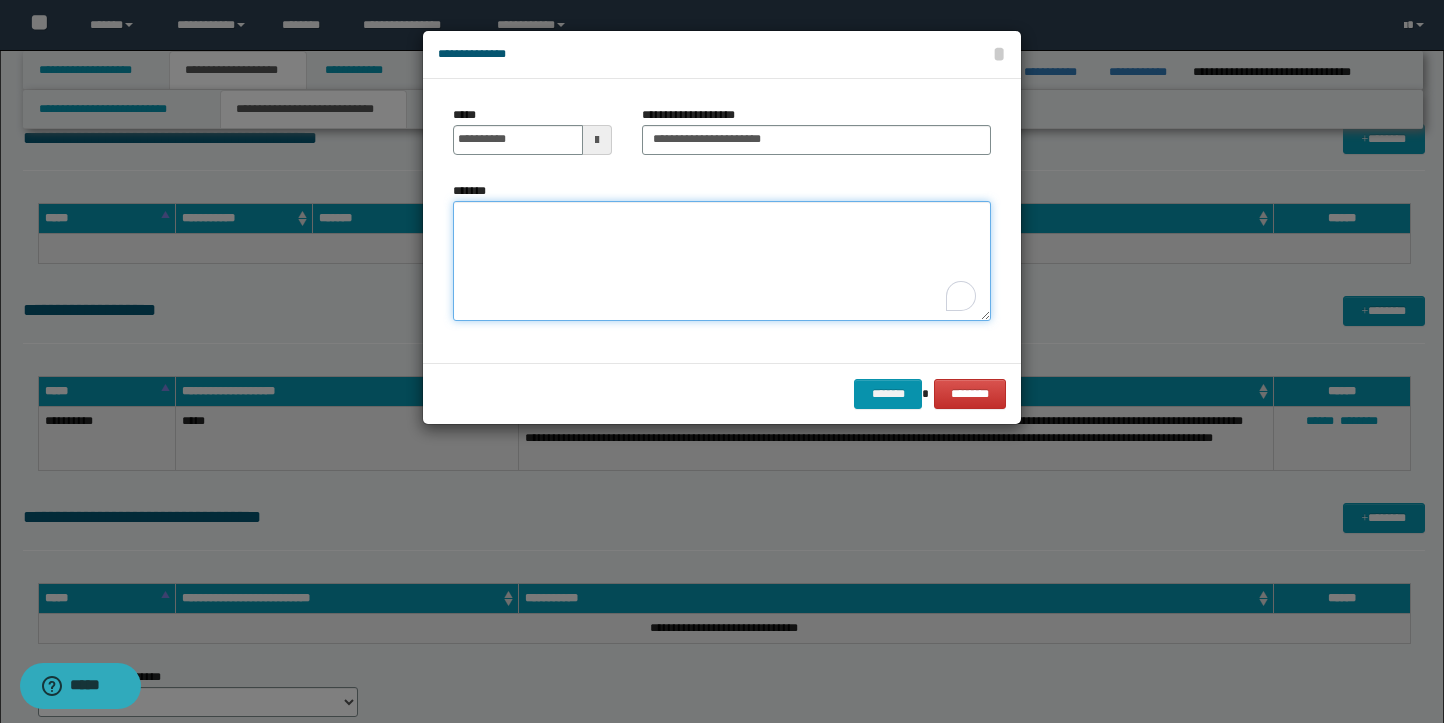 click on "*******" at bounding box center (722, 261) 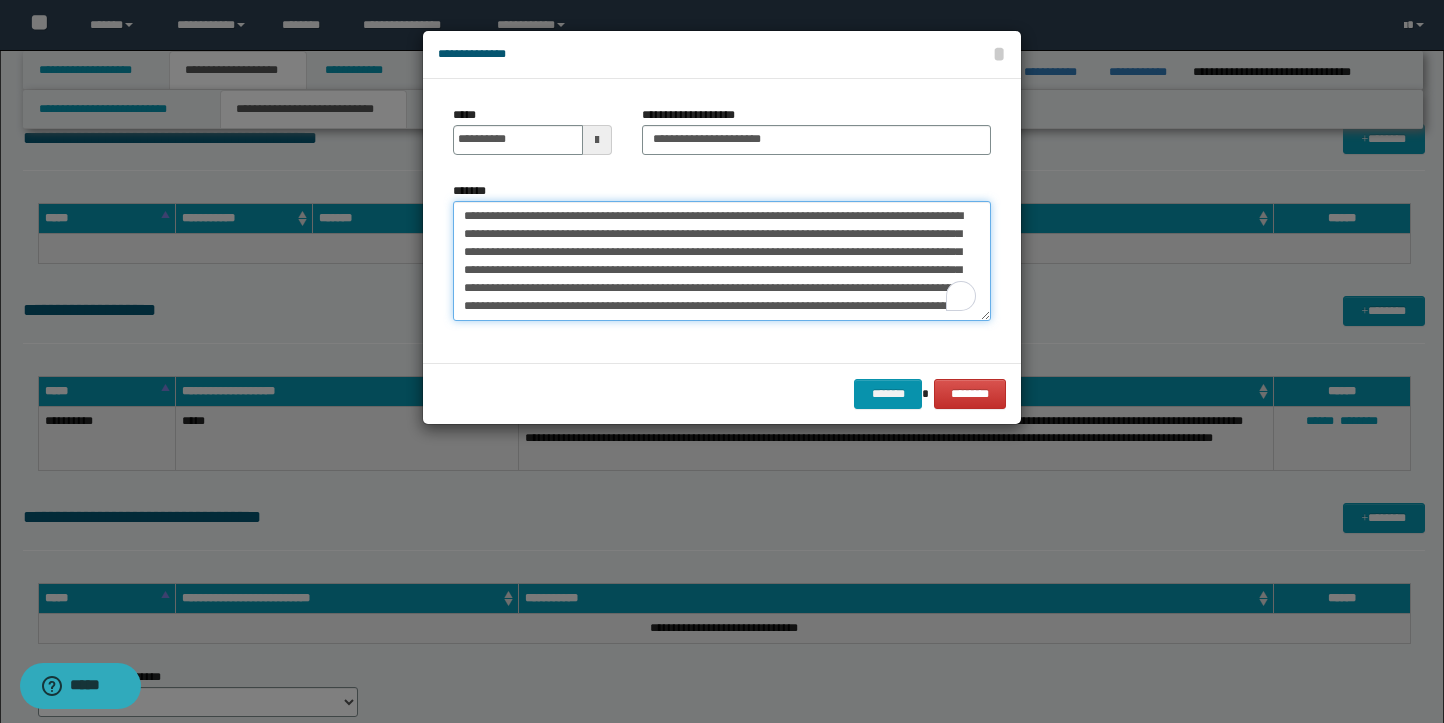 scroll, scrollTop: 263, scrollLeft: 0, axis: vertical 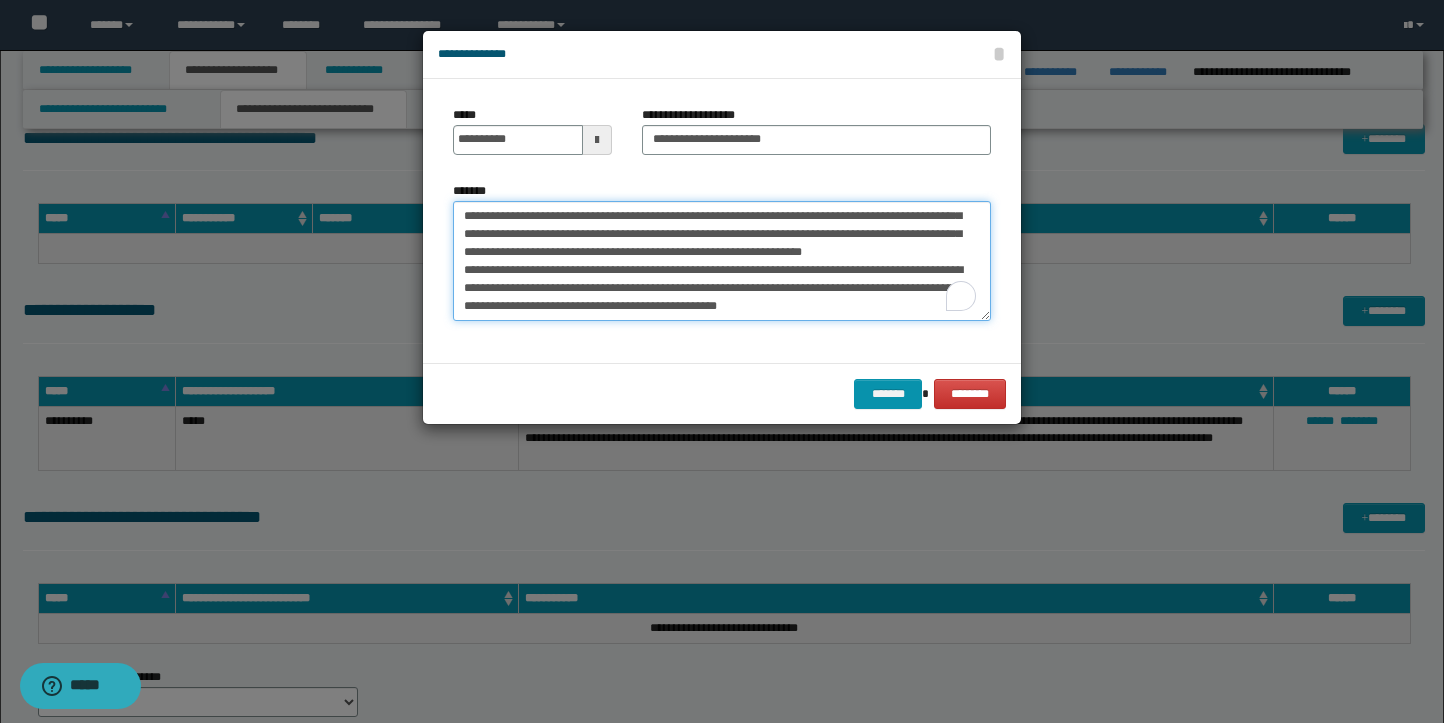click on "*******" at bounding box center [722, 261] 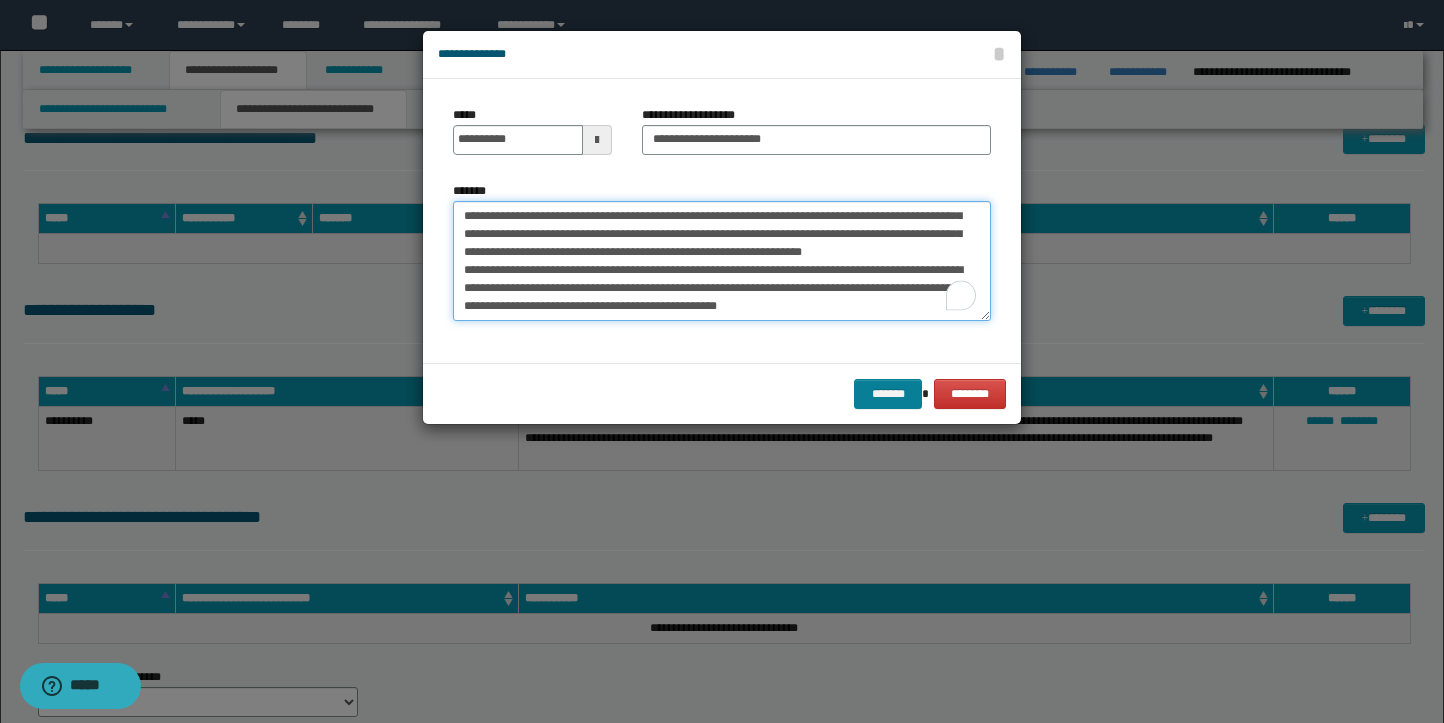 type on "**********" 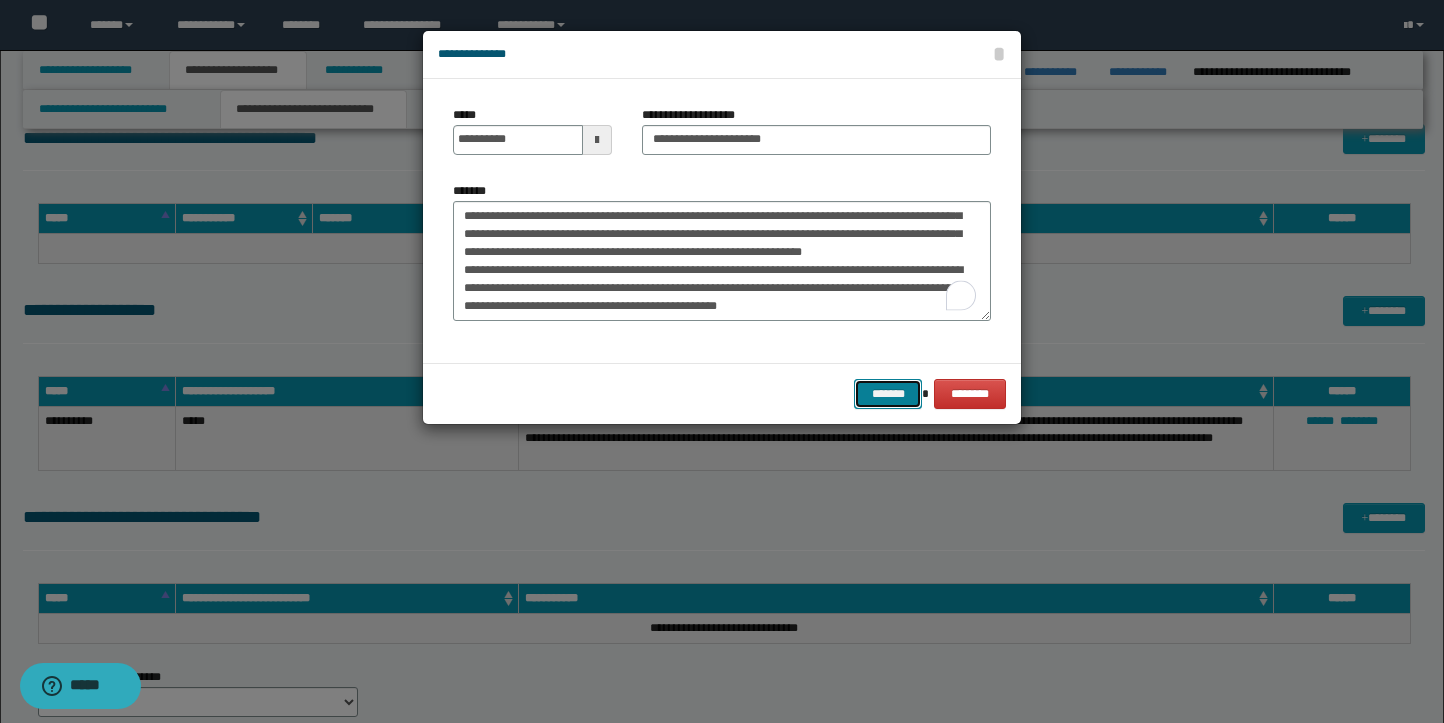 click on "*******" at bounding box center [888, 394] 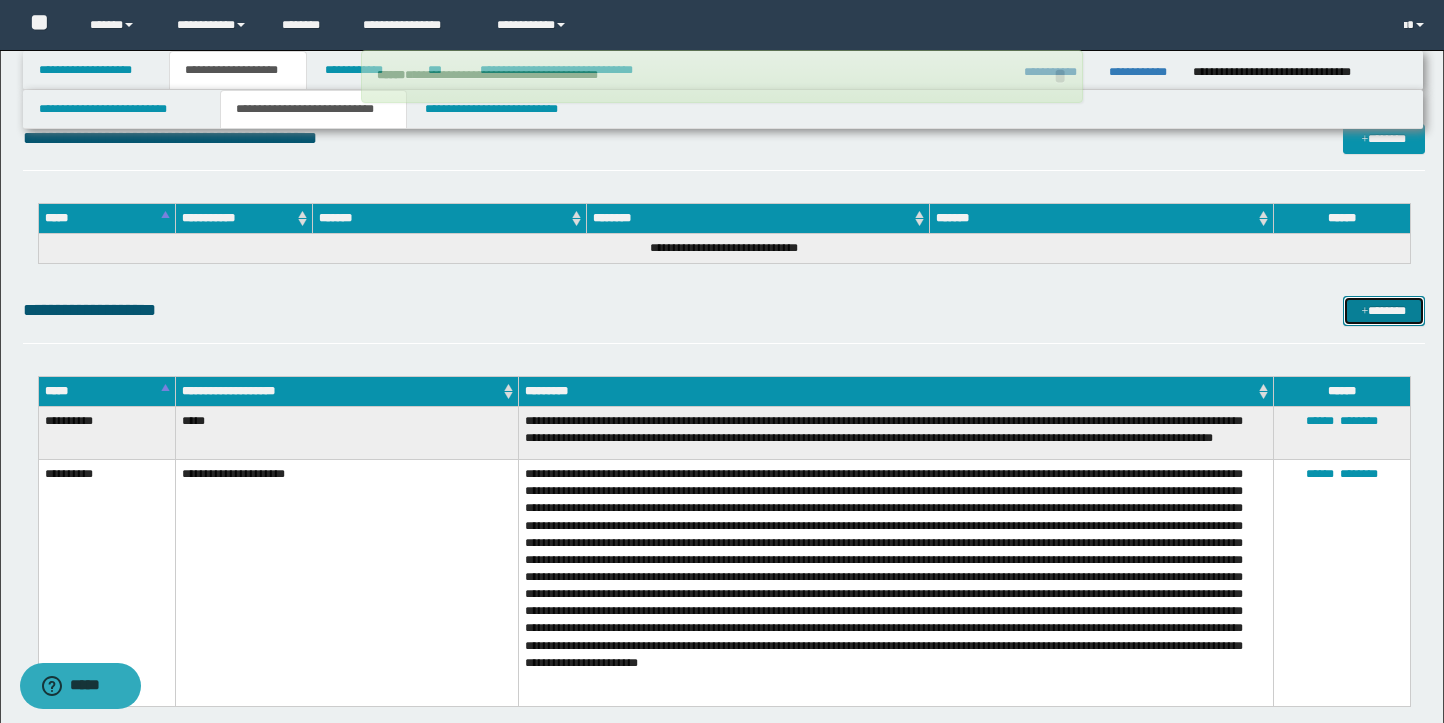 scroll, scrollTop: 0, scrollLeft: 0, axis: both 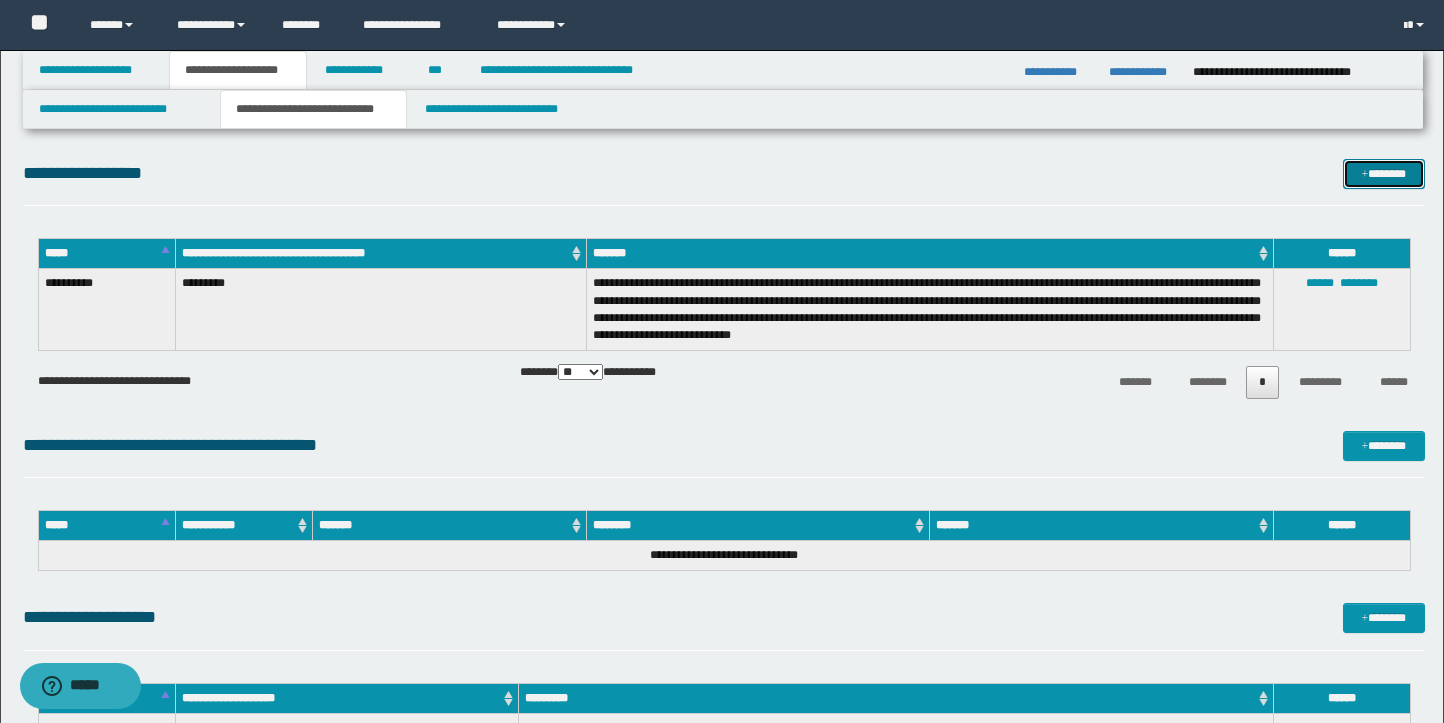 click on "*******" at bounding box center [1384, 174] 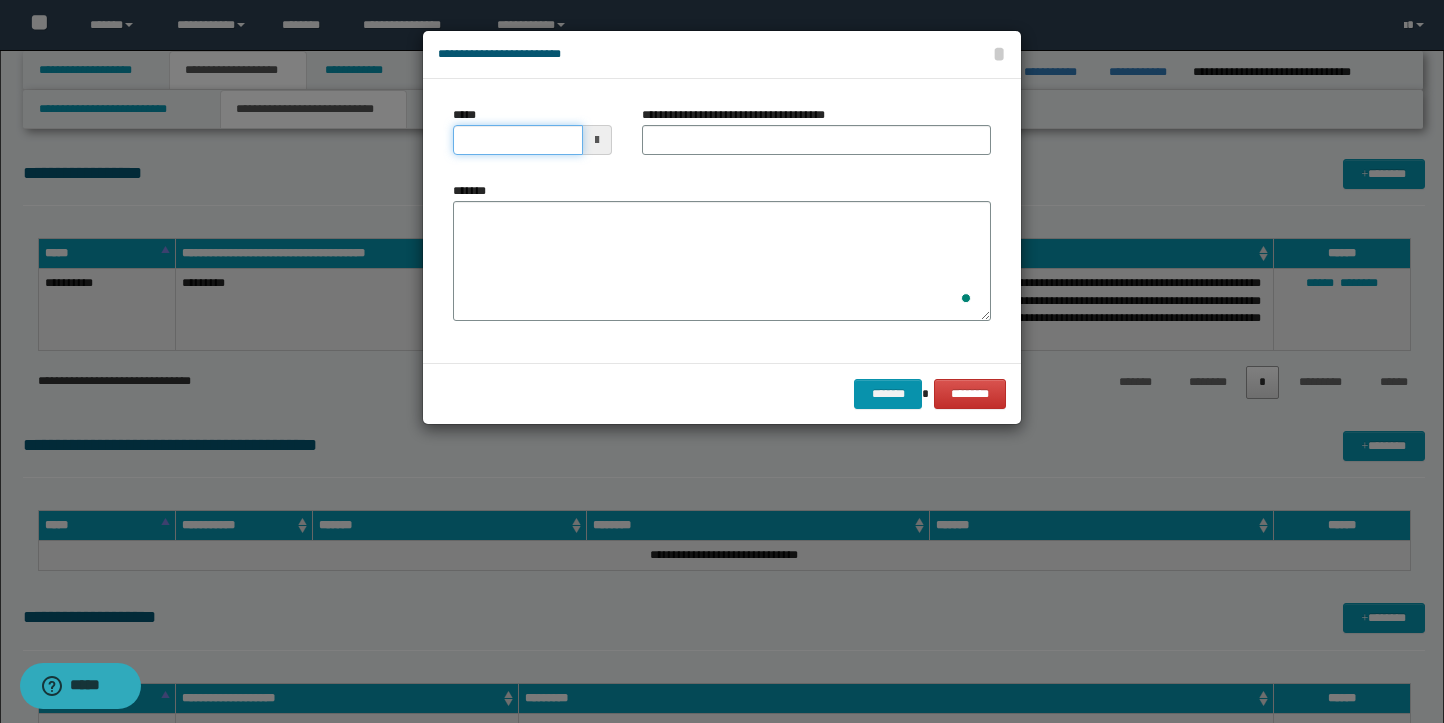 click on "*****" at bounding box center (518, 140) 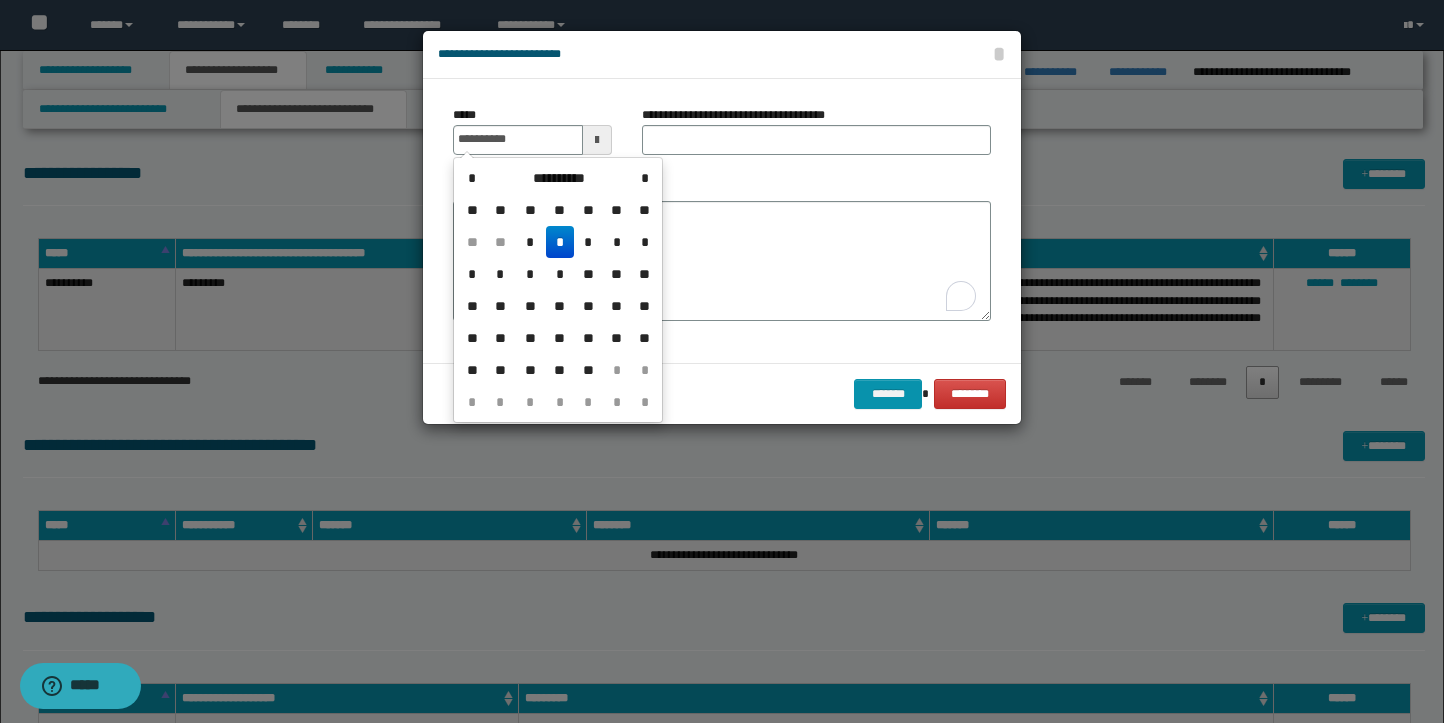 click on "*" at bounding box center [560, 242] 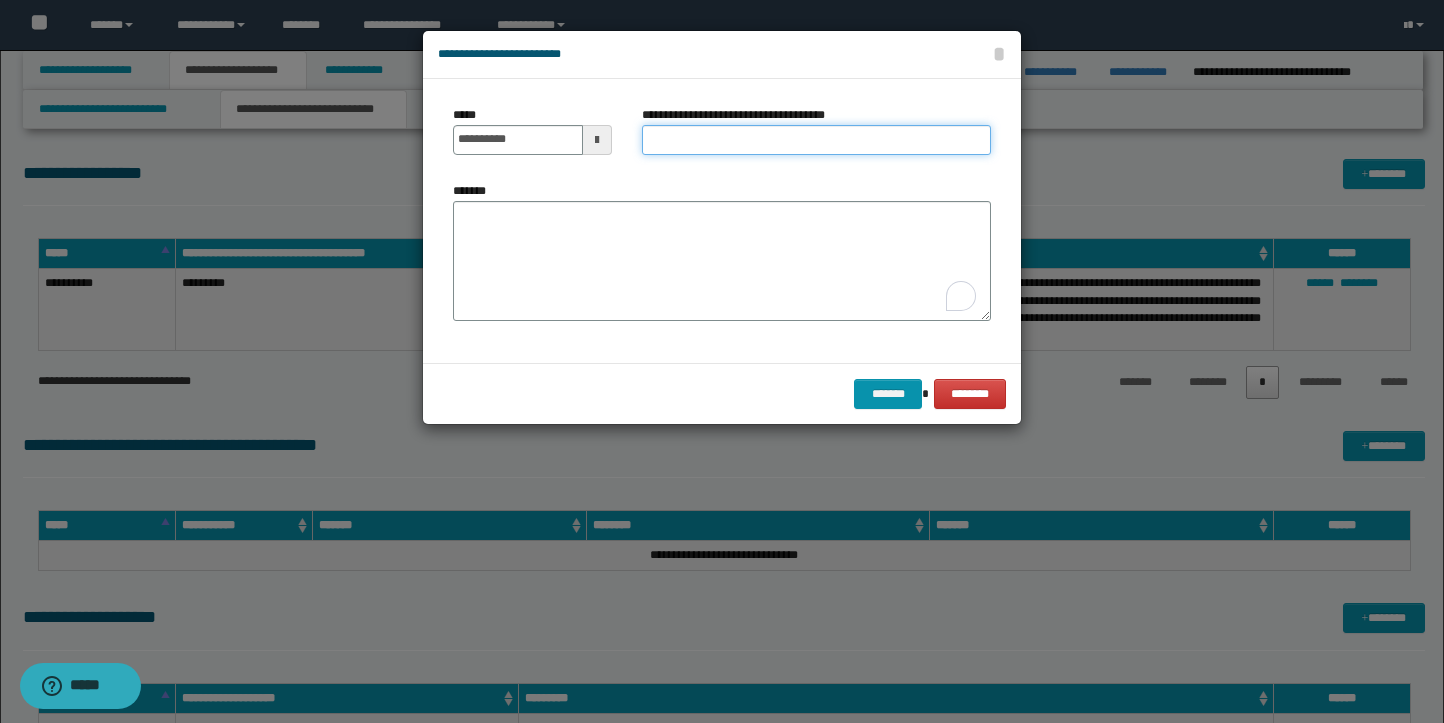 click on "**********" at bounding box center [816, 140] 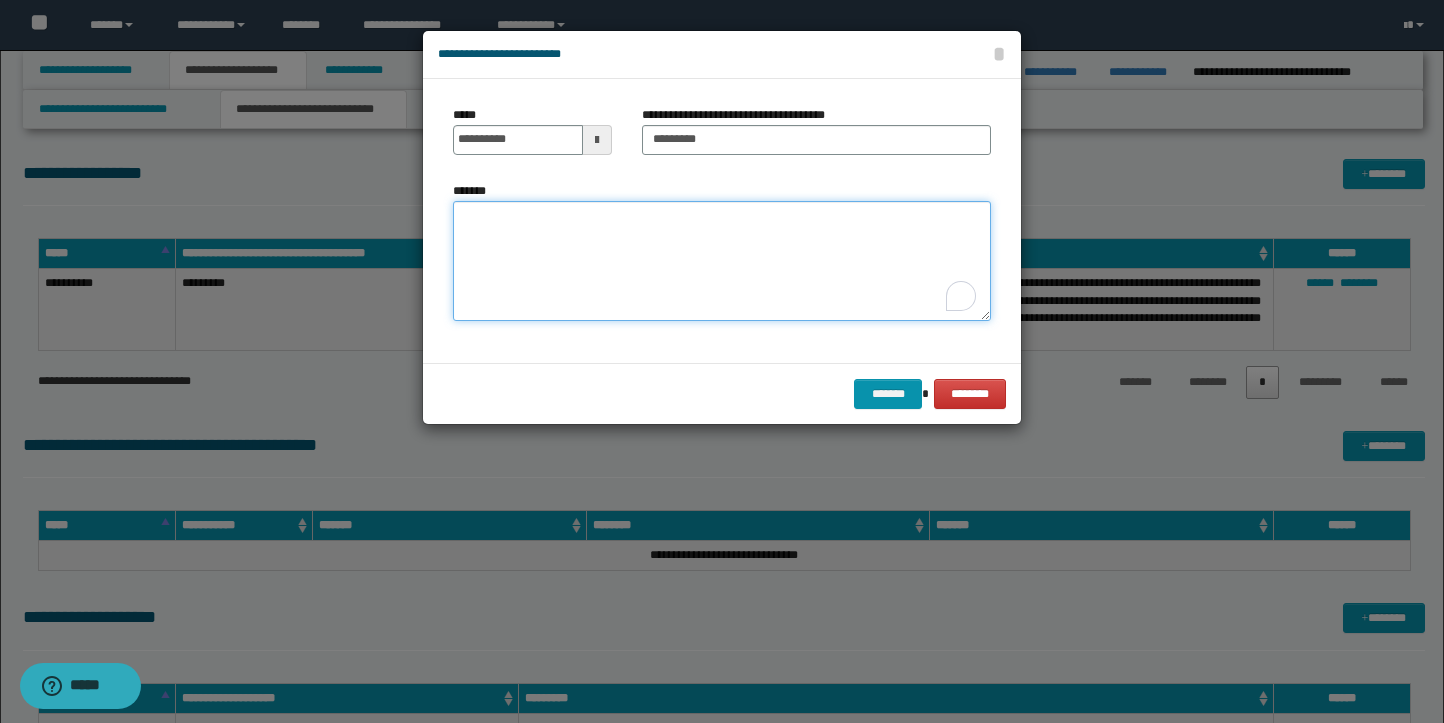 drag, startPoint x: 667, startPoint y: 238, endPoint x: 958, endPoint y: 280, distance: 294.01532 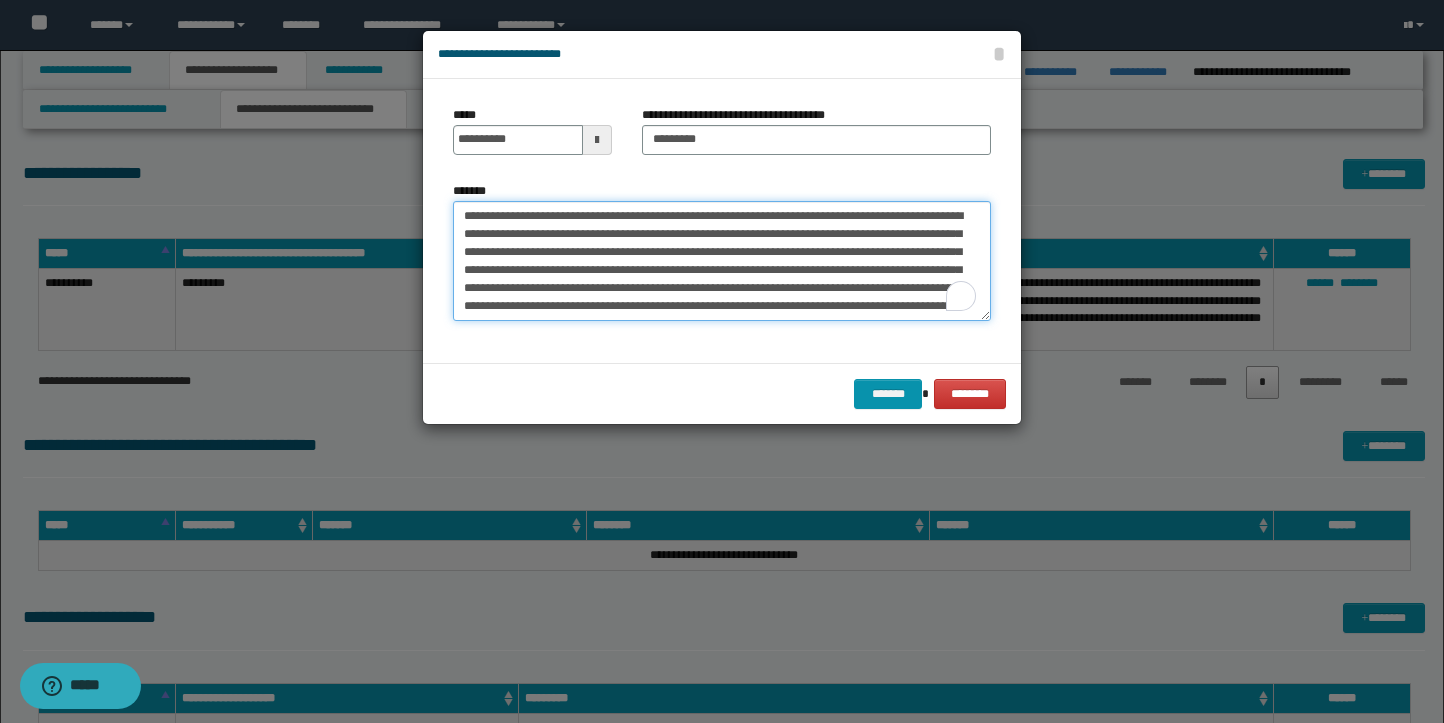 scroll, scrollTop: 155, scrollLeft: 0, axis: vertical 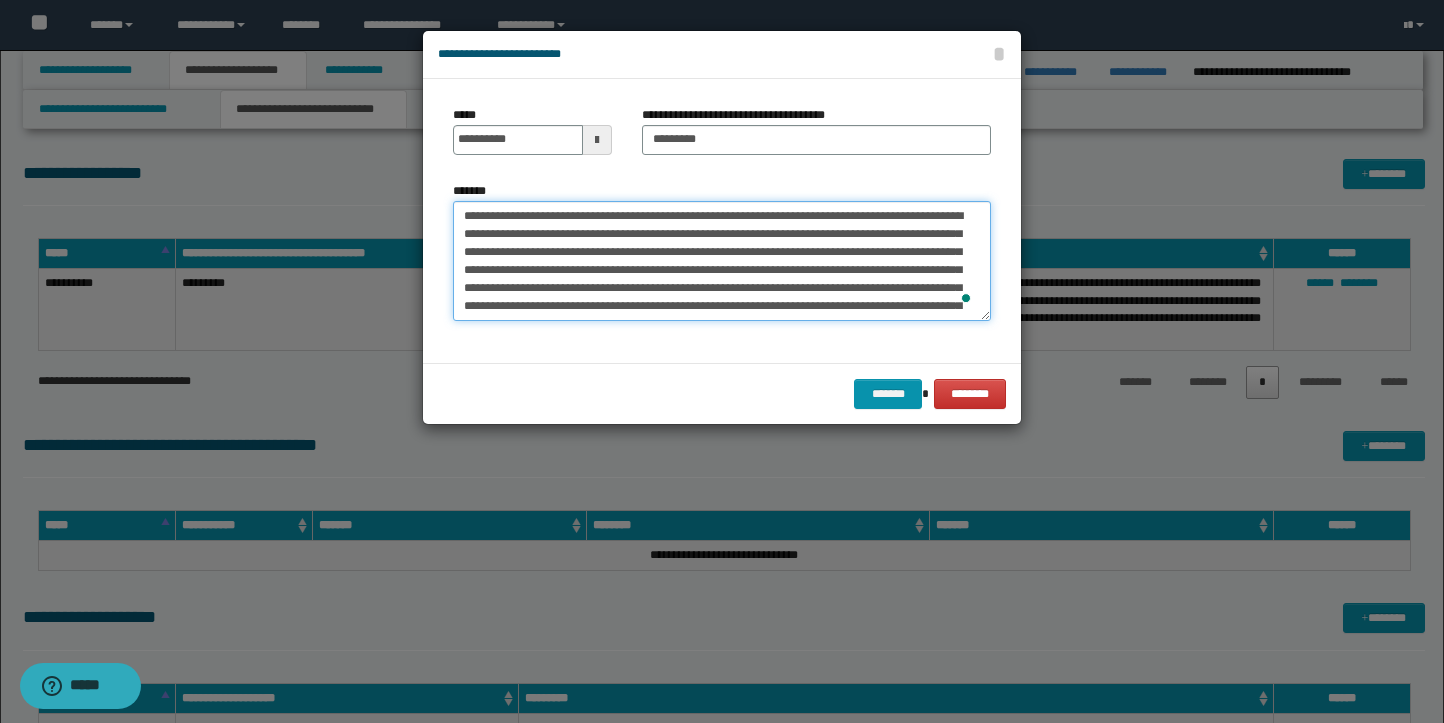 click on "*******" at bounding box center [722, 261] 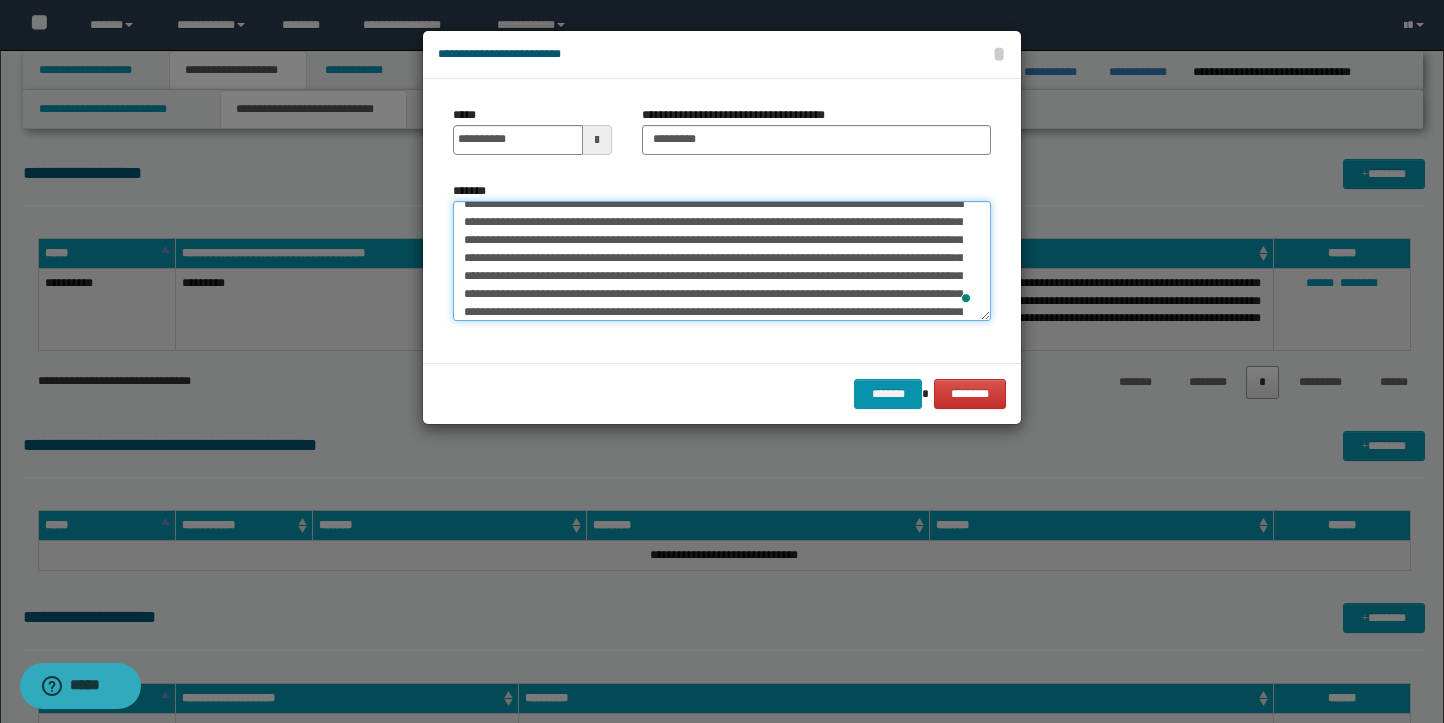 scroll, scrollTop: 15, scrollLeft: 0, axis: vertical 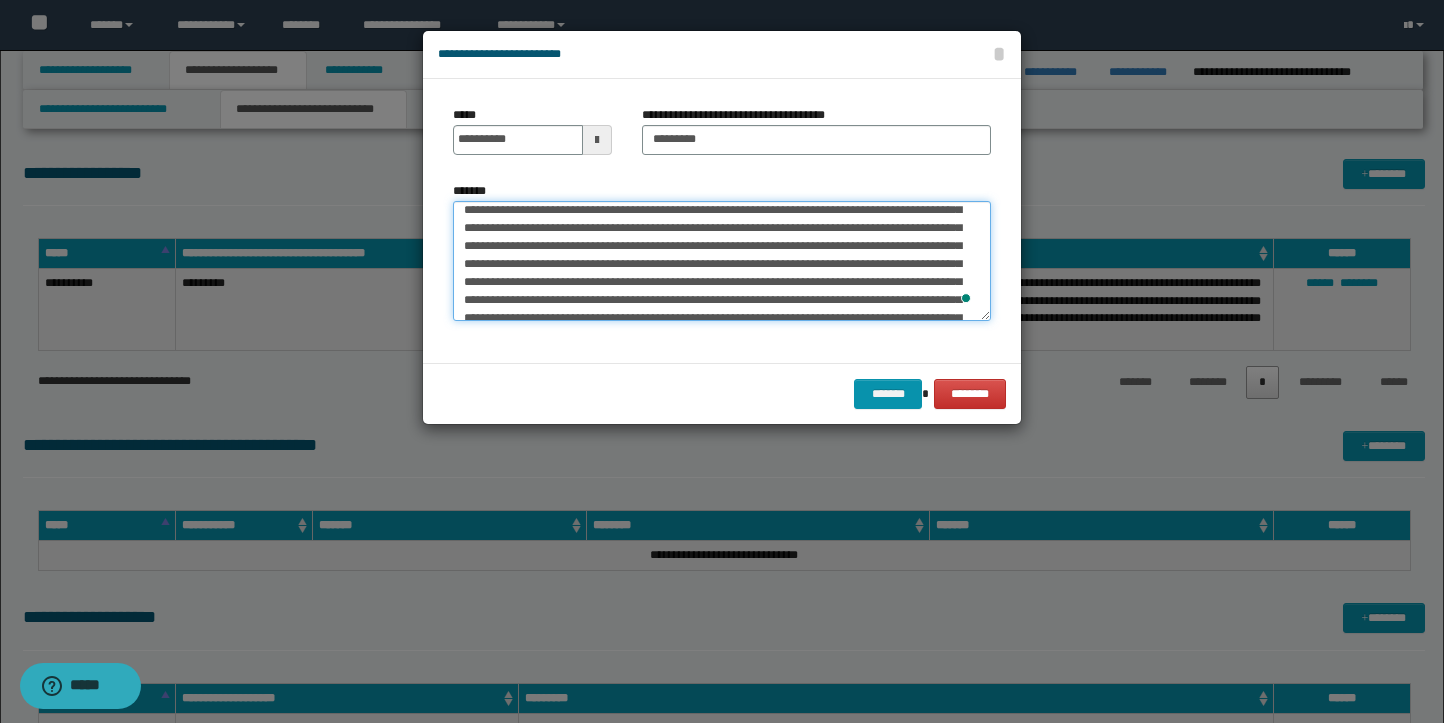 click on "*******" at bounding box center [722, 261] 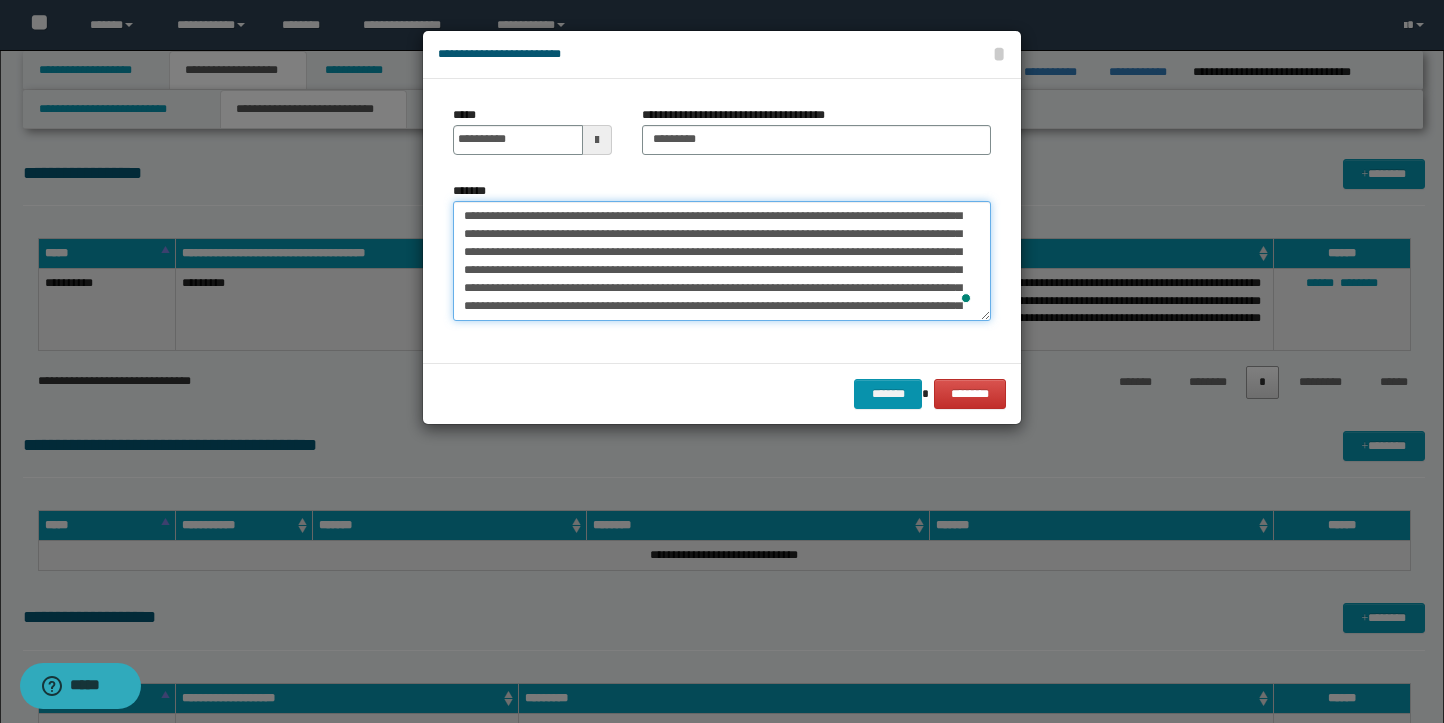 click on "*******" at bounding box center (722, 261) 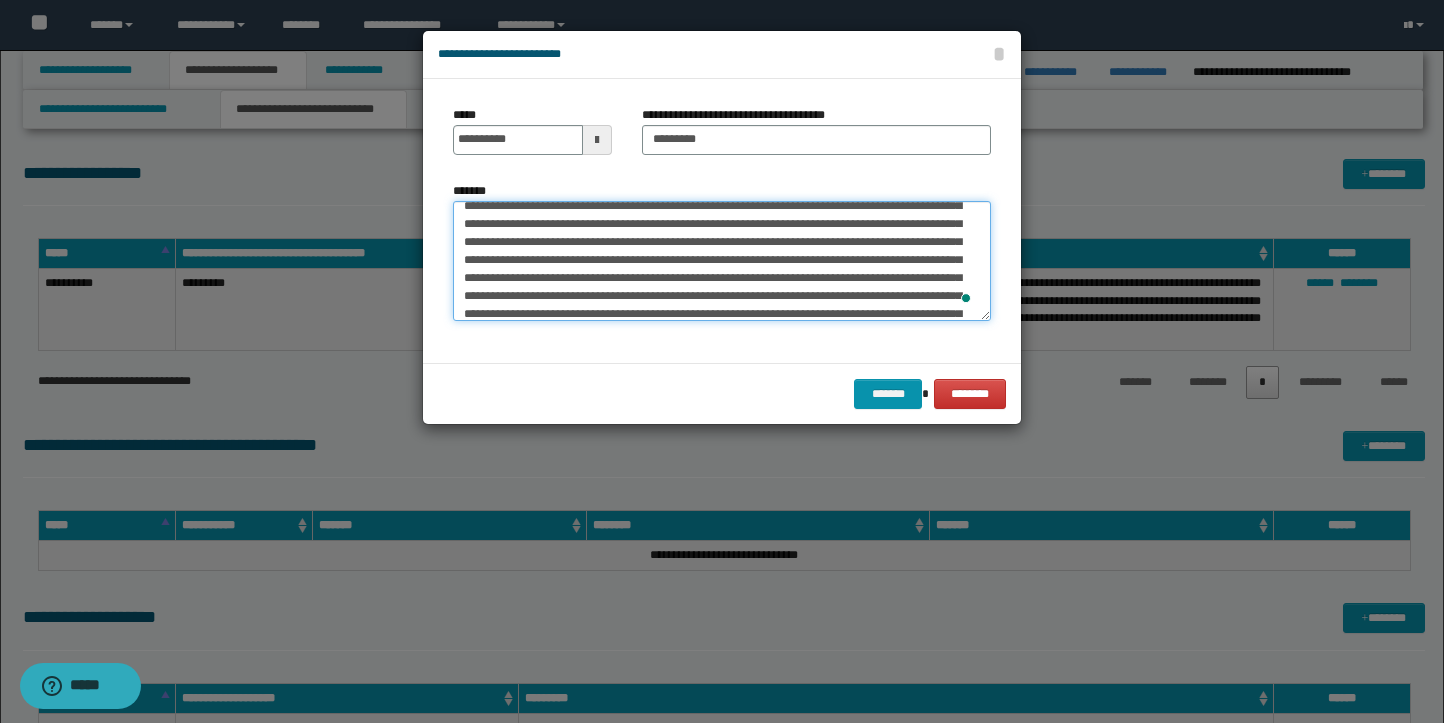 click on "*******" at bounding box center (722, 261) 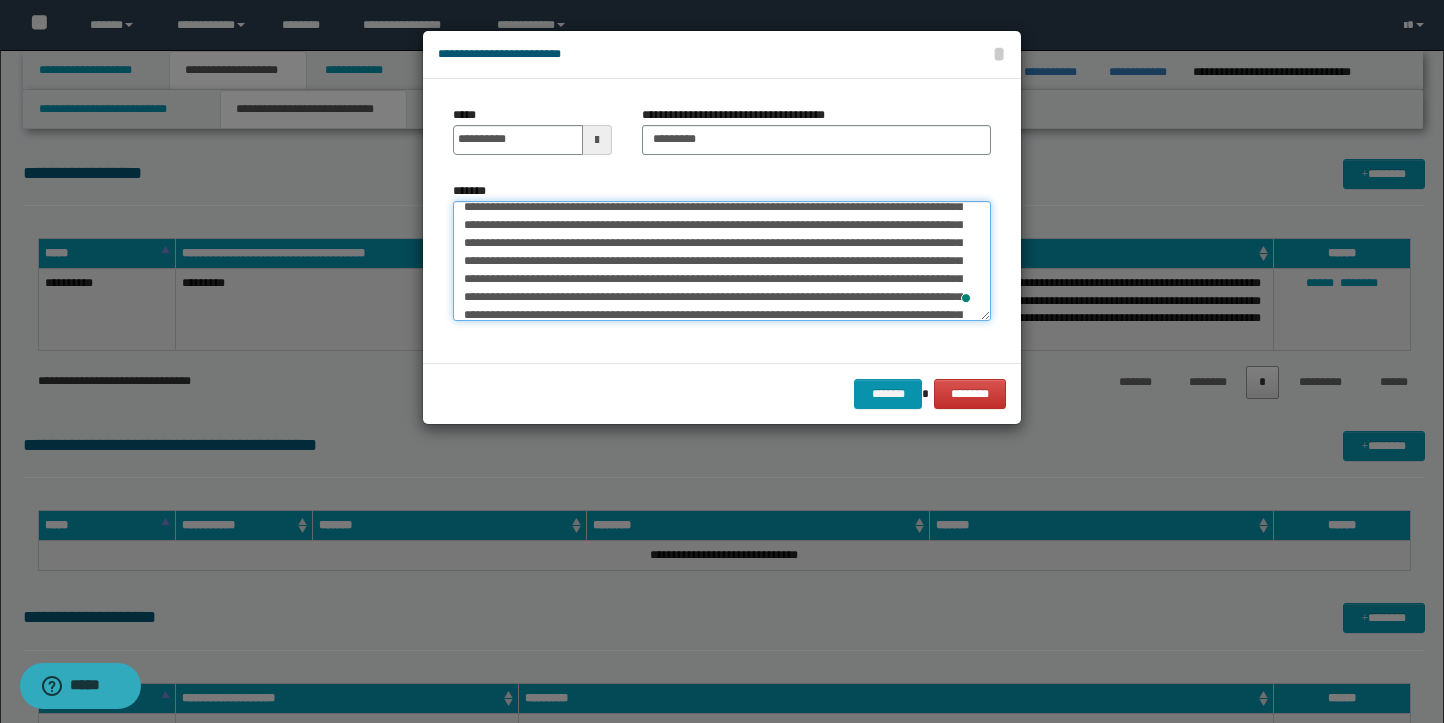 click on "*******" at bounding box center (722, 261) 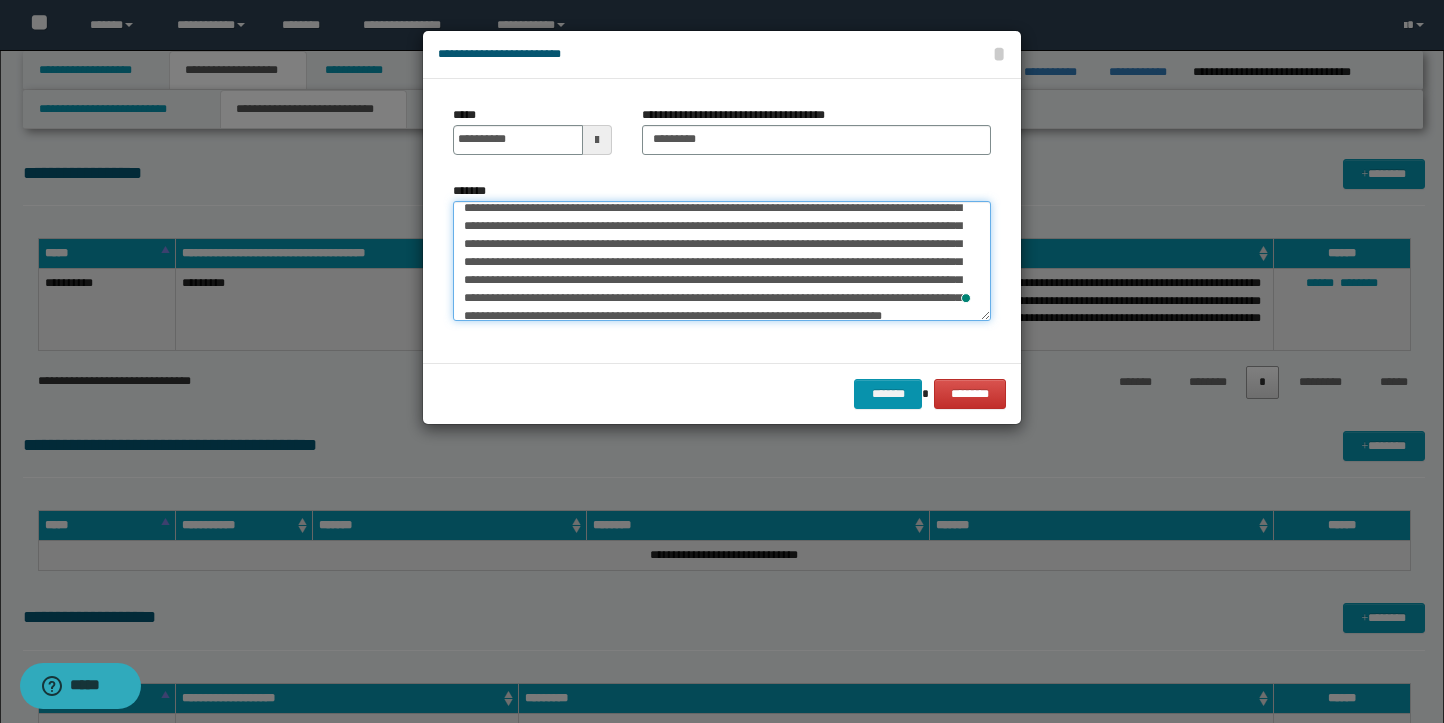 click on "*******" at bounding box center (722, 261) 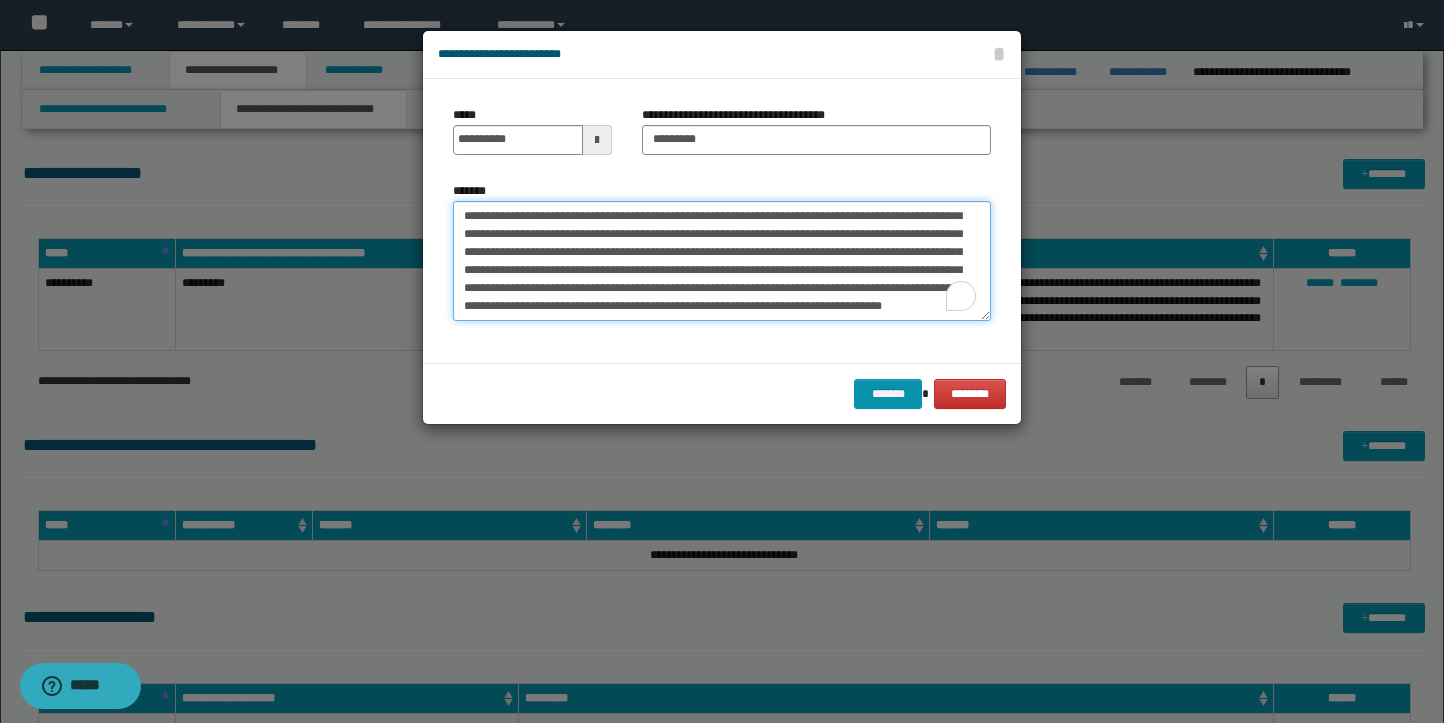 click on "*******" at bounding box center (722, 261) 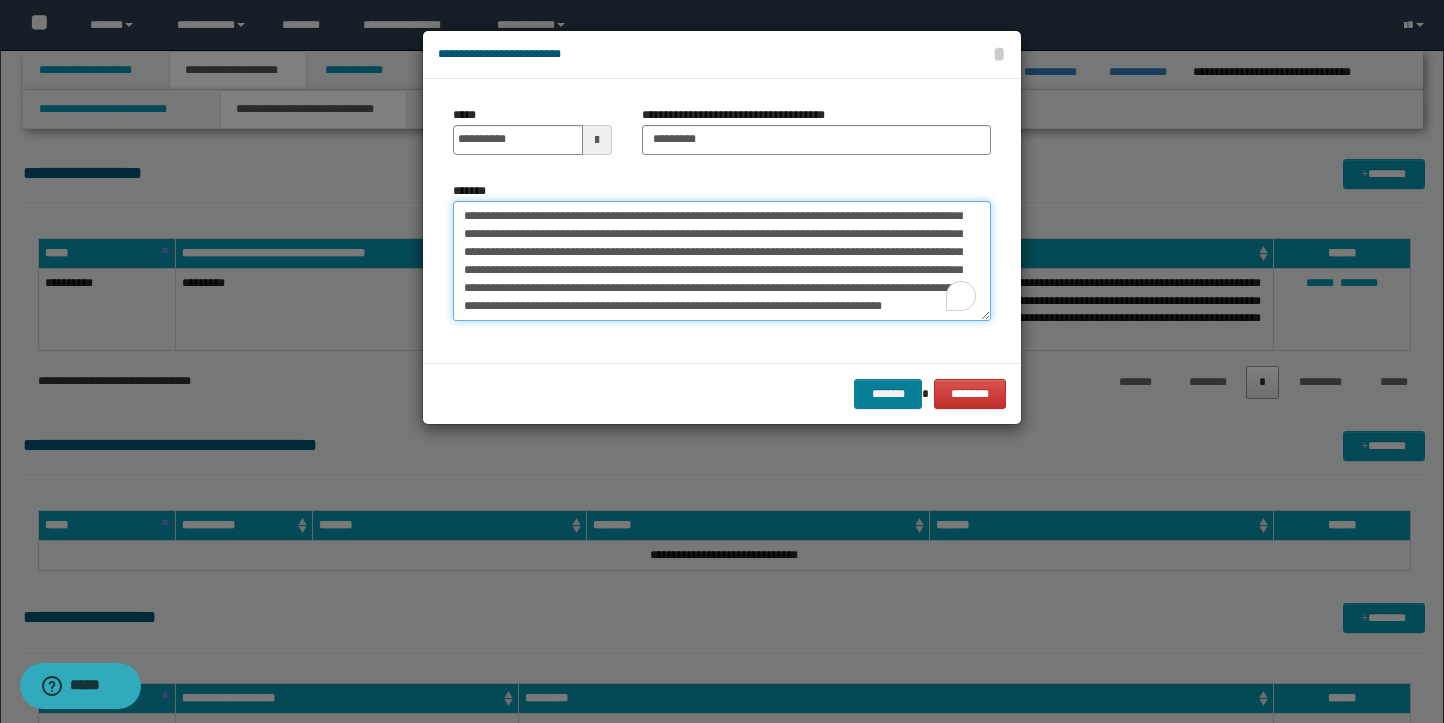 type on "**********" 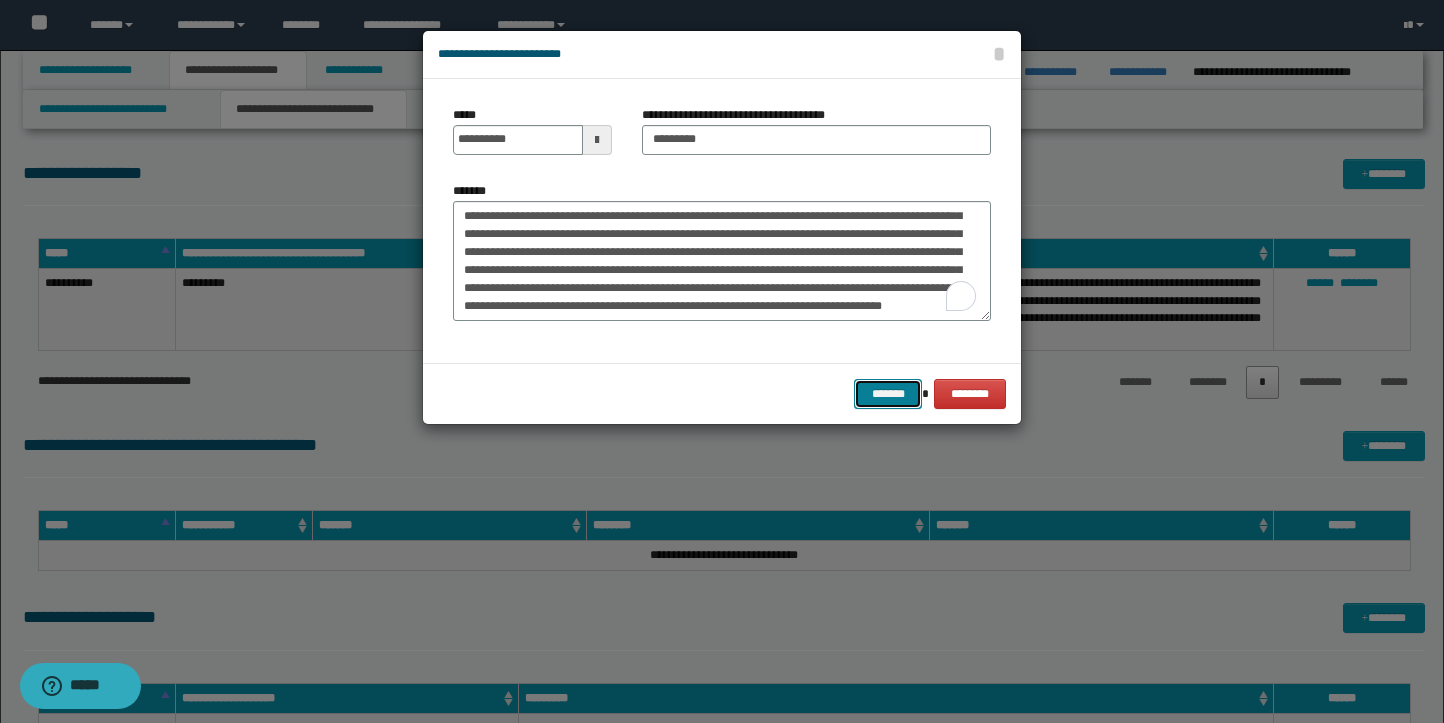 click on "*******" at bounding box center (888, 394) 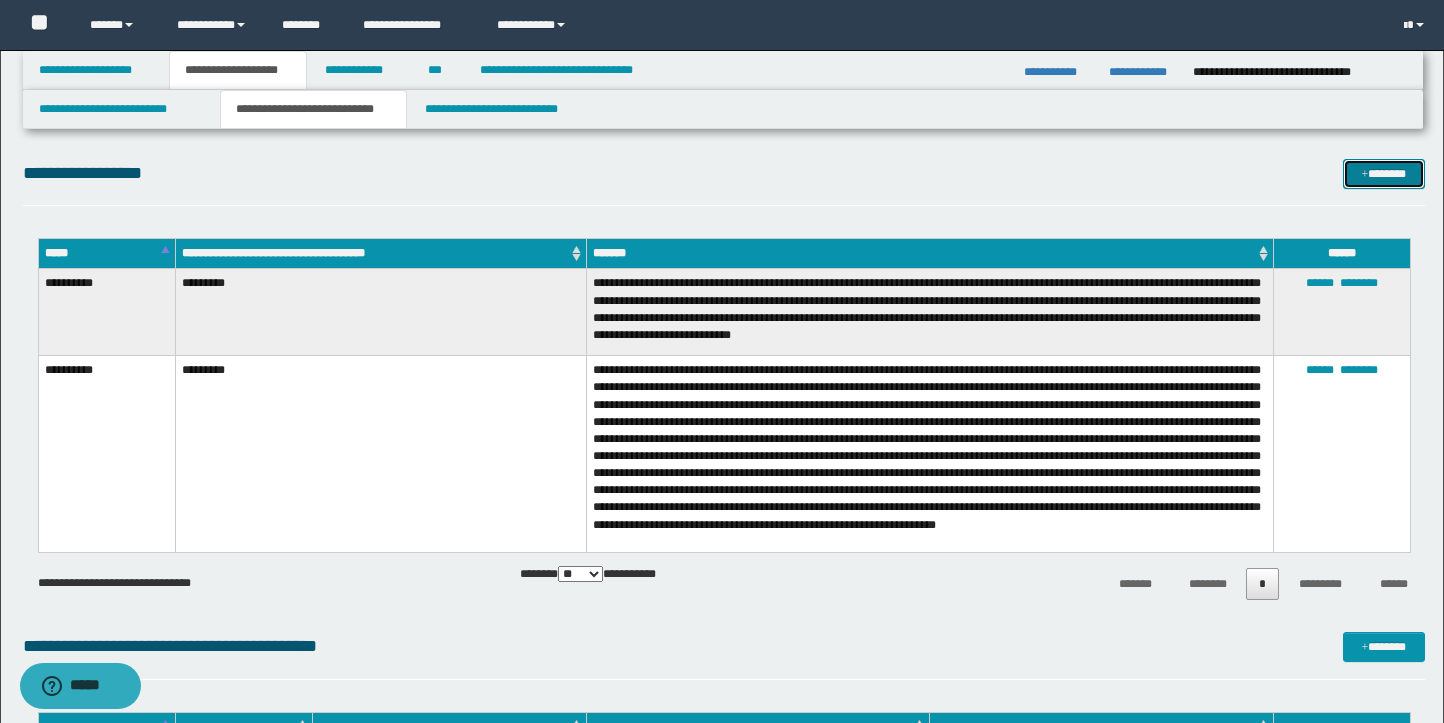 click on "*******" at bounding box center [1384, 174] 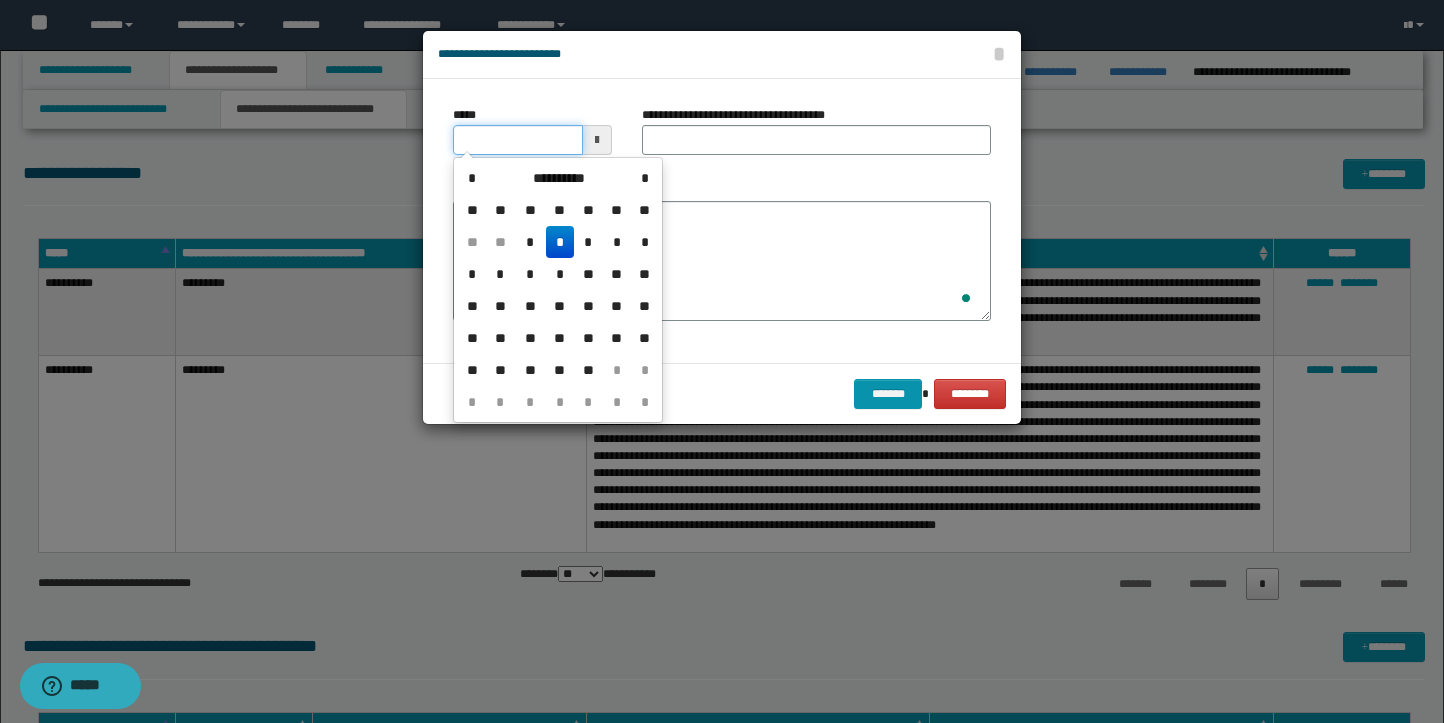 click on "*****" at bounding box center (518, 140) 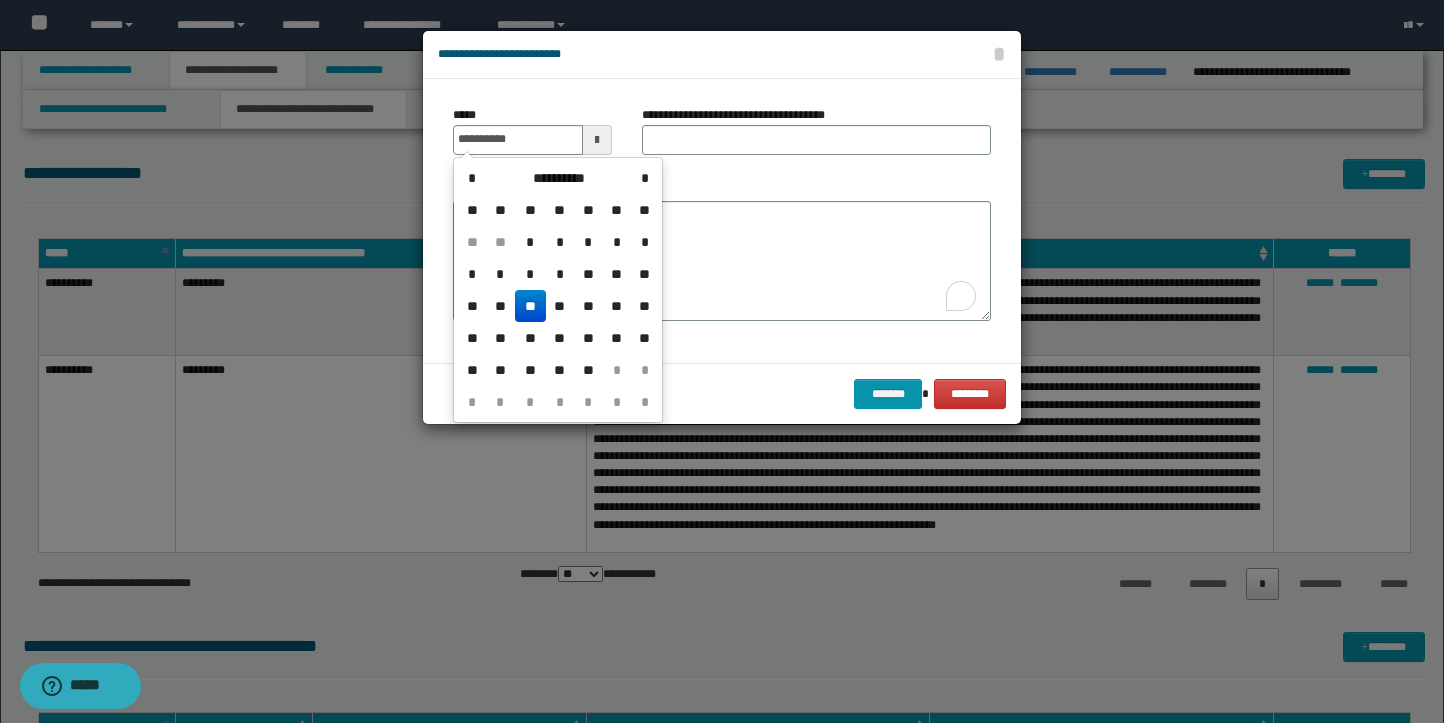 click on "**" at bounding box center [530, 306] 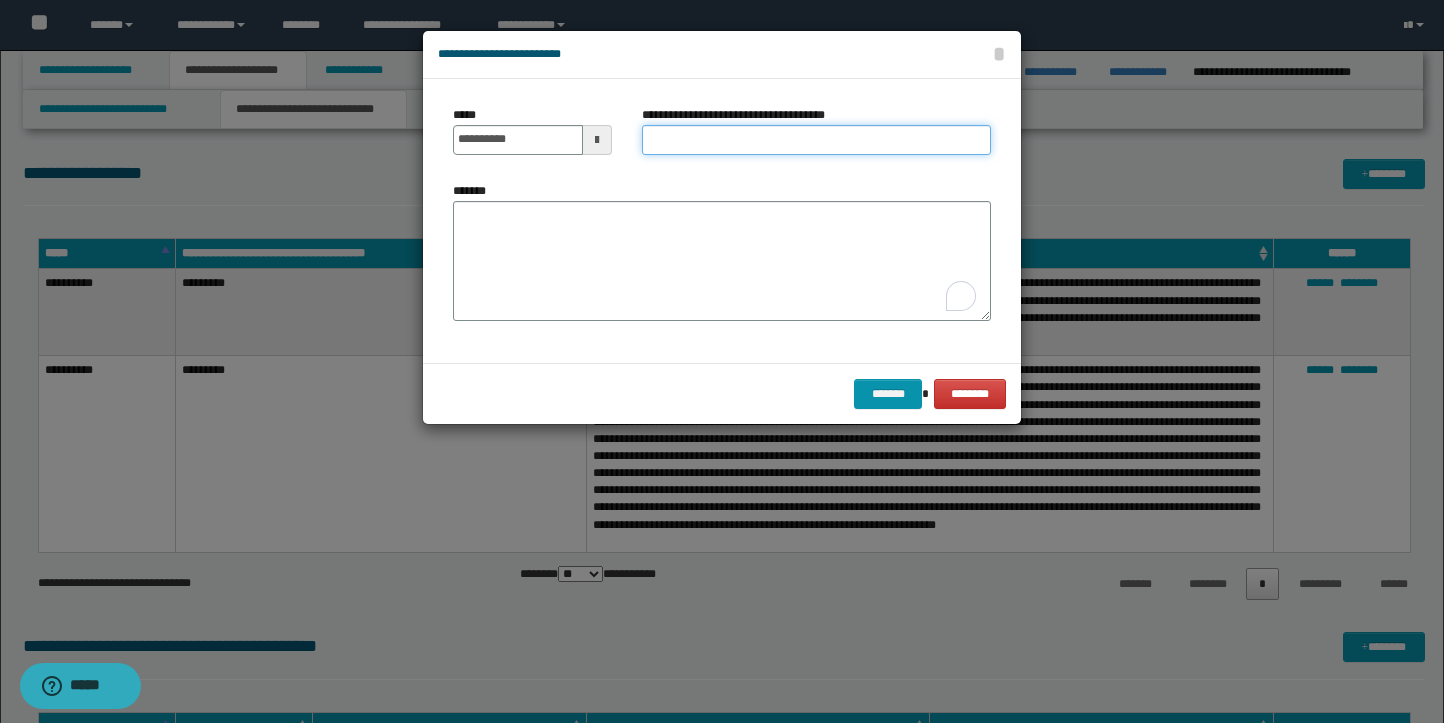 drag, startPoint x: 661, startPoint y: 143, endPoint x: 709, endPoint y: 182, distance: 61.846584 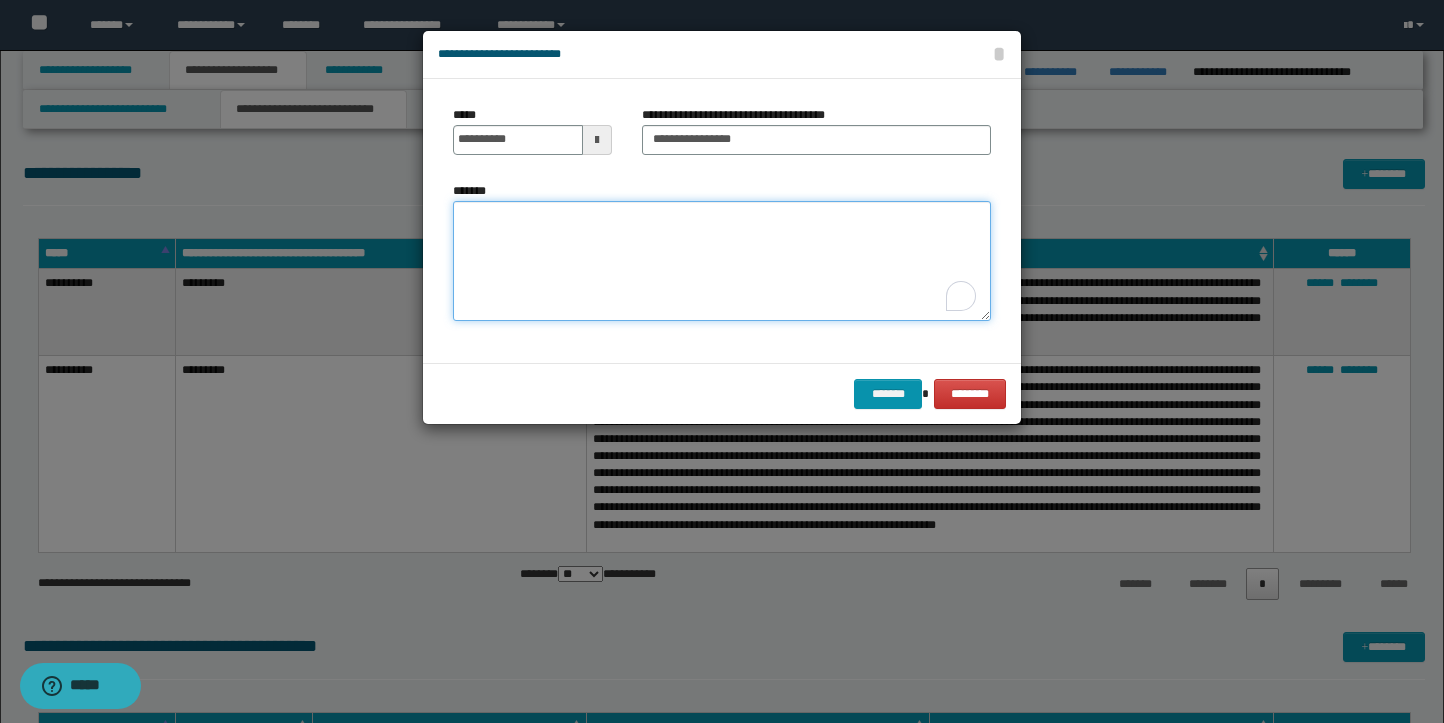 drag, startPoint x: 628, startPoint y: 257, endPoint x: 1024, endPoint y: 289, distance: 397.29083 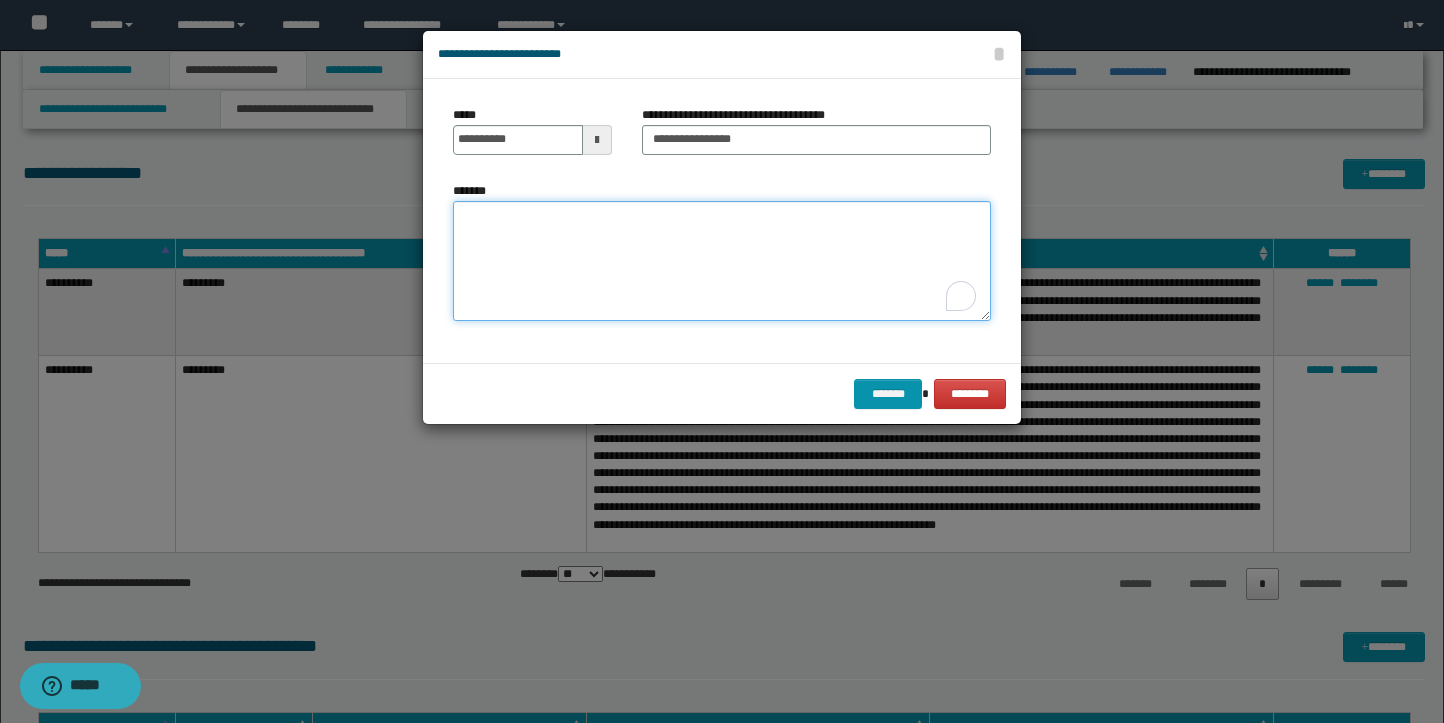 click on "*******" at bounding box center (722, 261) 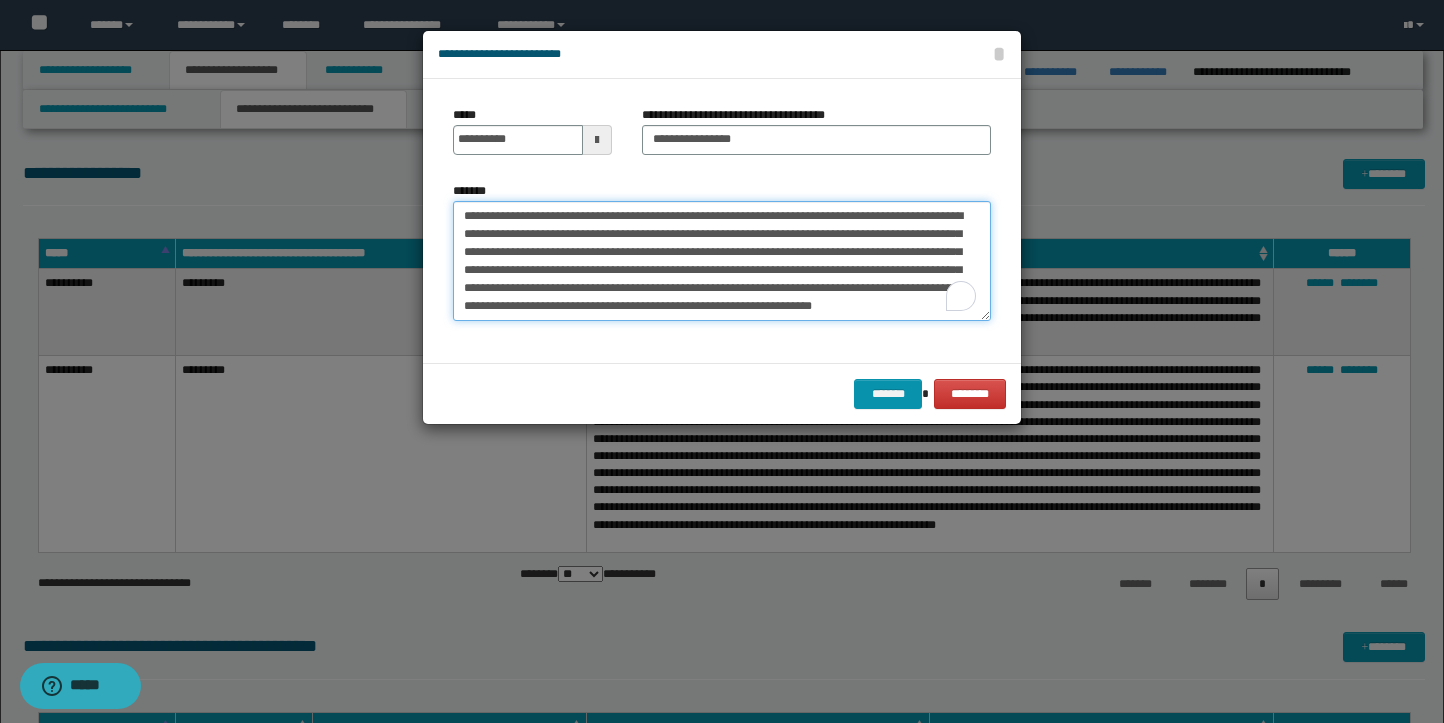 scroll, scrollTop: 173, scrollLeft: 0, axis: vertical 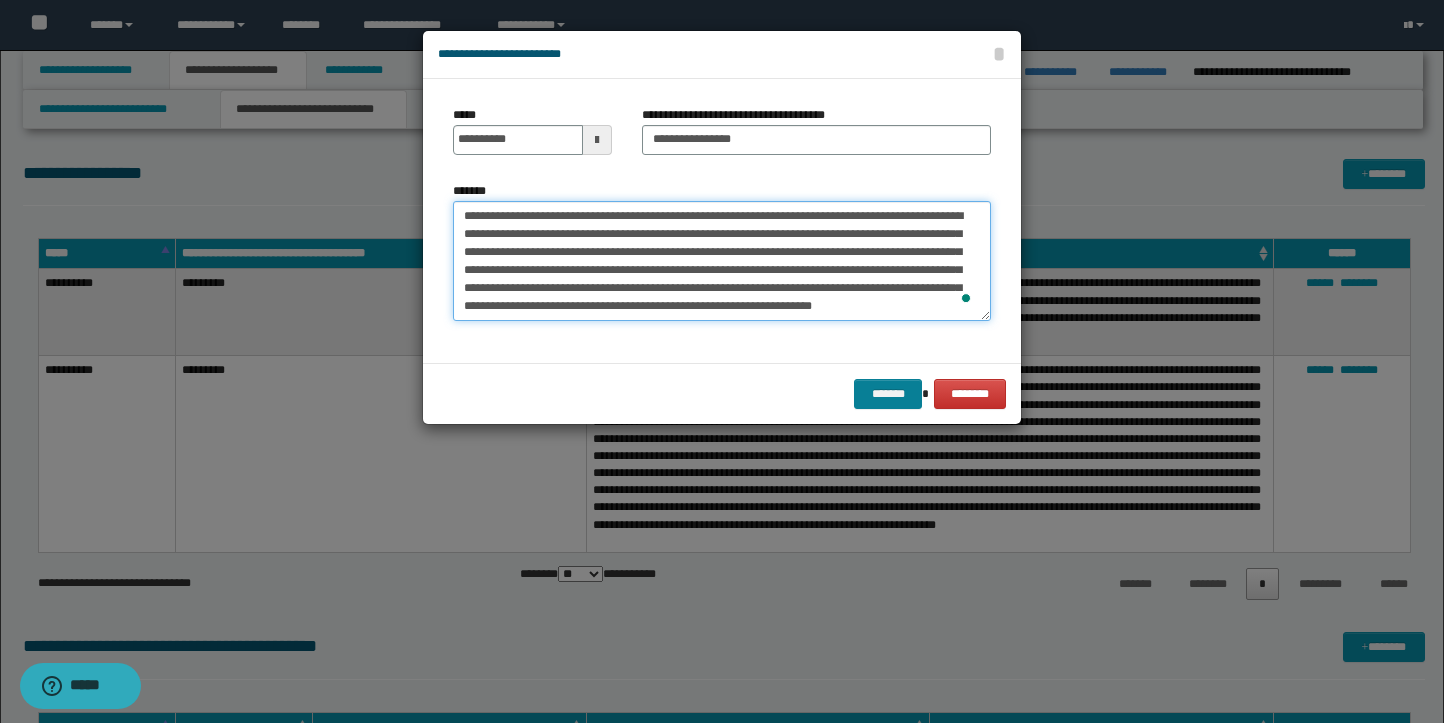 type on "**********" 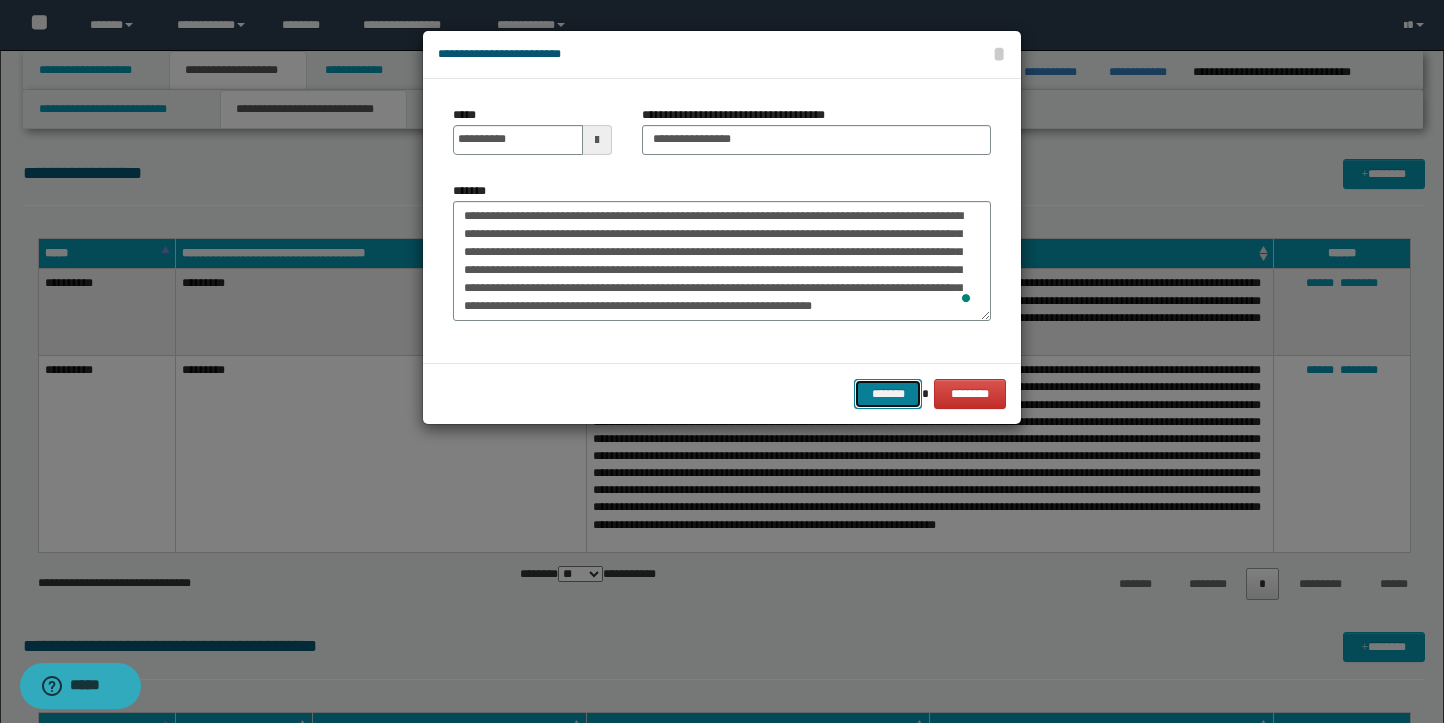 click on "*******" at bounding box center (888, 394) 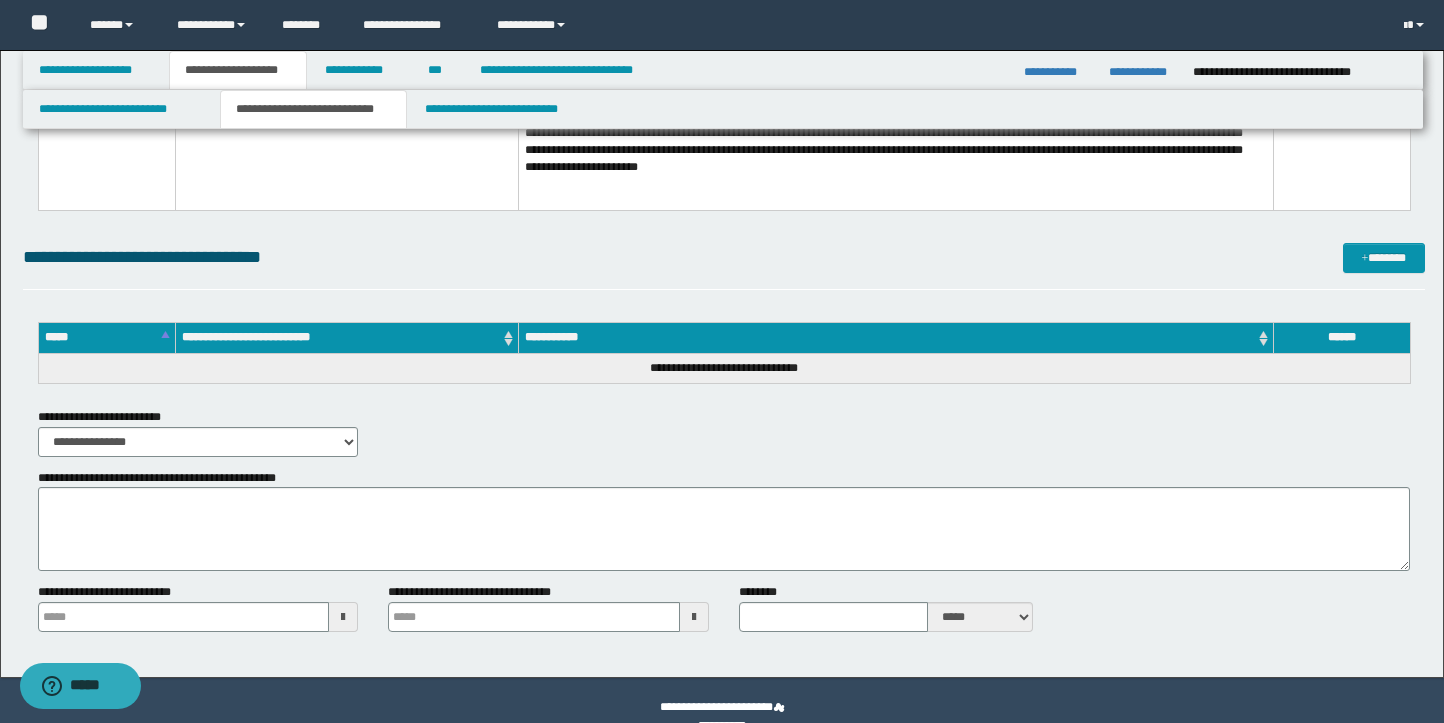scroll, scrollTop: 1207, scrollLeft: 0, axis: vertical 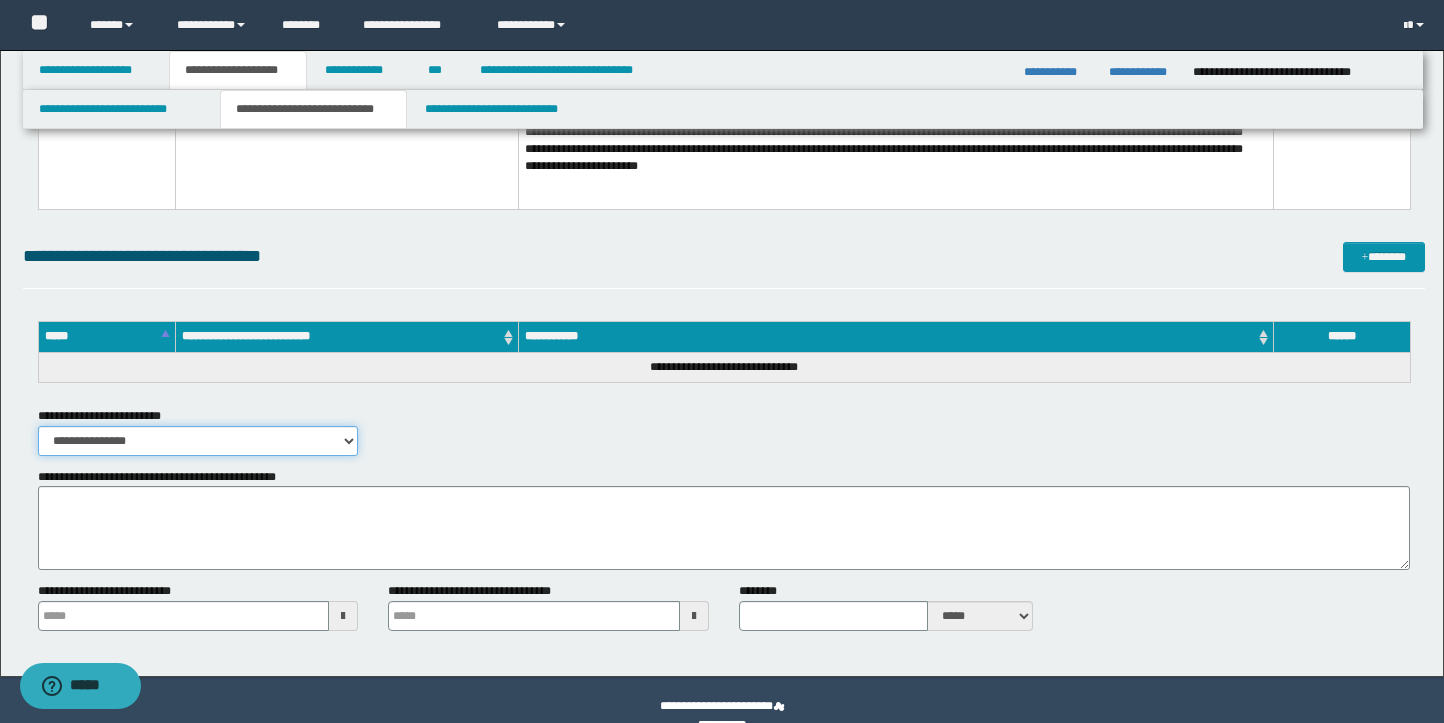 click on "**********" at bounding box center [198, 441] 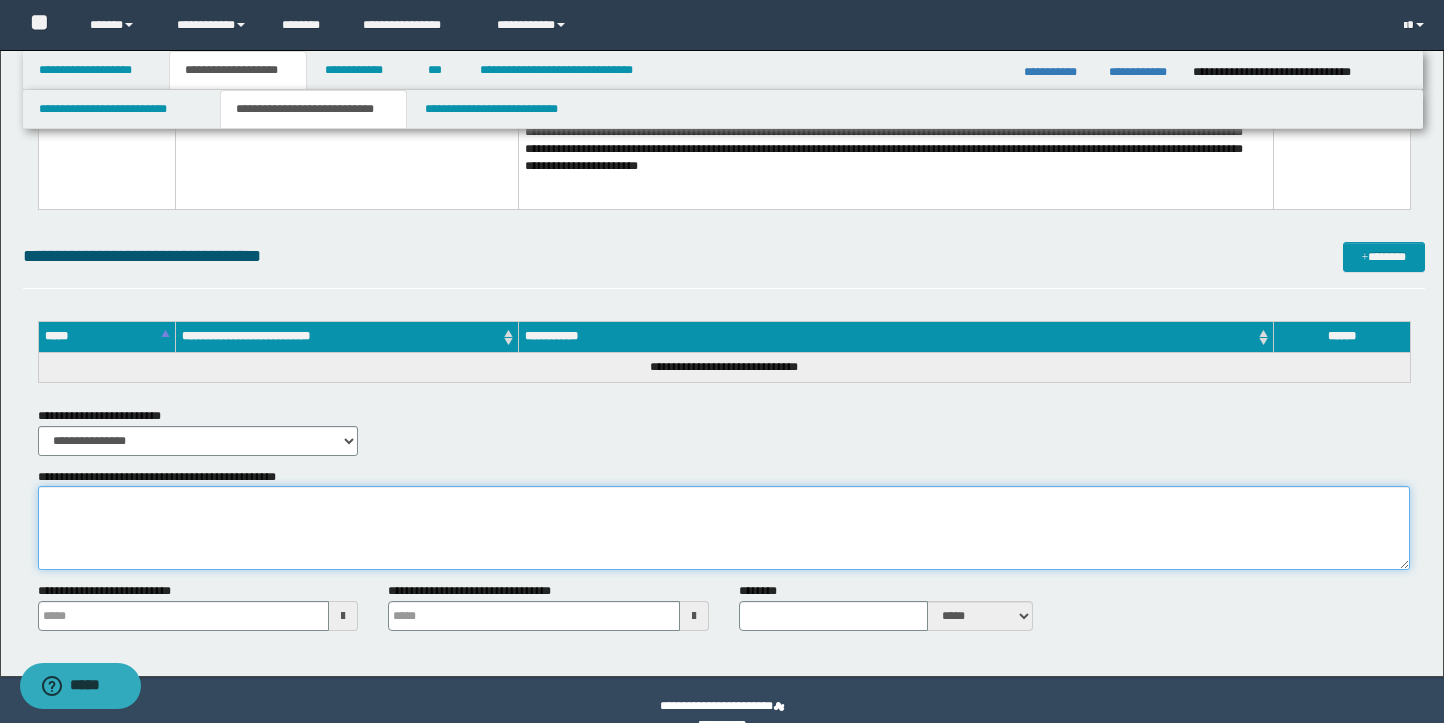 click on "**********" at bounding box center [724, 528] 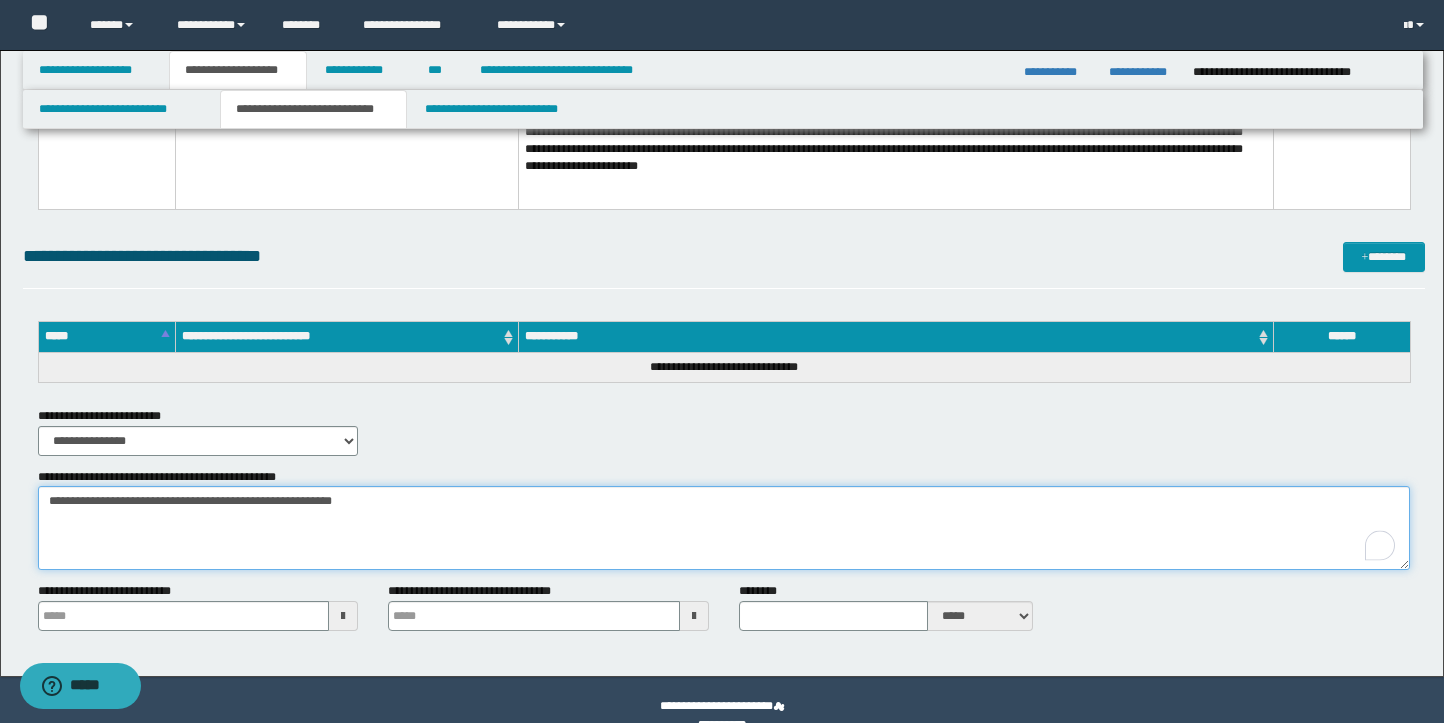 click on "**********" at bounding box center (724, 528) 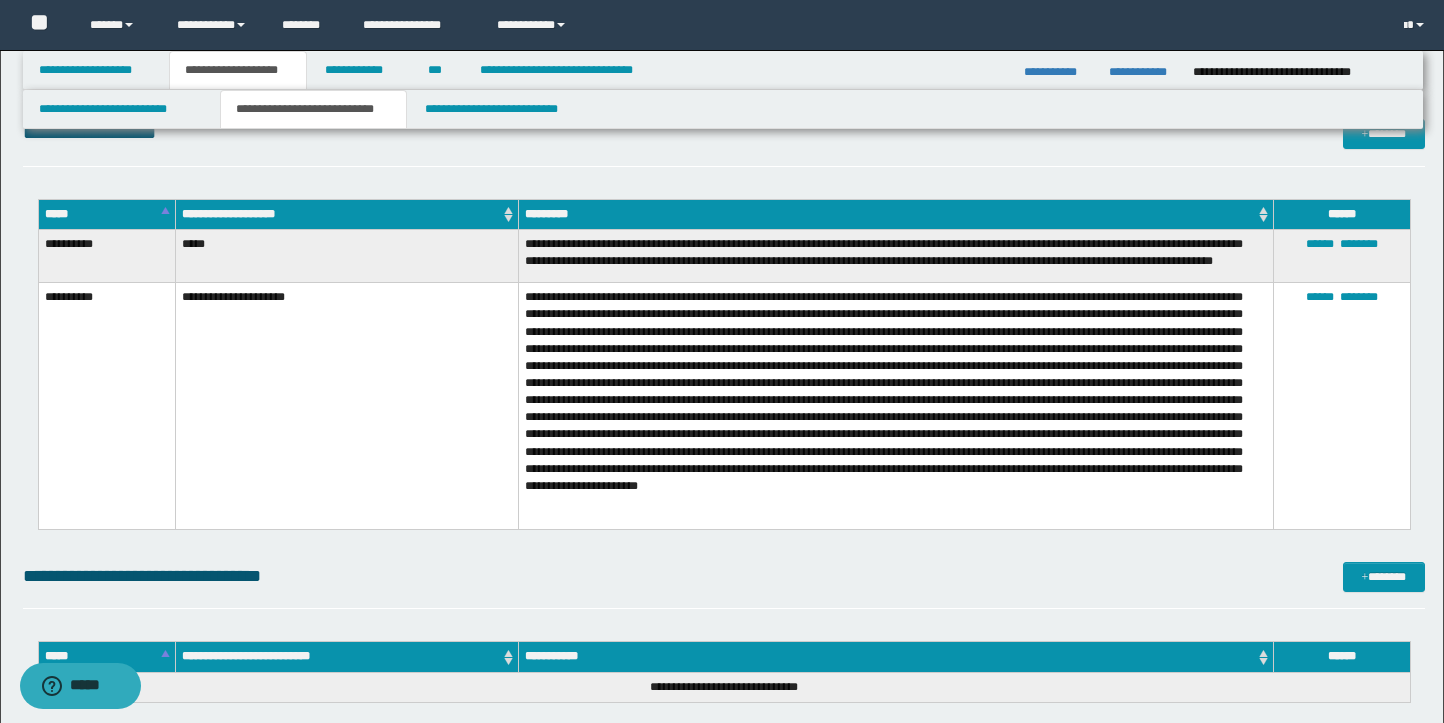 scroll, scrollTop: 875, scrollLeft: 0, axis: vertical 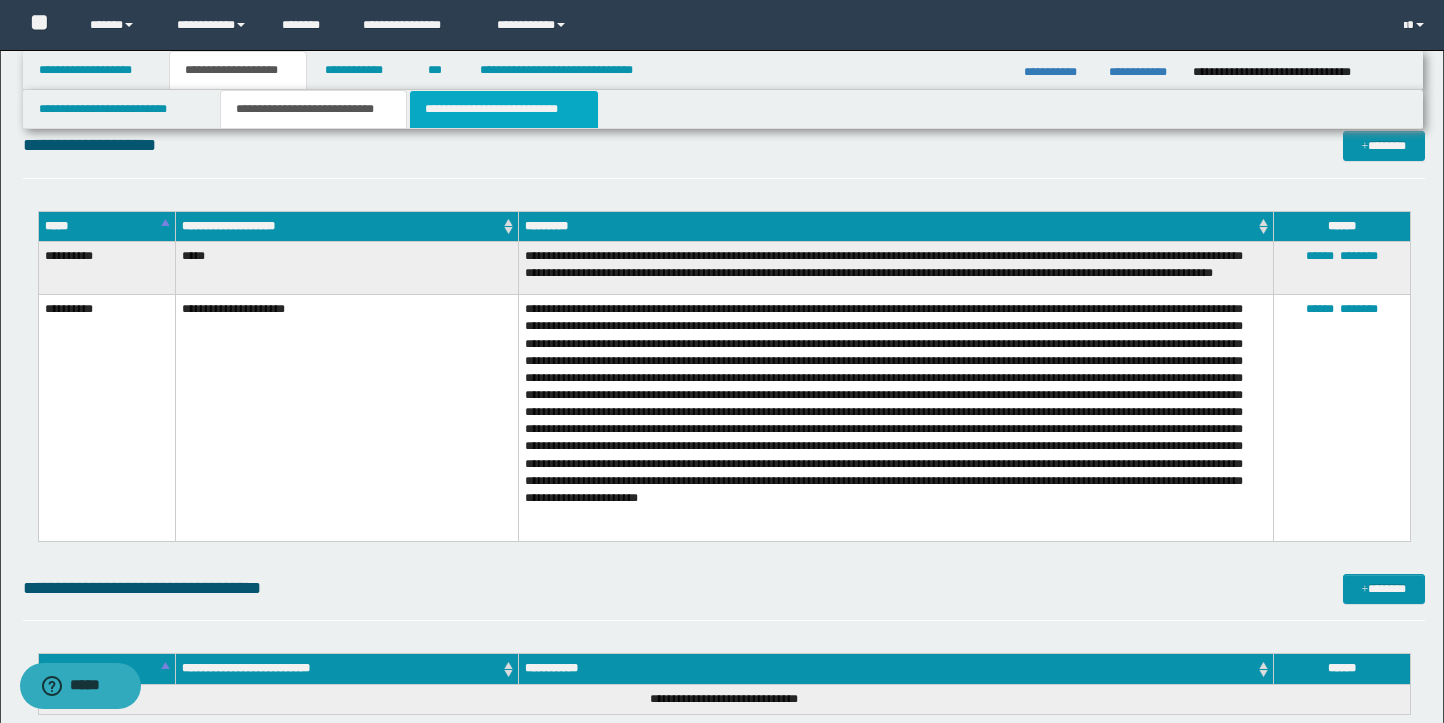 type on "**********" 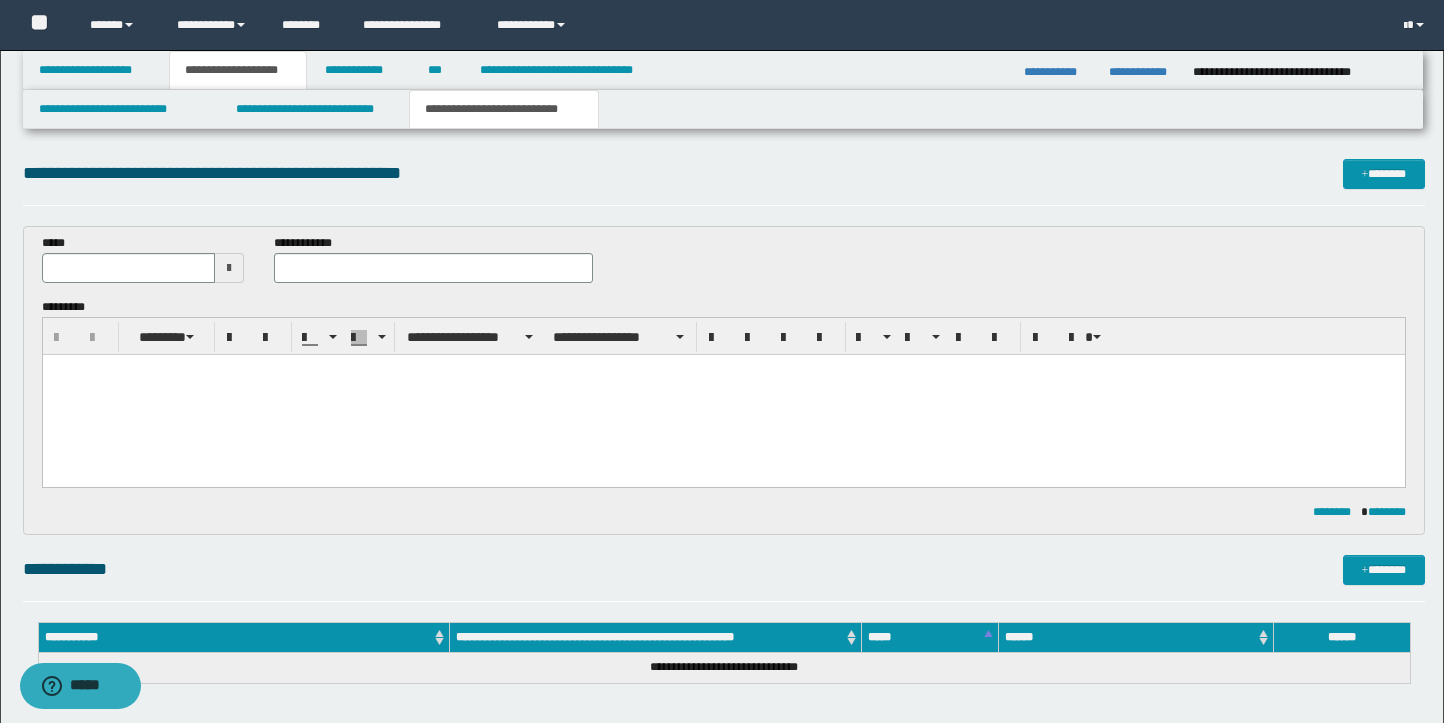 scroll, scrollTop: 0, scrollLeft: 0, axis: both 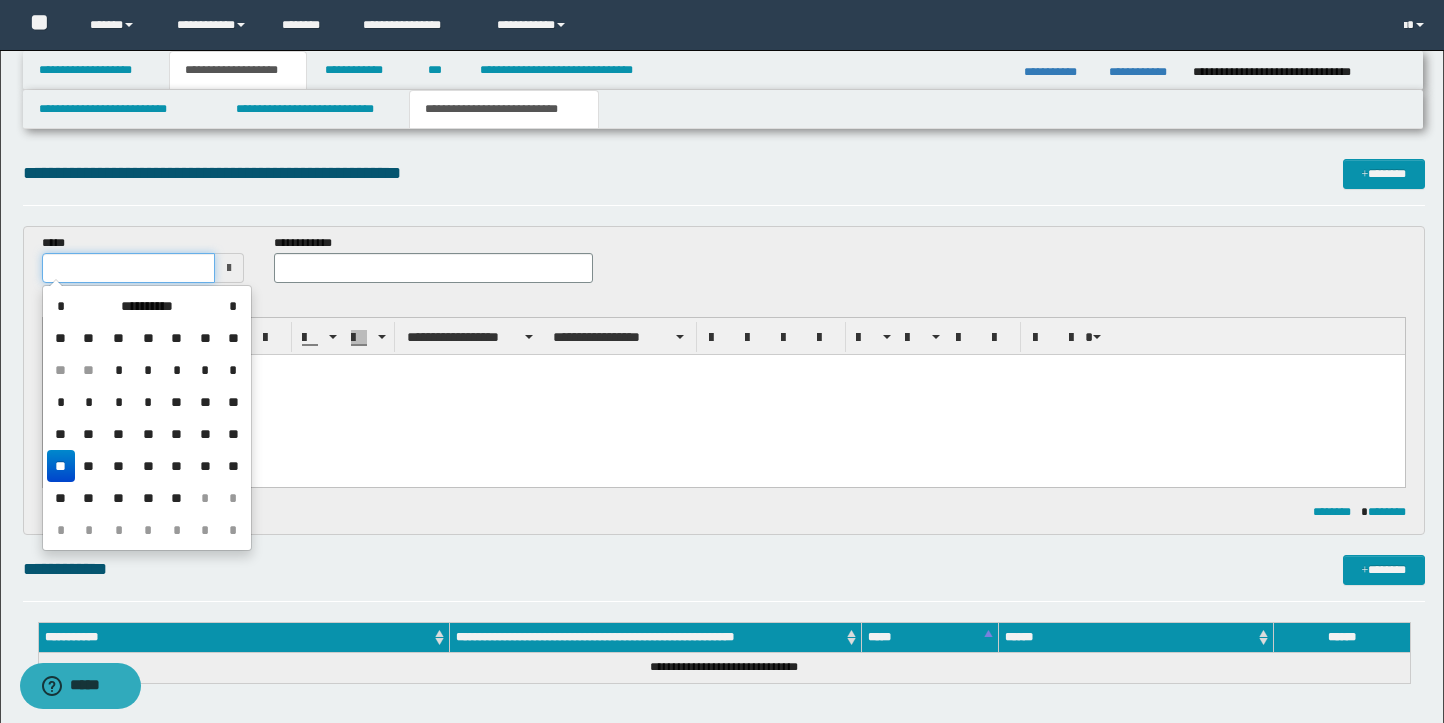 click at bounding box center [128, 268] 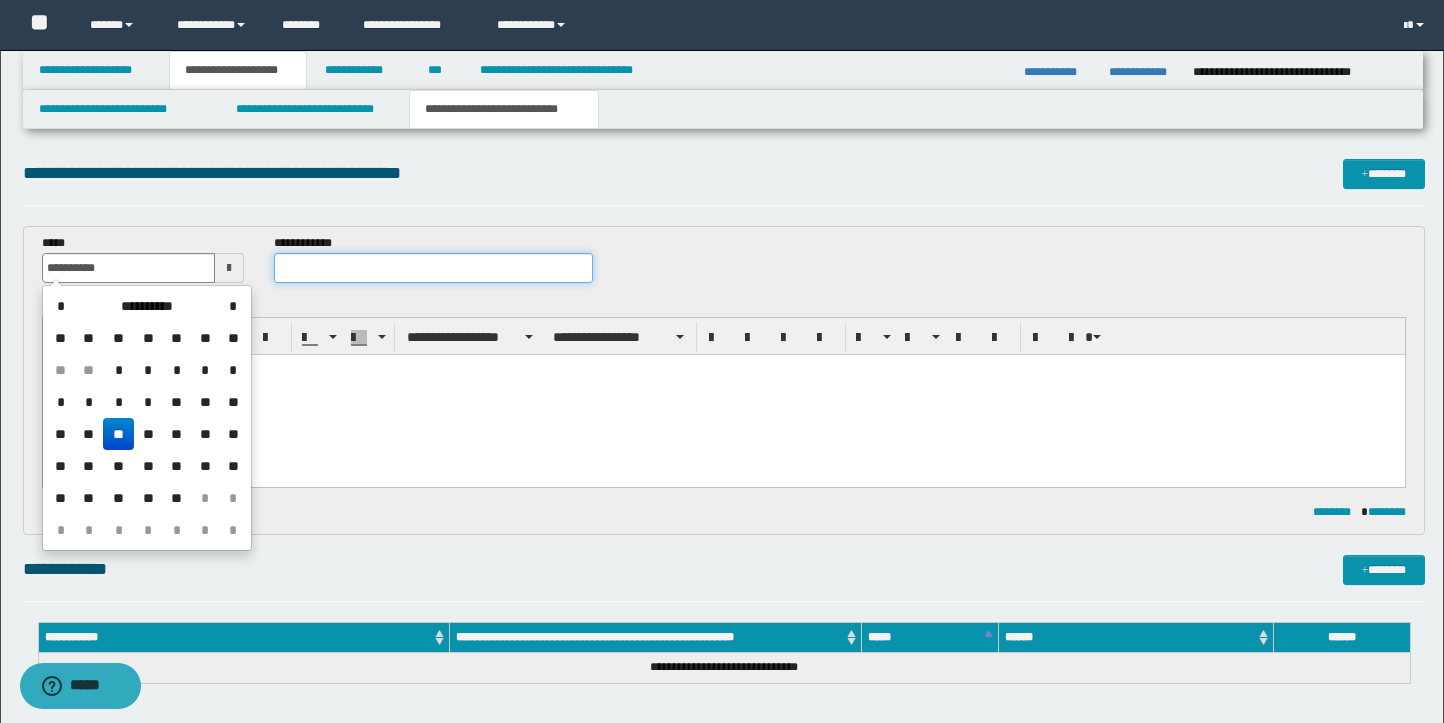 type on "**********" 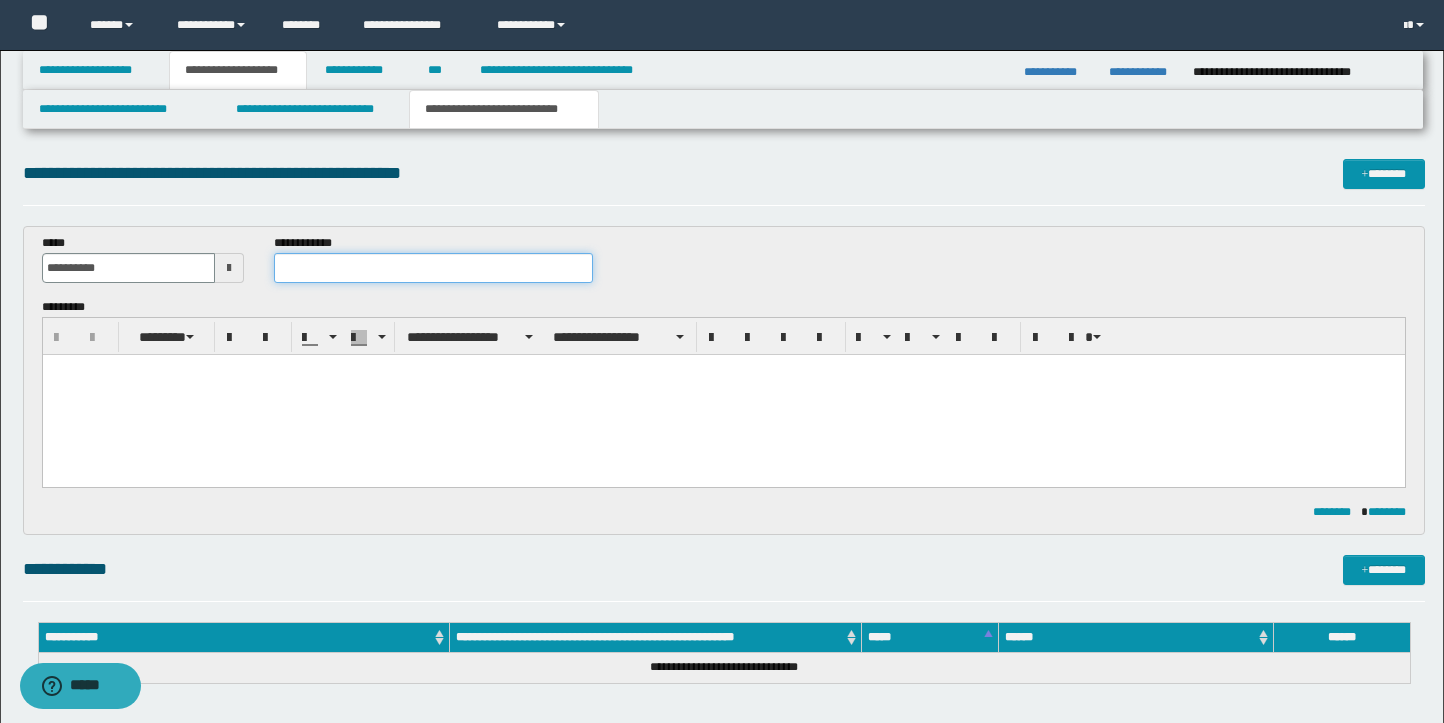 click at bounding box center [433, 268] 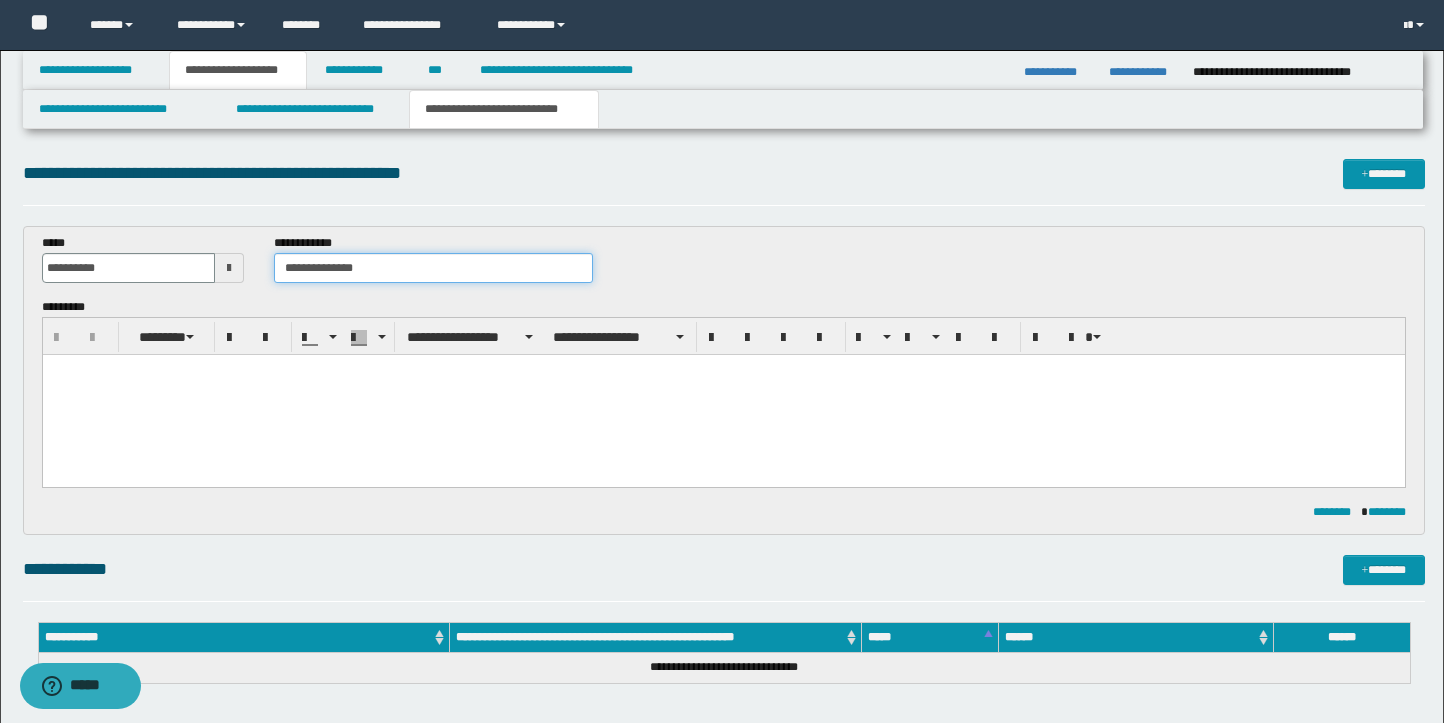 type on "**********" 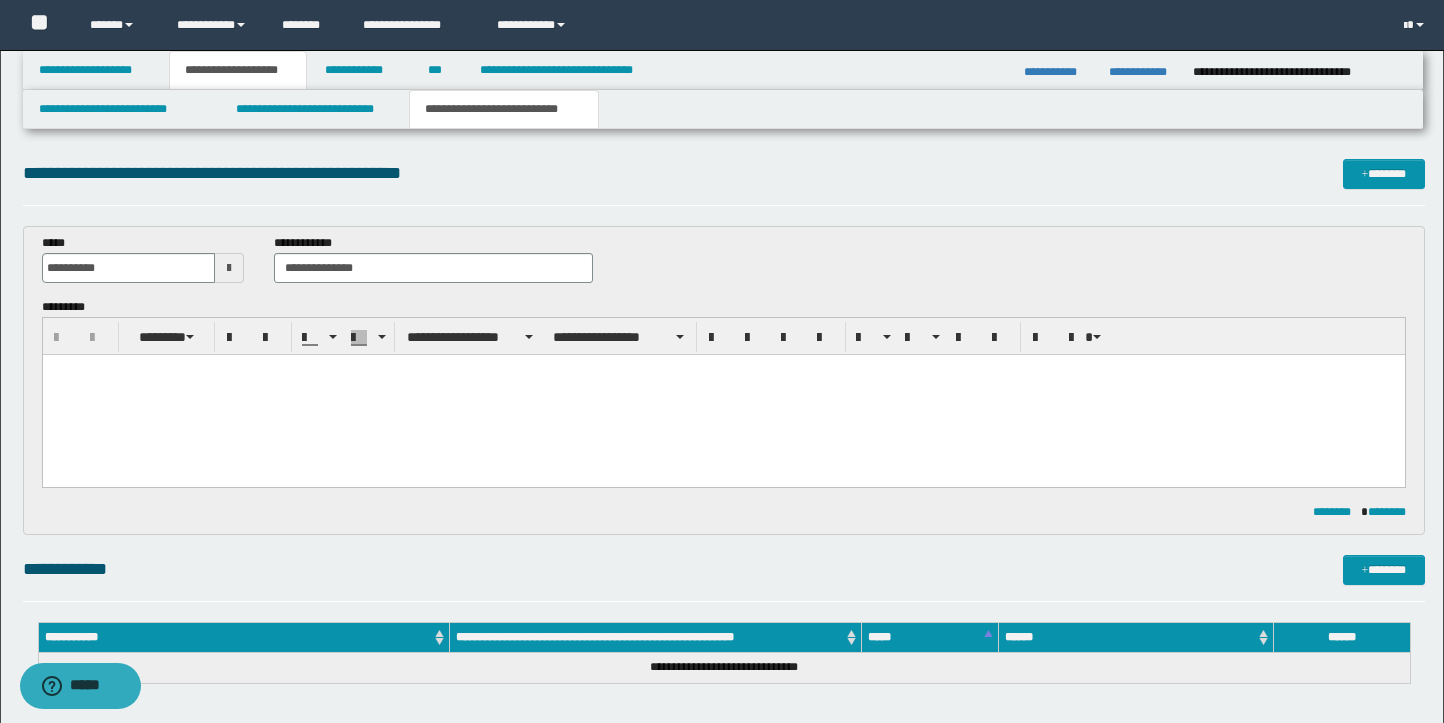 click at bounding box center [723, 395] 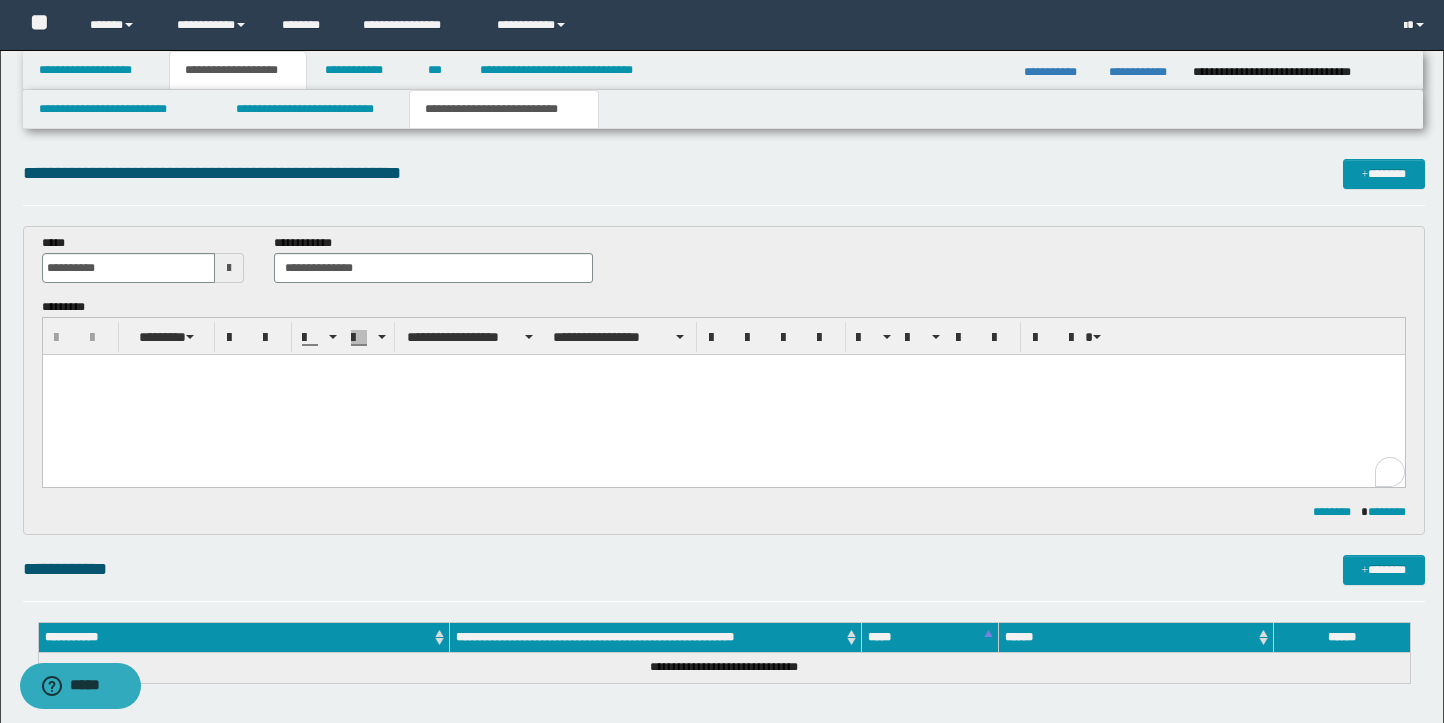 click at bounding box center (723, 395) 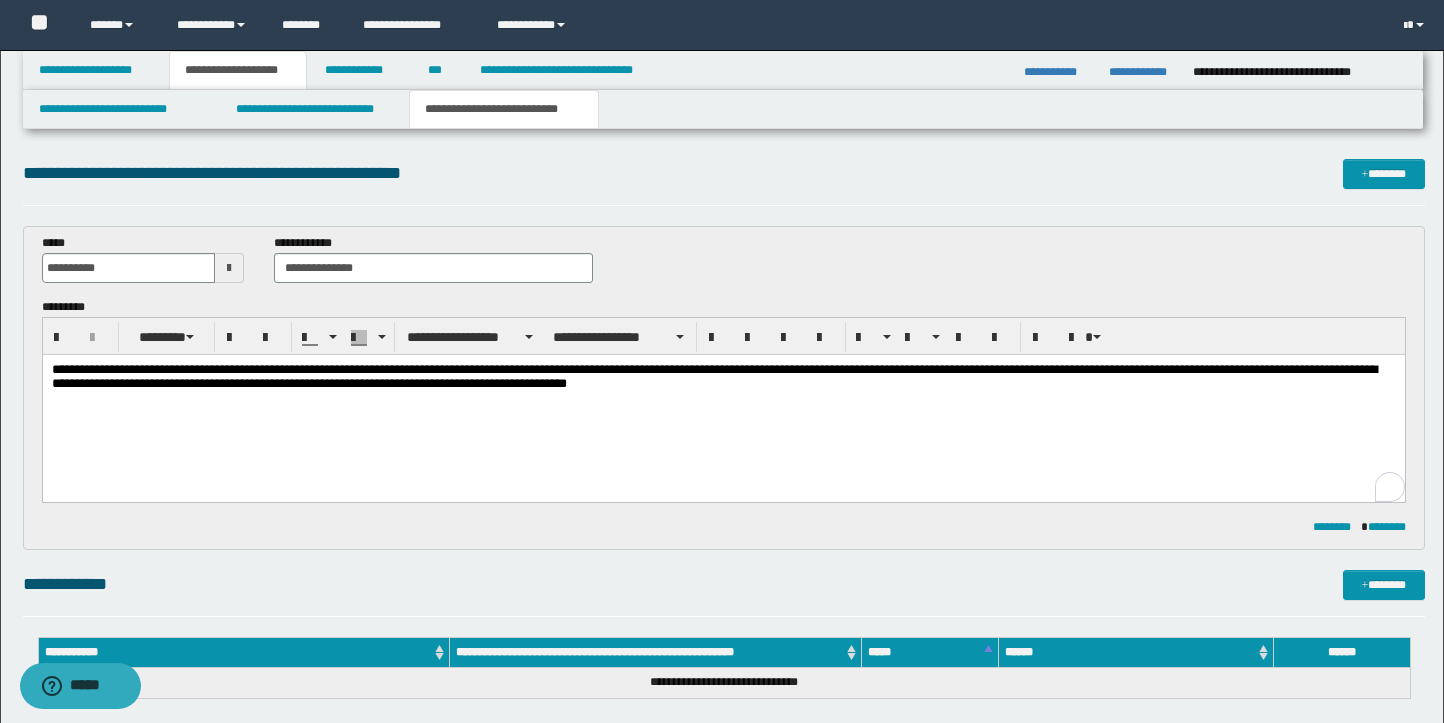 click on "**********" at bounding box center (723, 378) 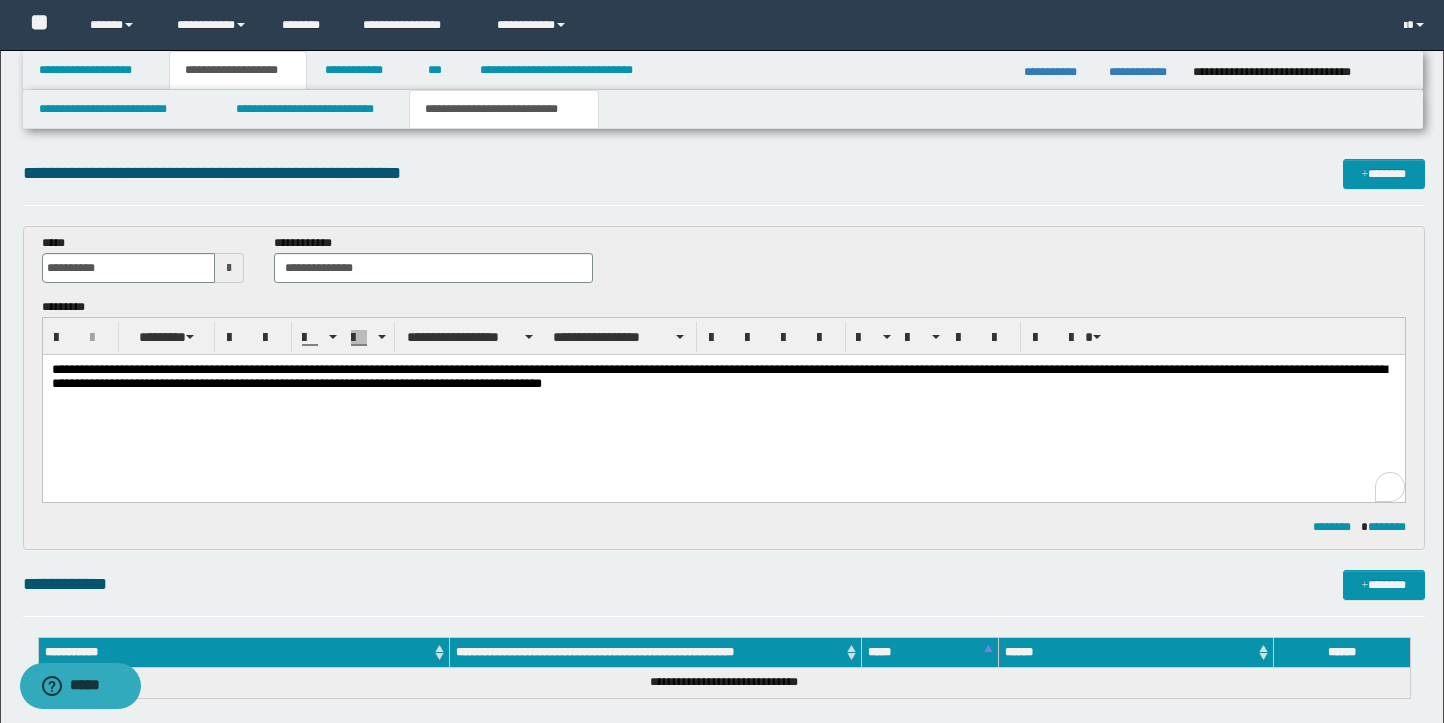 click on "**********" at bounding box center (718, 376) 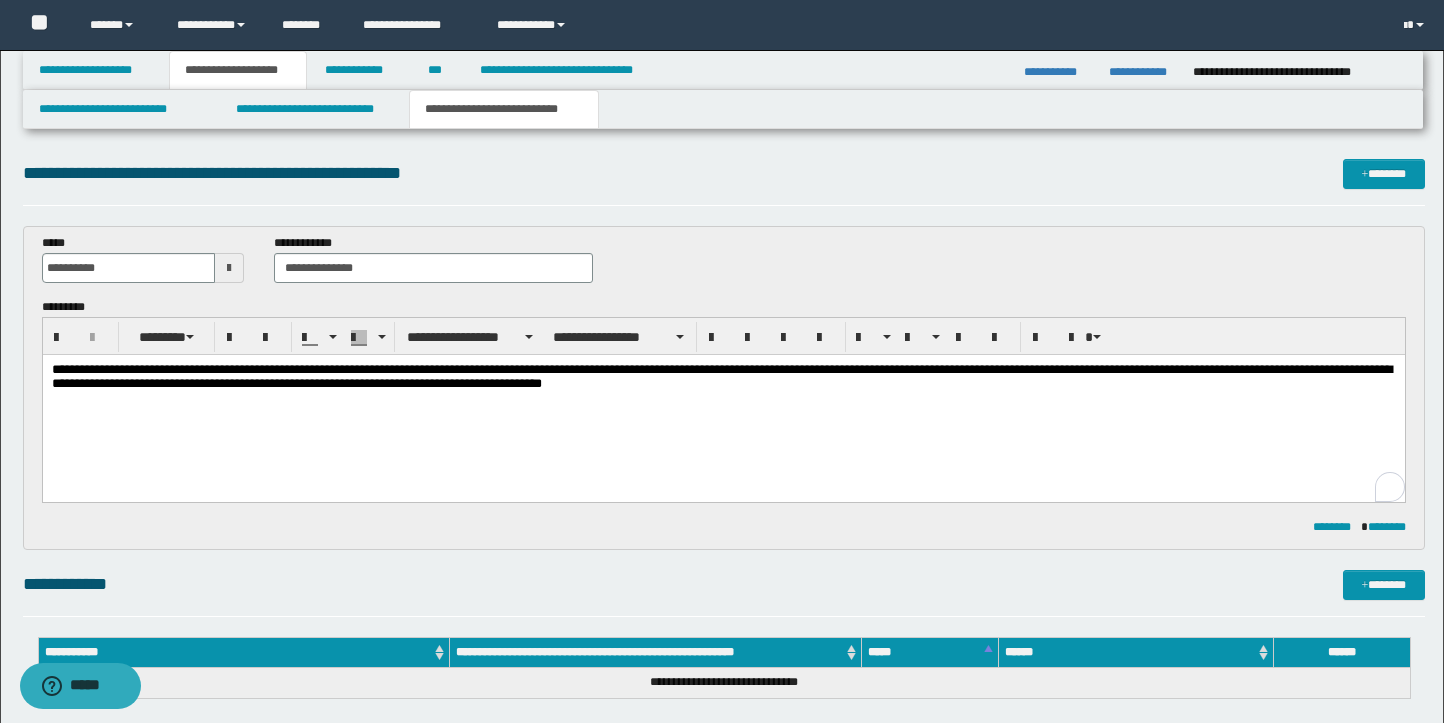 click on "**********" at bounding box center [721, 376] 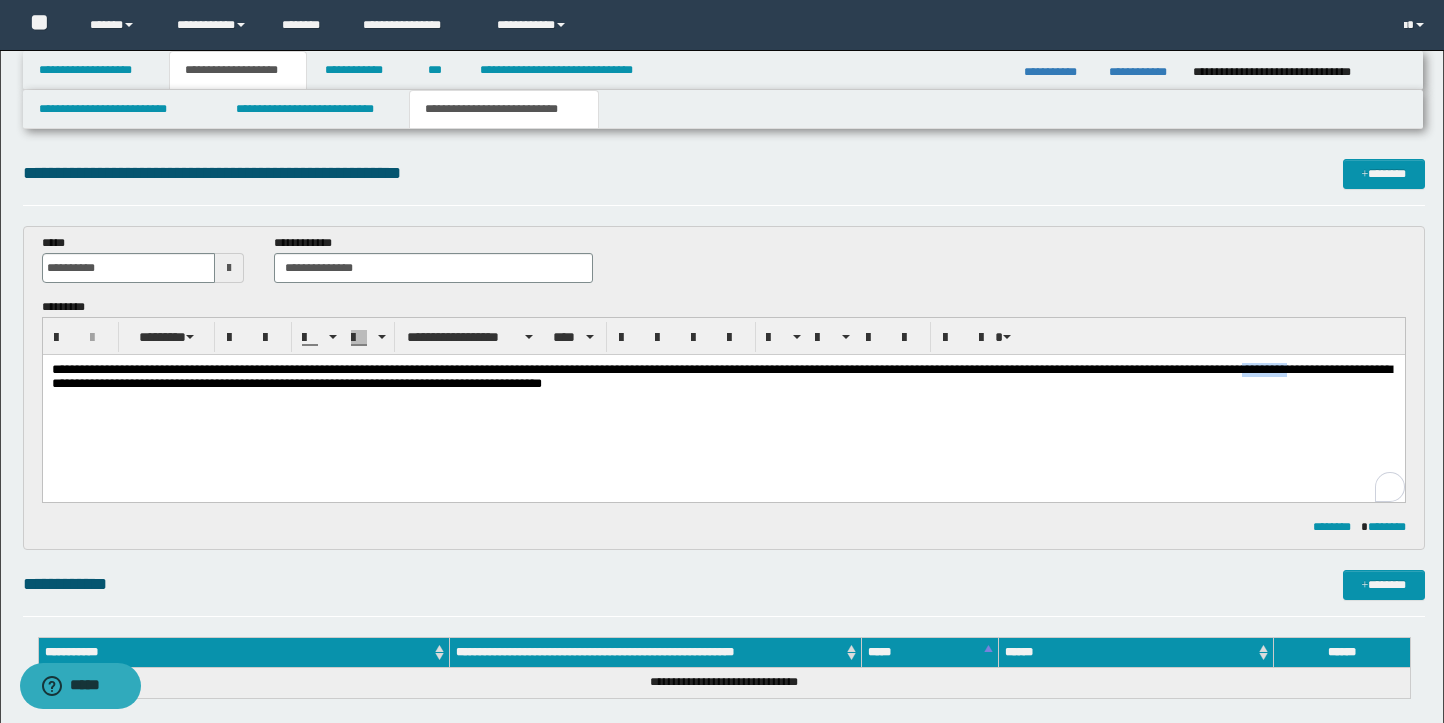 click on "**********" at bounding box center (721, 376) 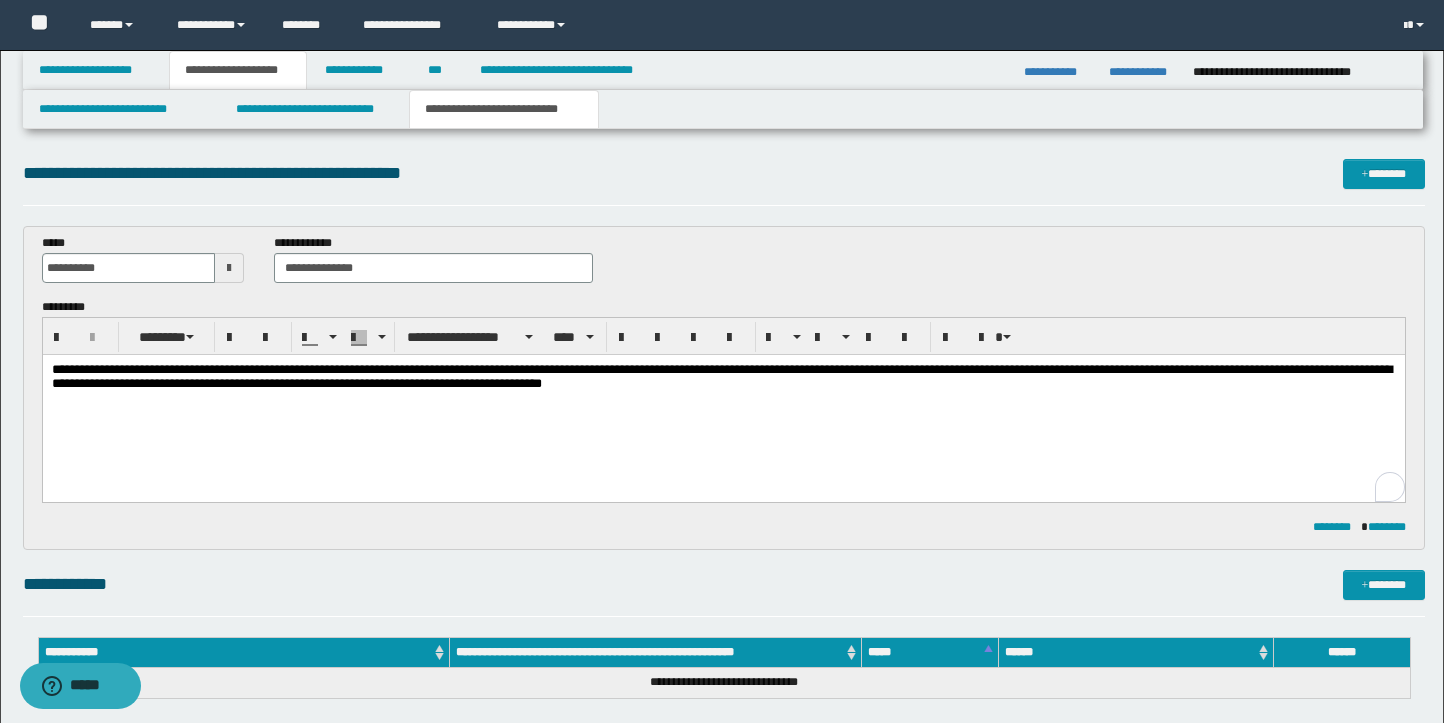 click on "**********" at bounding box center (721, 376) 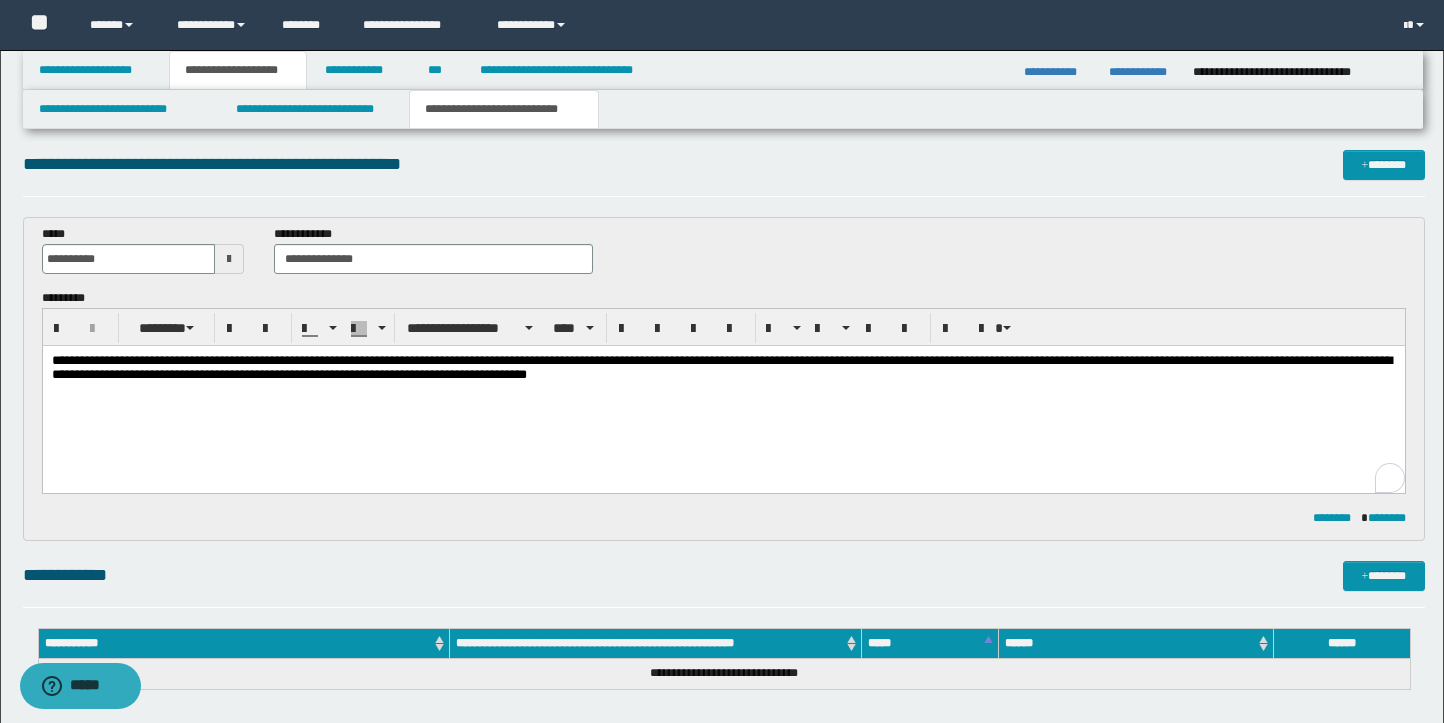 click on "**********" at bounding box center [721, 367] 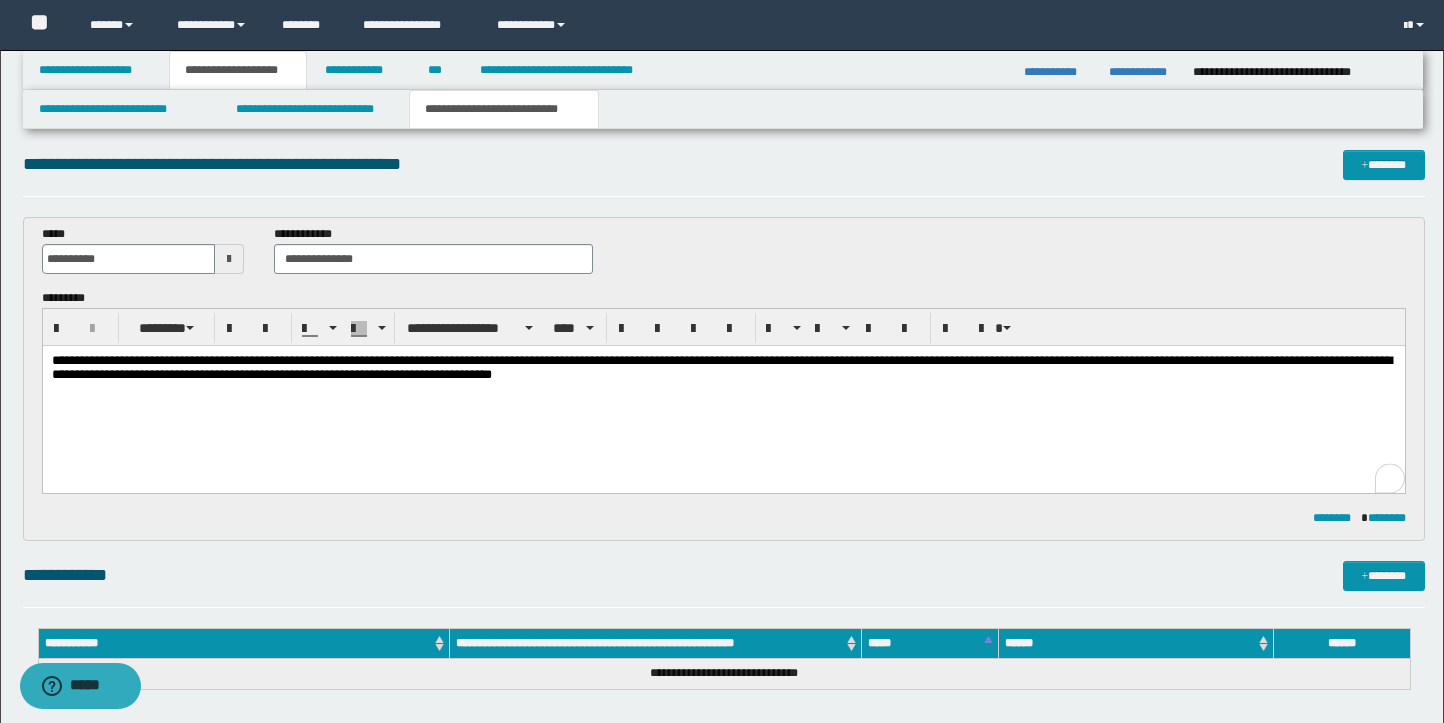 click on "**********" at bounding box center [721, 367] 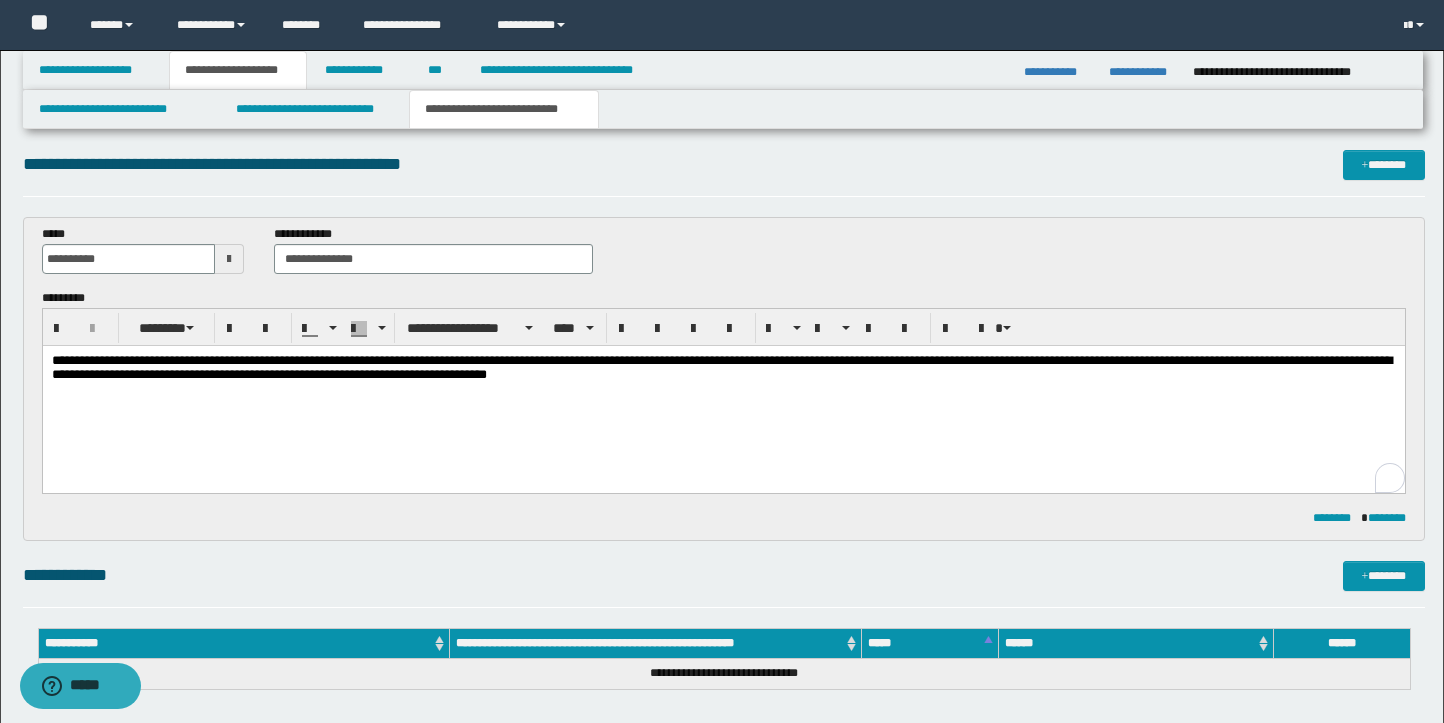click on "**********" at bounding box center (721, 367) 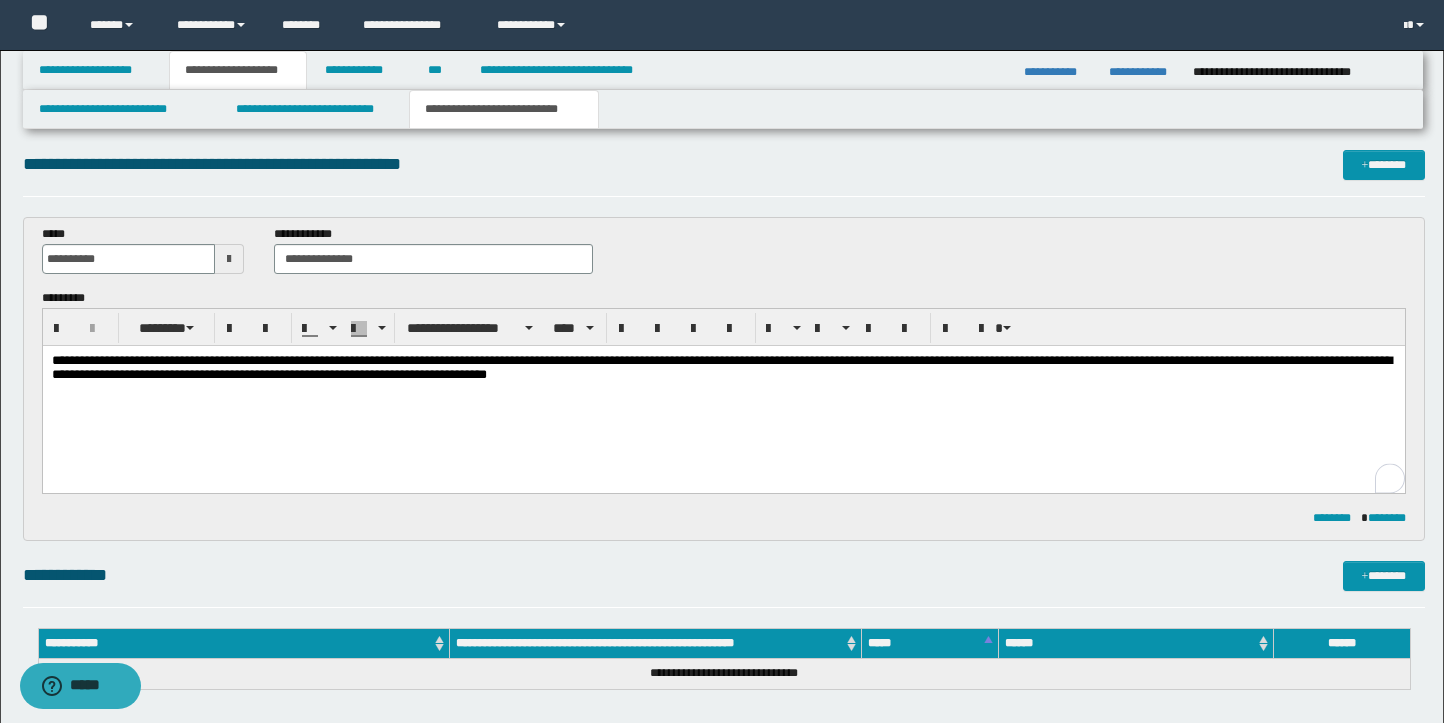 click on "**********" at bounding box center [721, 367] 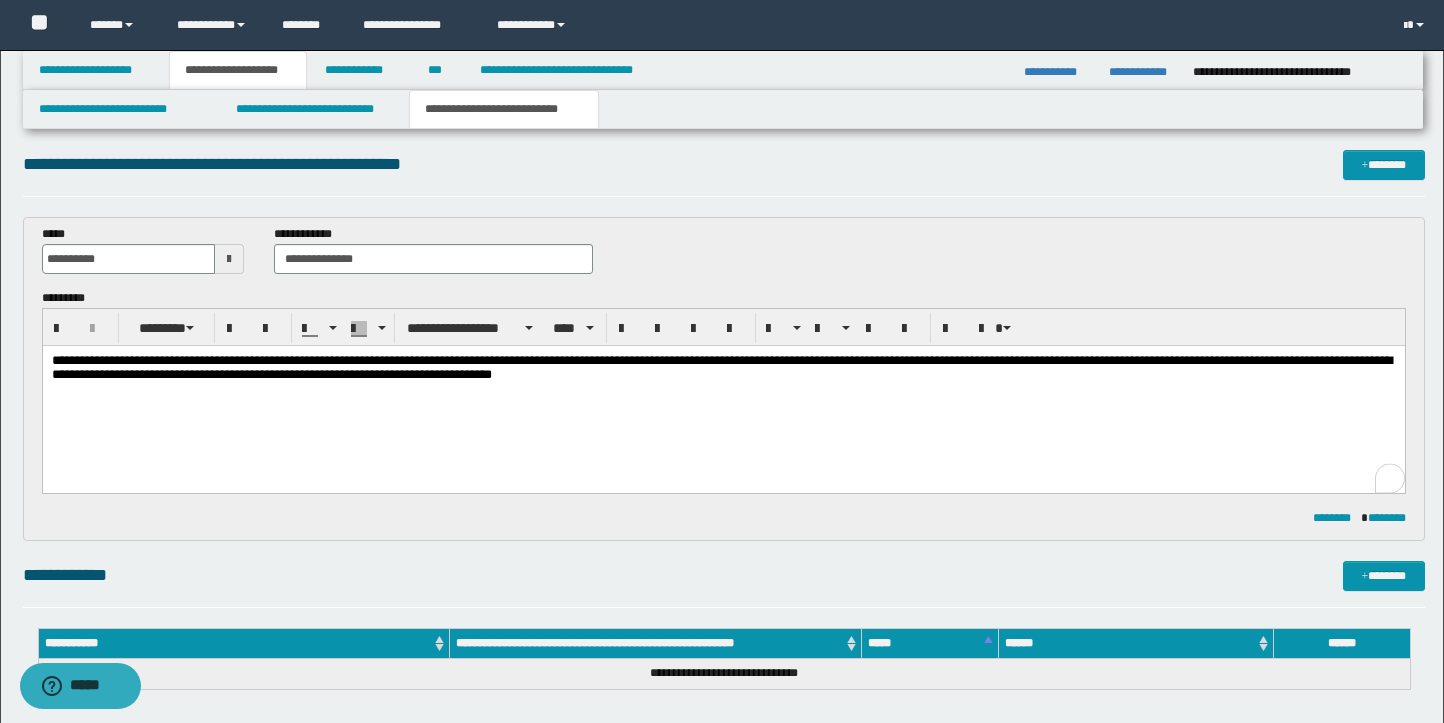 click on "**********" at bounding box center [723, 369] 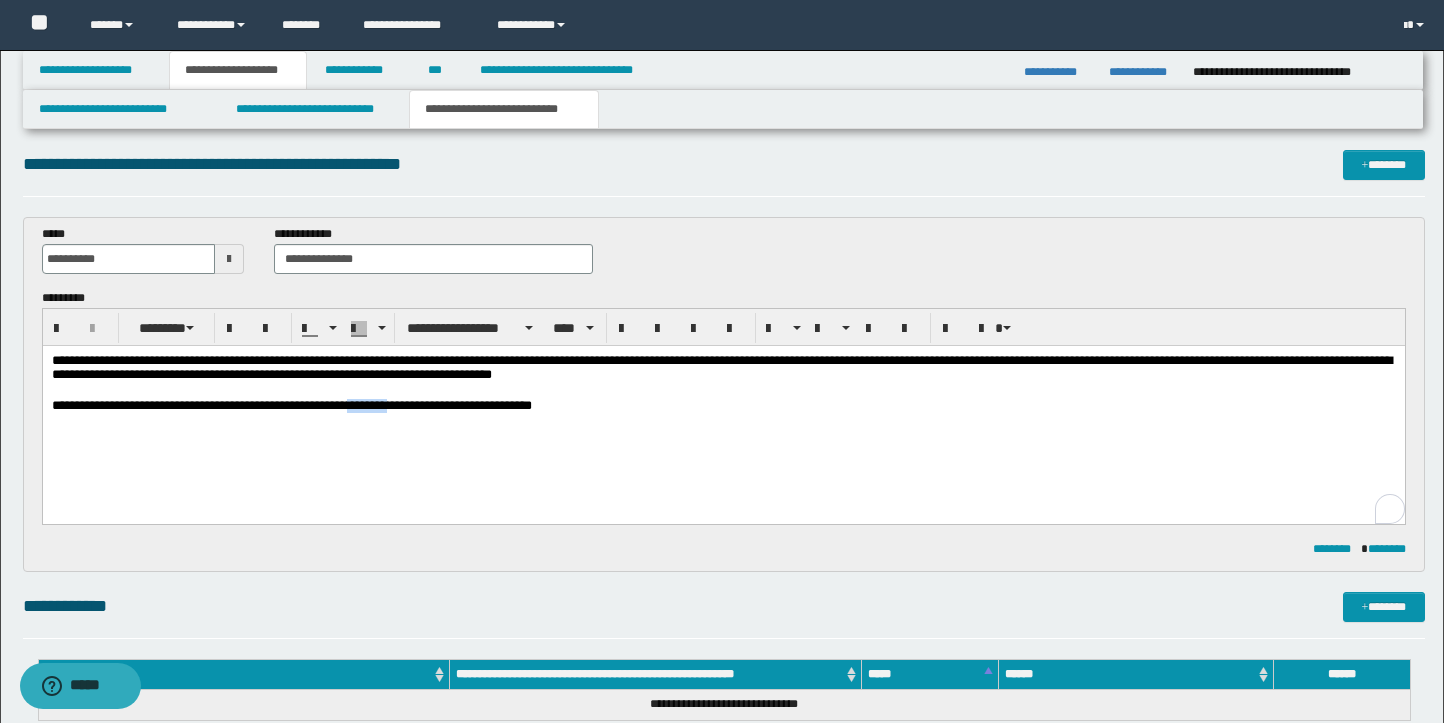 drag, startPoint x: 445, startPoint y: 411, endPoint x: 395, endPoint y: 406, distance: 50.24938 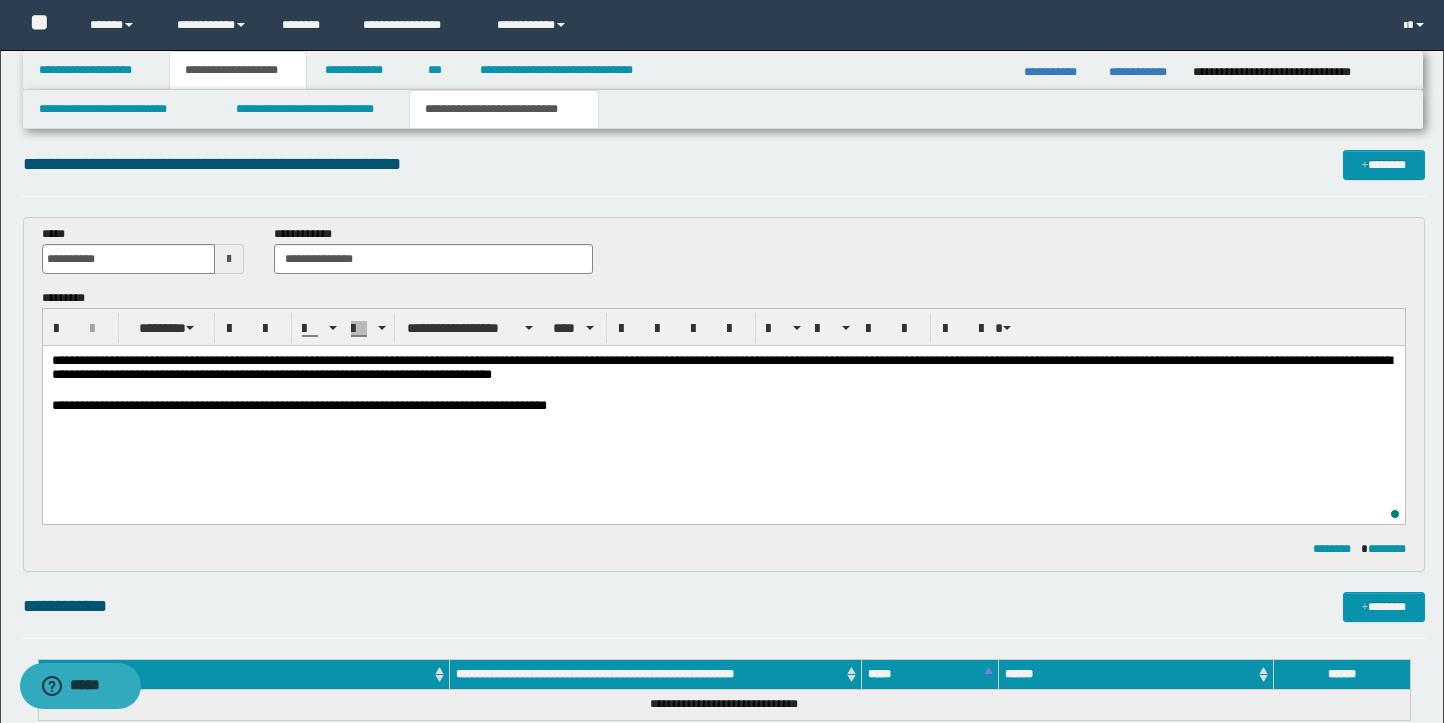 click on "**********" at bounding box center (723, 406) 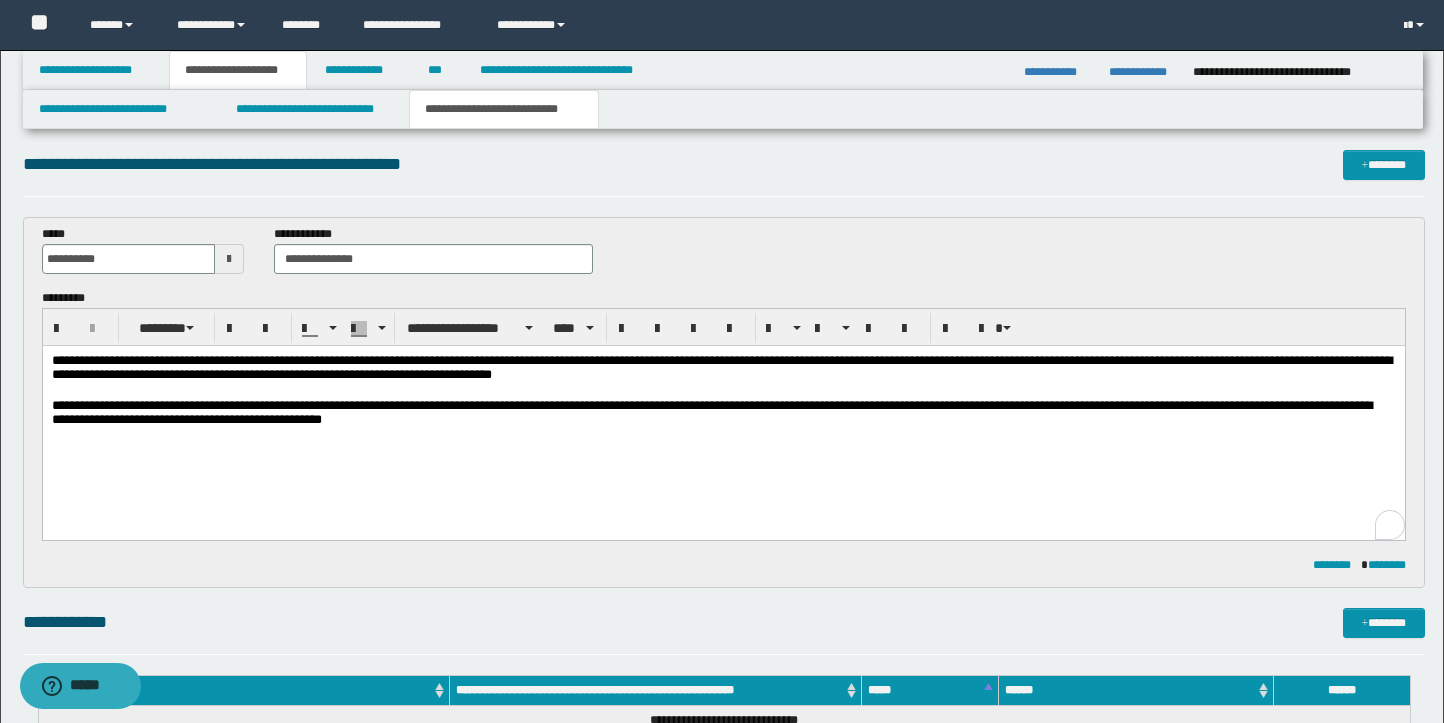 scroll, scrollTop: 0, scrollLeft: 0, axis: both 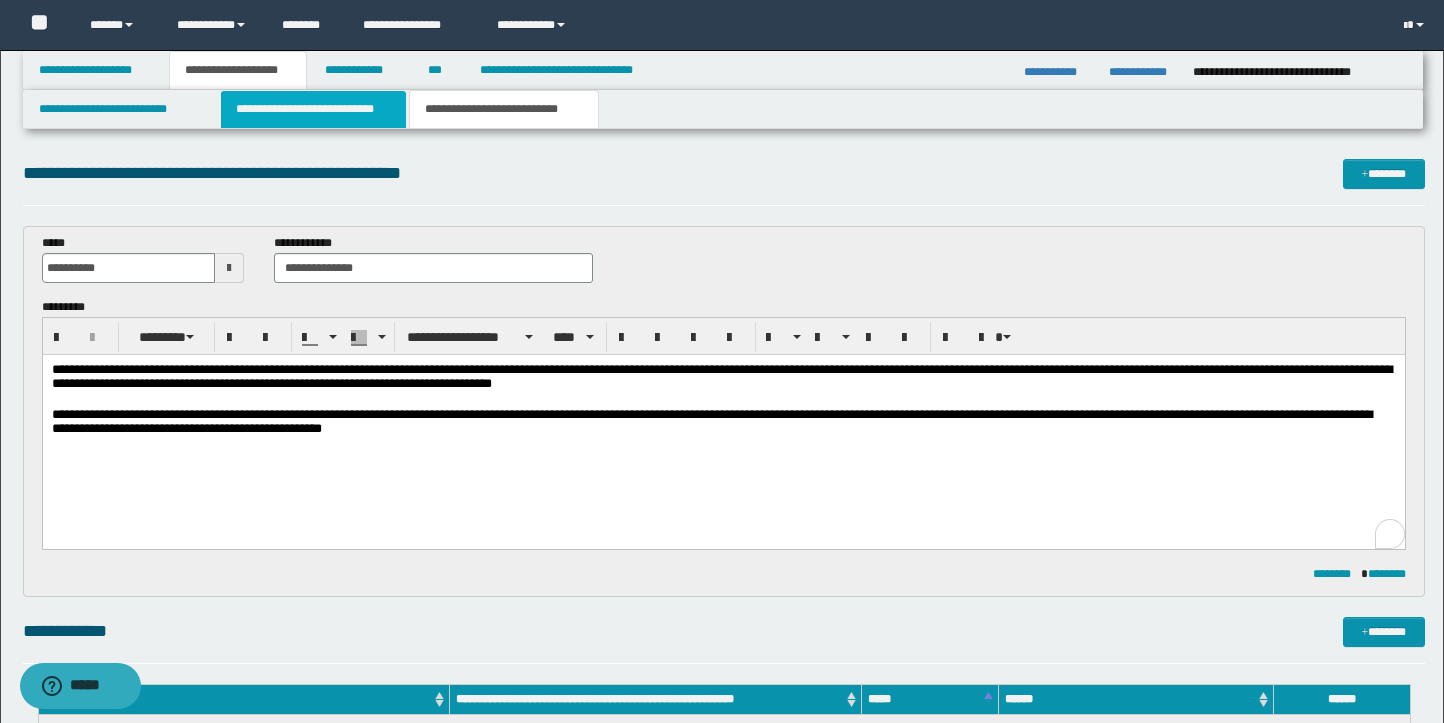 click on "**********" at bounding box center [314, 109] 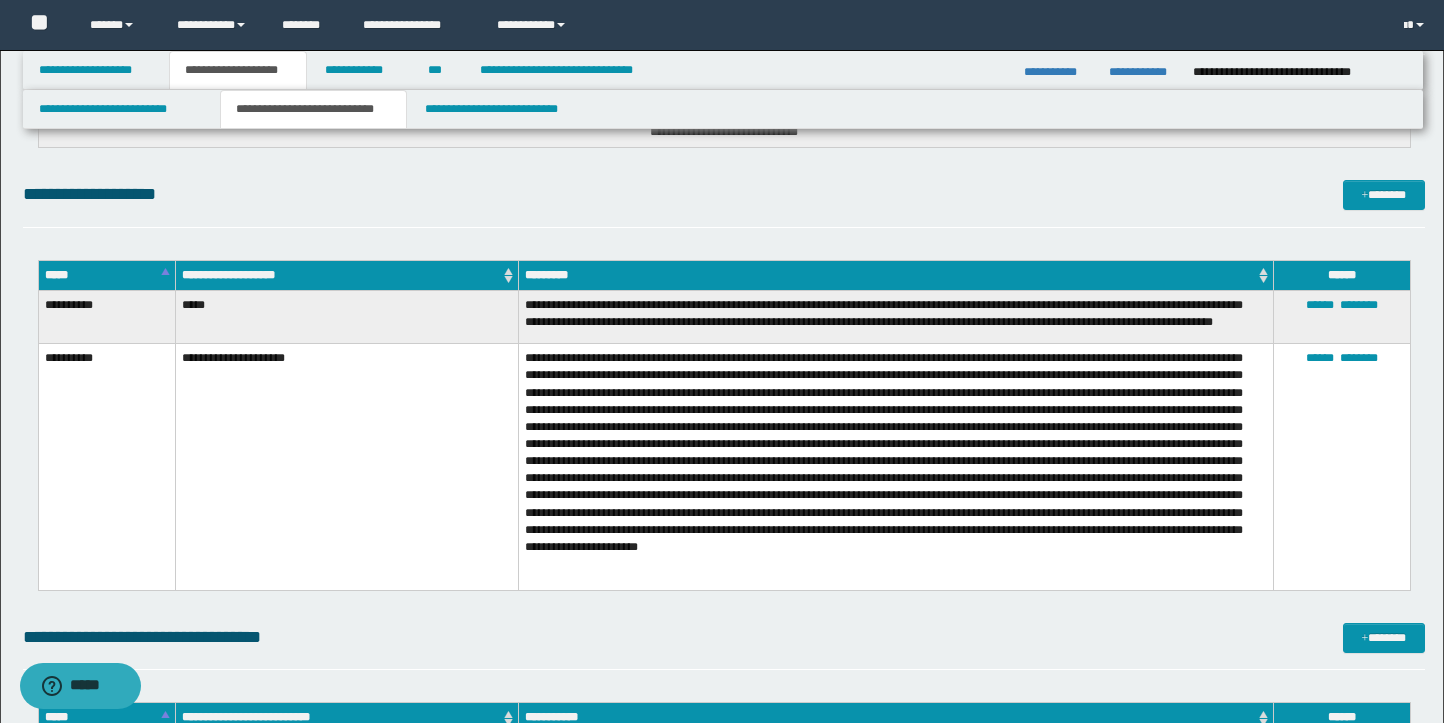 scroll, scrollTop: 831, scrollLeft: 0, axis: vertical 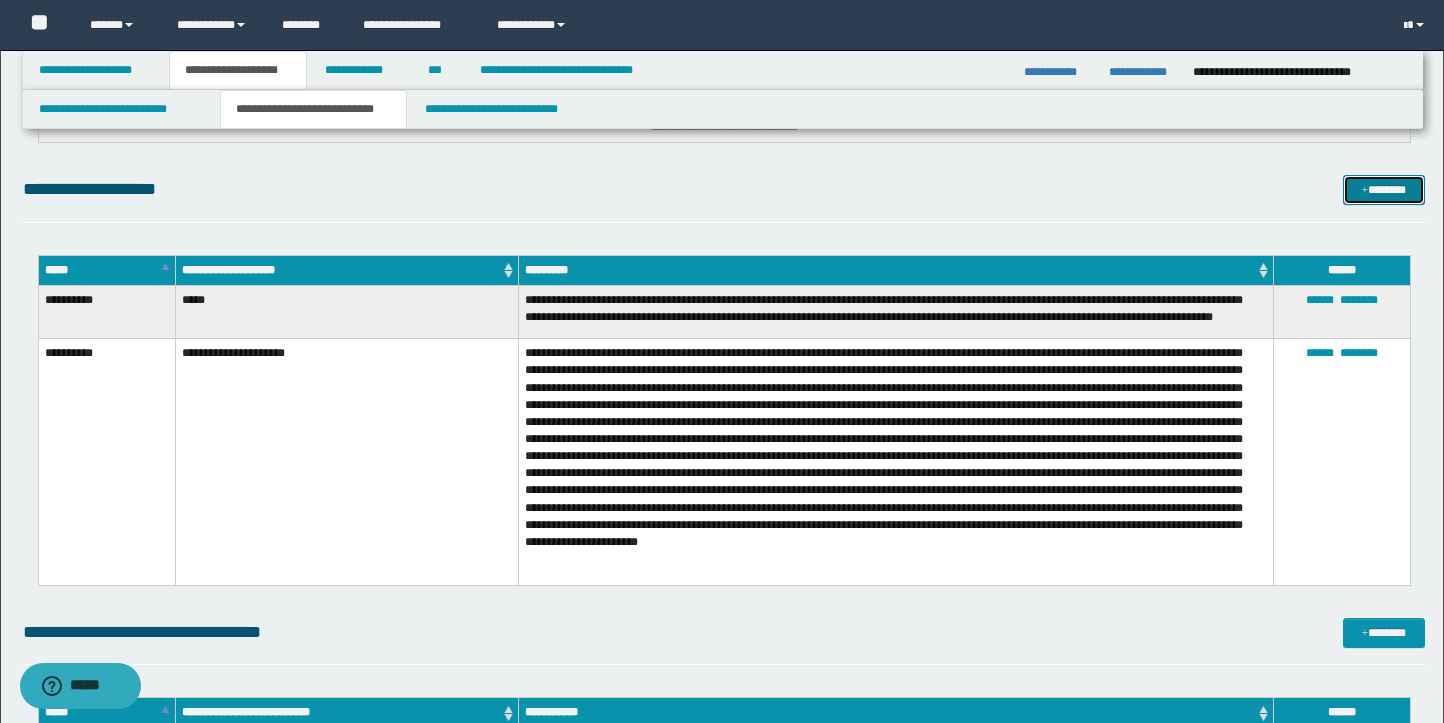 click on "*******" at bounding box center [1384, 190] 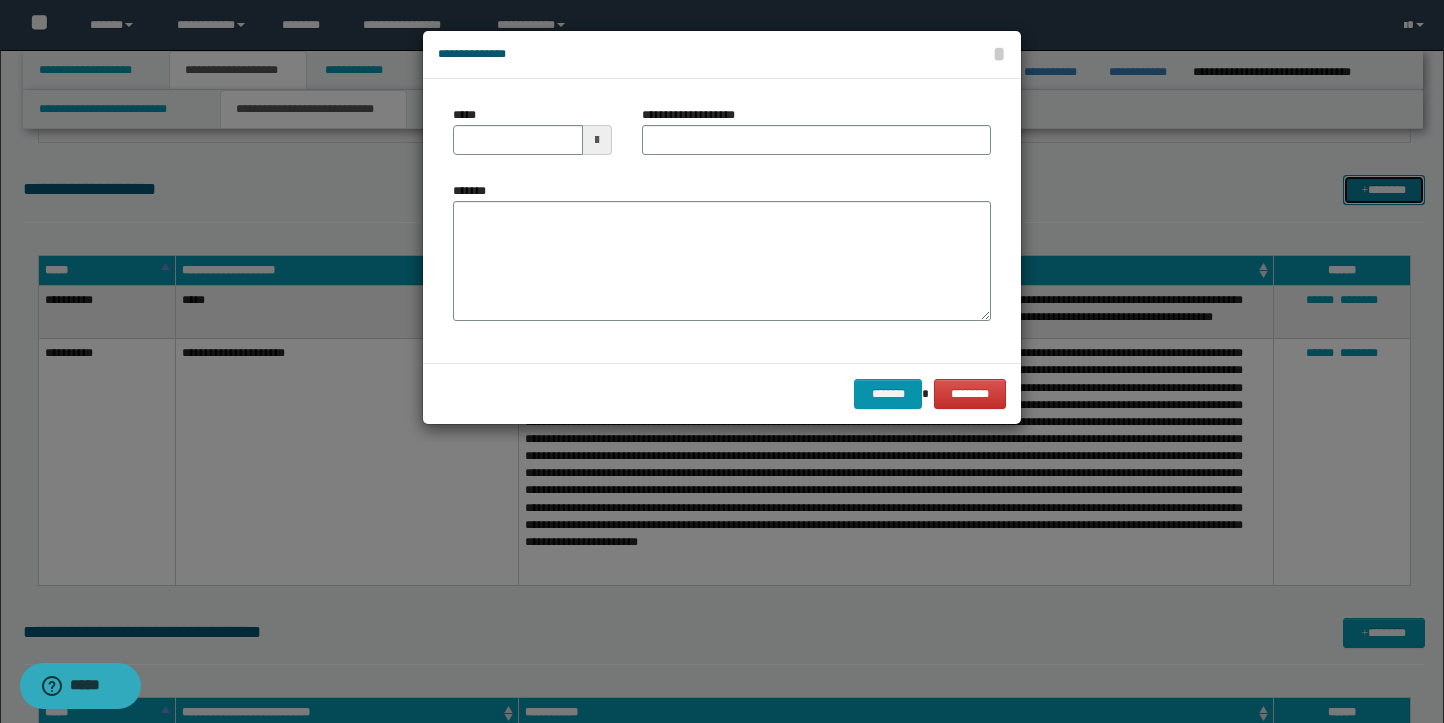 scroll, scrollTop: 0, scrollLeft: 0, axis: both 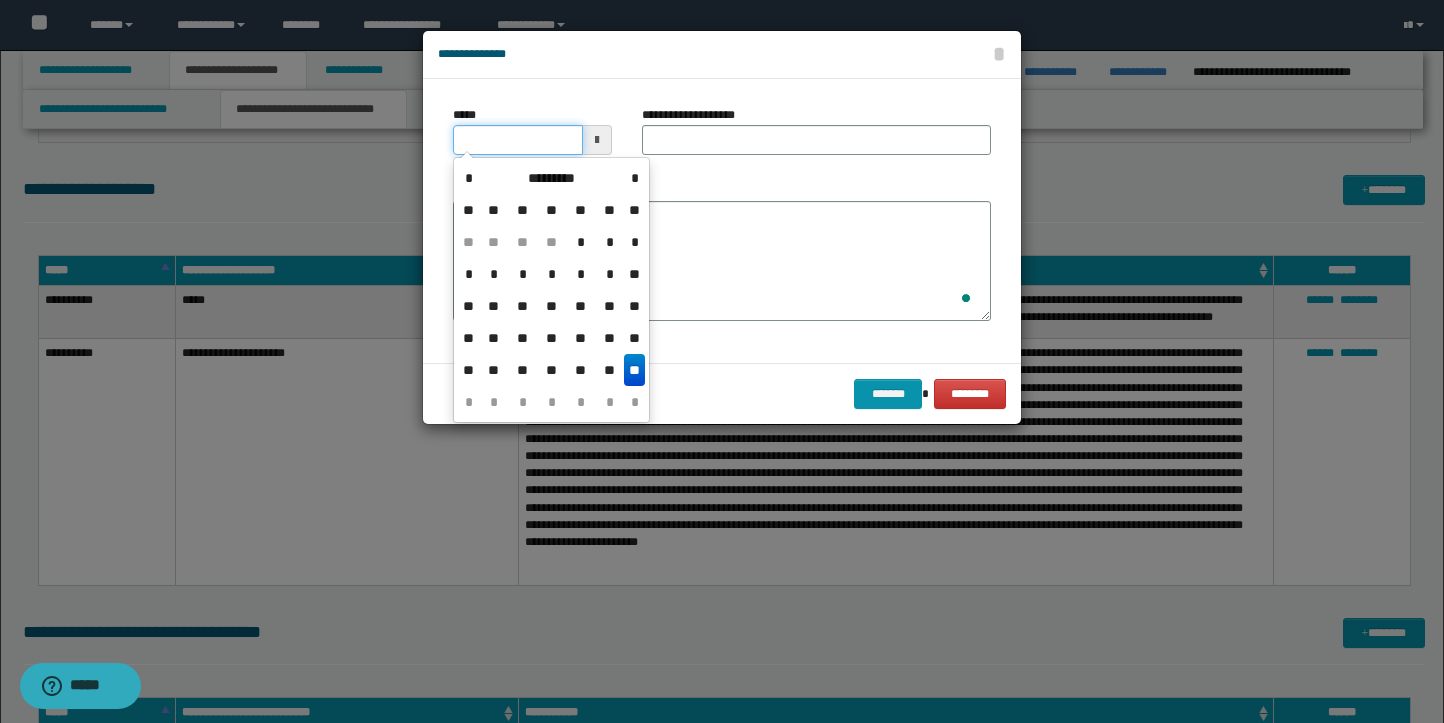 click on "*****" at bounding box center (518, 140) 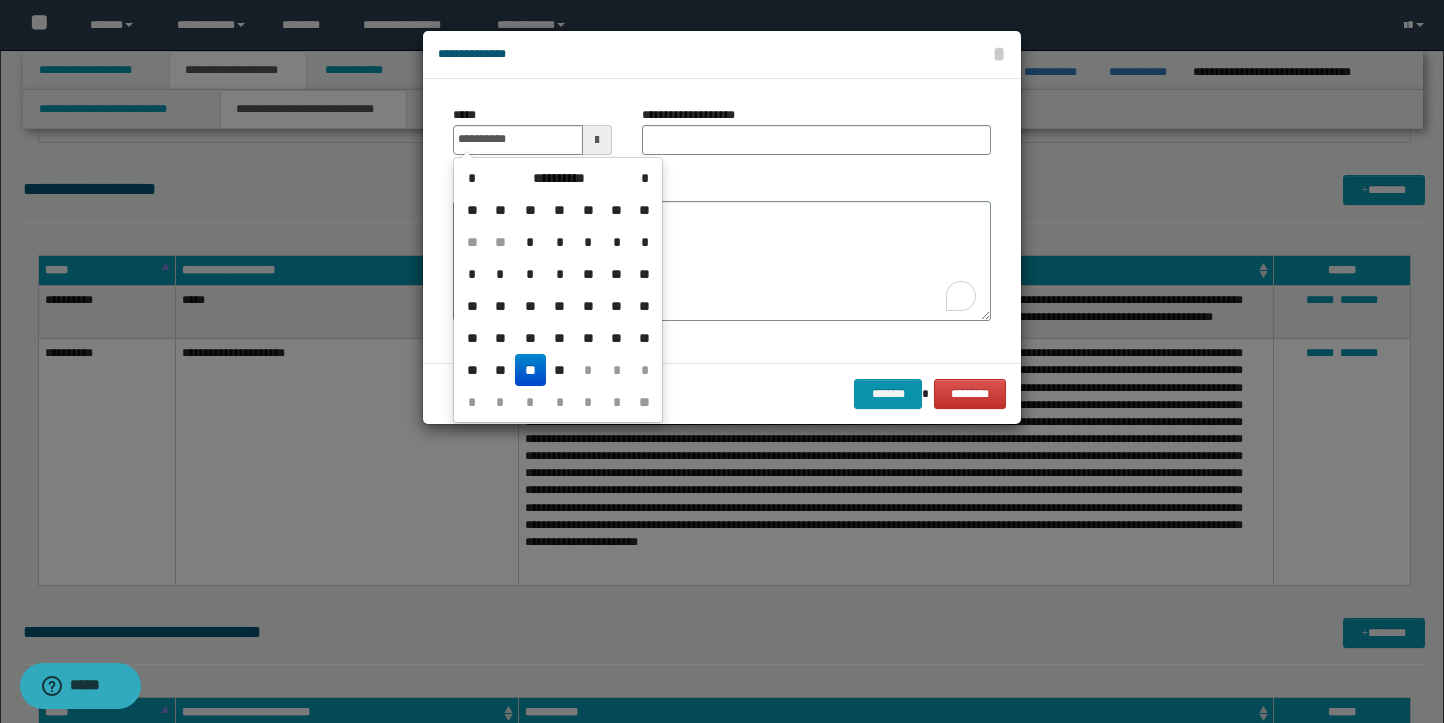 click on "**" at bounding box center (530, 370) 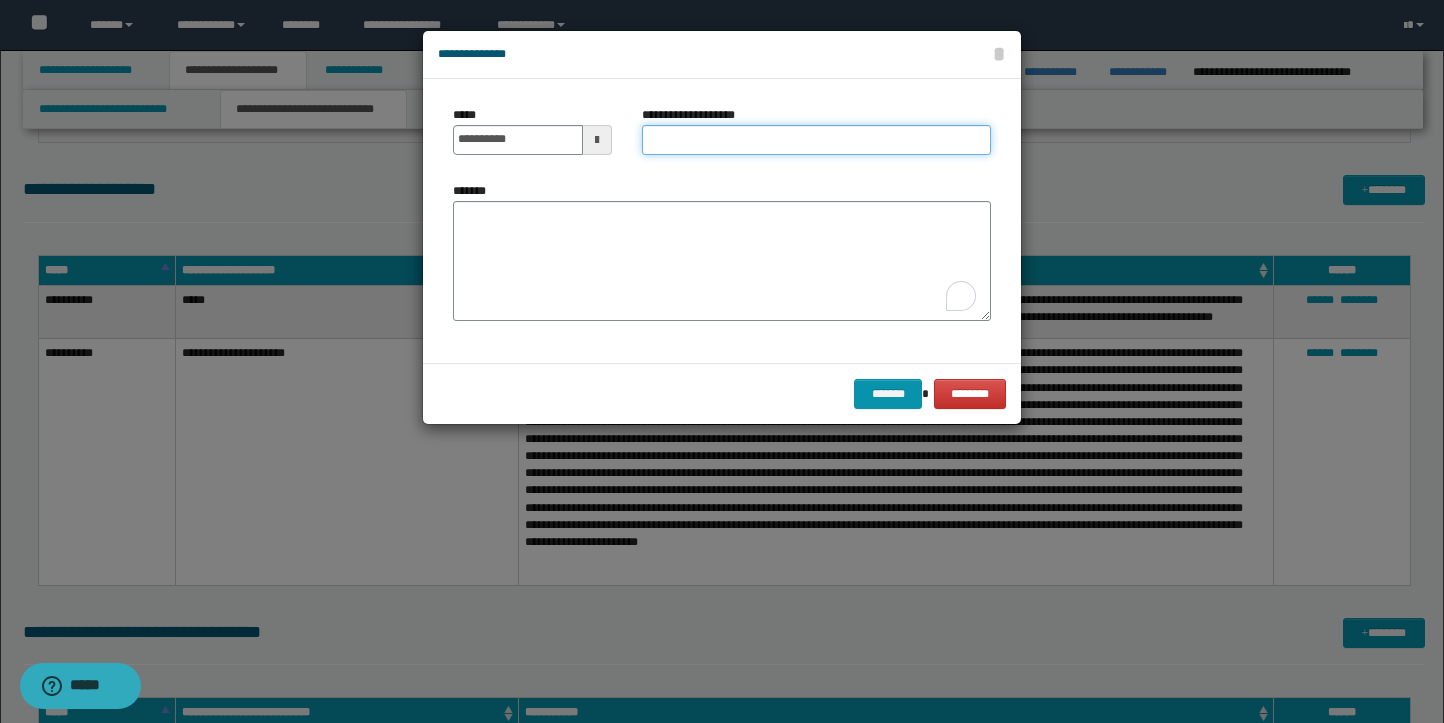 click on "**********" at bounding box center (816, 140) 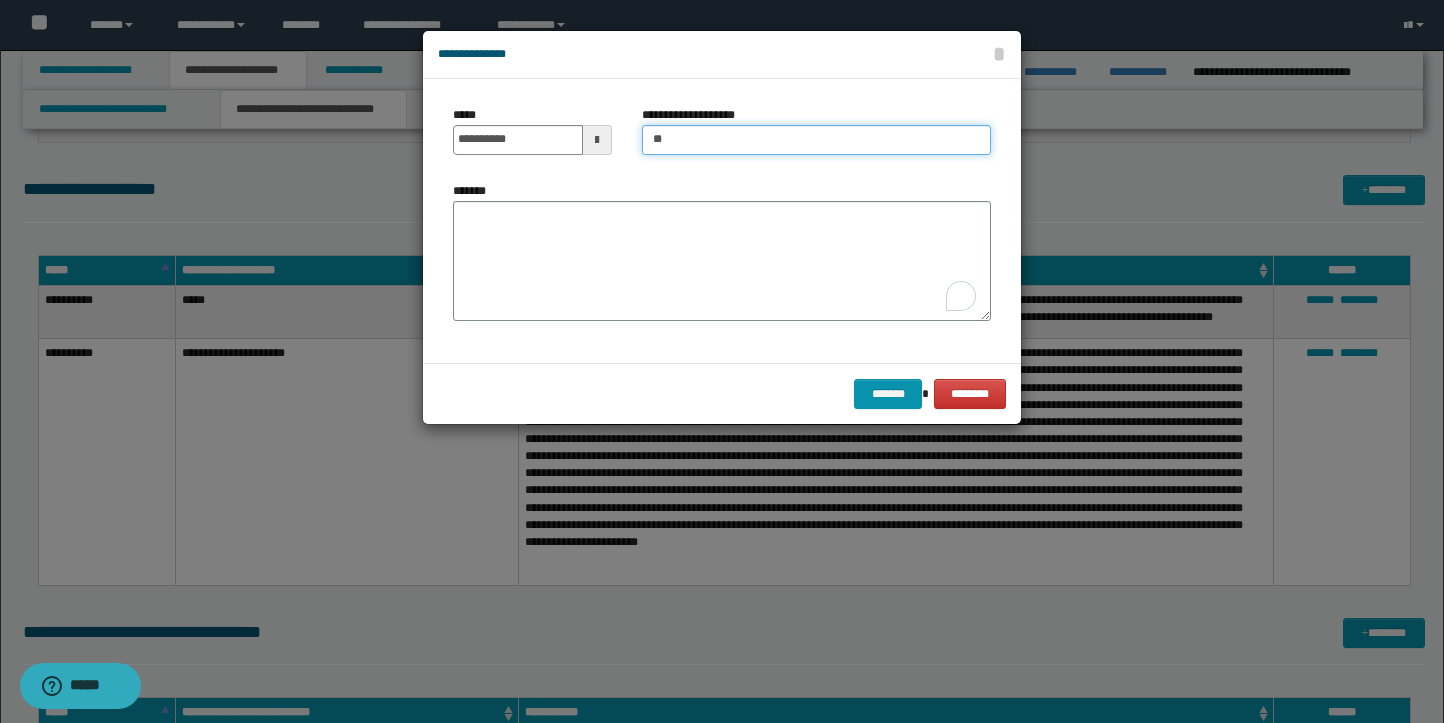 type on "*" 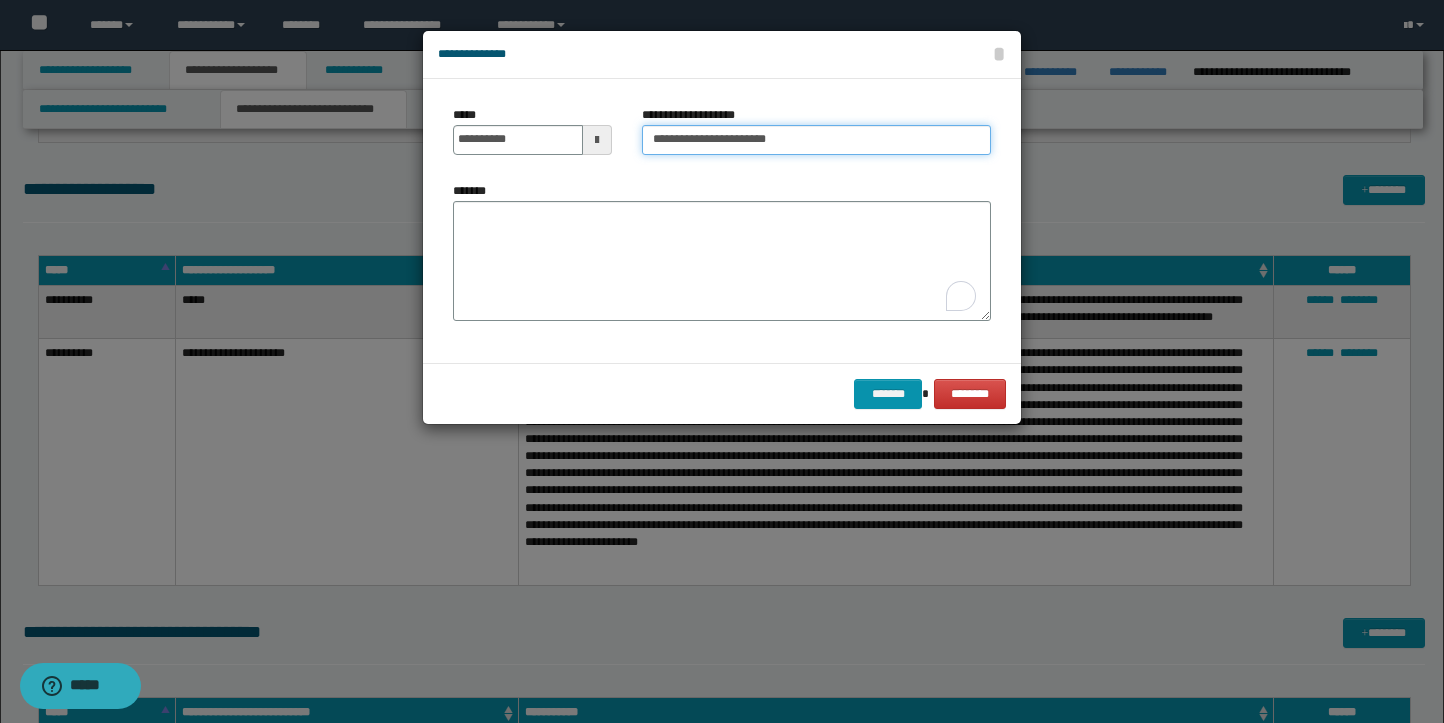 type on "**********" 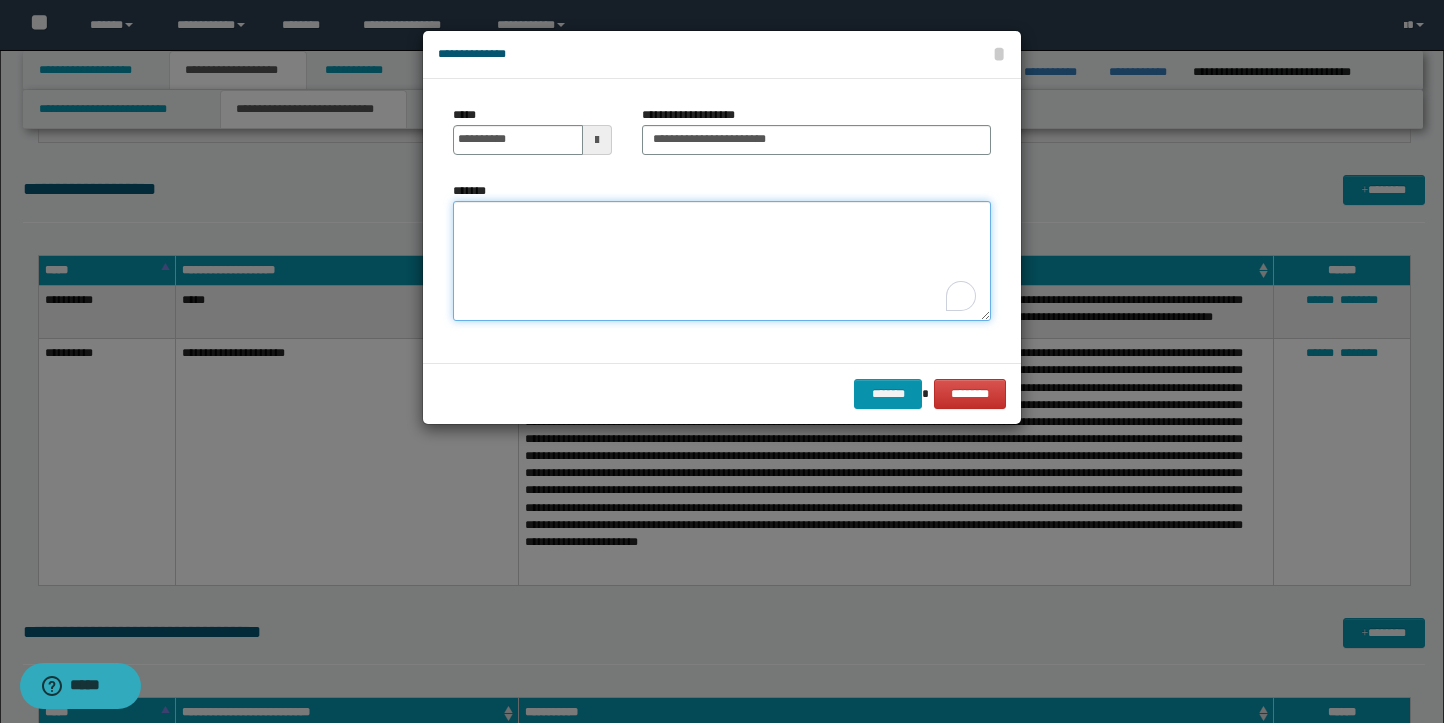 click on "*******" at bounding box center (722, 261) 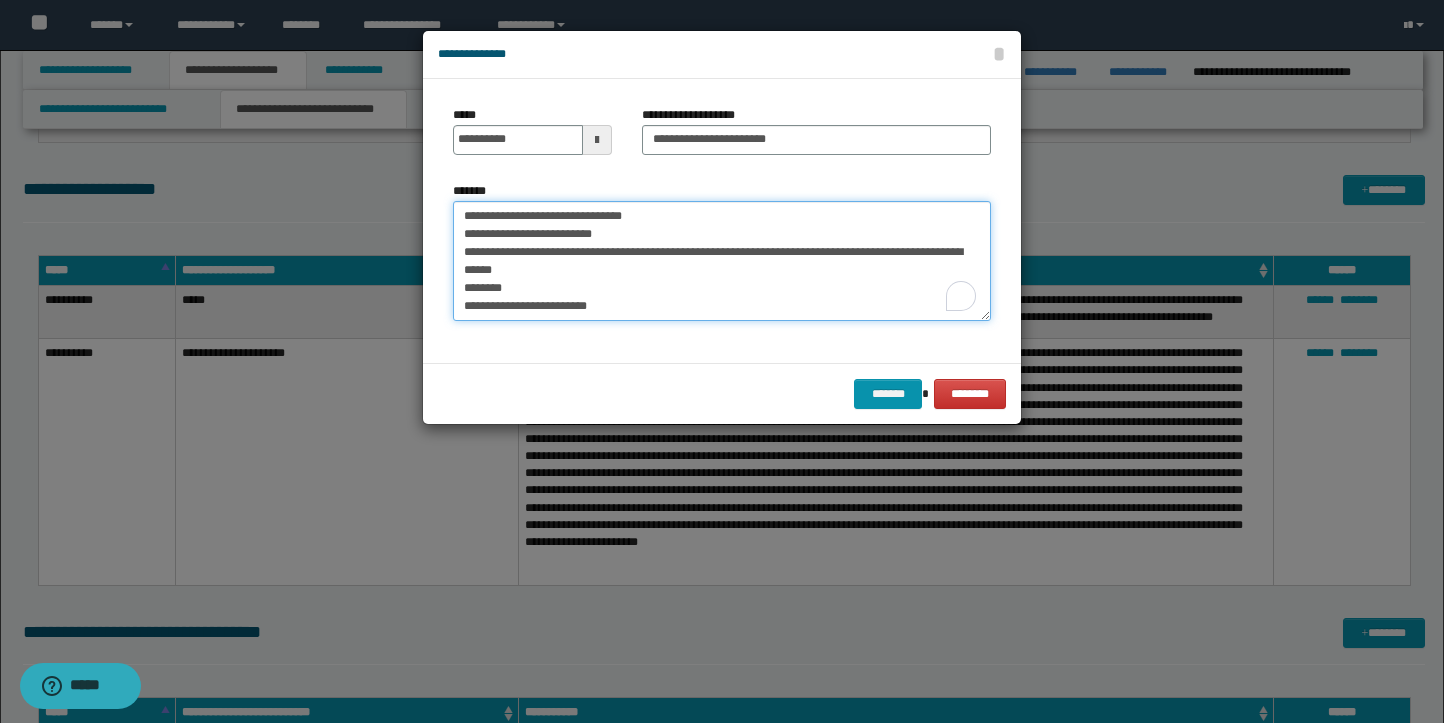 scroll, scrollTop: 101, scrollLeft: 0, axis: vertical 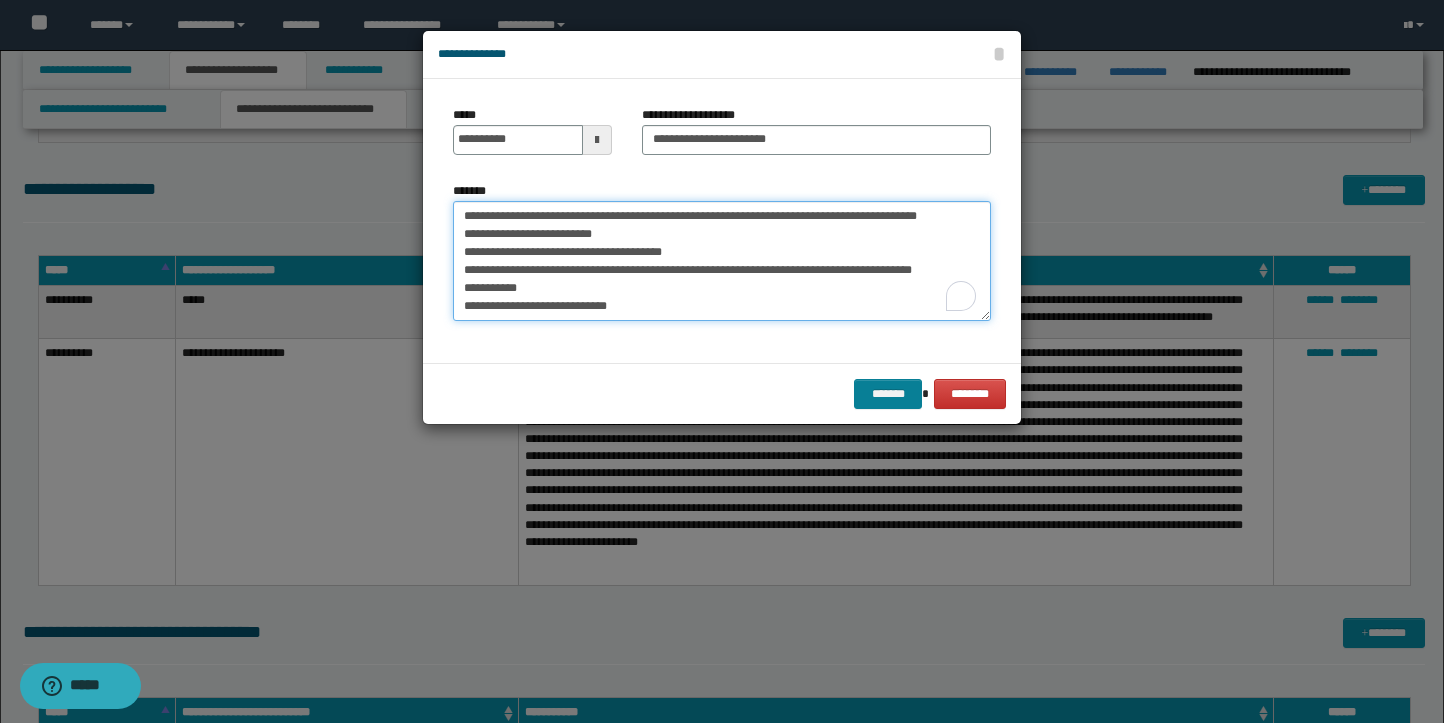 type on "**********" 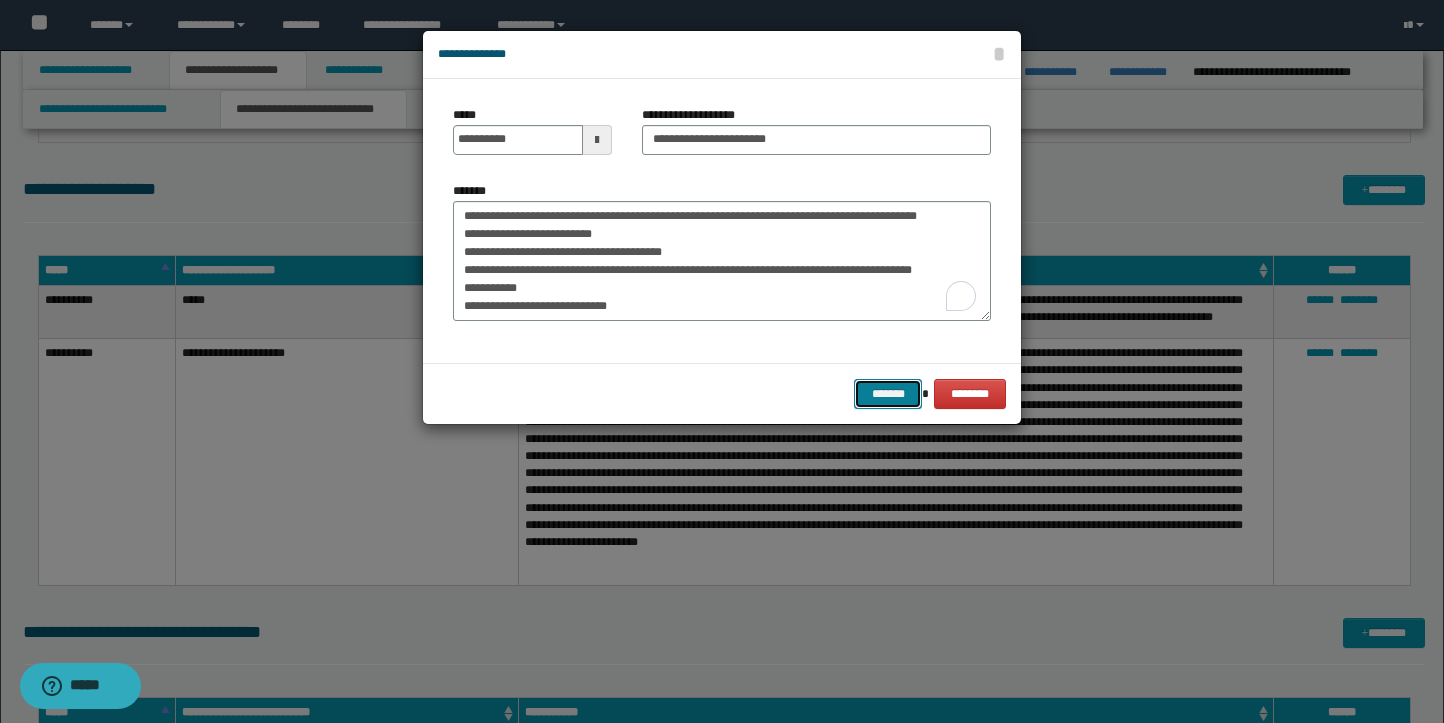 click on "*******" at bounding box center (888, 394) 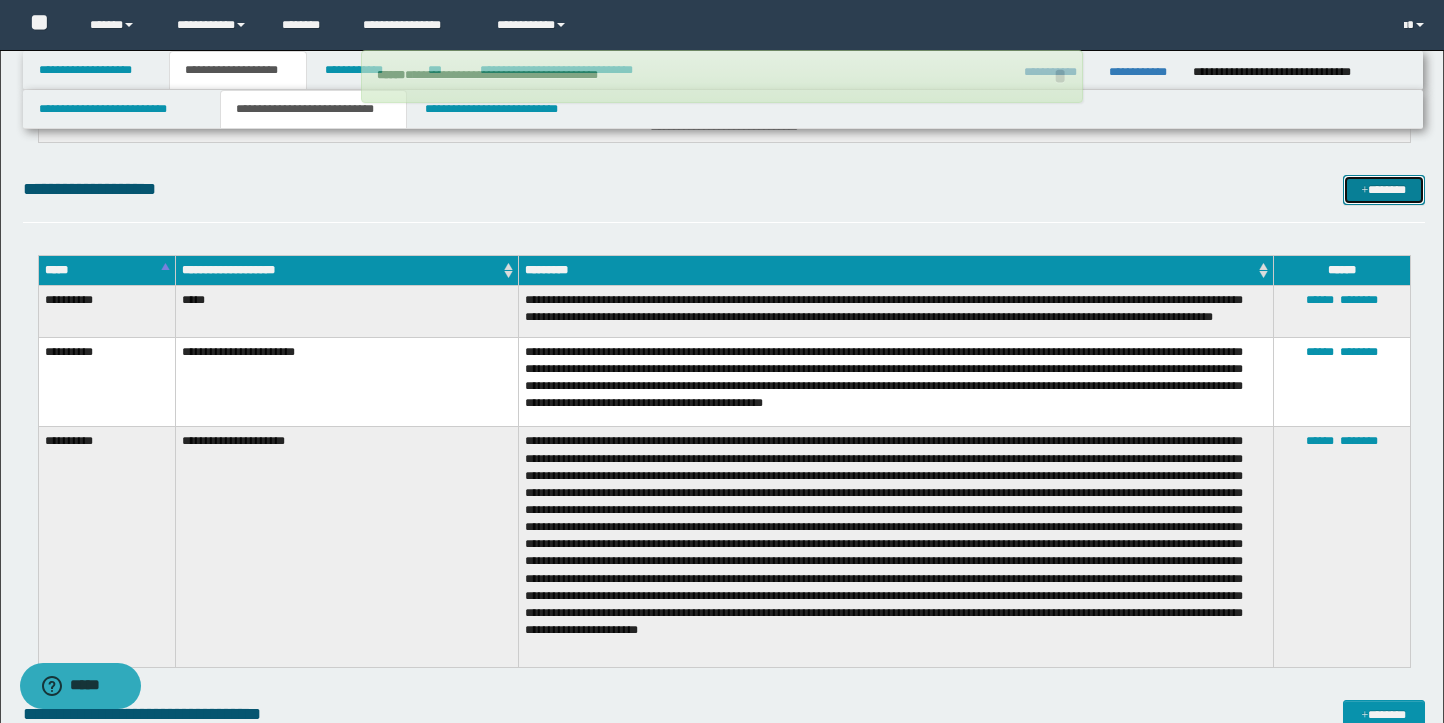 scroll, scrollTop: 0, scrollLeft: 0, axis: both 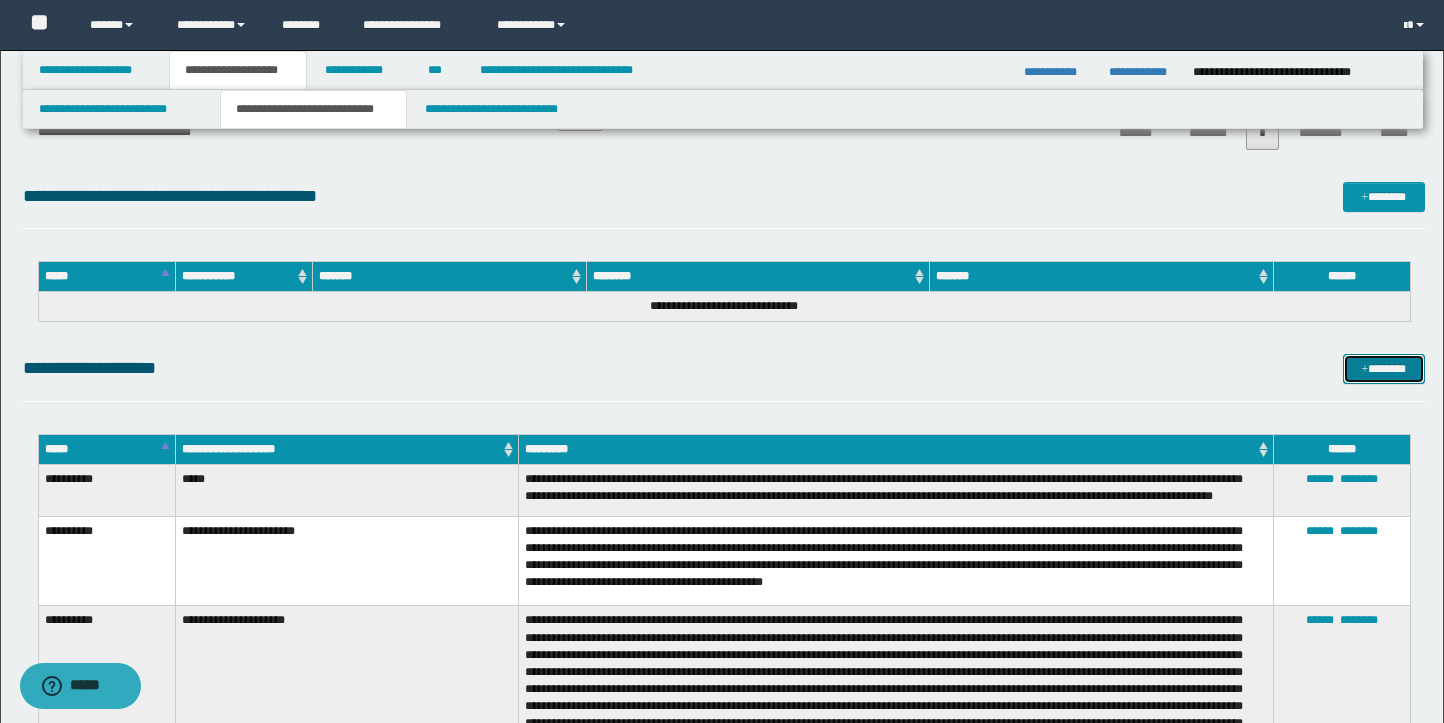 drag, startPoint x: 1379, startPoint y: 370, endPoint x: 1317, endPoint y: 364, distance: 62.289646 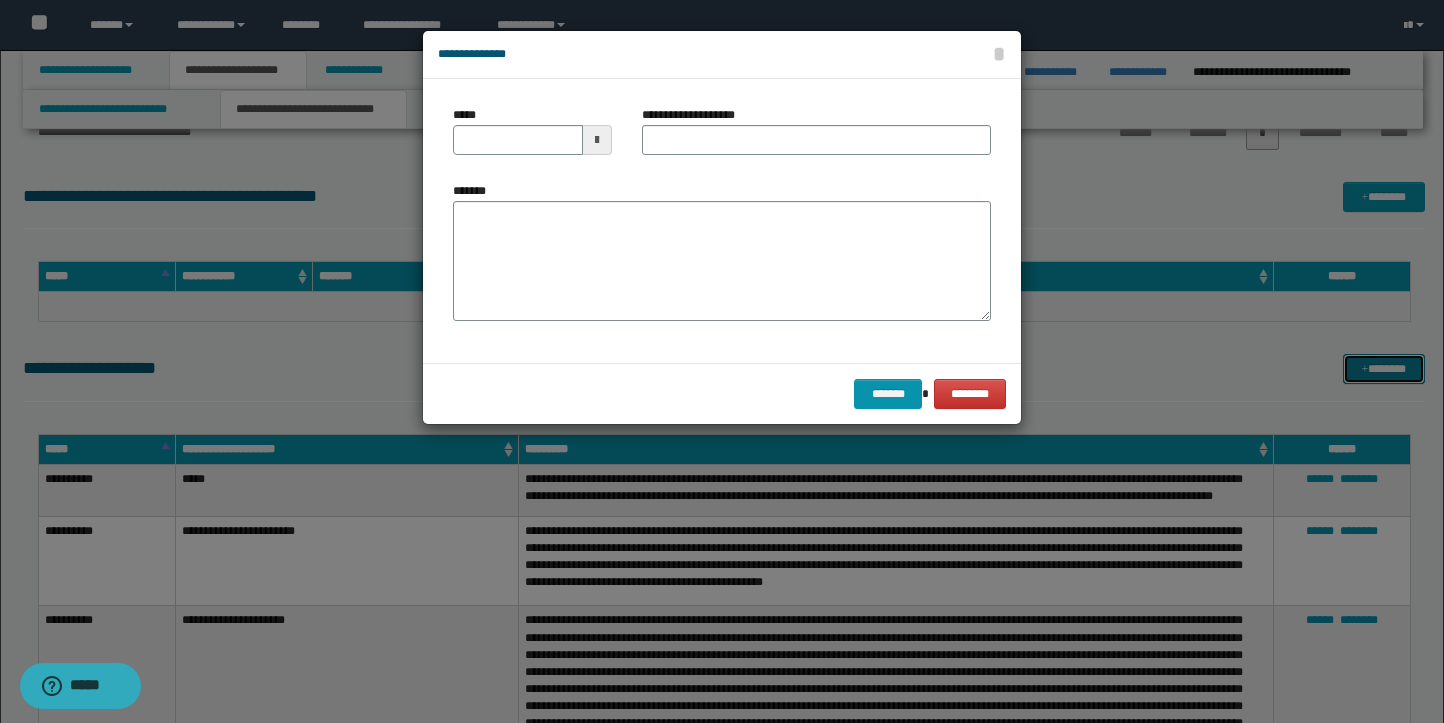 scroll, scrollTop: 0, scrollLeft: 0, axis: both 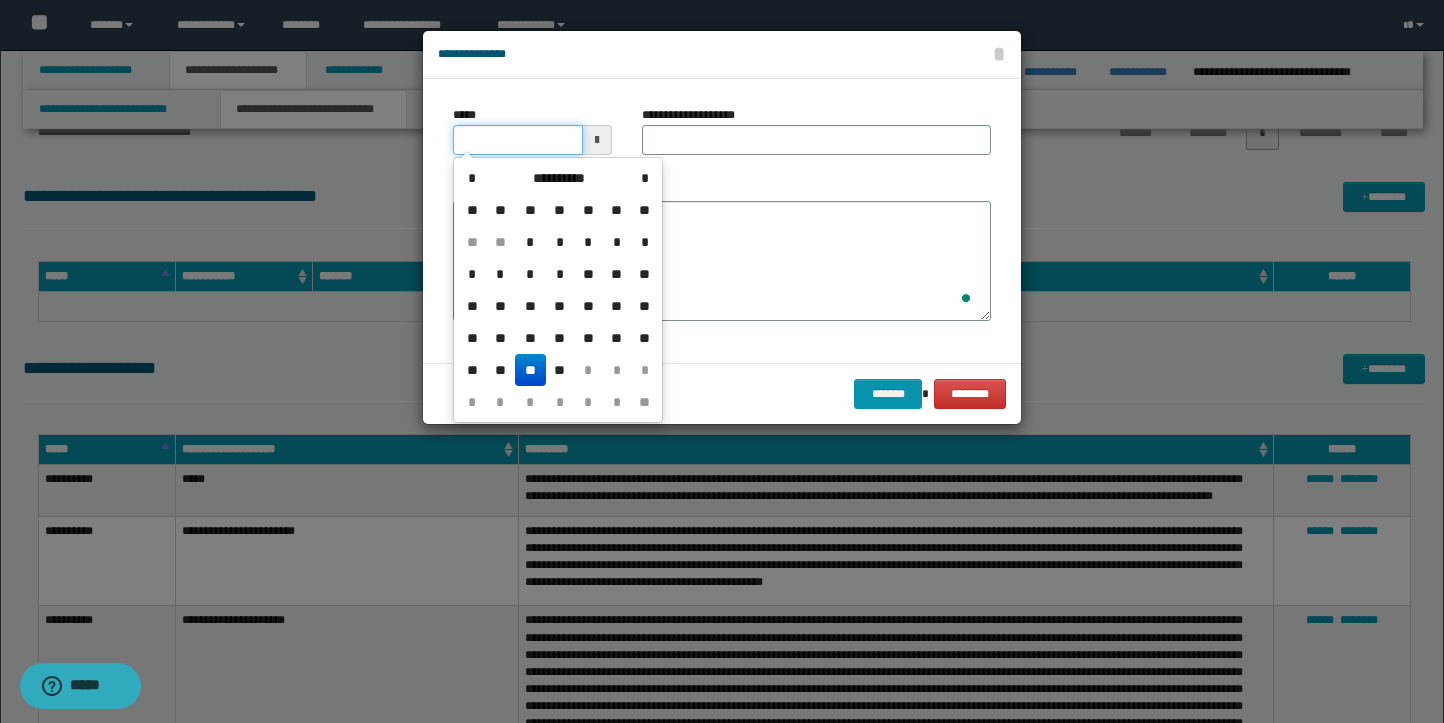 click on "*****" at bounding box center (518, 140) 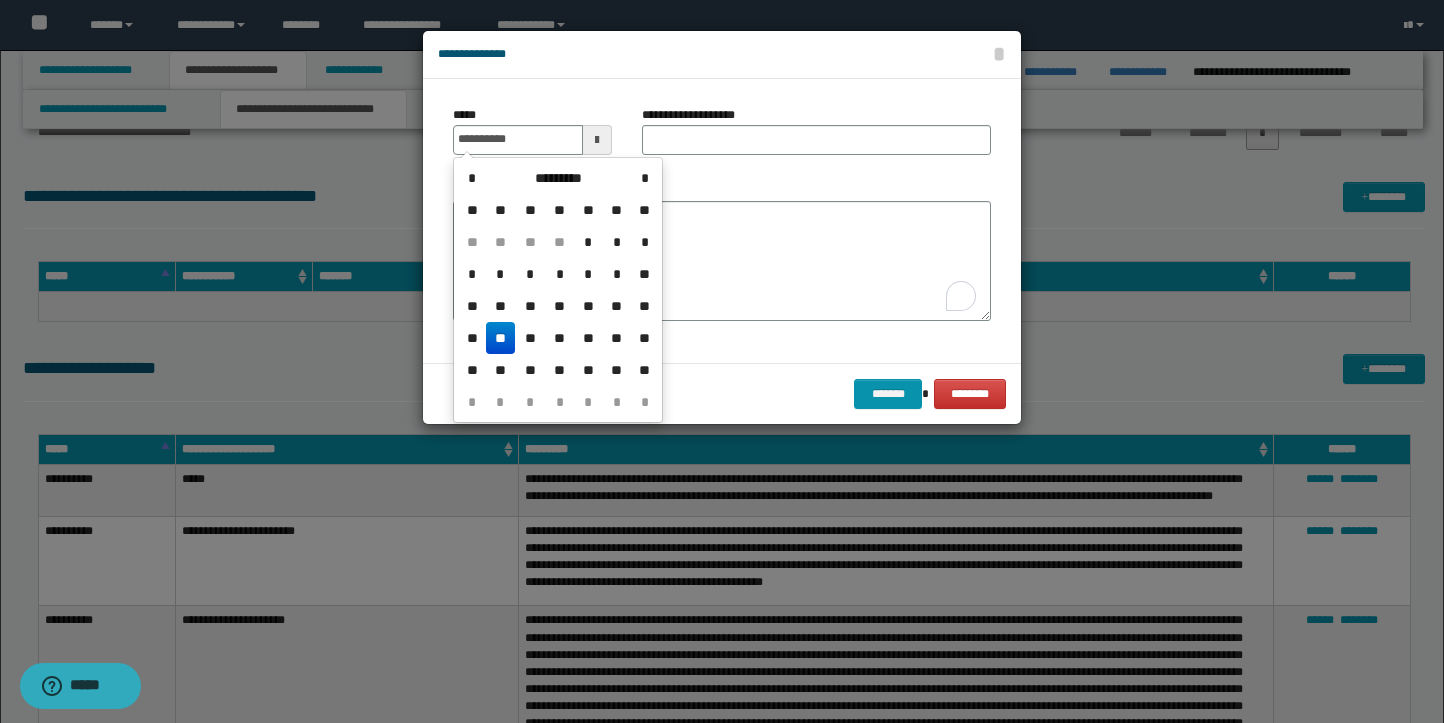drag, startPoint x: 502, startPoint y: 338, endPoint x: 536, endPoint y: 307, distance: 46.010868 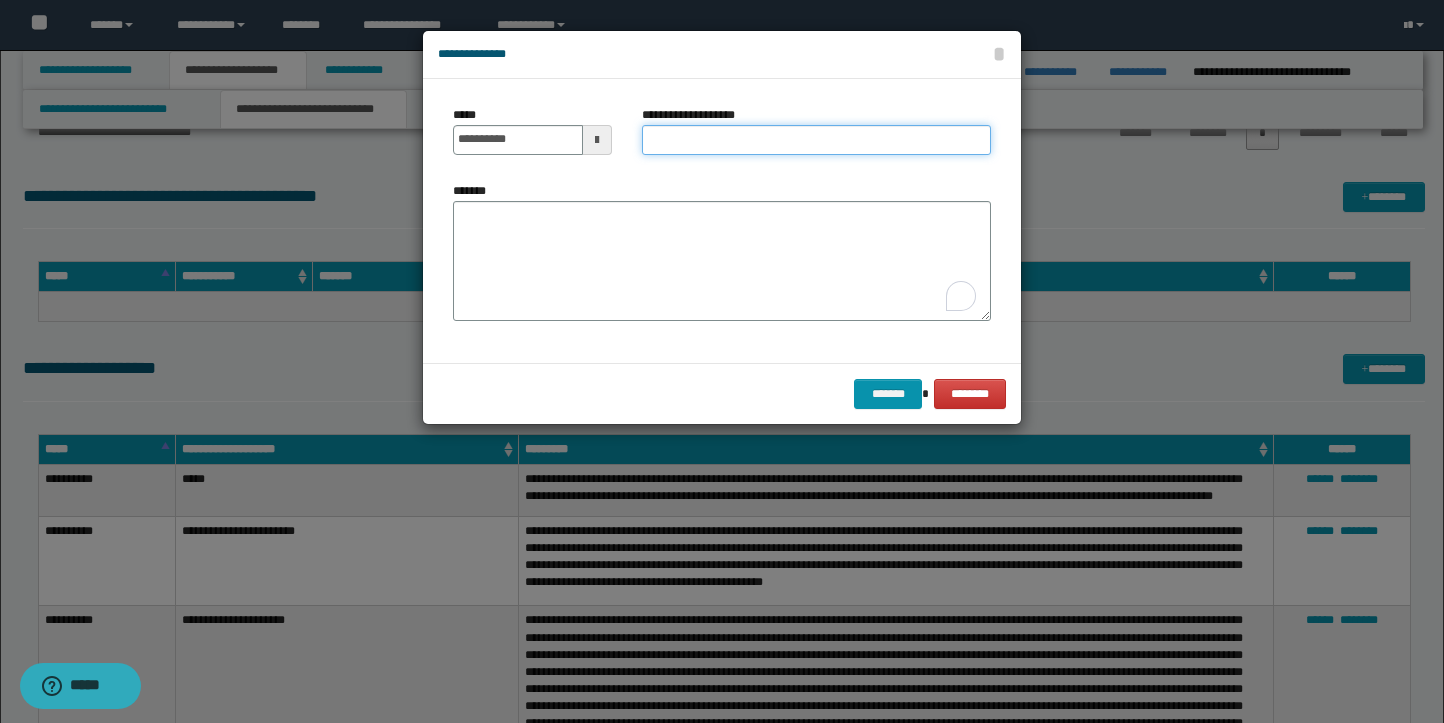 click on "**********" at bounding box center [816, 140] 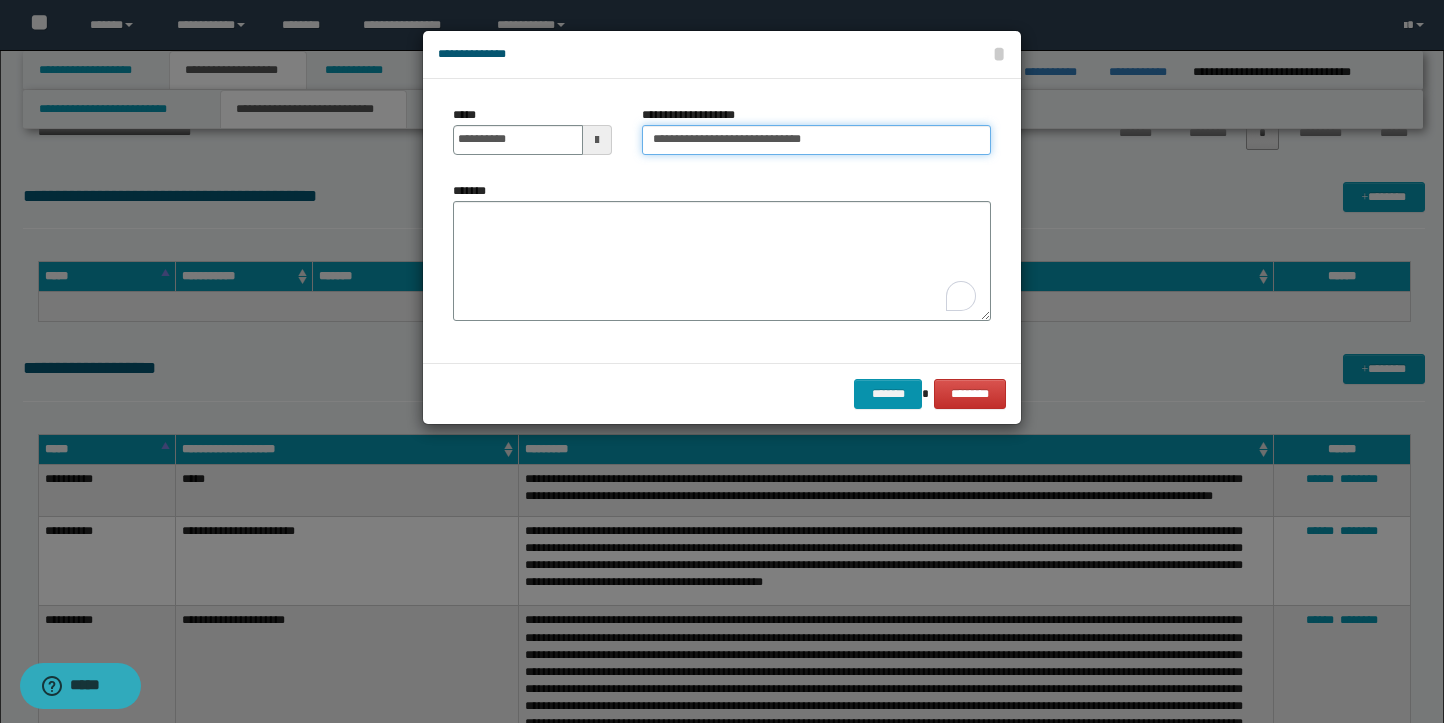 type on "**********" 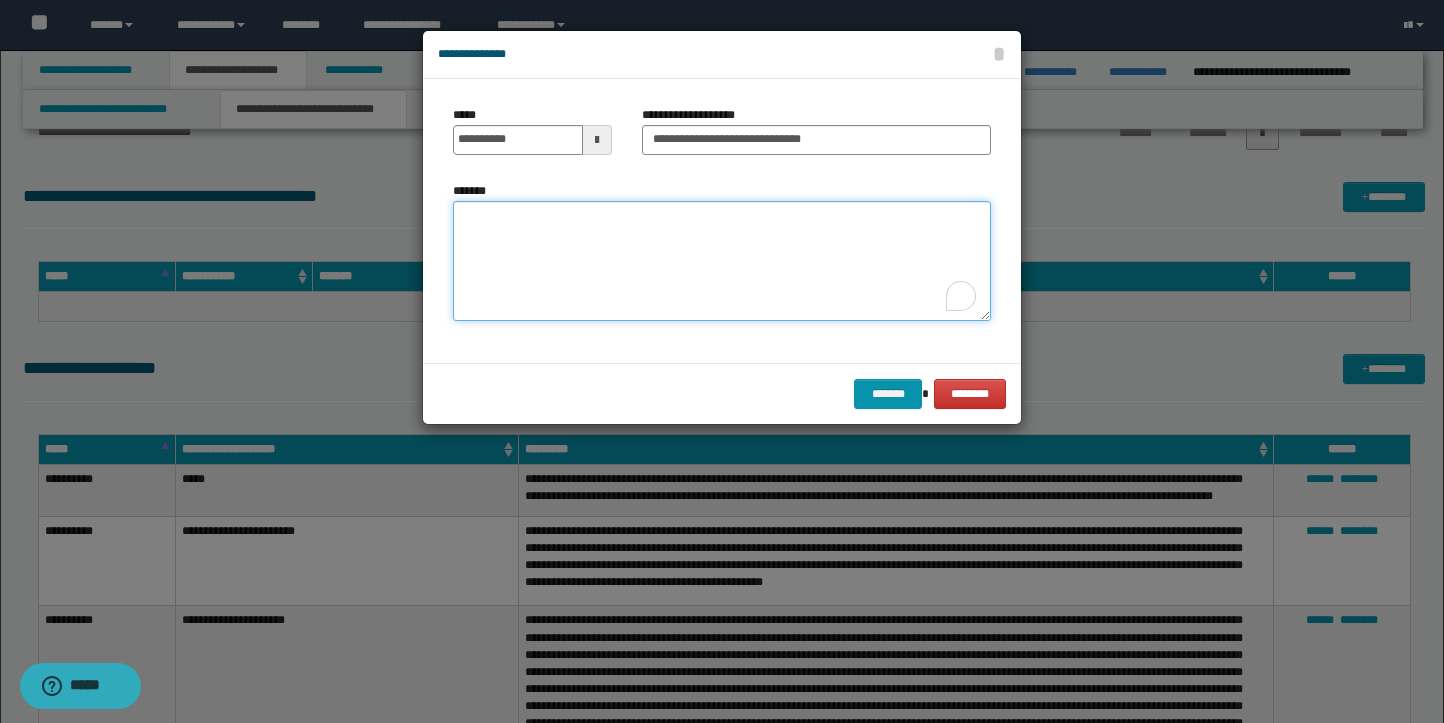 click on "*******" at bounding box center [722, 261] 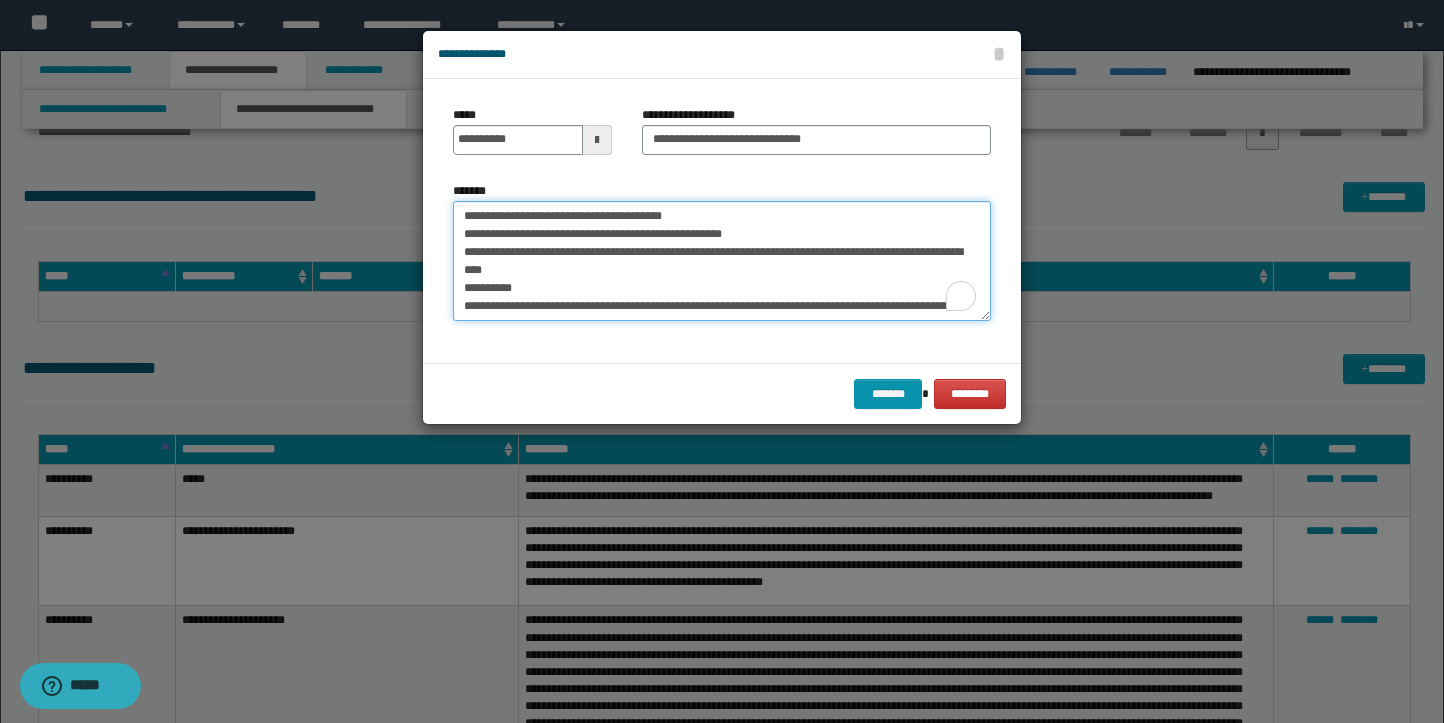scroll, scrollTop: 245, scrollLeft: 0, axis: vertical 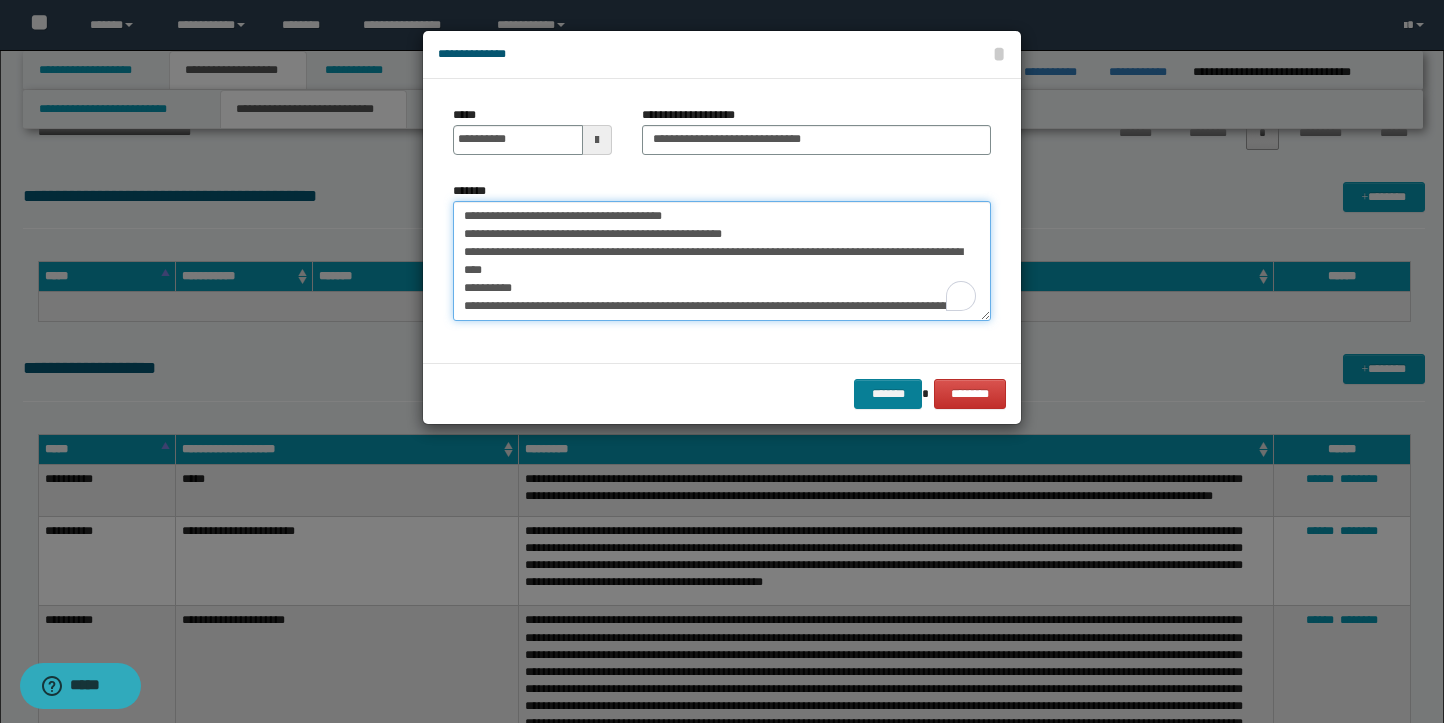 type on "**********" 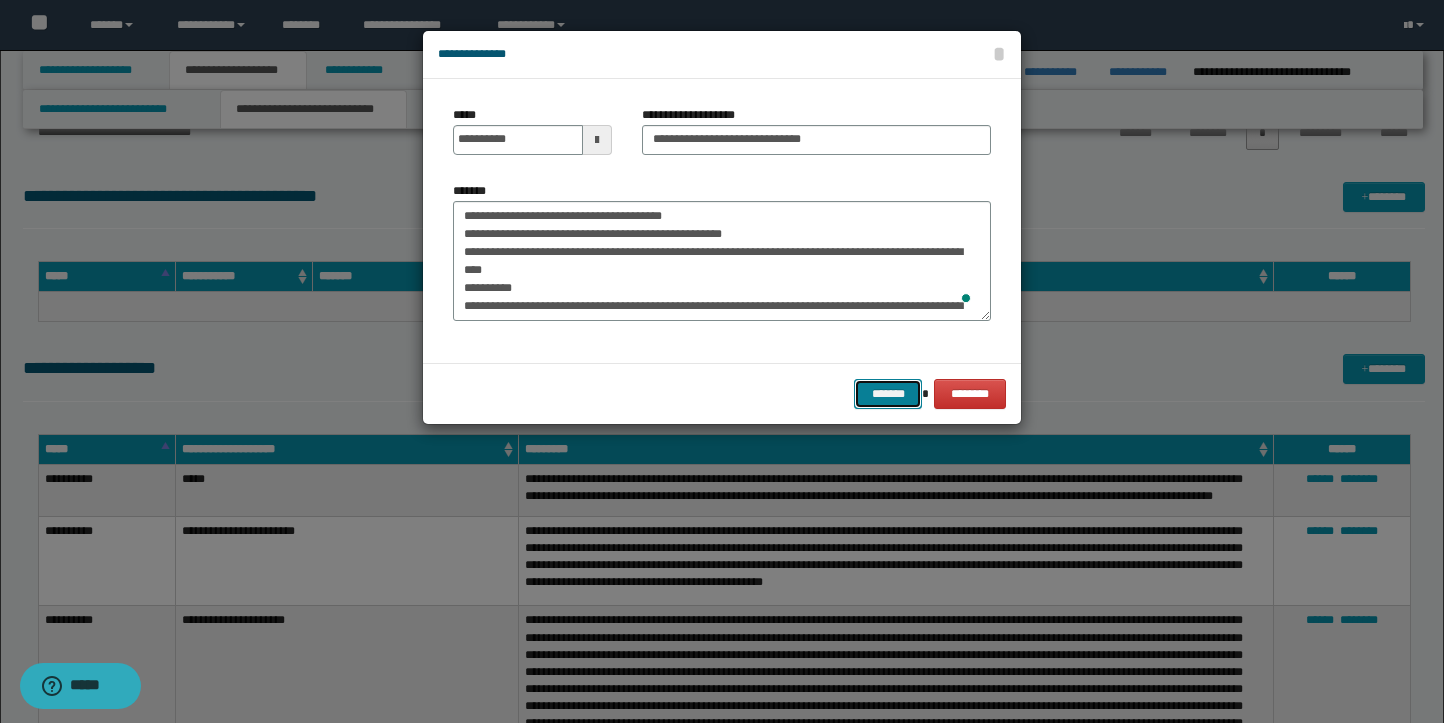 click on "*******" at bounding box center [888, 394] 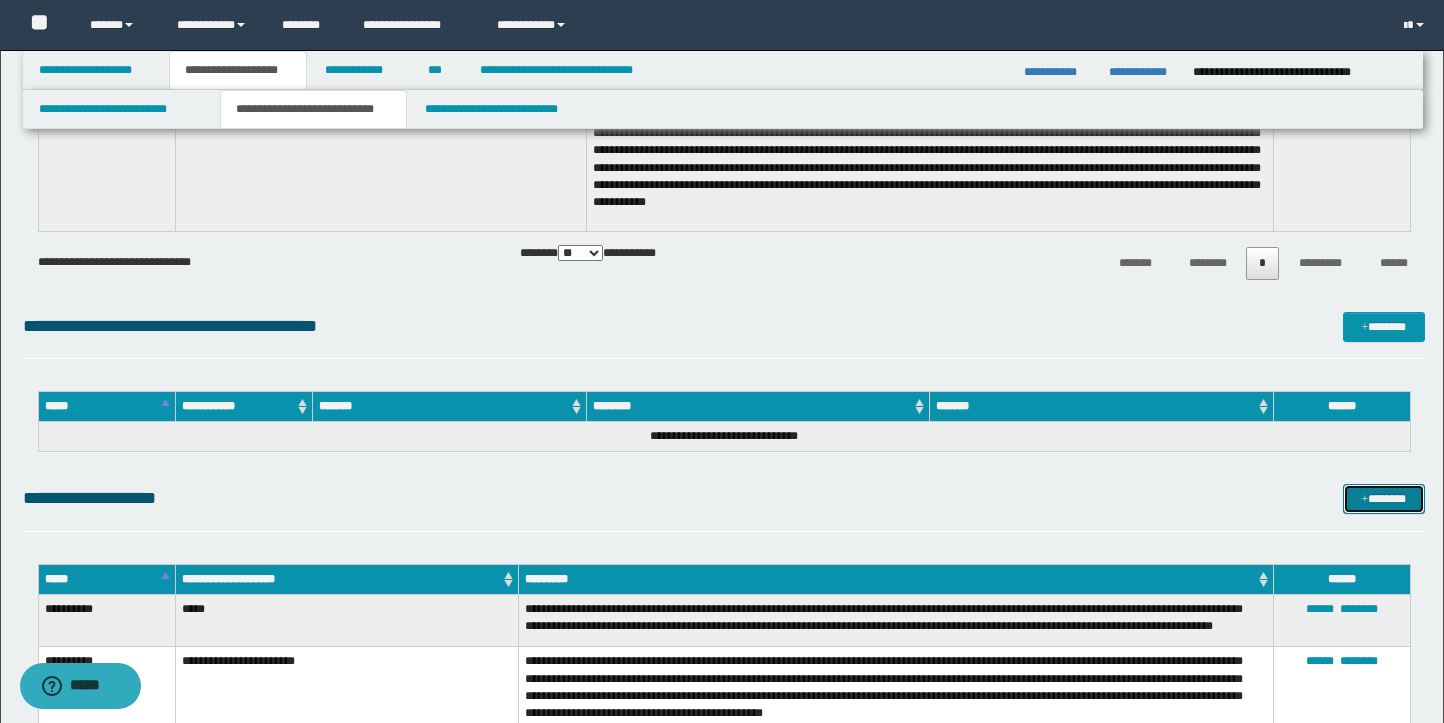scroll, scrollTop: 518, scrollLeft: 0, axis: vertical 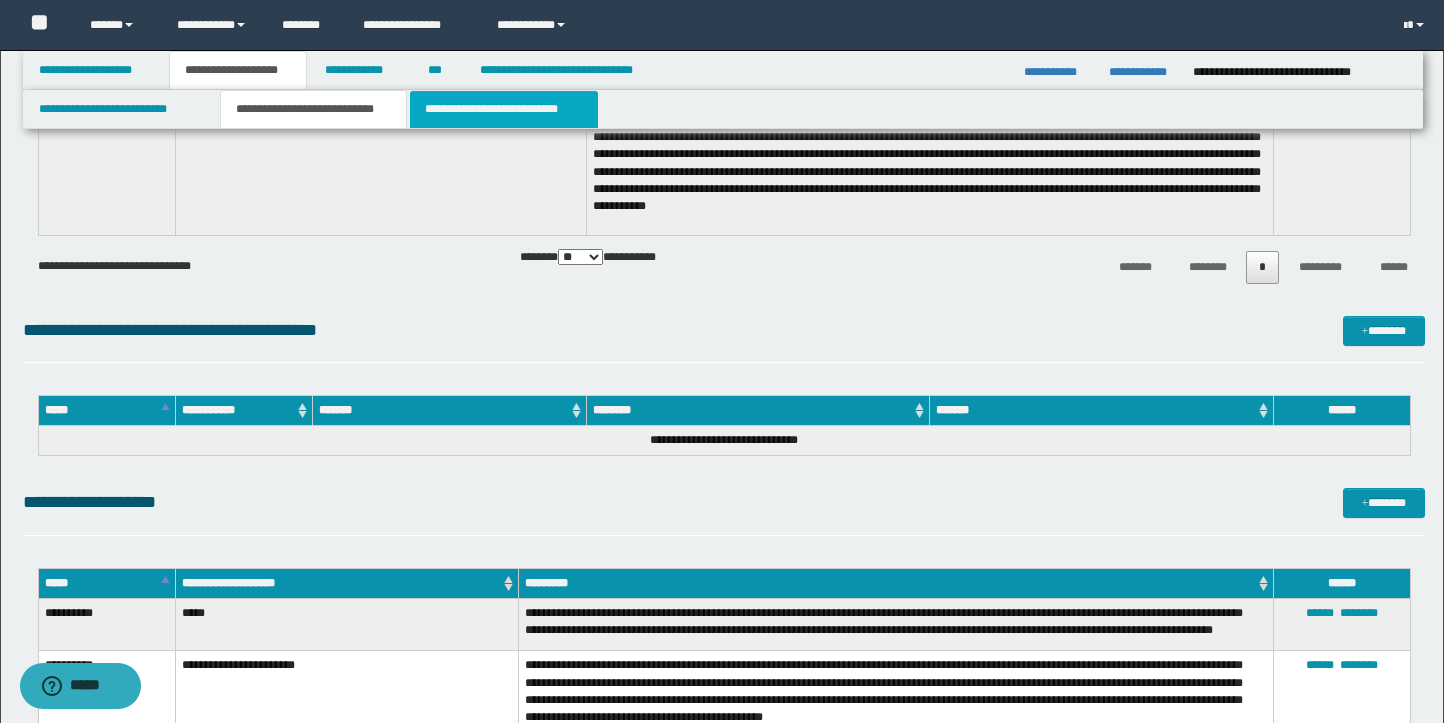 click on "**********" at bounding box center [504, 109] 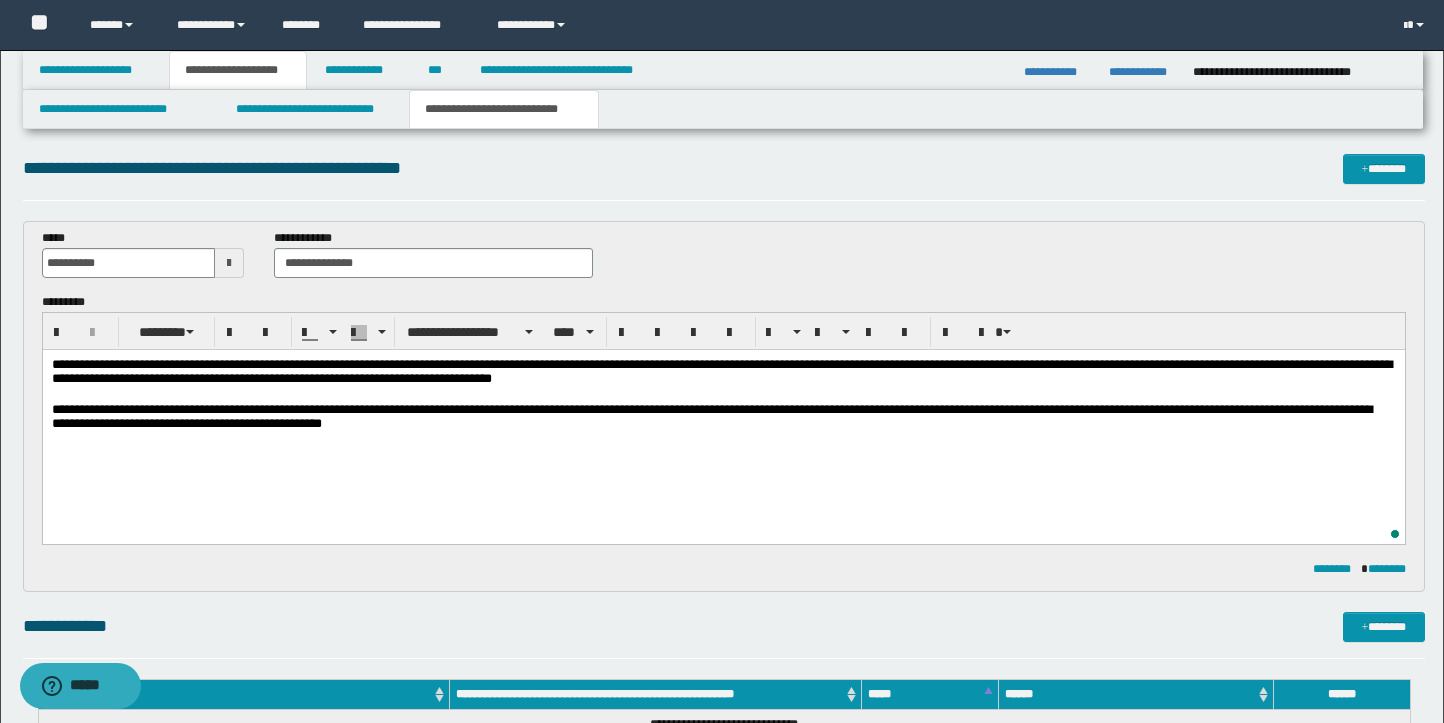 scroll, scrollTop: 0, scrollLeft: 0, axis: both 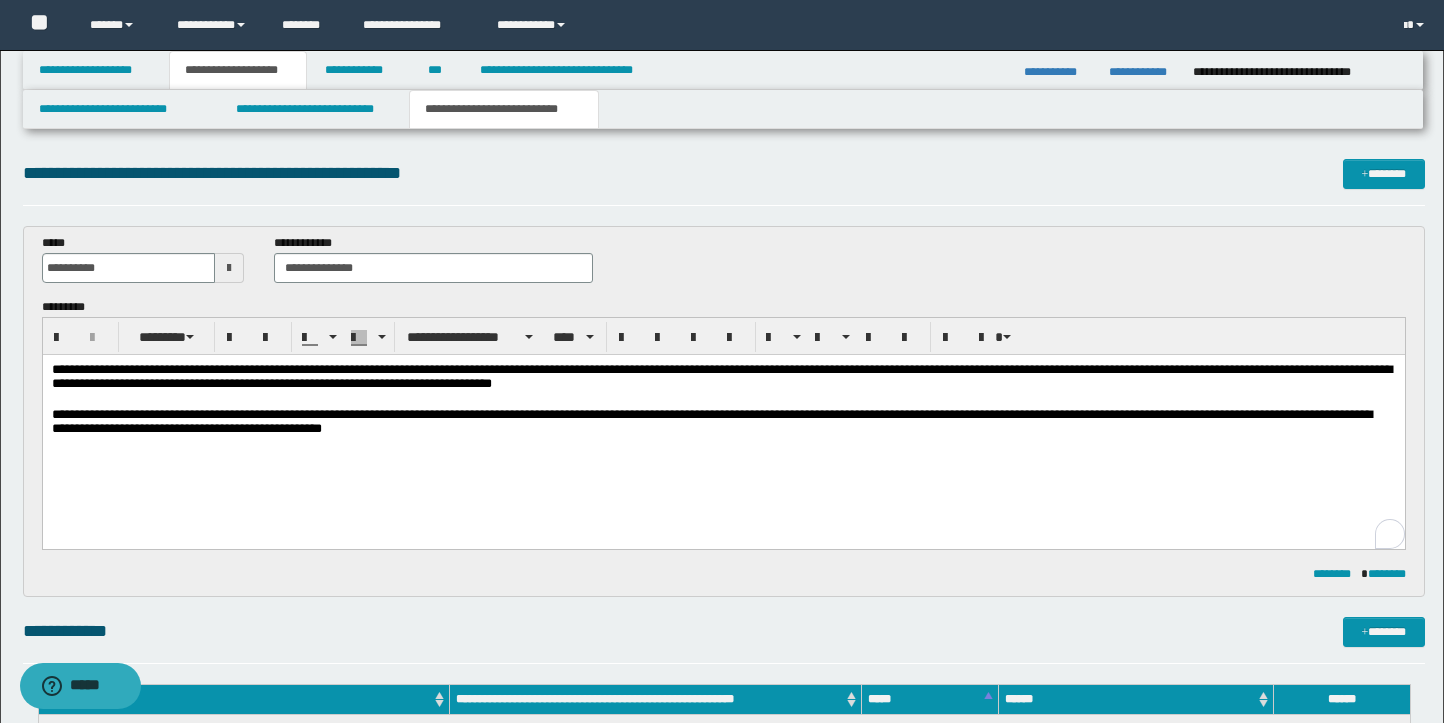 click on "**********" at bounding box center (723, 422) 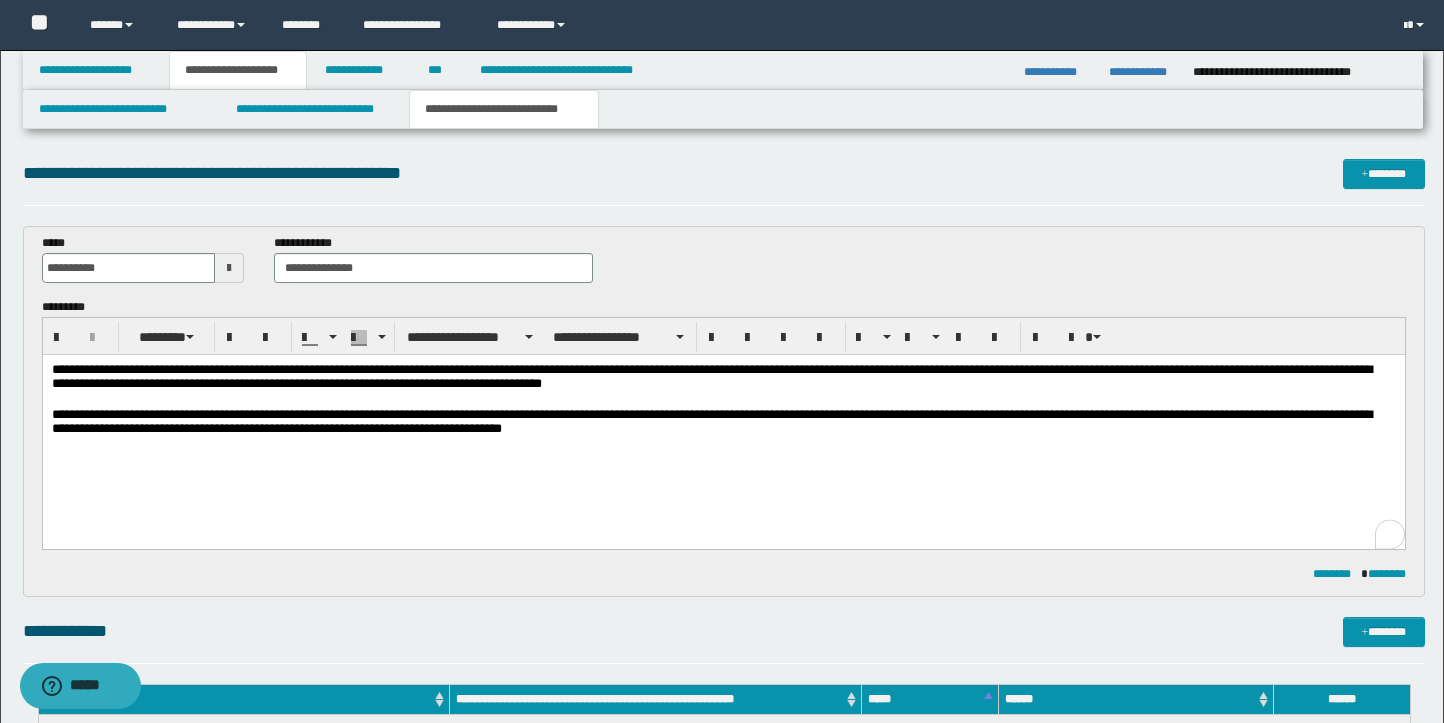 click on "**********" at bounding box center [723, 422] 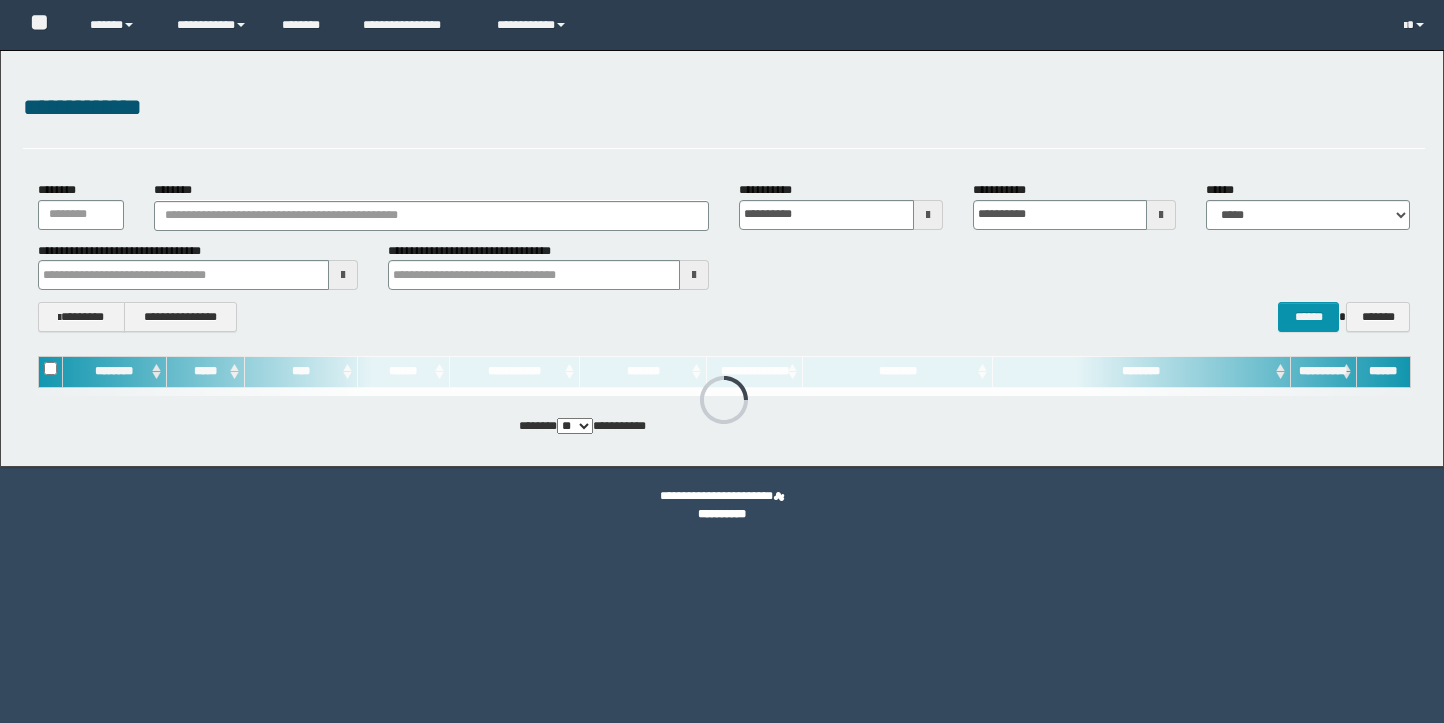 scroll, scrollTop: 0, scrollLeft: 0, axis: both 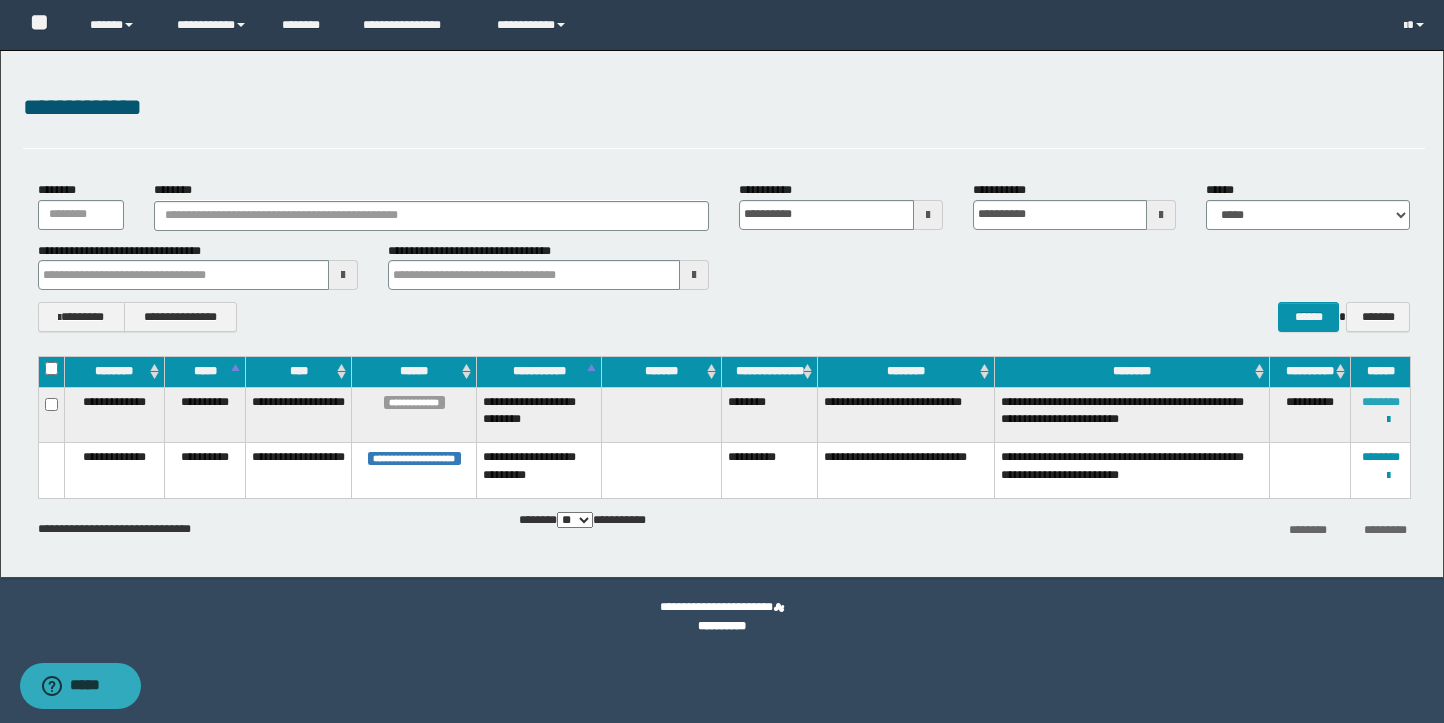 click on "********" at bounding box center [1381, 402] 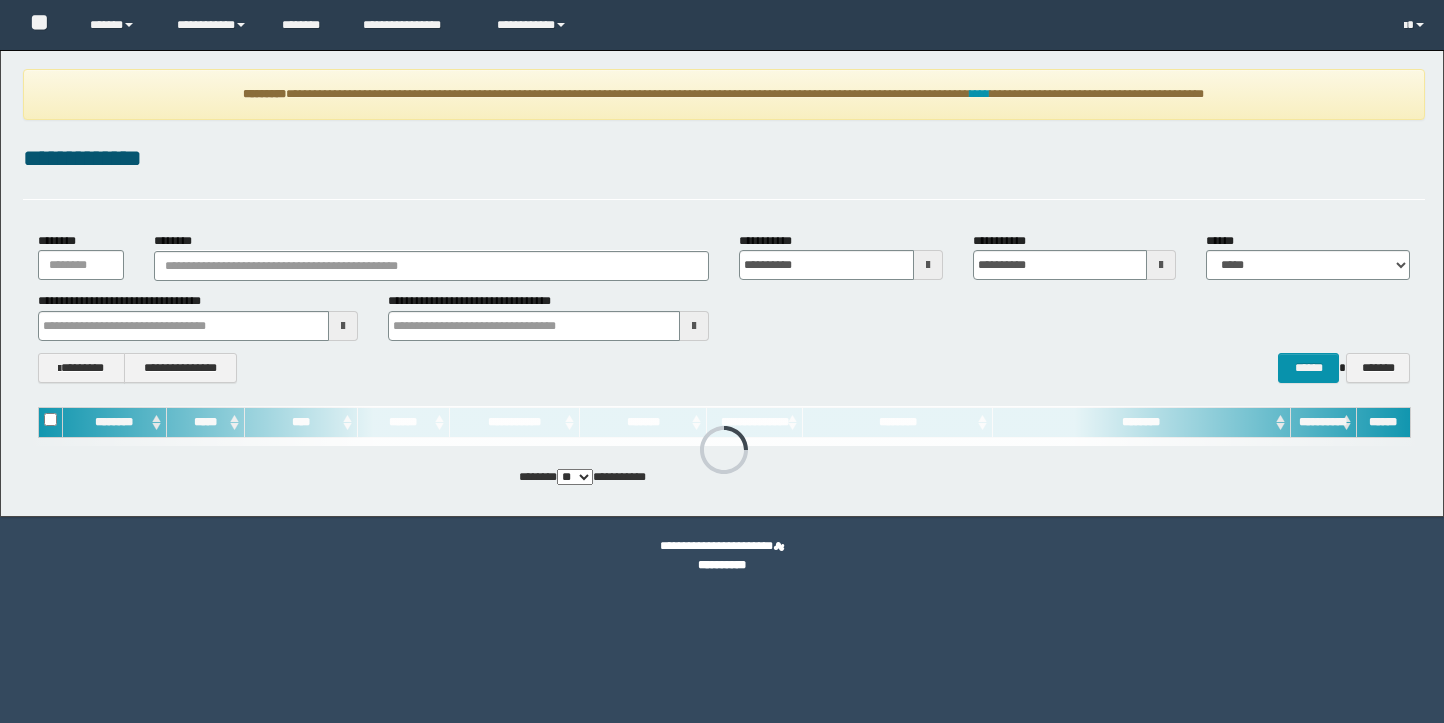 scroll, scrollTop: 0, scrollLeft: 0, axis: both 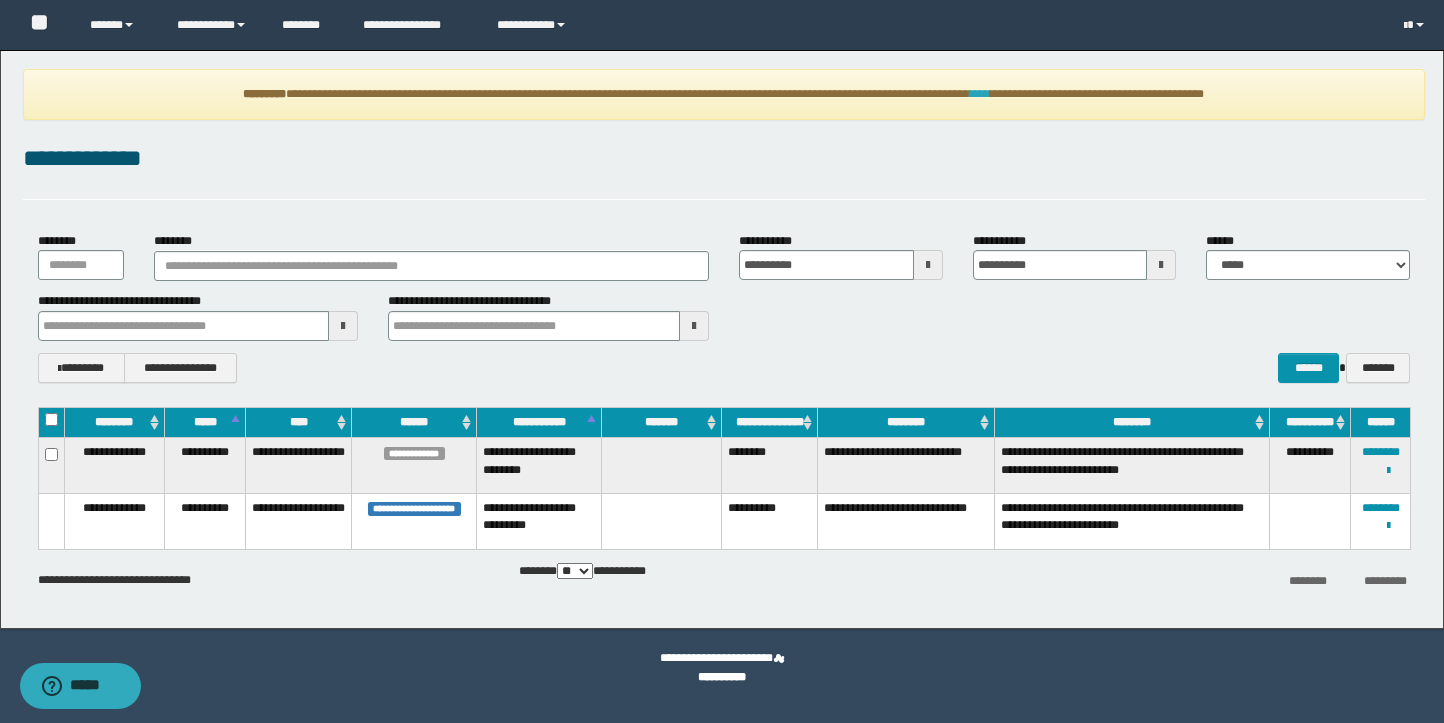 click on "****" at bounding box center (980, 94) 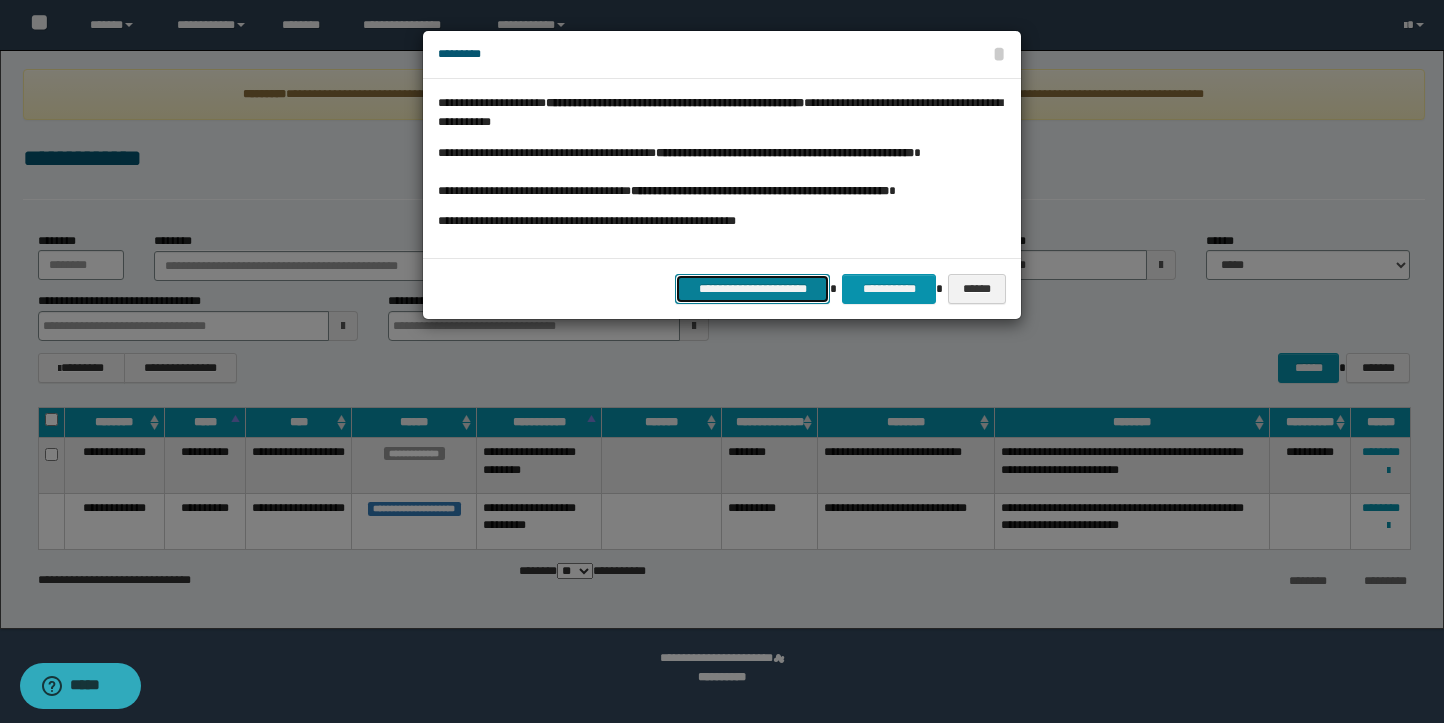 click on "**********" at bounding box center [752, 289] 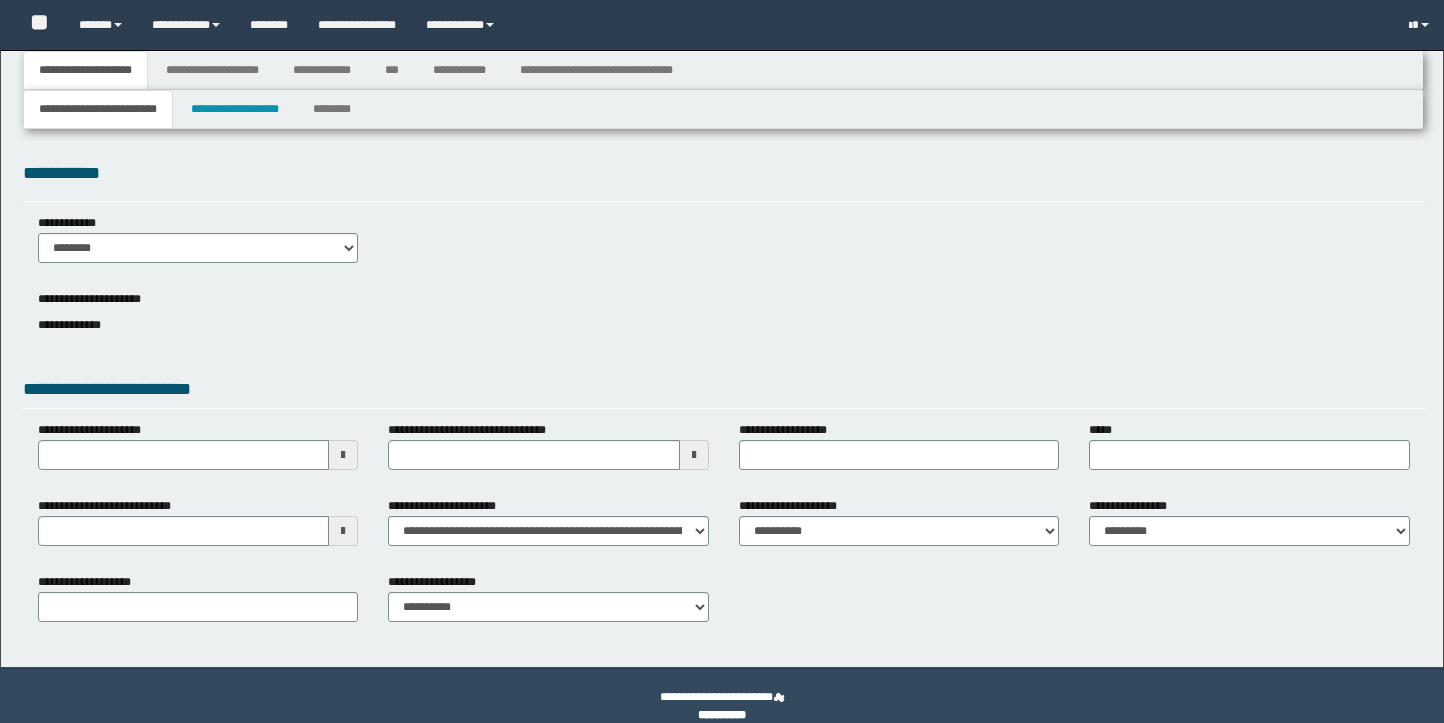 scroll, scrollTop: 0, scrollLeft: 0, axis: both 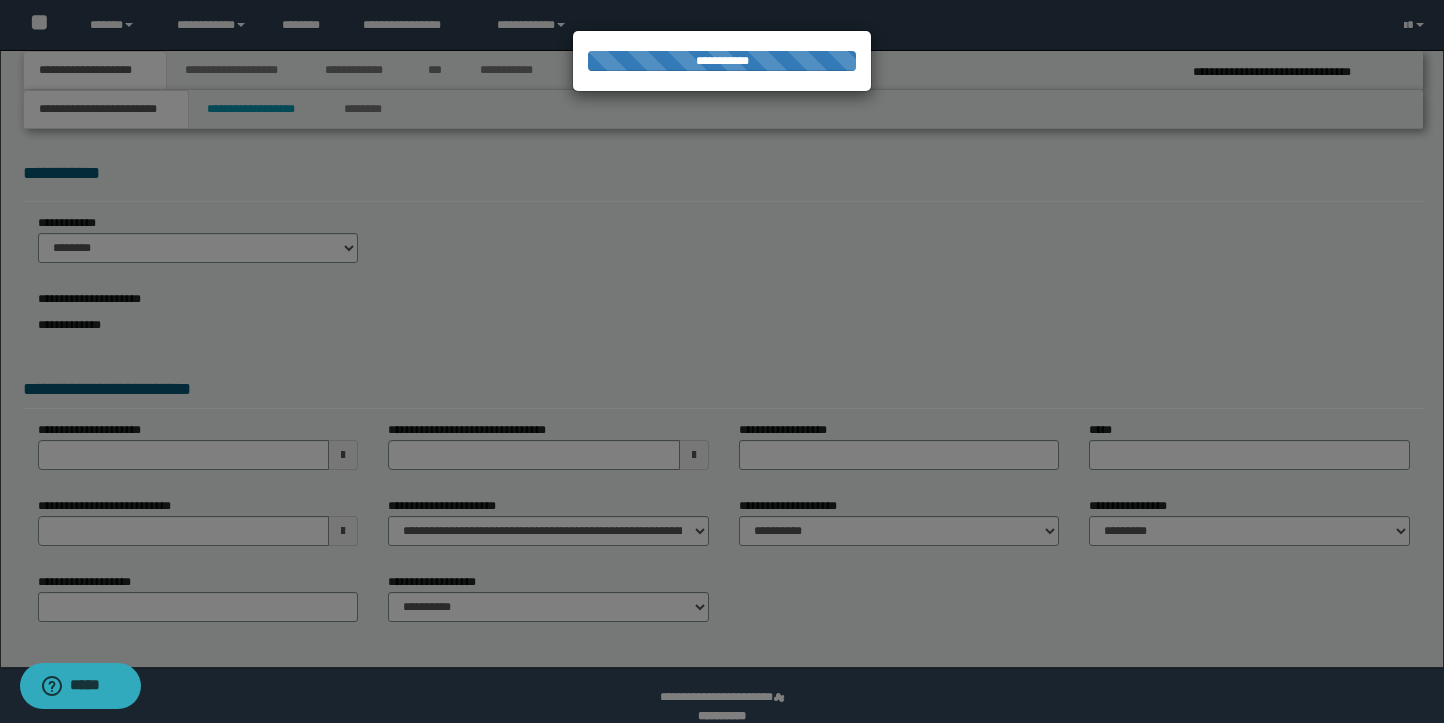 select on "*" 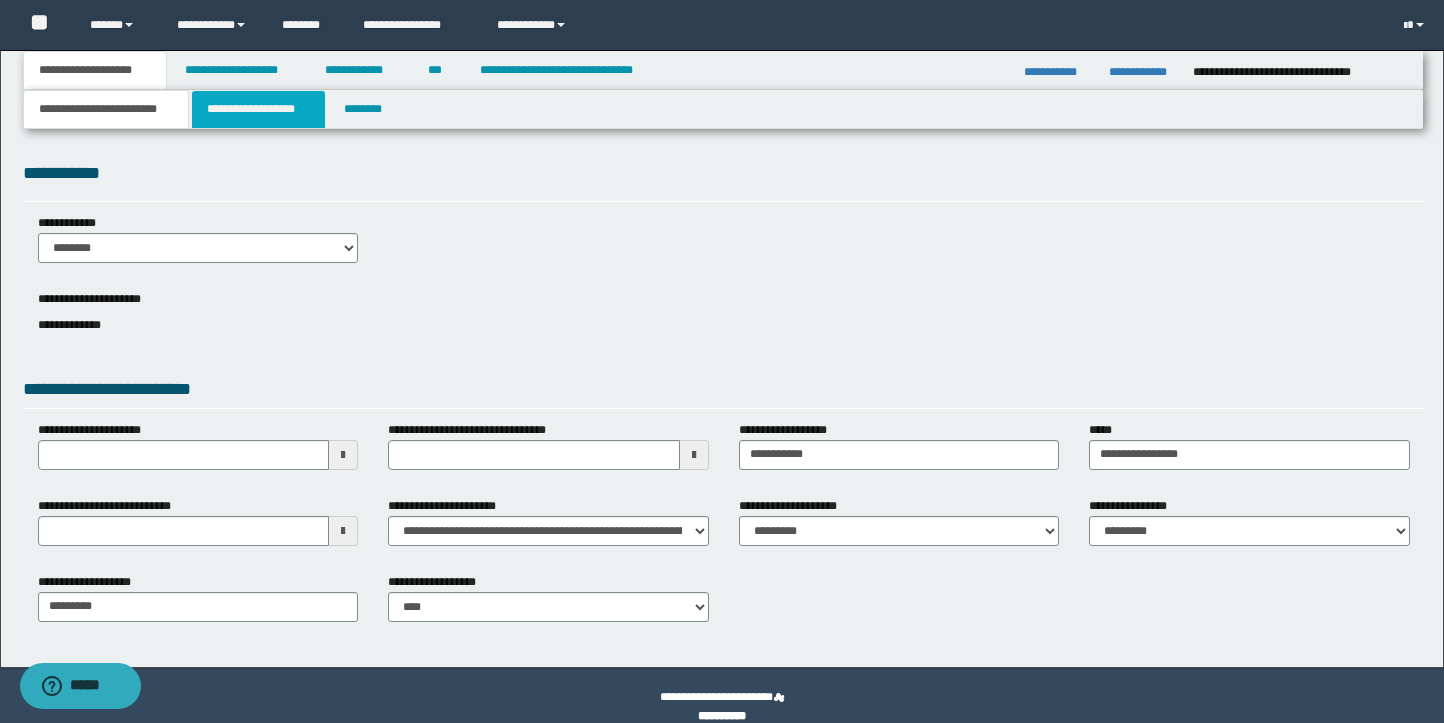 click on "**********" at bounding box center [258, 109] 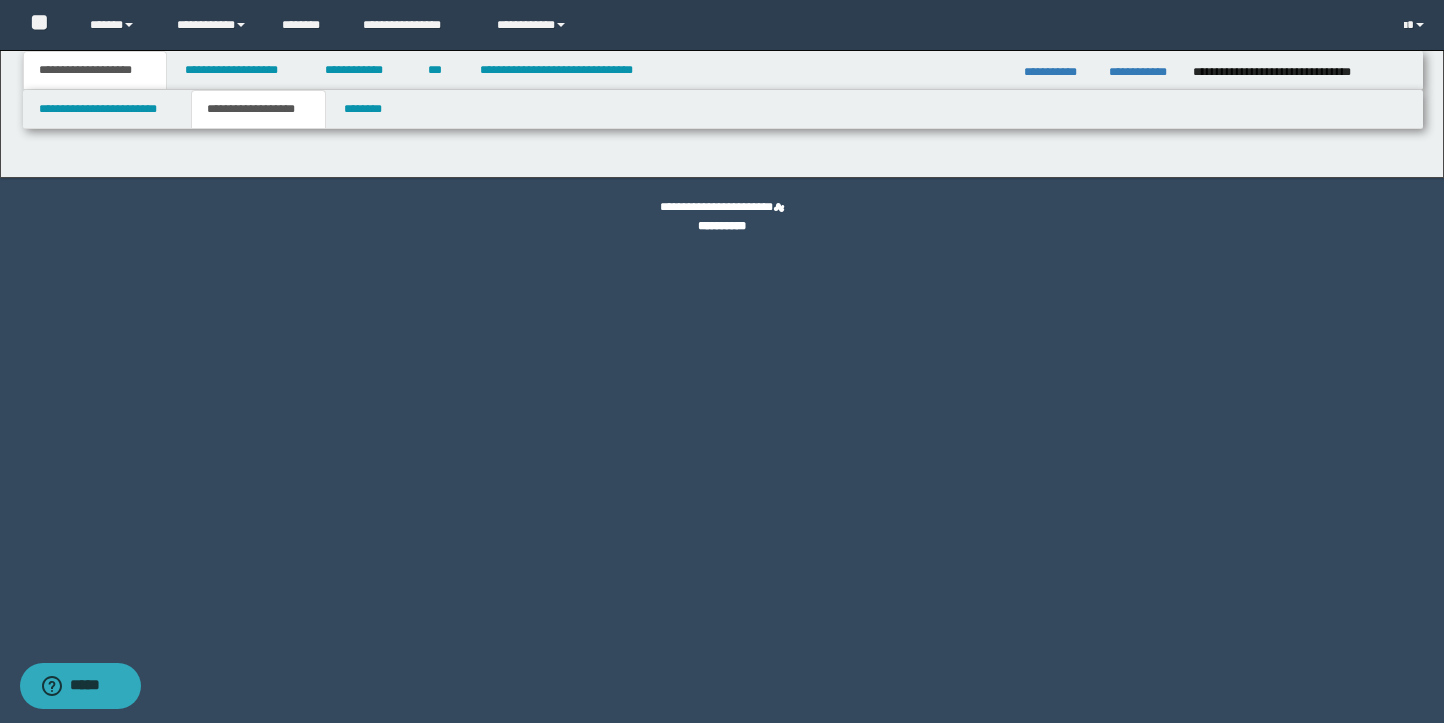 type on "********" 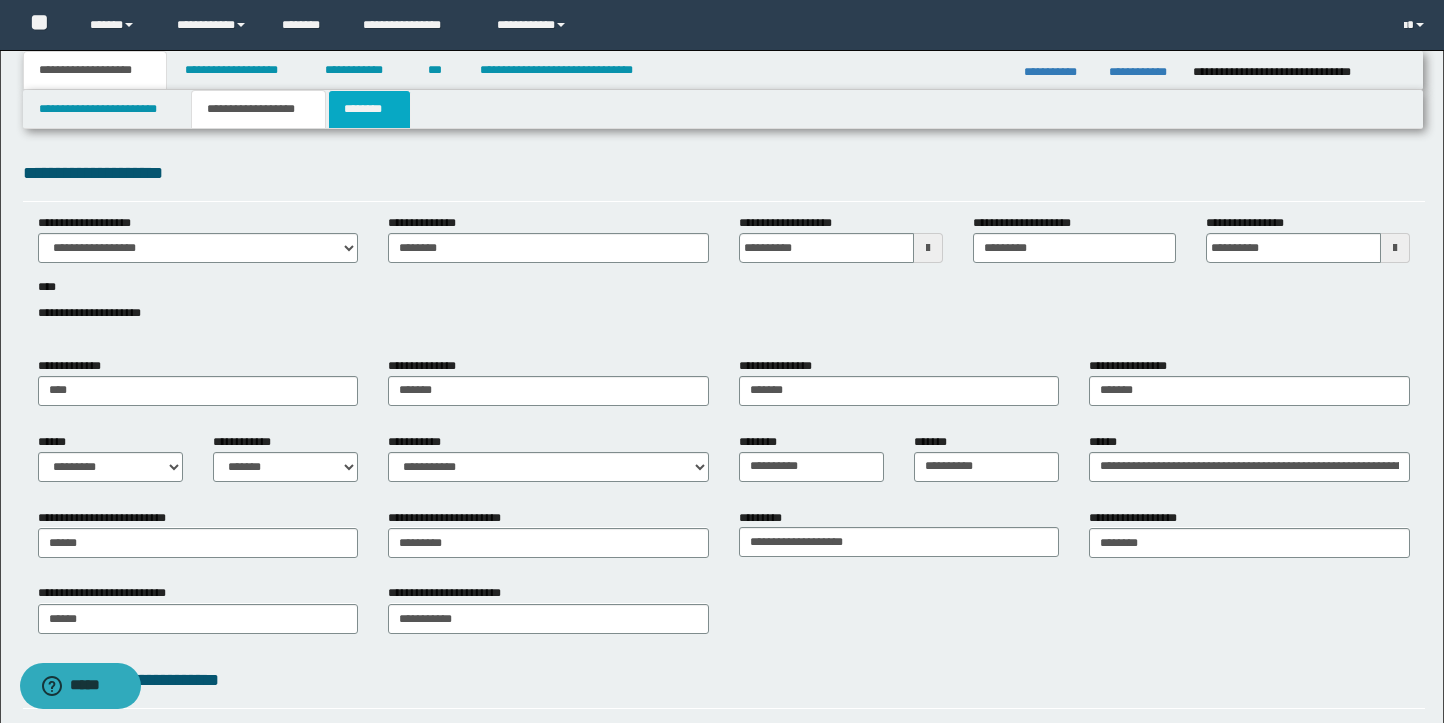 click on "********" at bounding box center [369, 109] 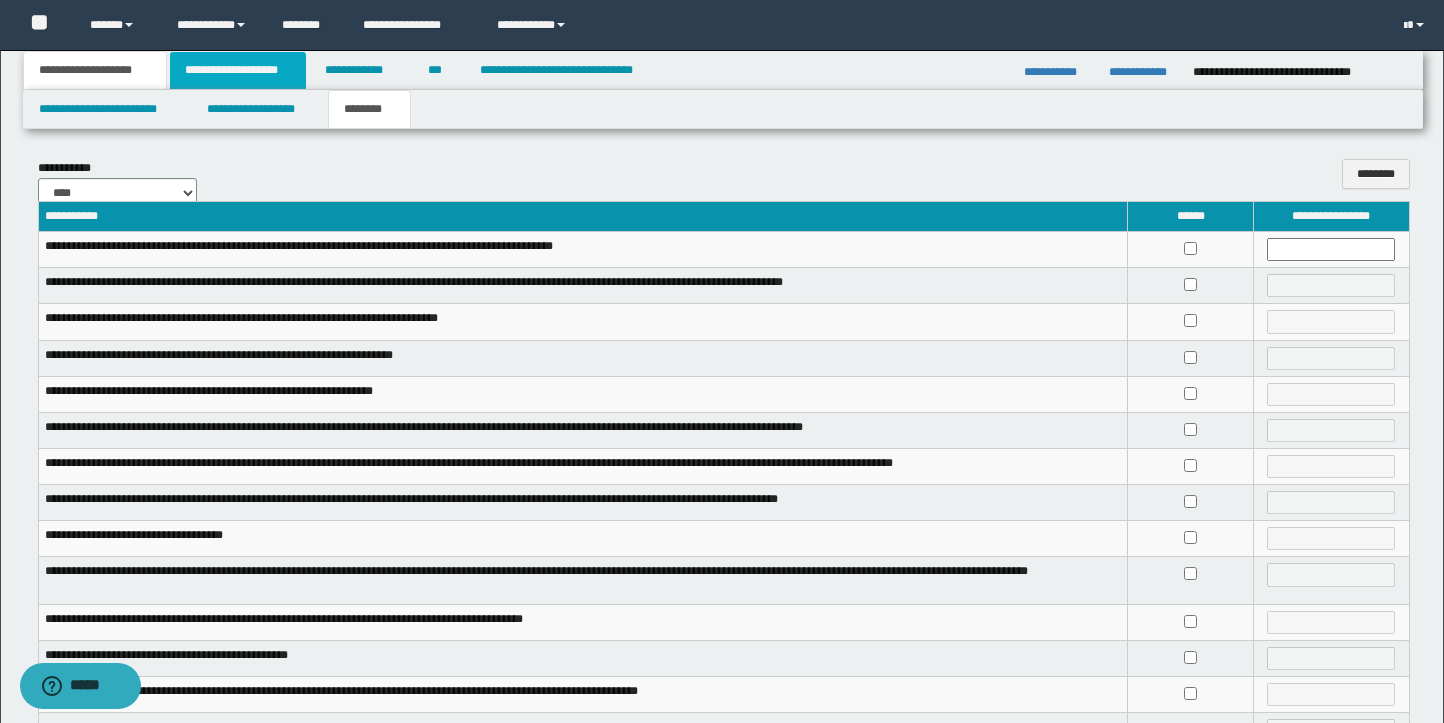 click on "**********" at bounding box center (238, 70) 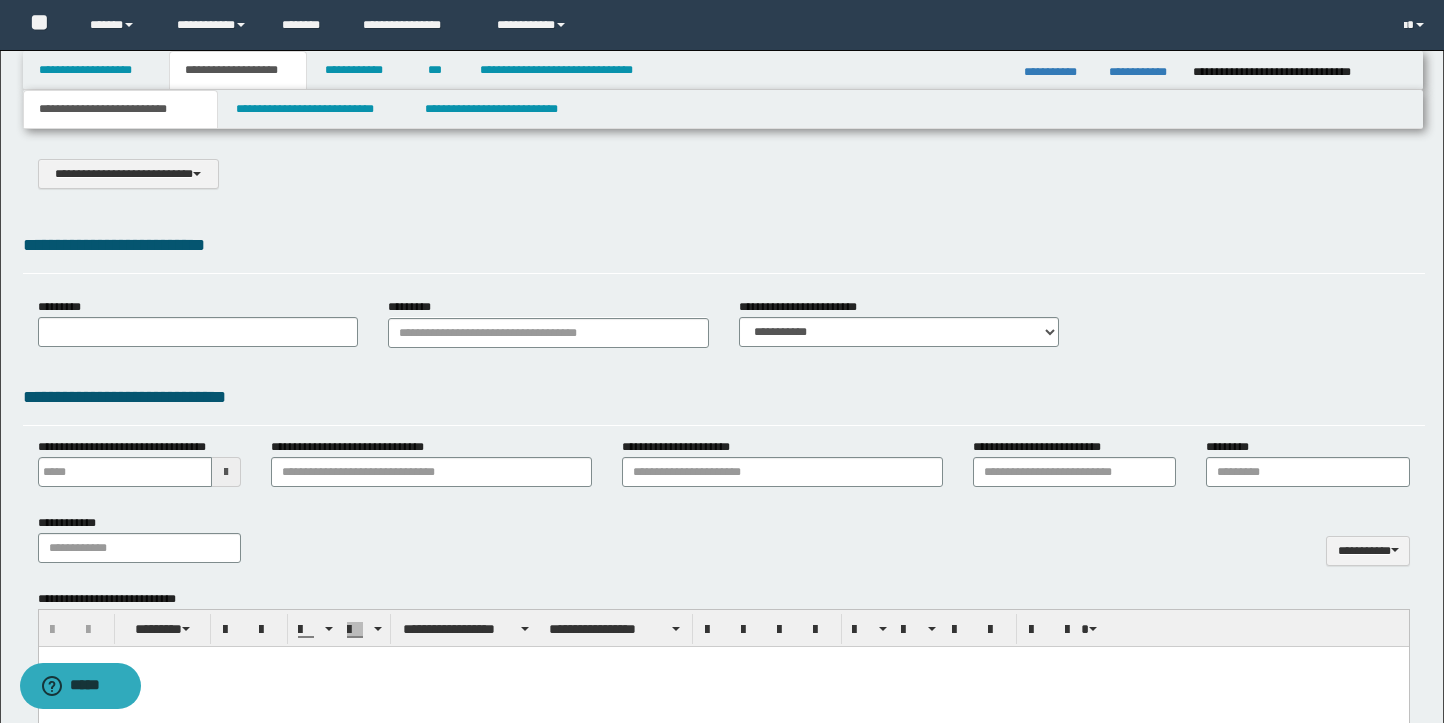 type on "**********" 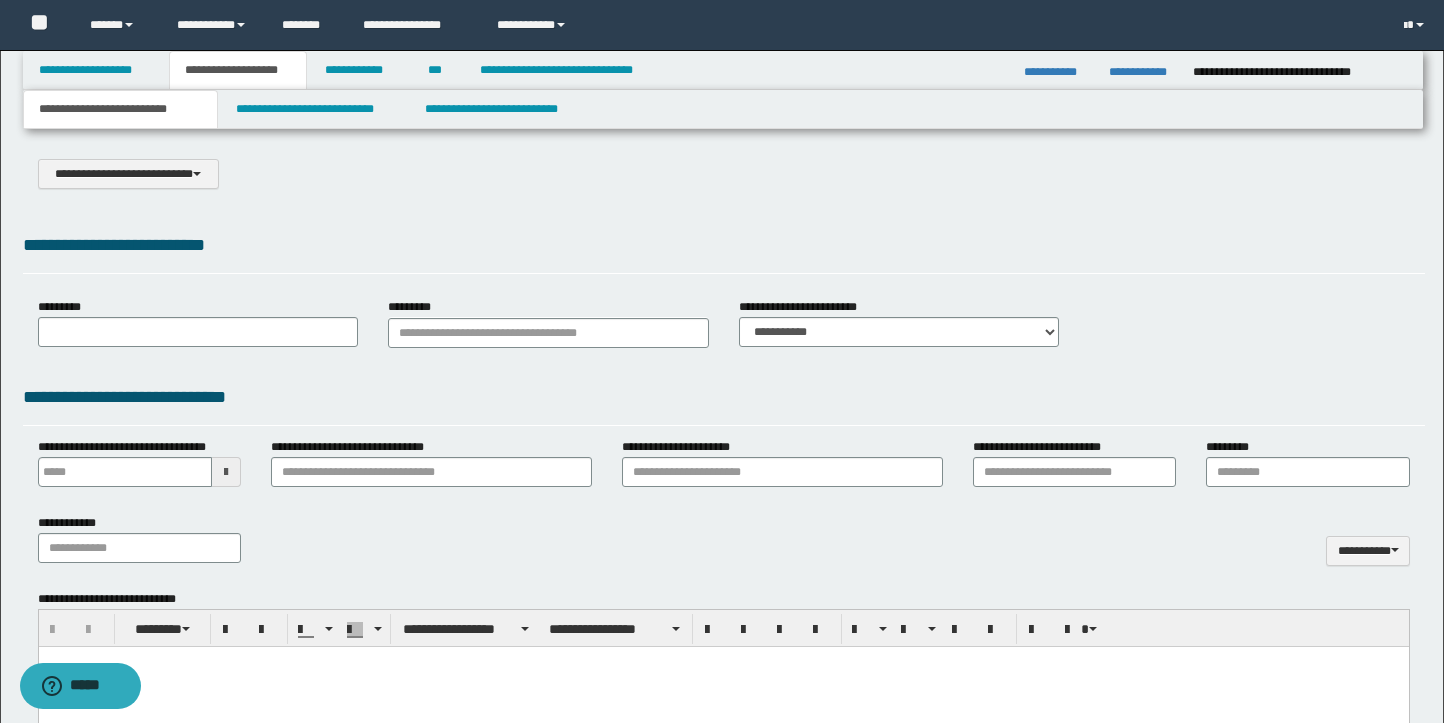 type on "**********" 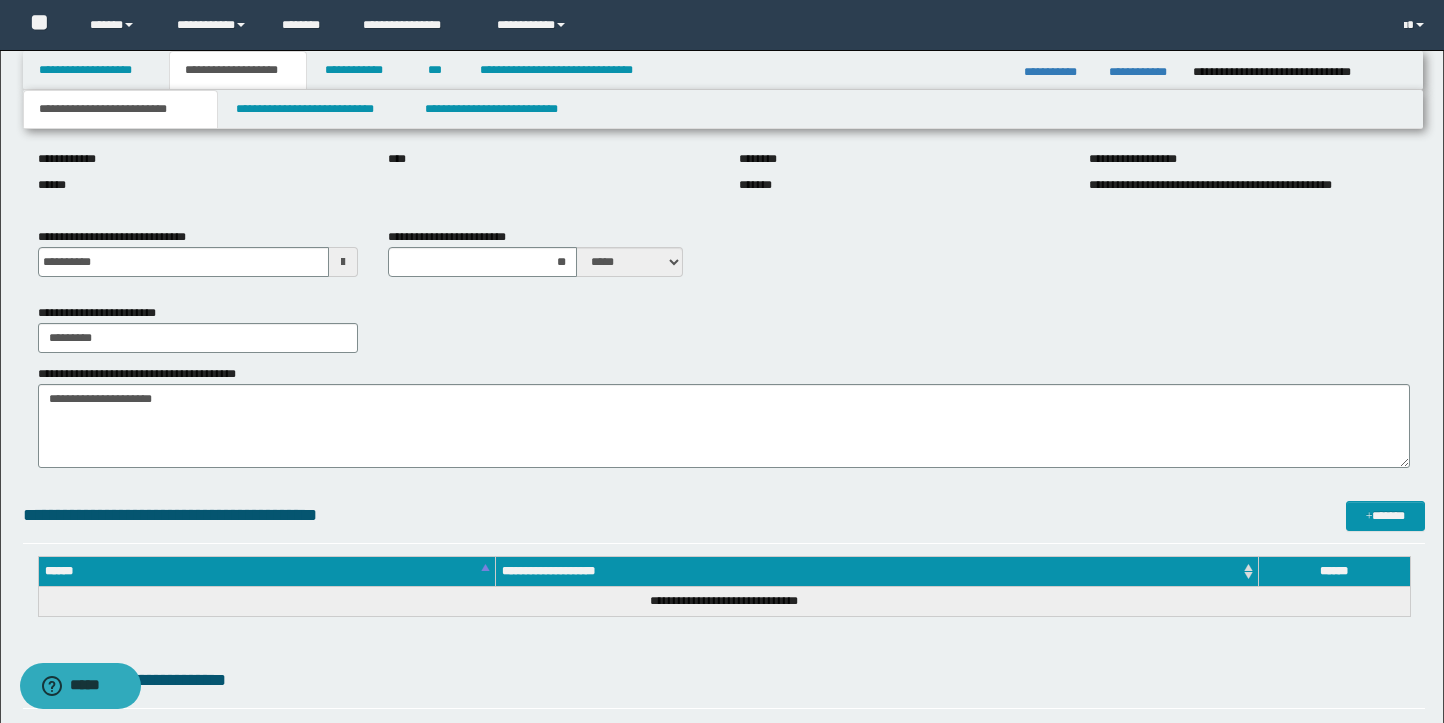 scroll, scrollTop: 0, scrollLeft: 0, axis: both 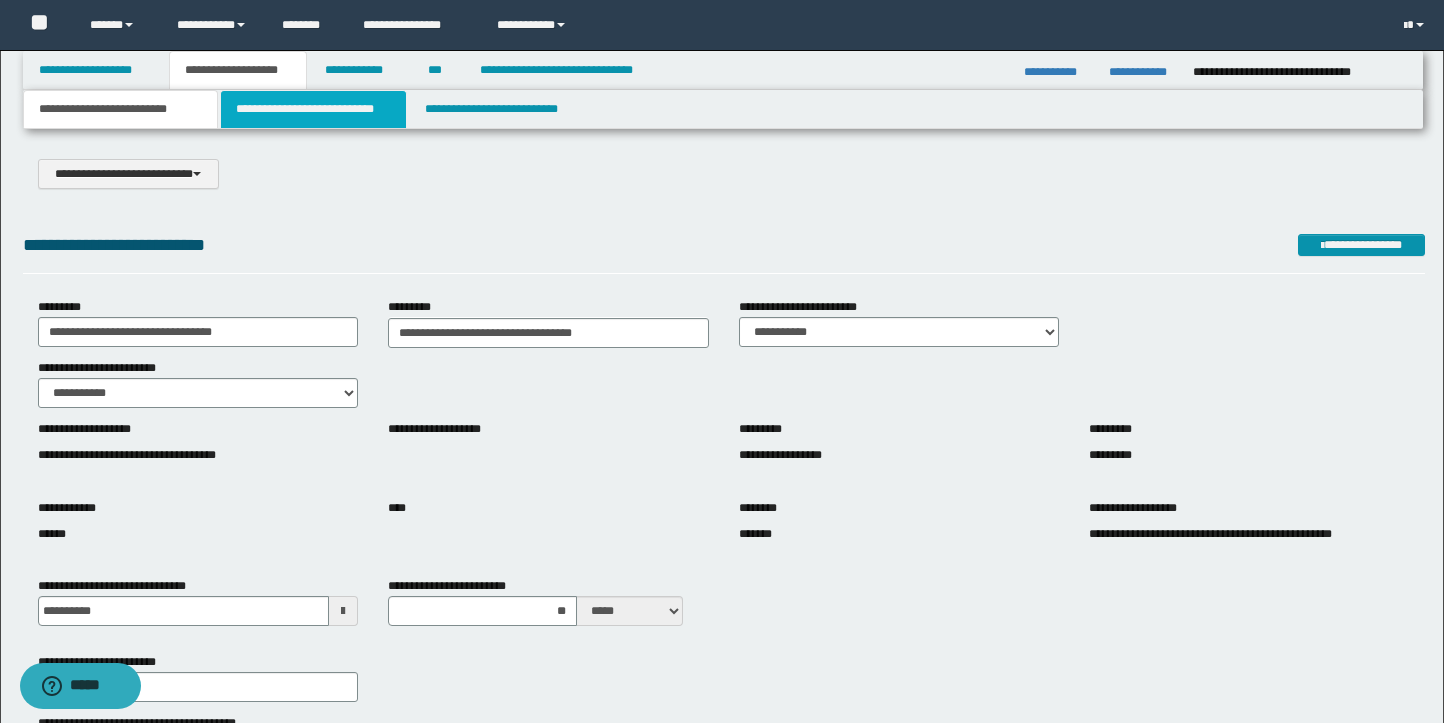 click on "**********" at bounding box center [314, 109] 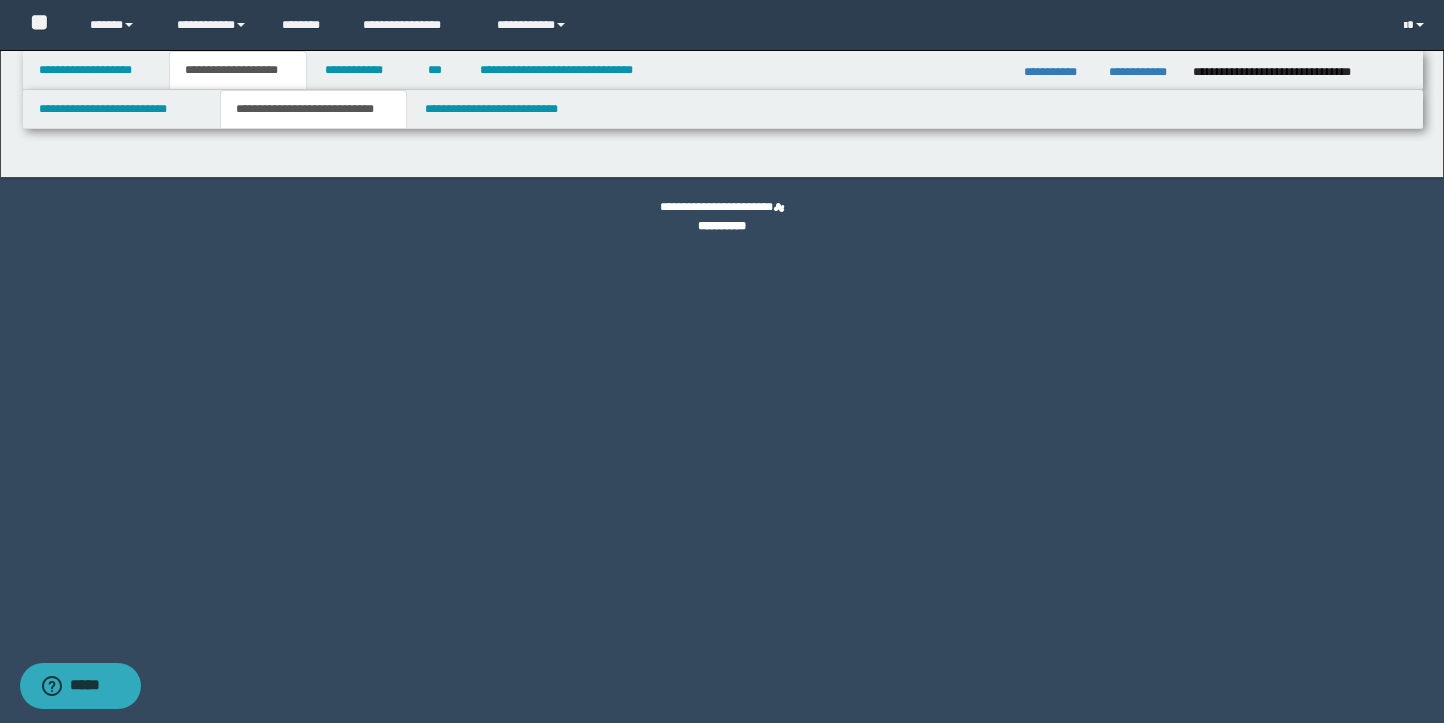 select on "*" 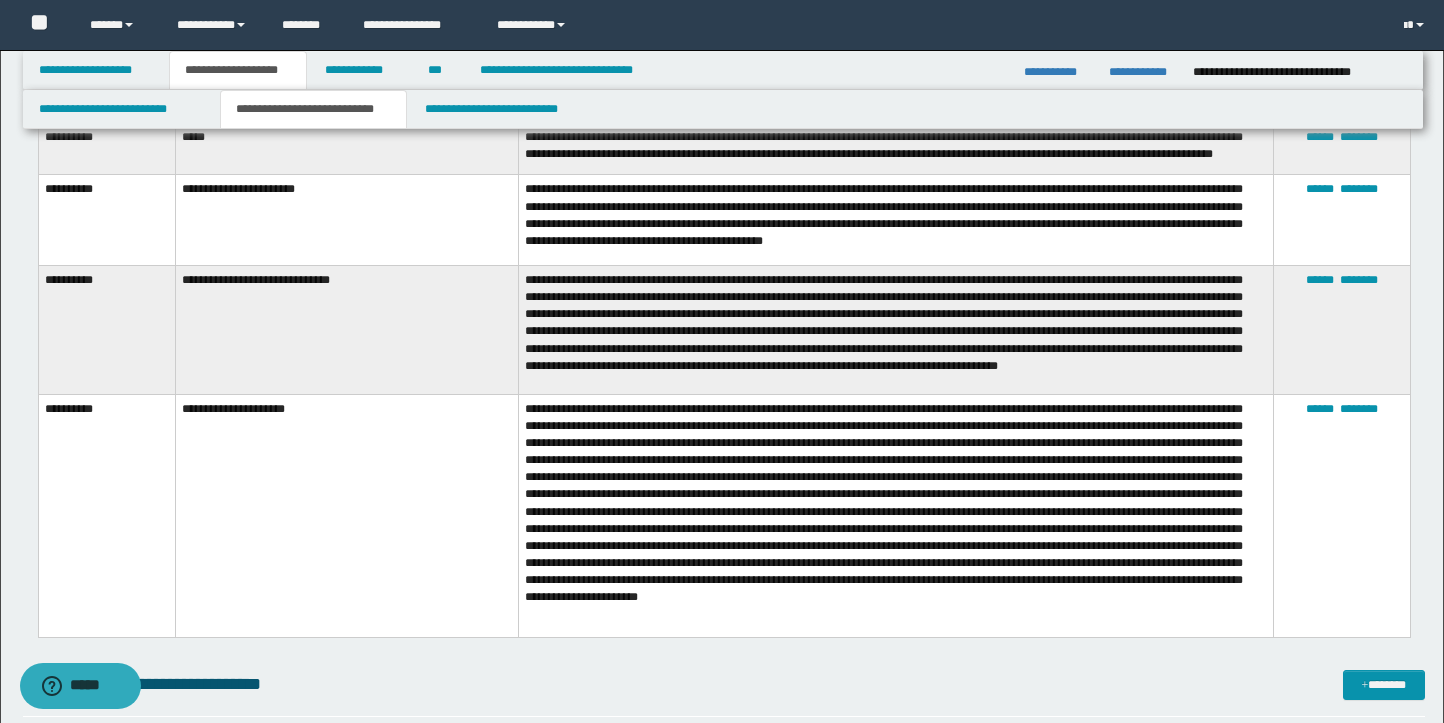 scroll, scrollTop: 995, scrollLeft: 0, axis: vertical 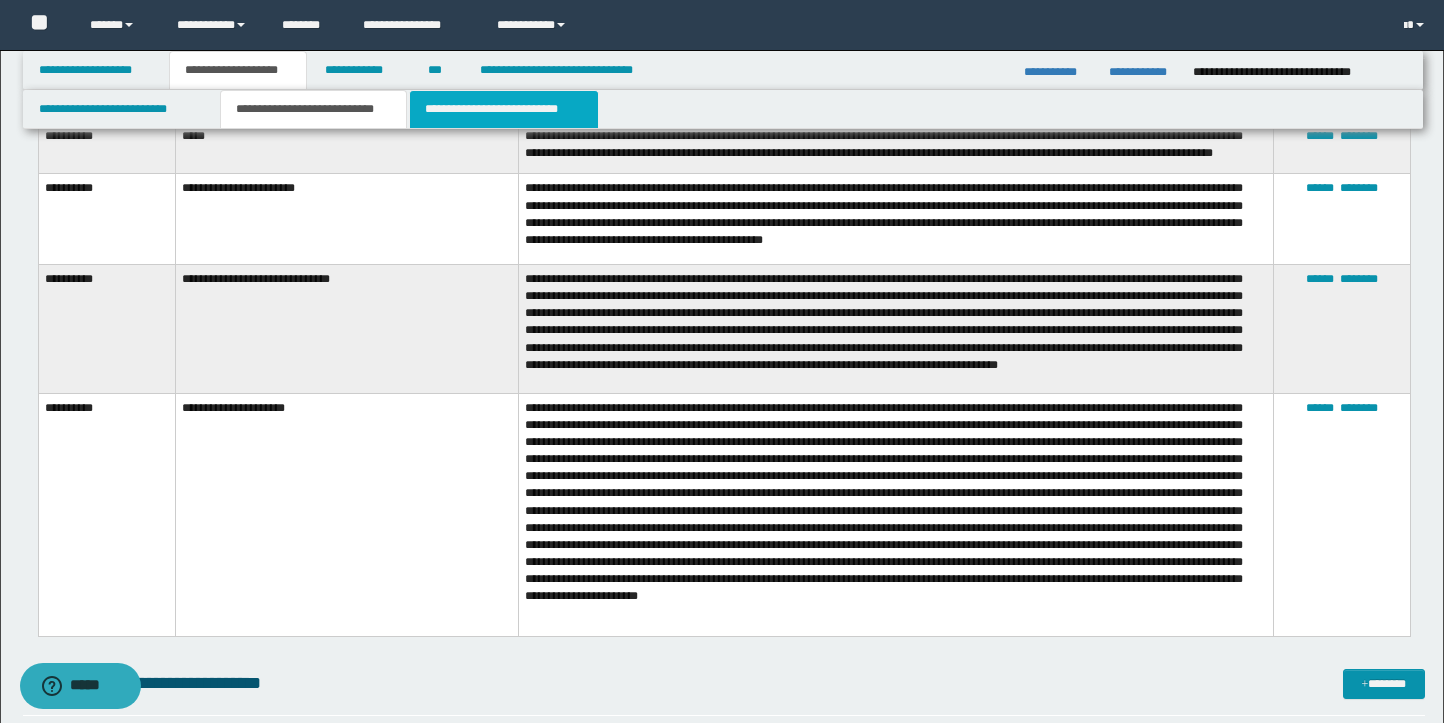 click on "**********" at bounding box center [504, 109] 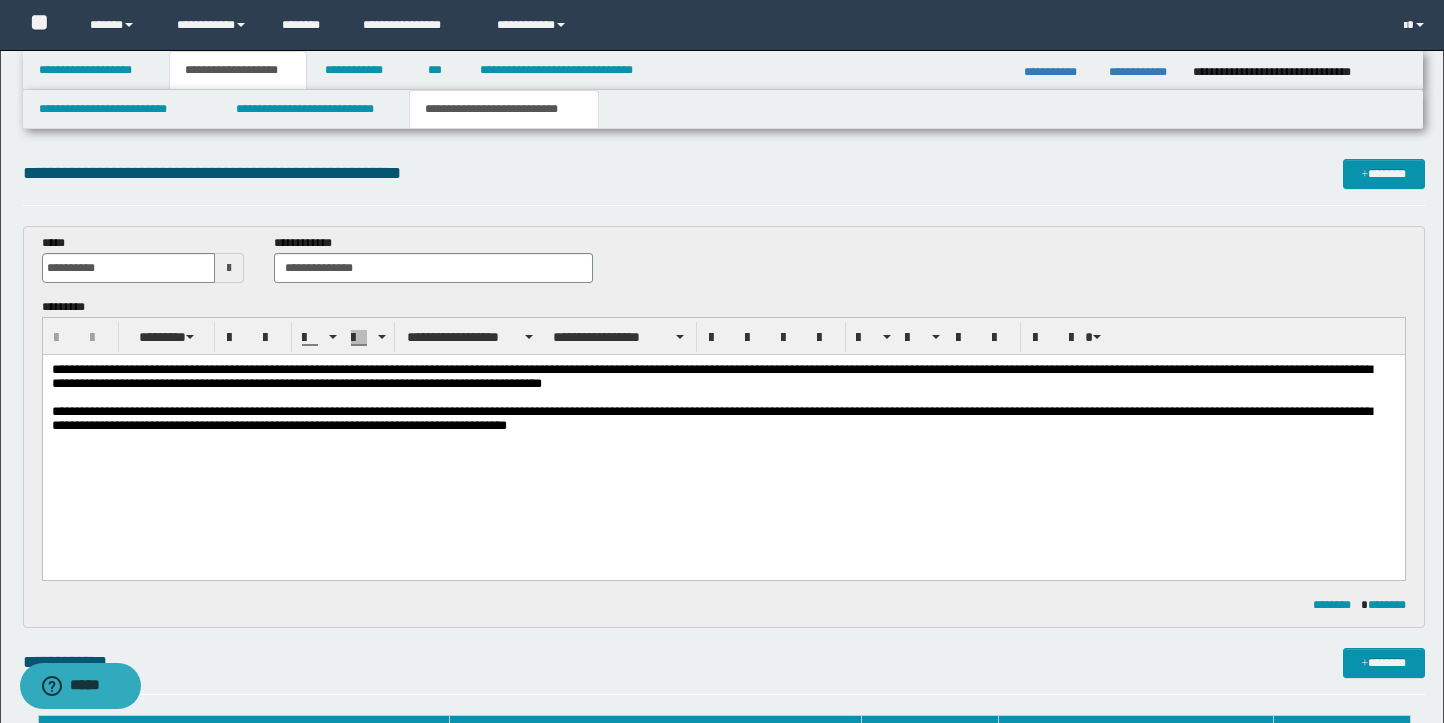 scroll, scrollTop: 0, scrollLeft: 0, axis: both 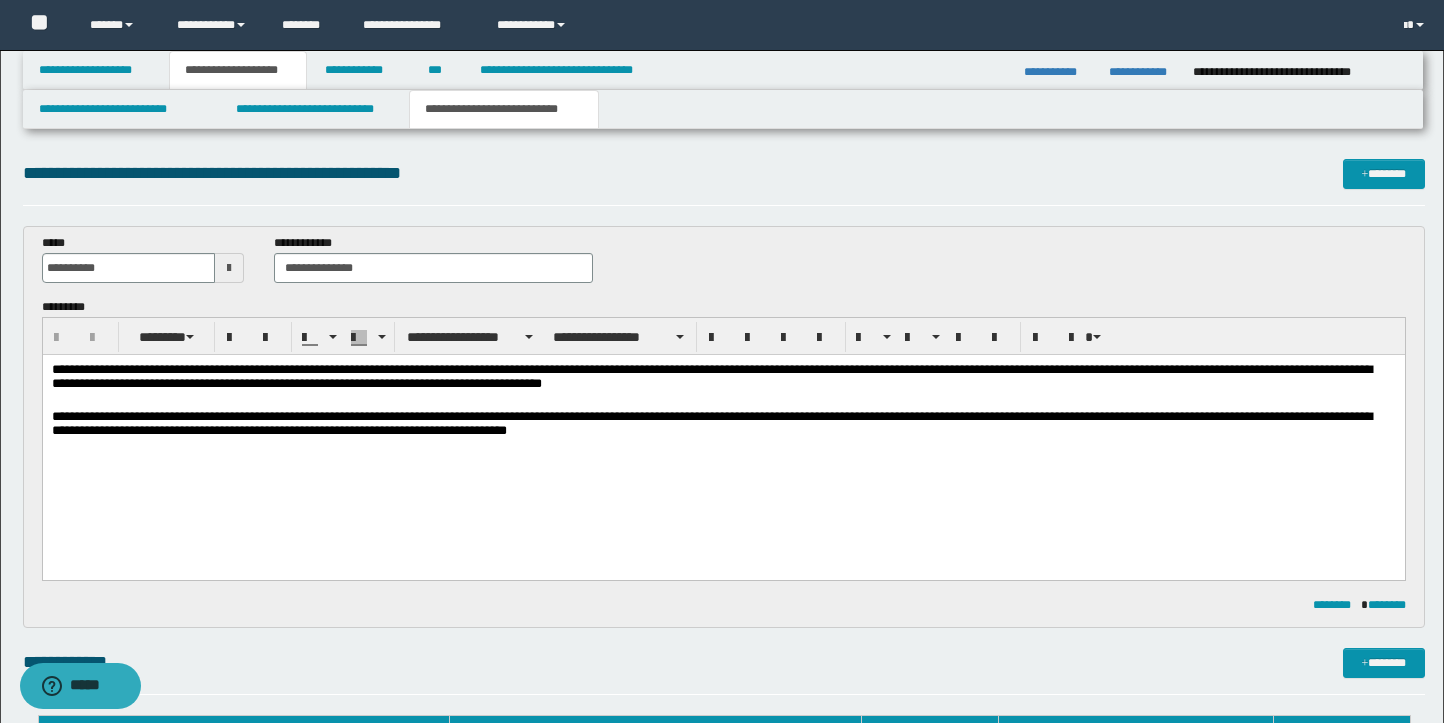 click on "**********" at bounding box center (723, 424) 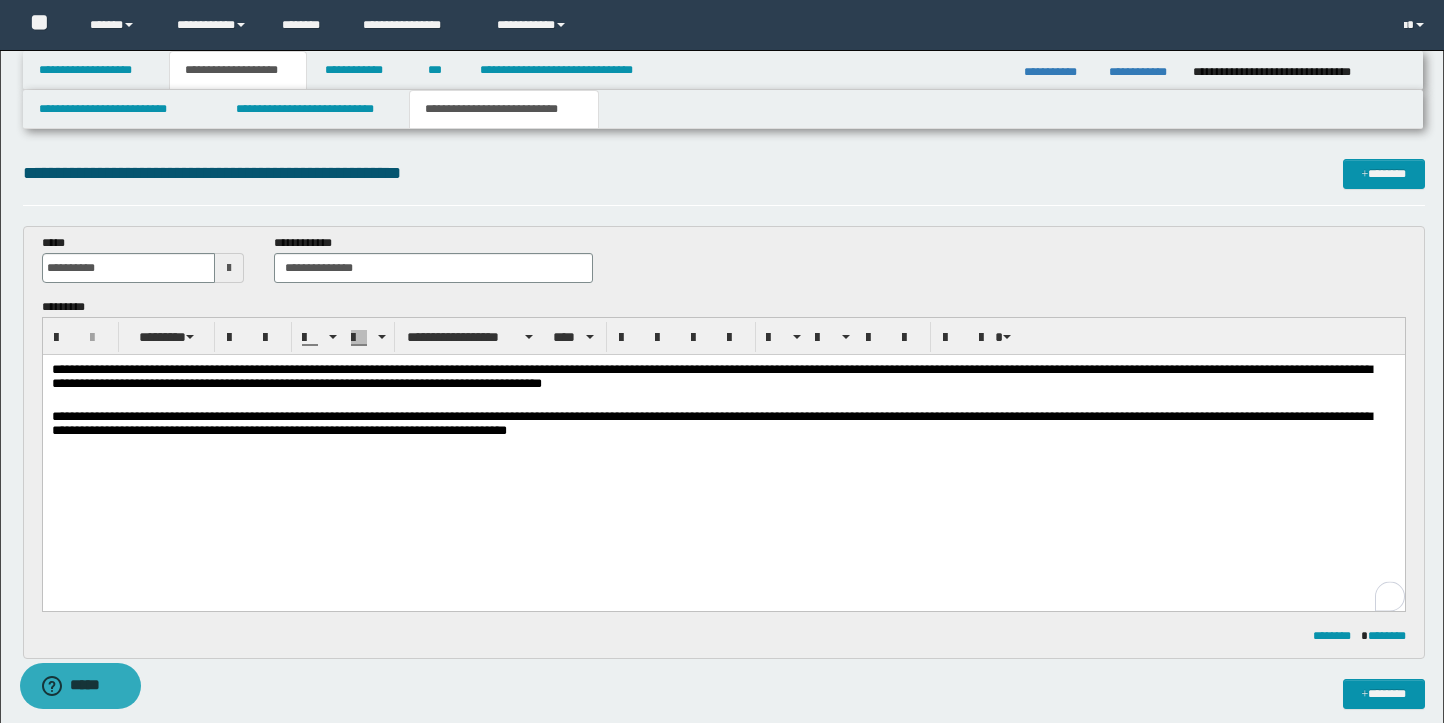 type 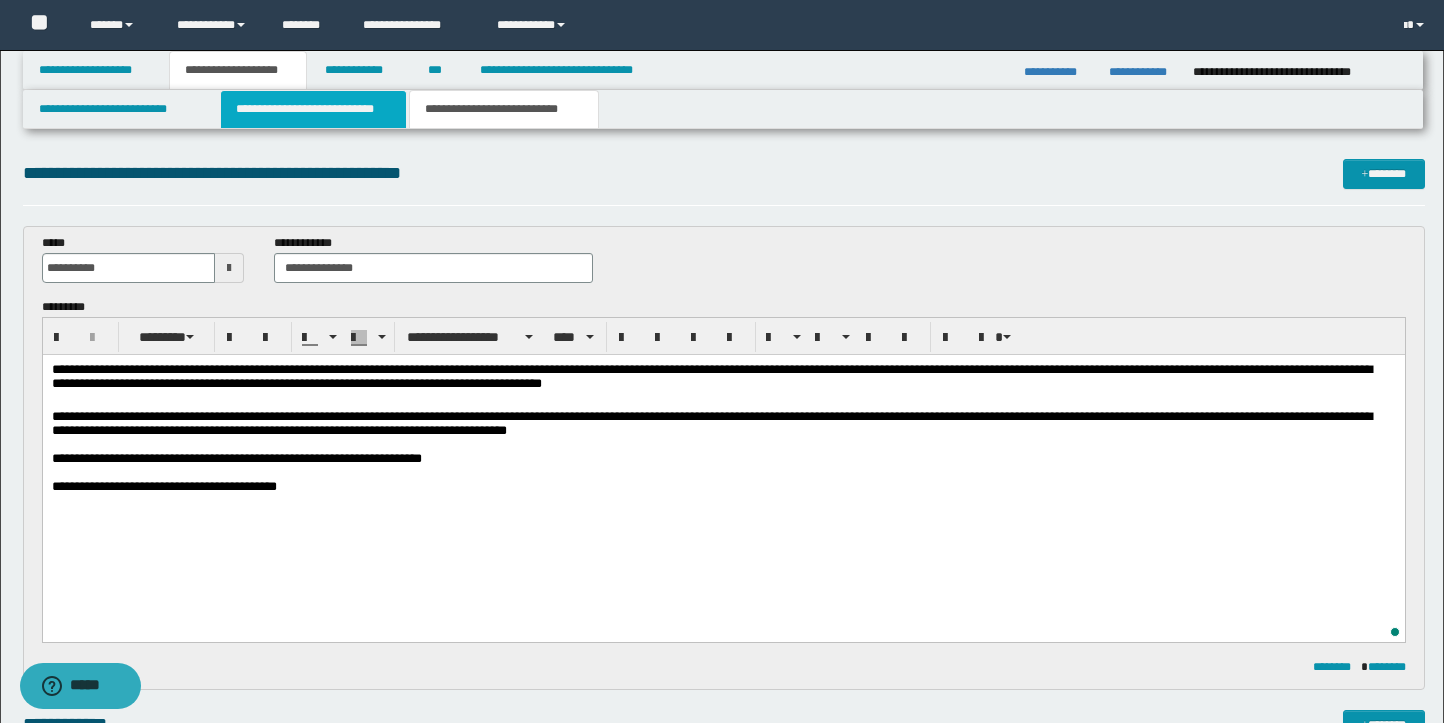 click on "**********" at bounding box center [314, 109] 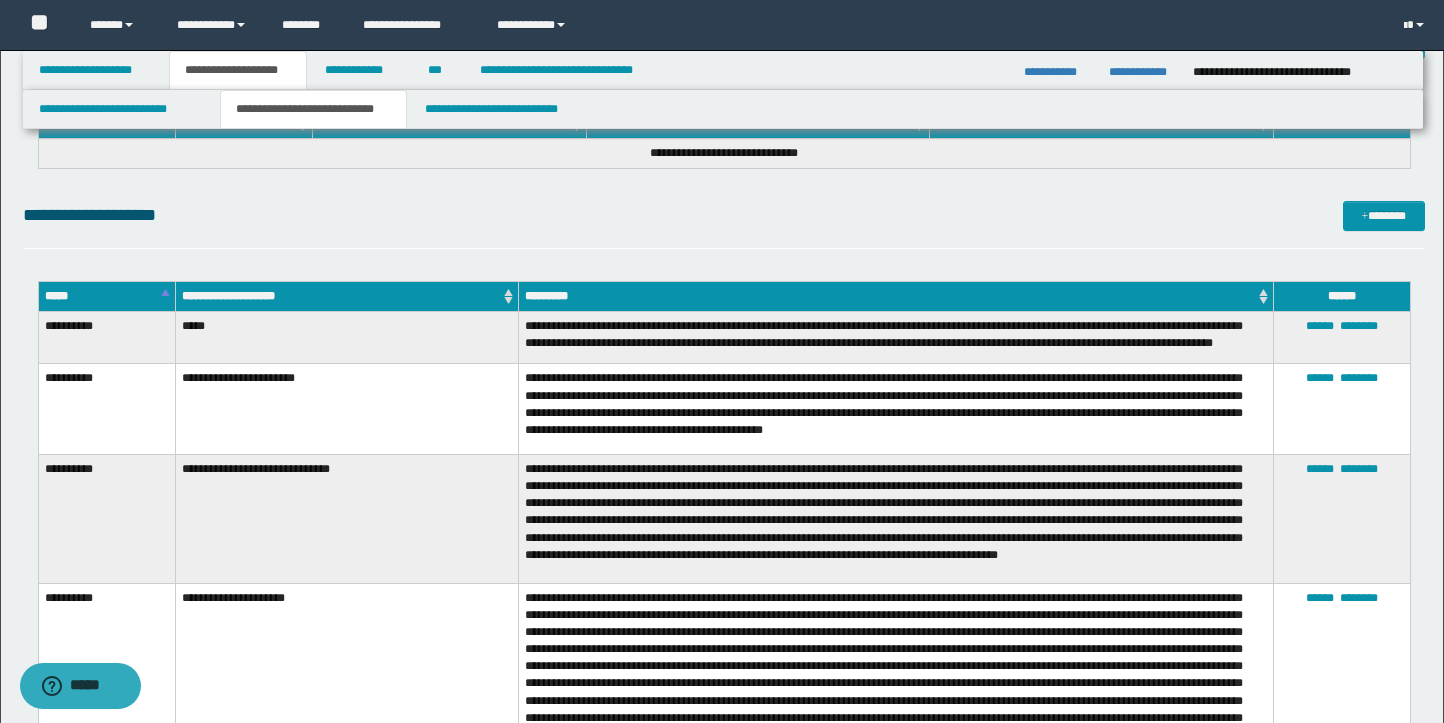 scroll, scrollTop: 811, scrollLeft: 0, axis: vertical 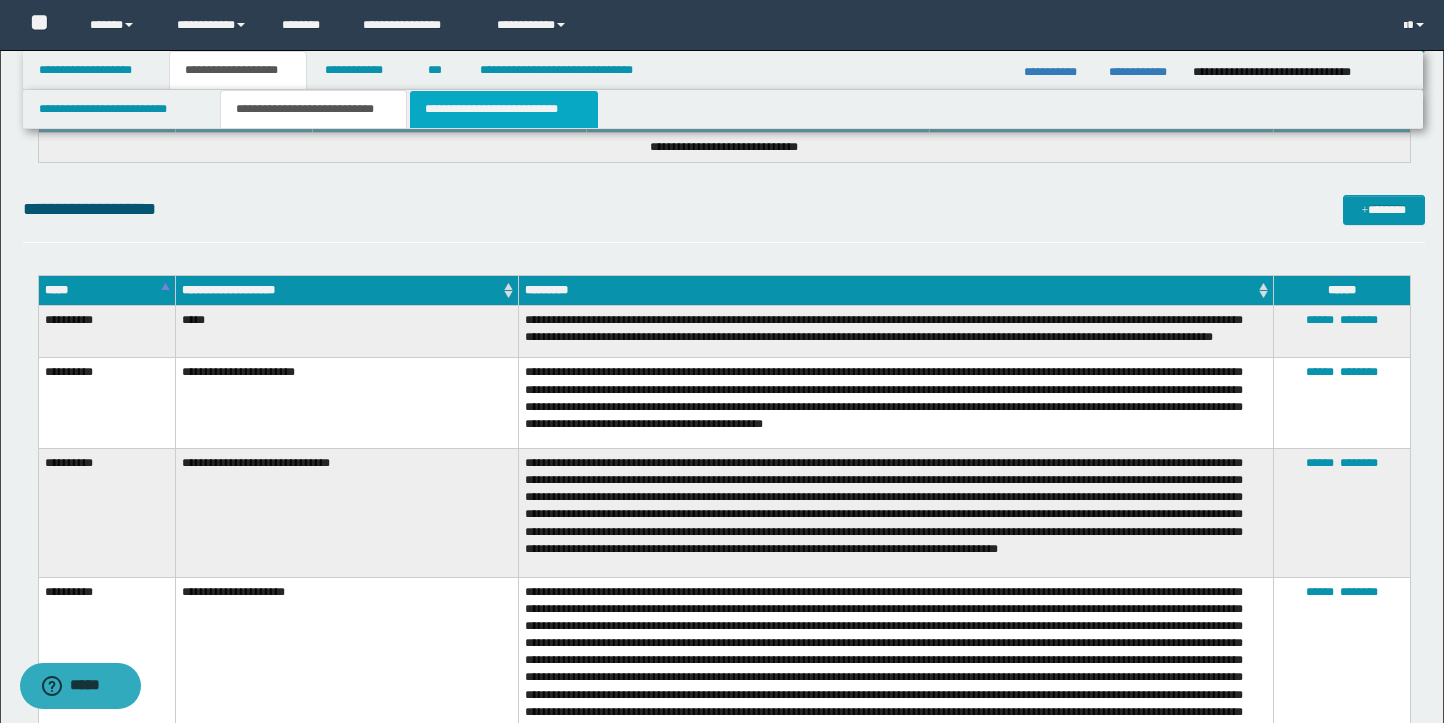 drag, startPoint x: 426, startPoint y: 103, endPoint x: 435, endPoint y: 123, distance: 21.931713 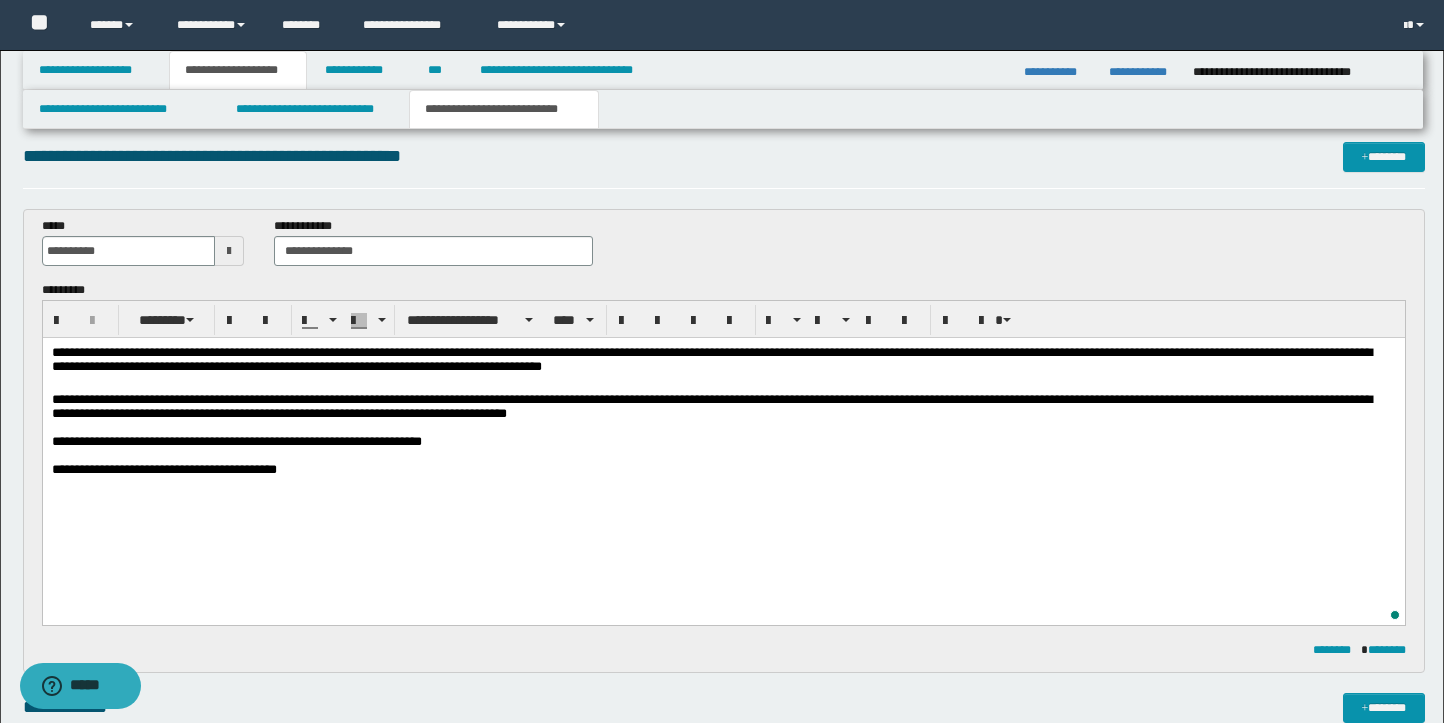 scroll, scrollTop: 14, scrollLeft: 0, axis: vertical 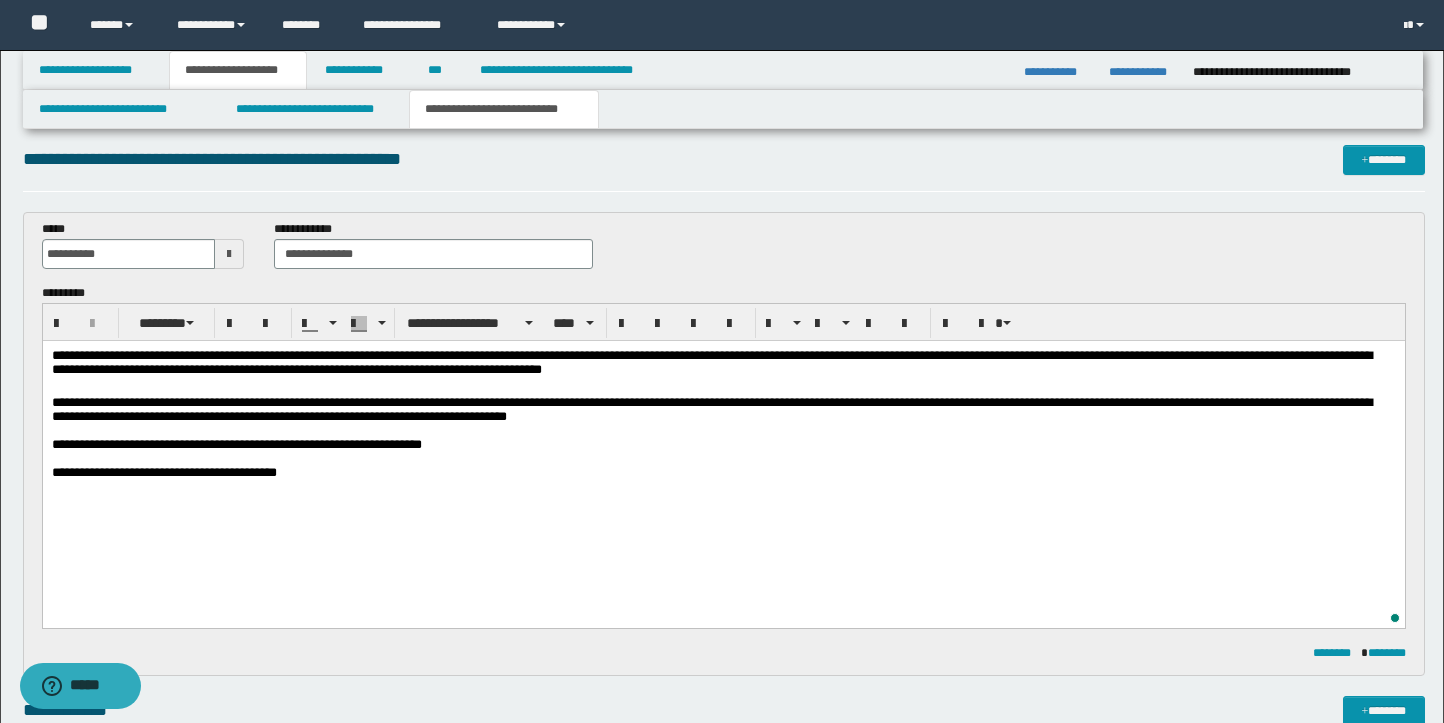 click on "**********" at bounding box center (723, 473) 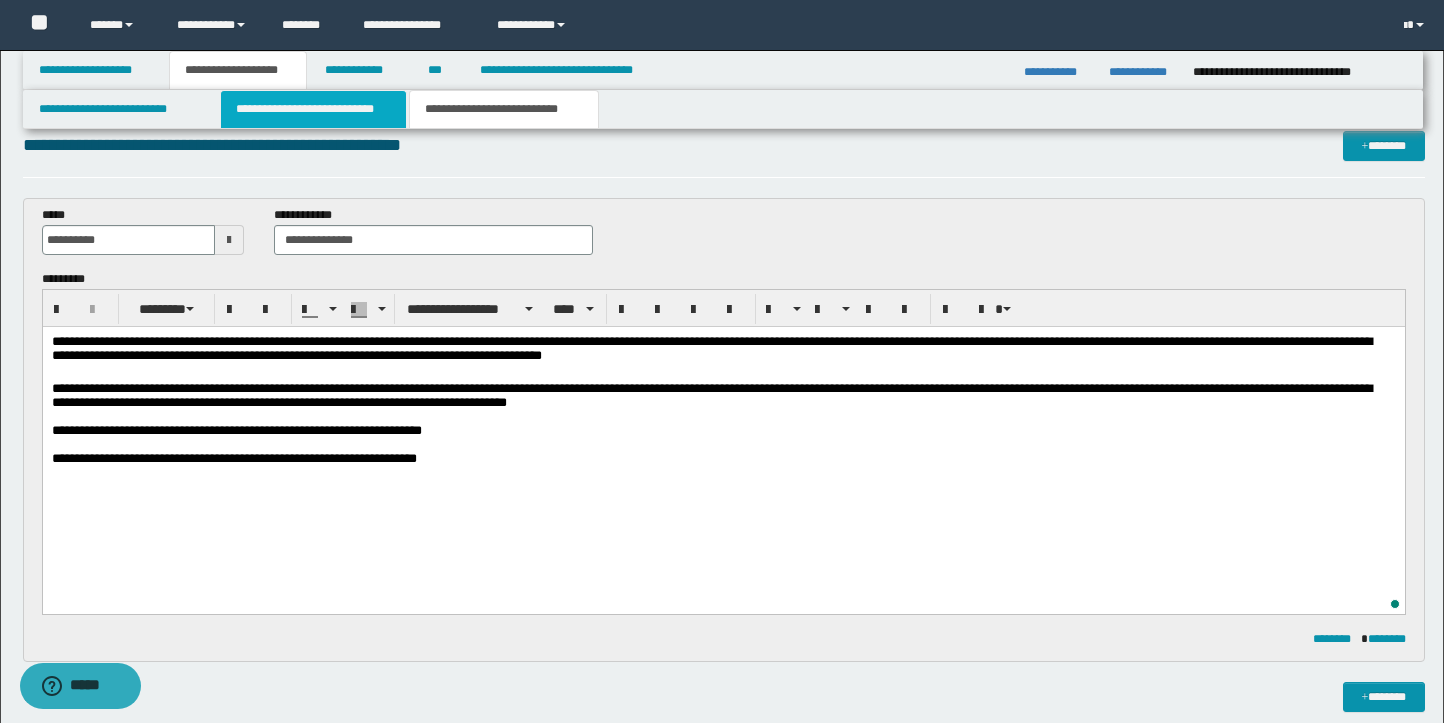 click on "**********" at bounding box center [314, 109] 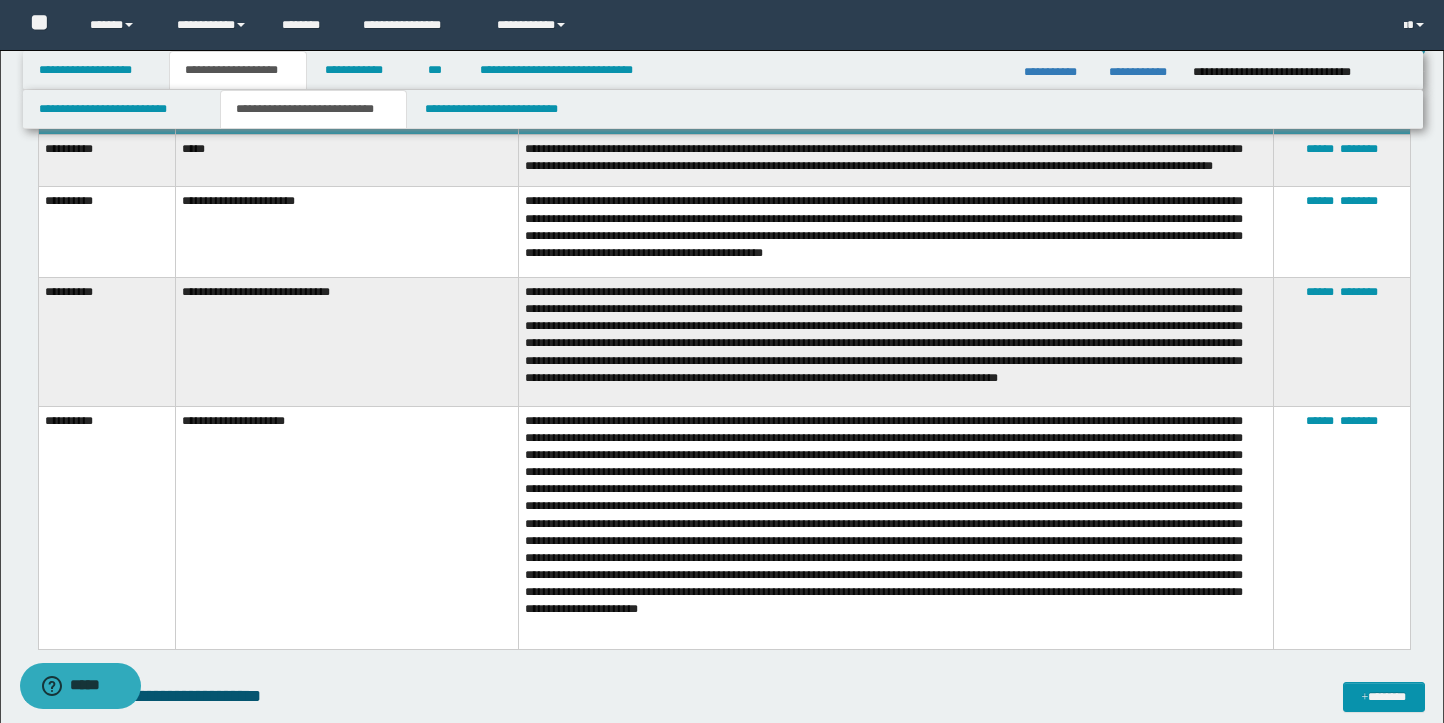 scroll, scrollTop: 983, scrollLeft: 0, axis: vertical 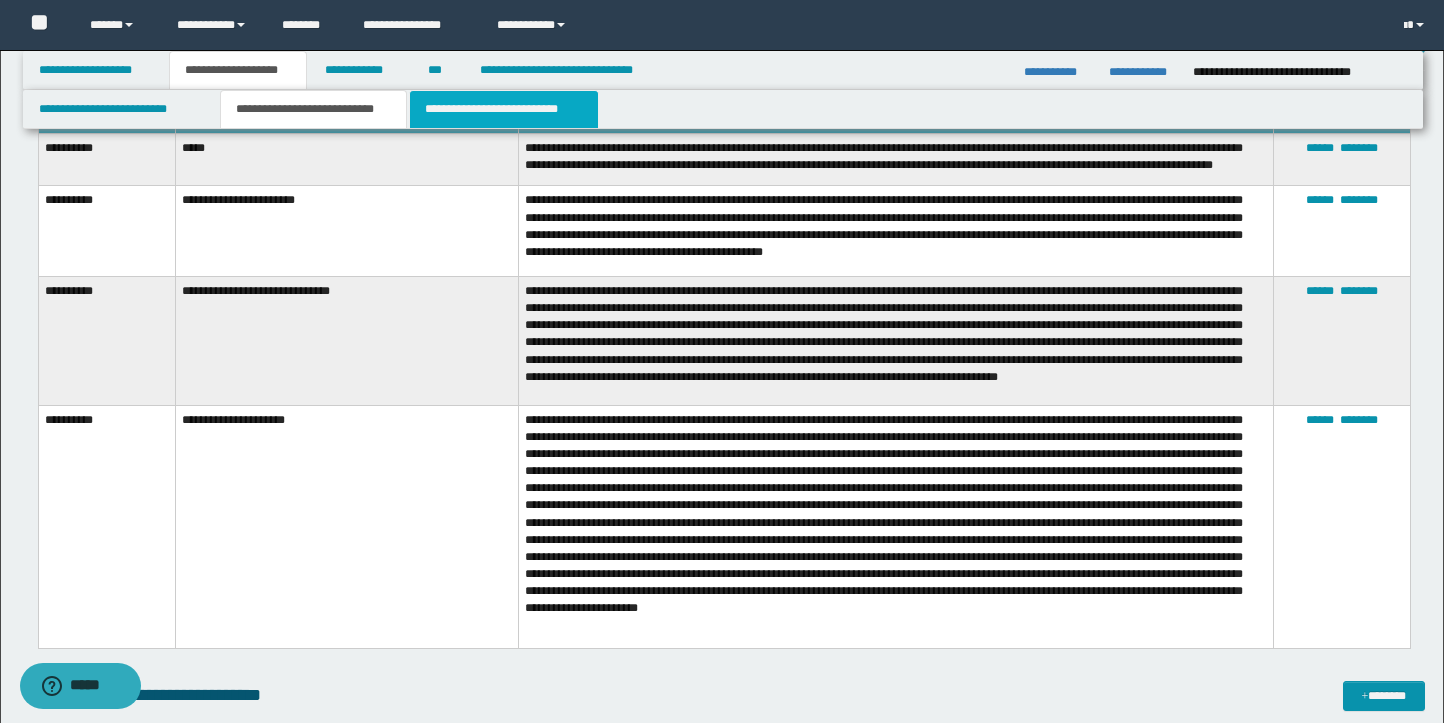 click on "**********" at bounding box center (504, 109) 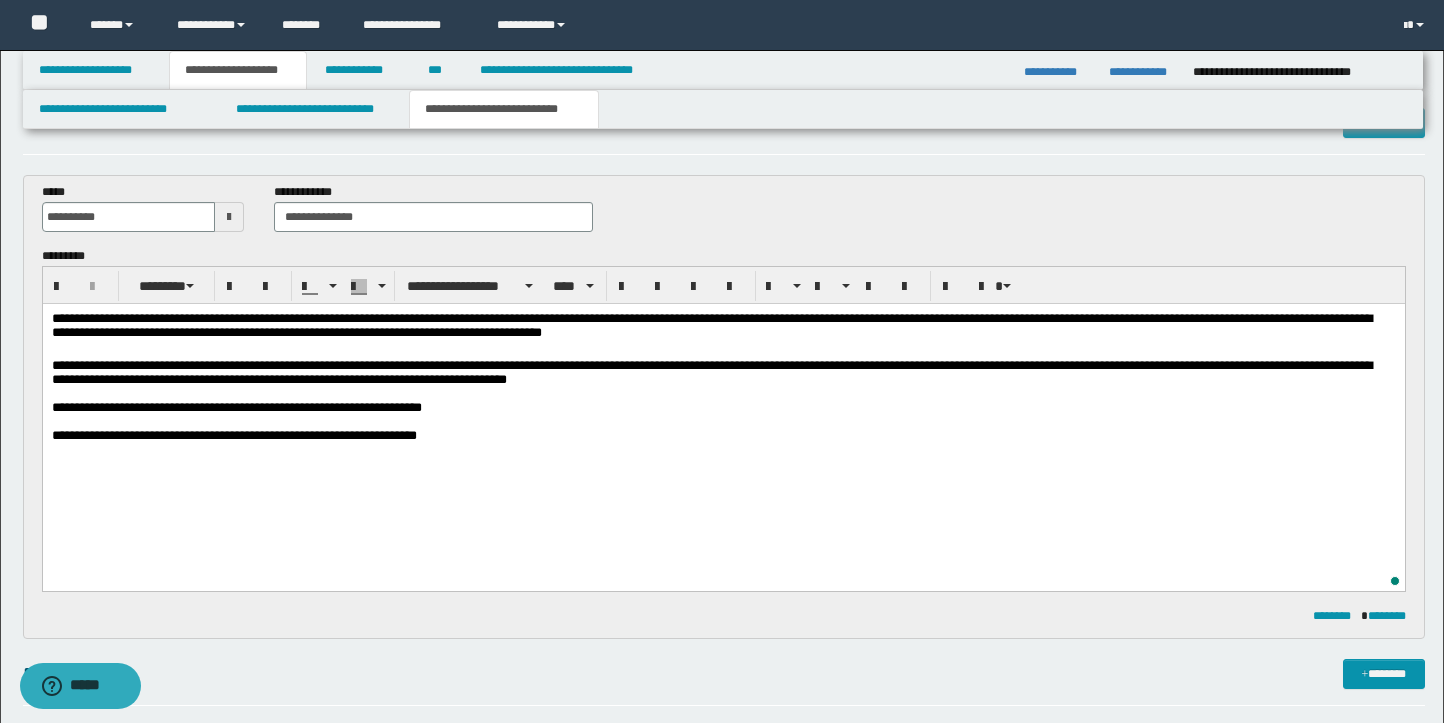 scroll, scrollTop: 0, scrollLeft: 0, axis: both 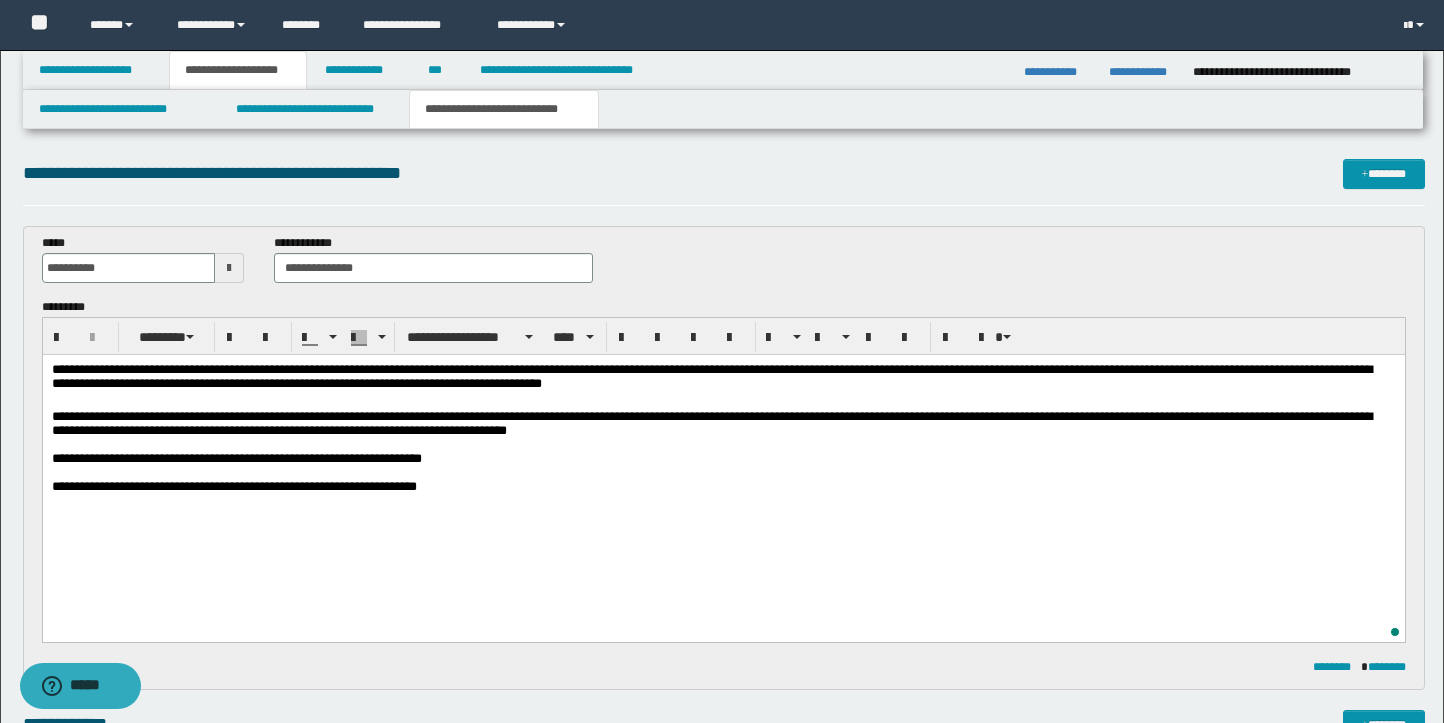 click on "**********" at bounding box center (723, 487) 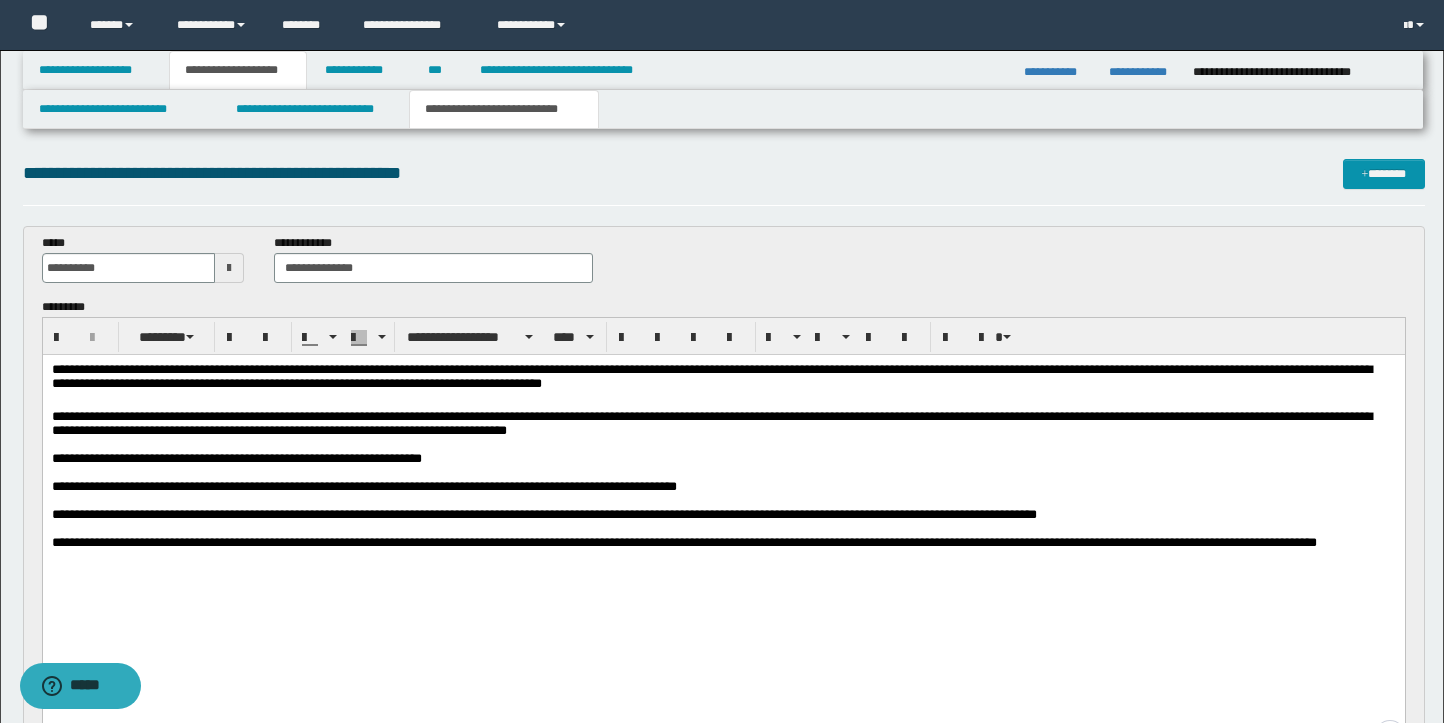 click on "**********" at bounding box center [683, 542] 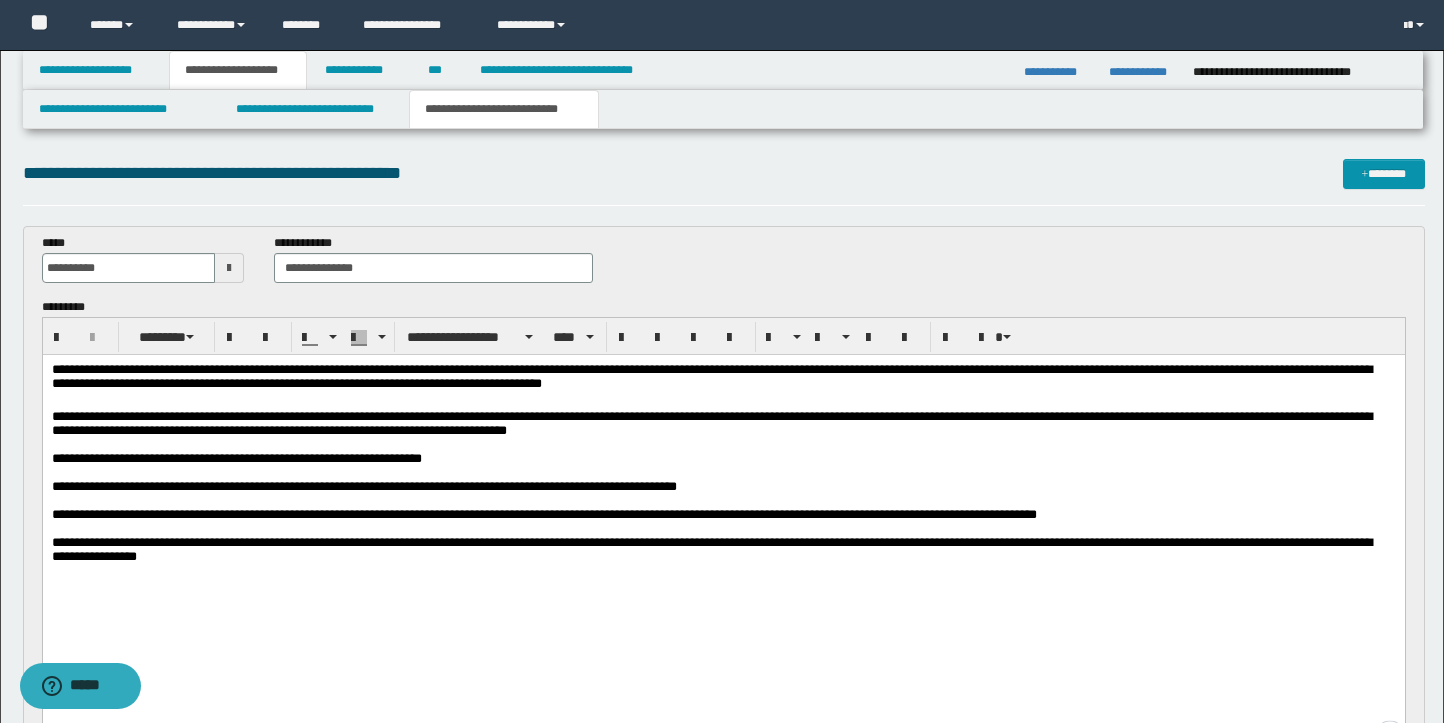 click on "**********" at bounding box center (711, 549) 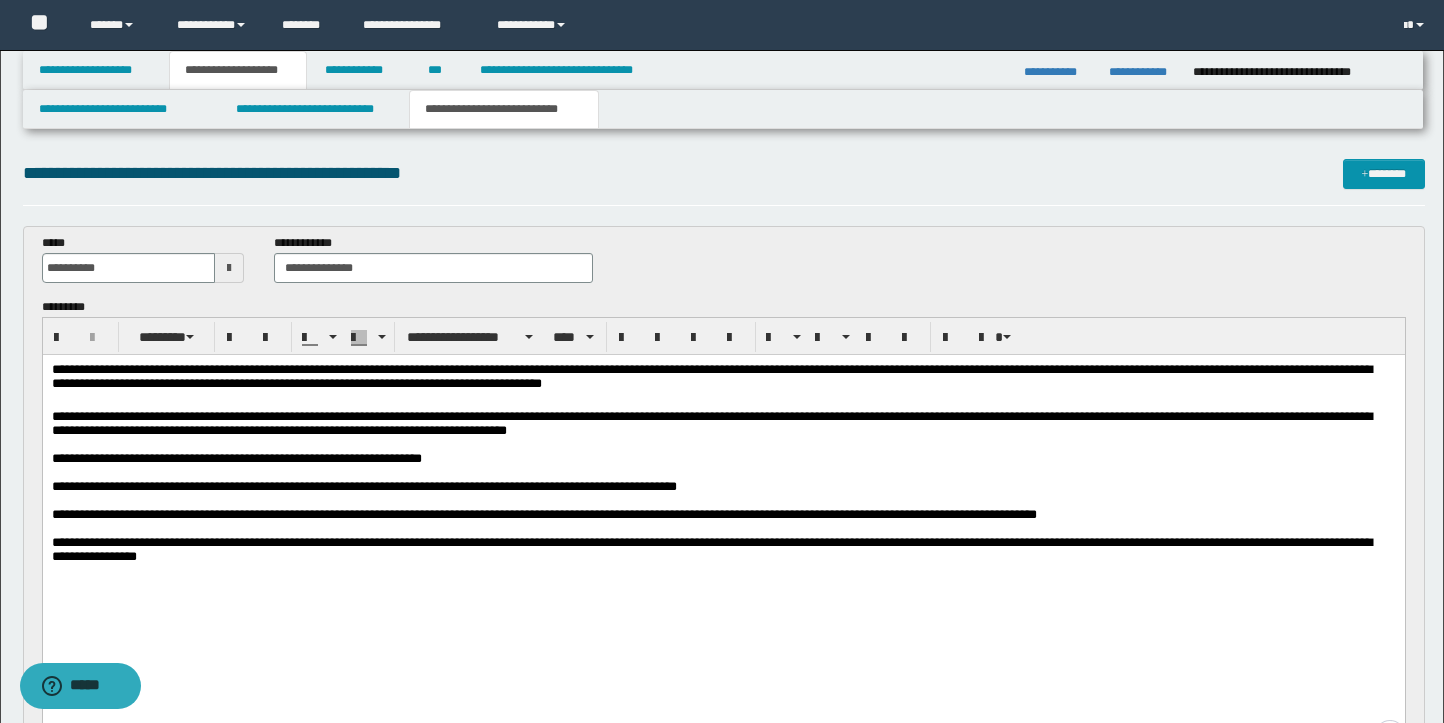click on "**********" at bounding box center (711, 549) 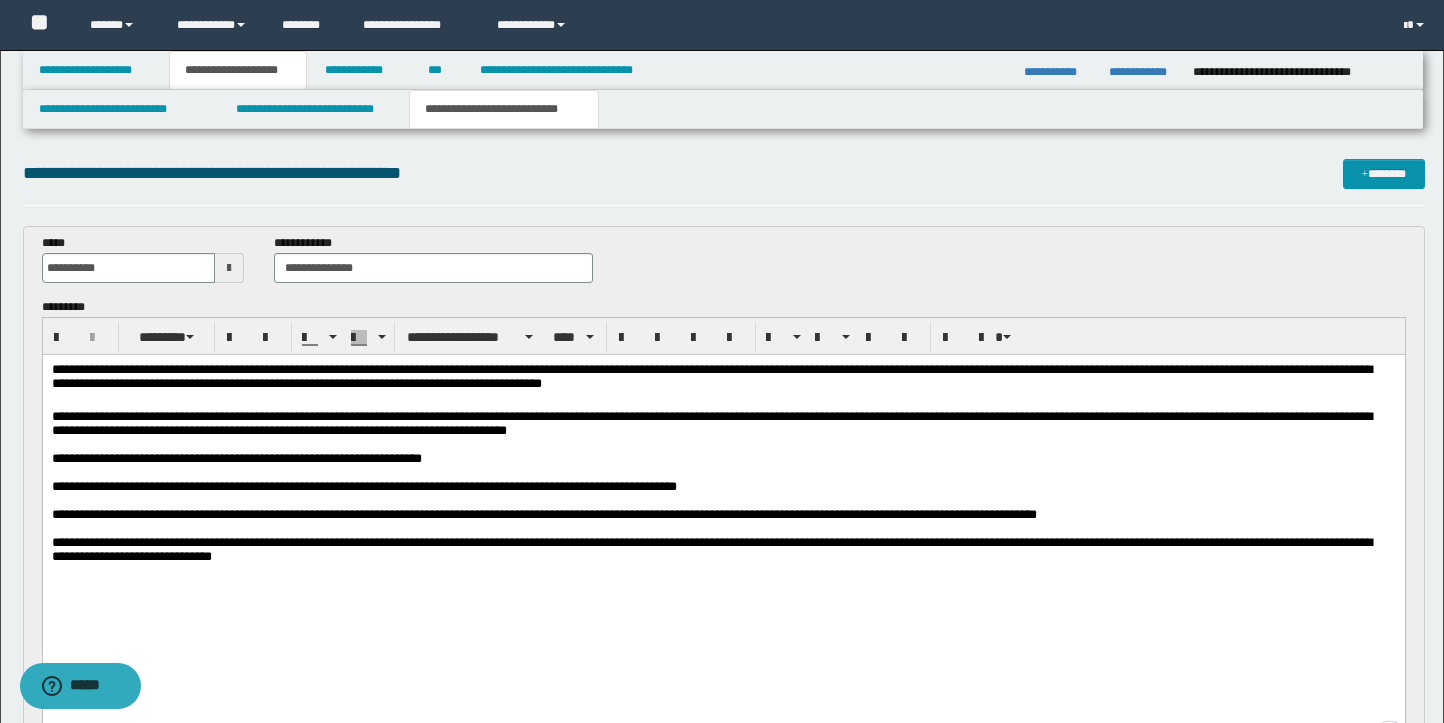 click on "**********" at bounding box center [723, 550] 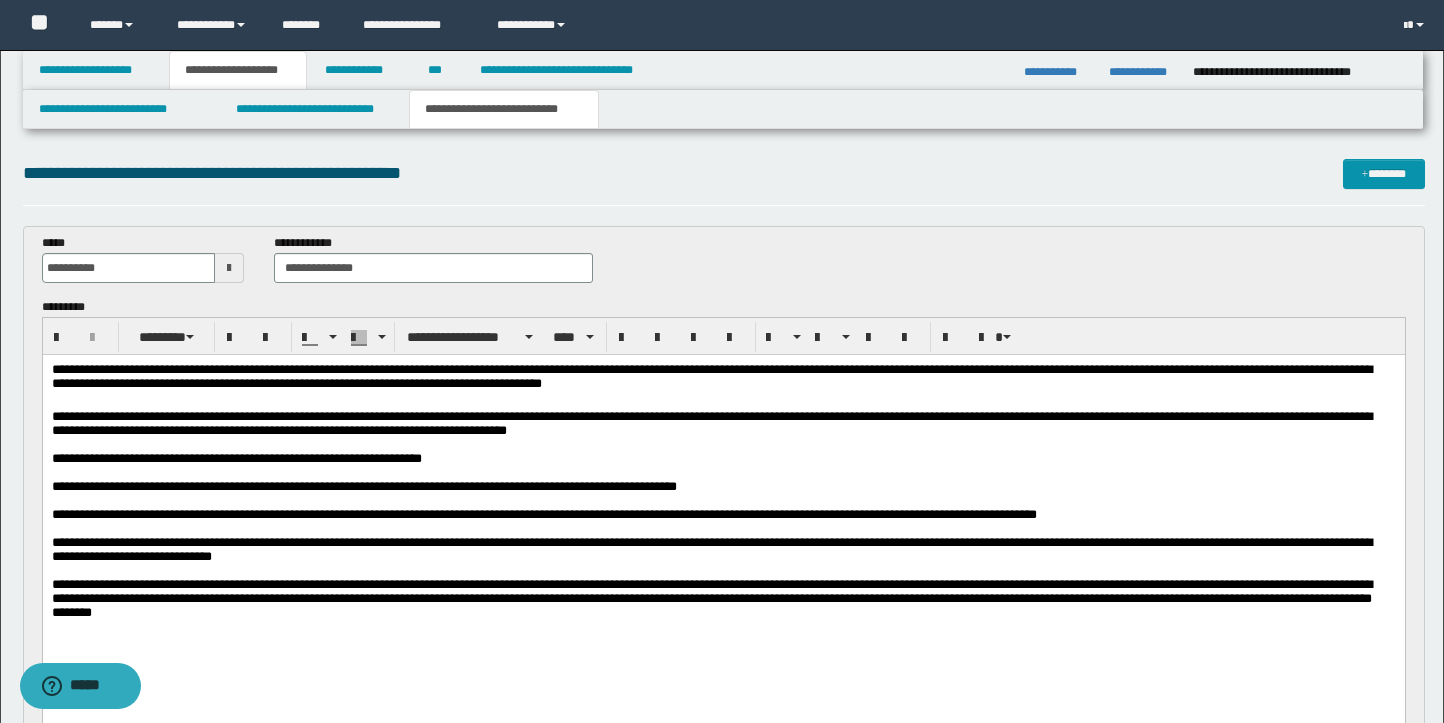 click on "**********" at bounding box center [711, 598] 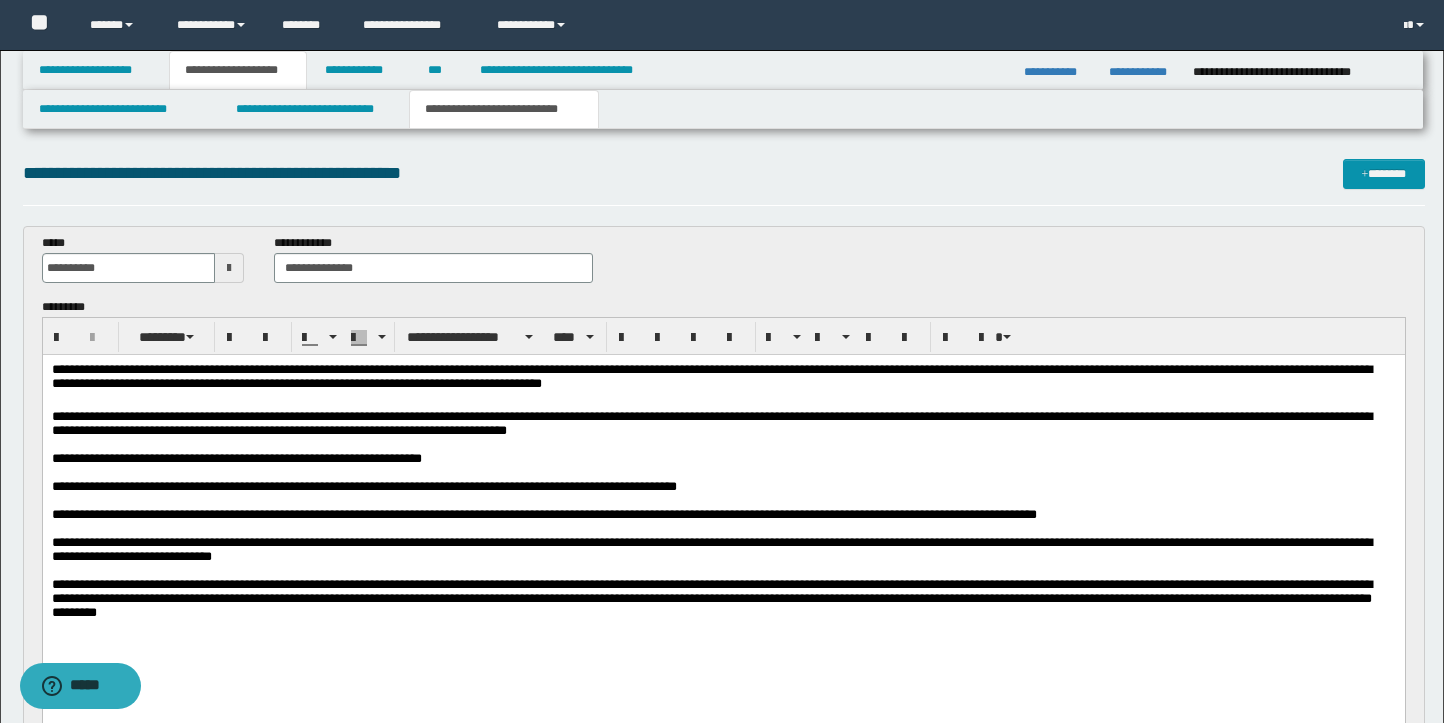 click on "**********" at bounding box center [723, 599] 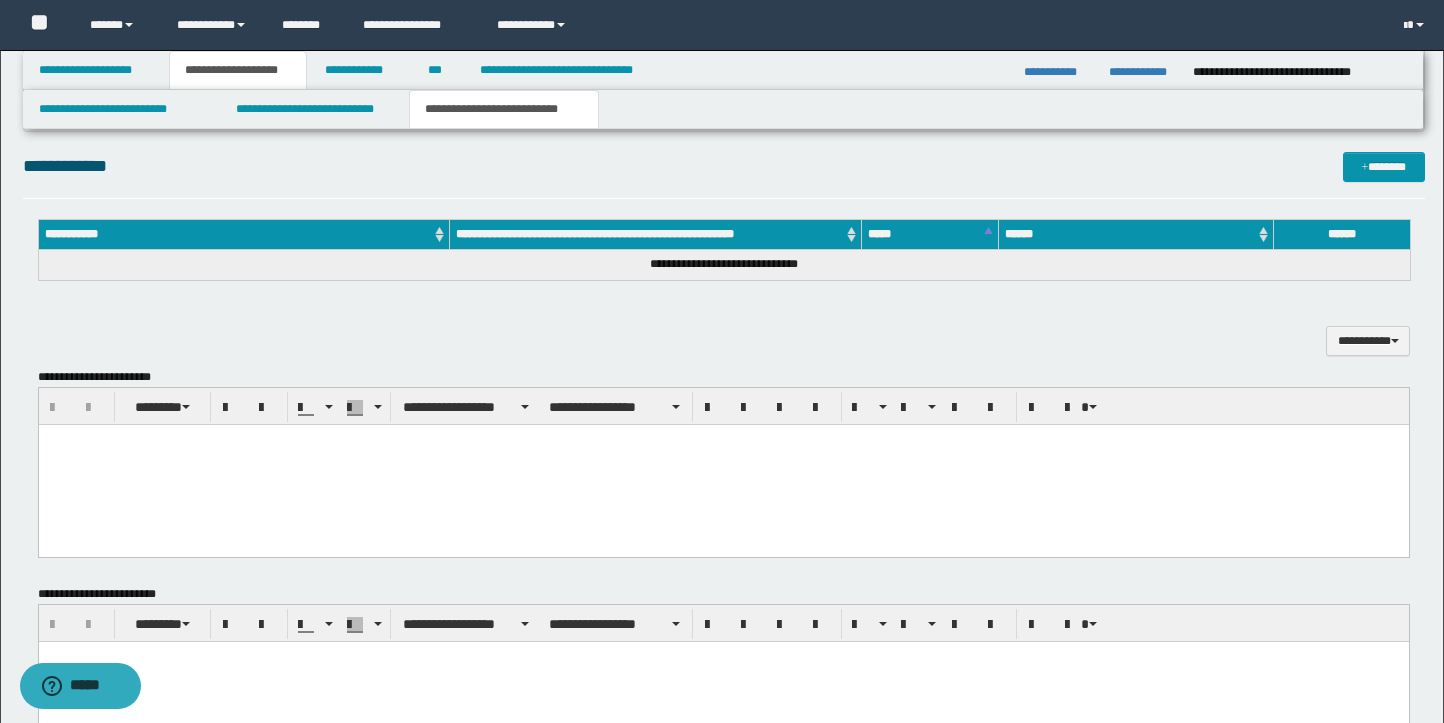 scroll, scrollTop: 768, scrollLeft: 0, axis: vertical 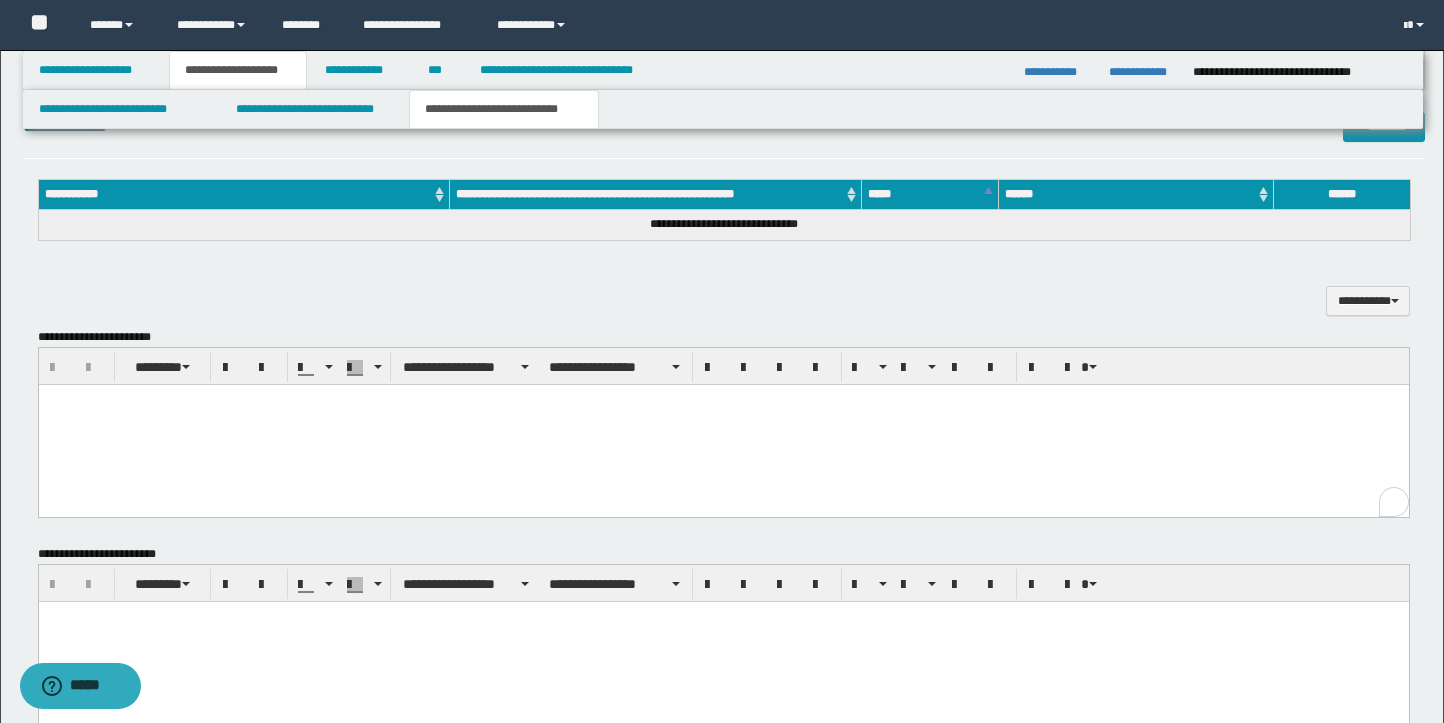 click at bounding box center [723, 400] 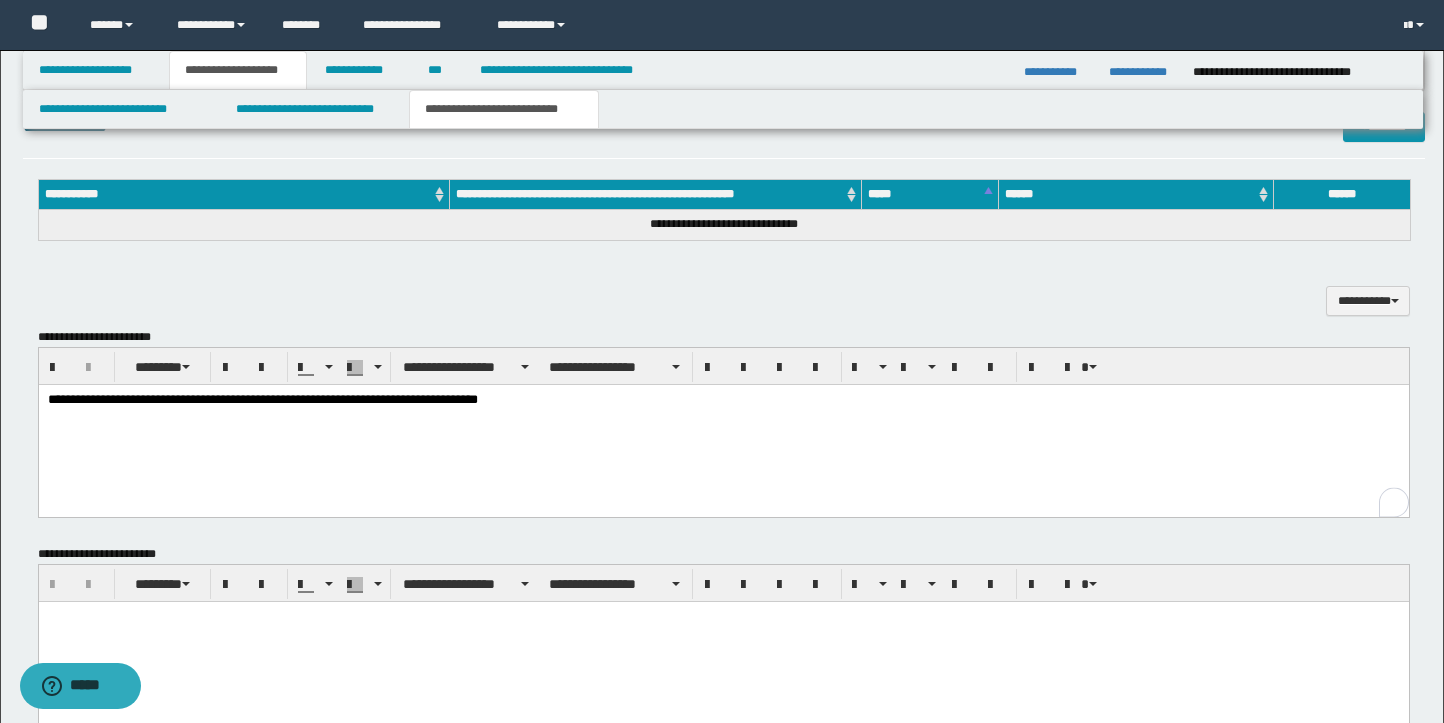 click on "**********" at bounding box center [723, 401] 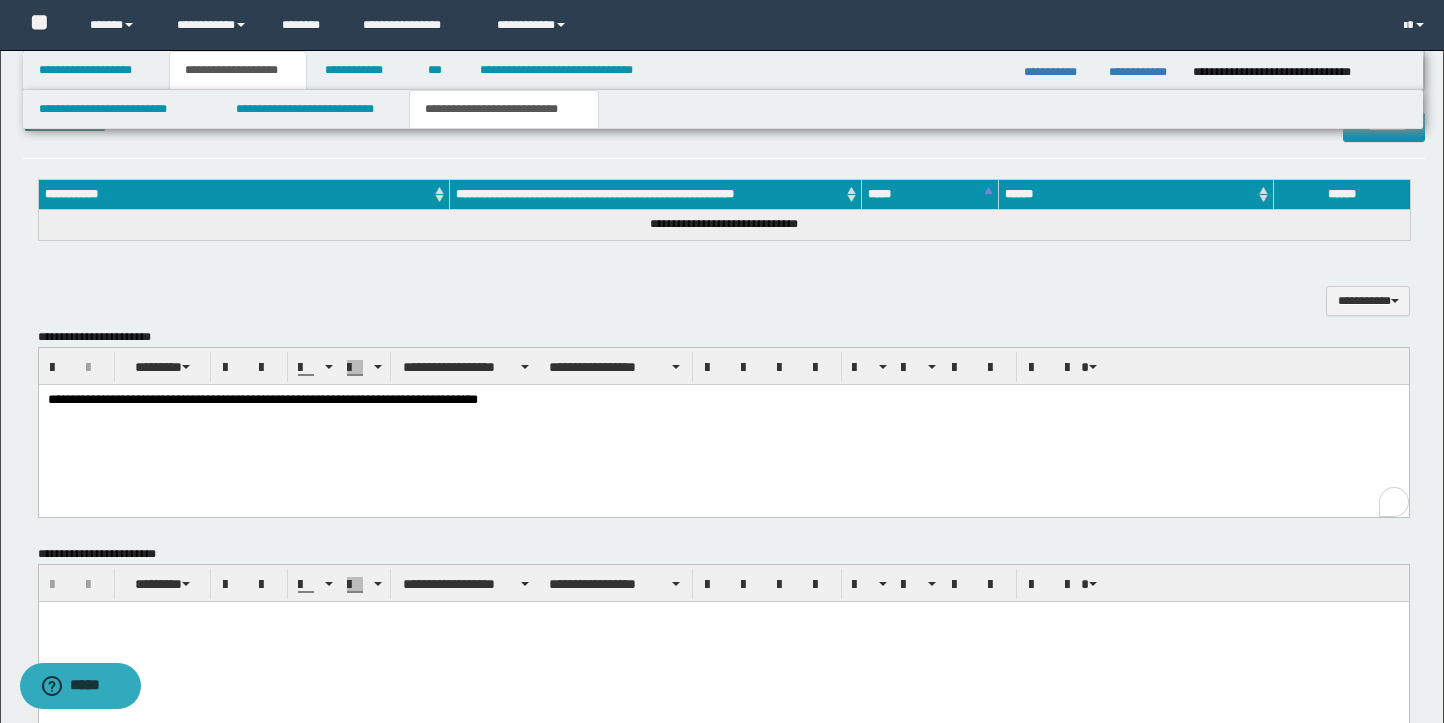 type 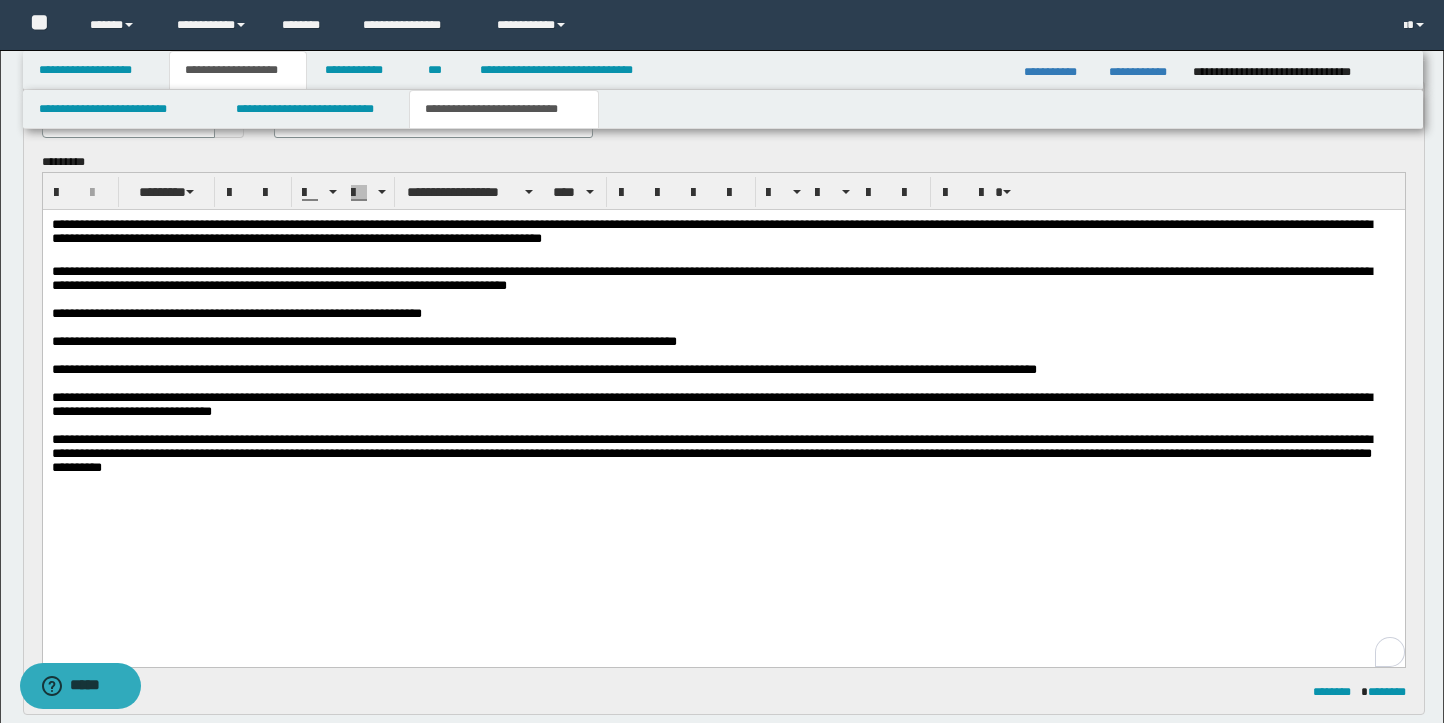scroll, scrollTop: 141, scrollLeft: 0, axis: vertical 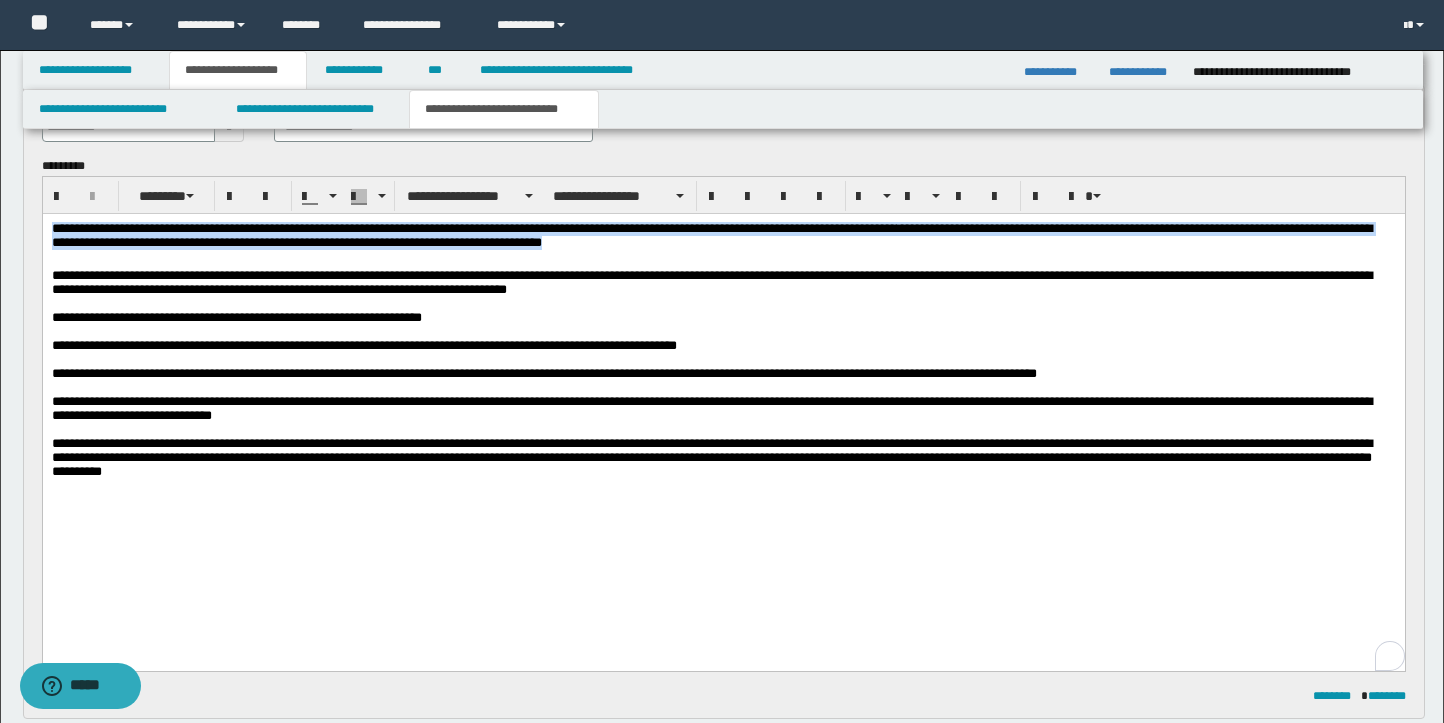 drag, startPoint x: 52, startPoint y: 228, endPoint x: 905, endPoint y: 251, distance: 853.31 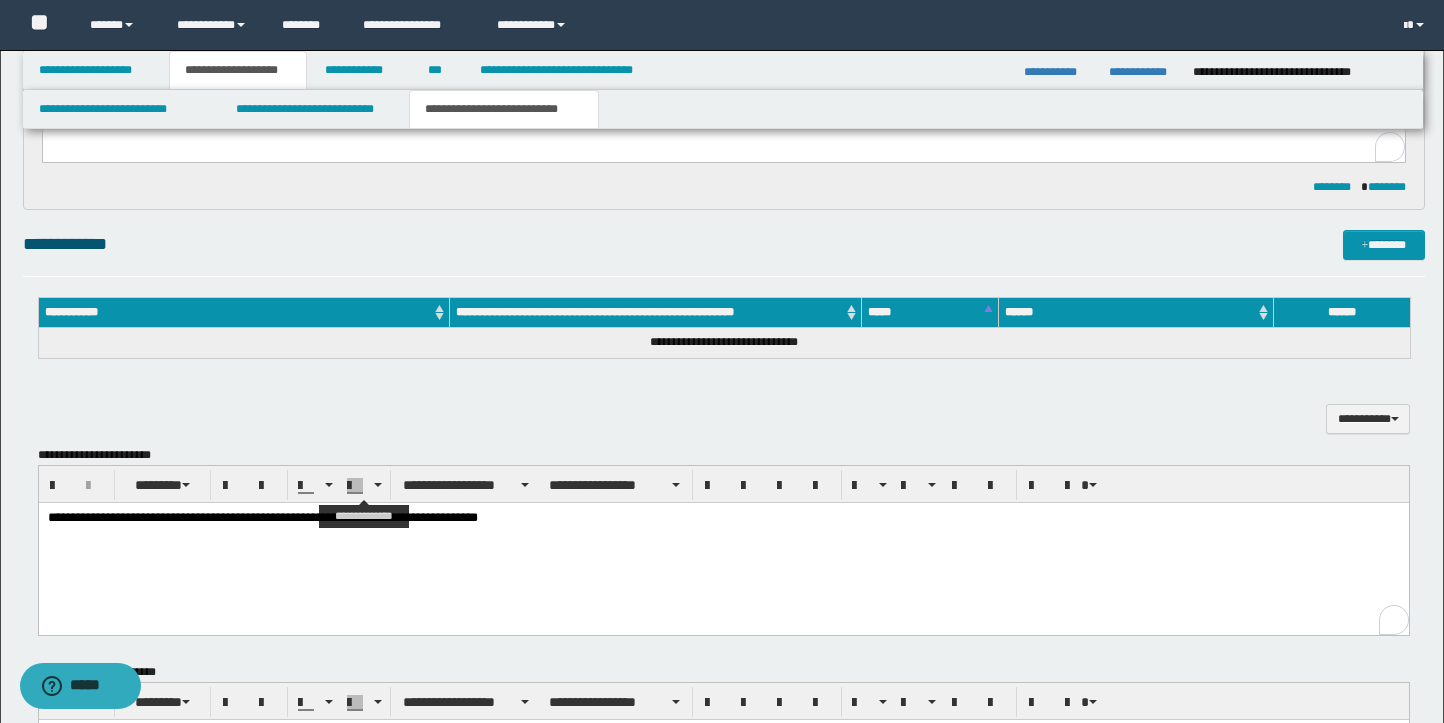scroll, scrollTop: 668, scrollLeft: 0, axis: vertical 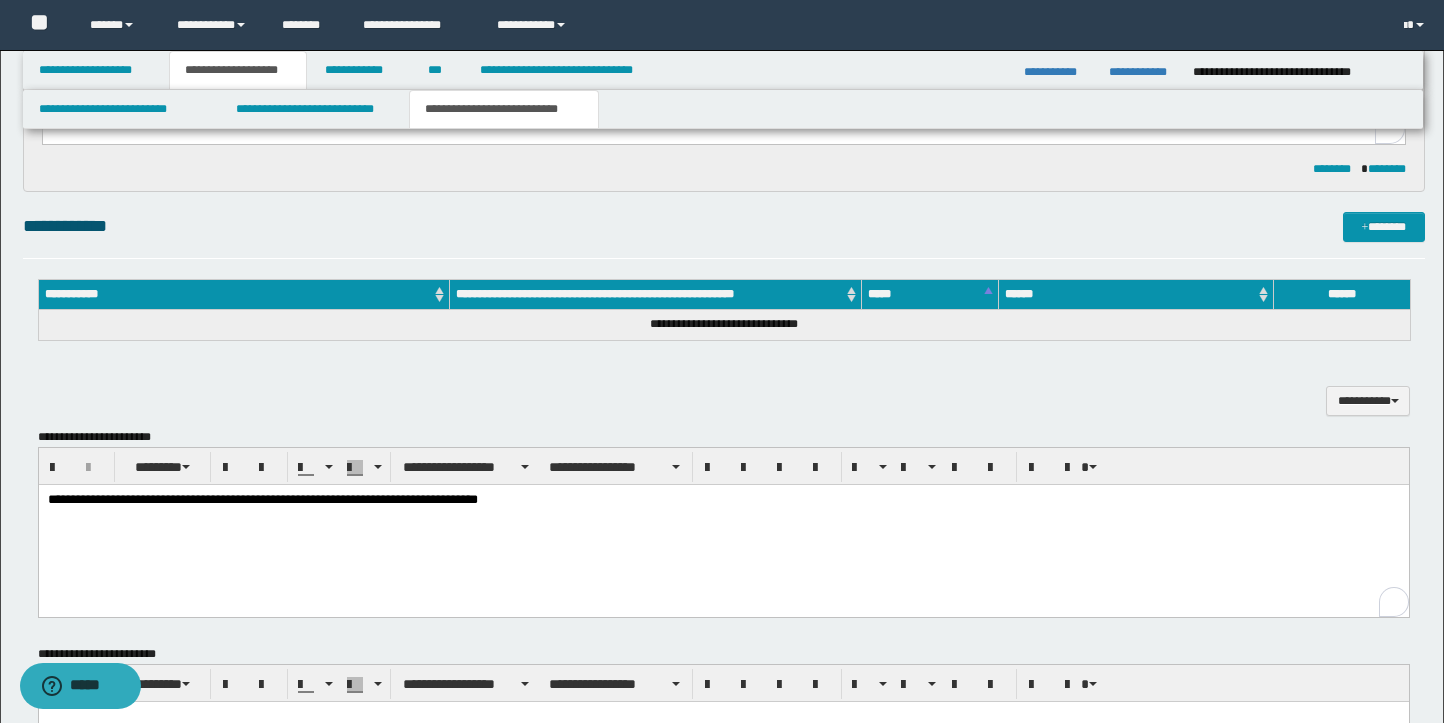 click on "**********" at bounding box center [723, 501] 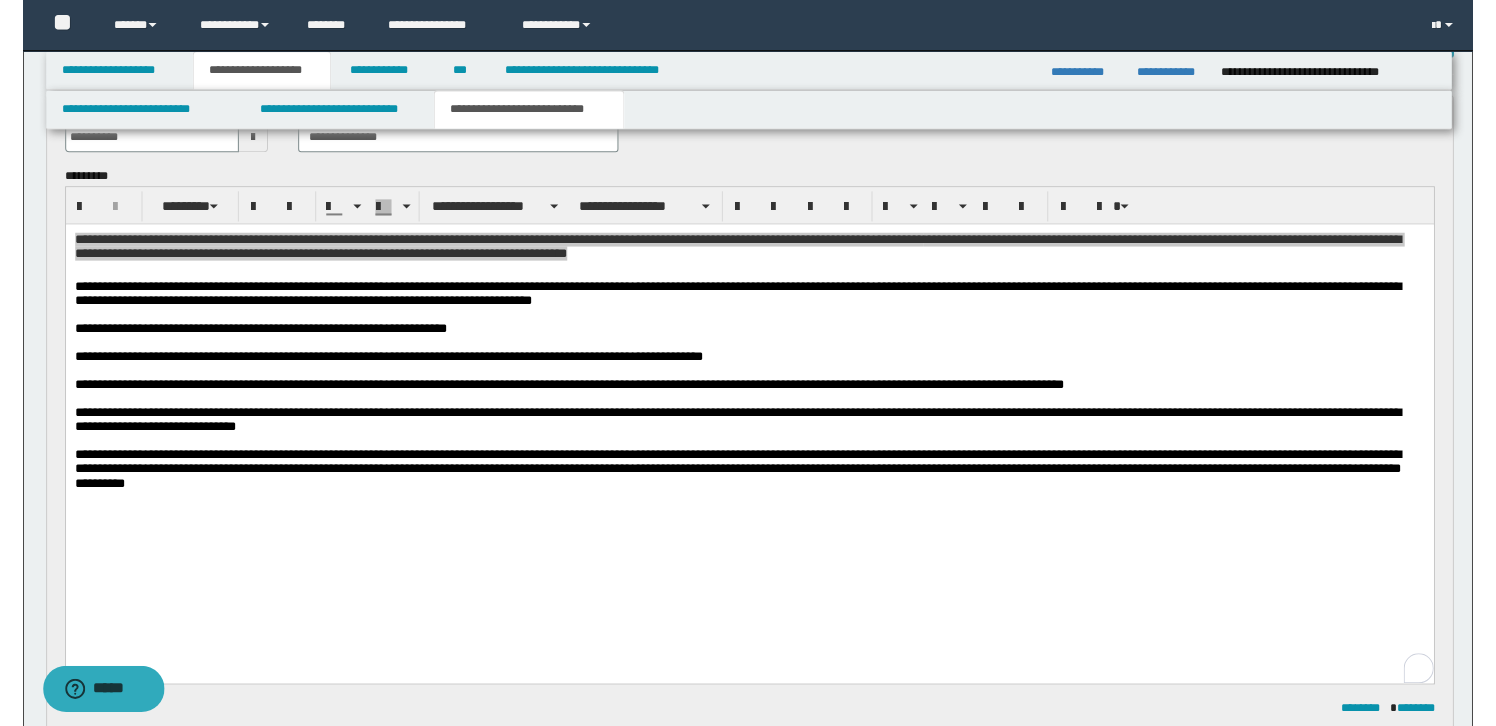 scroll, scrollTop: 125, scrollLeft: 0, axis: vertical 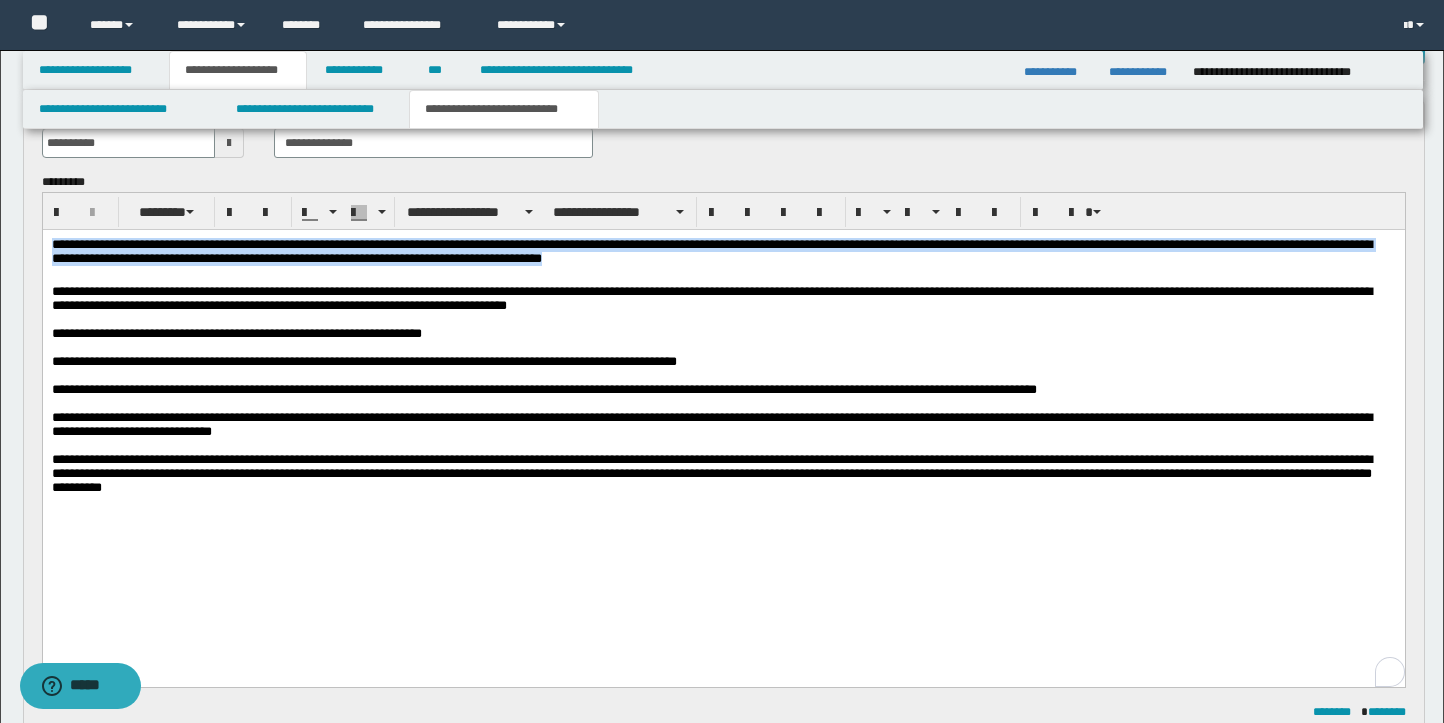 click on "**********" at bounding box center (711, 298) 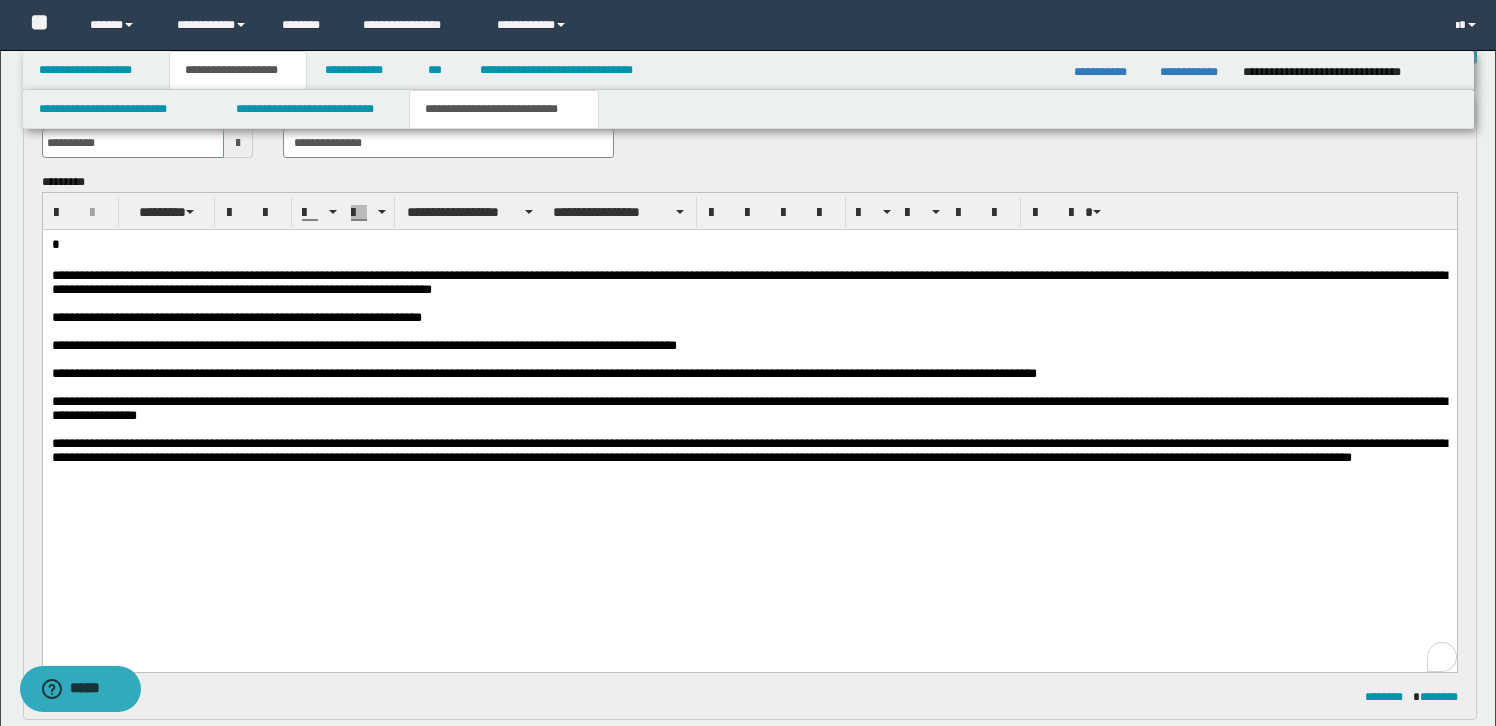 click on "**********" at bounding box center (749, 451) 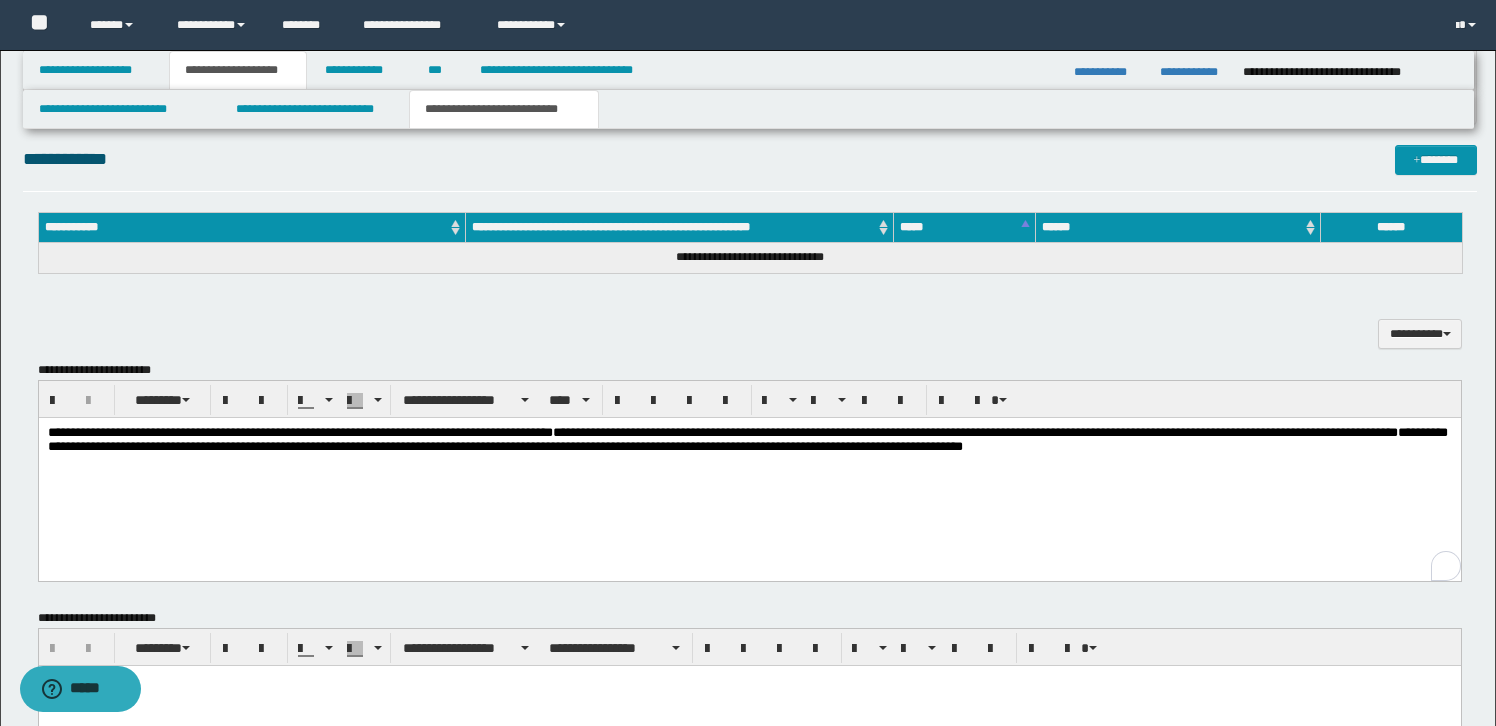 scroll, scrollTop: 838, scrollLeft: 0, axis: vertical 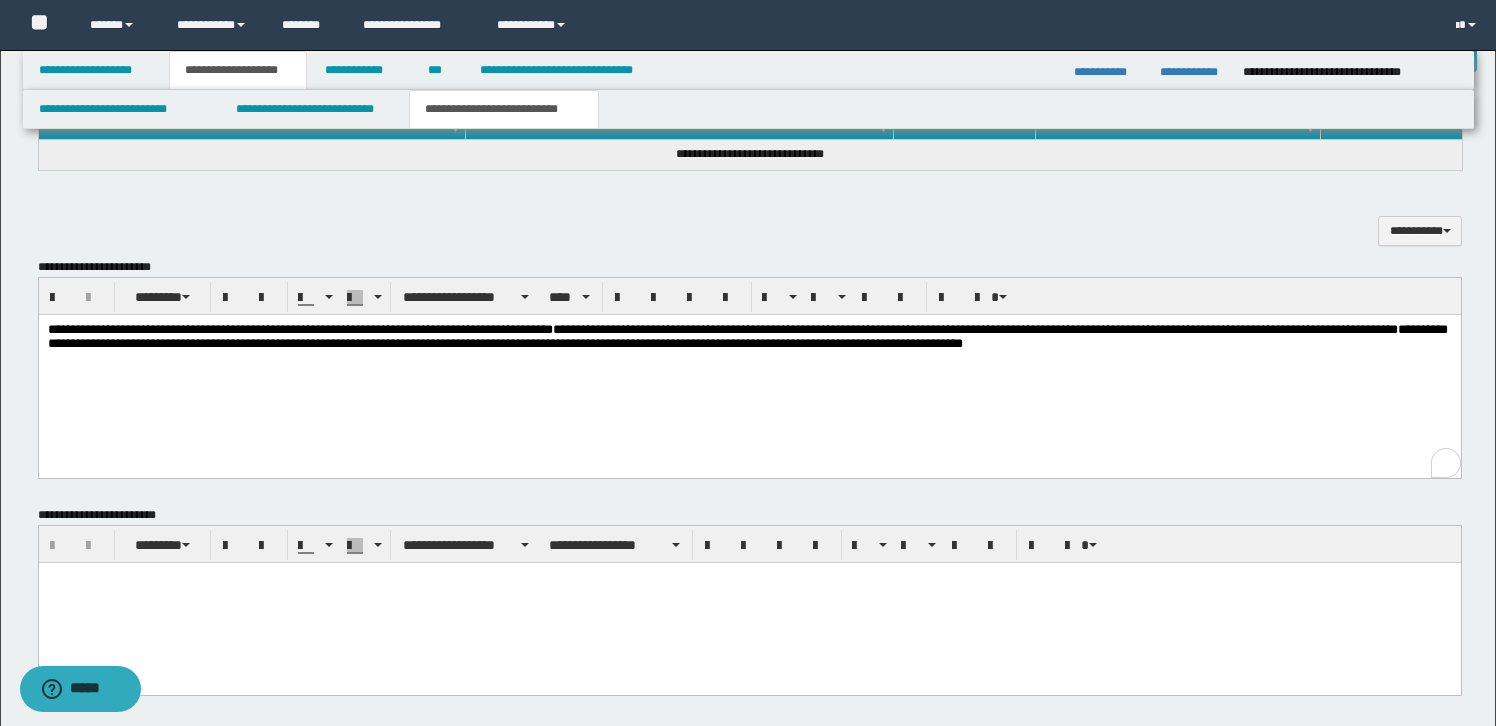 click on "**********" at bounding box center [749, 338] 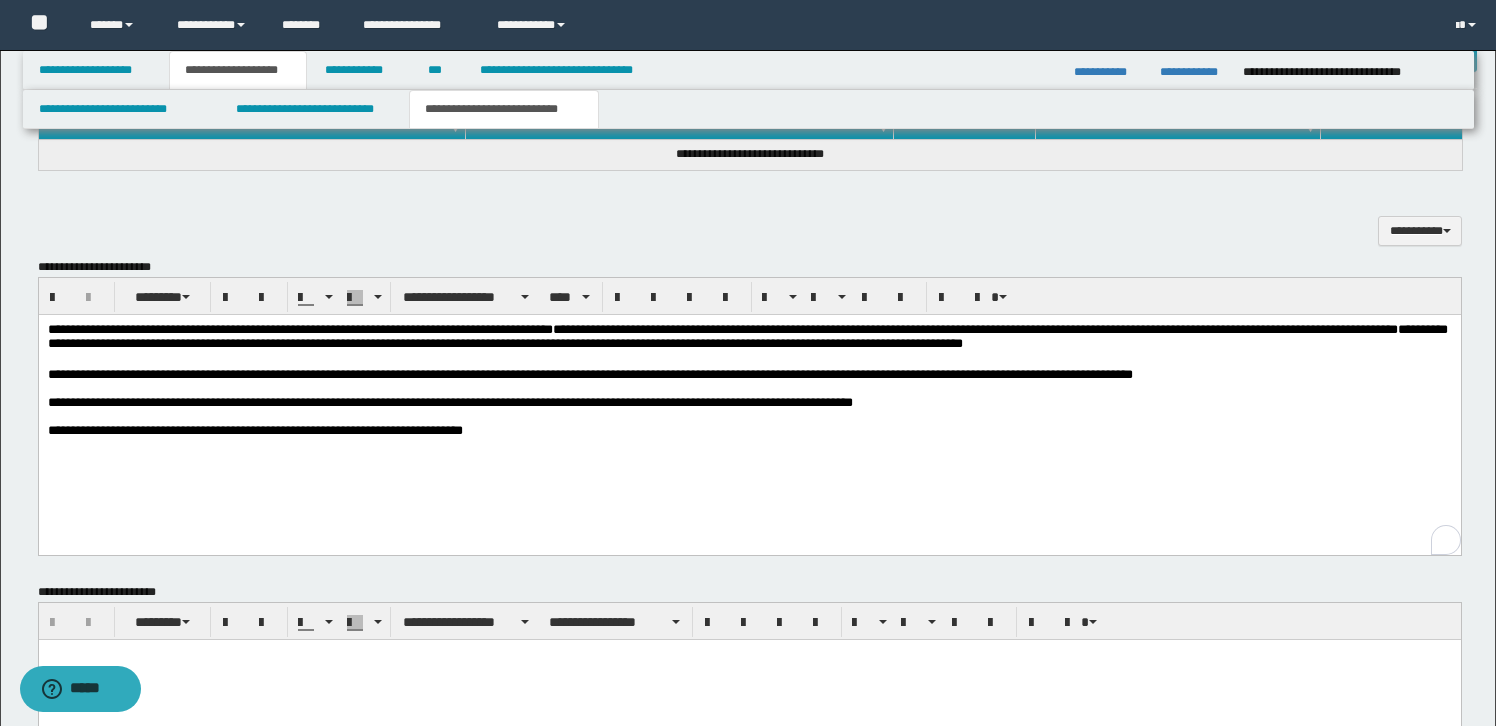 click on "**********" at bounding box center [254, 430] 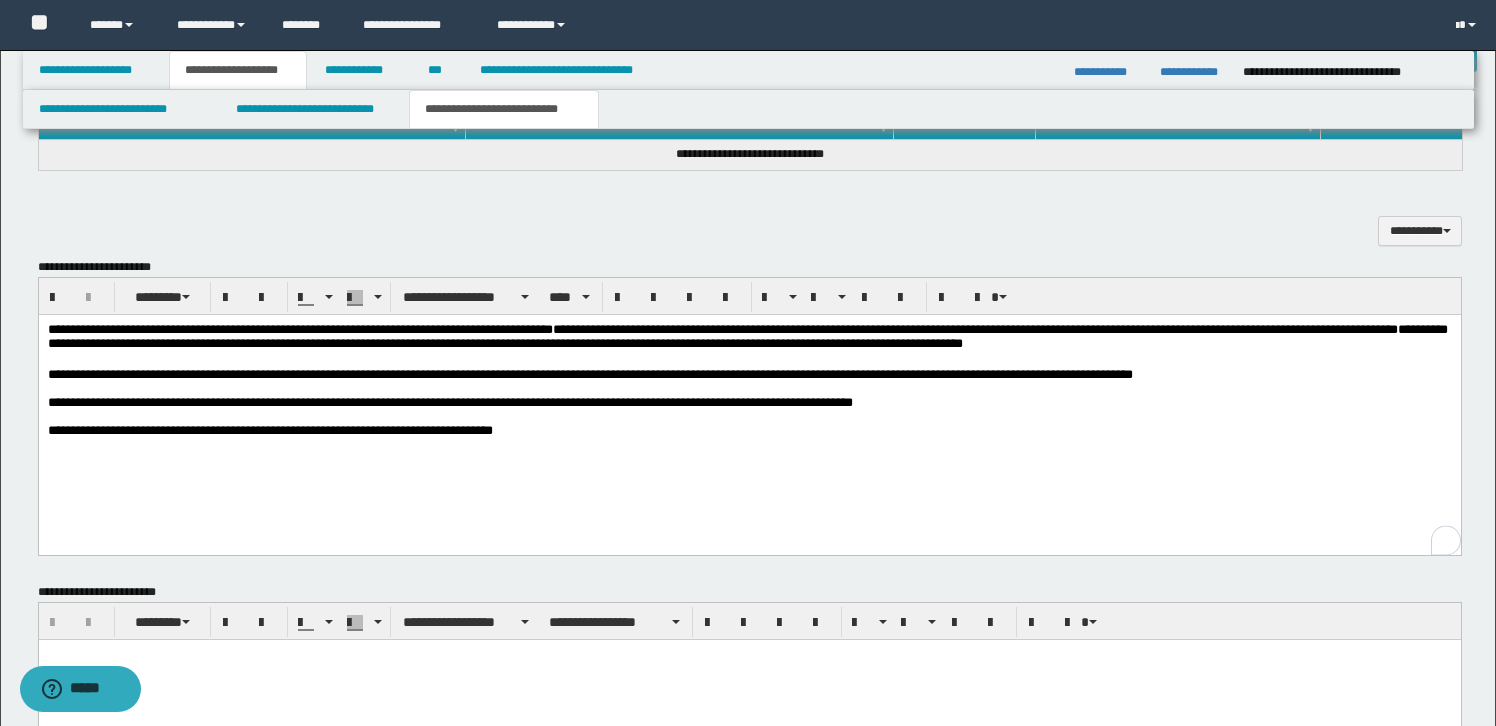 scroll, scrollTop: 837, scrollLeft: 0, axis: vertical 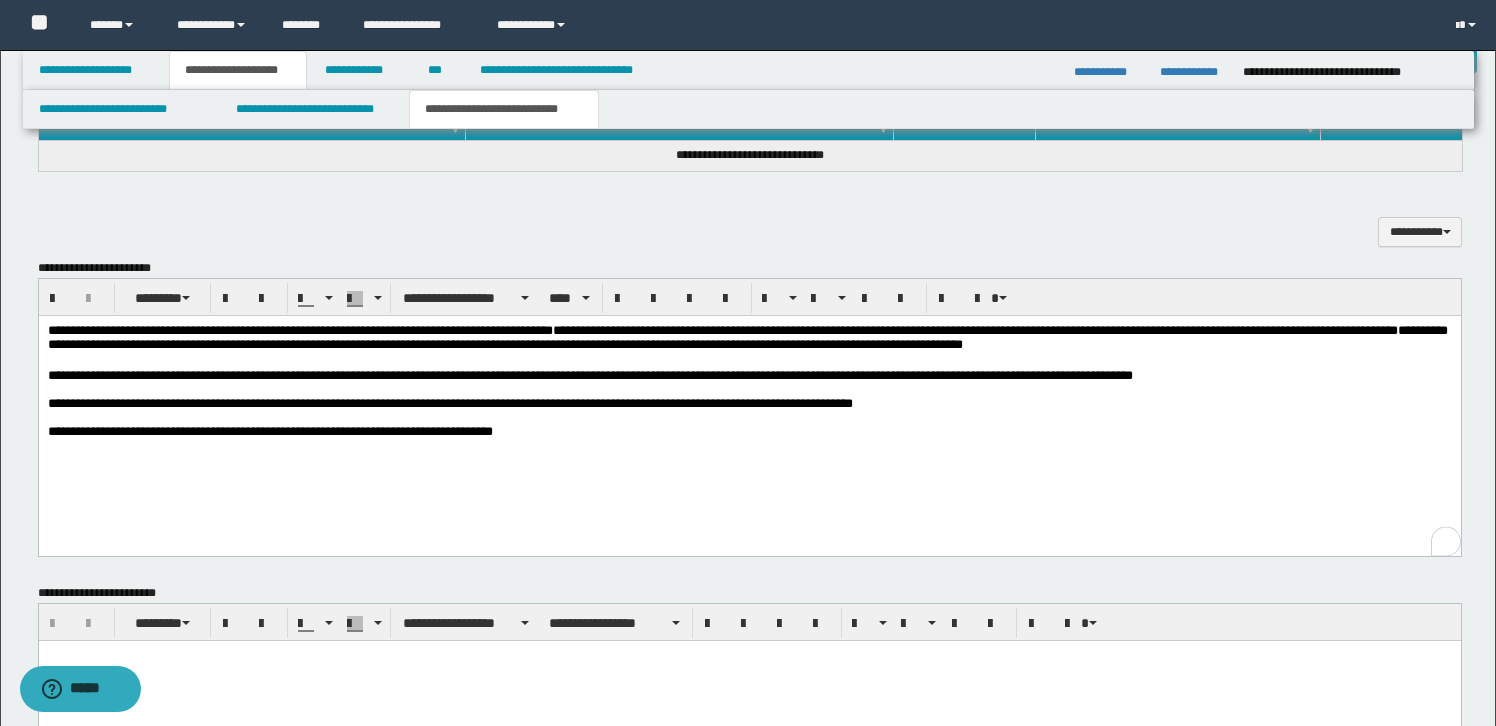 click on "**********" at bounding box center [749, 432] 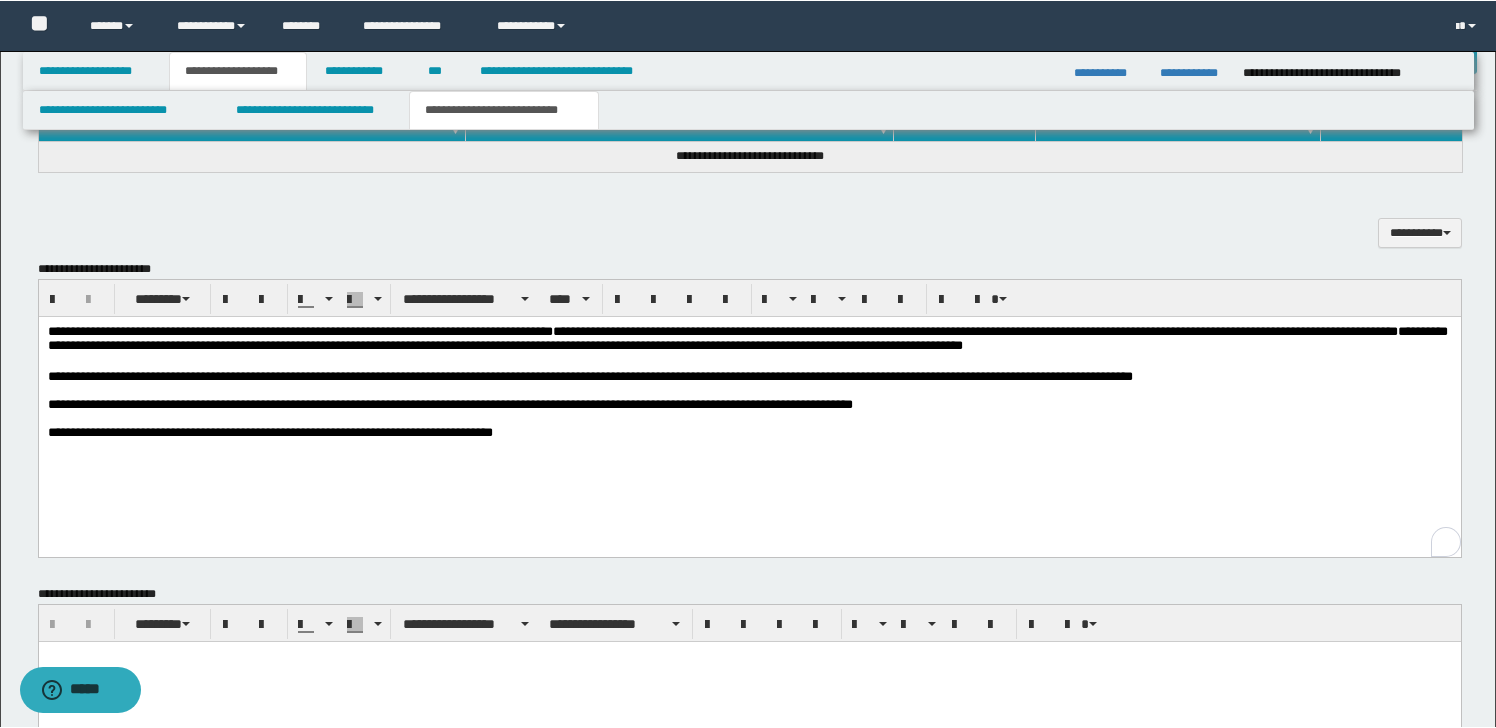 scroll, scrollTop: 840, scrollLeft: 0, axis: vertical 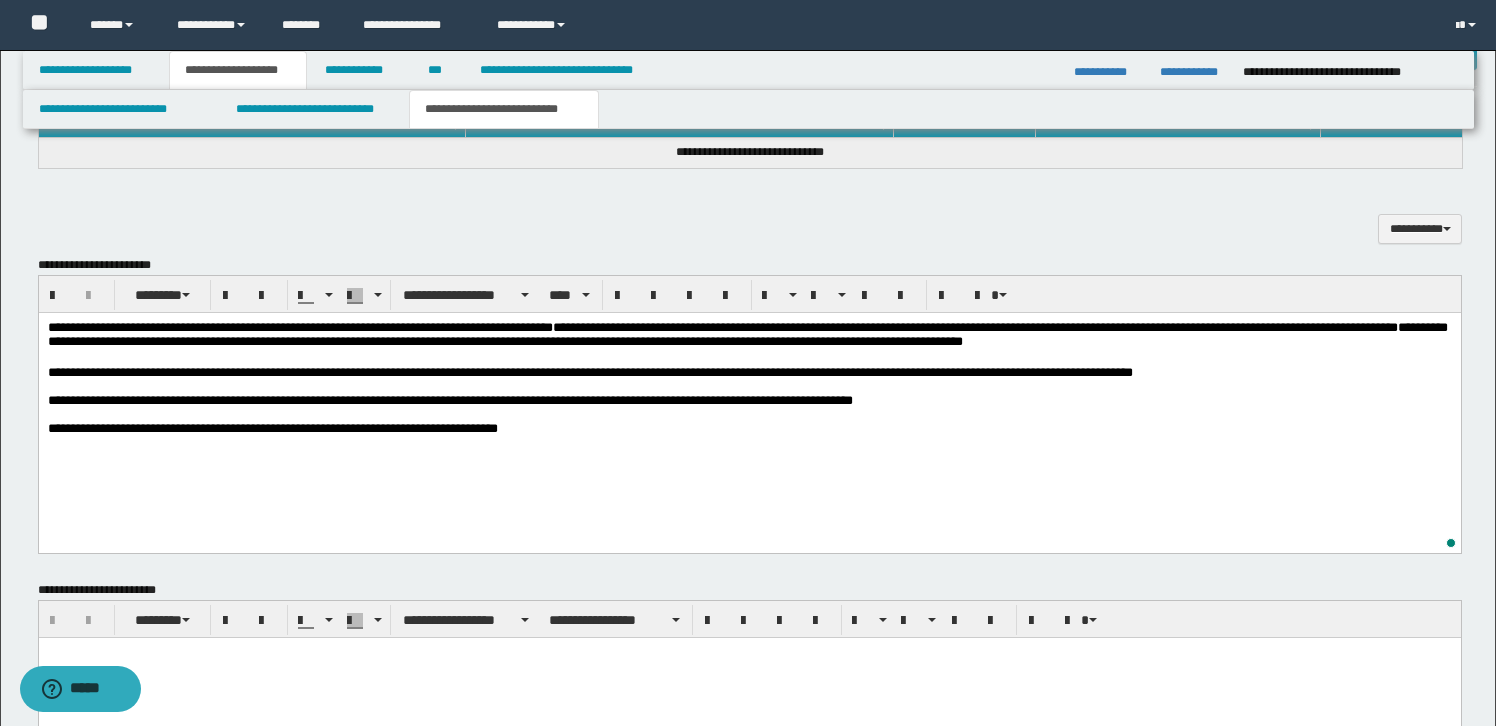 click on "**********" at bounding box center [272, 428] 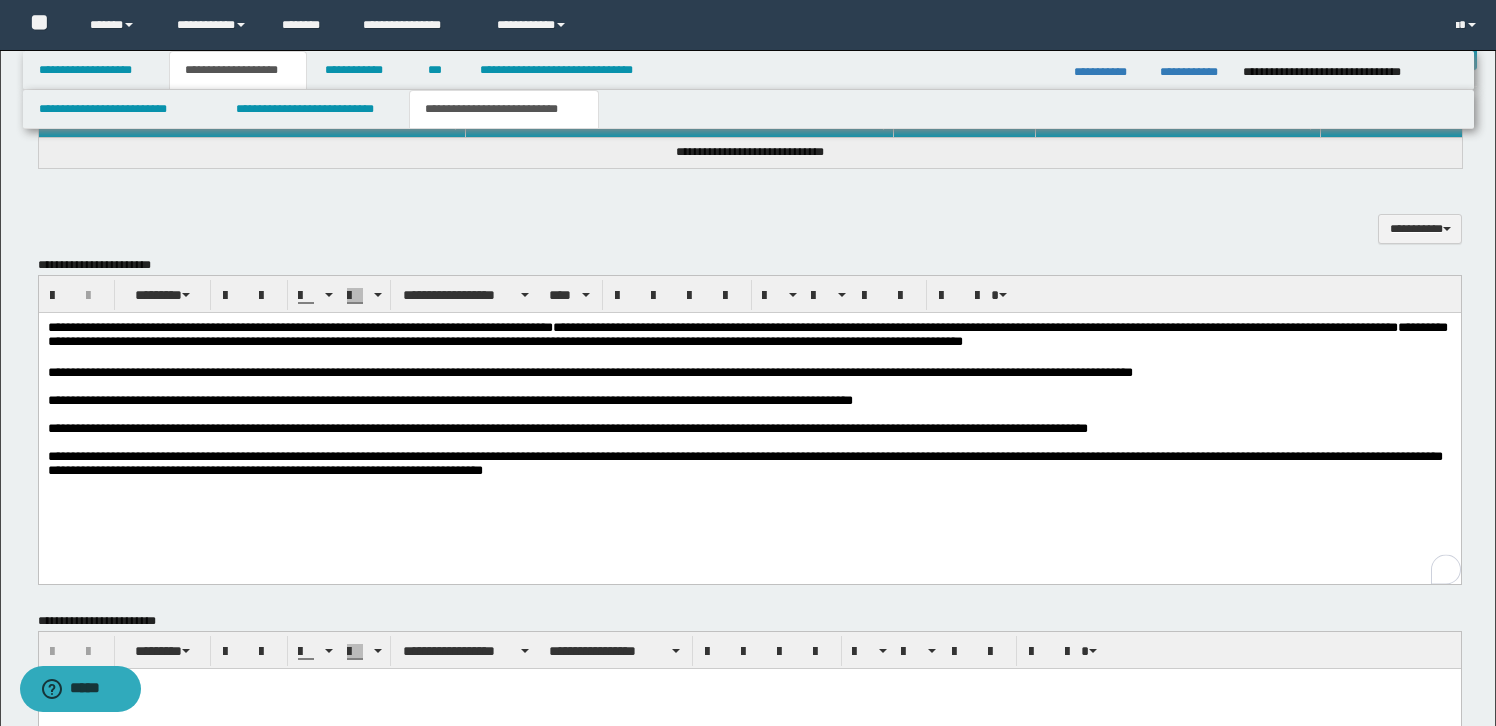 click on "**********" at bounding box center [744, 463] 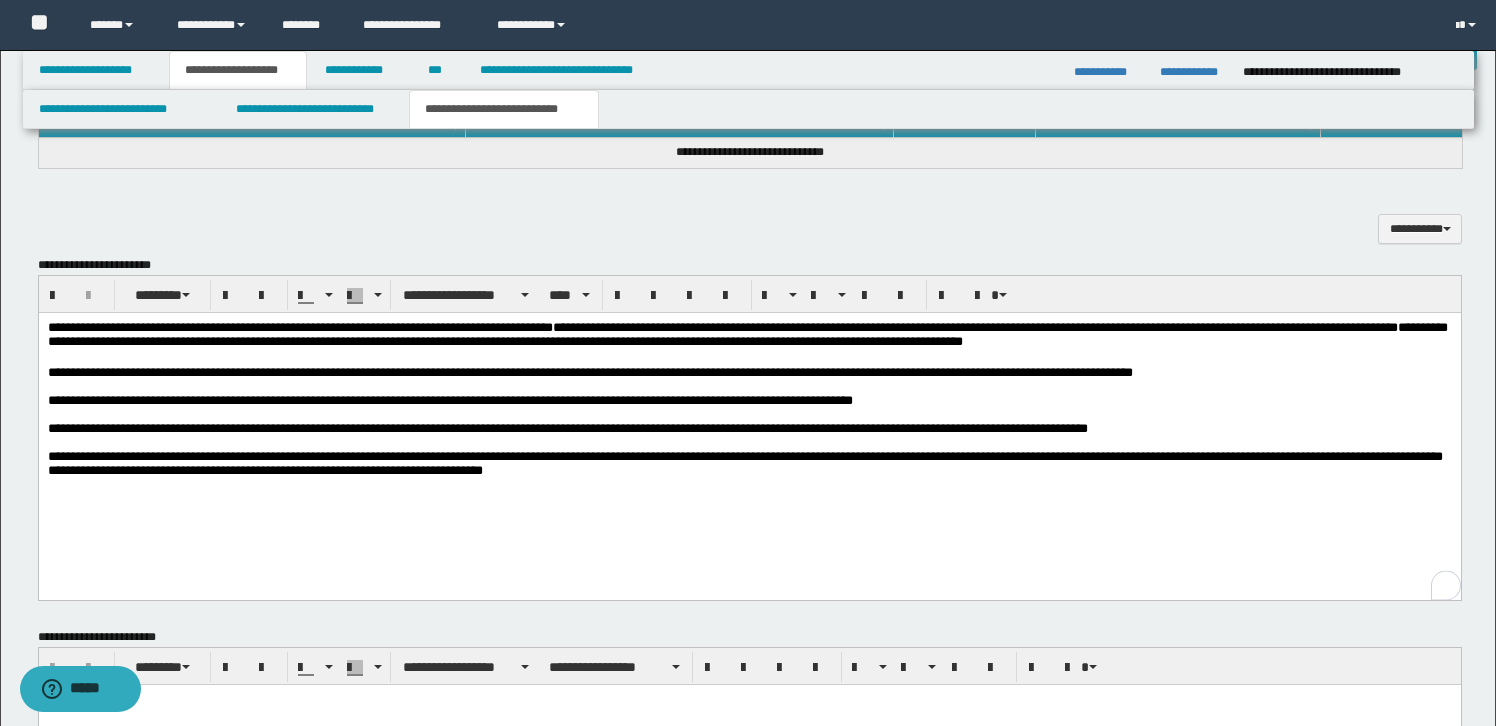 click on "**********" at bounding box center [744, 463] 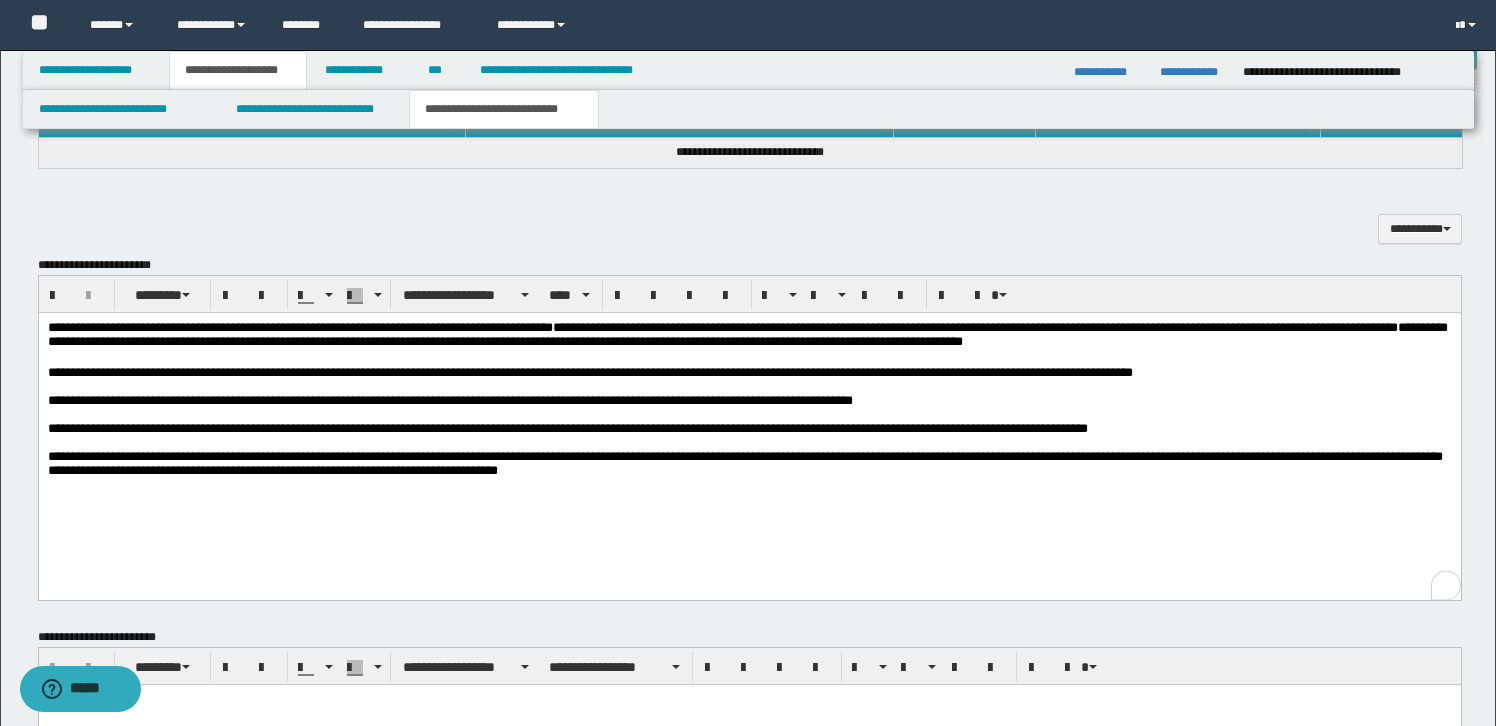 click on "**********" at bounding box center [749, 464] 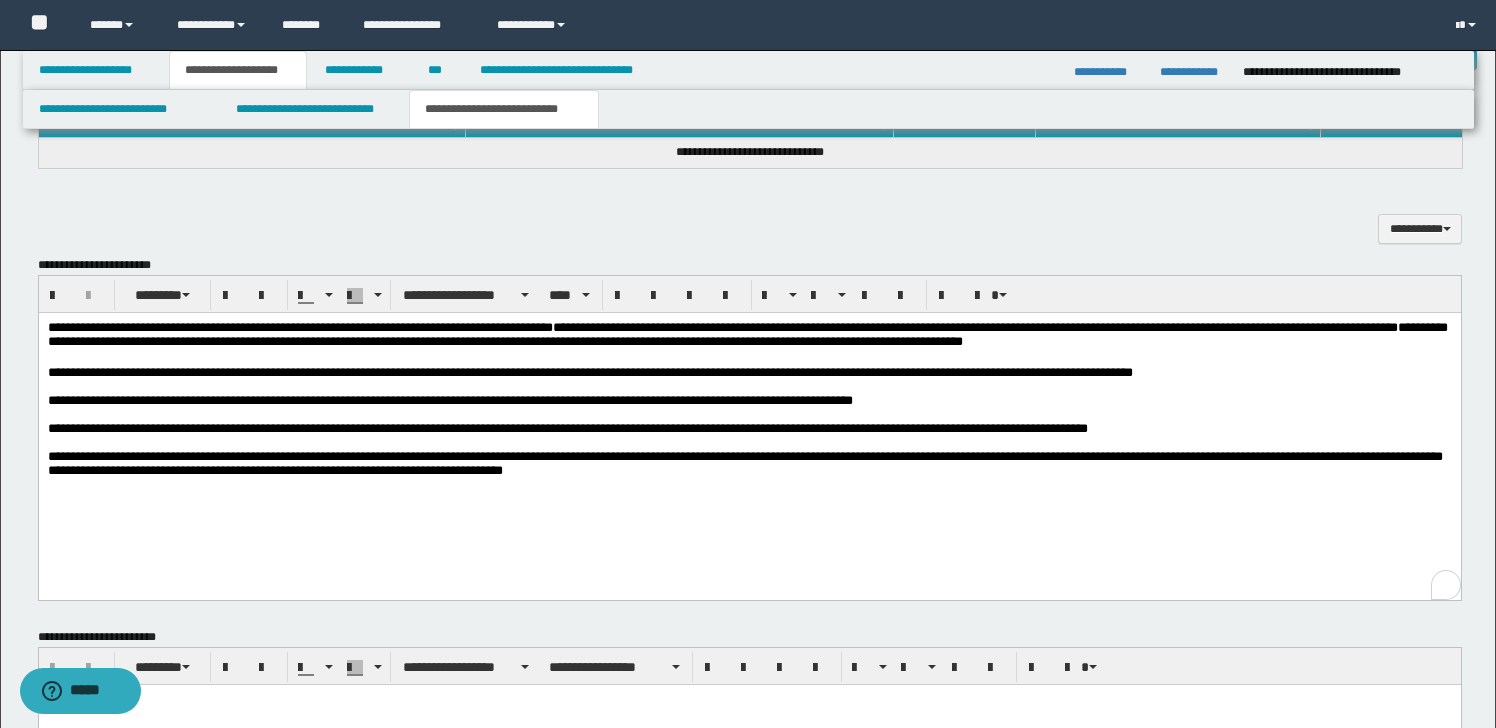 click on "**********" at bounding box center (749, 464) 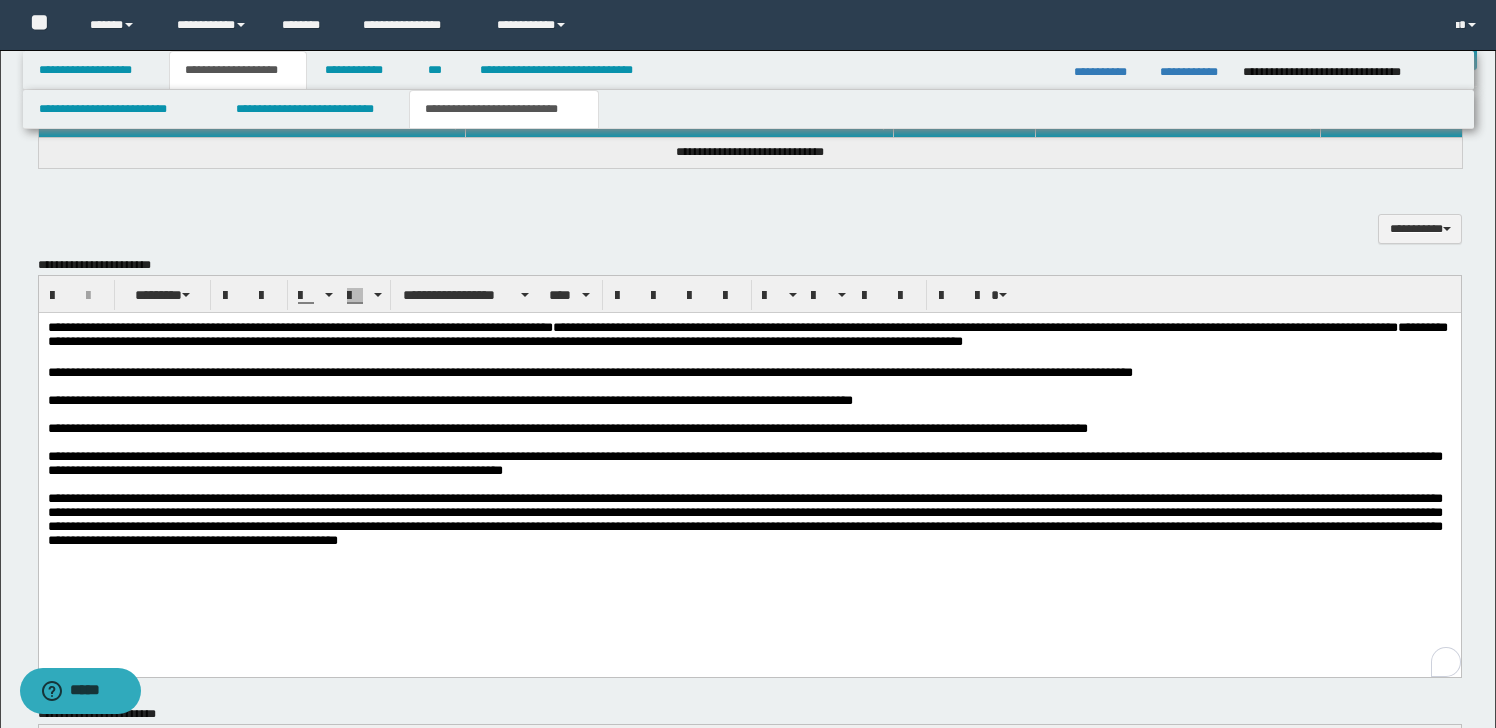 click on "**********" at bounding box center (744, 519) 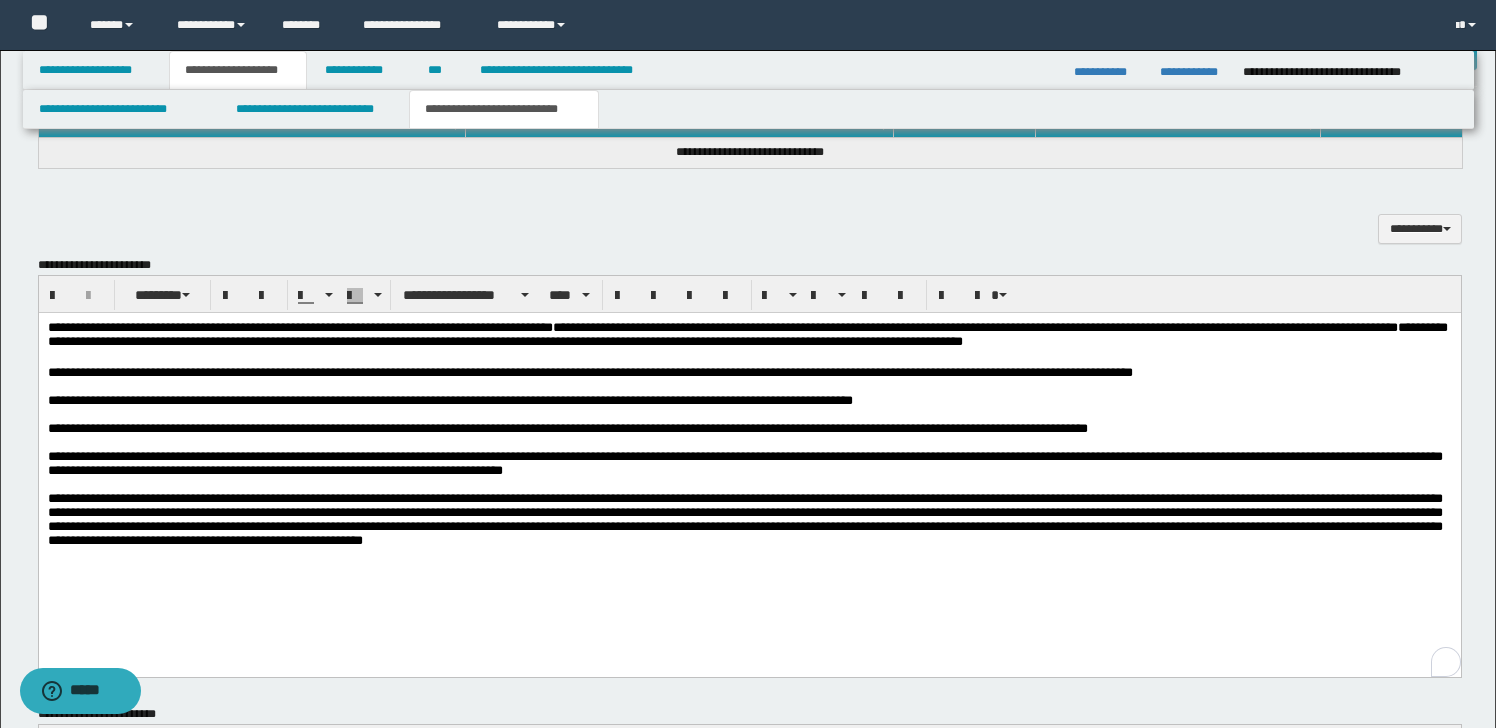 click on "**********" at bounding box center (744, 519) 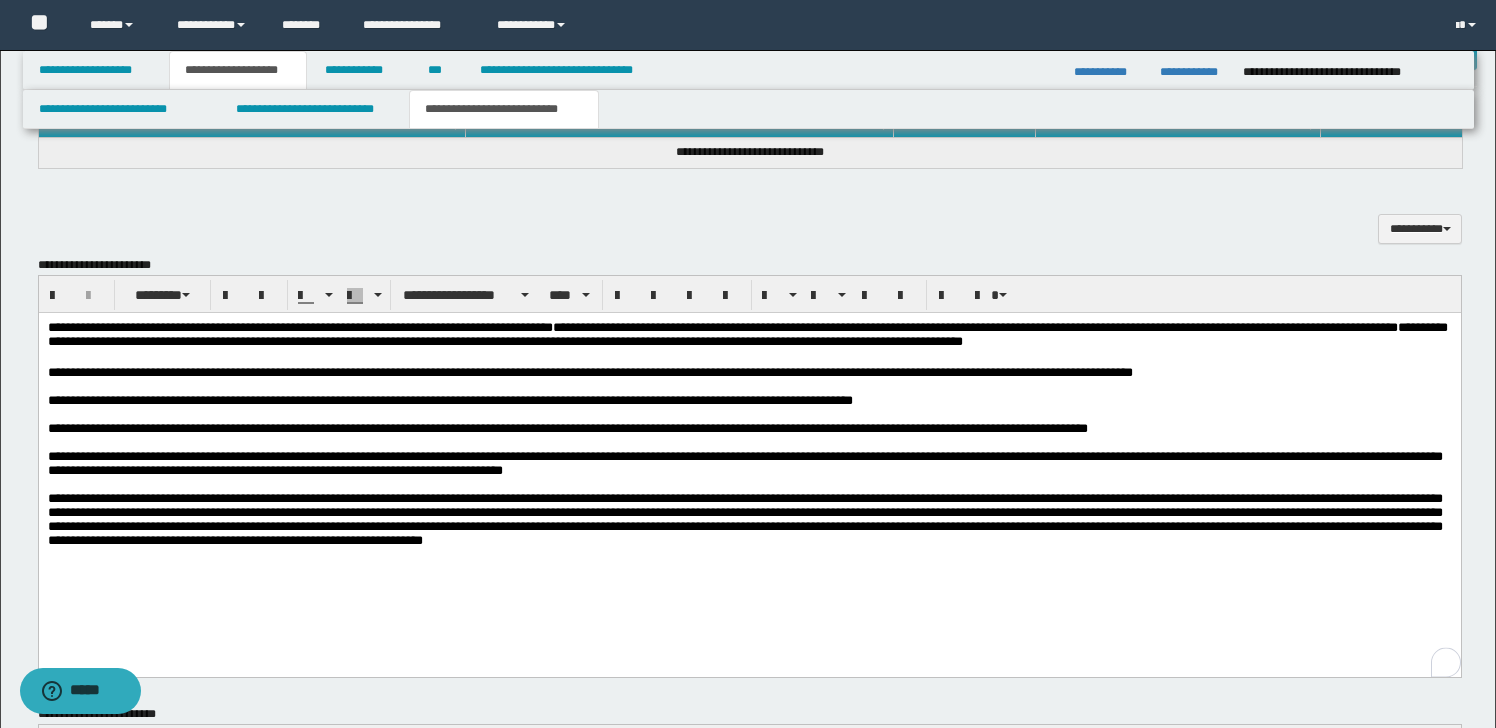 click on "**********" at bounding box center [744, 519] 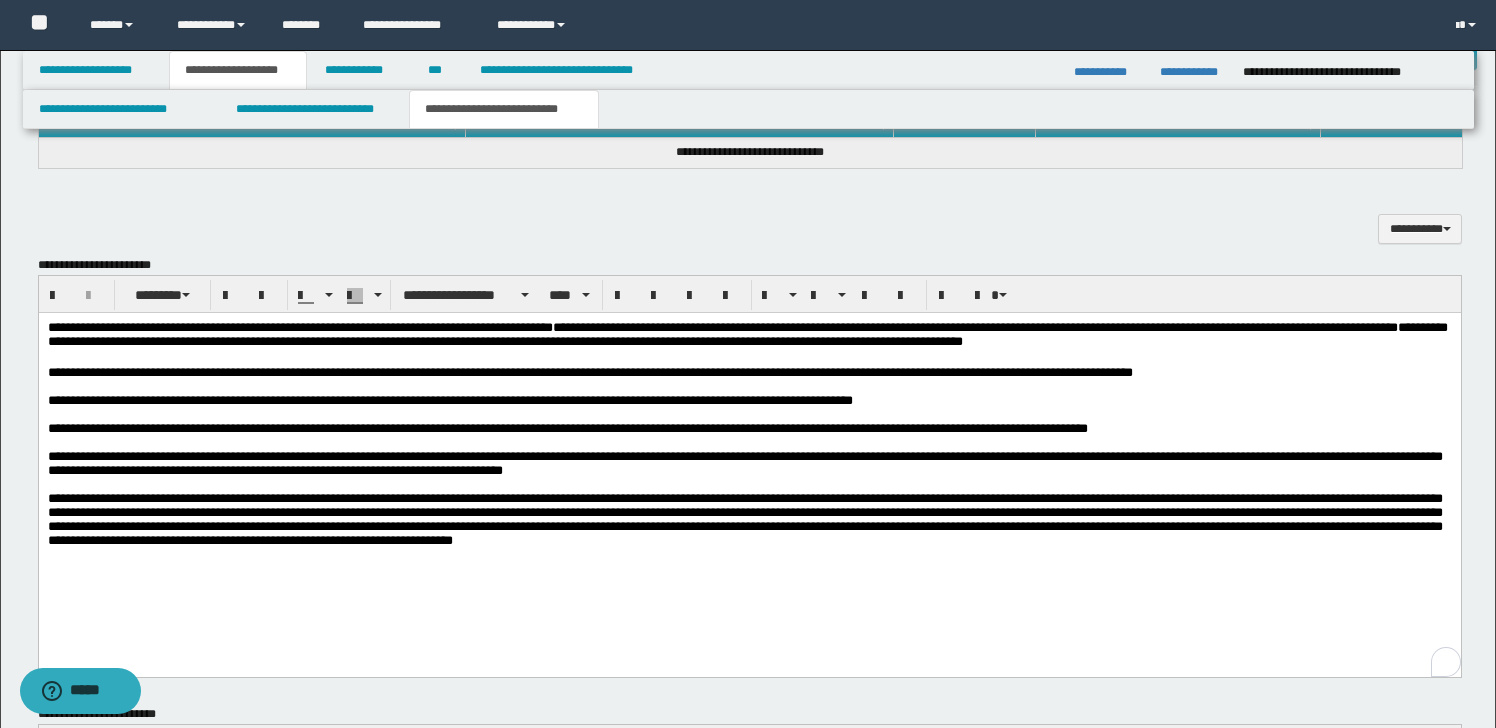 click on "**********" at bounding box center [744, 519] 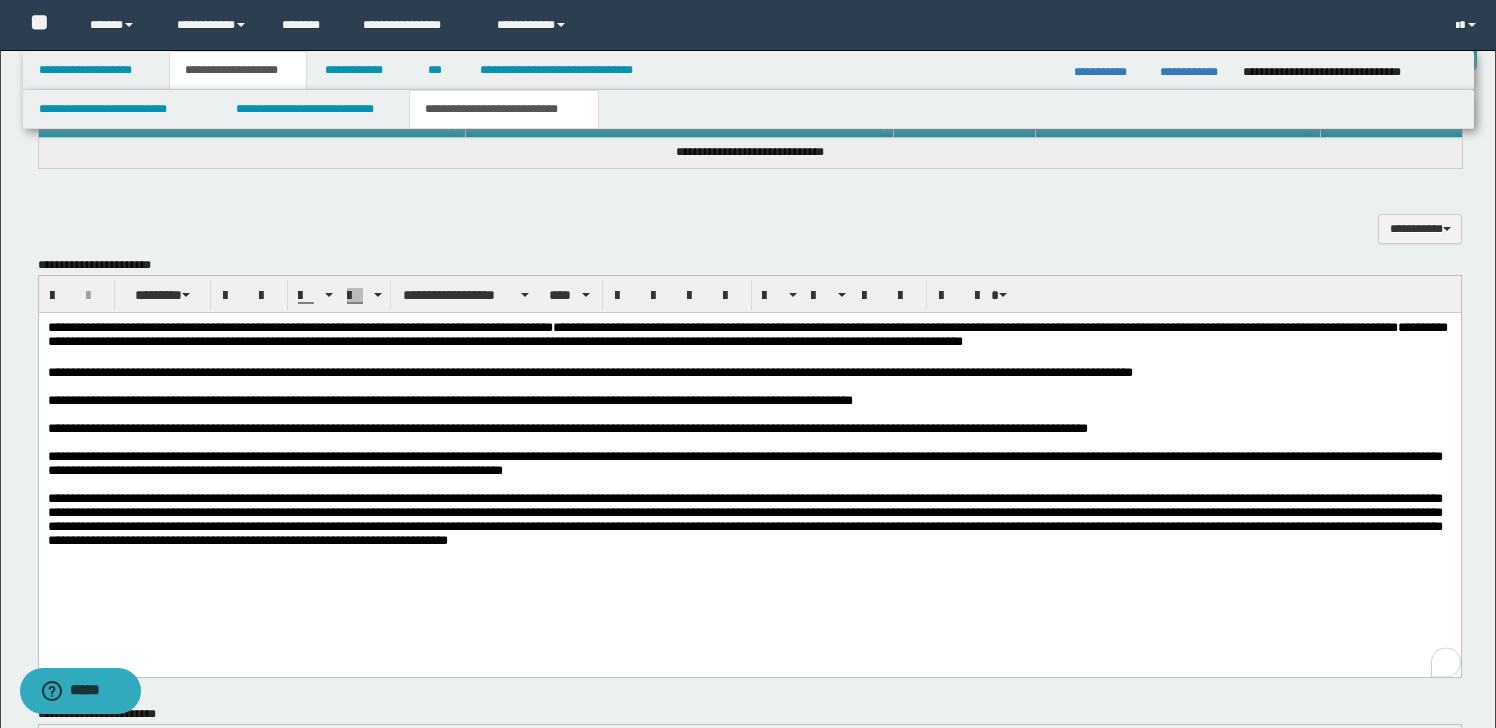 click on "**********" at bounding box center [749, 520] 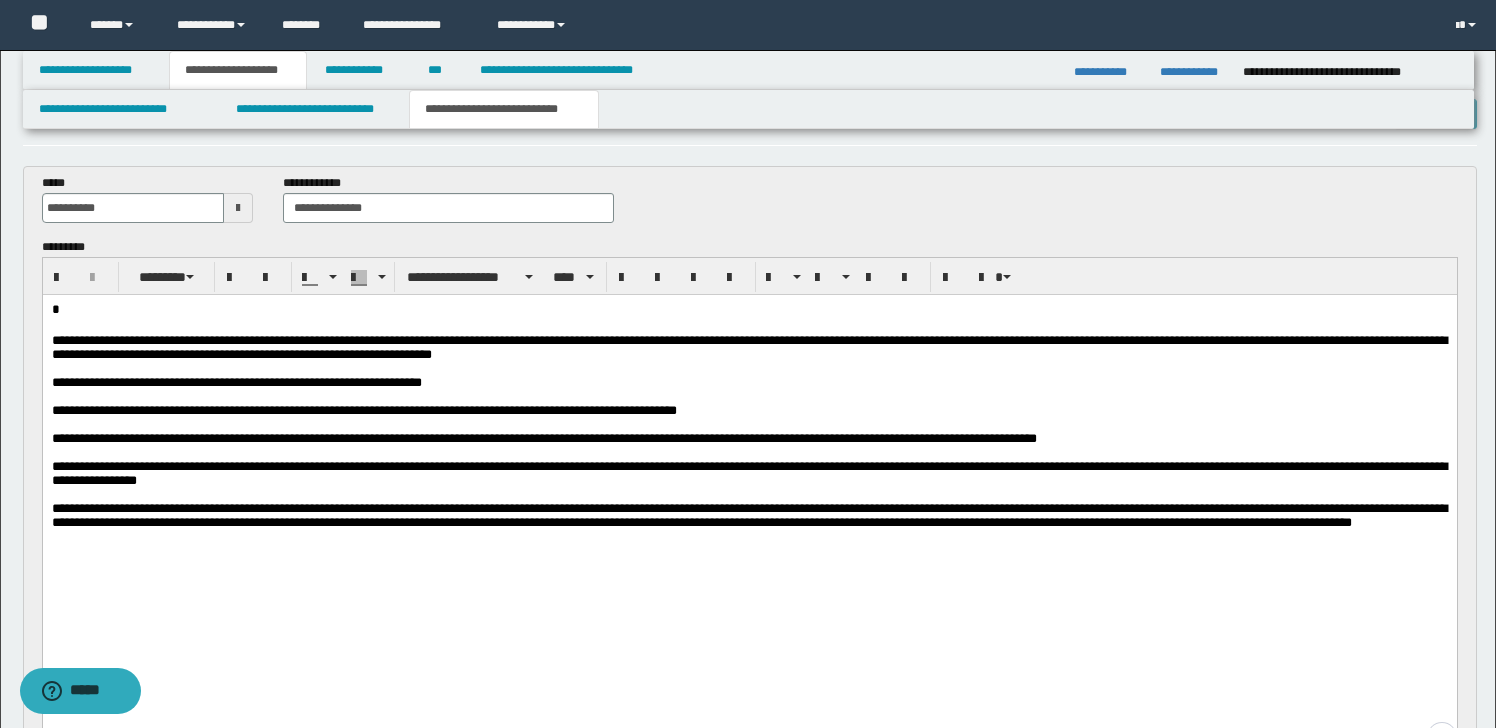 scroll, scrollTop: 58, scrollLeft: 0, axis: vertical 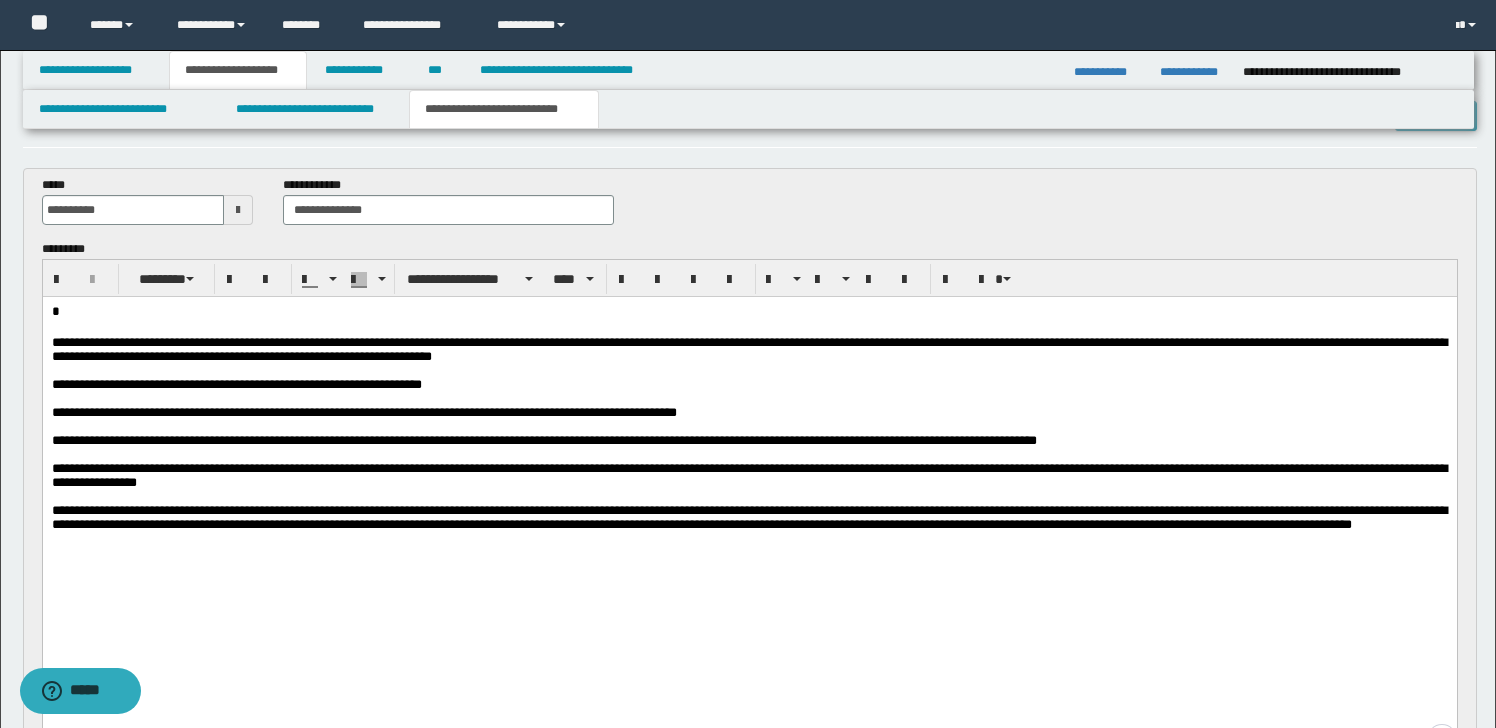 click on "**********" at bounding box center (749, 480) 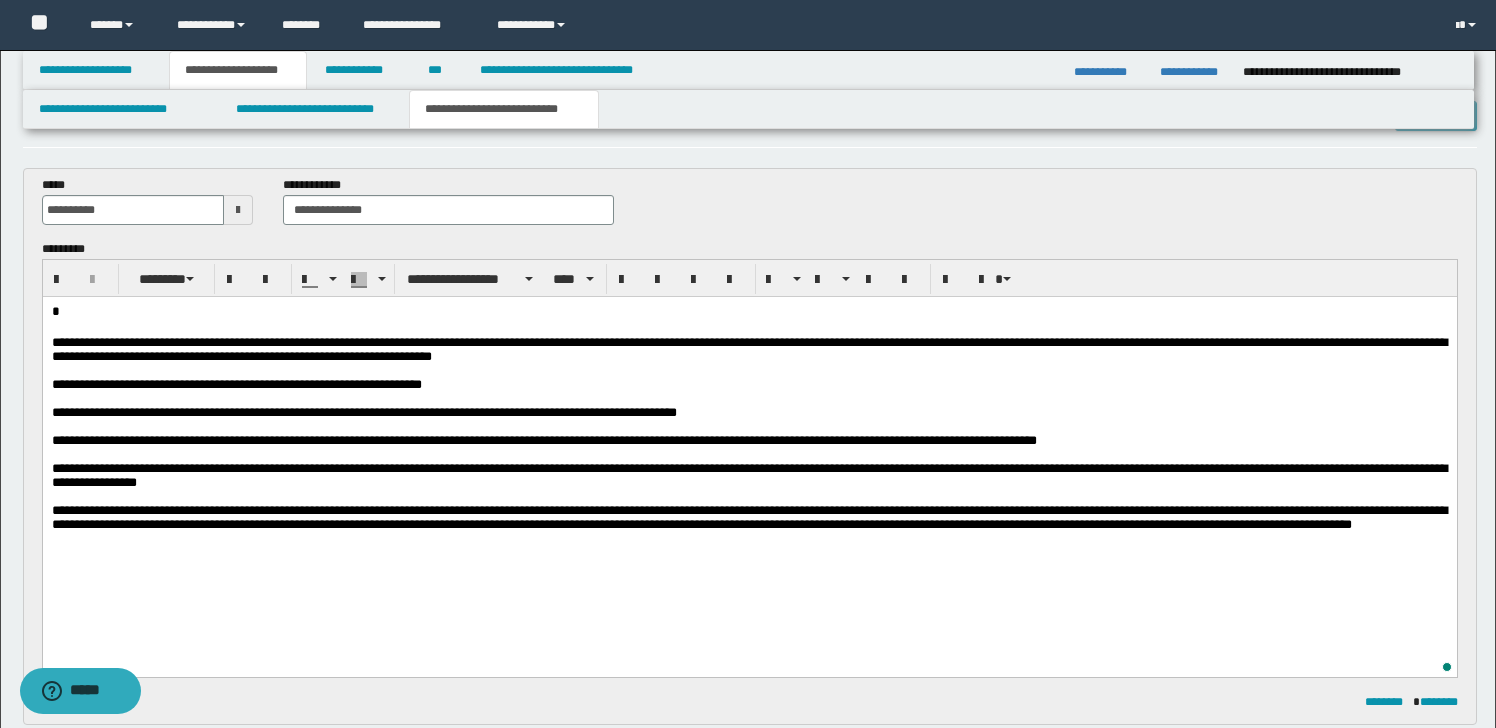 scroll, scrollTop: 48, scrollLeft: 0, axis: vertical 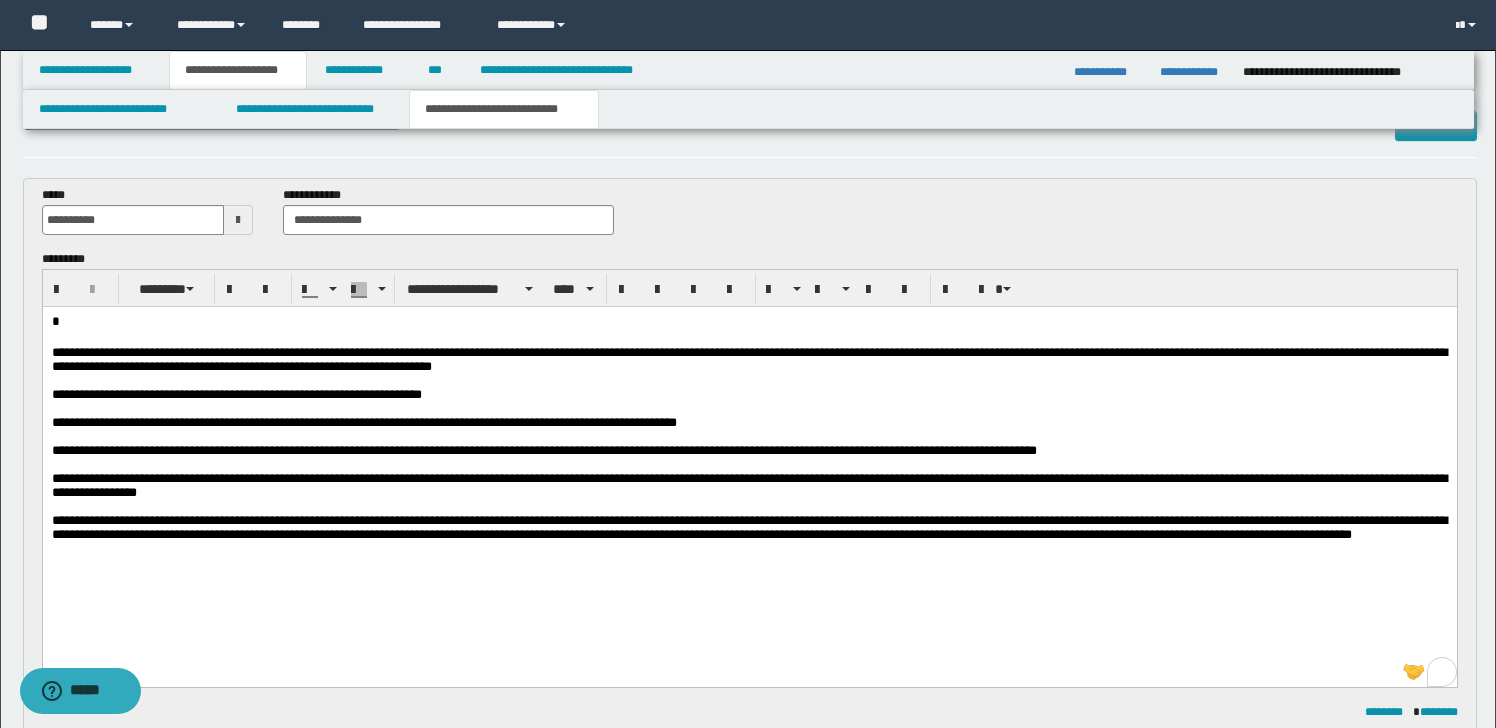 click on "**********" at bounding box center [748, 359] 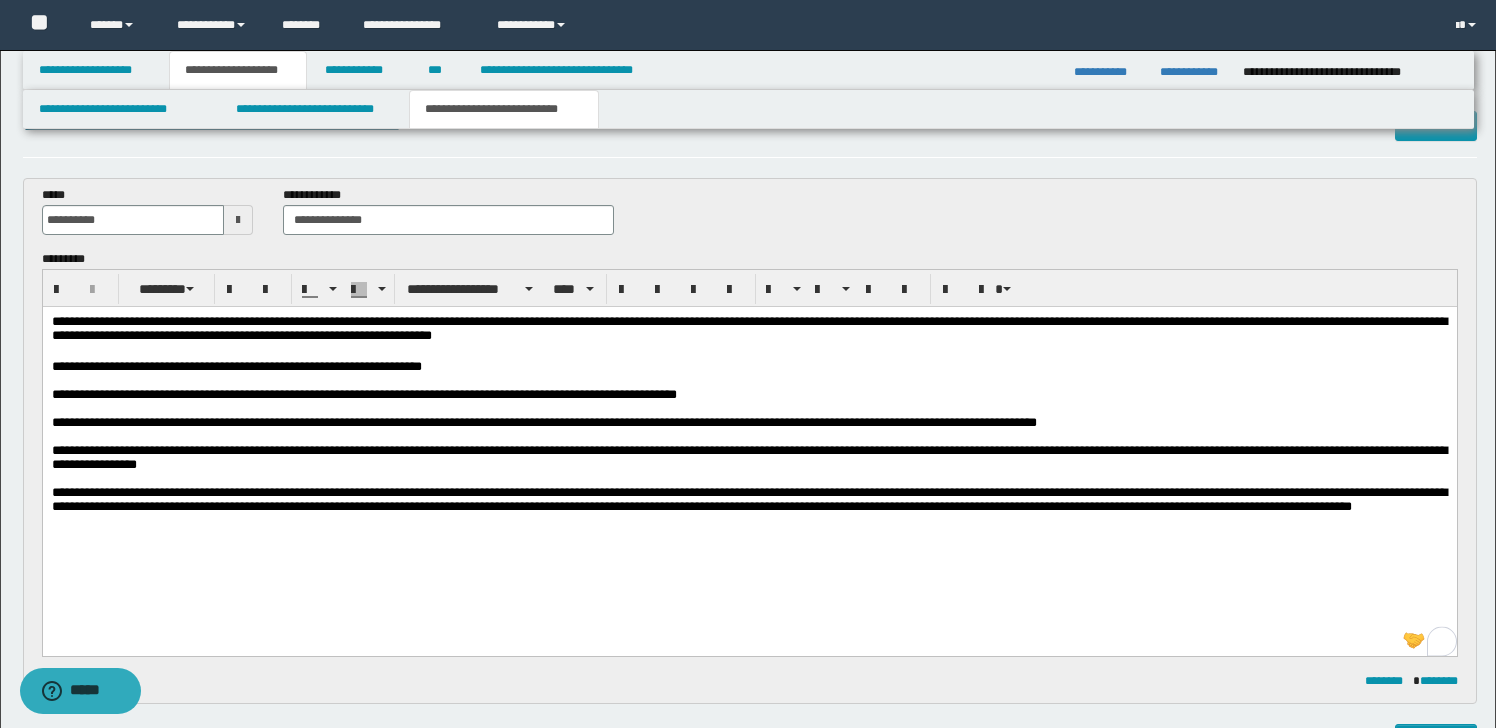 scroll, scrollTop: 0, scrollLeft: 0, axis: both 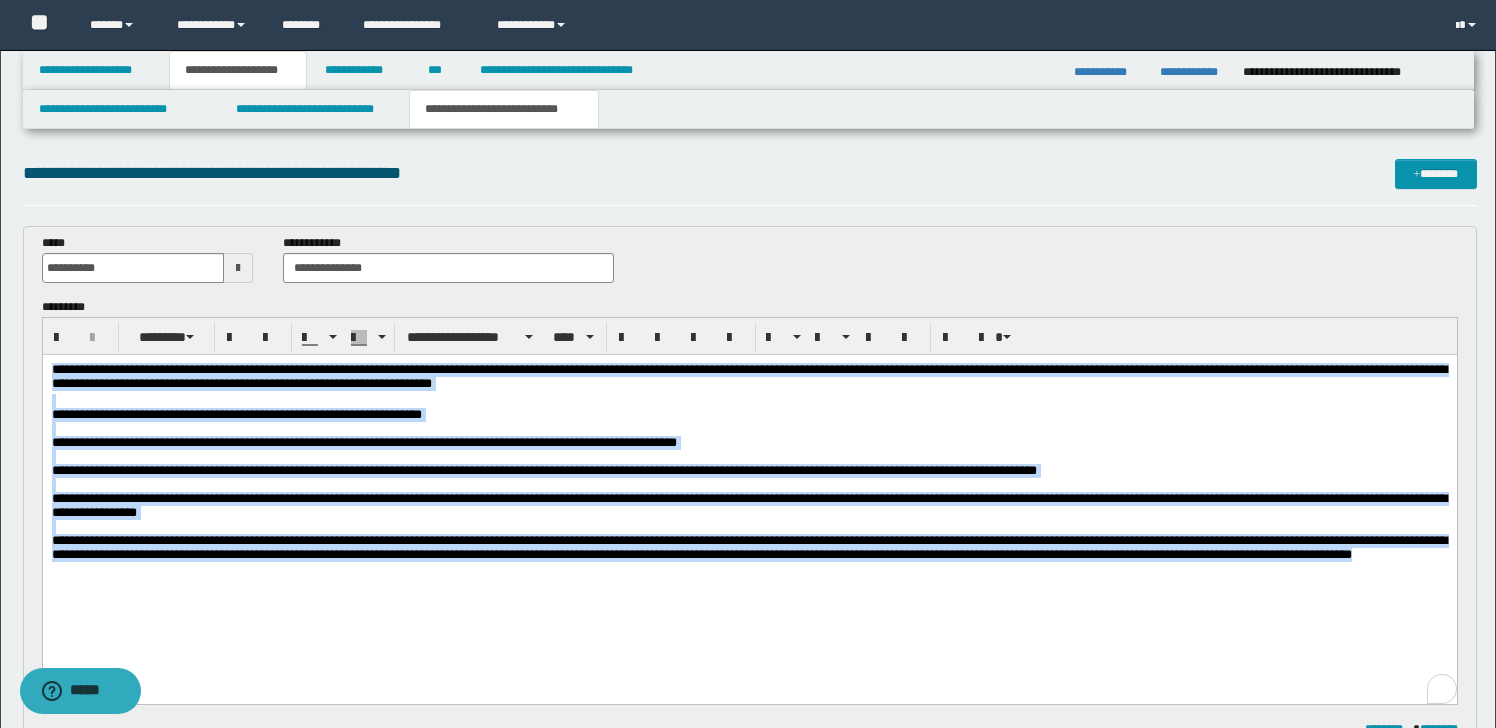 drag, startPoint x: 50, startPoint y: 372, endPoint x: 638, endPoint y: 590, distance: 627.11084 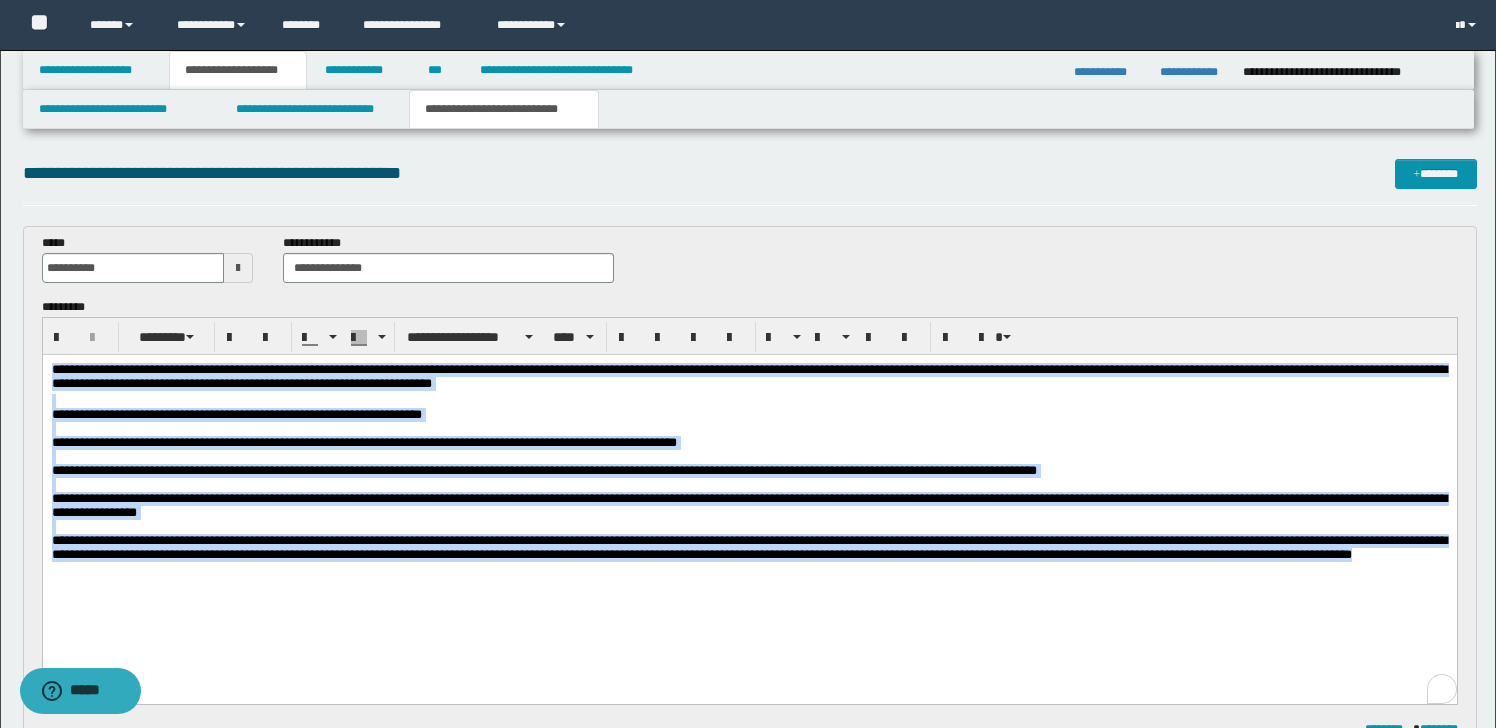 click on "**********" at bounding box center (749, 487) 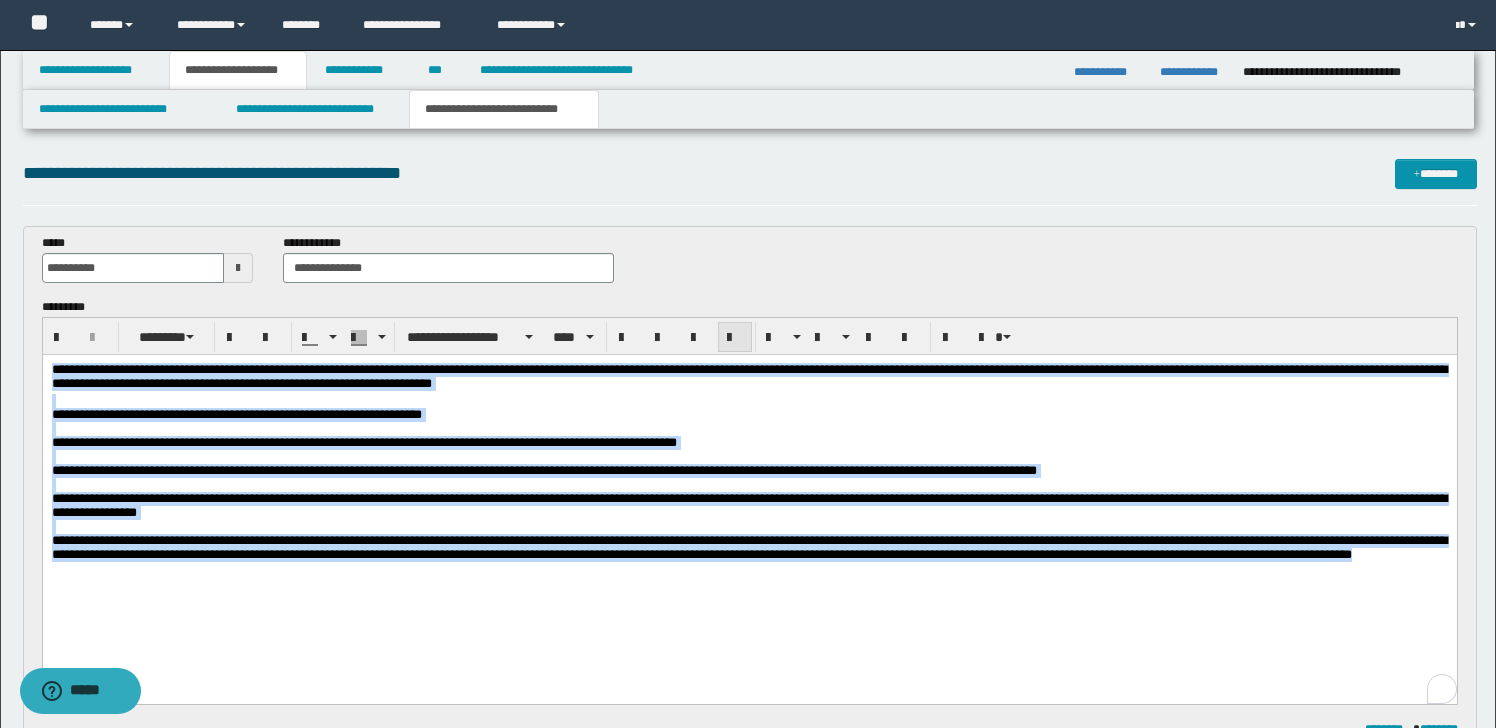 click at bounding box center (735, 338) 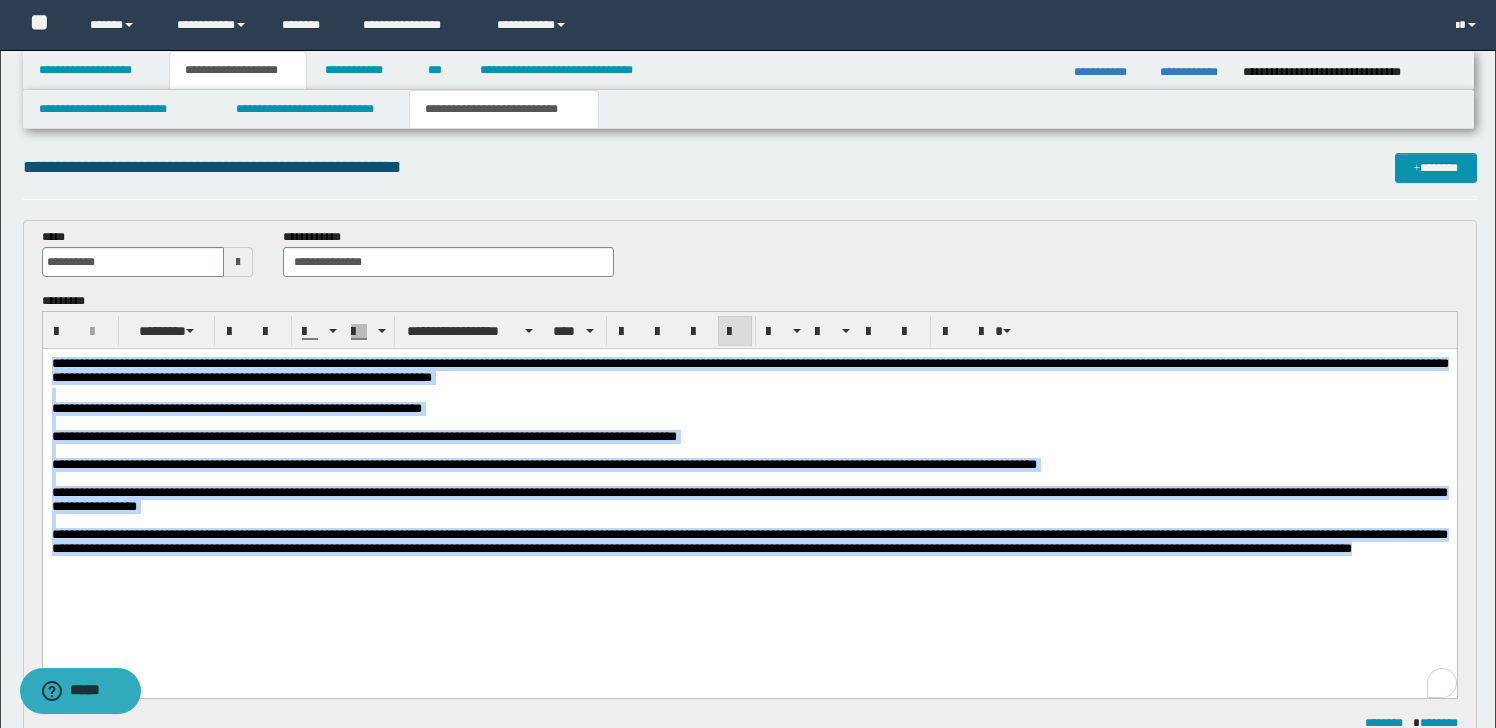 click on "**********" at bounding box center [543, 464] 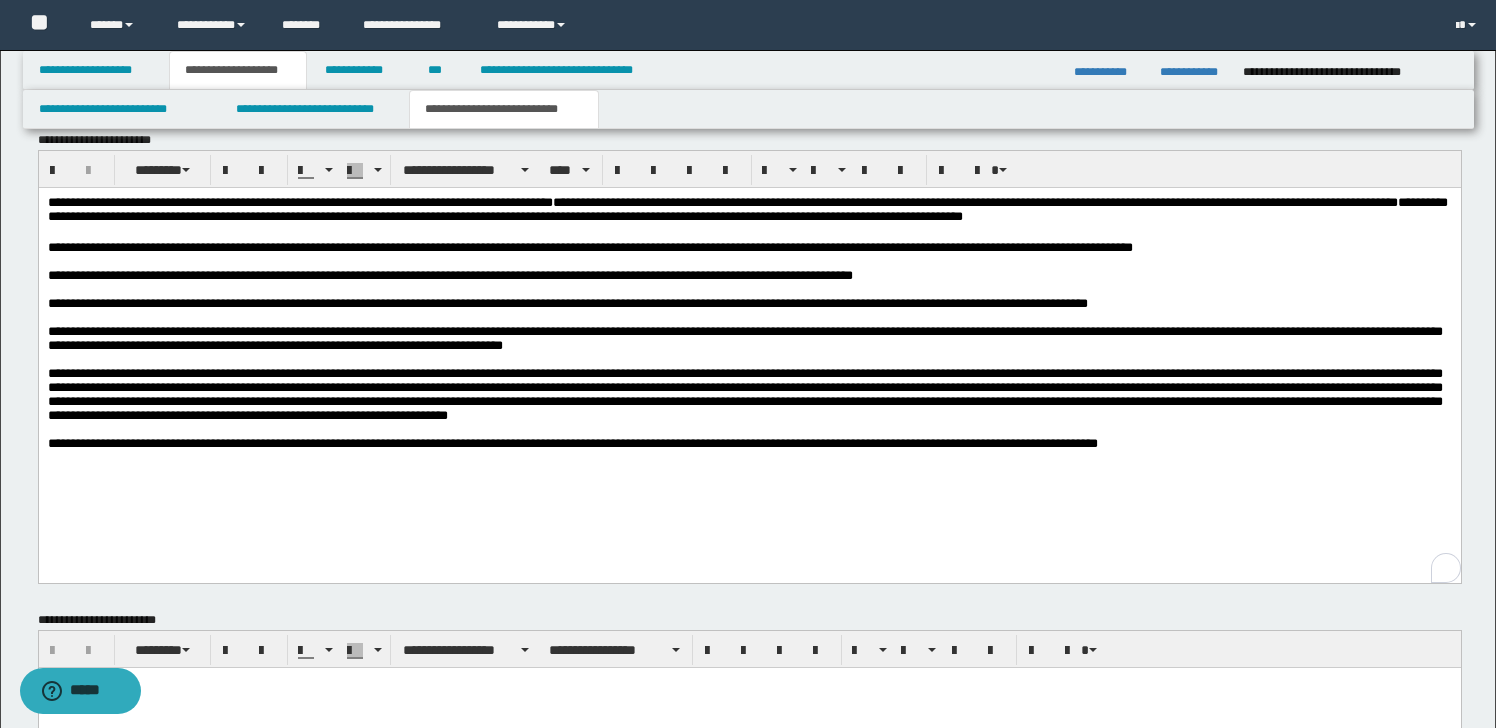 scroll, scrollTop: 859, scrollLeft: 0, axis: vertical 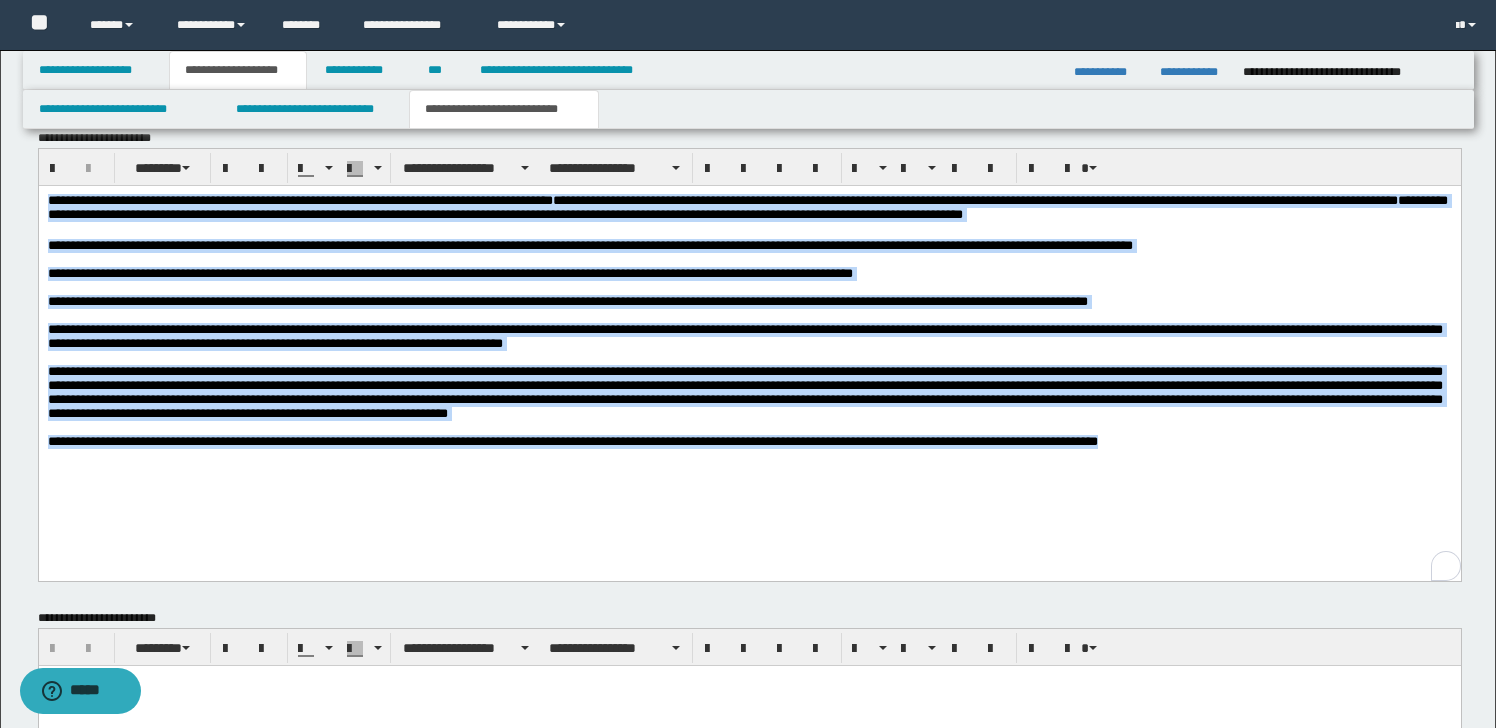 drag, startPoint x: 1317, startPoint y: 465, endPoint x: -9, endPoint y: 182, distance: 1355.8632 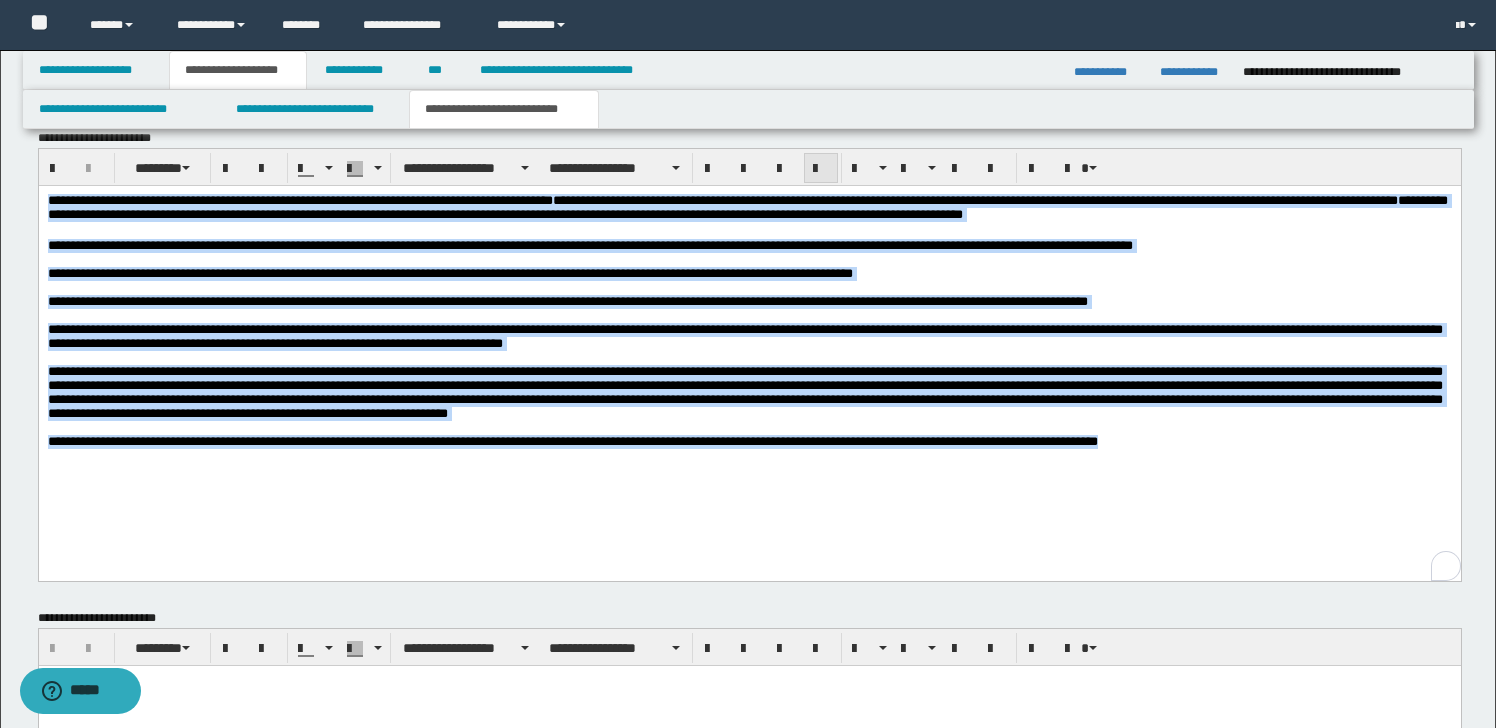 click at bounding box center (821, 169) 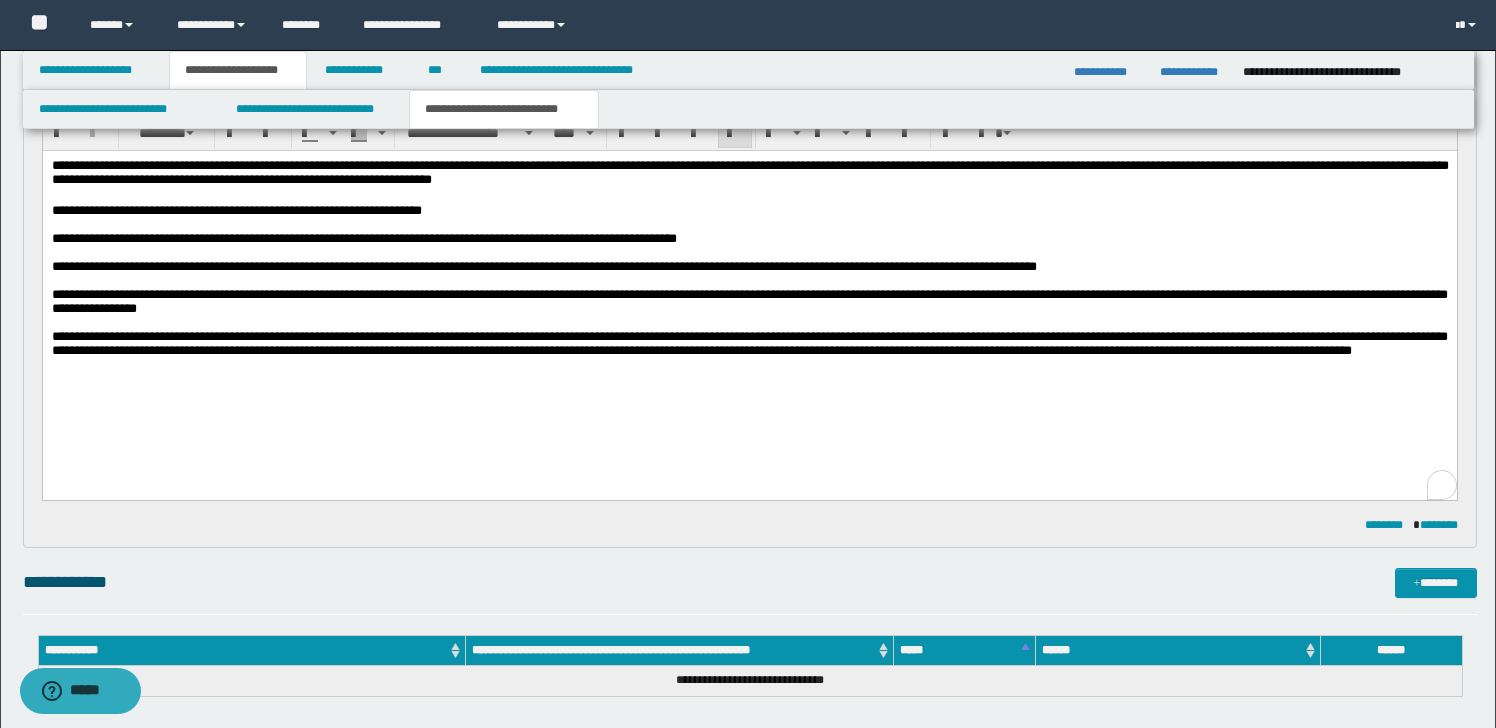 scroll, scrollTop: 0, scrollLeft: 0, axis: both 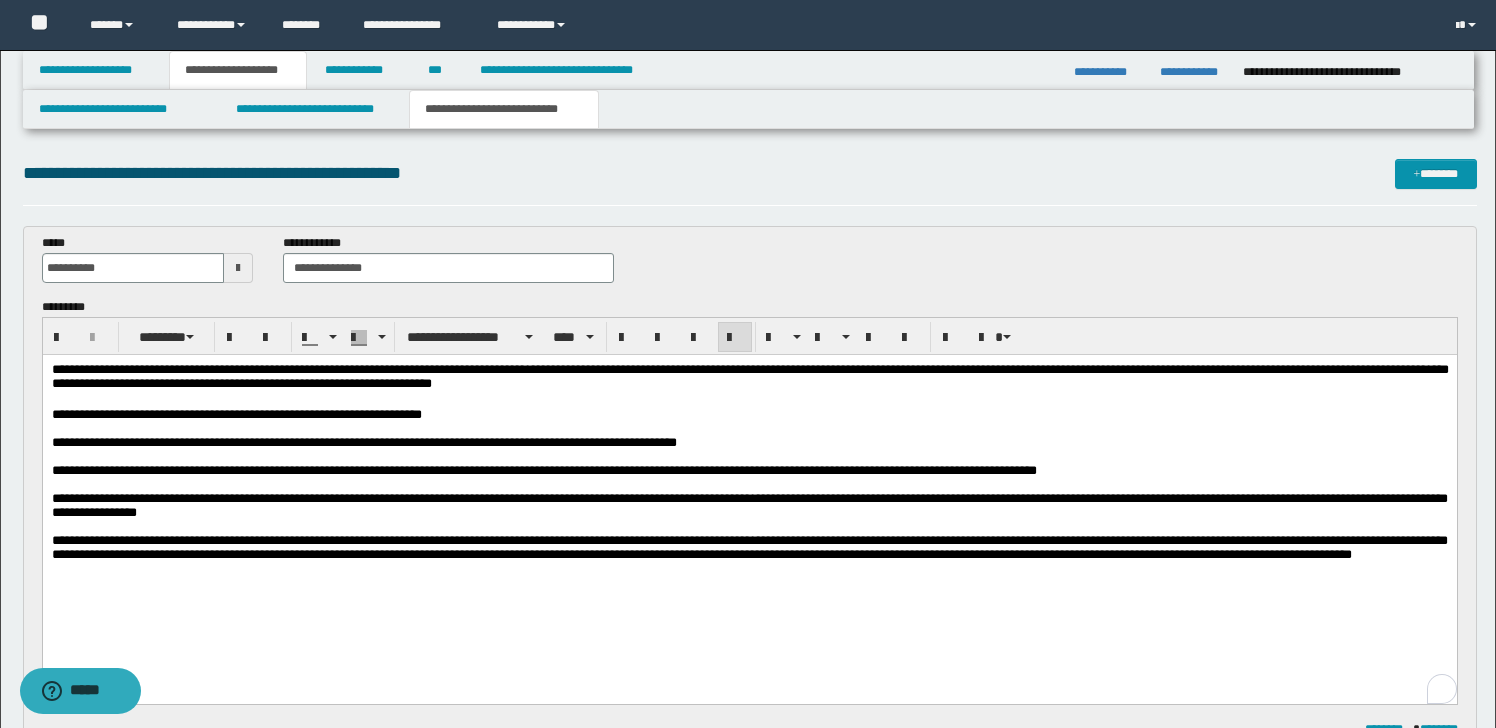 click on "**********" at bounding box center [749, 376] 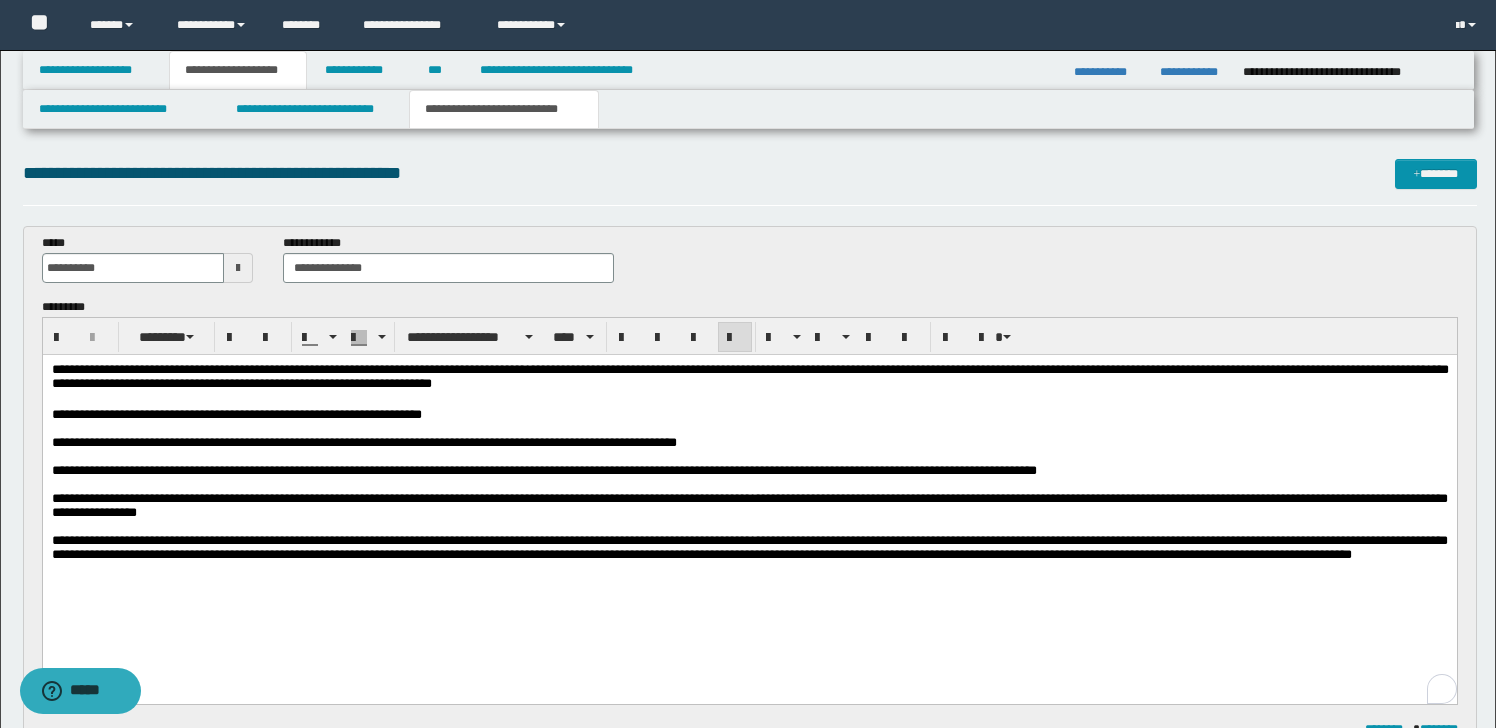 click on "**********" at bounding box center [363, 442] 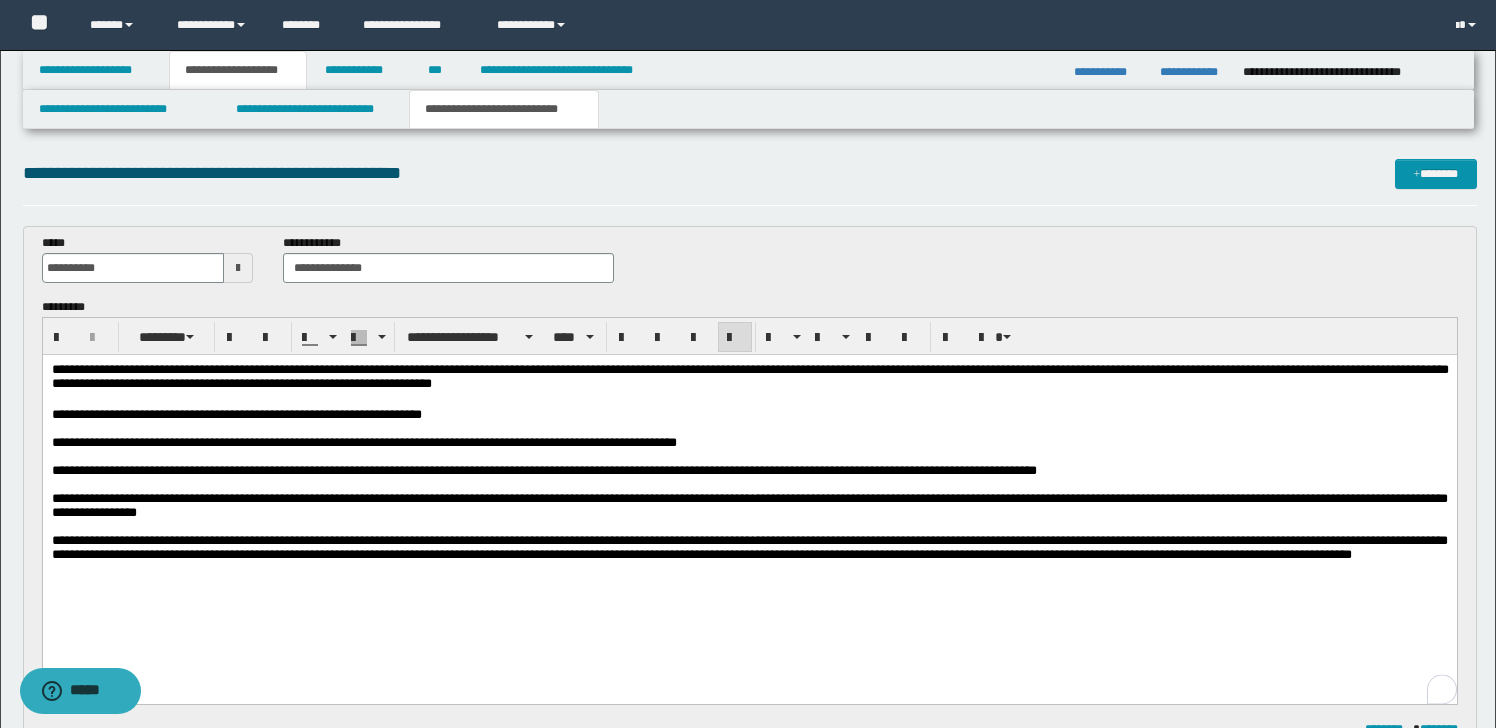 click on "**********" at bounding box center (543, 470) 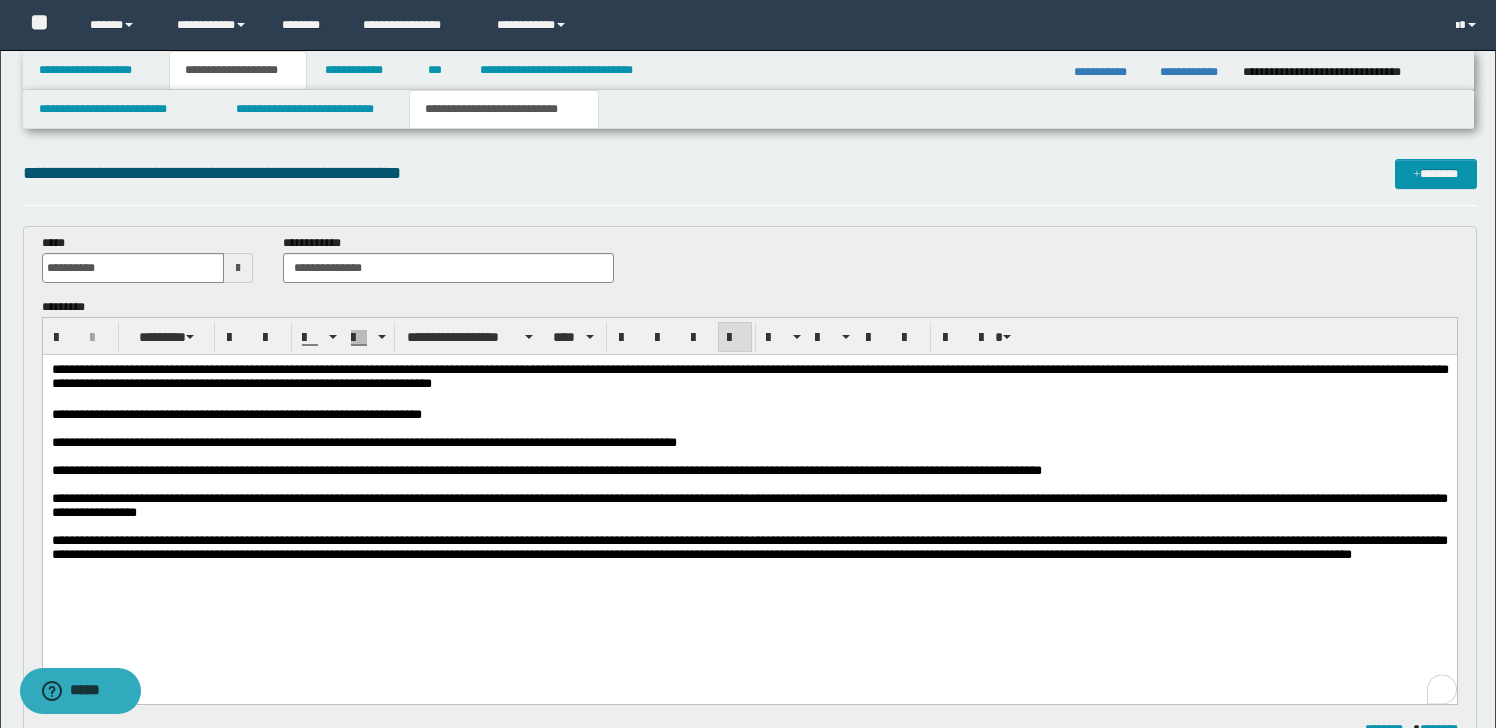 click on "**********" at bounding box center [546, 470] 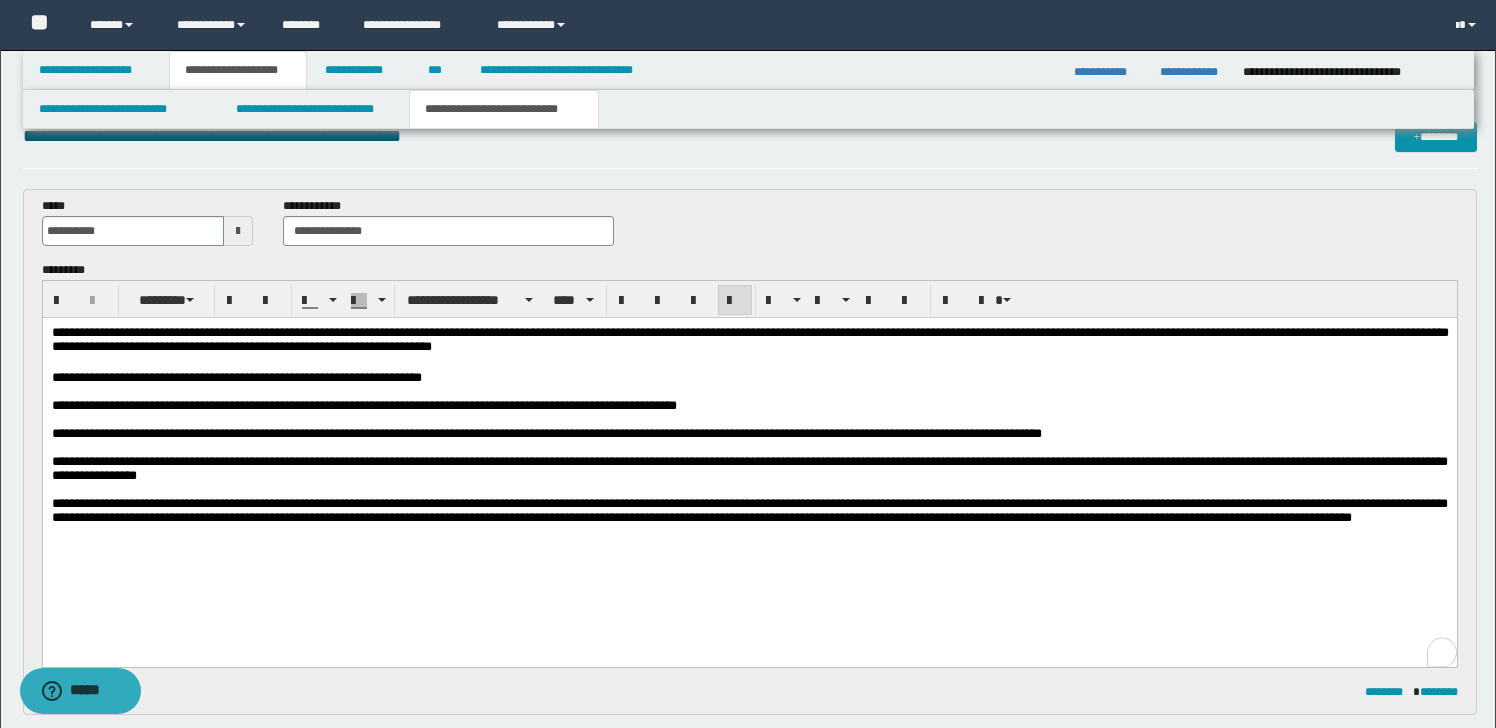 scroll, scrollTop: 40, scrollLeft: 0, axis: vertical 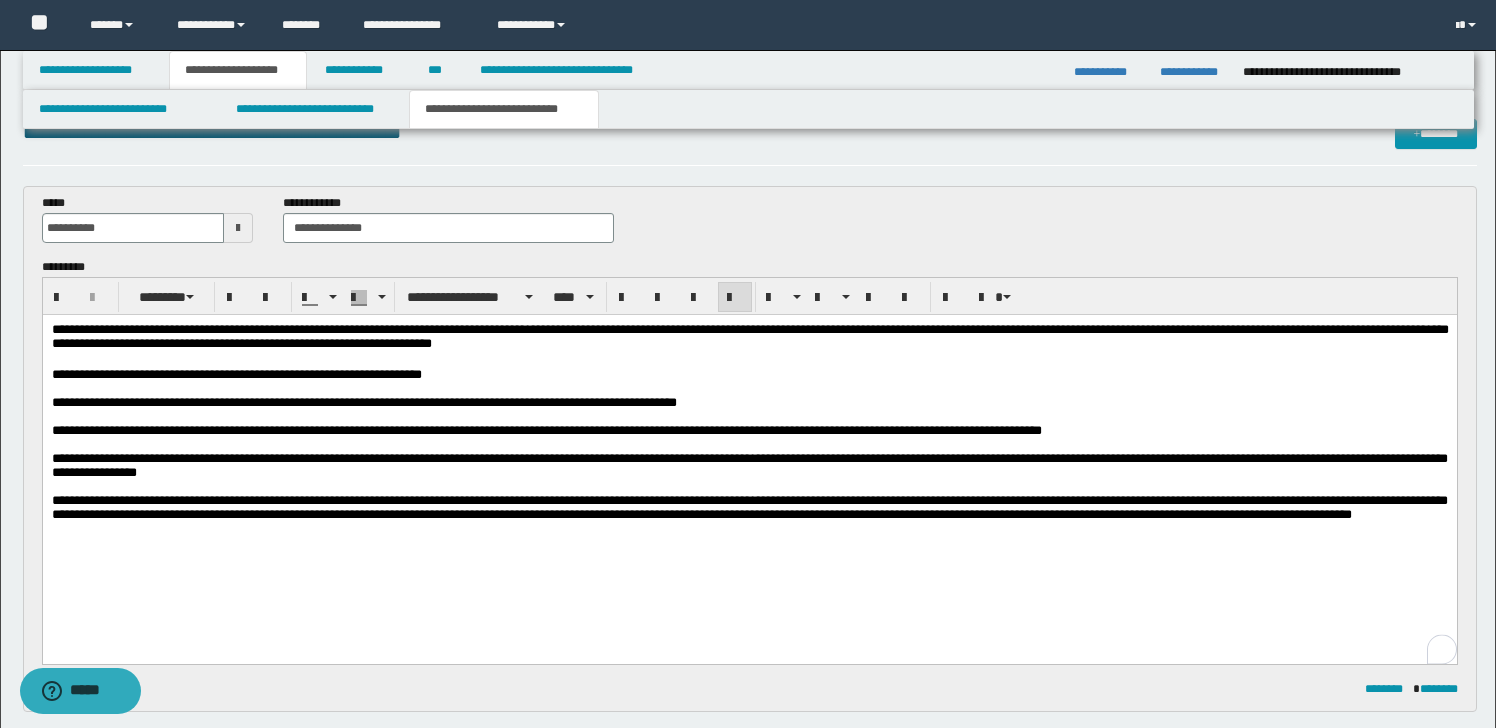click on "**********" at bounding box center (749, 465) 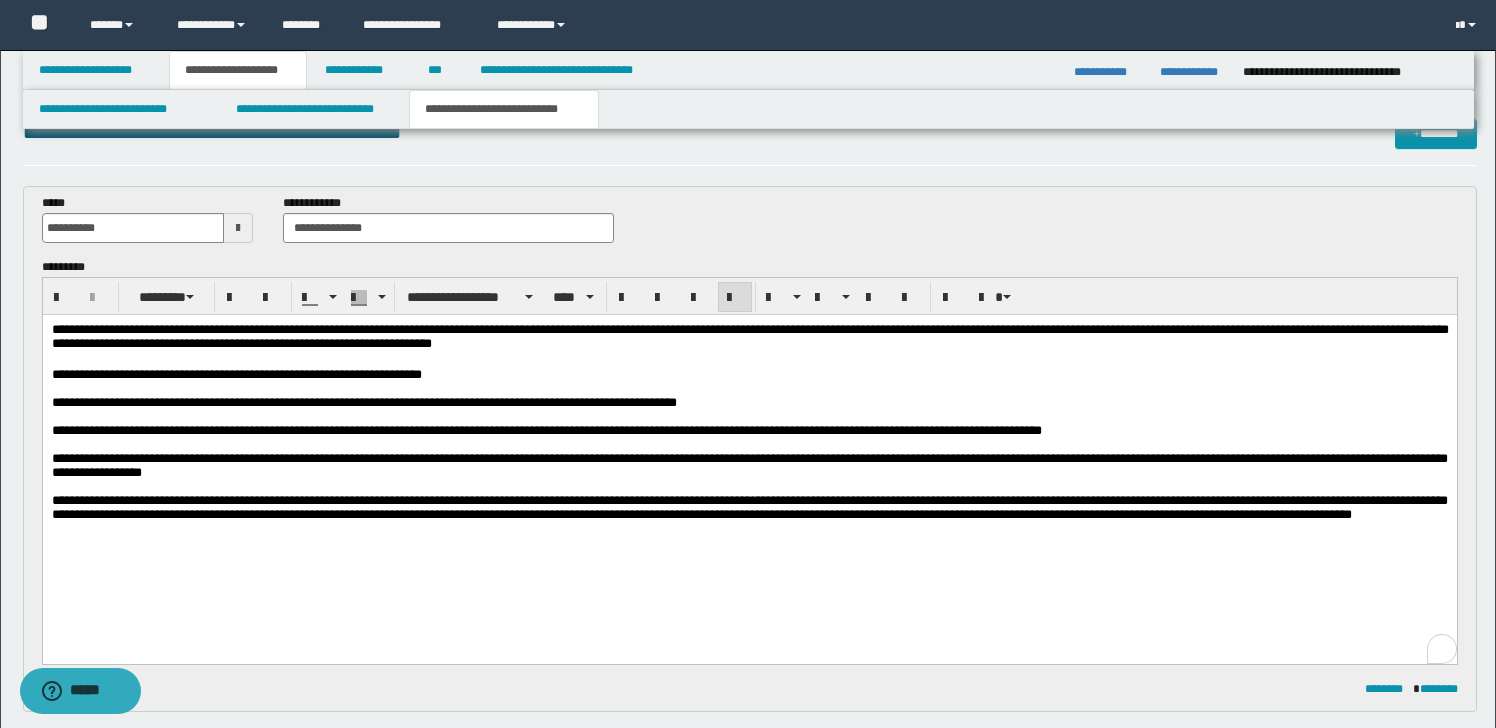 click on "**********" at bounding box center [749, 465] 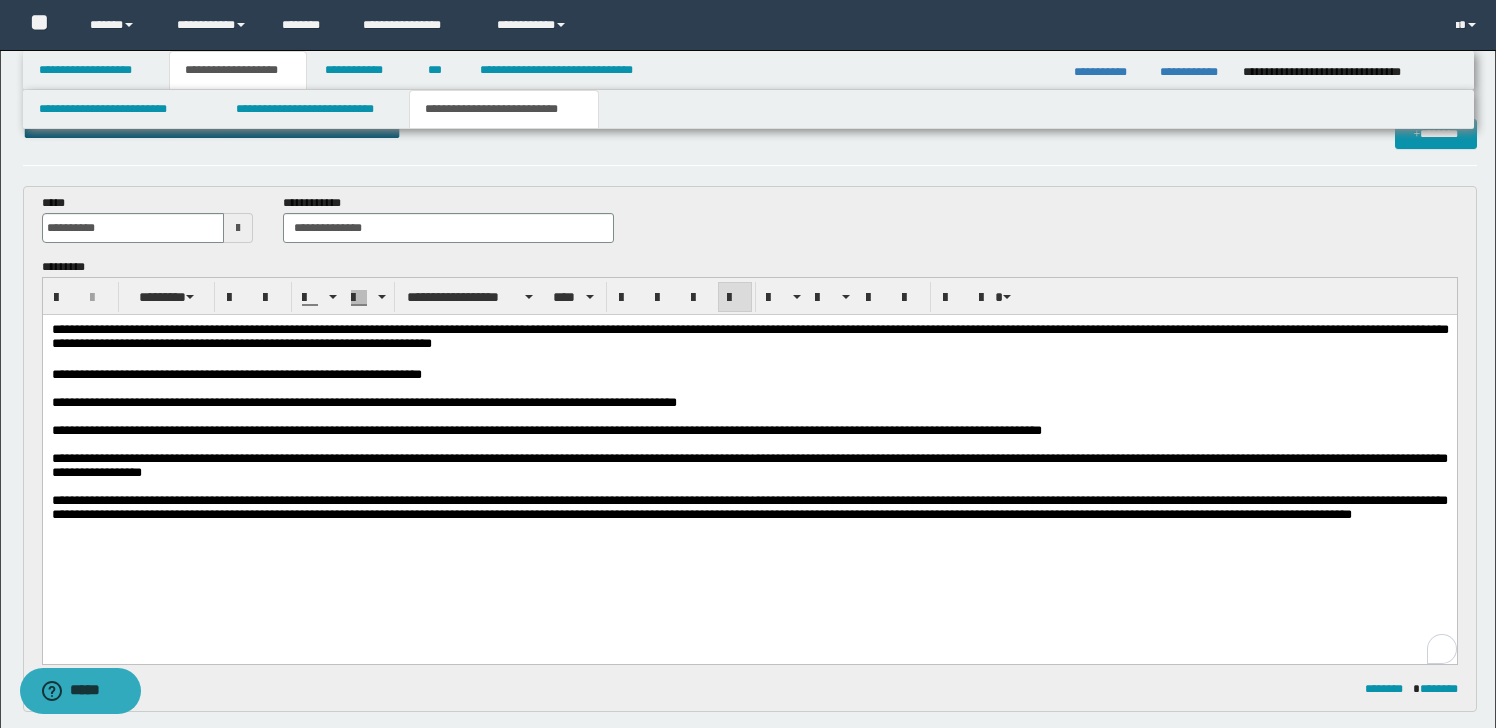 click on "**********" at bounding box center [749, 465] 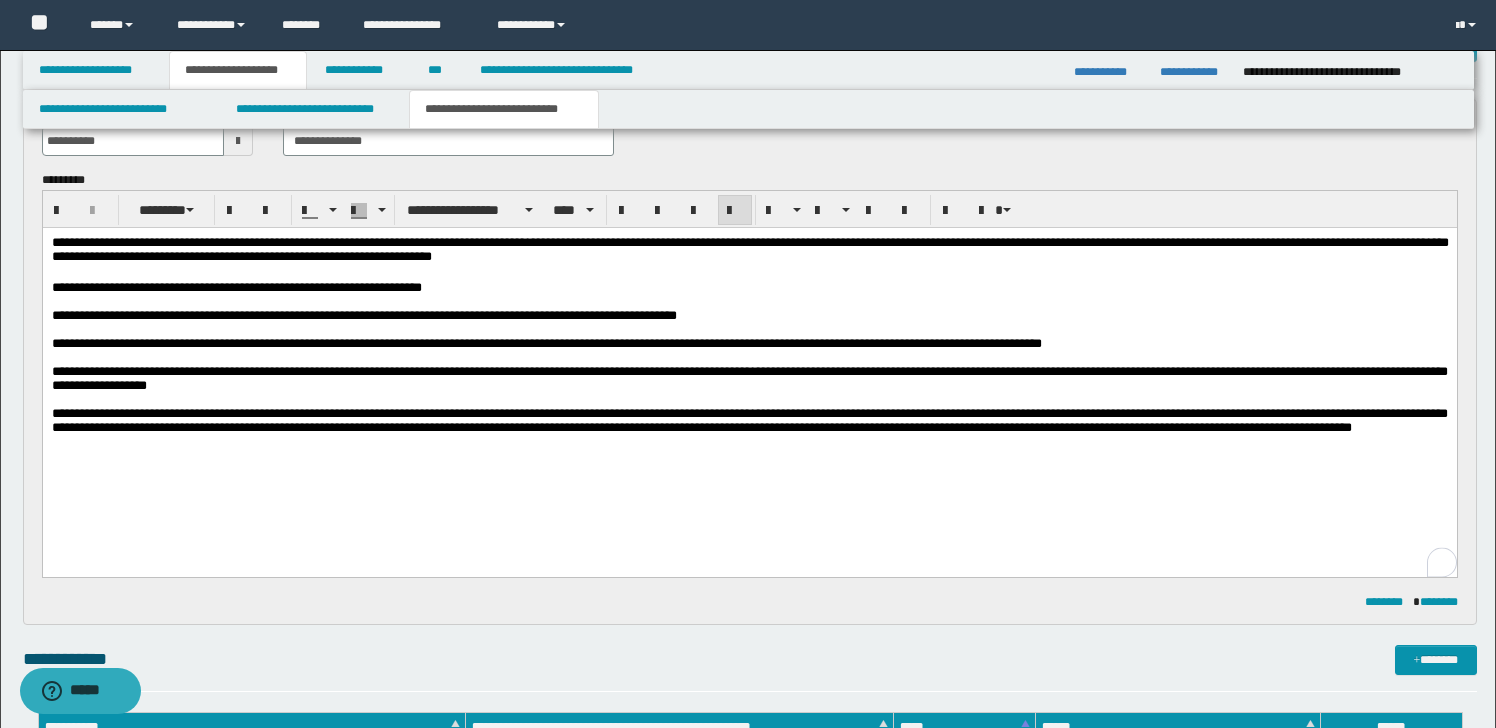 scroll, scrollTop: 141, scrollLeft: 0, axis: vertical 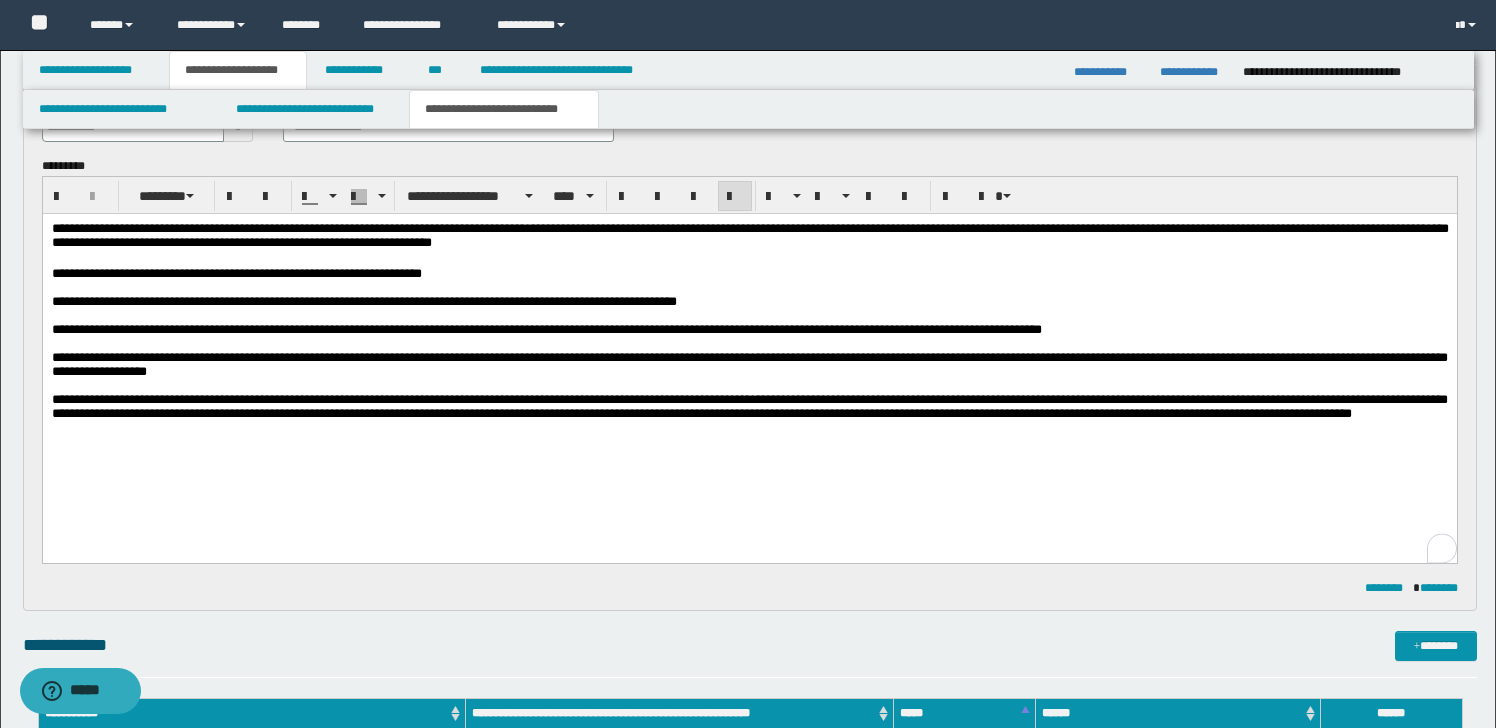 click on "**********" at bounding box center [749, 406] 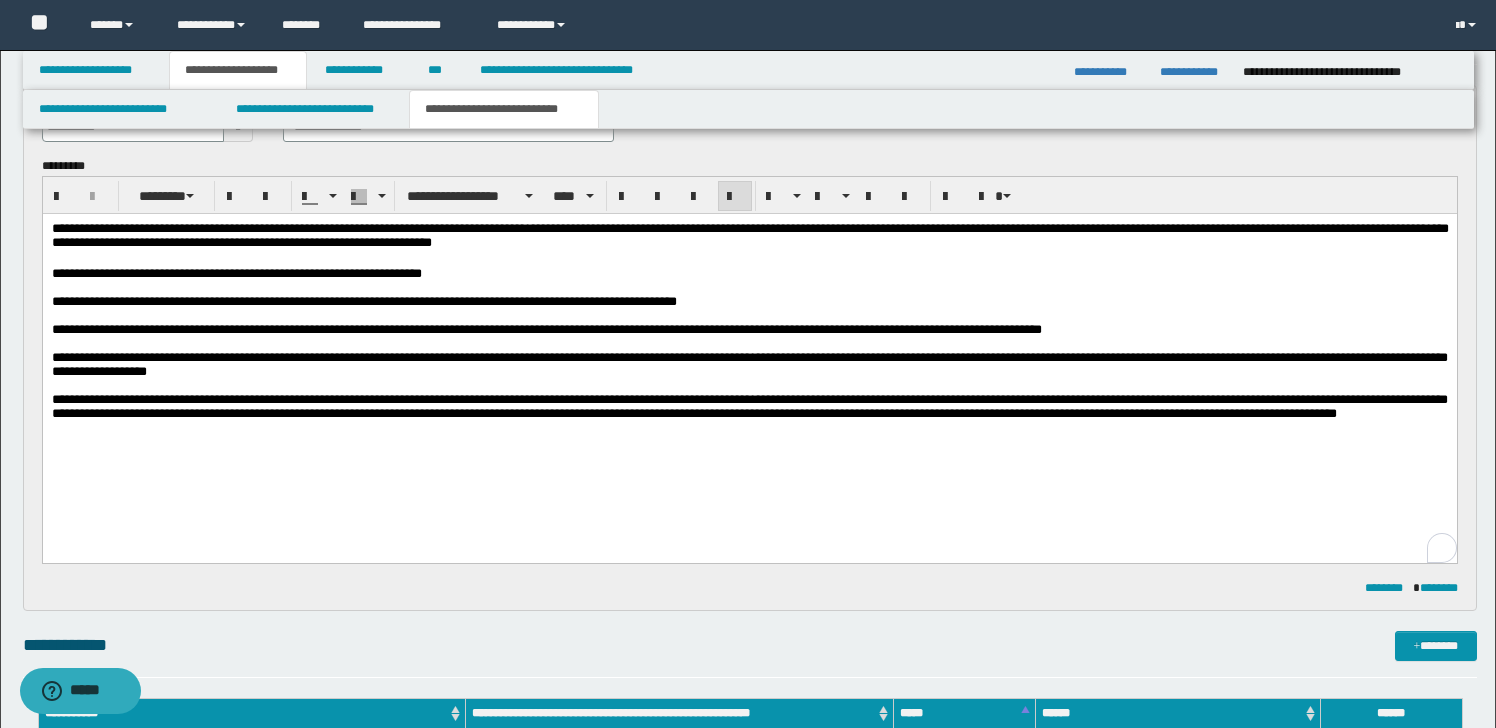 click on "**********" at bounding box center (749, 406) 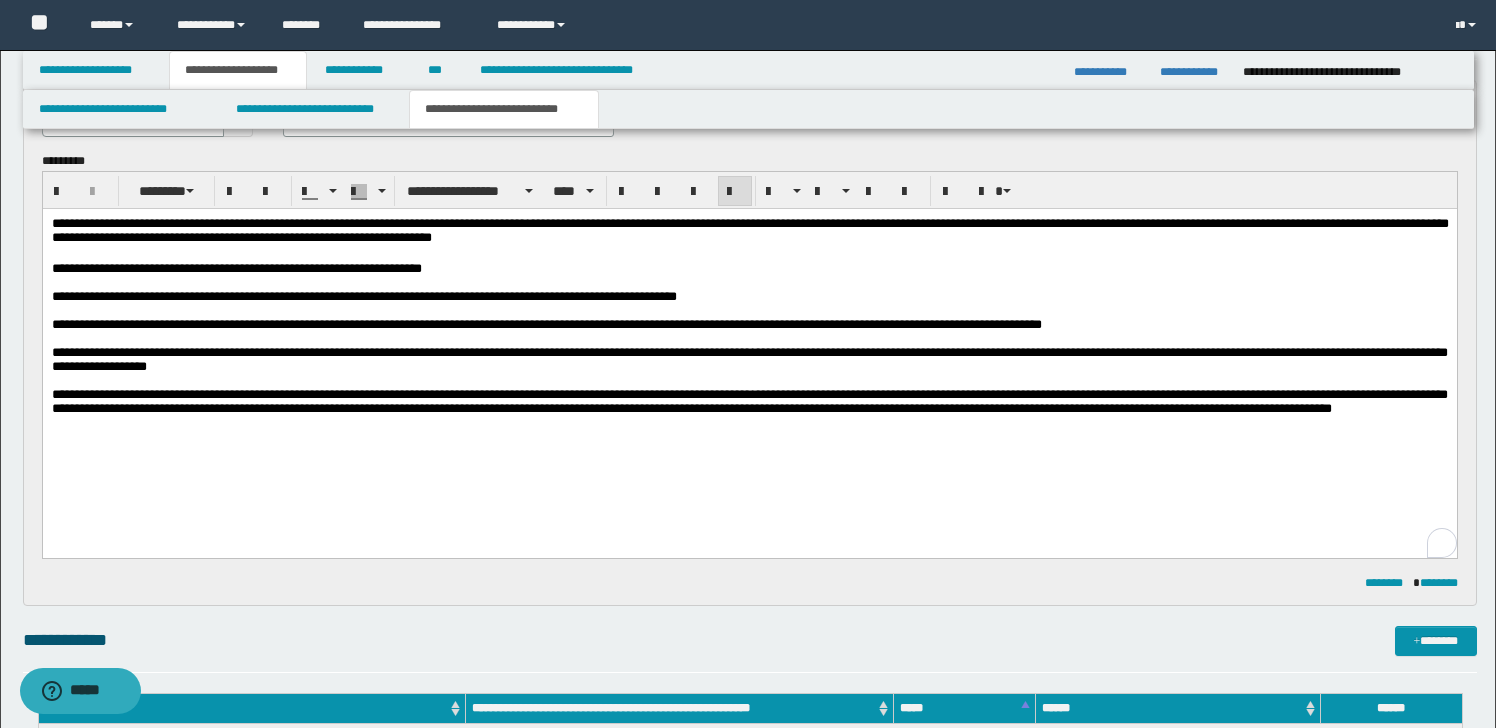 click on "**********" at bounding box center [749, 401] 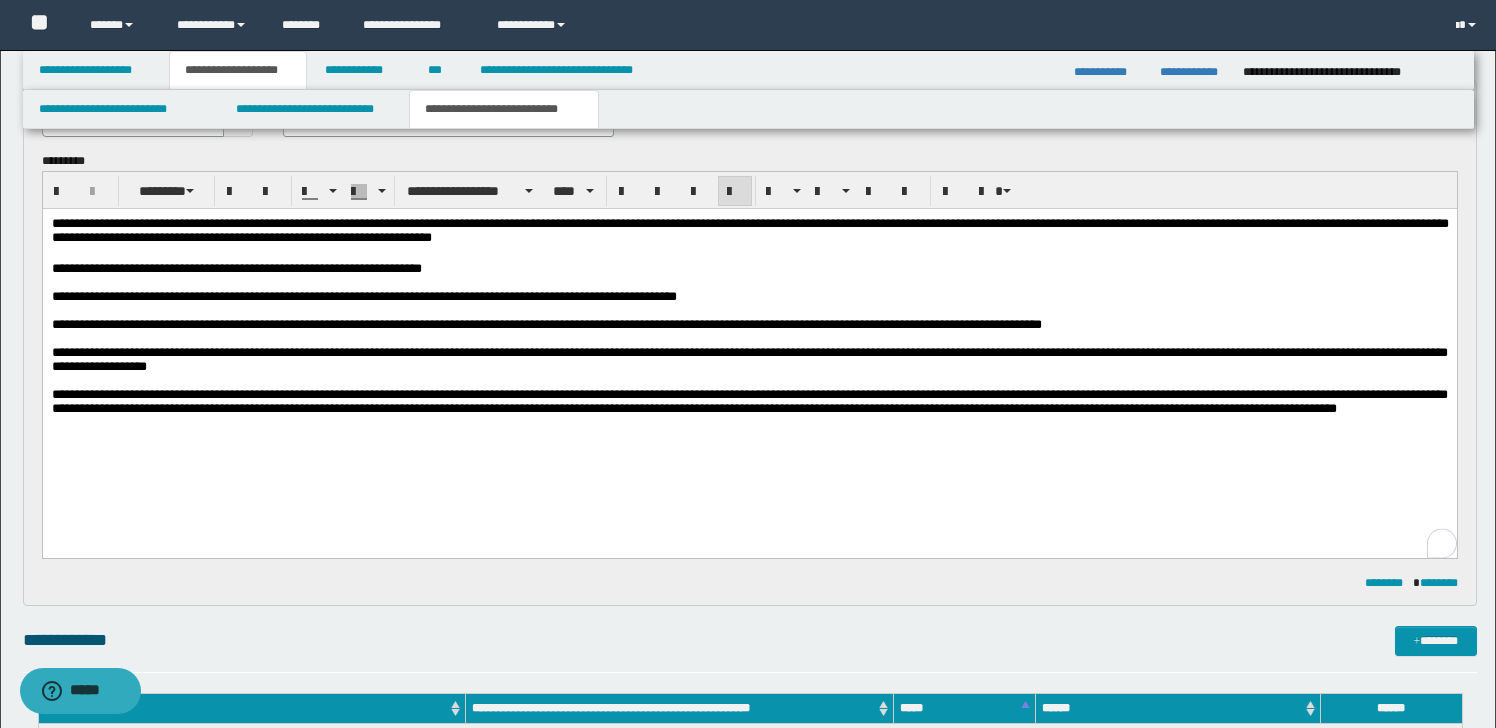 scroll, scrollTop: 160, scrollLeft: 0, axis: vertical 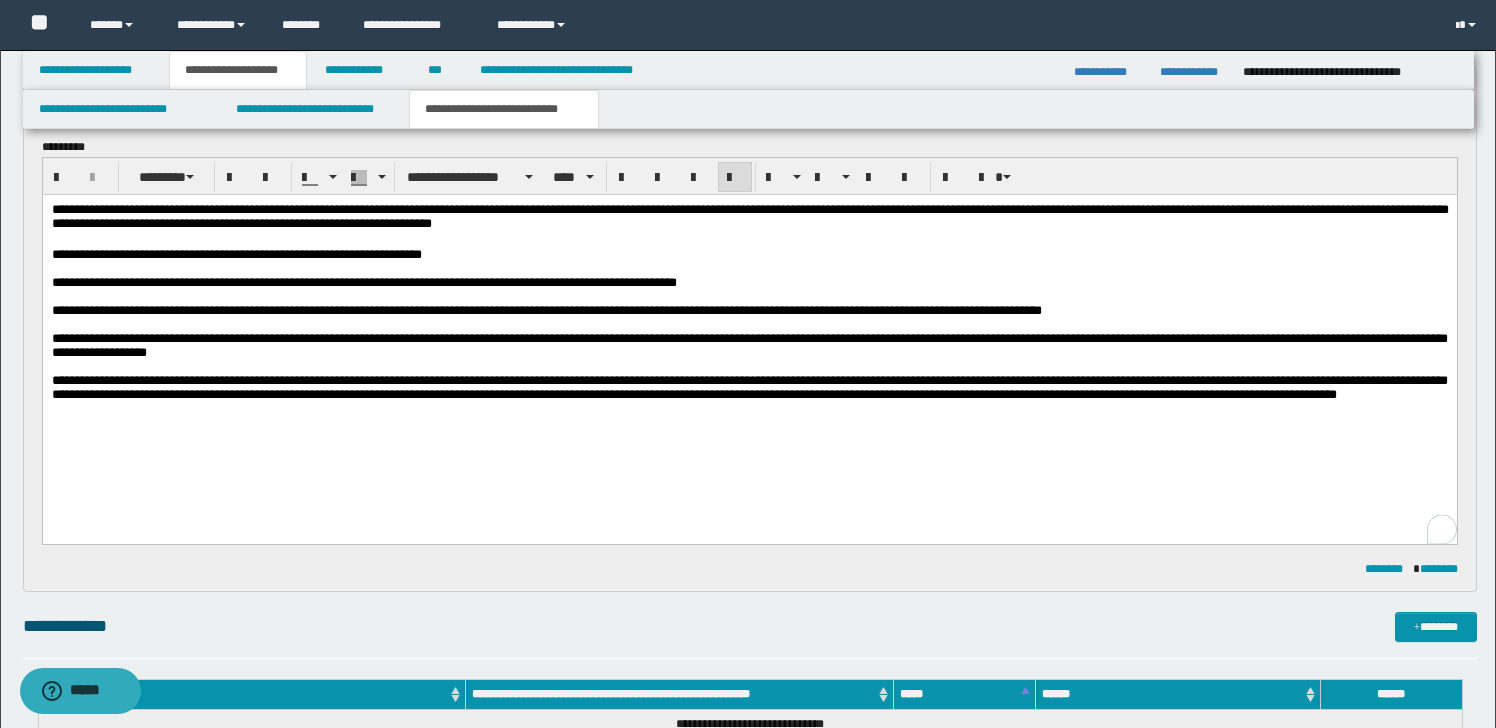click on "**********" at bounding box center [749, 388] 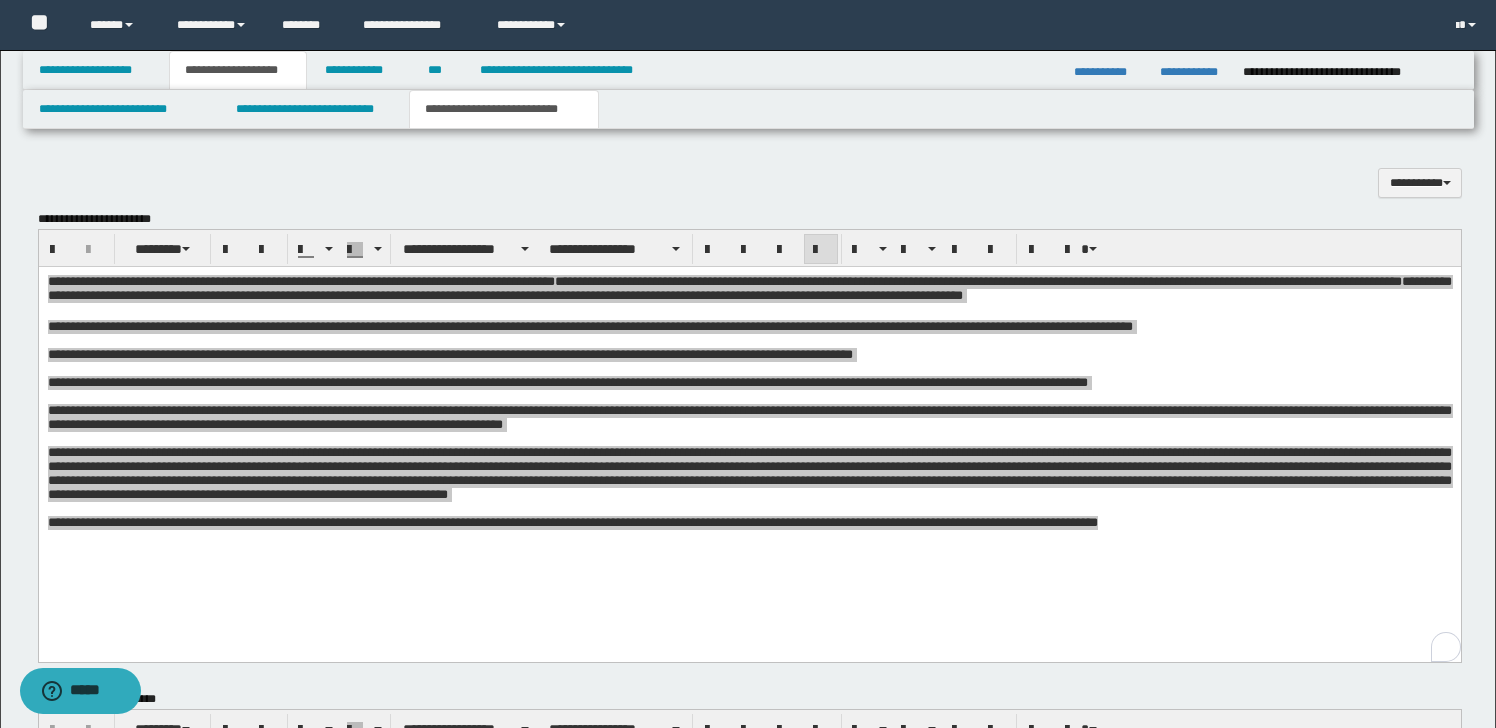 scroll, scrollTop: 820, scrollLeft: 0, axis: vertical 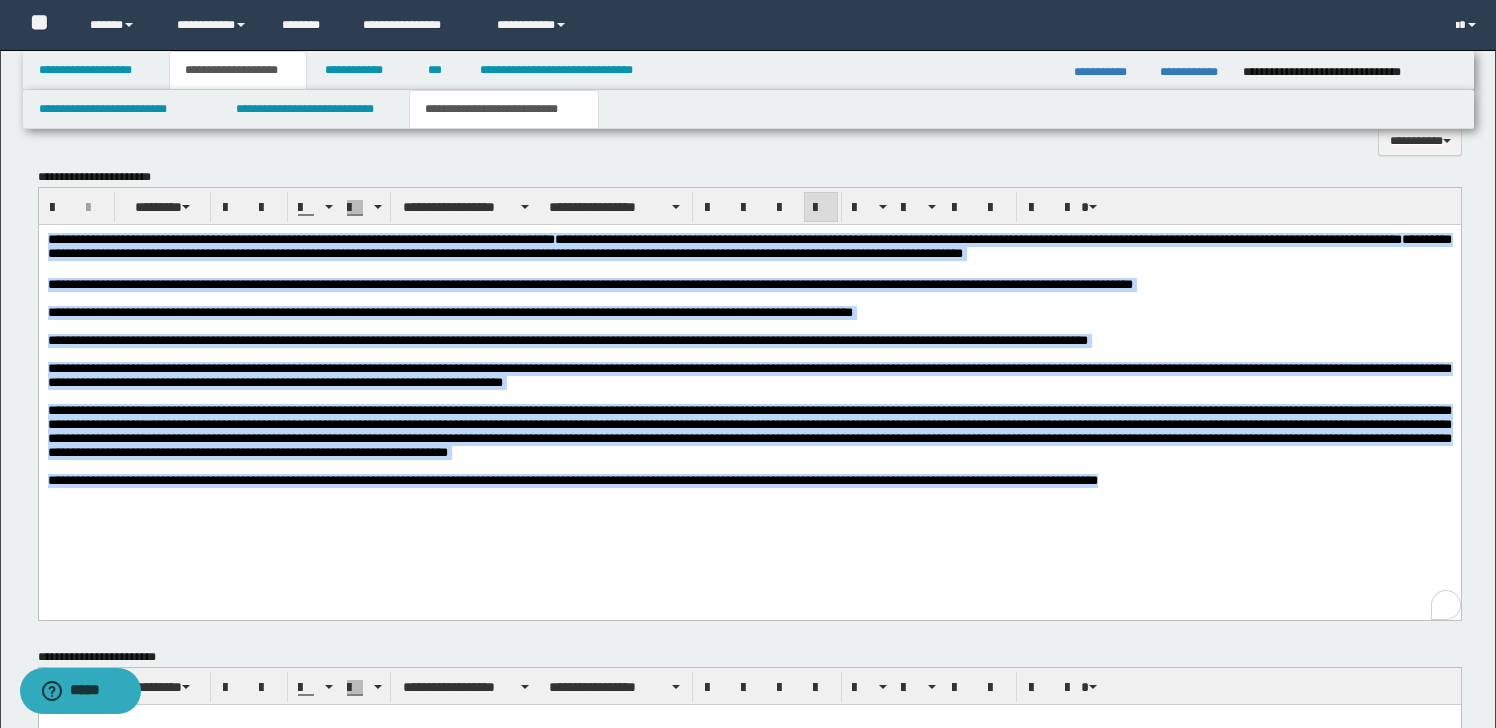 click on "**********" at bounding box center [749, 431] 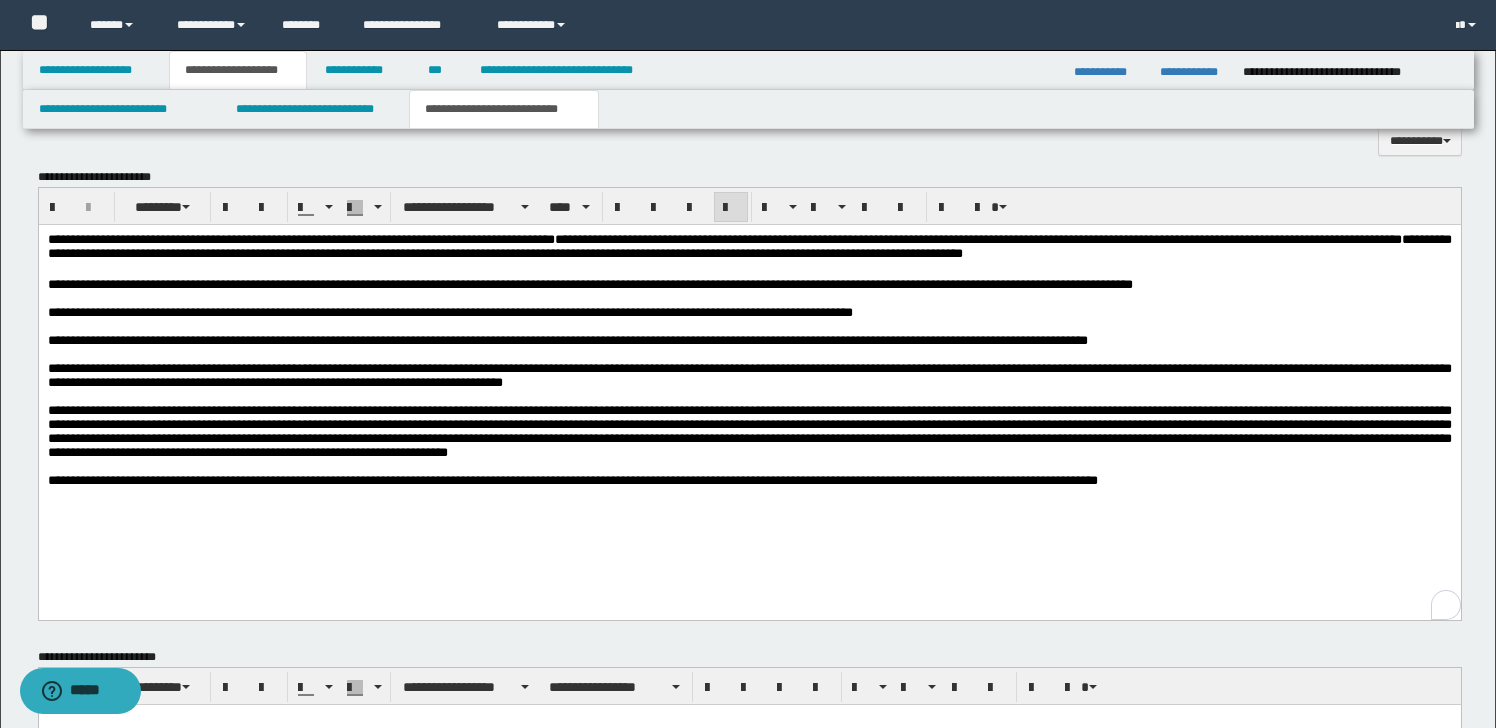 scroll, scrollTop: 824, scrollLeft: 0, axis: vertical 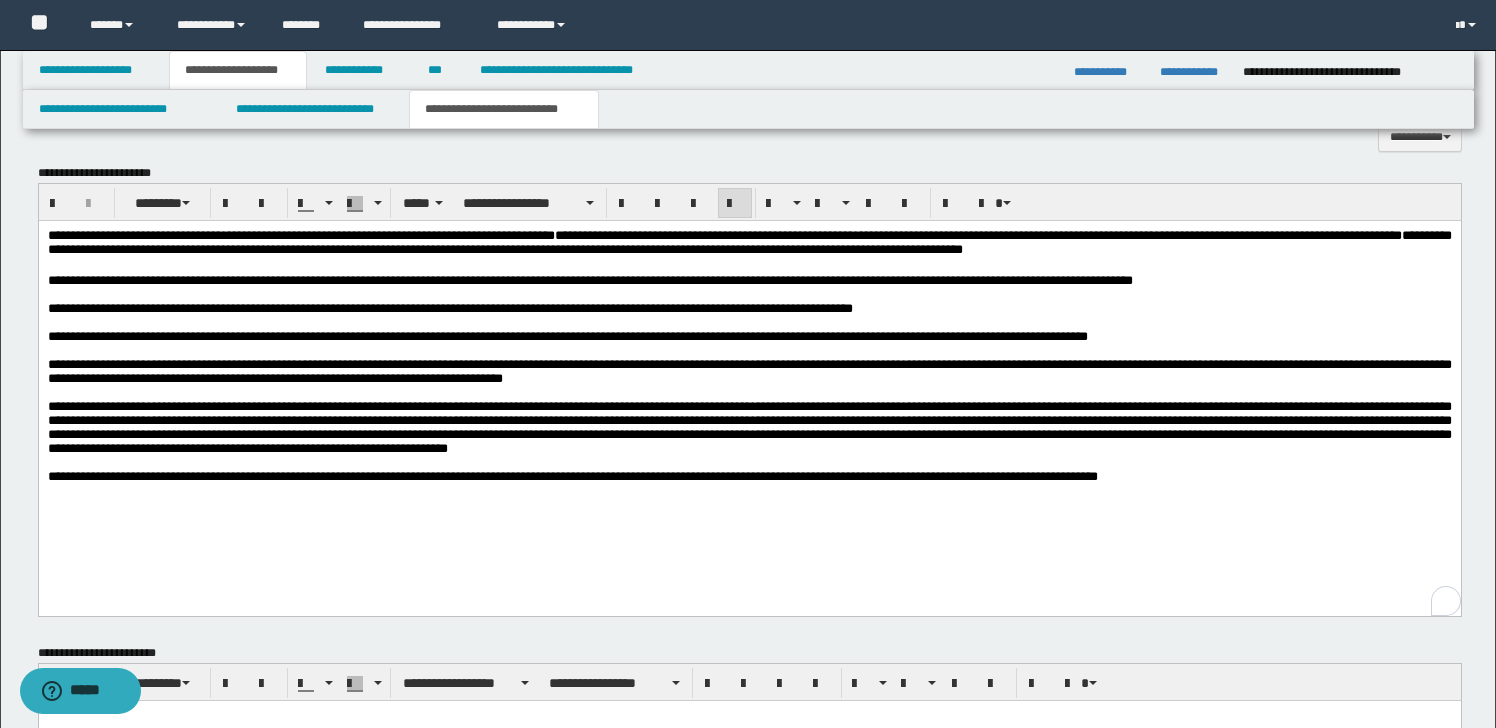 click on "**********" at bounding box center [978, 235] 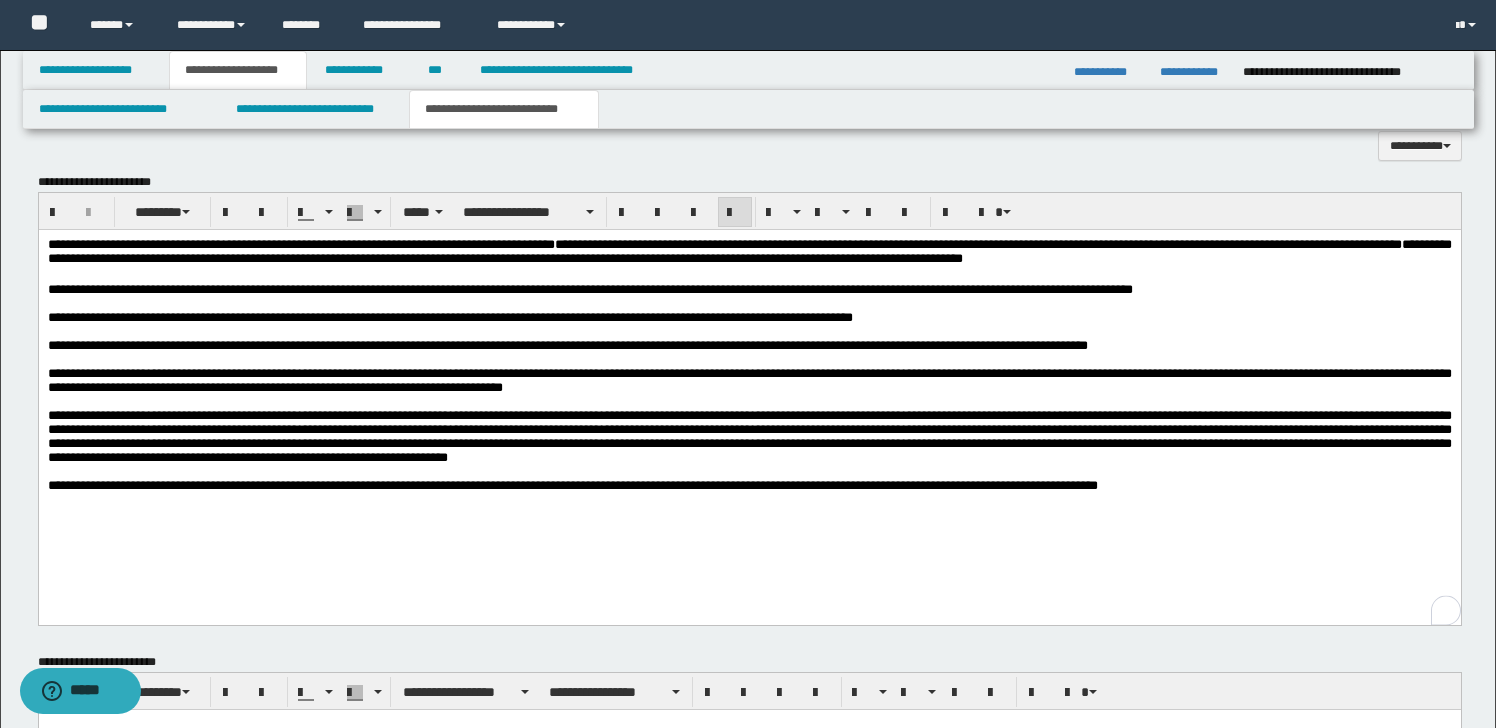 scroll, scrollTop: 802, scrollLeft: 0, axis: vertical 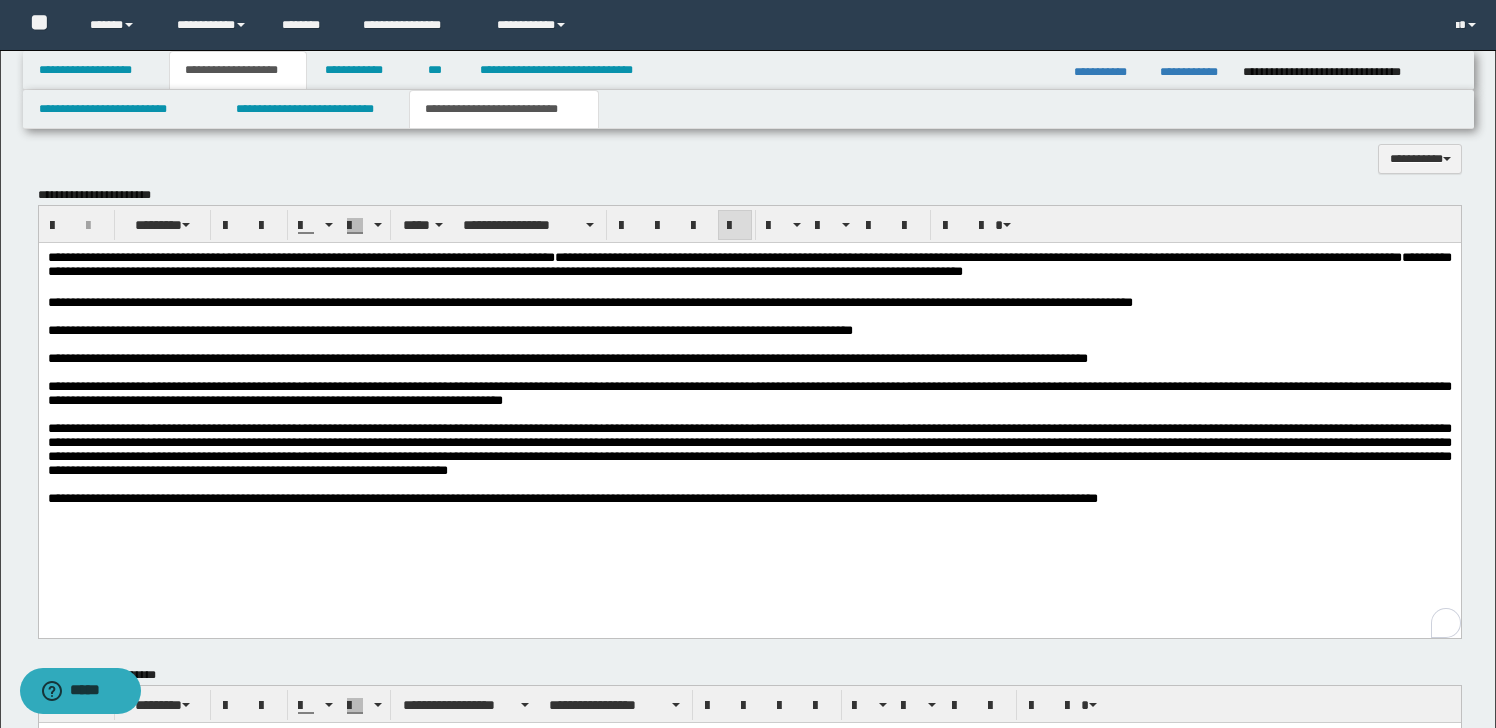 click on "**********" at bounding box center (978, 257) 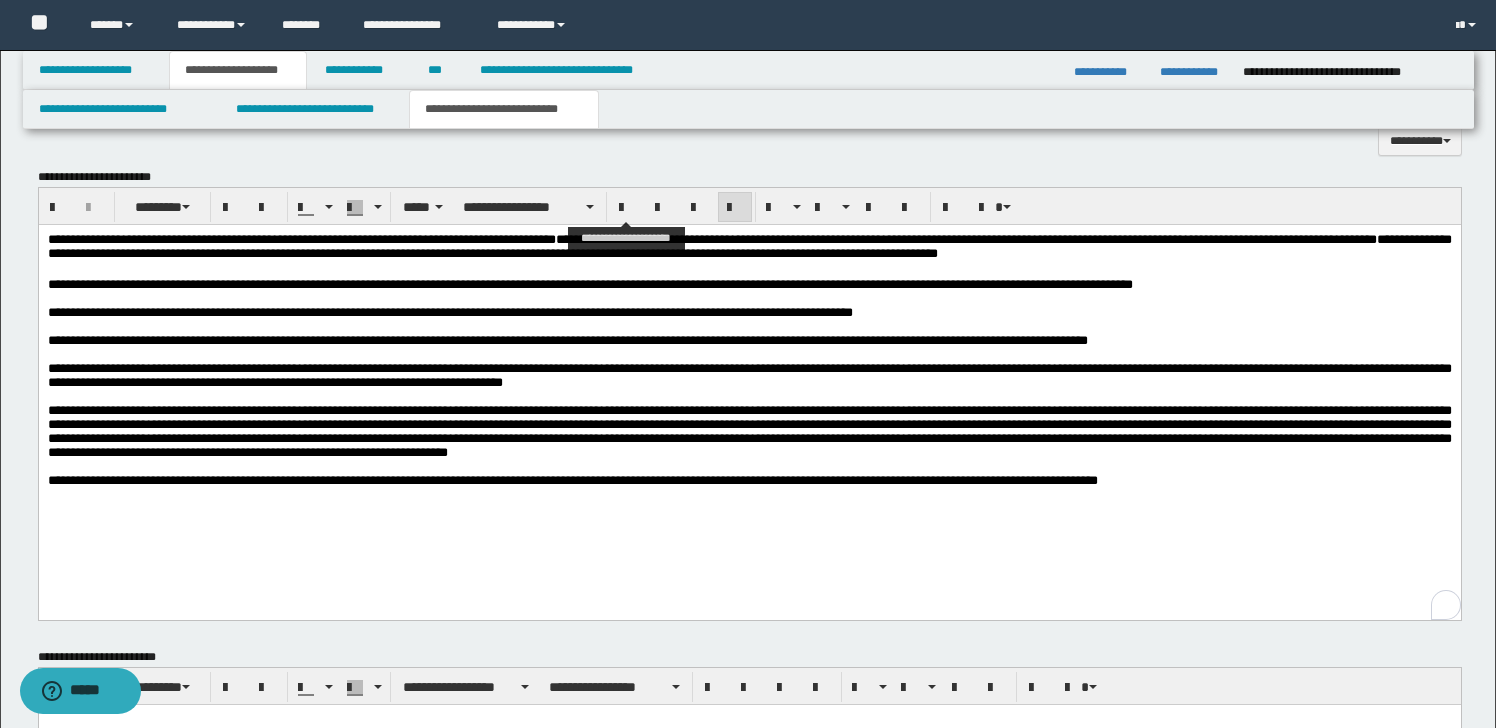 scroll, scrollTop: 822, scrollLeft: 0, axis: vertical 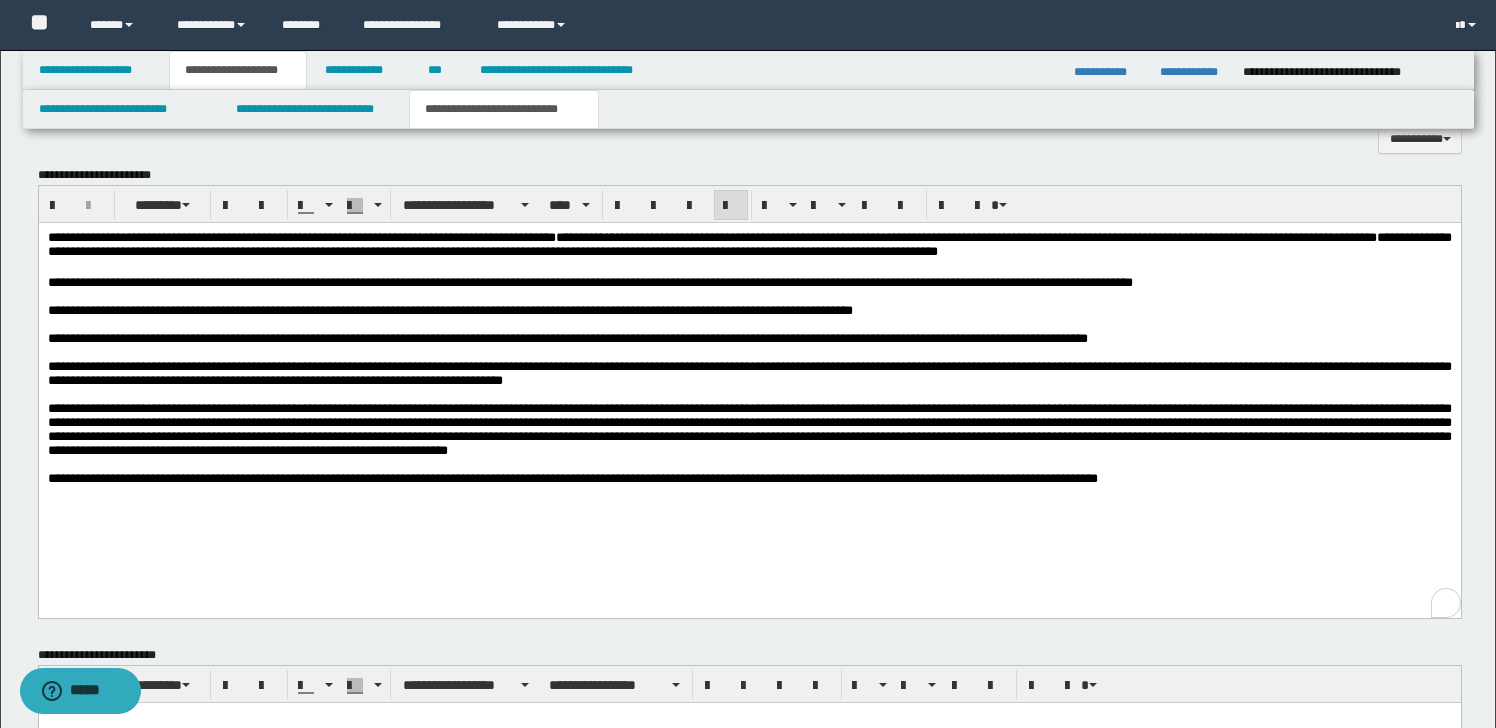 click on "**********" at bounding box center [449, 310] 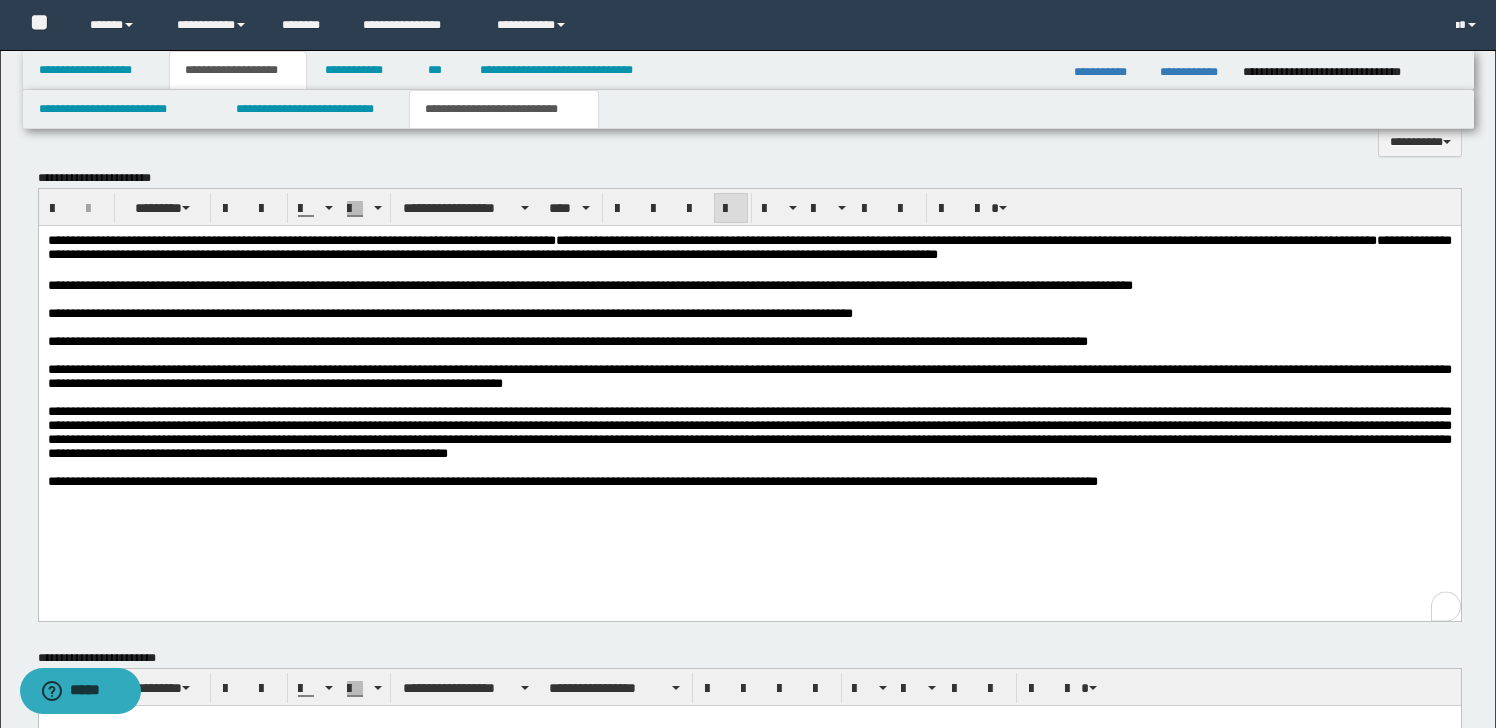 click on "**********" at bounding box center (589, 285) 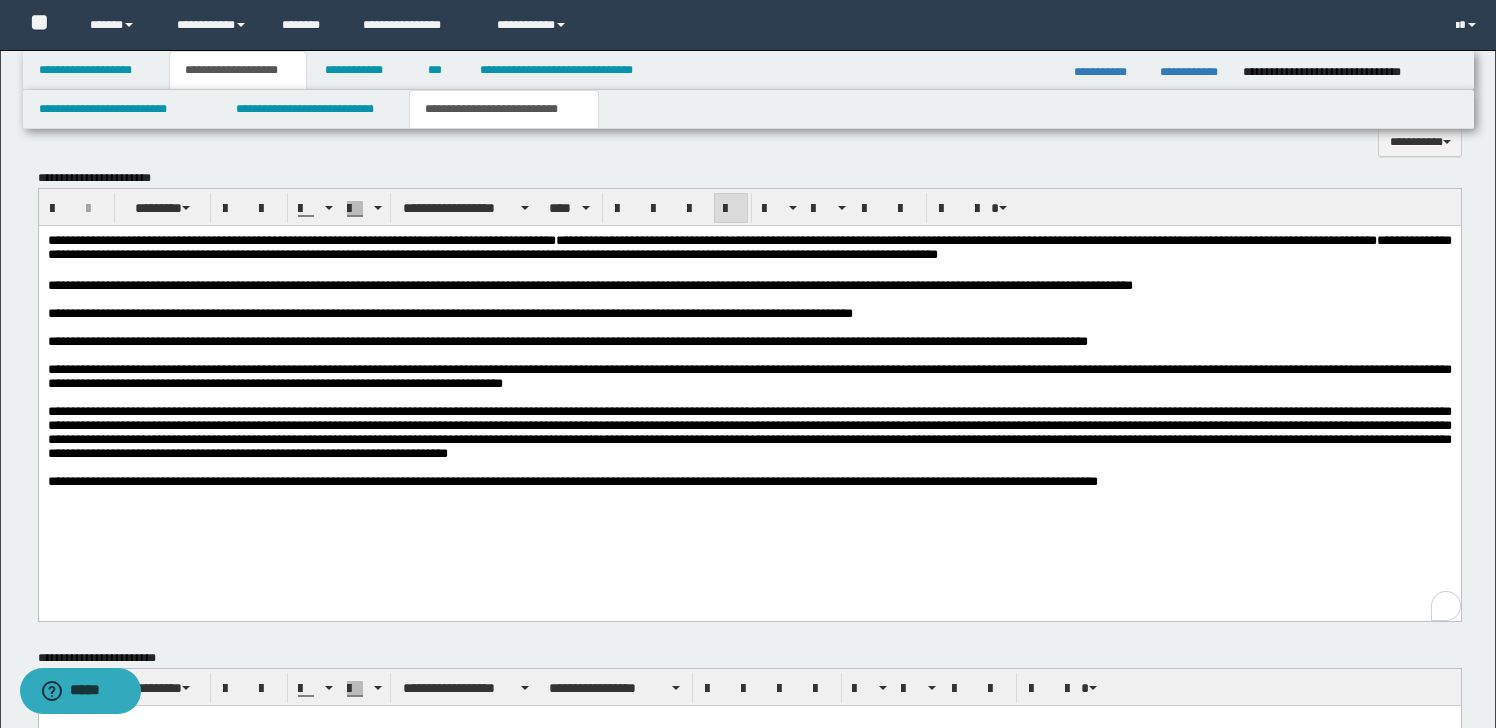 click on "**********" at bounding box center (589, 285) 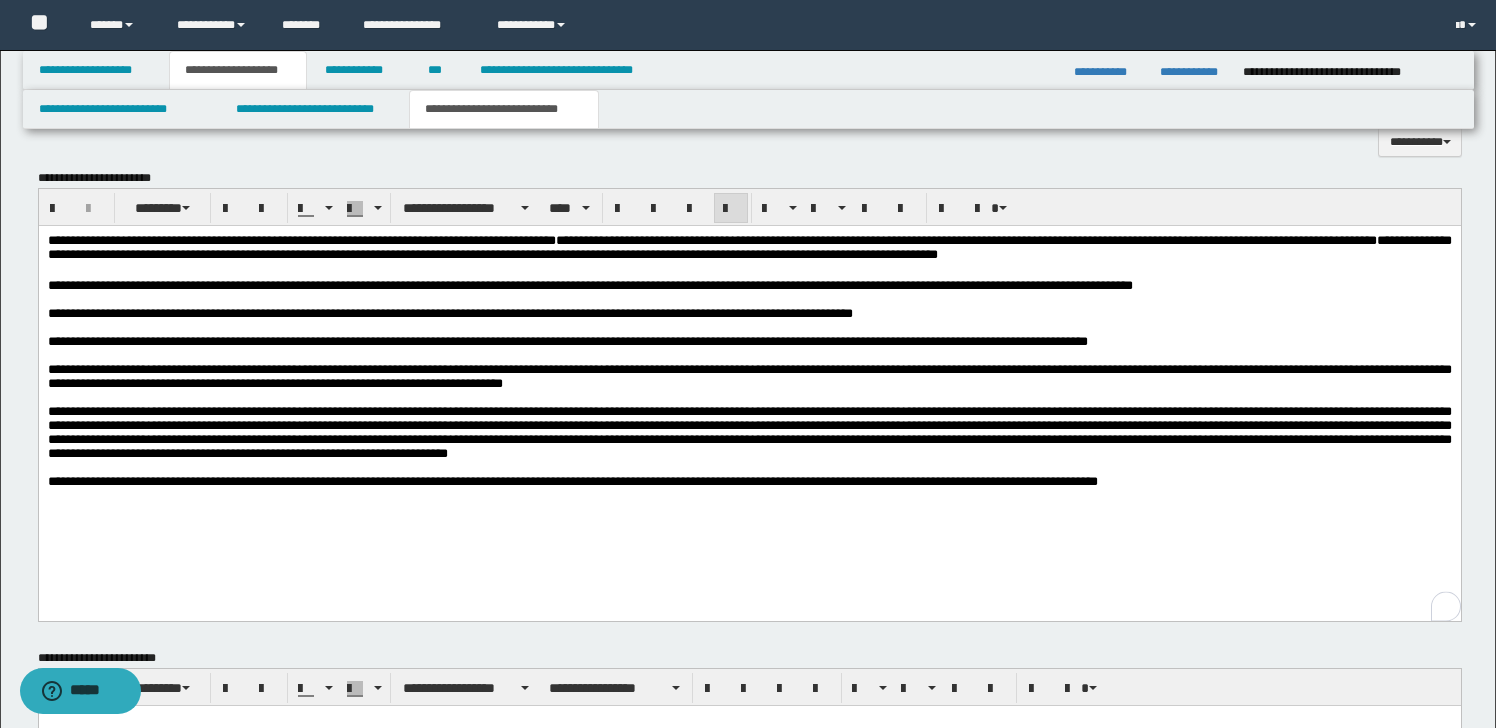 click on "**********" at bounding box center (589, 285) 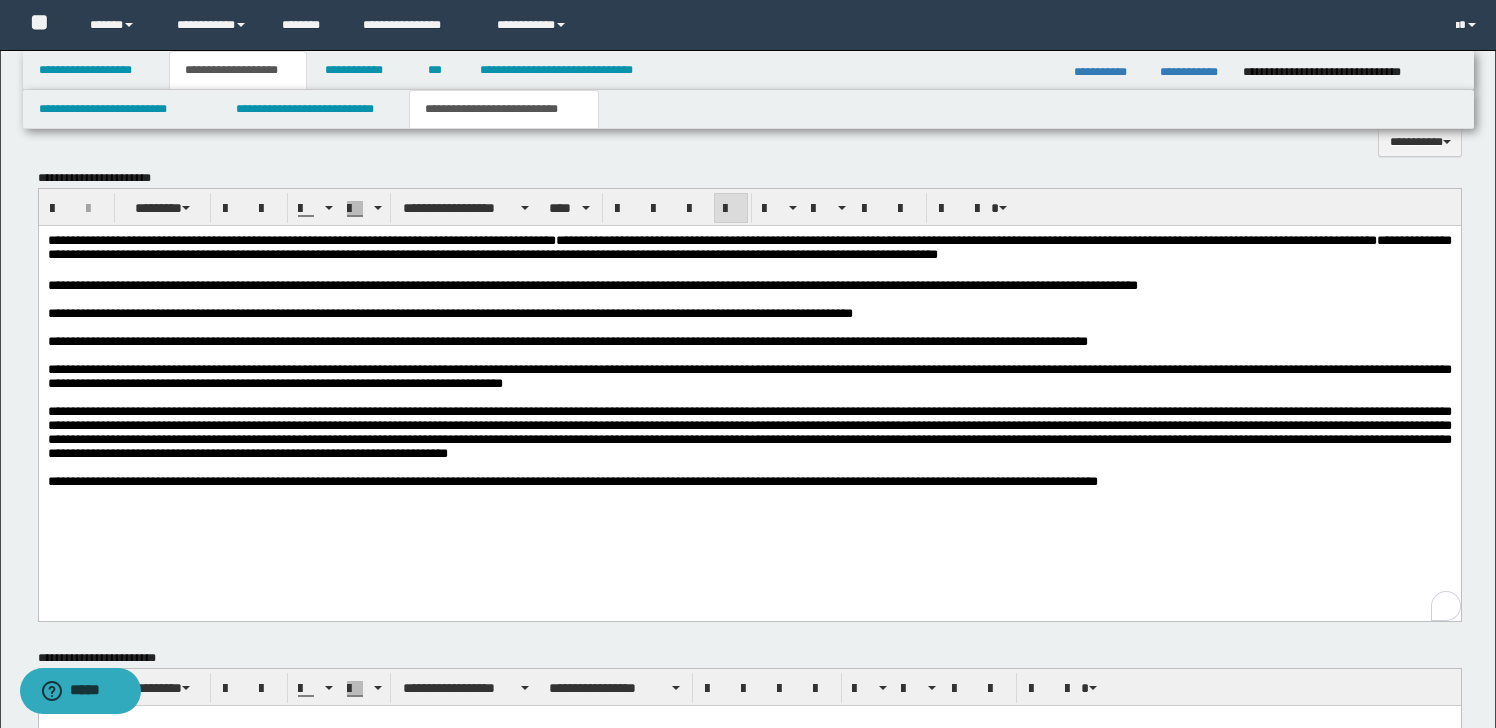 click on "**********" at bounding box center (449, 313) 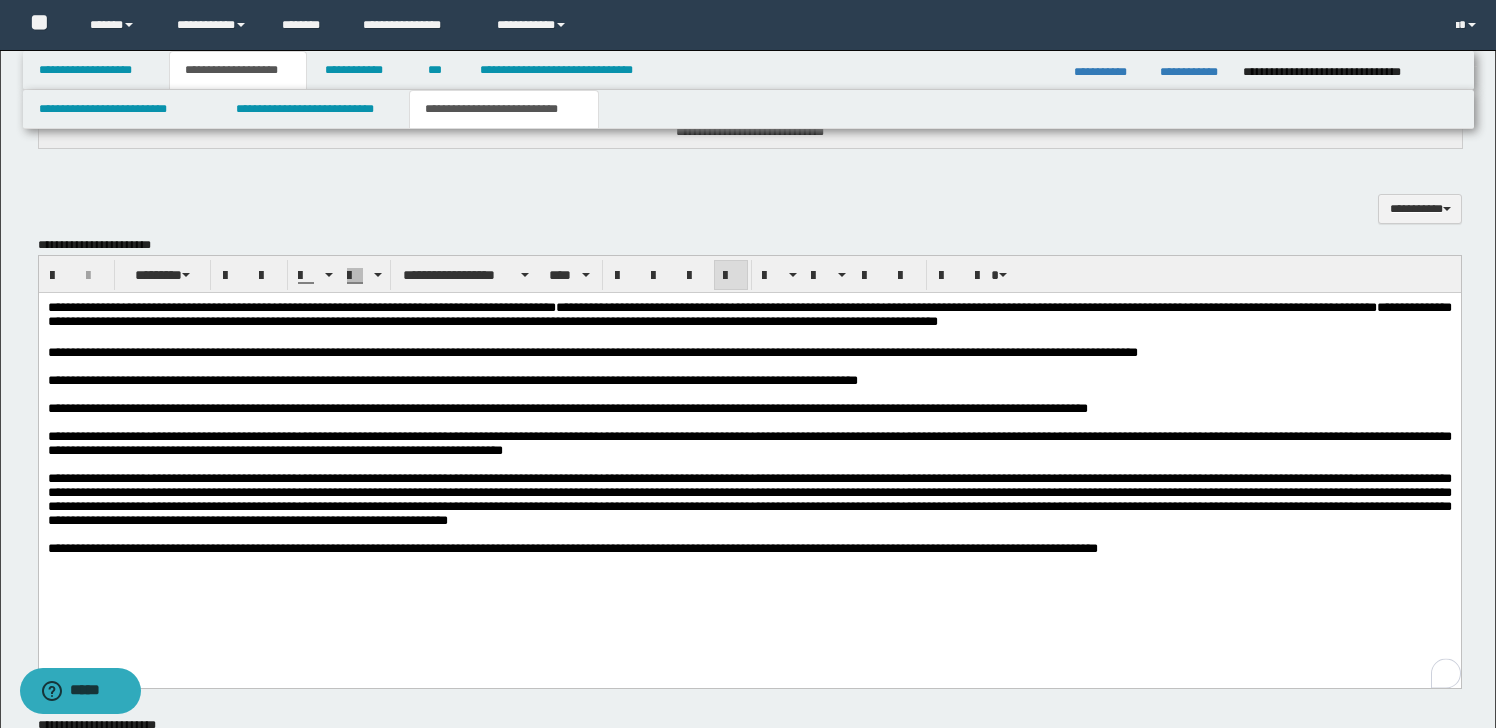 scroll, scrollTop: 751, scrollLeft: 0, axis: vertical 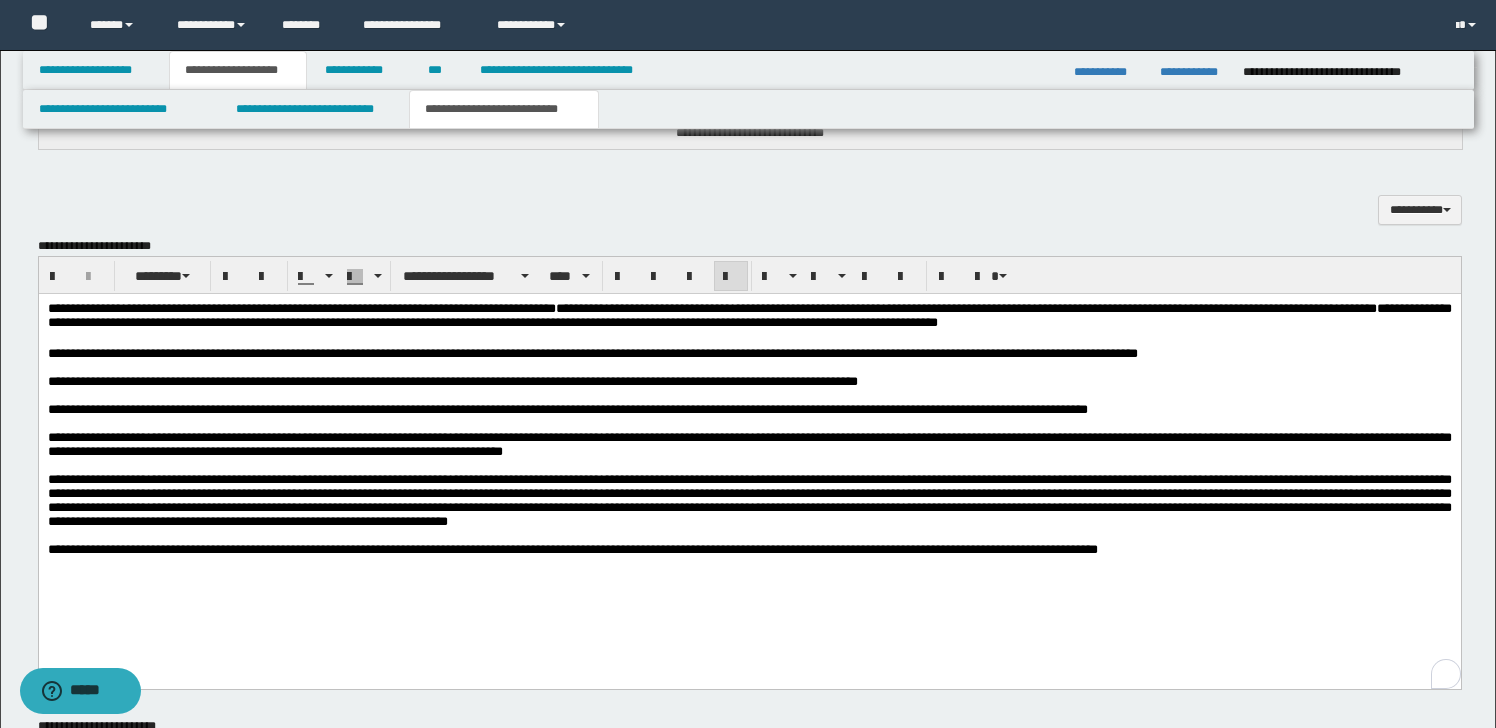 click on "**********" at bounding box center [452, 381] 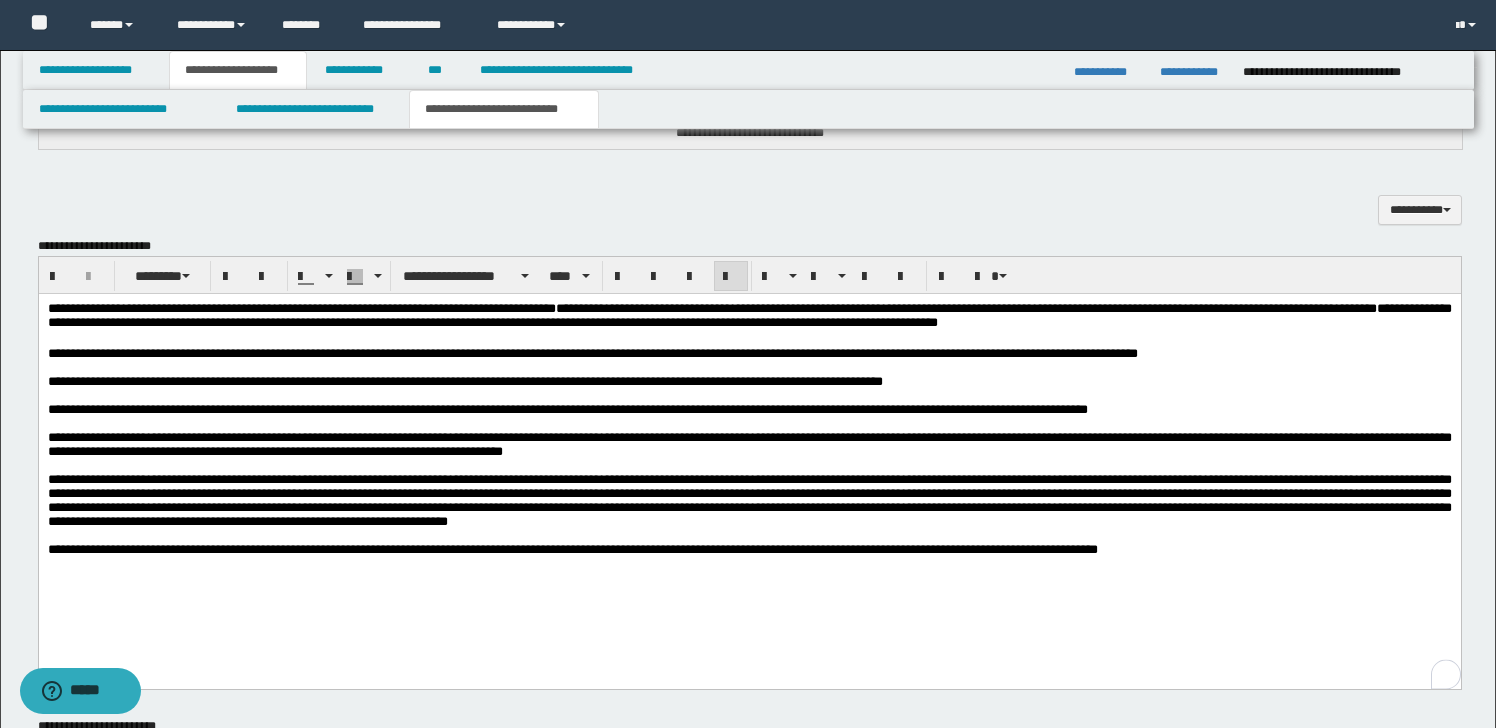 click on "**********" at bounding box center (567, 409) 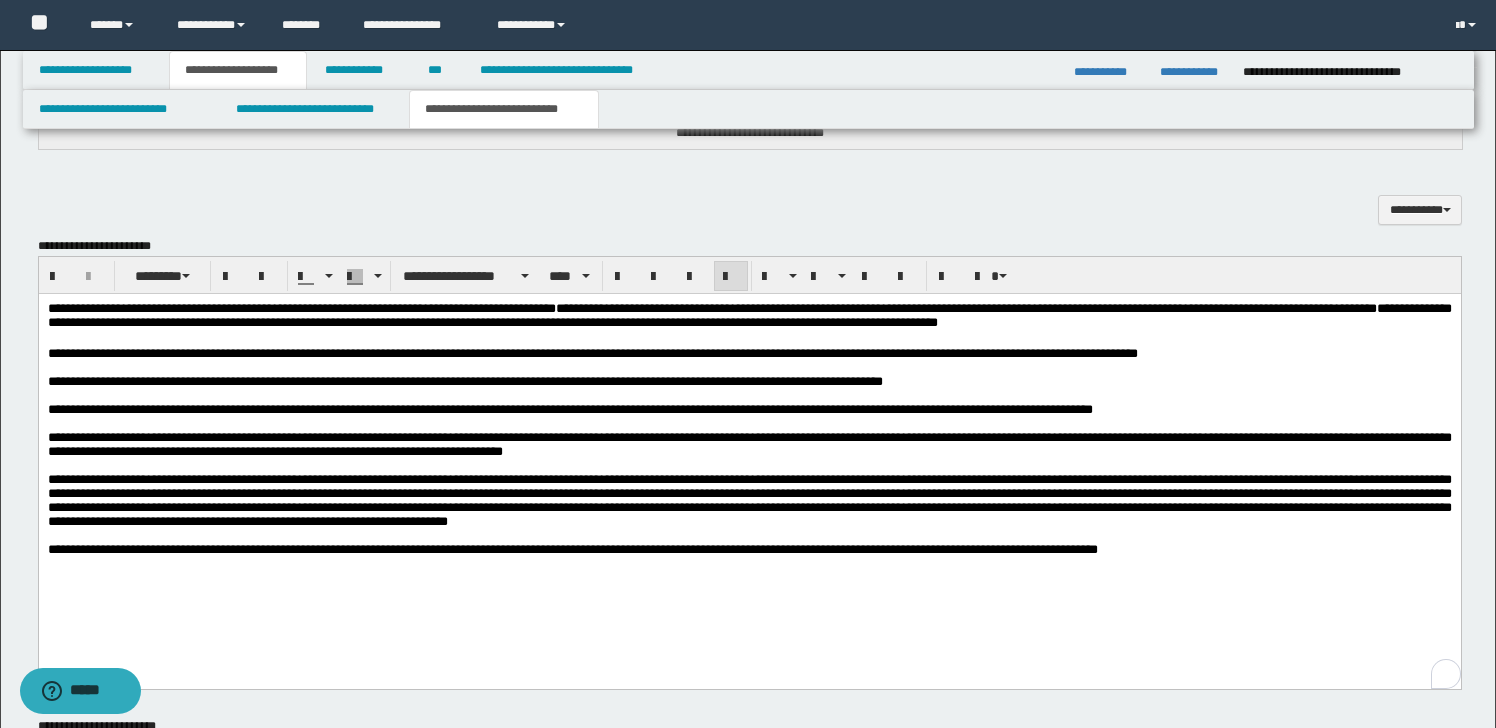 drag, startPoint x: 1292, startPoint y: 419, endPoint x: 1348, endPoint y: 417, distance: 56.0357 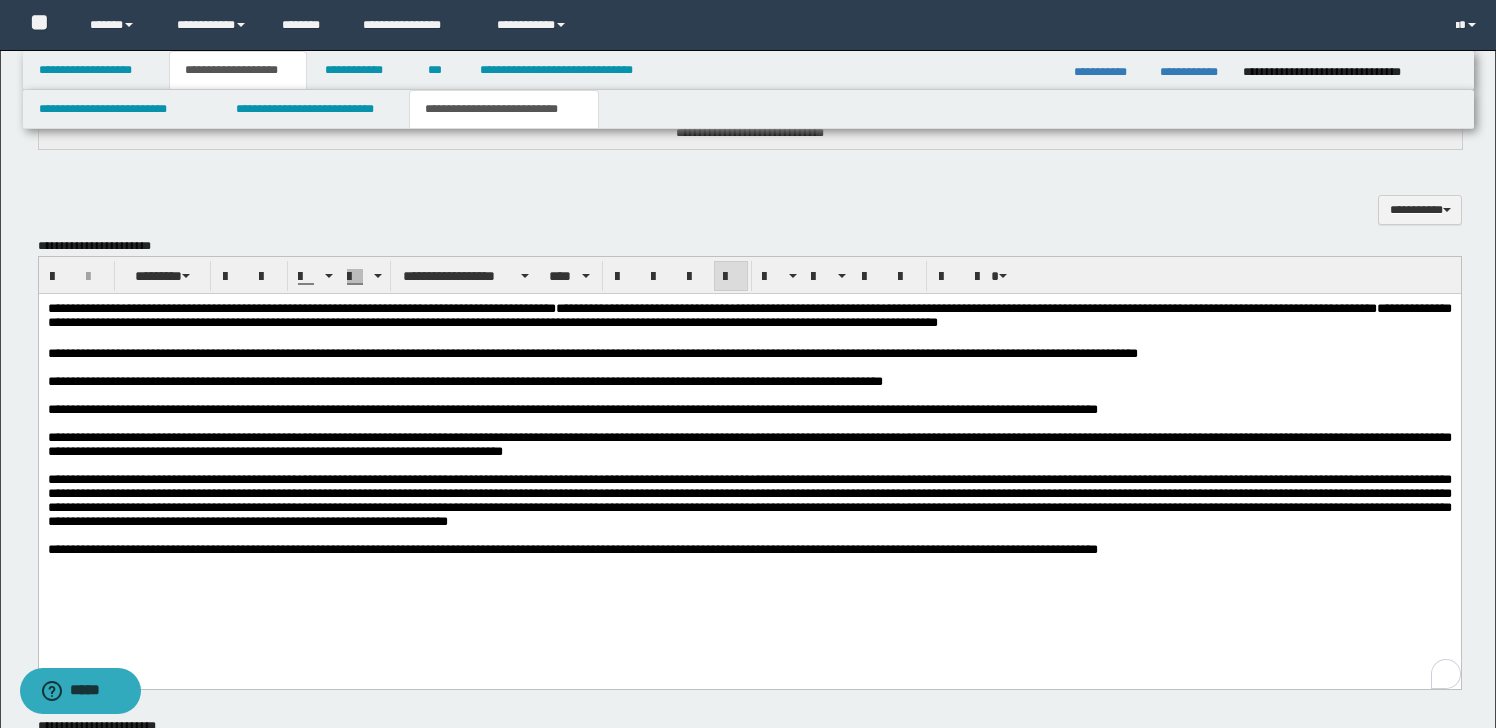 click on "**********" at bounding box center (749, 500) 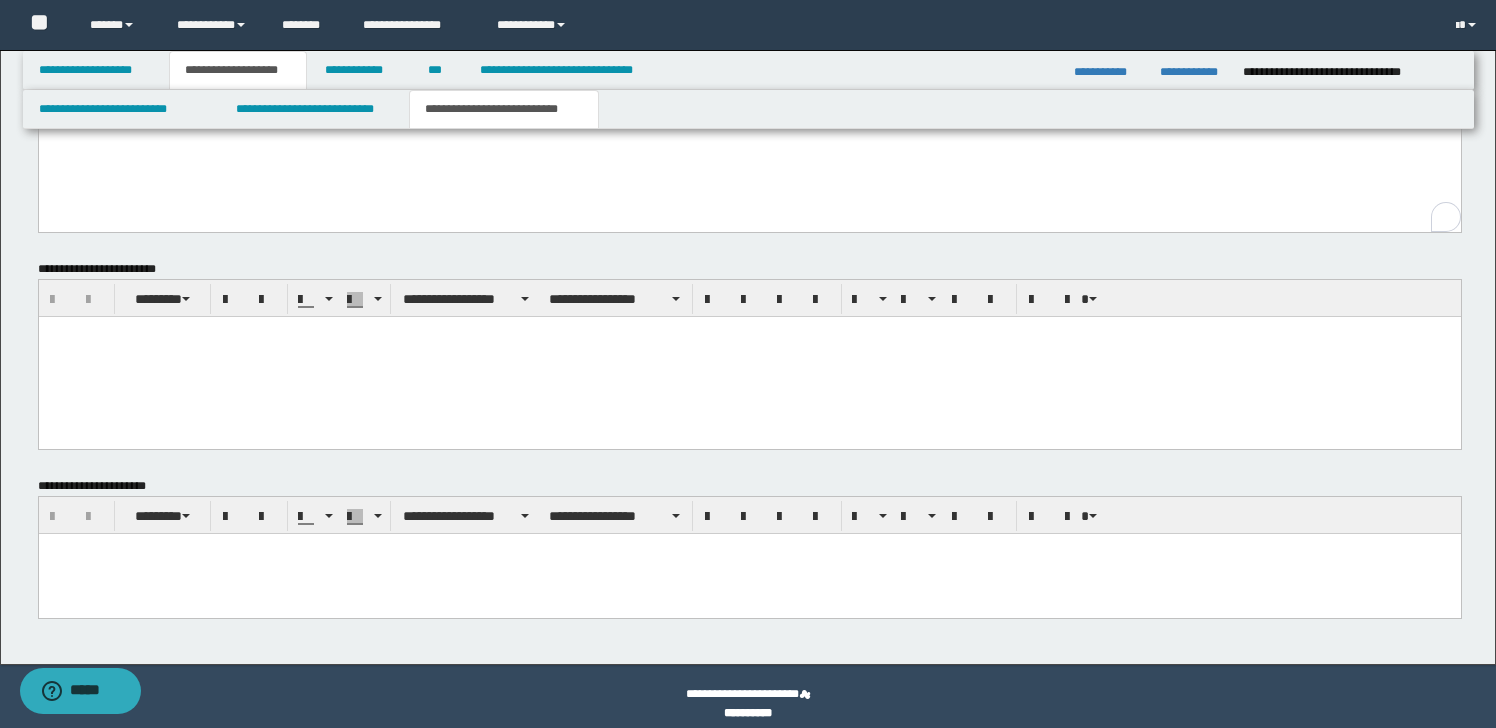 scroll, scrollTop: 1222, scrollLeft: 0, axis: vertical 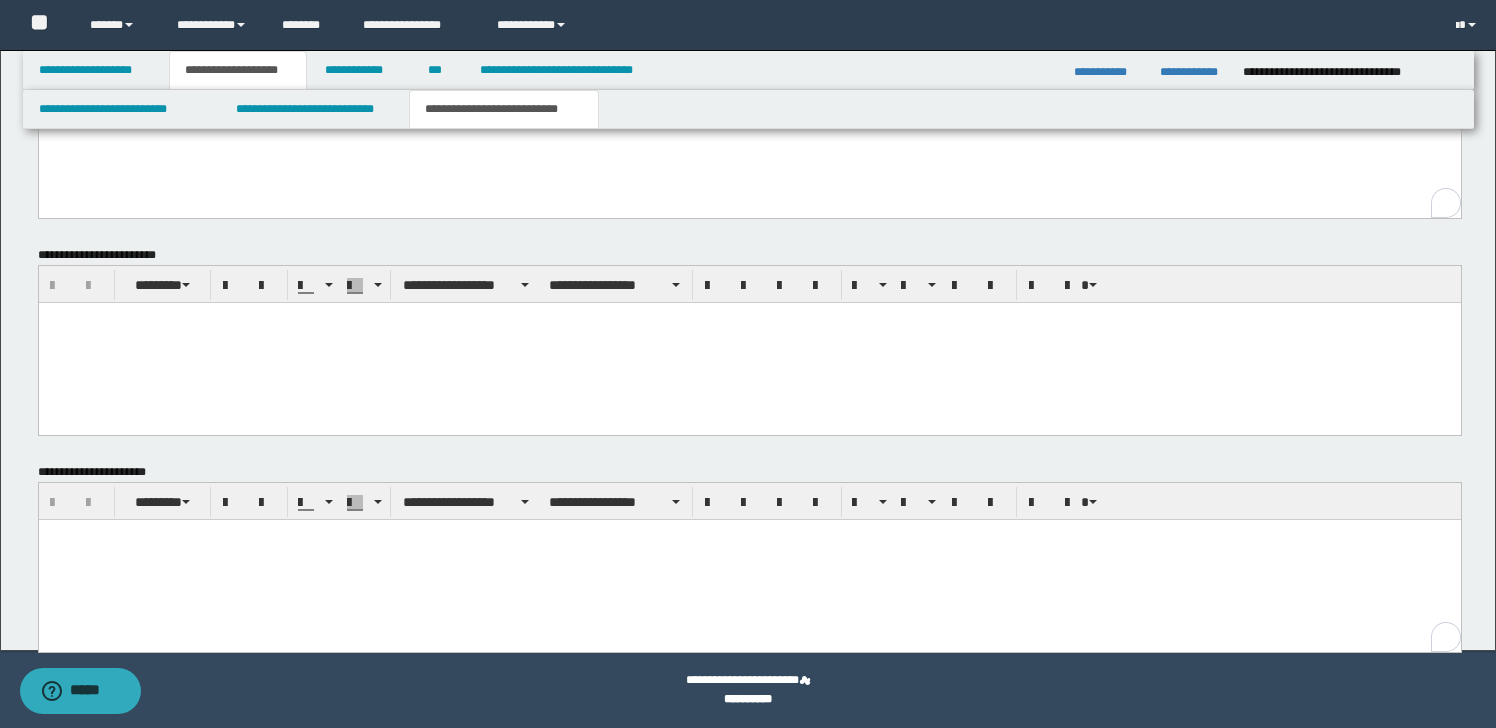 click at bounding box center [749, 559] 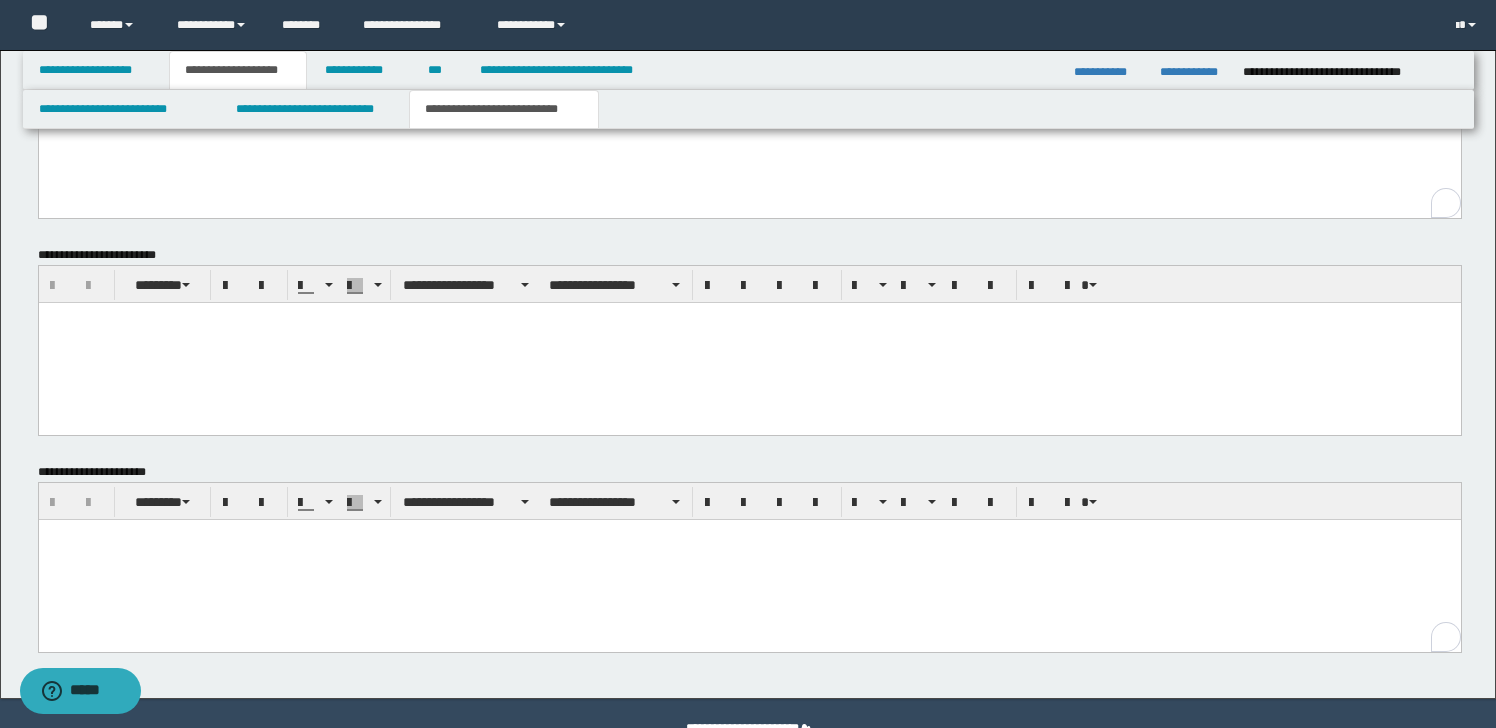 click at bounding box center [749, 559] 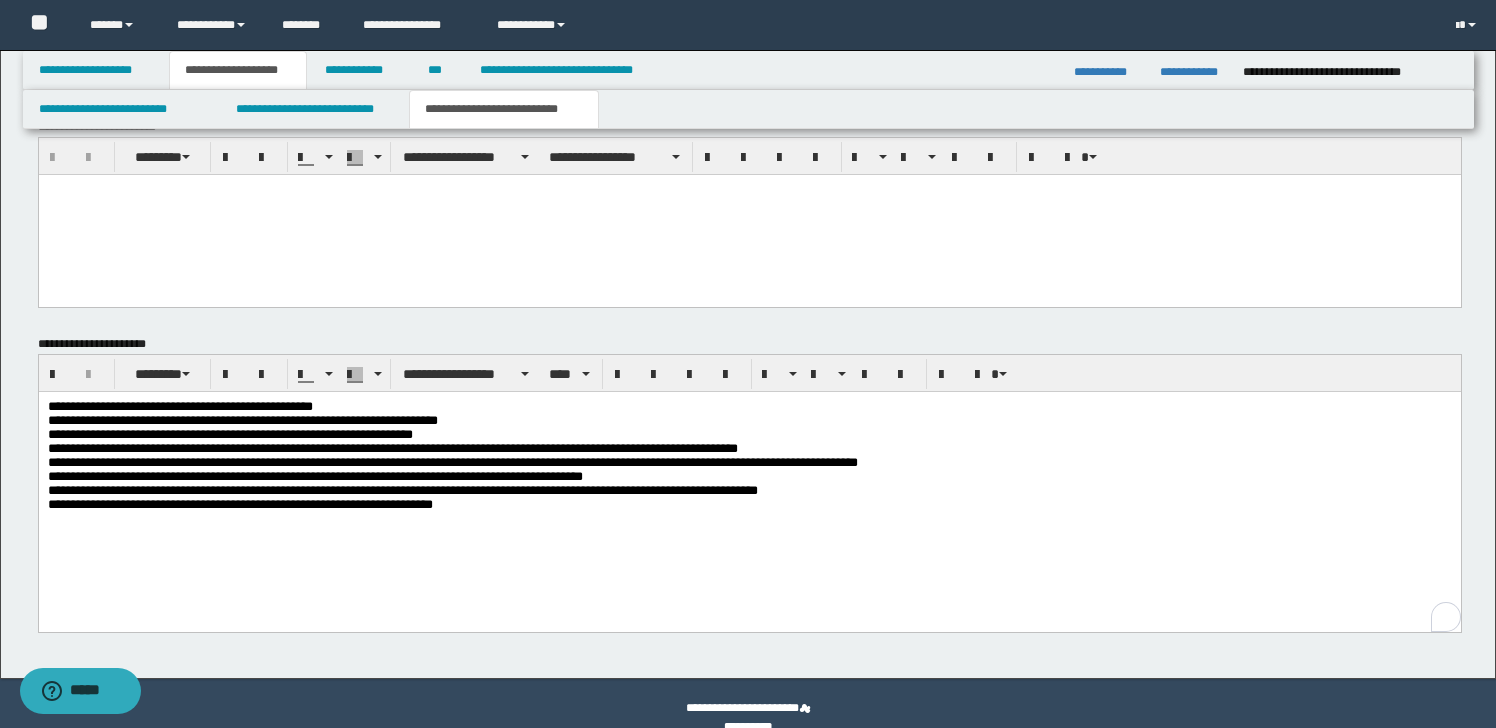 click on "**********" at bounding box center (749, 480) 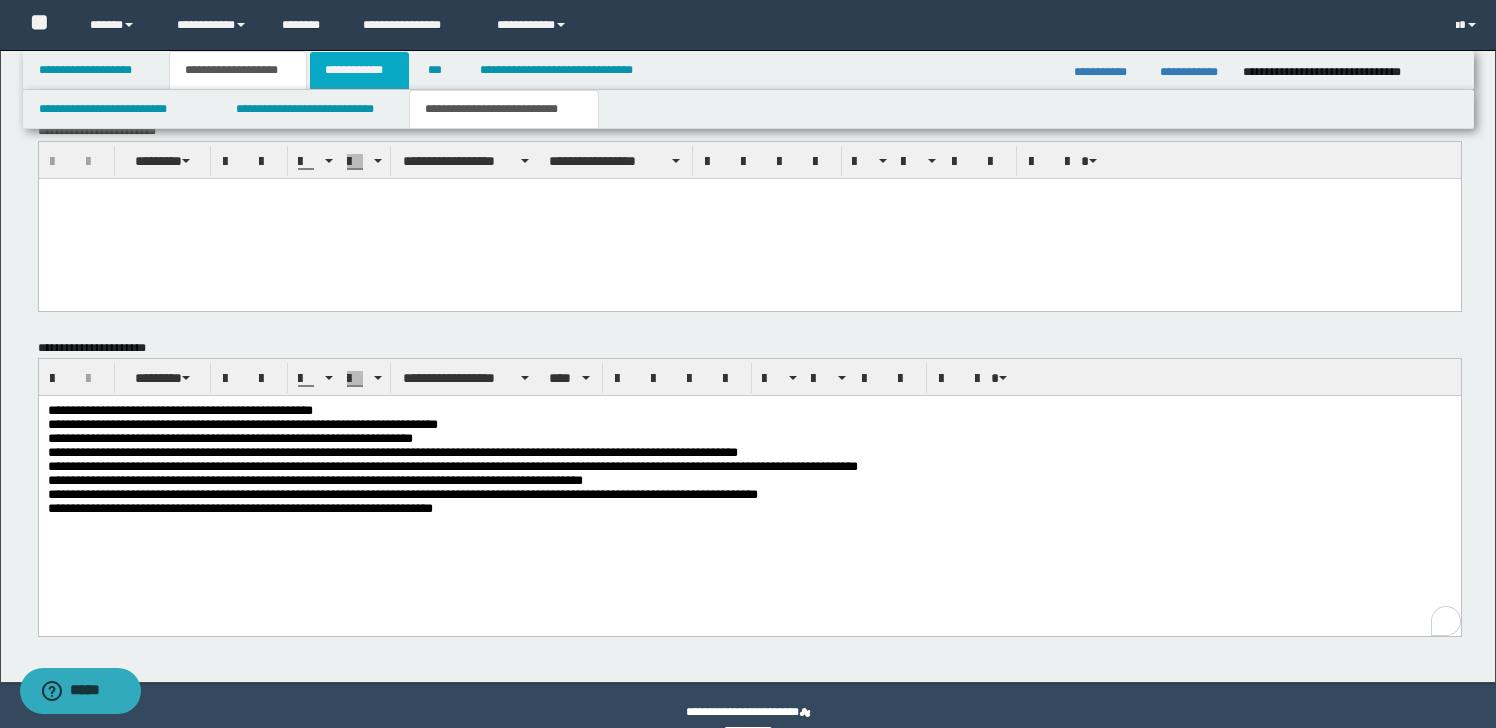 click on "**********" at bounding box center [359, 70] 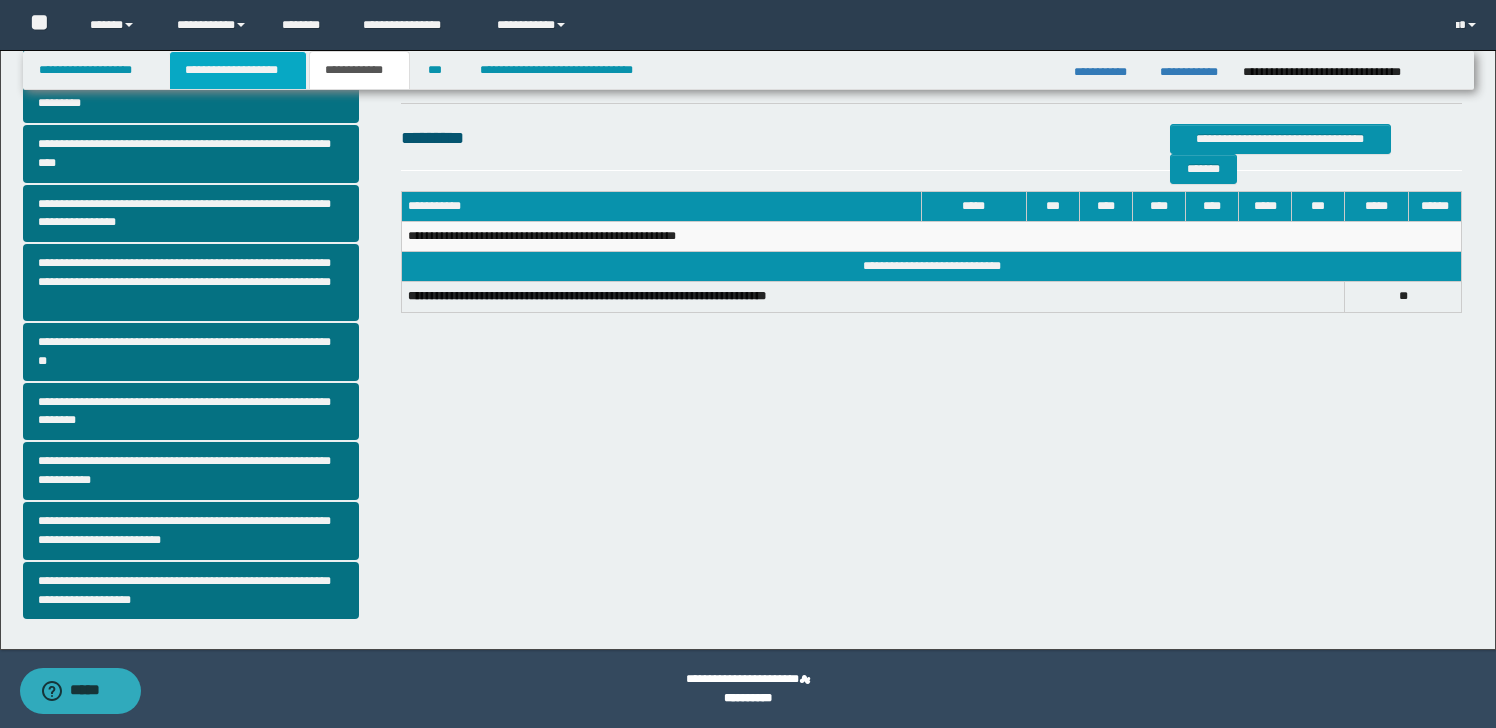 click on "**********" at bounding box center (238, 70) 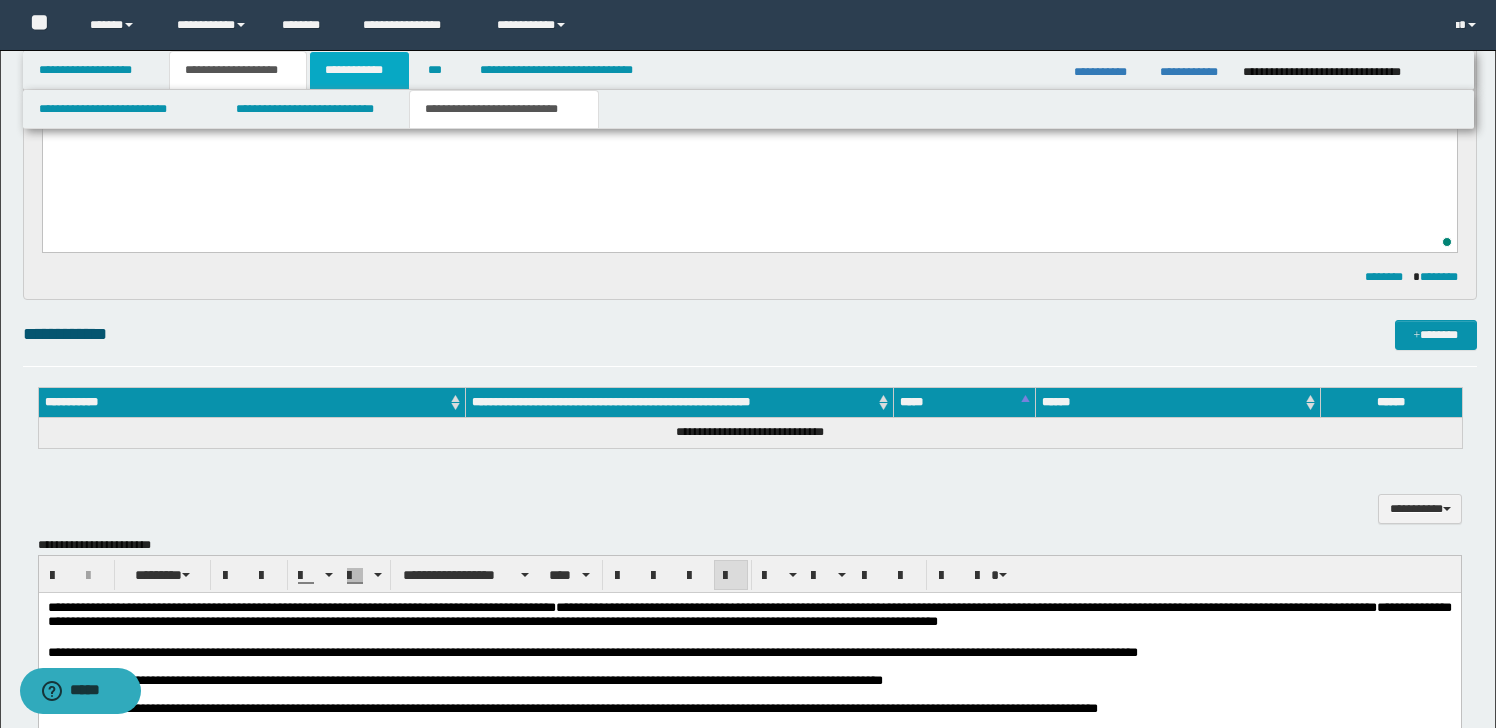 click on "**********" at bounding box center [359, 70] 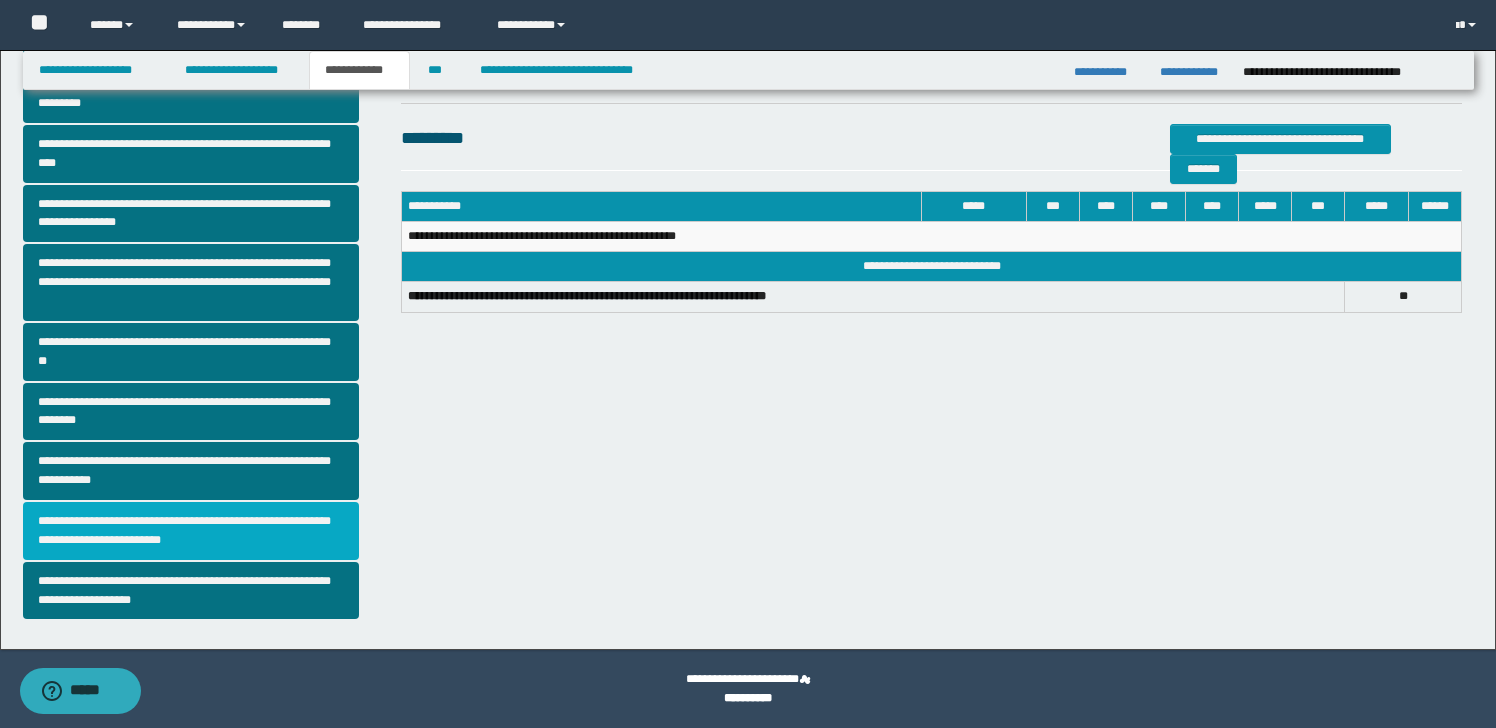 click on "**********" at bounding box center [191, 531] 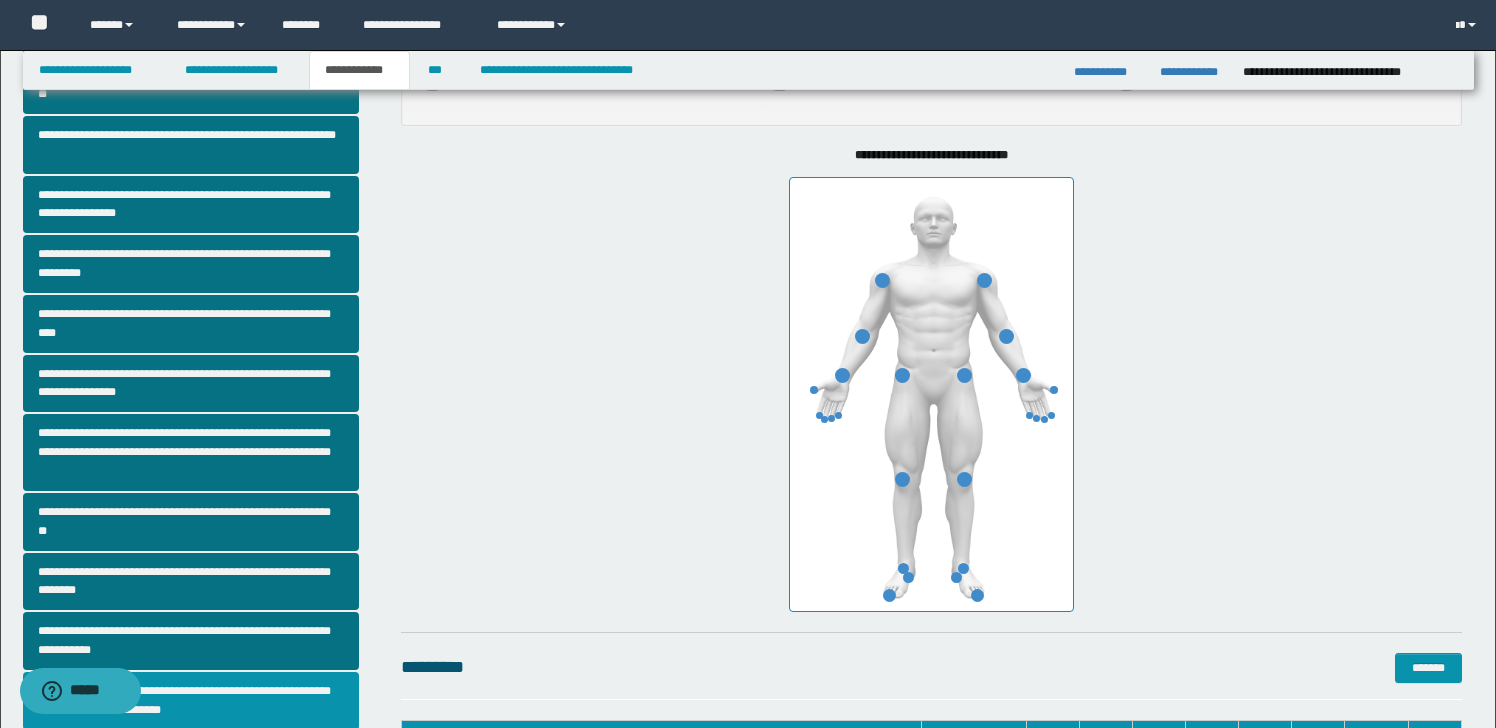 scroll, scrollTop: 323, scrollLeft: 0, axis: vertical 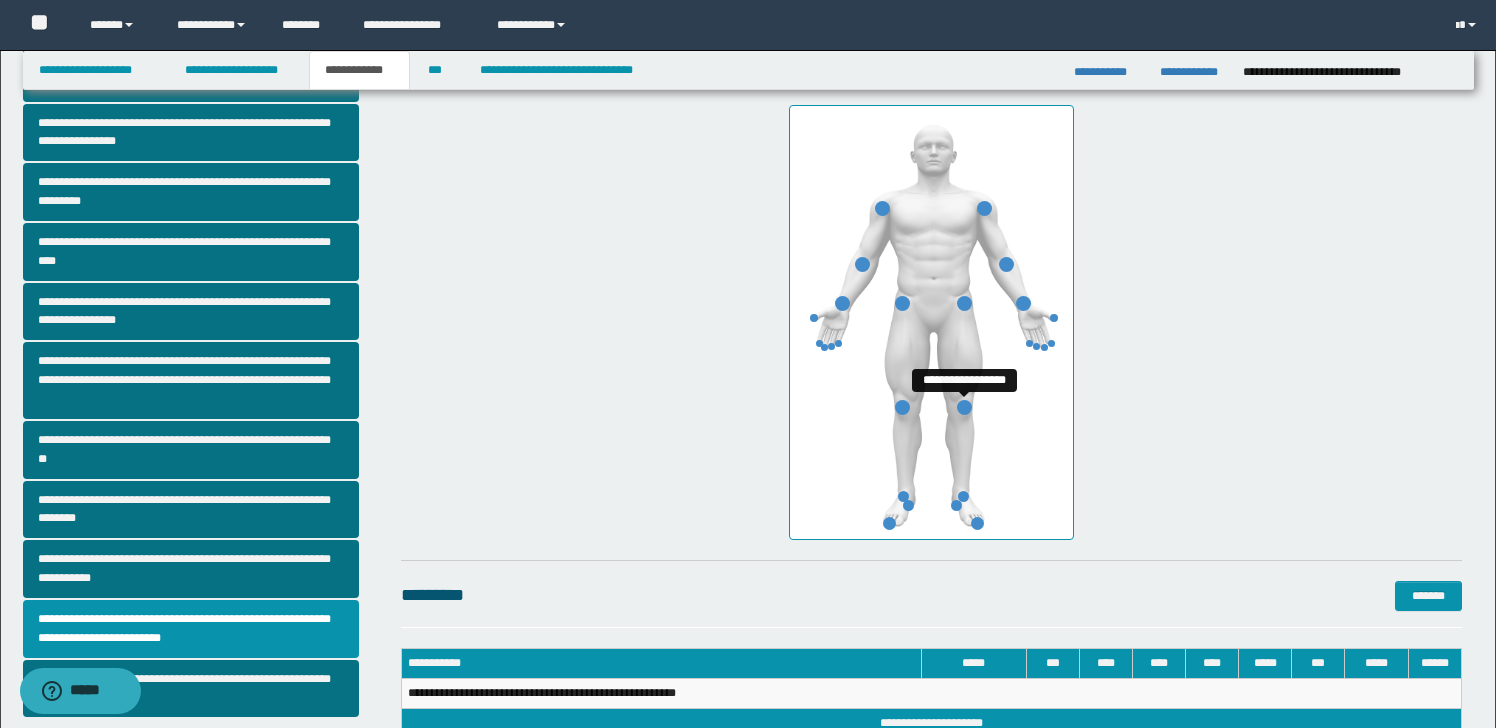 click at bounding box center [964, 407] 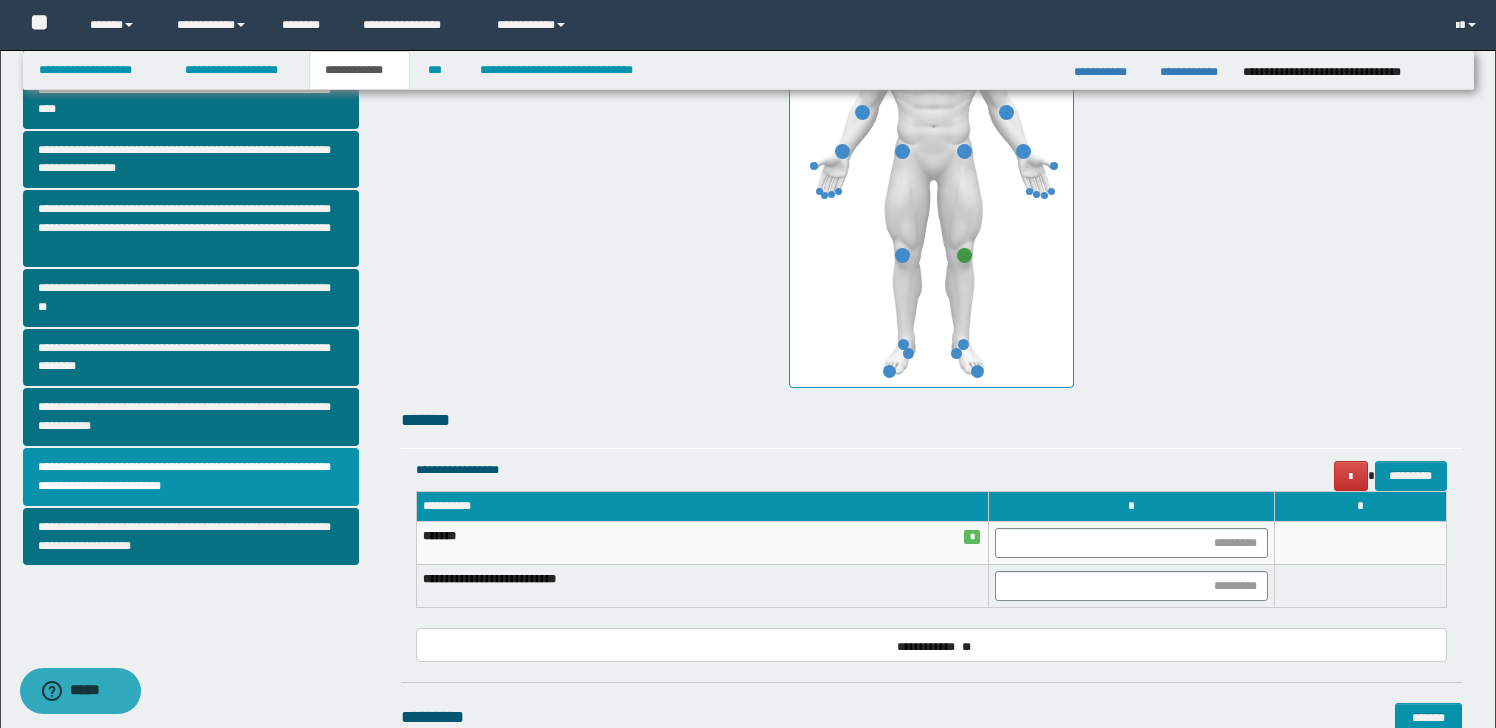 scroll, scrollTop: 481, scrollLeft: 0, axis: vertical 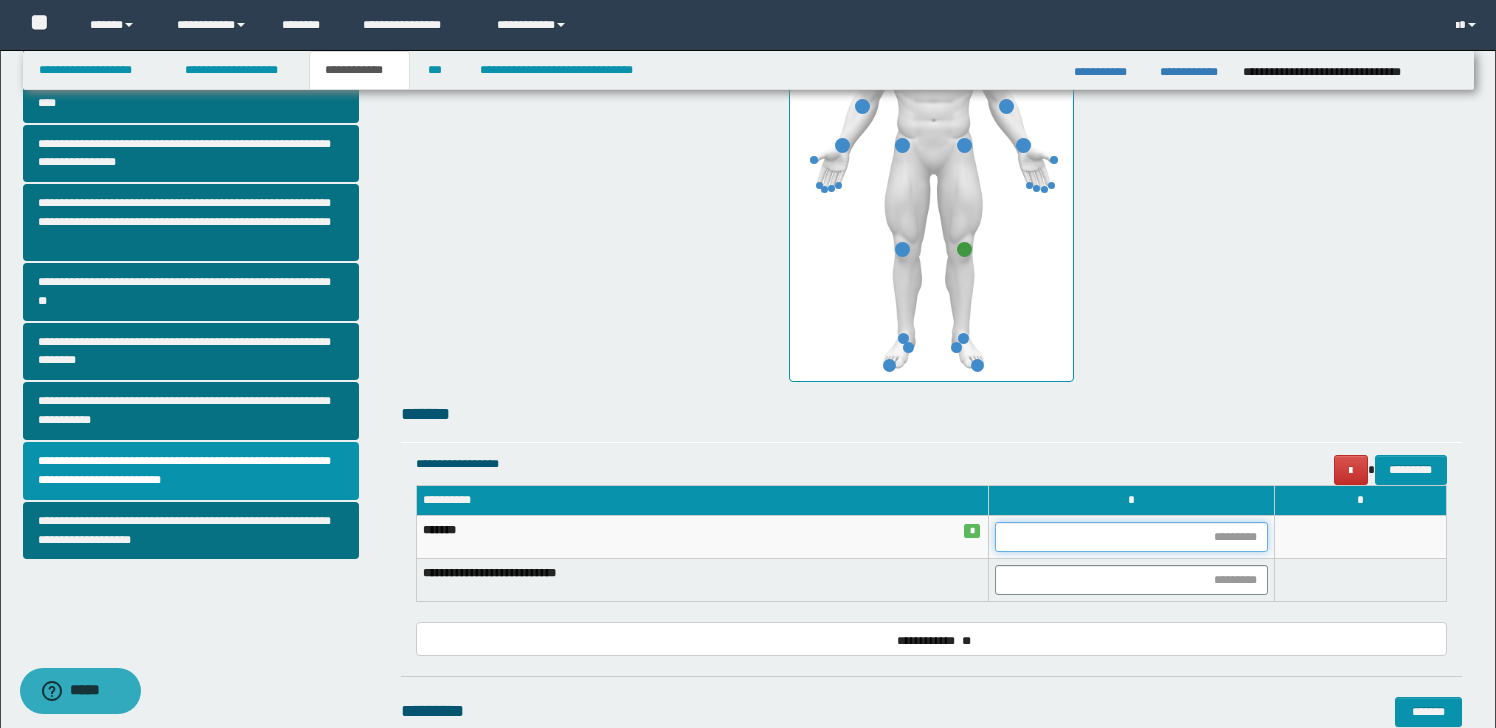 click at bounding box center [1131, 537] 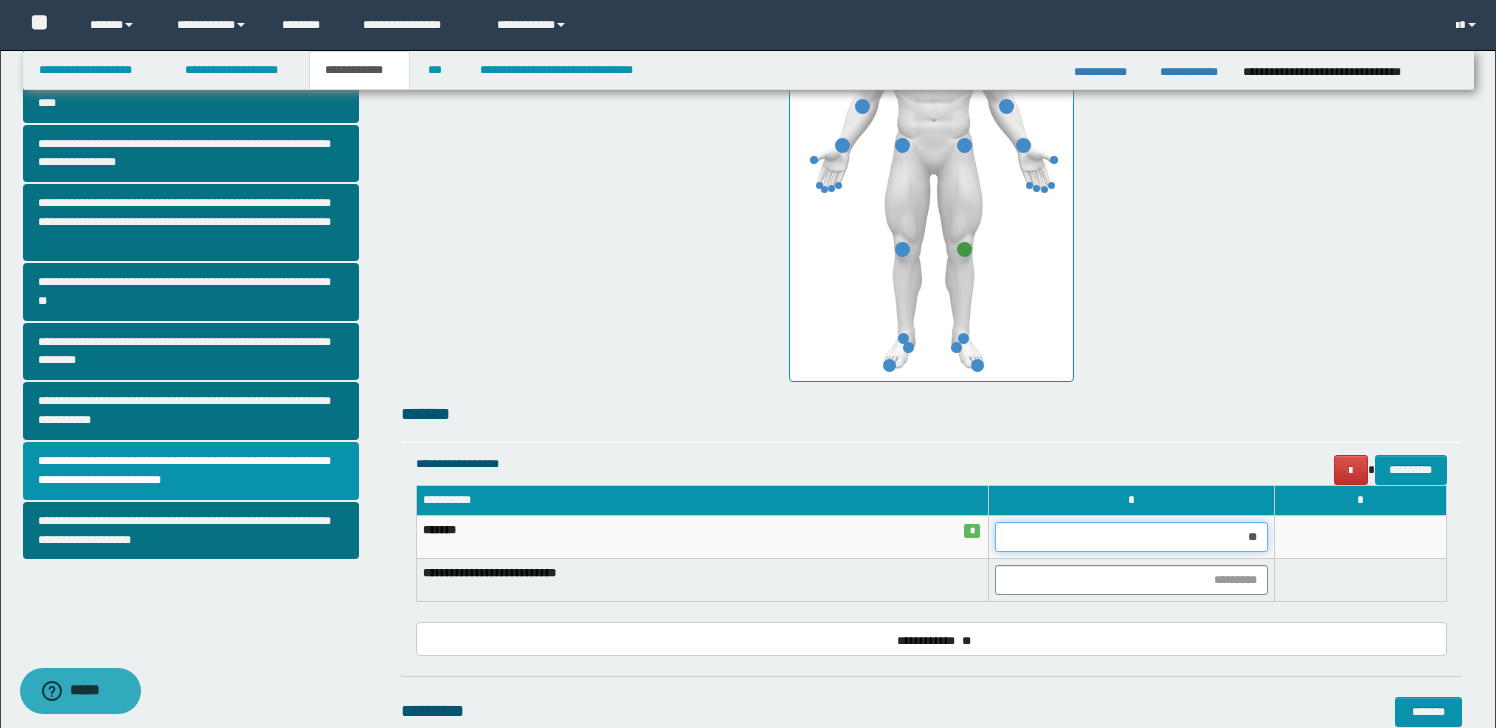 type on "***" 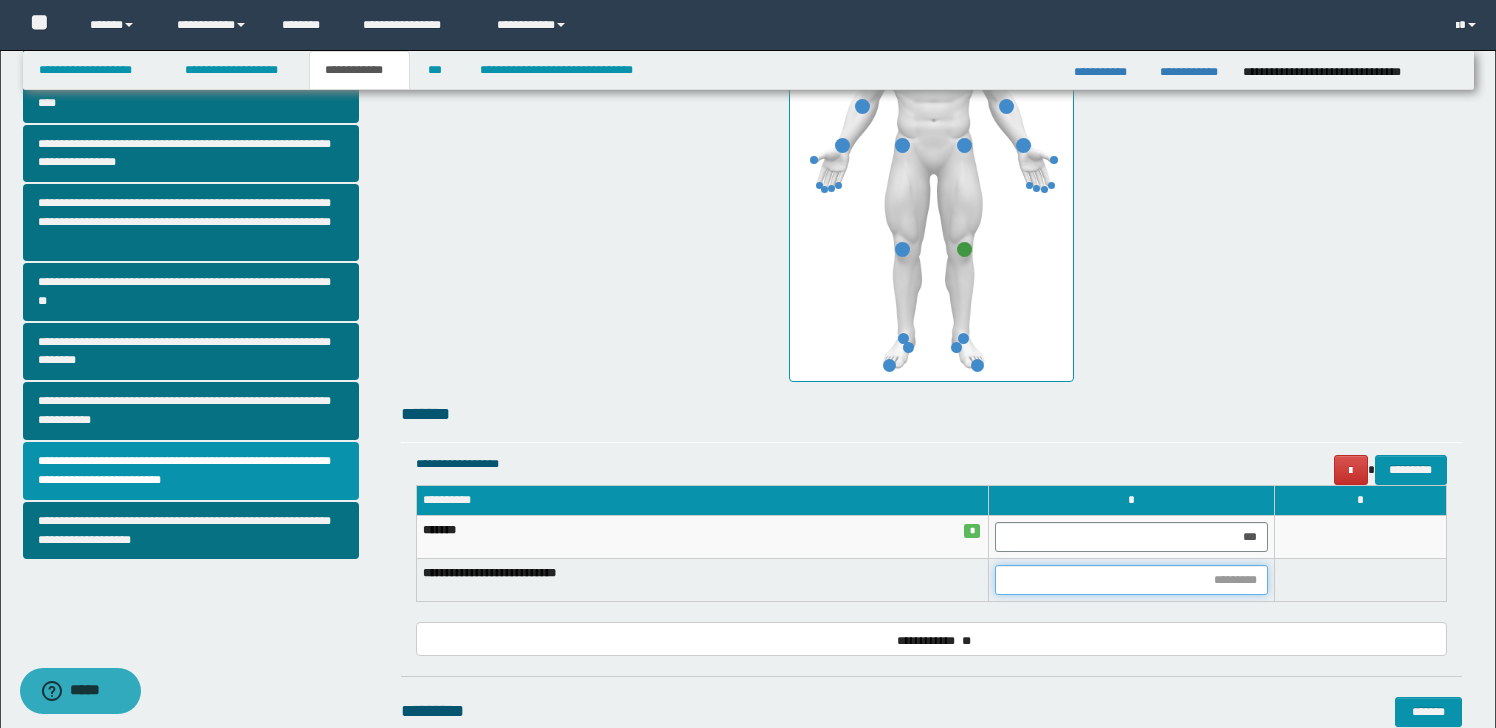 click at bounding box center [1131, 580] 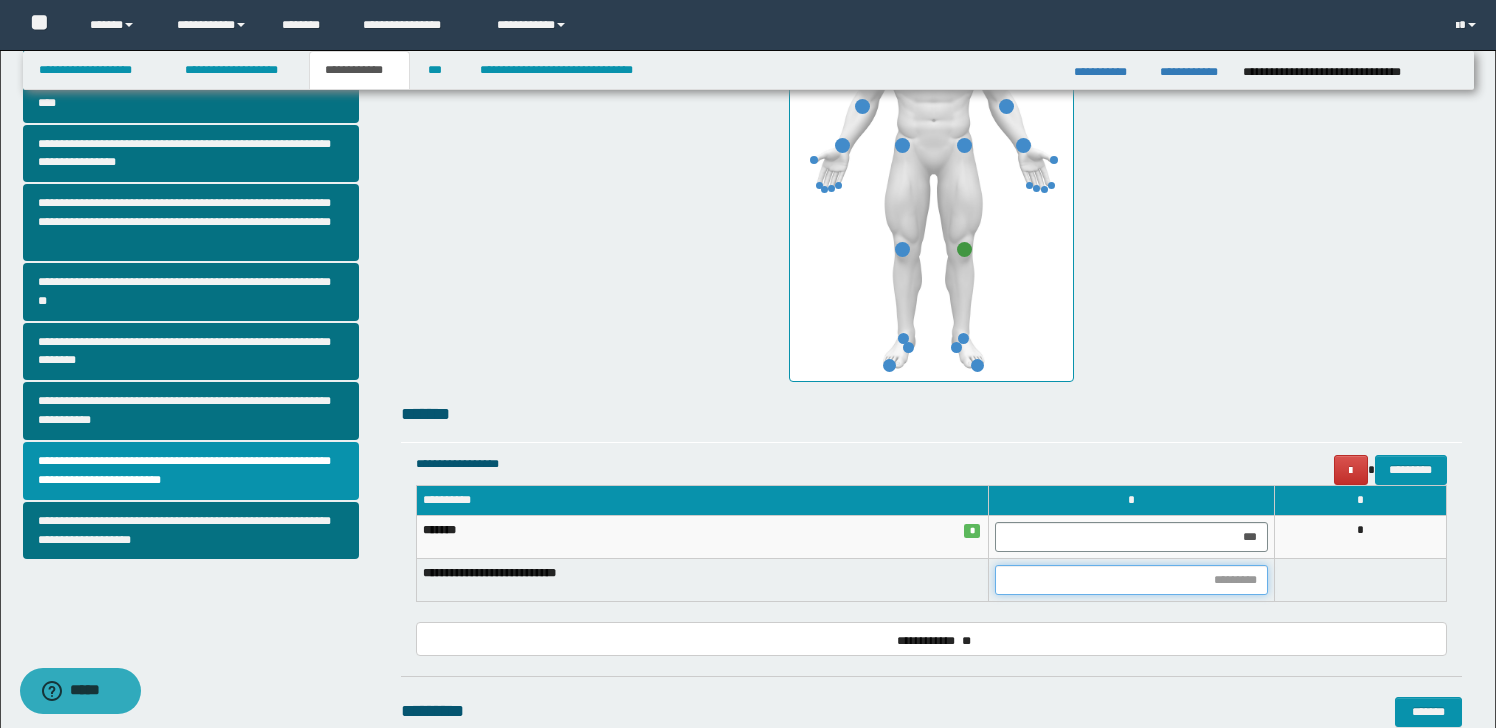 type on "*" 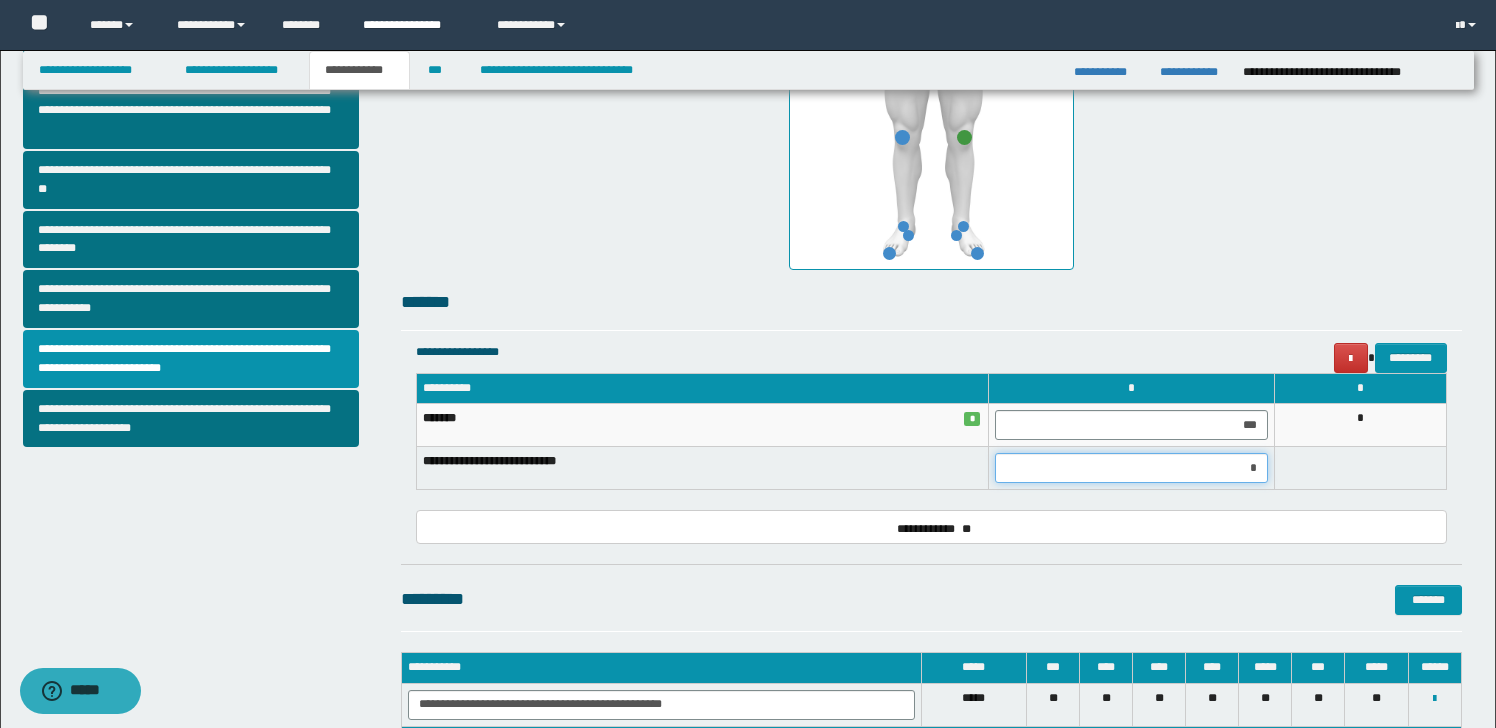 scroll, scrollTop: 588, scrollLeft: 0, axis: vertical 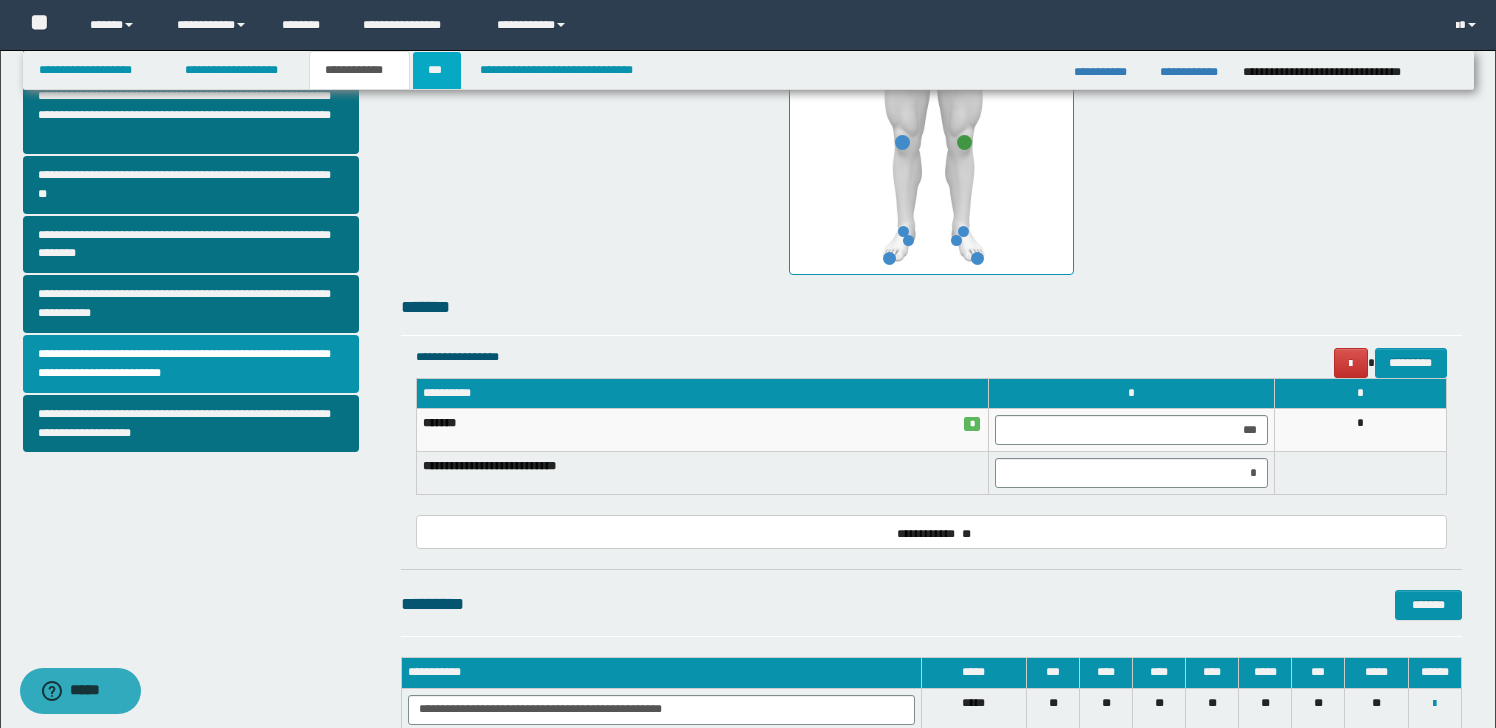 click on "***" at bounding box center (437, 70) 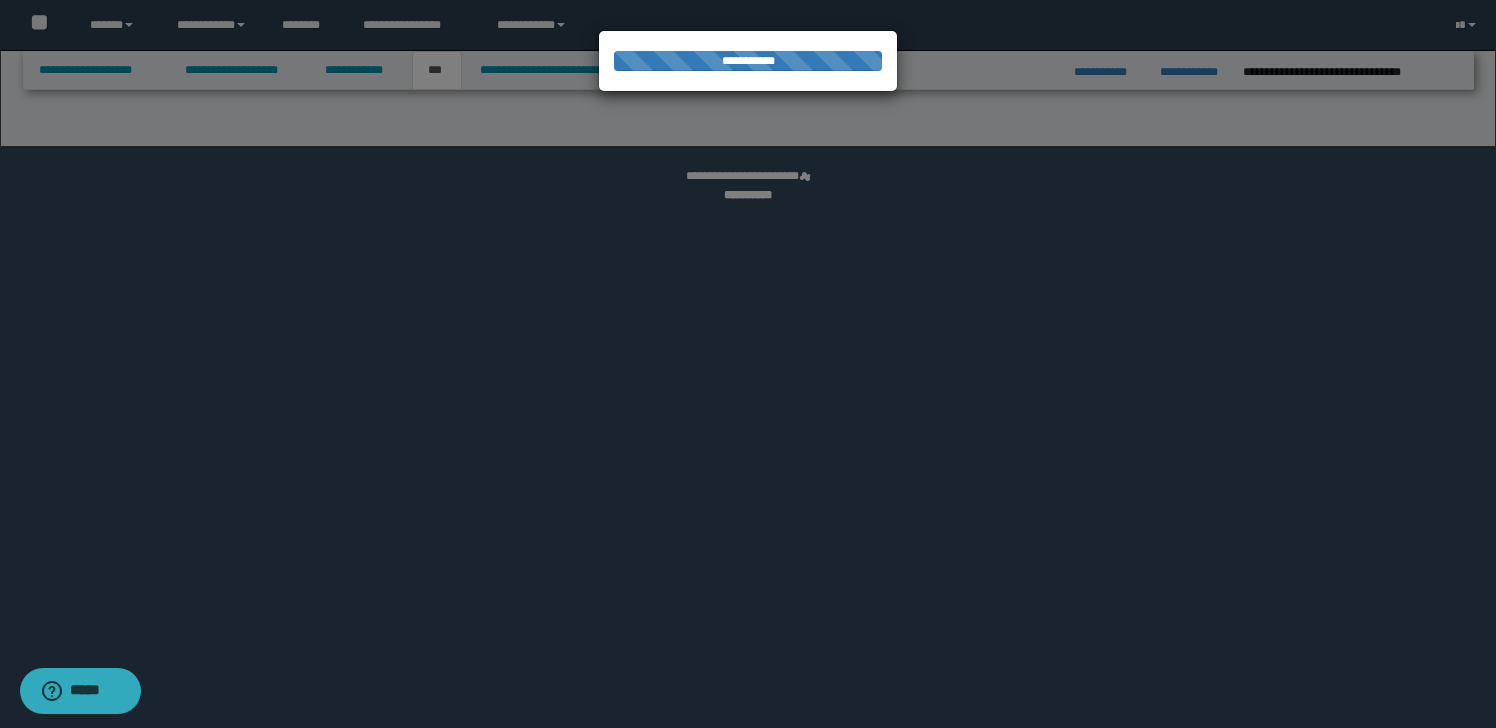 select on "***" 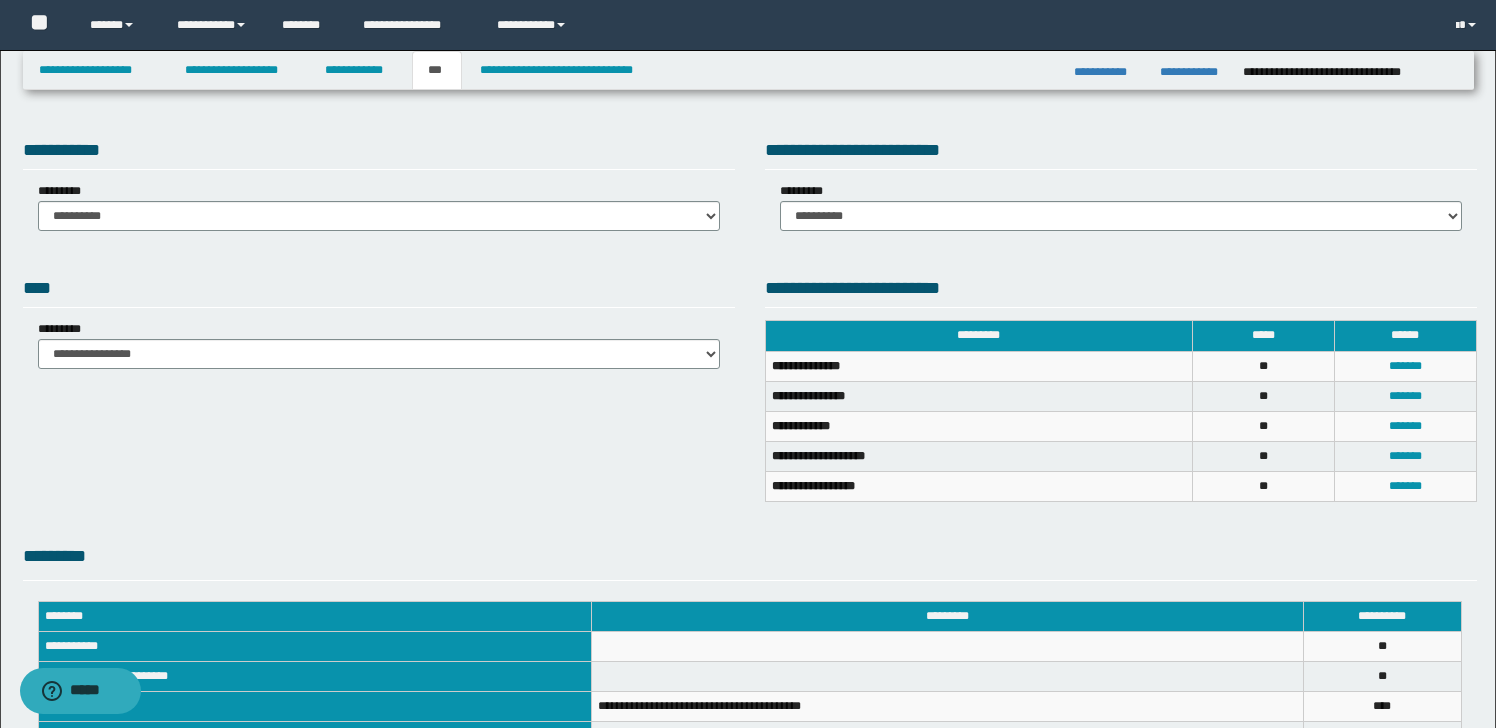 scroll, scrollTop: 11, scrollLeft: 0, axis: vertical 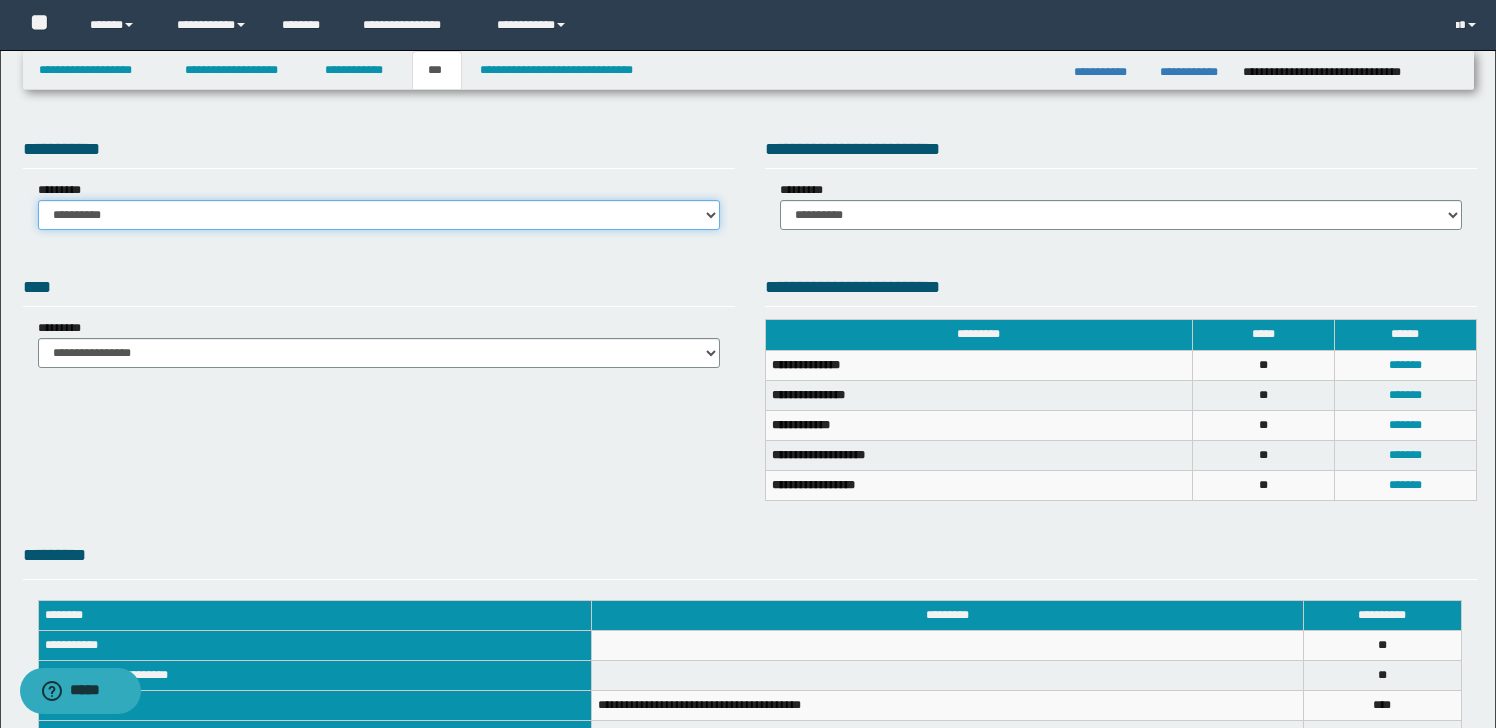 click on "**********" at bounding box center [379, 215] 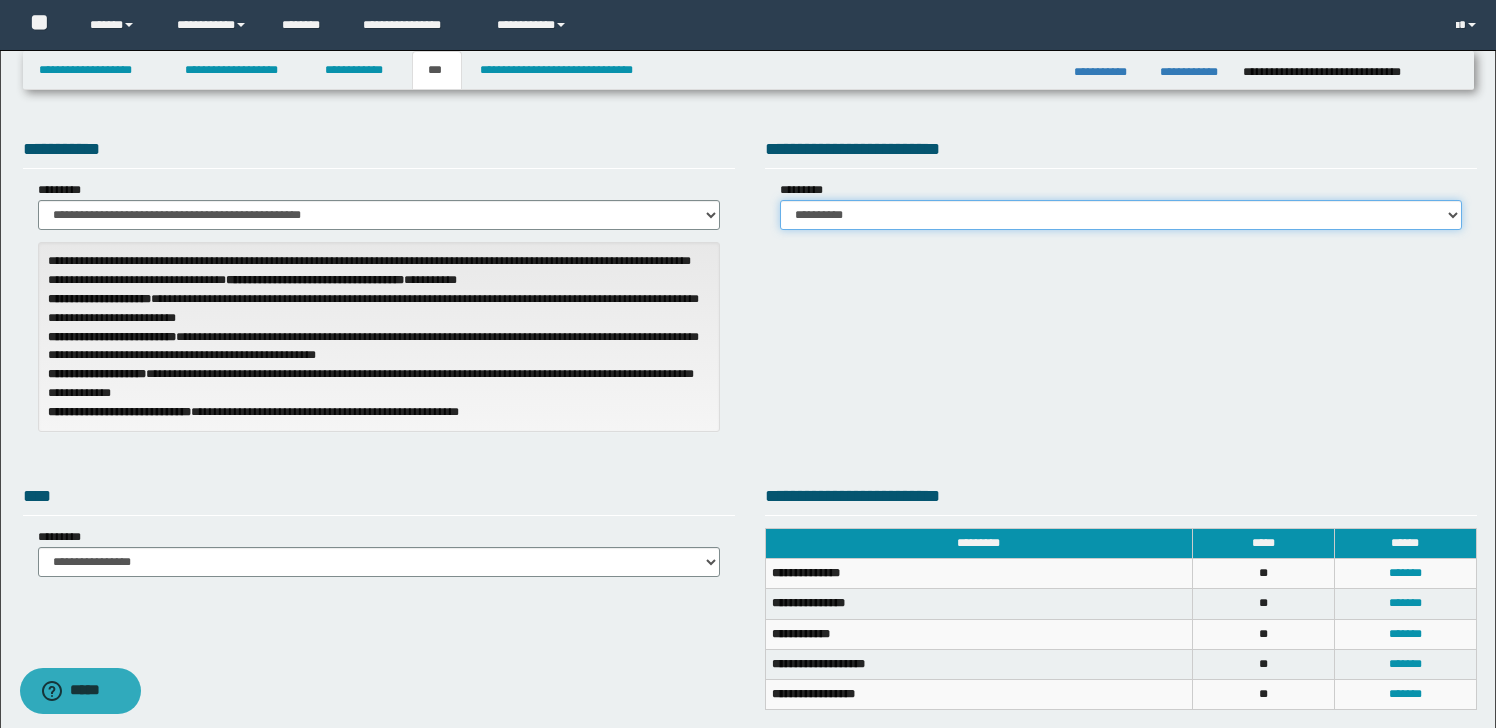 click on "**********" at bounding box center (1121, 215) 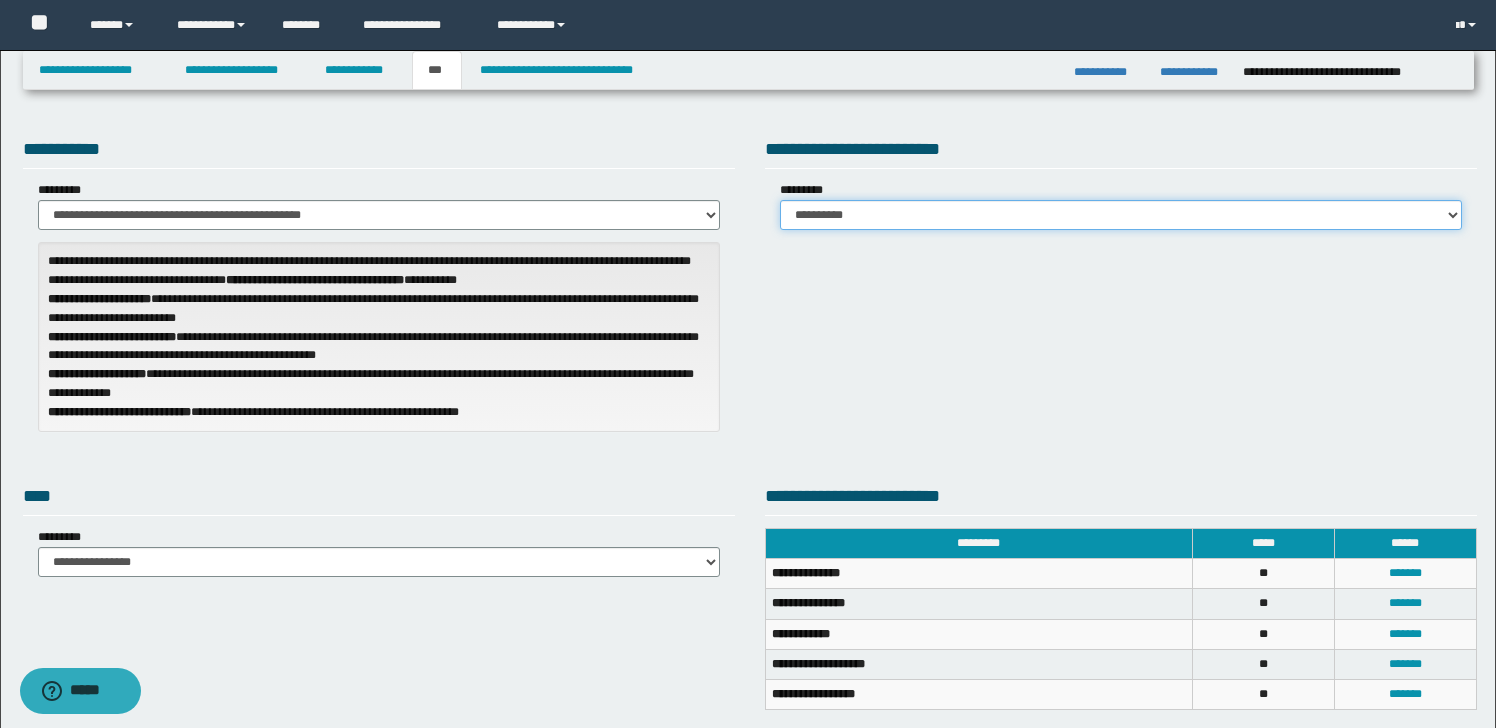 select on "*" 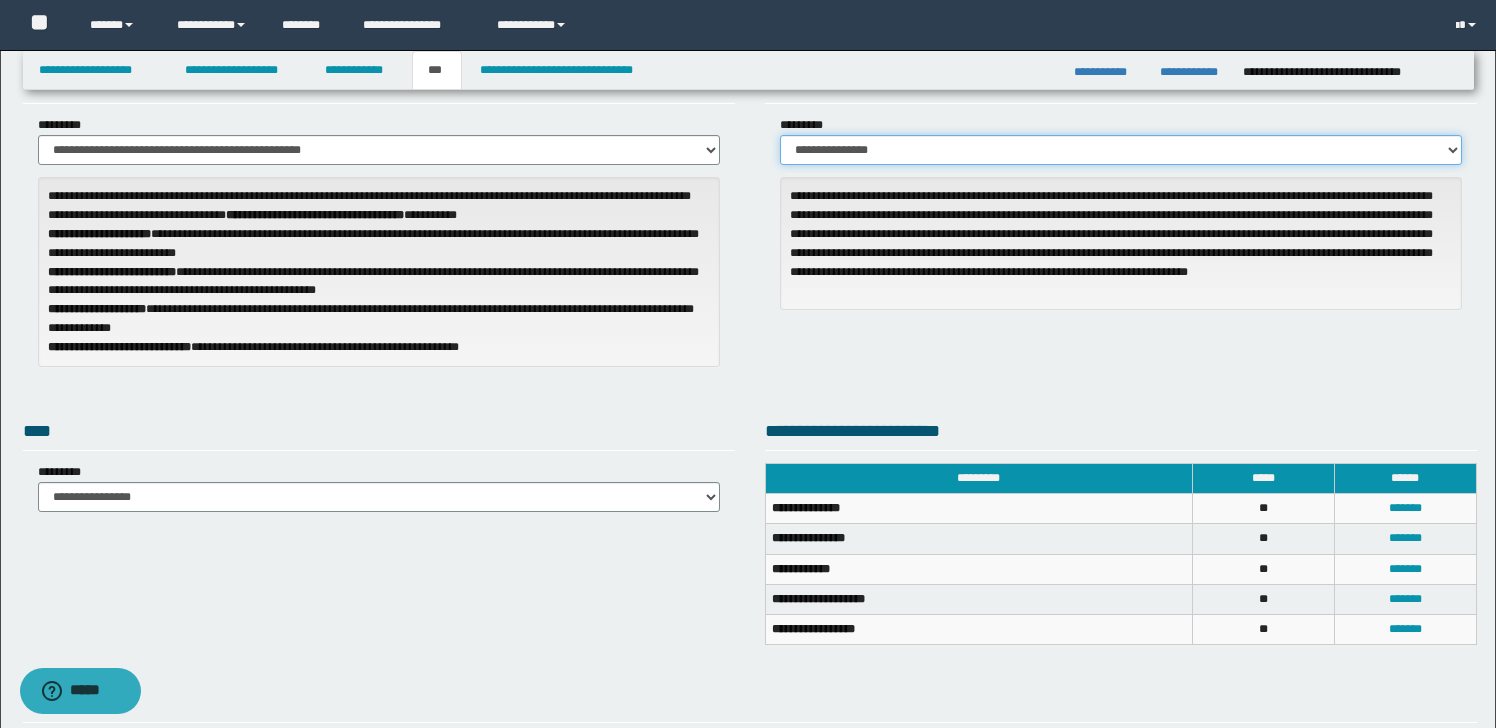 scroll, scrollTop: 0, scrollLeft: 0, axis: both 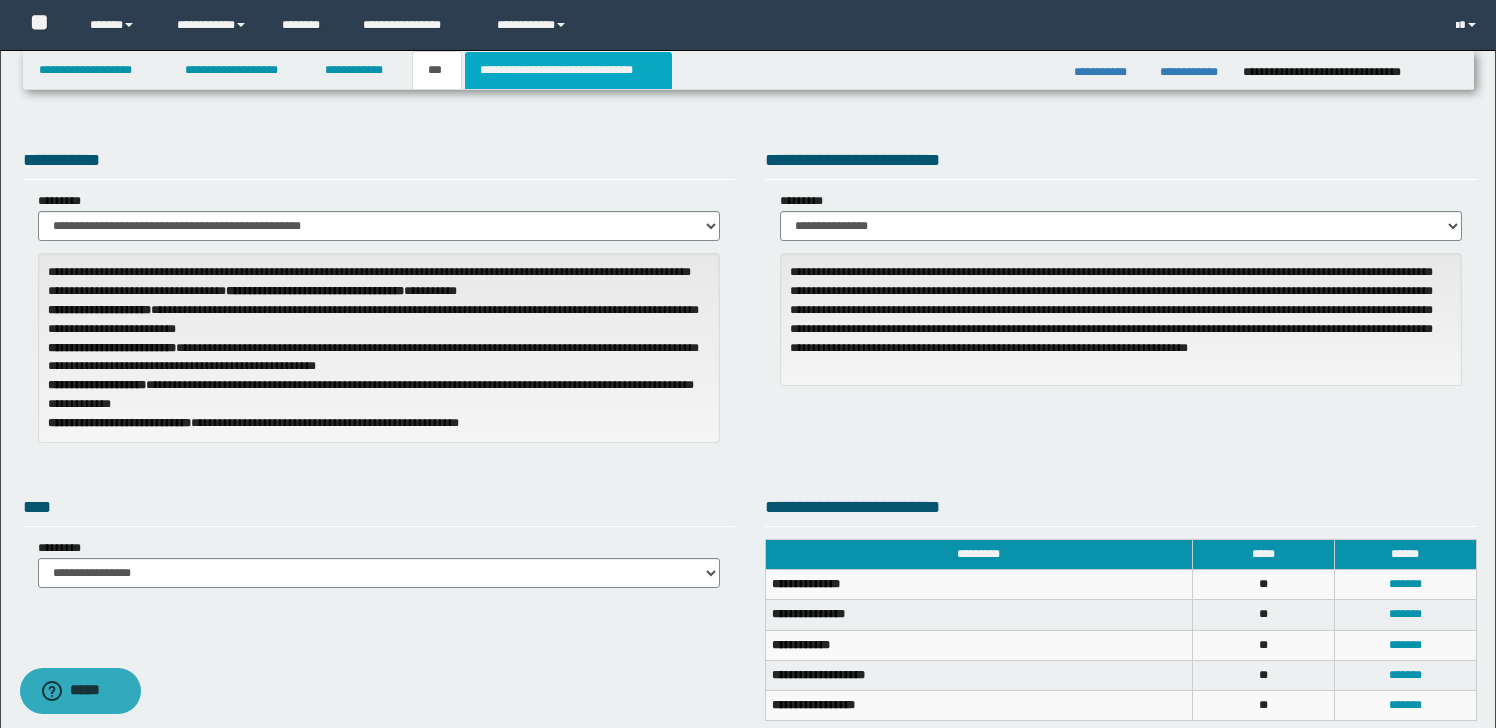 click on "**********" at bounding box center [568, 70] 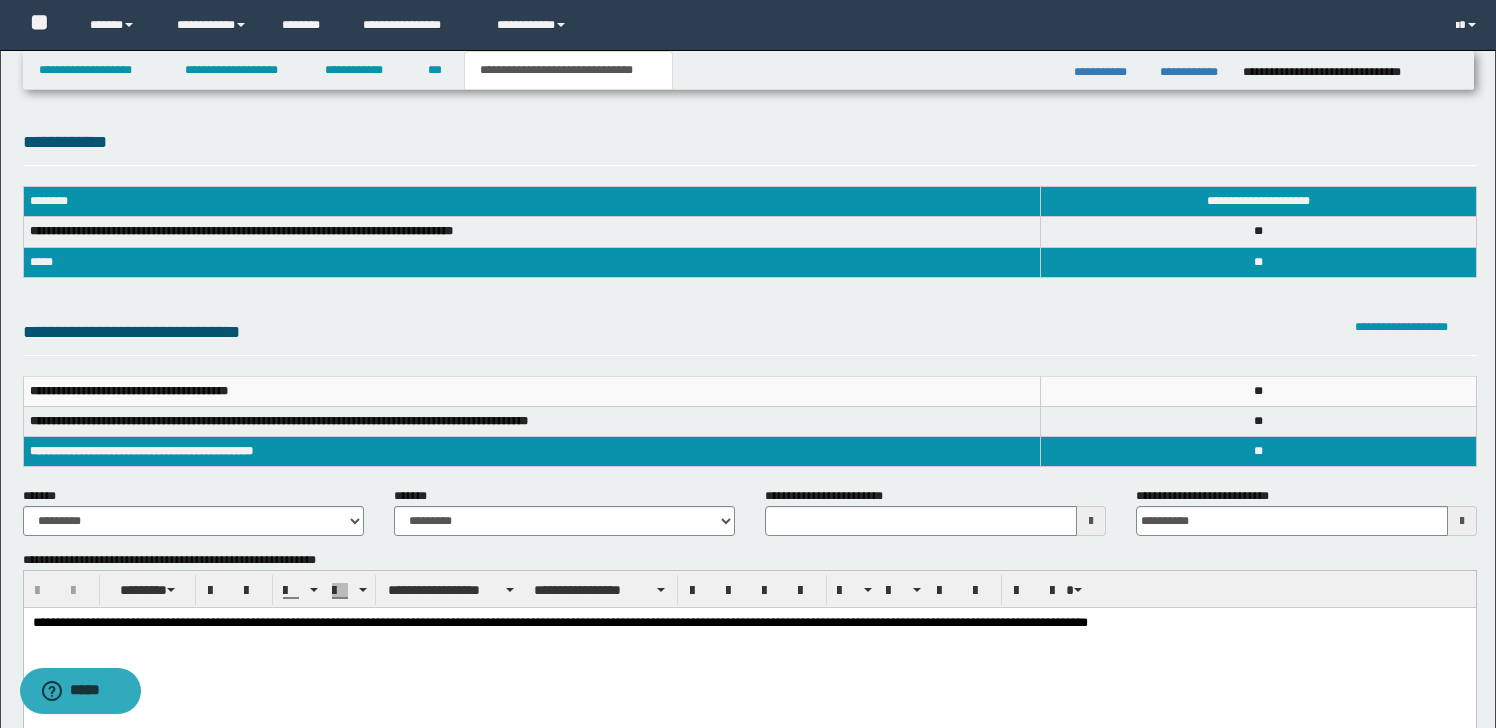 scroll, scrollTop: 0, scrollLeft: 0, axis: both 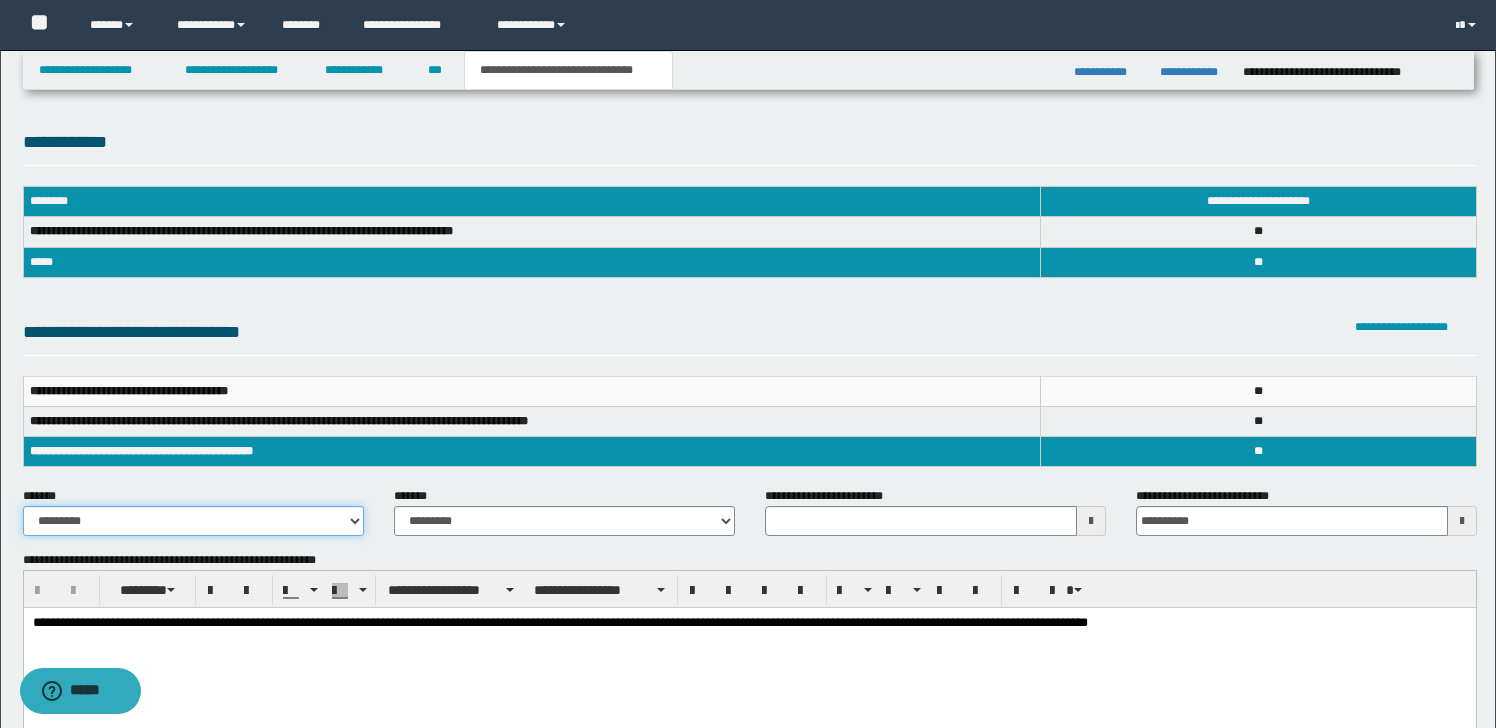 click on "**********" at bounding box center [193, 521] 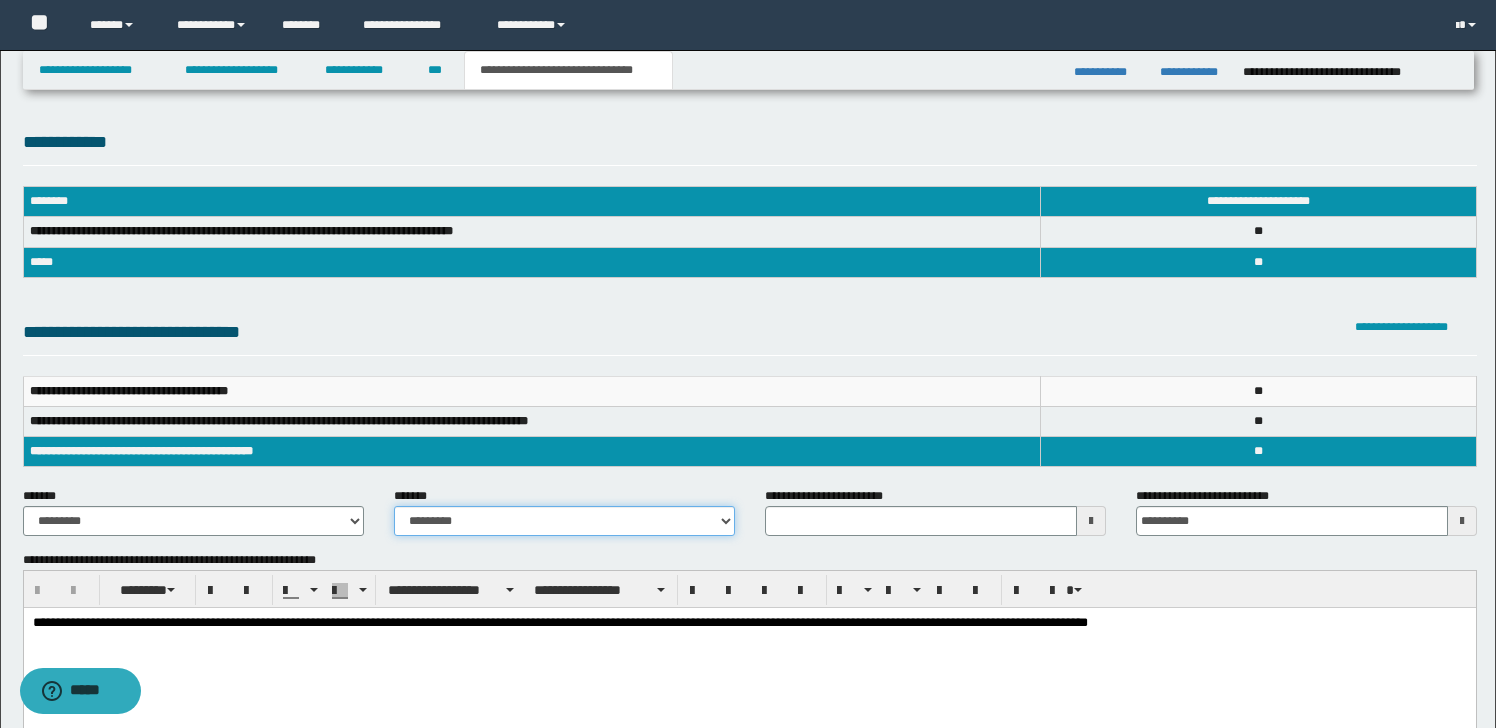 click on "**********" at bounding box center (564, 521) 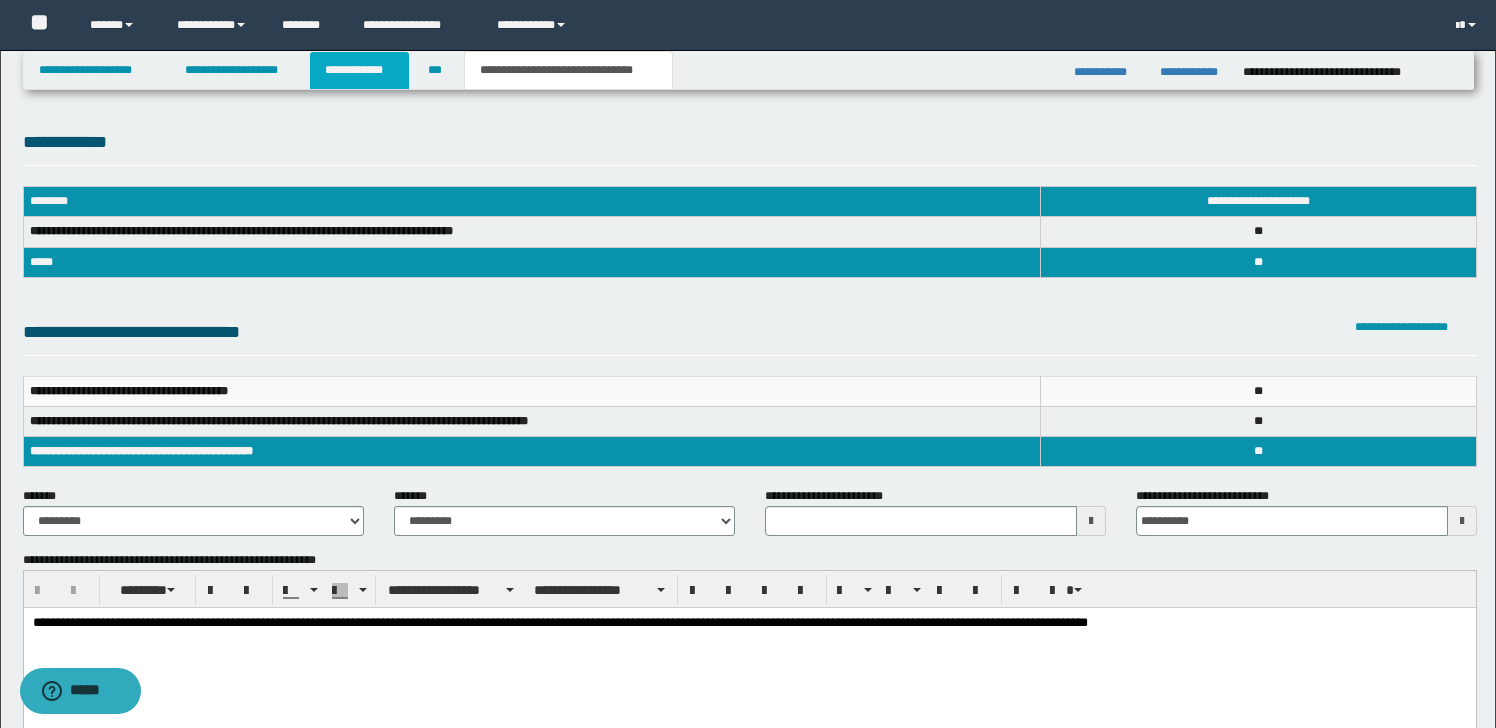 click on "**********" at bounding box center (359, 70) 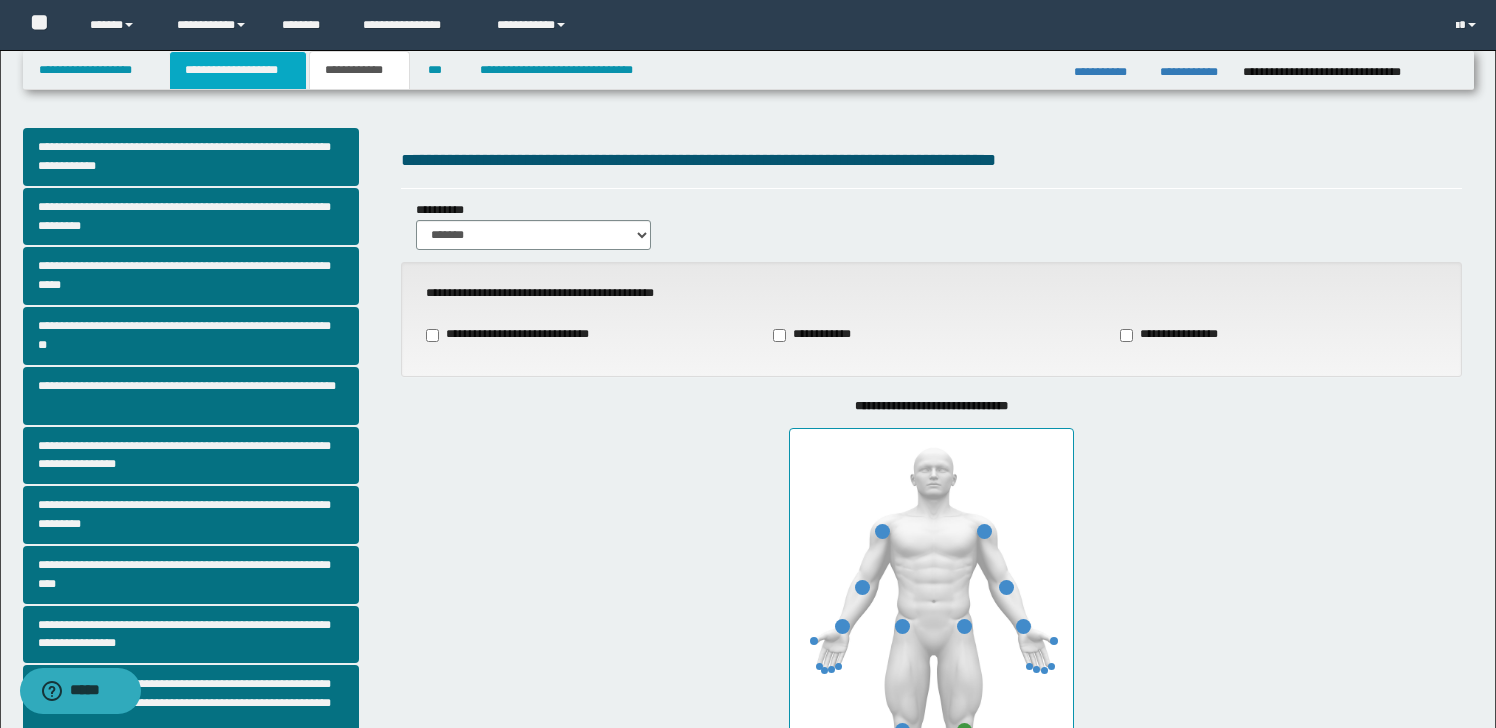 click on "**********" at bounding box center [238, 70] 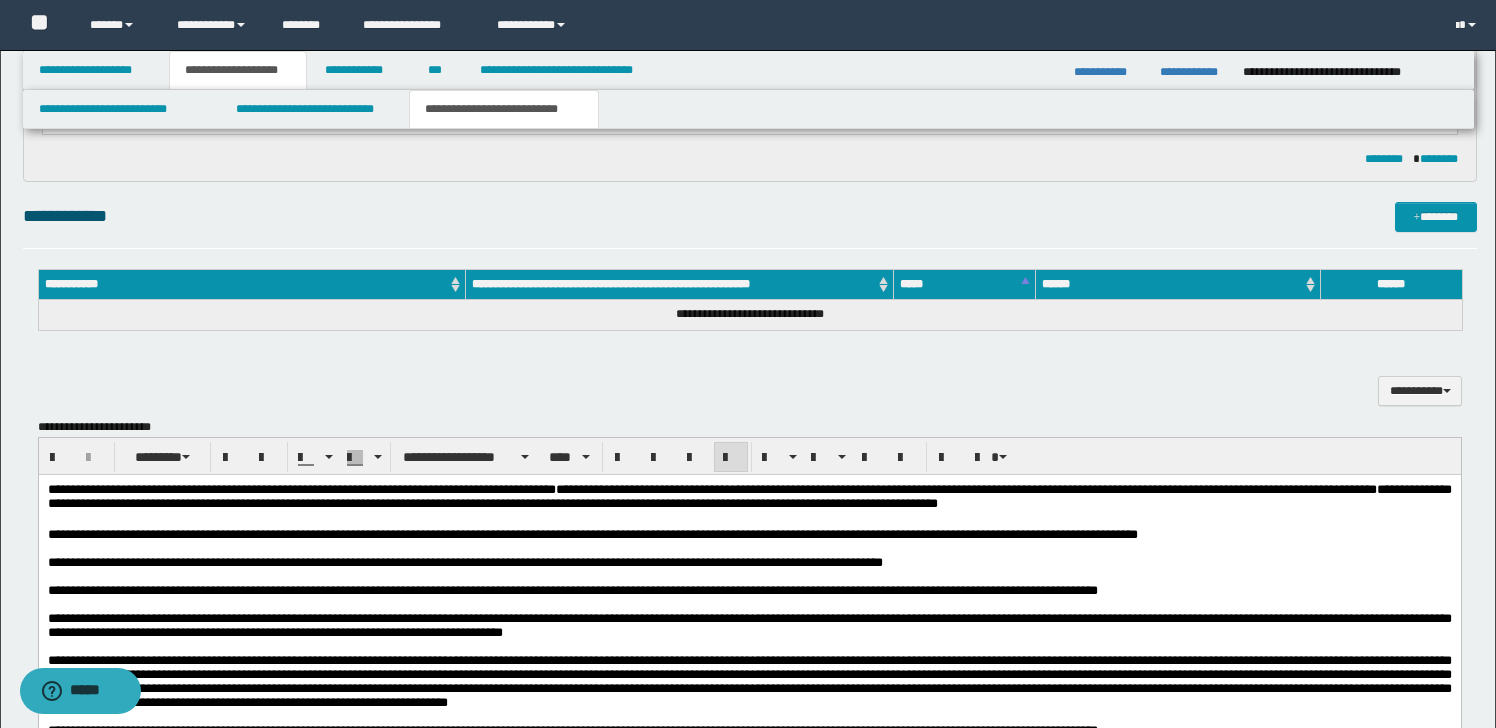 scroll, scrollTop: 561, scrollLeft: 0, axis: vertical 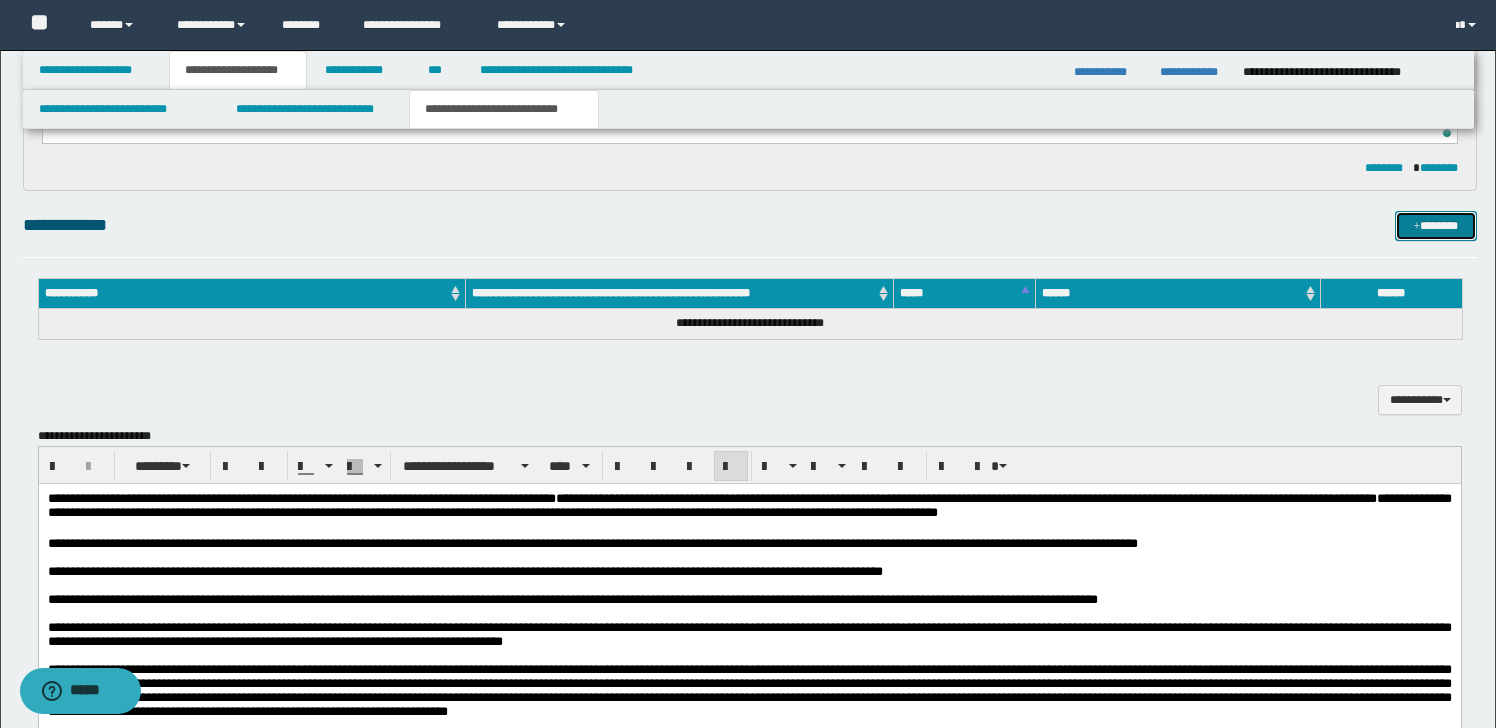 drag, startPoint x: 1439, startPoint y: 225, endPoint x: 1427, endPoint y: 228, distance: 12.369317 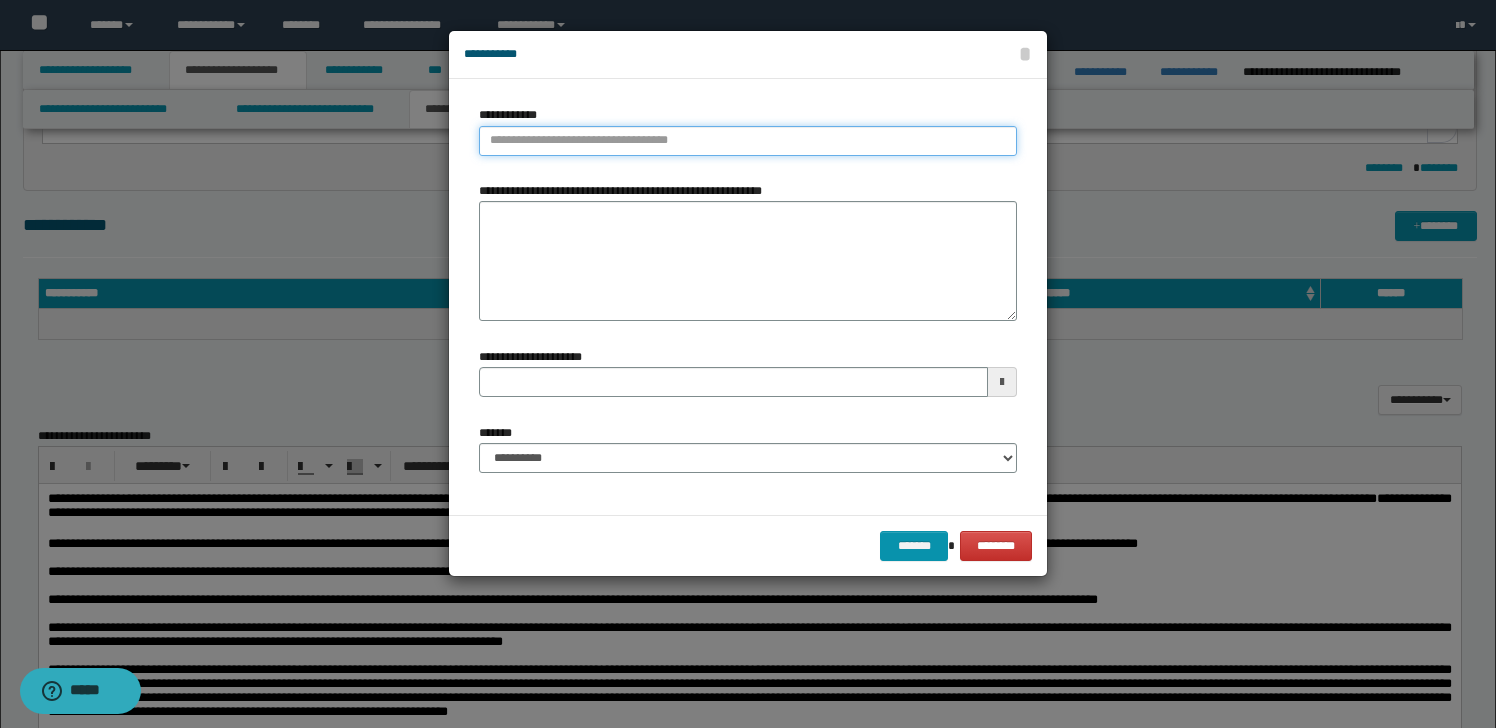 click on "**********" at bounding box center (748, 141) 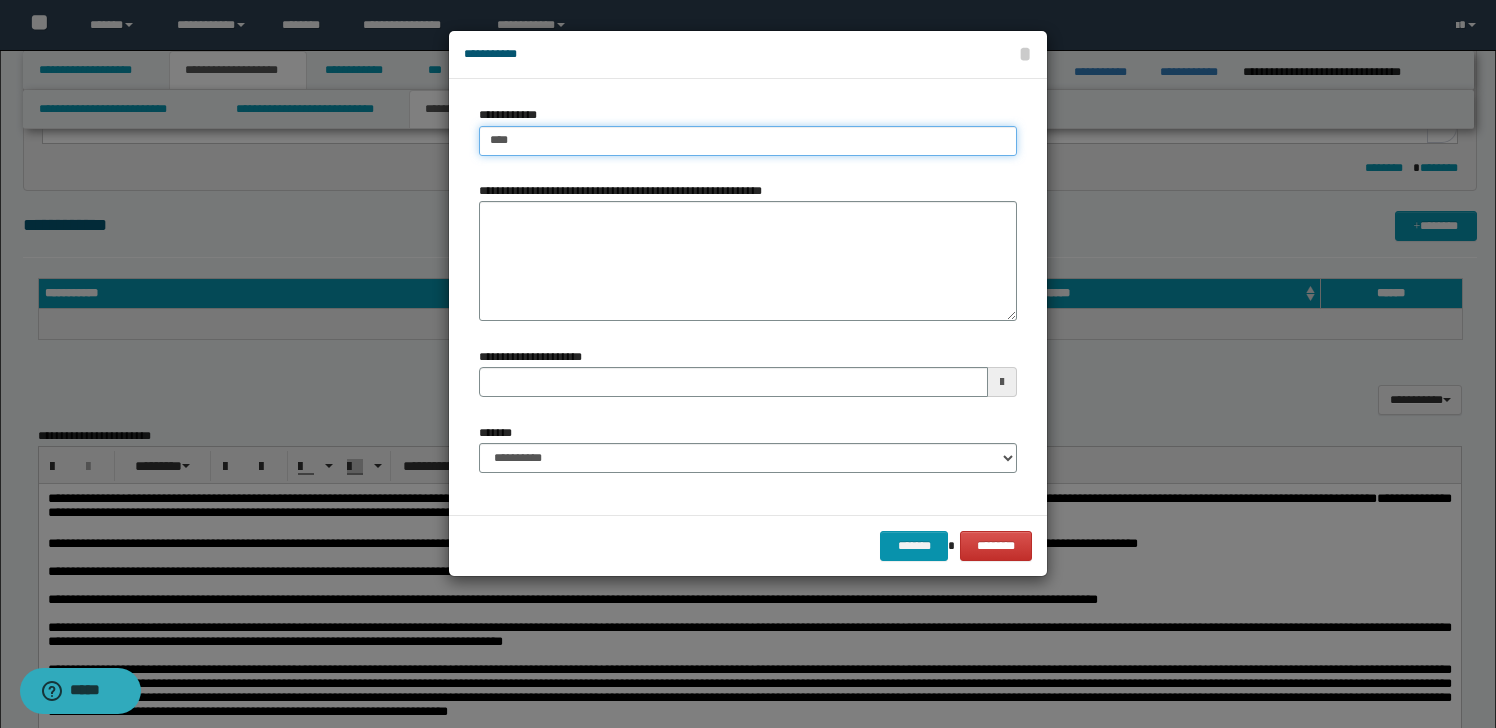 type on "*****" 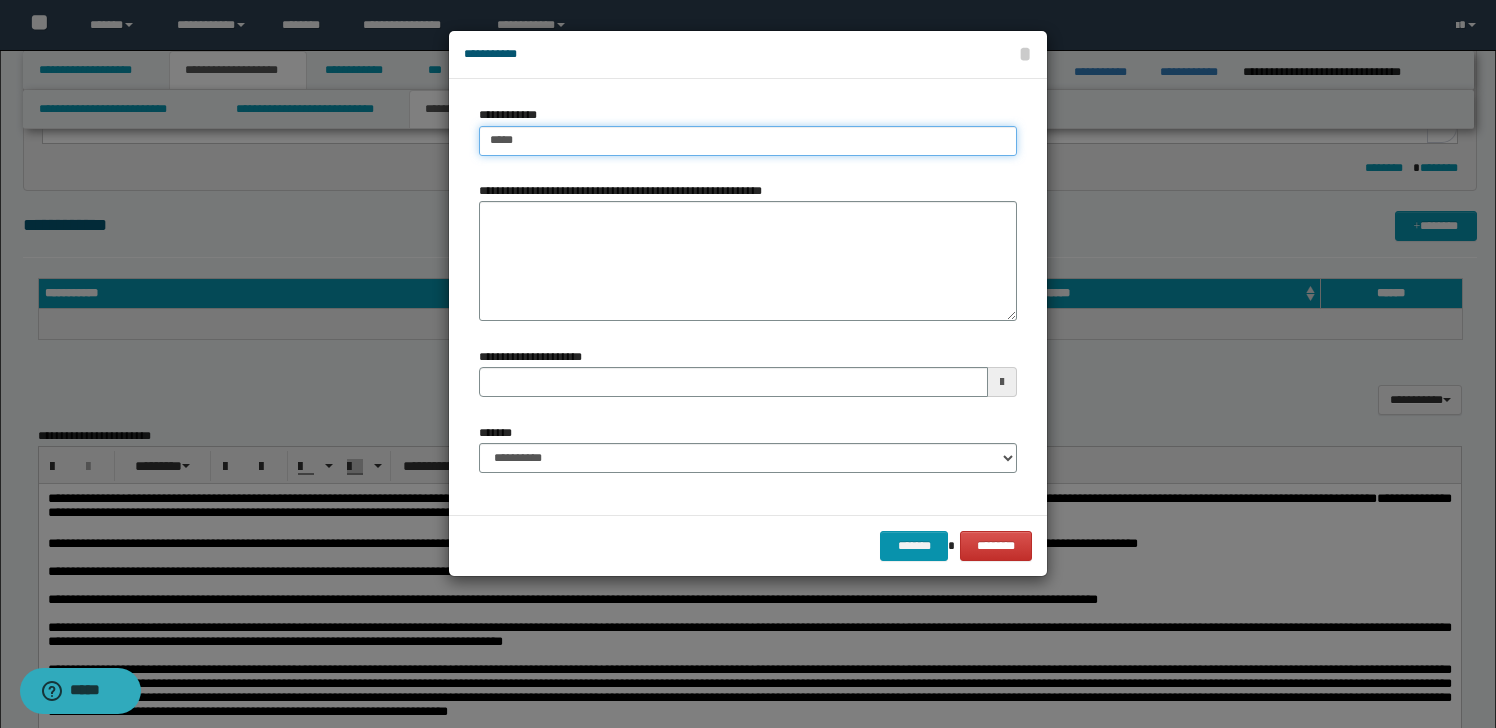 type on "*****" 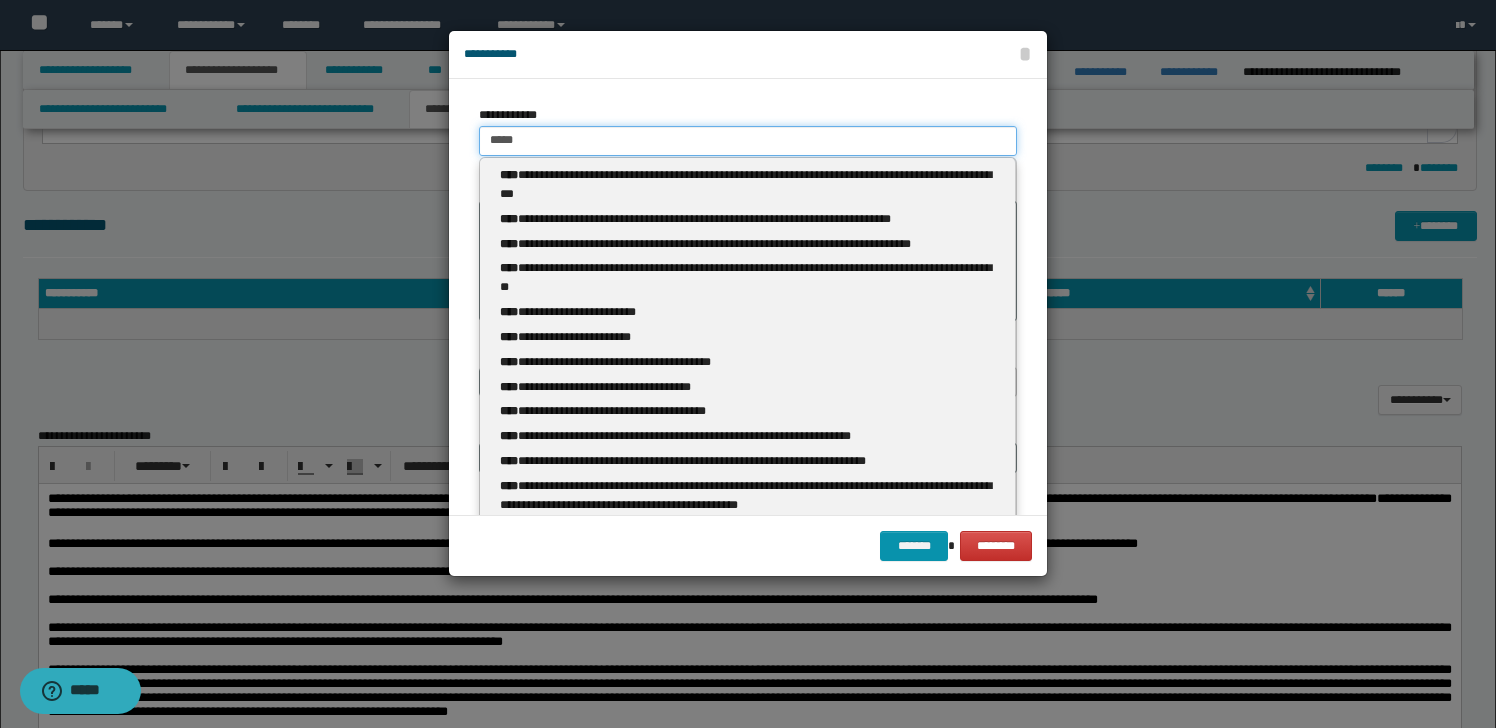 type 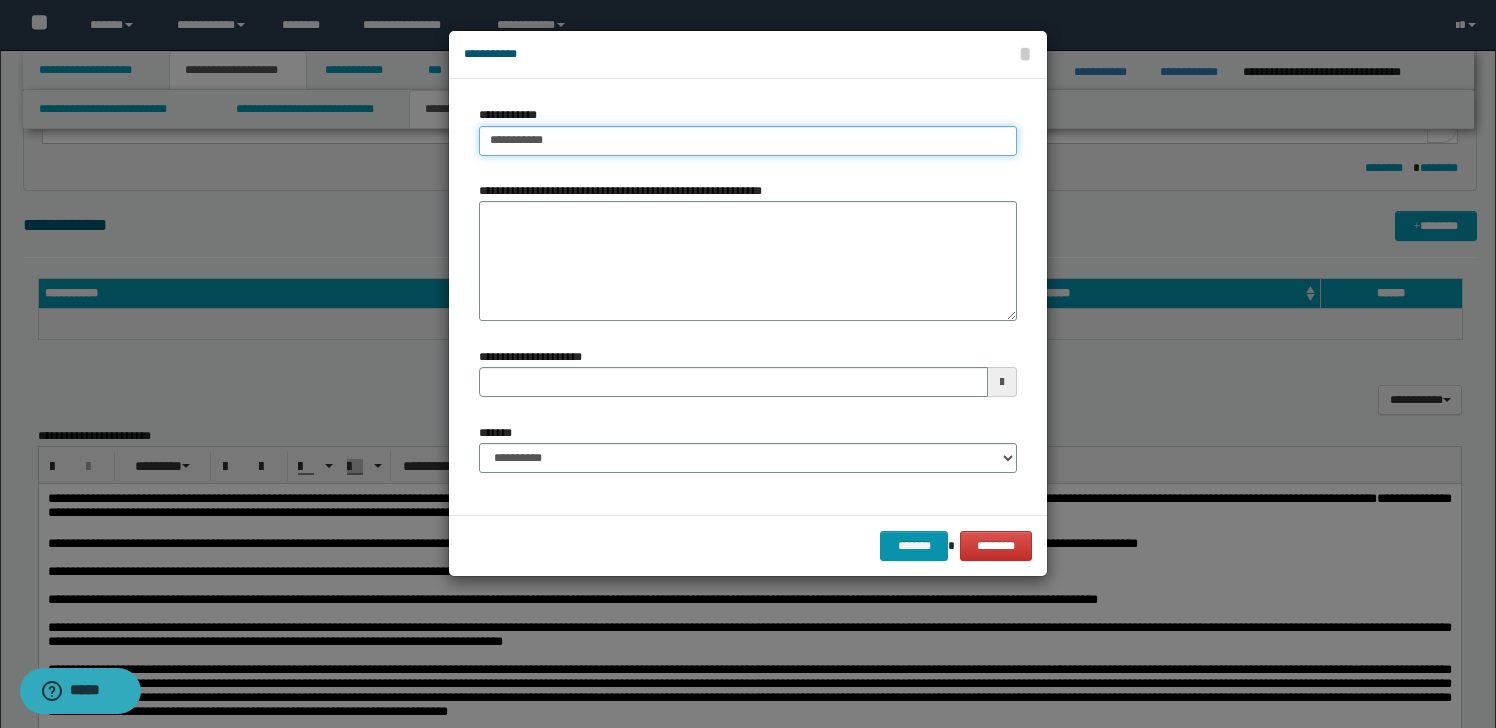 type on "**********" 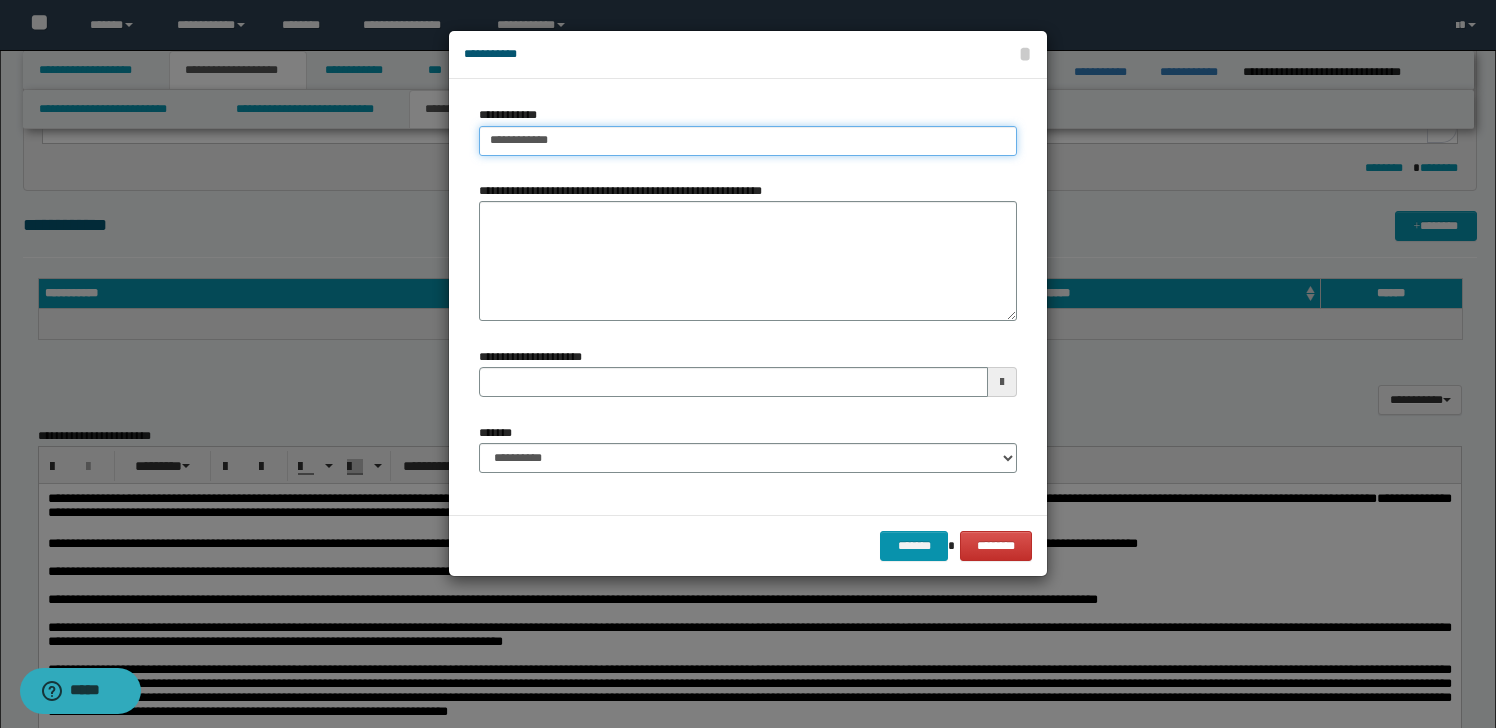 type on "**********" 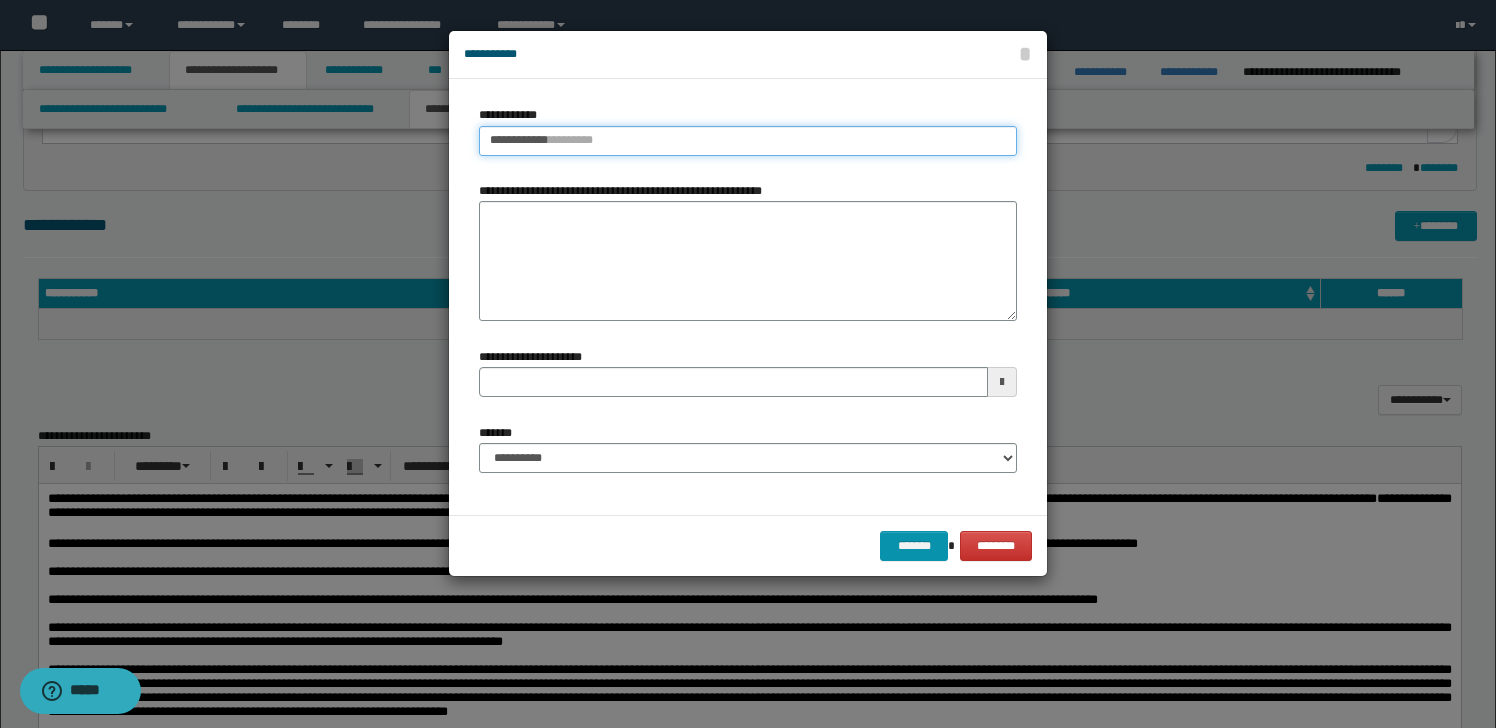 type 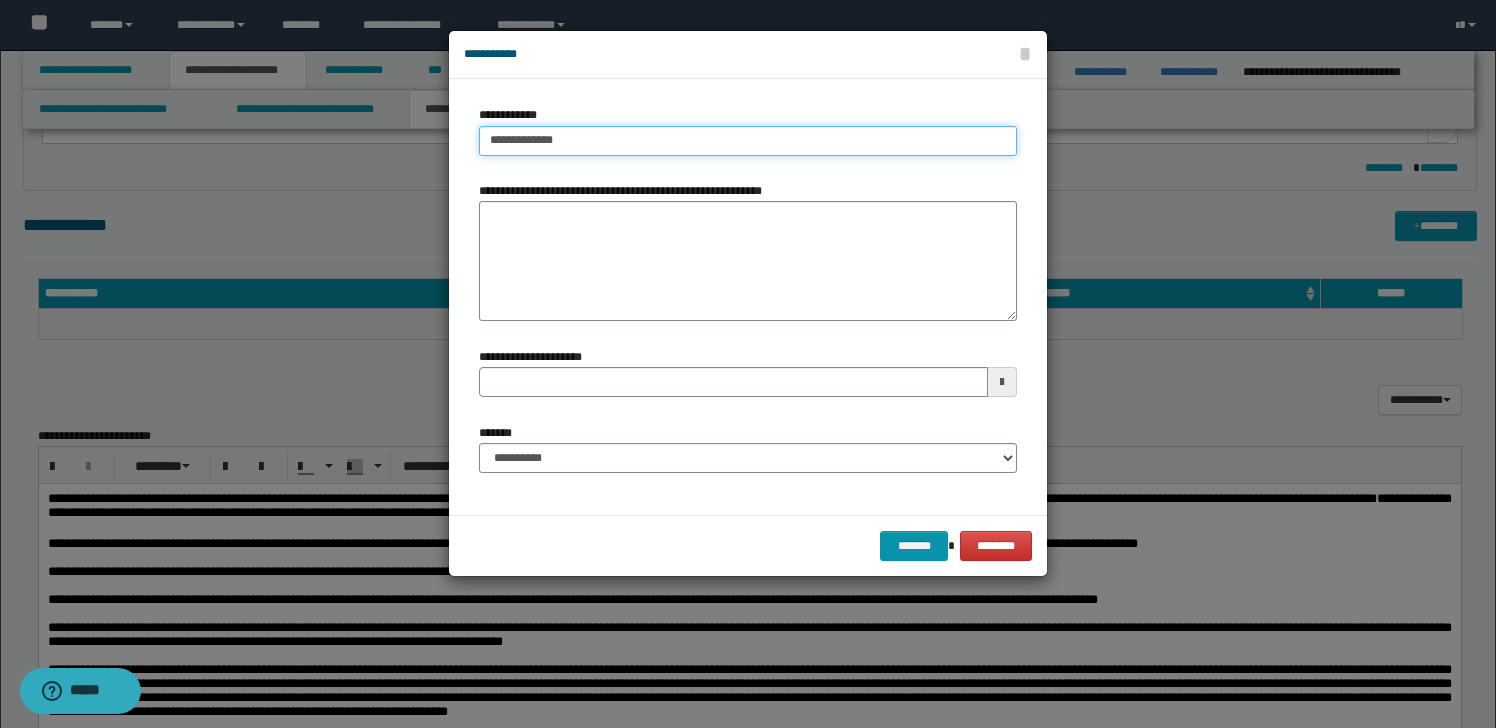 type on "**********" 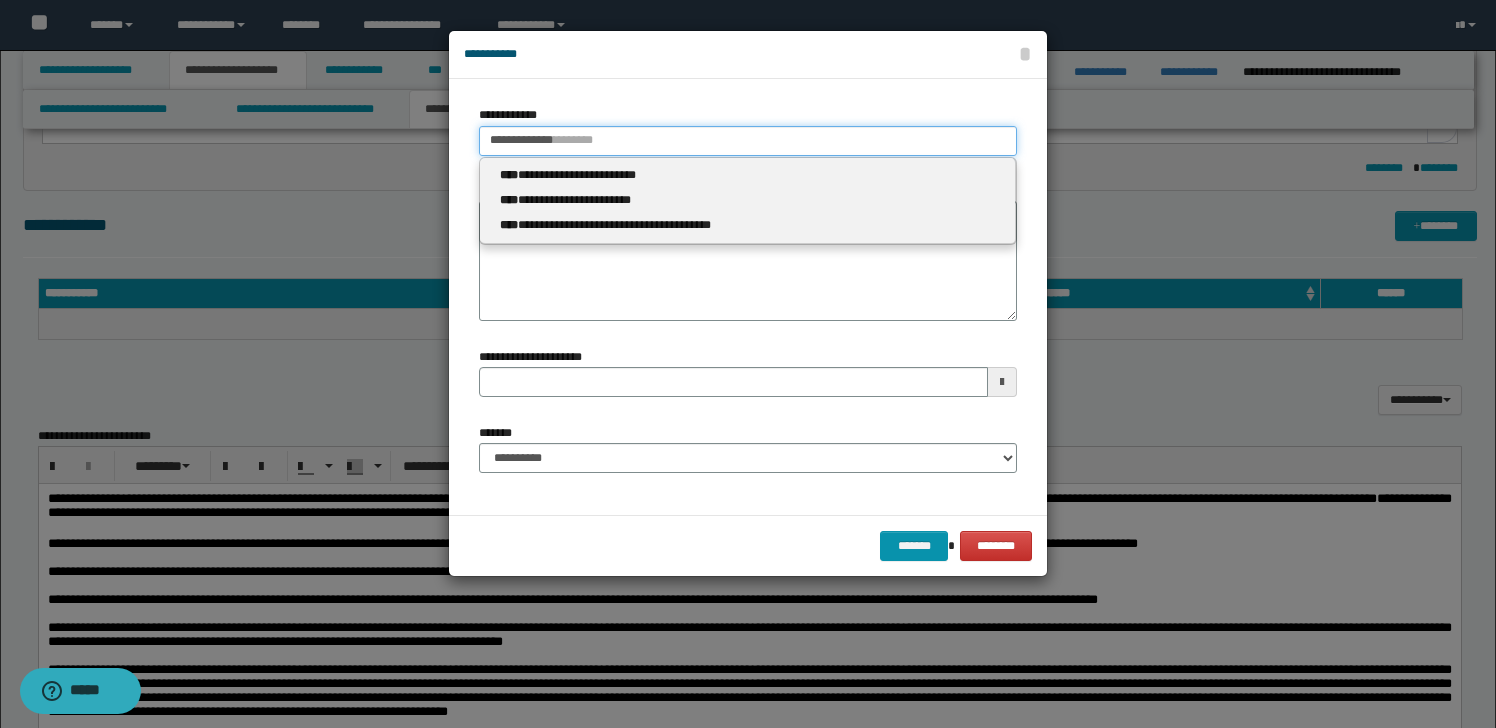 type 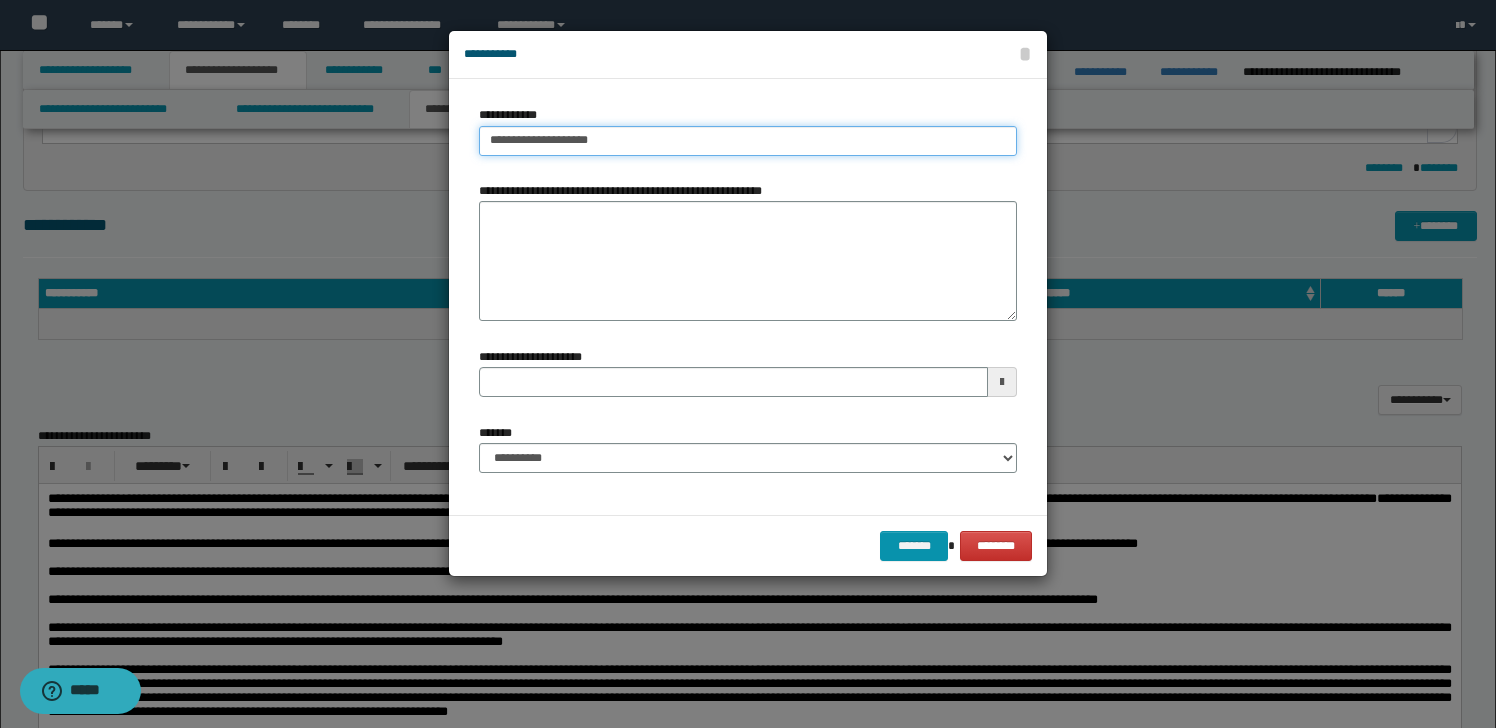 type on "**********" 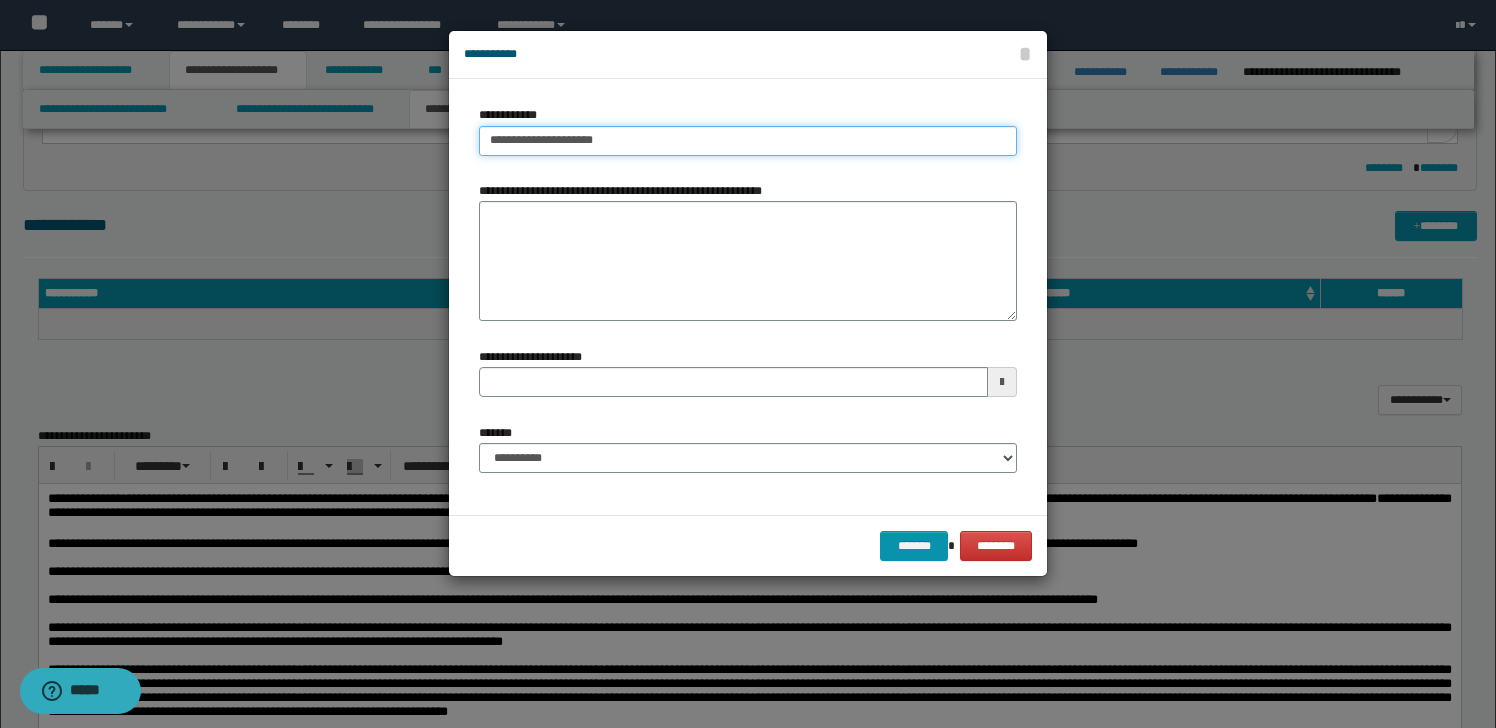 type on "**********" 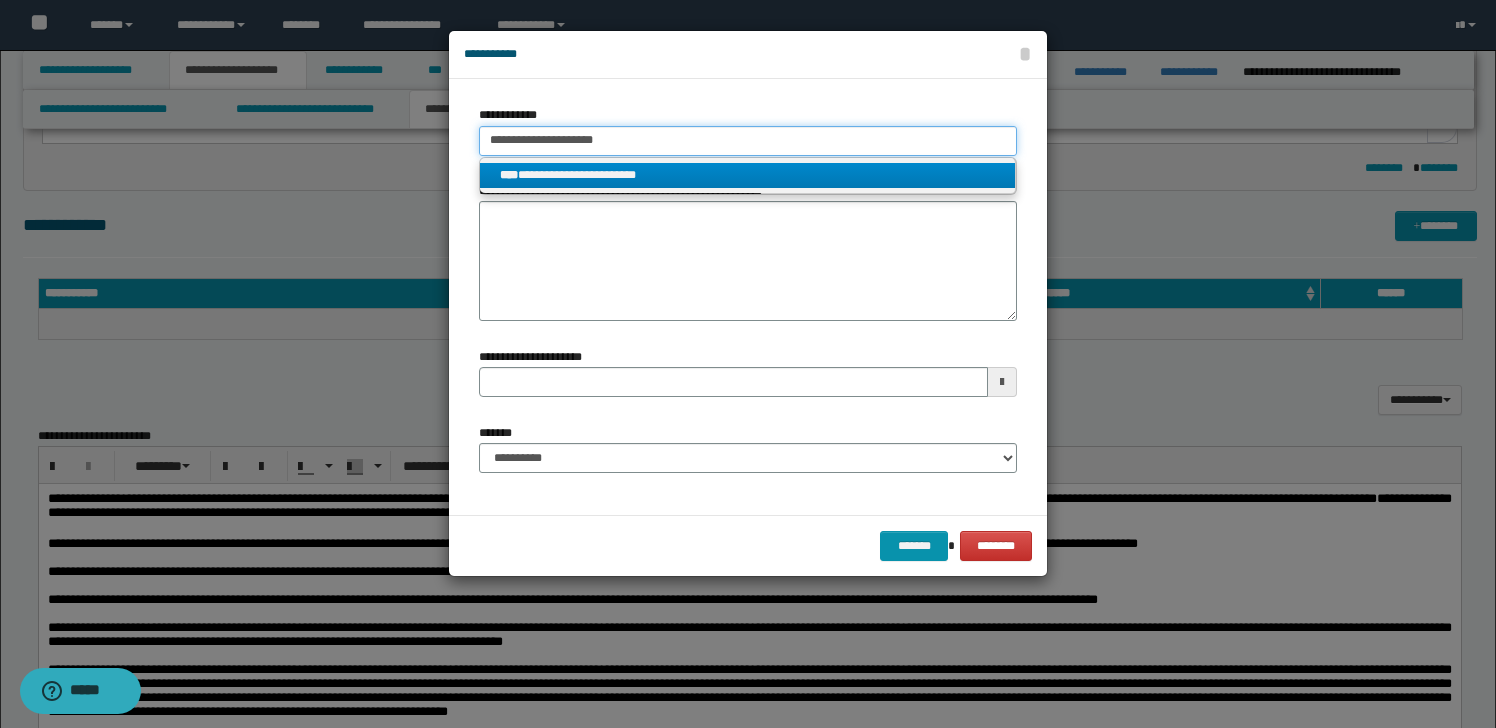 type on "**********" 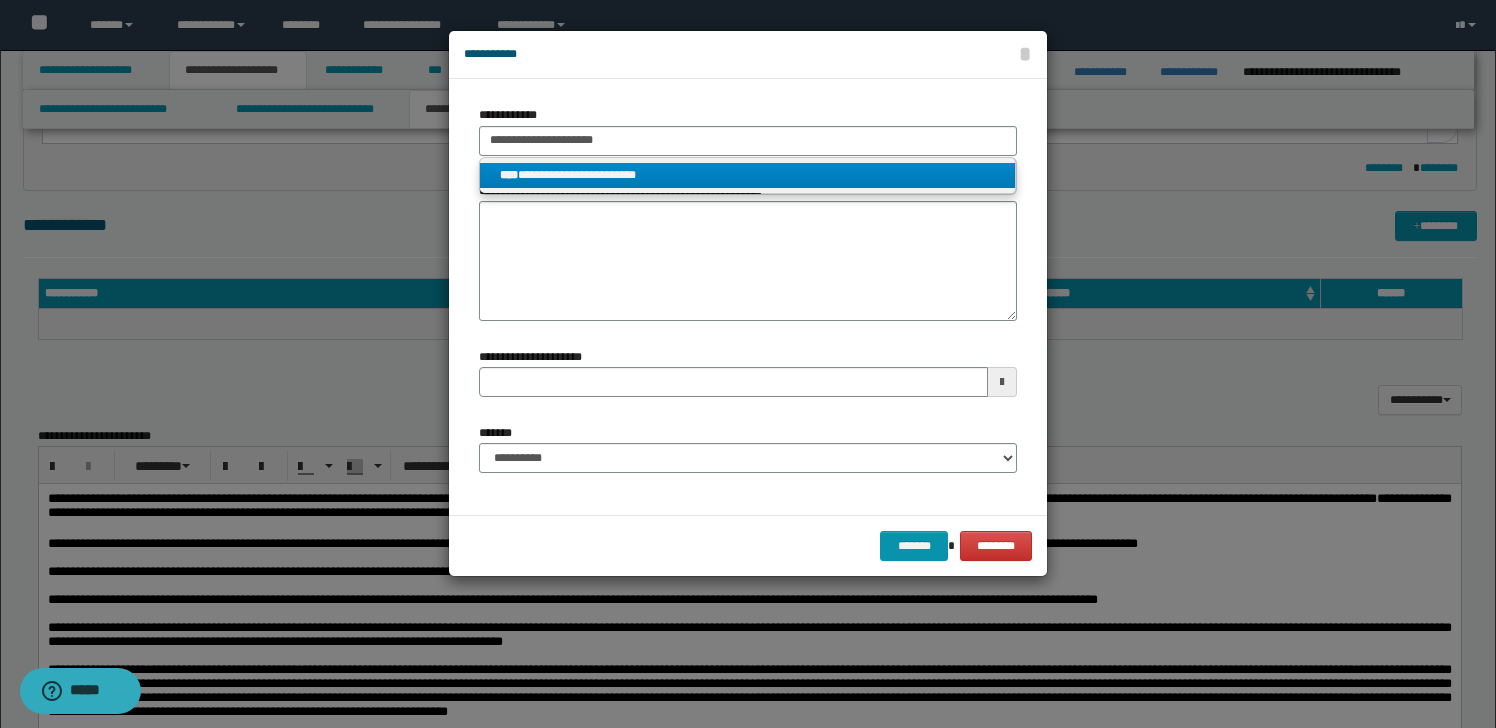 drag, startPoint x: 587, startPoint y: 170, endPoint x: 563, endPoint y: 189, distance: 30.610456 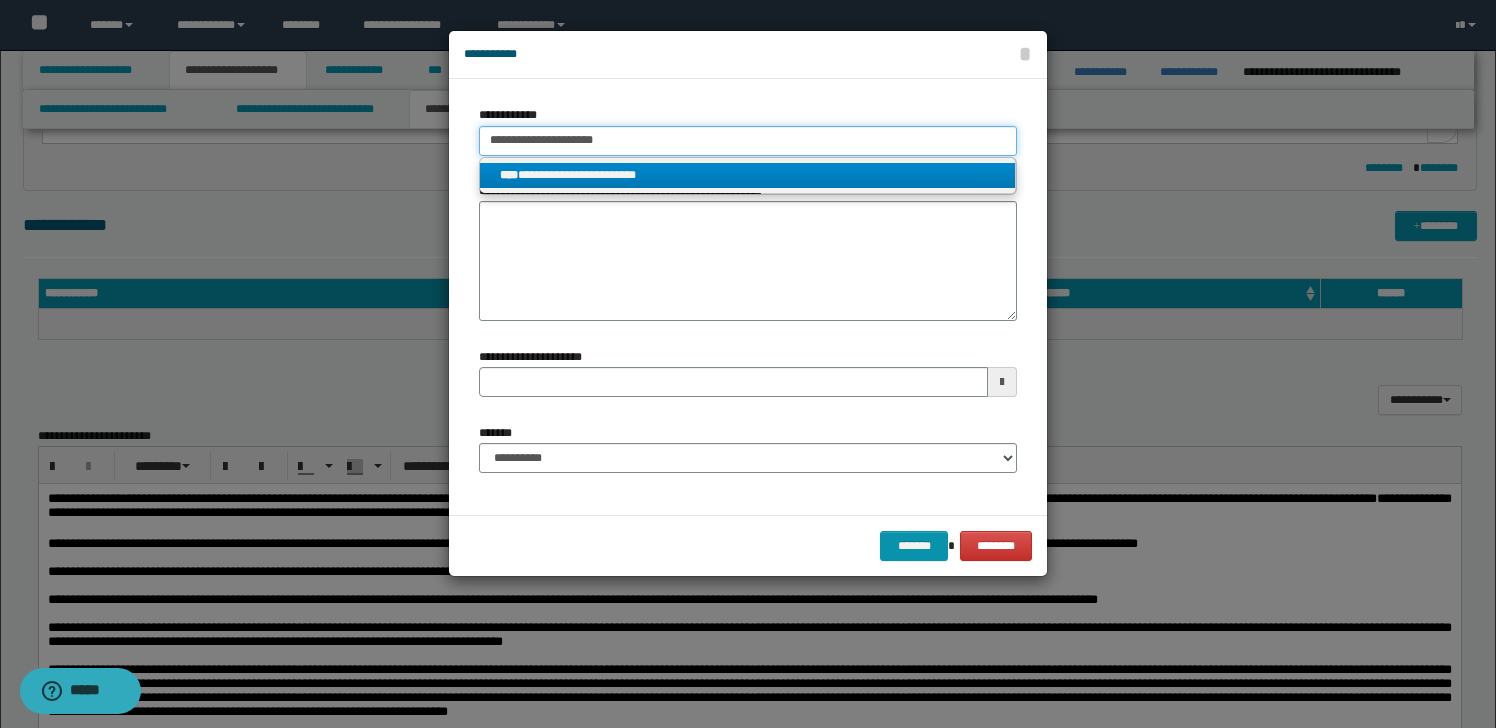 type 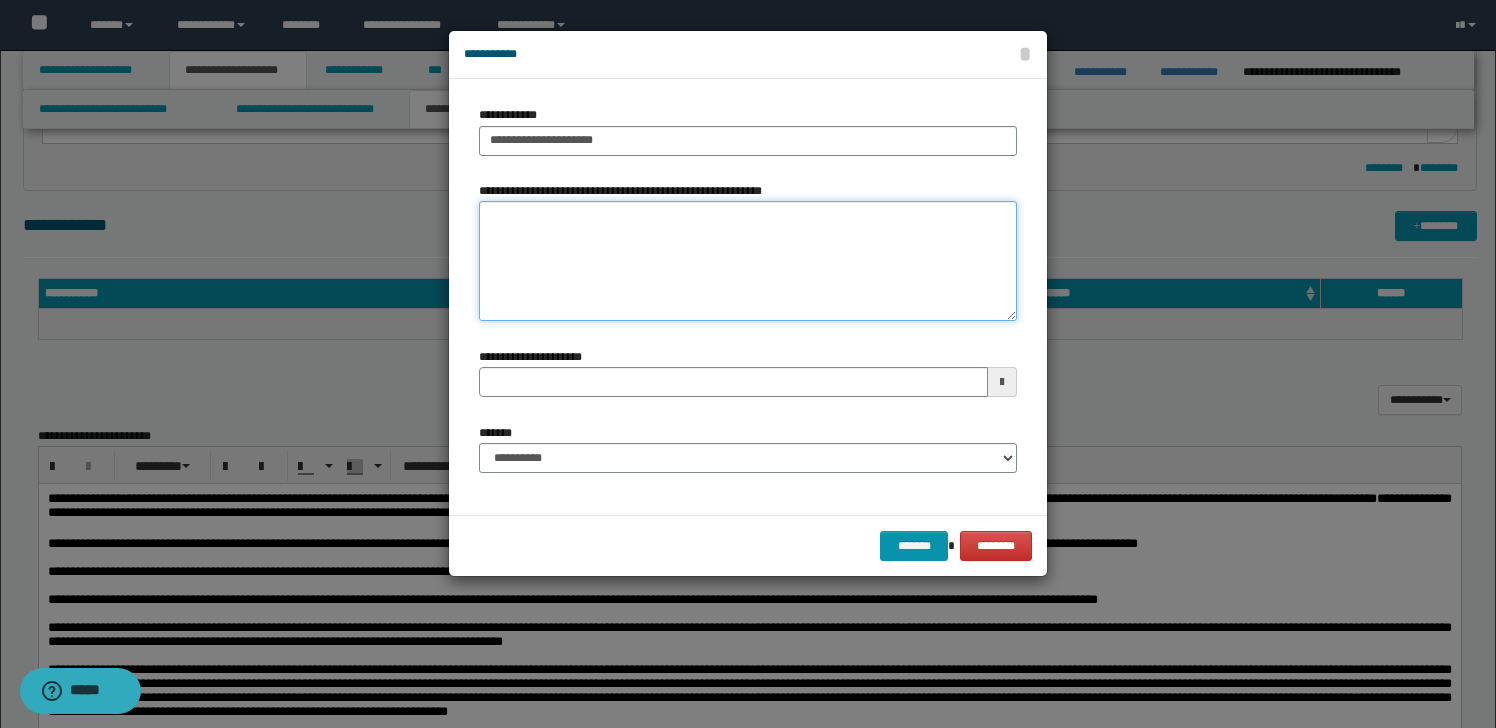 click on "**********" at bounding box center (748, 261) 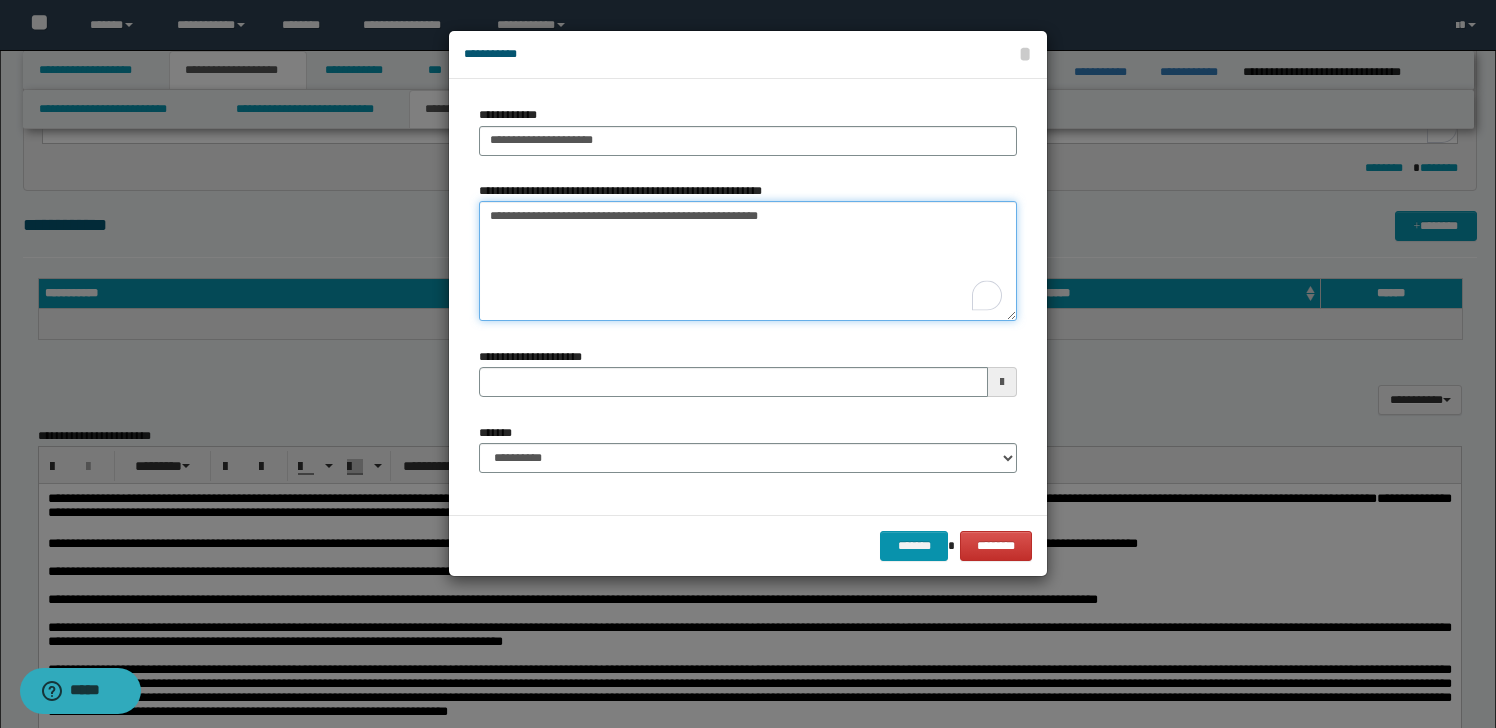 click on "**********" at bounding box center (748, 261) 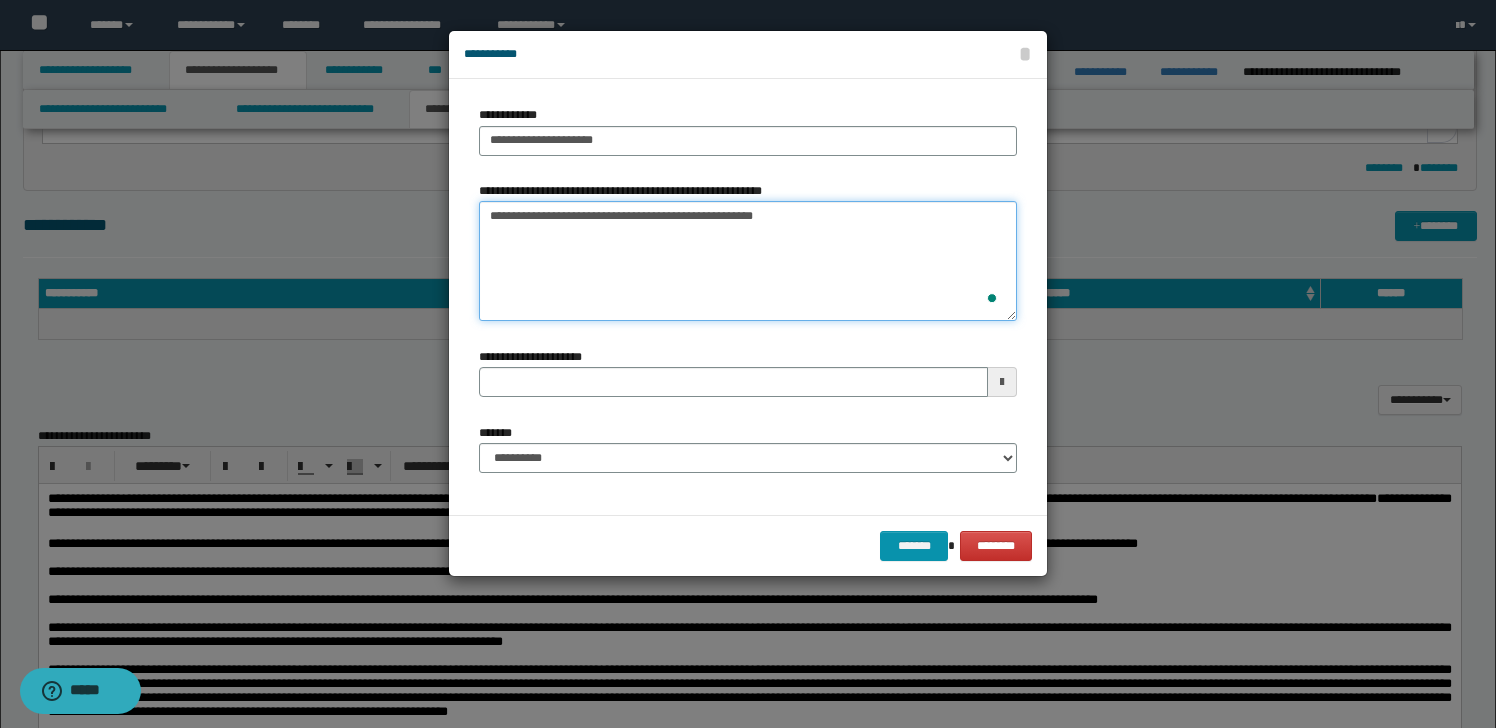 type on "**********" 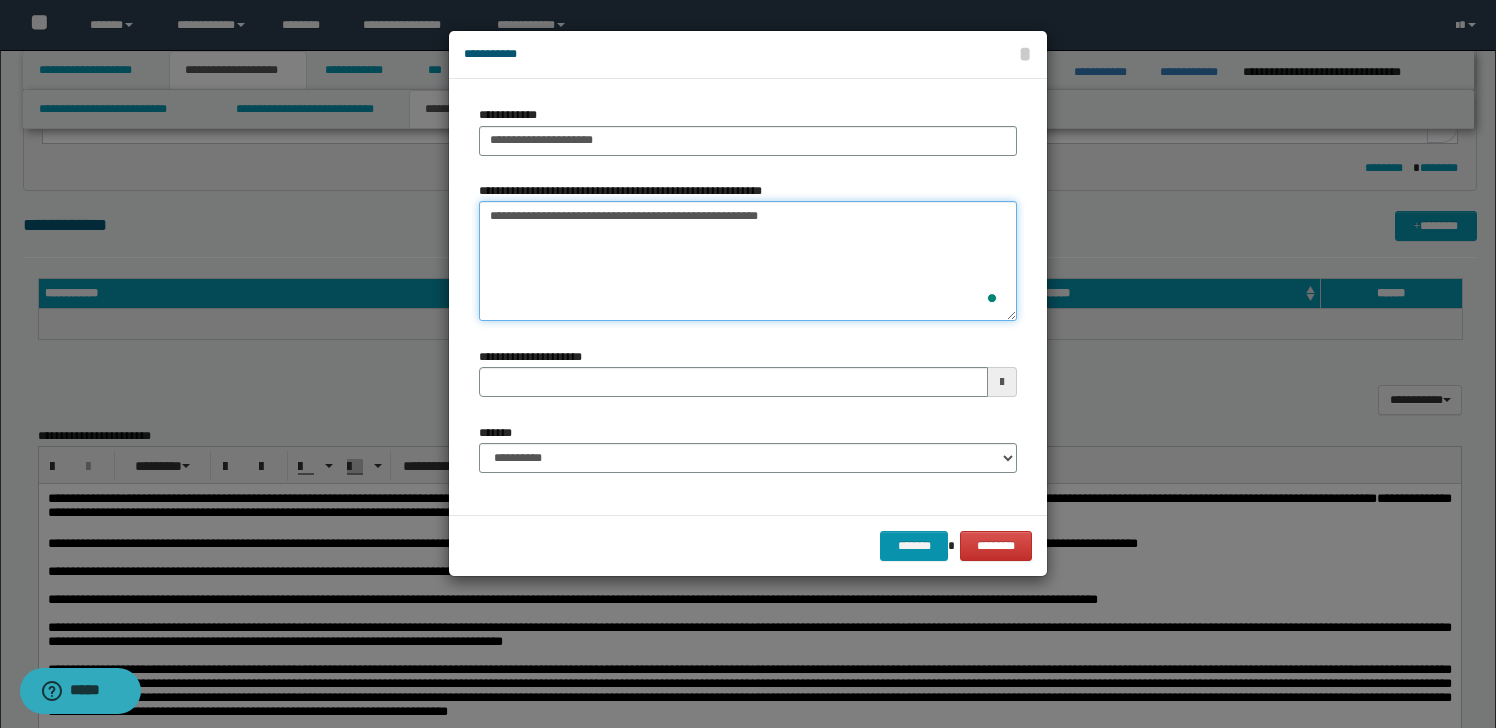 type 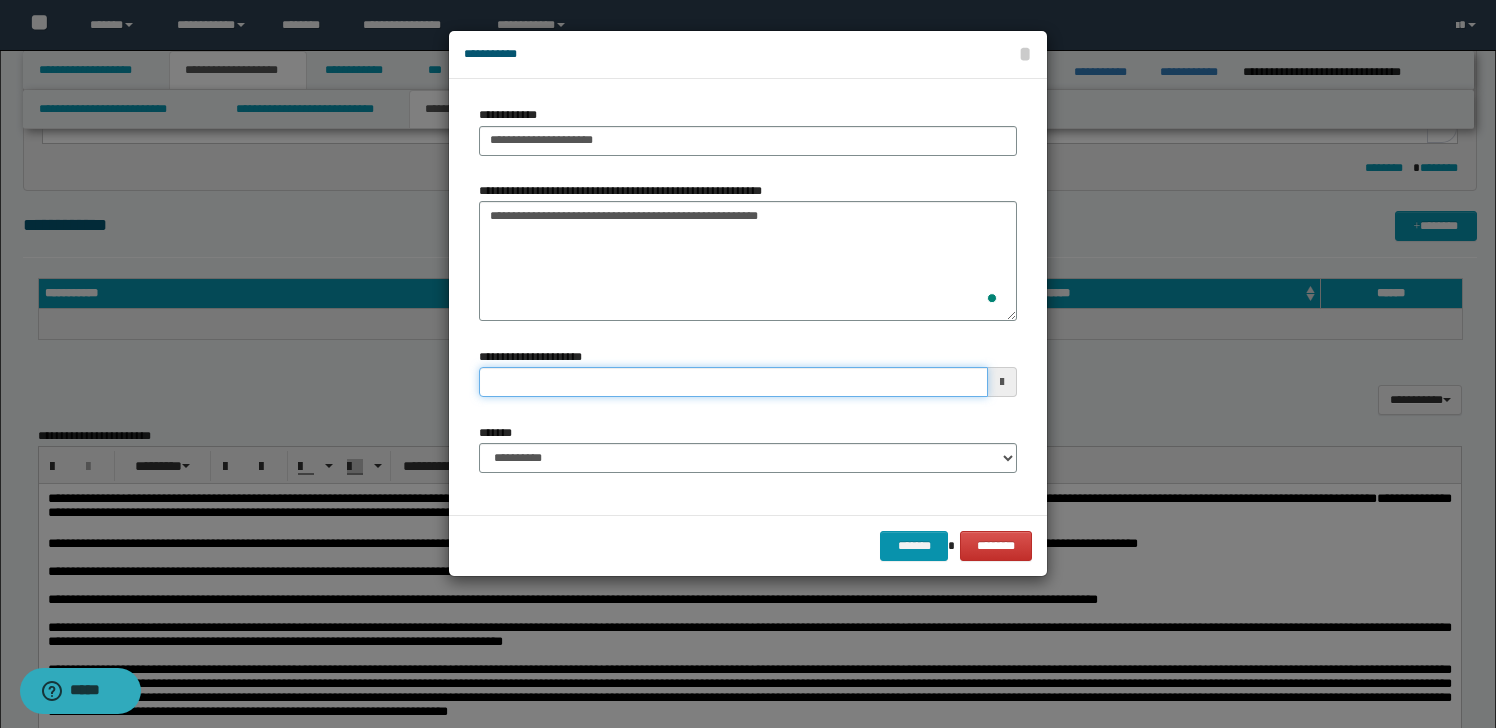 click on "**********" at bounding box center (733, 382) 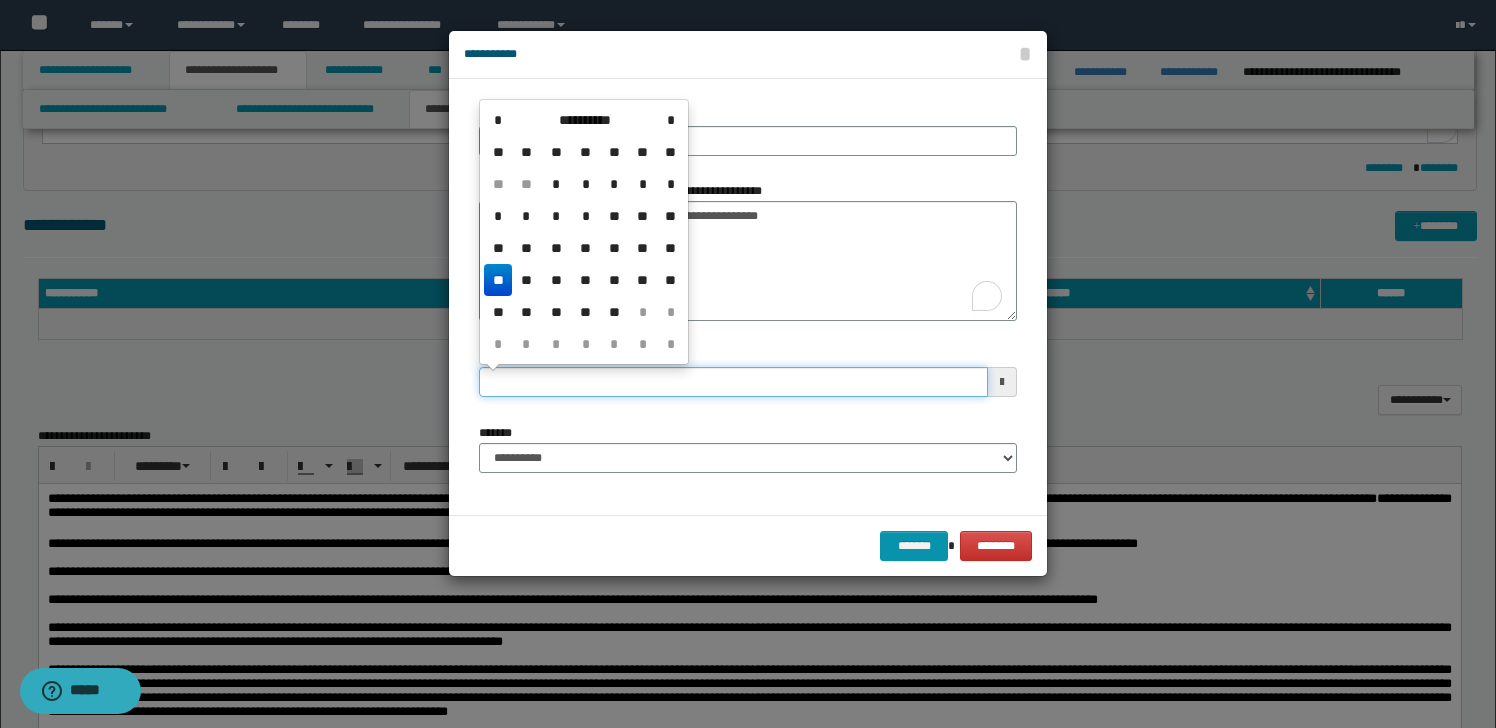 click on "**********" at bounding box center (733, 382) 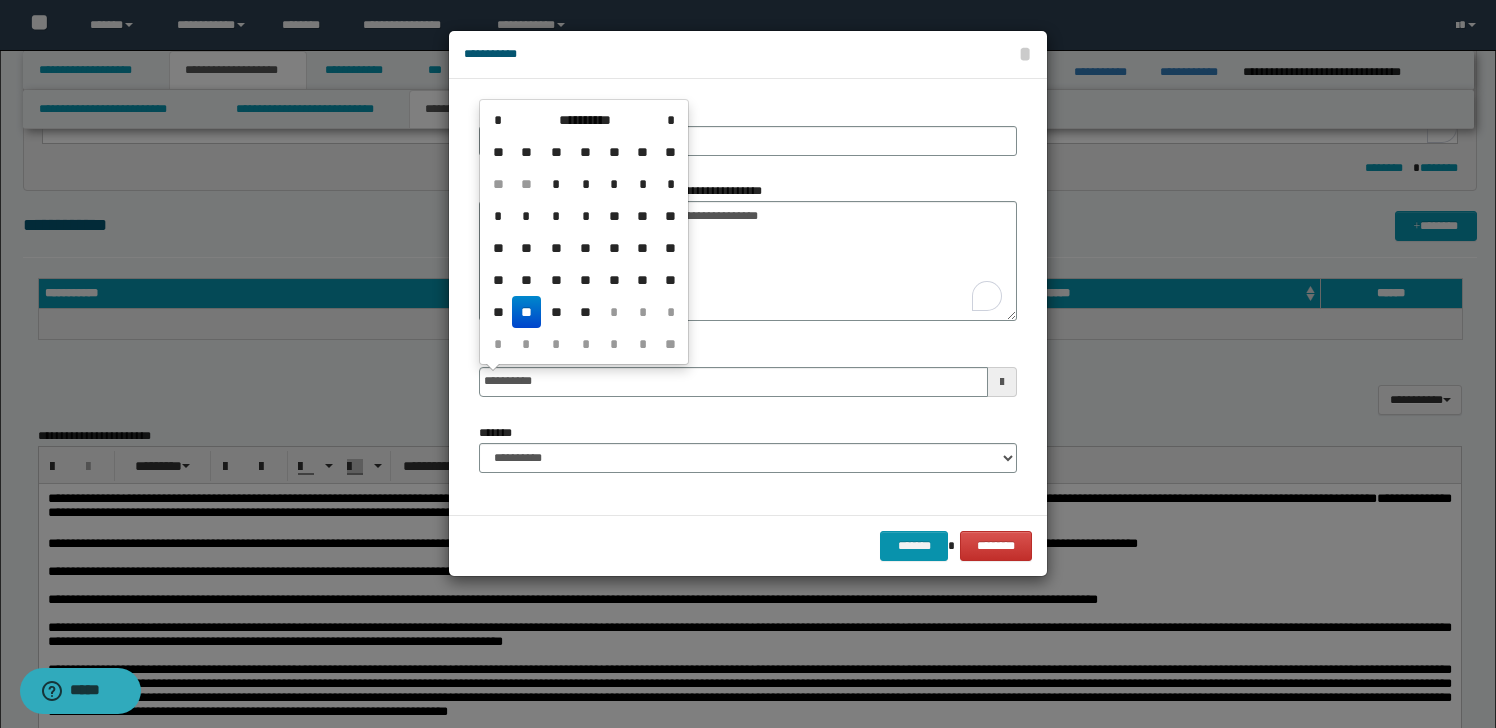 click on "**" at bounding box center [526, 312] 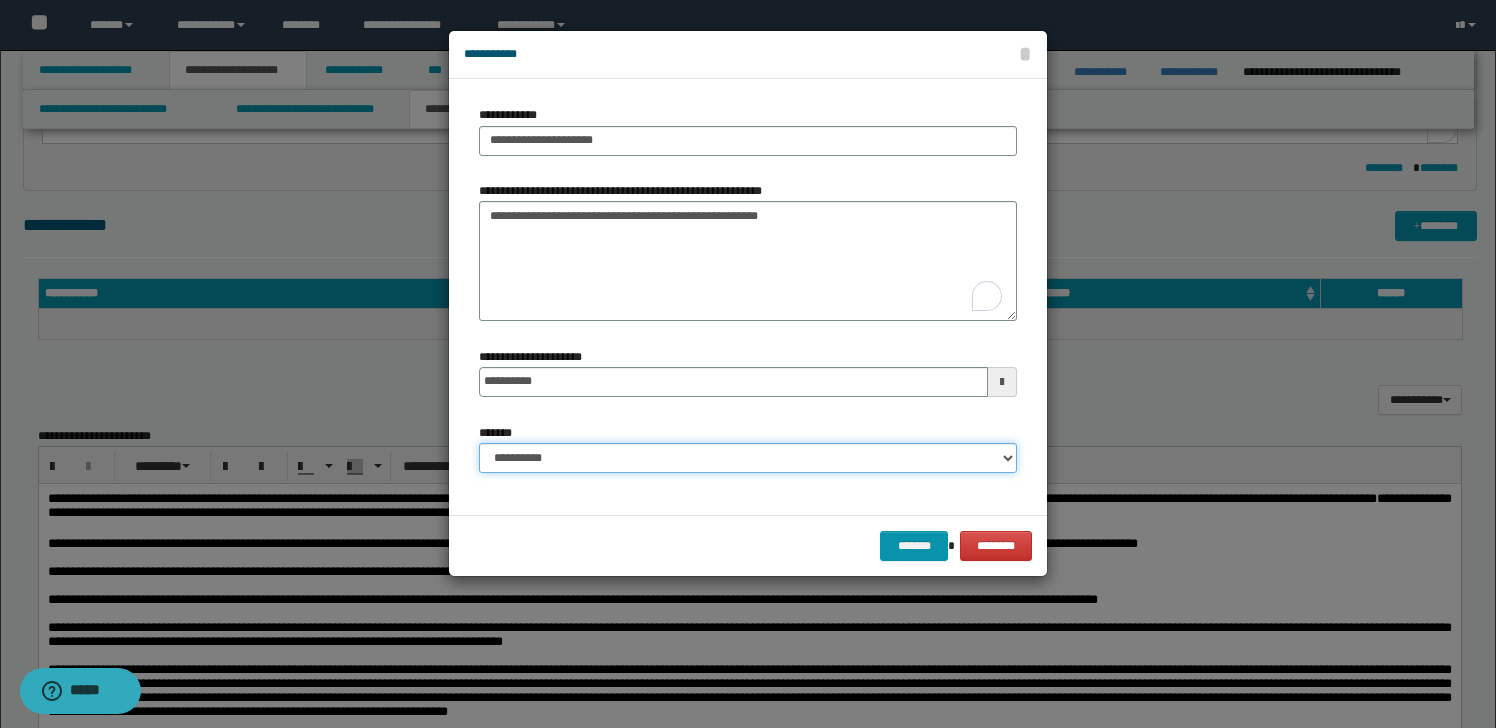 click on "**********" at bounding box center [748, 458] 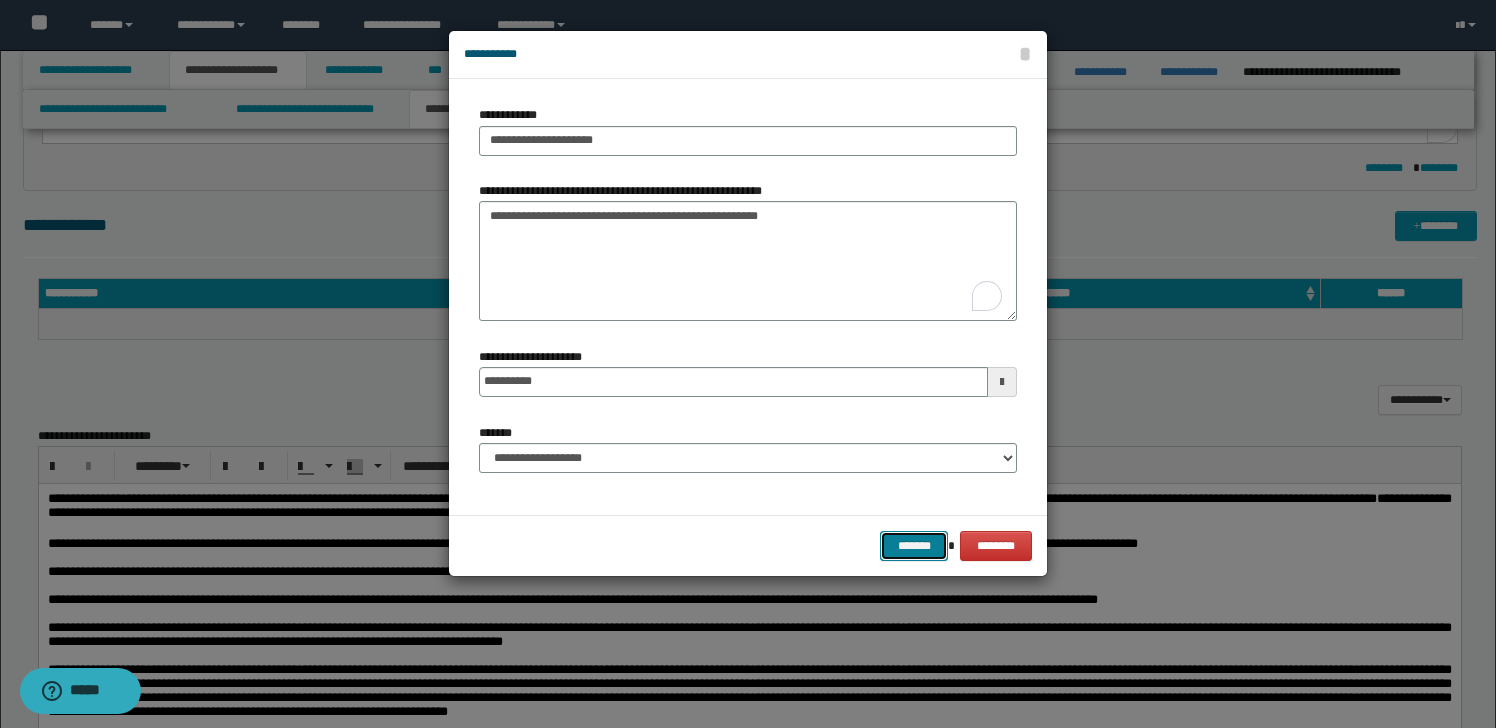 click on "*******" at bounding box center [914, 546] 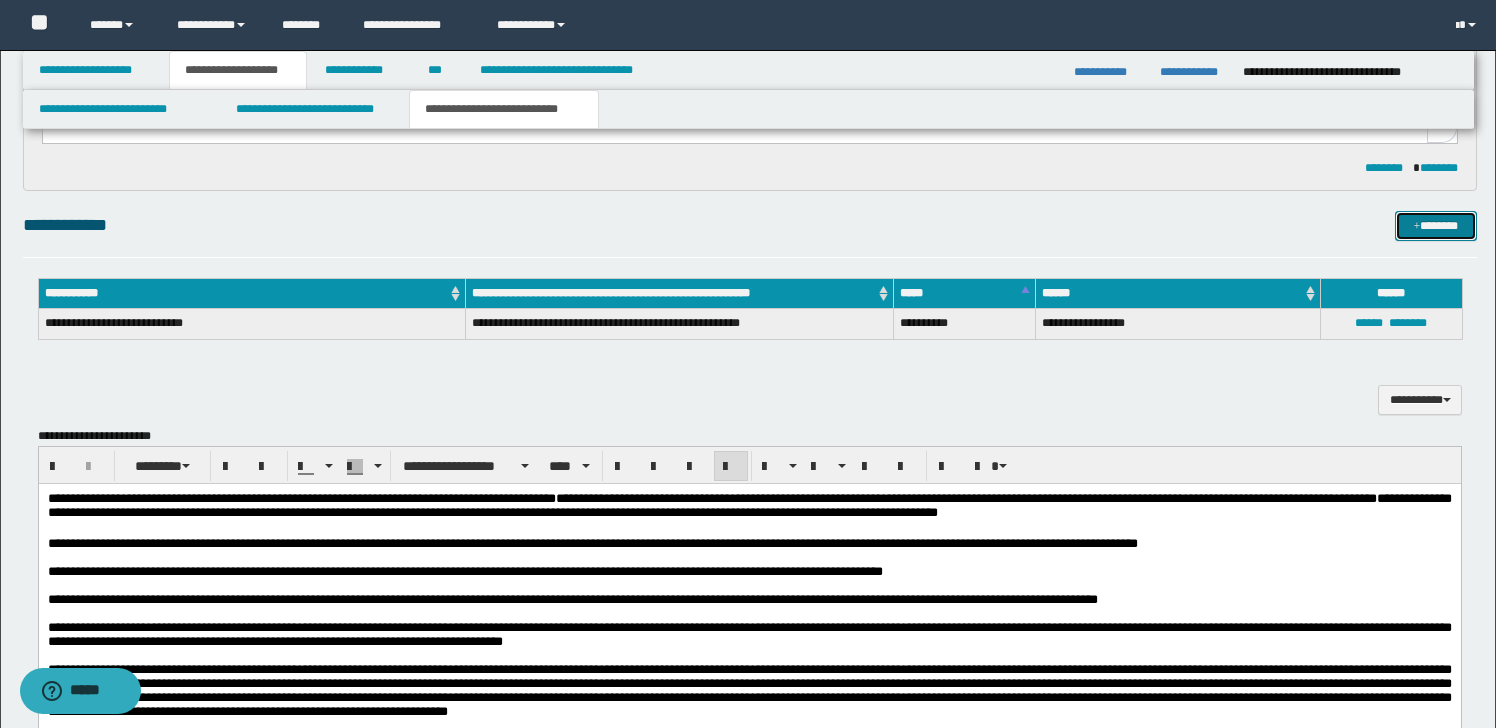 click on "*******" at bounding box center (1436, 226) 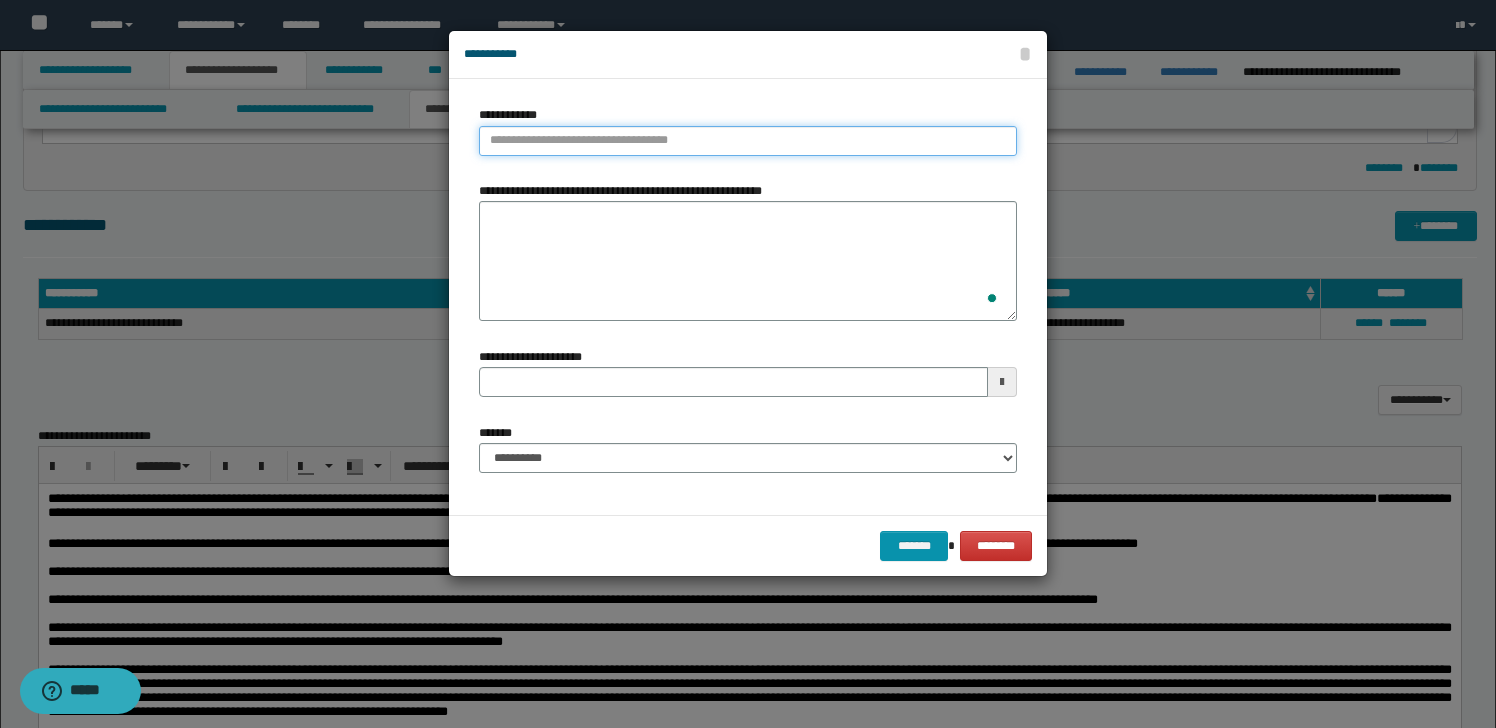type on "**********" 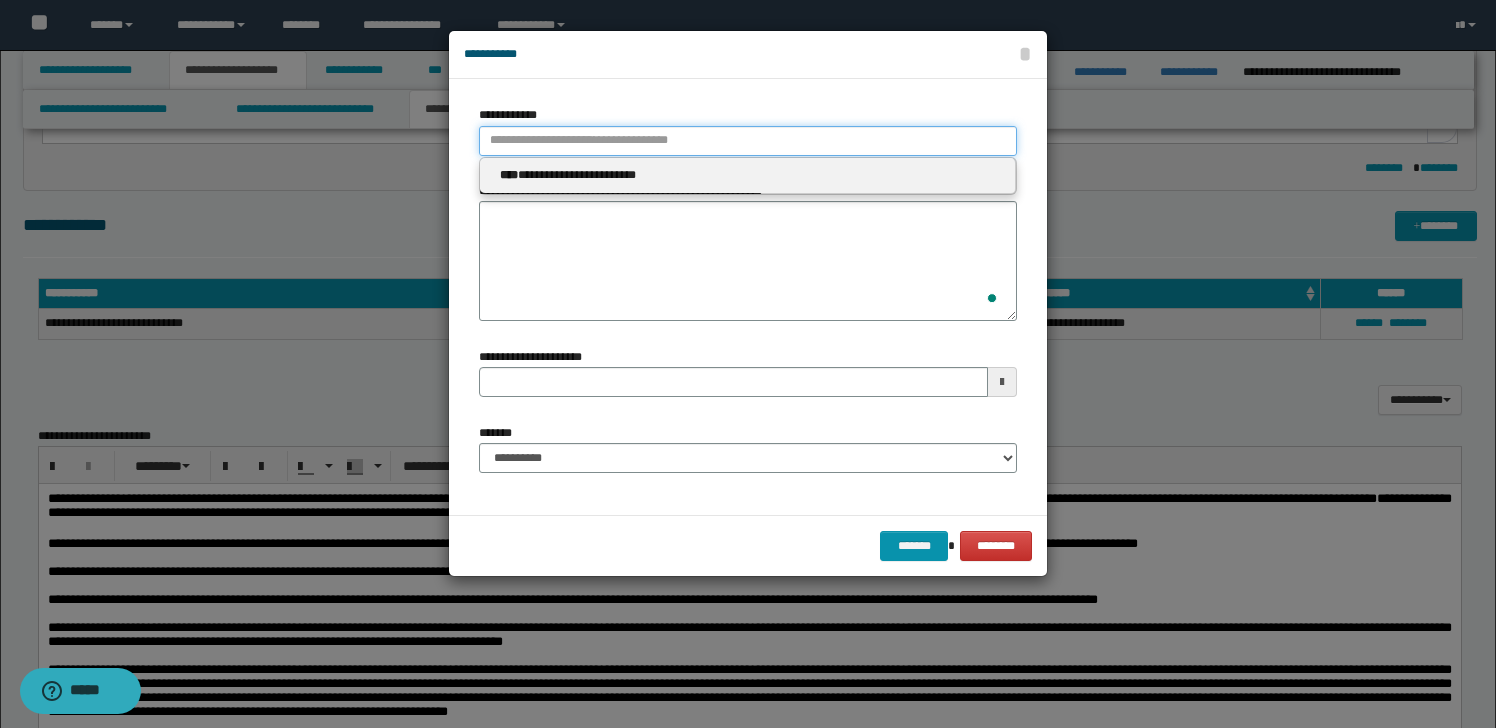 click on "**********" at bounding box center [748, 141] 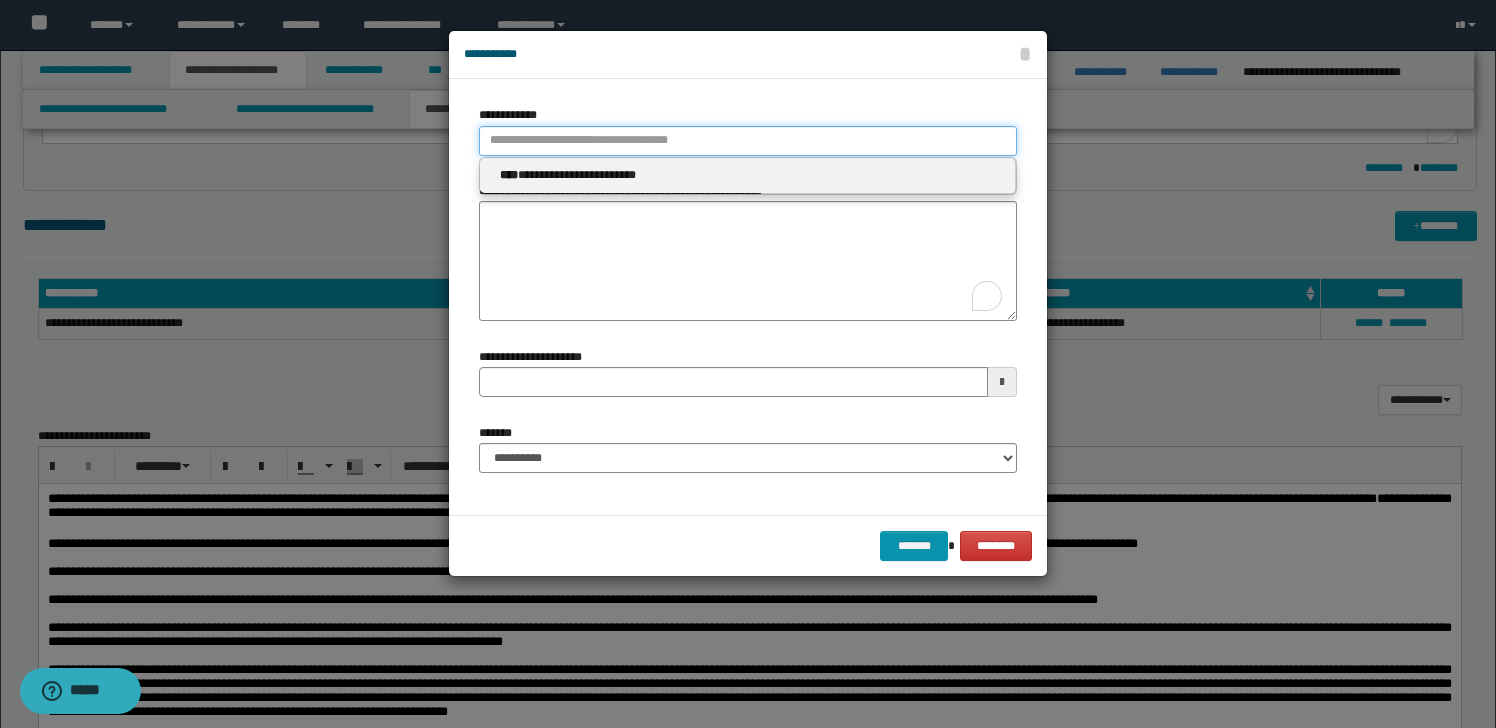 type 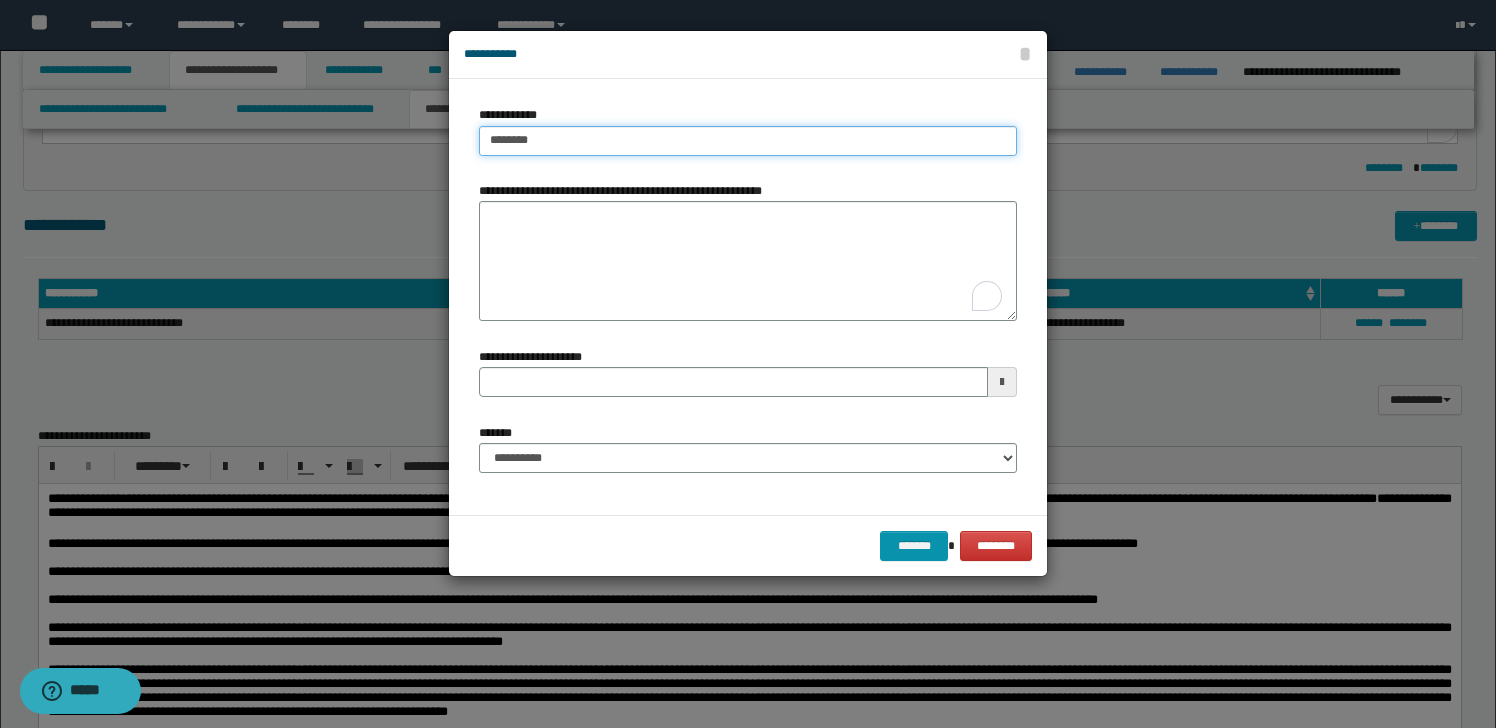 type on "*********" 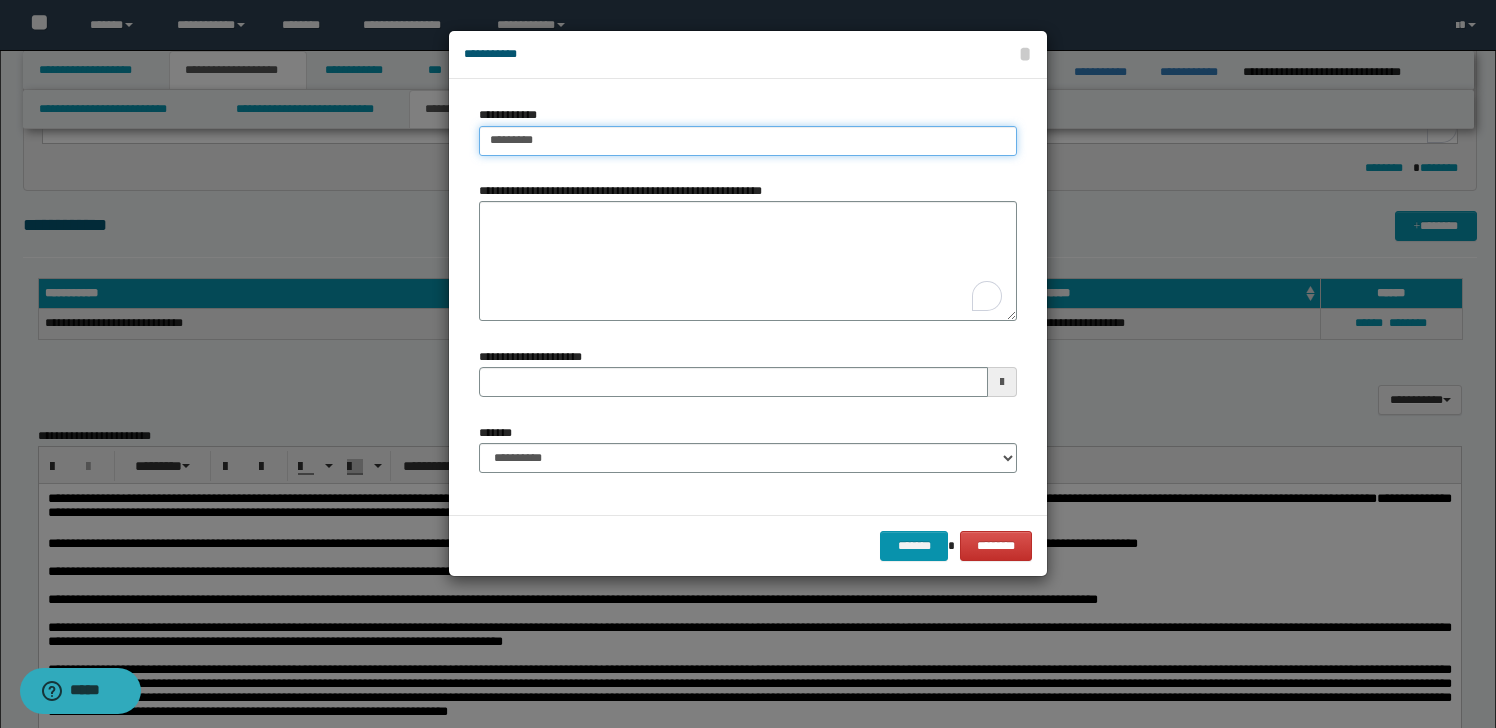 type on "**********" 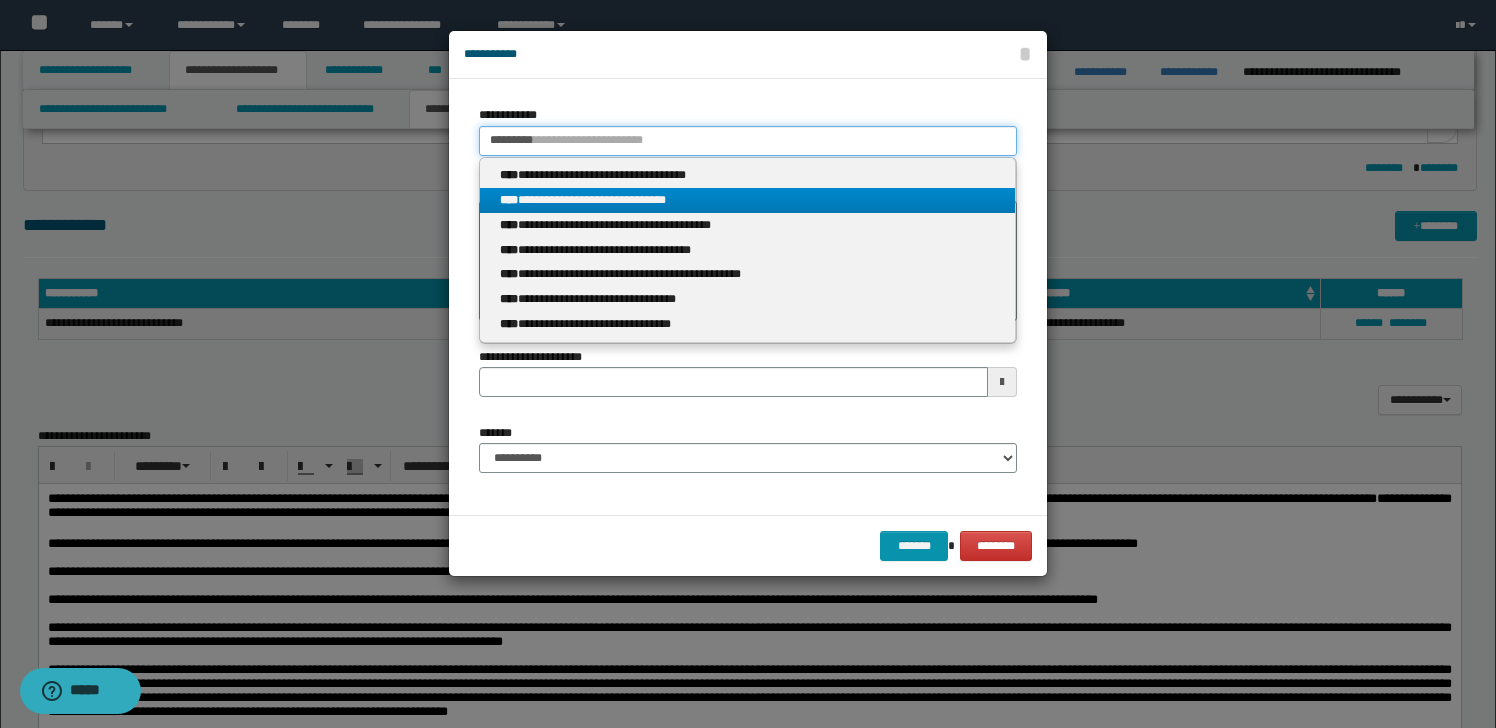 type on "*********" 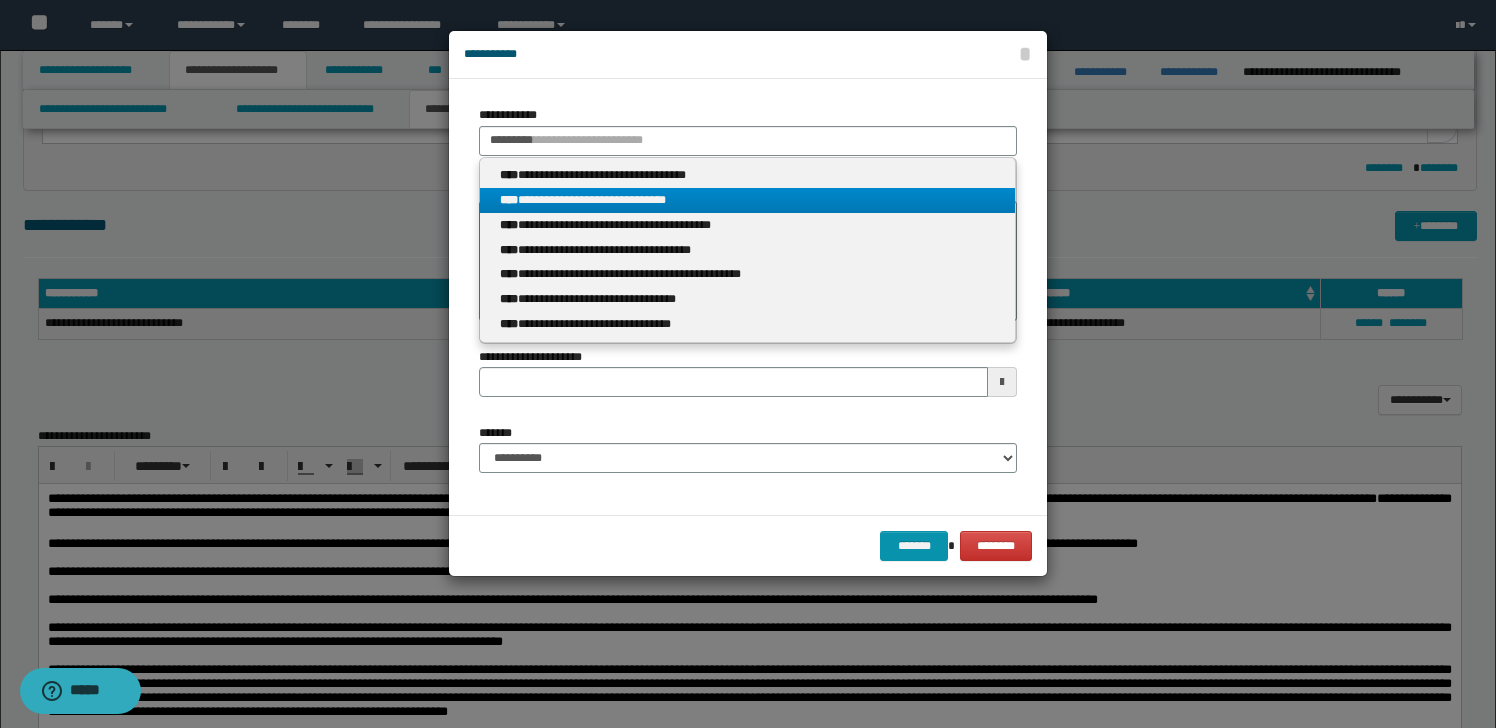 click on "**********" at bounding box center [747, 200] 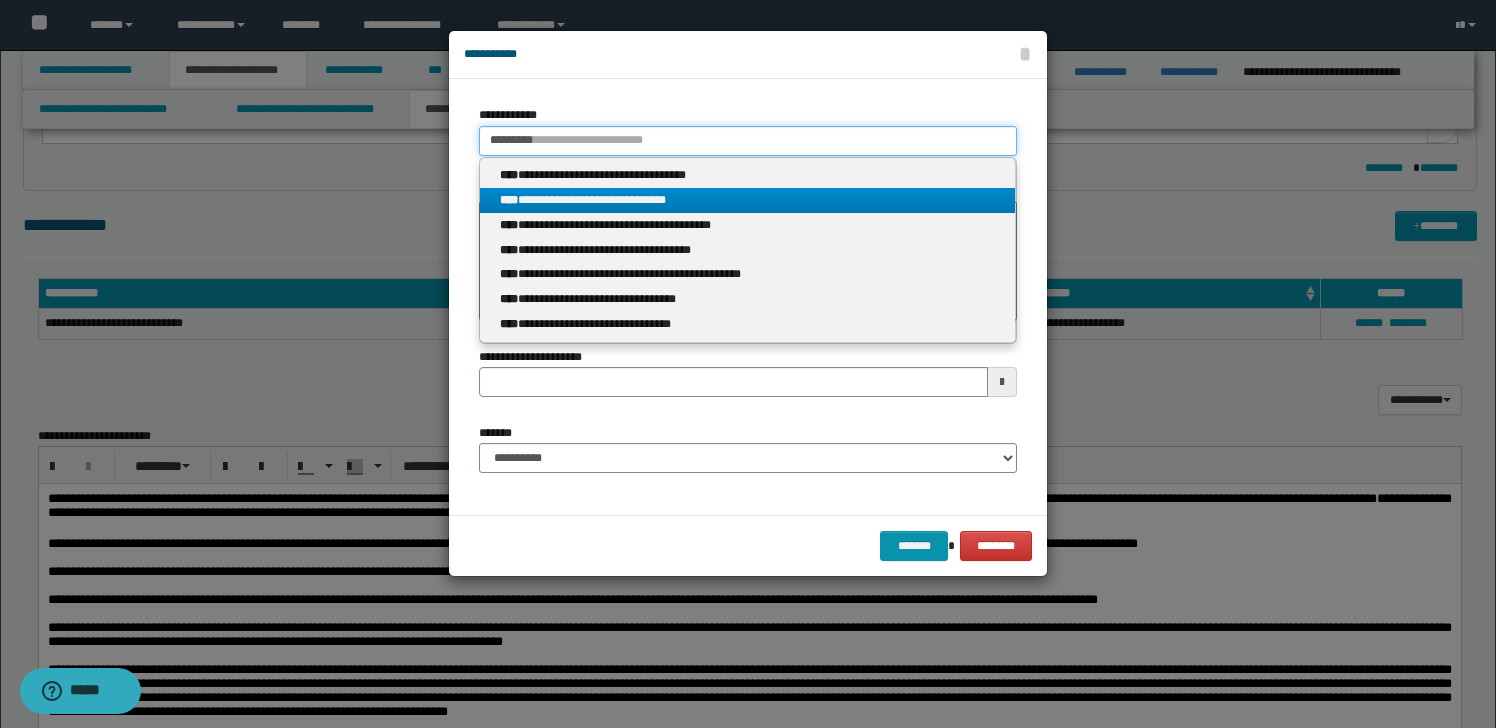 type 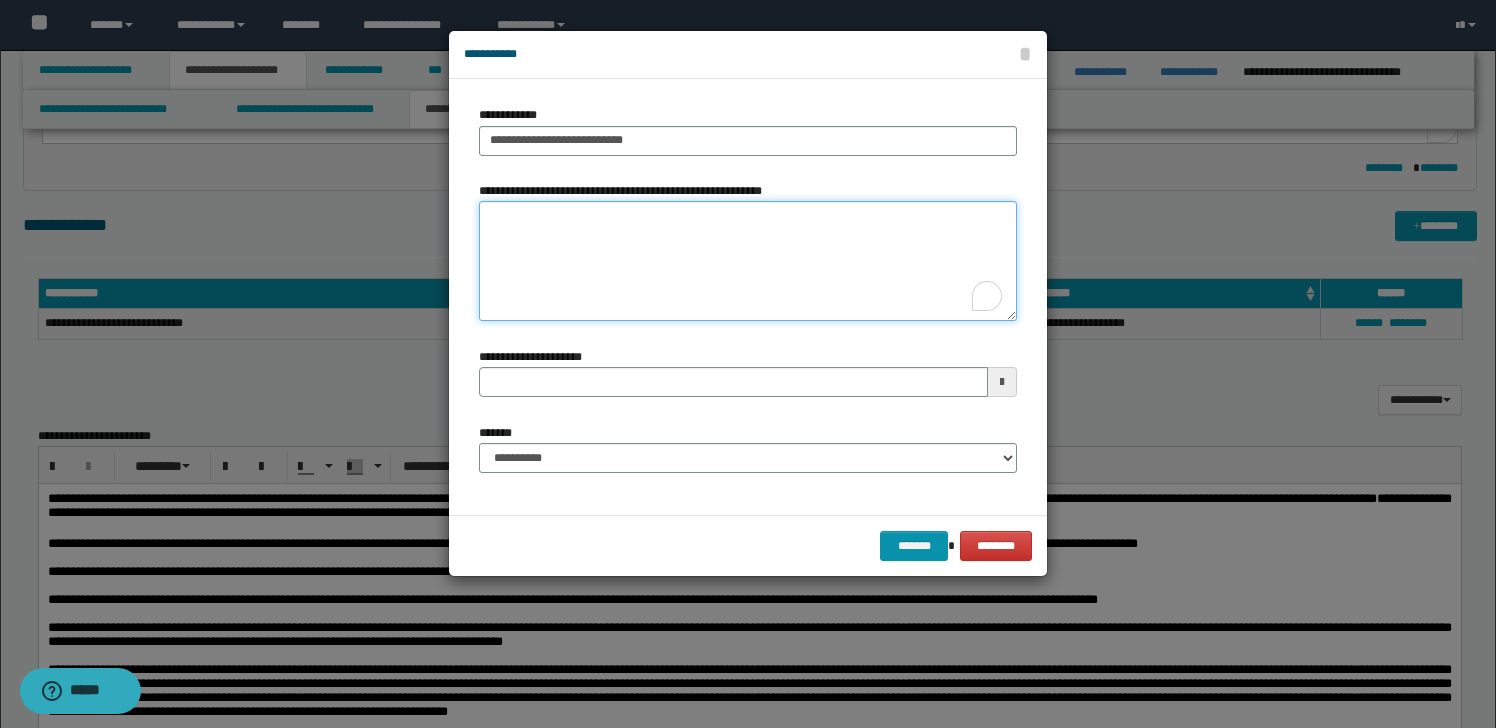click on "**********" at bounding box center [748, 261] 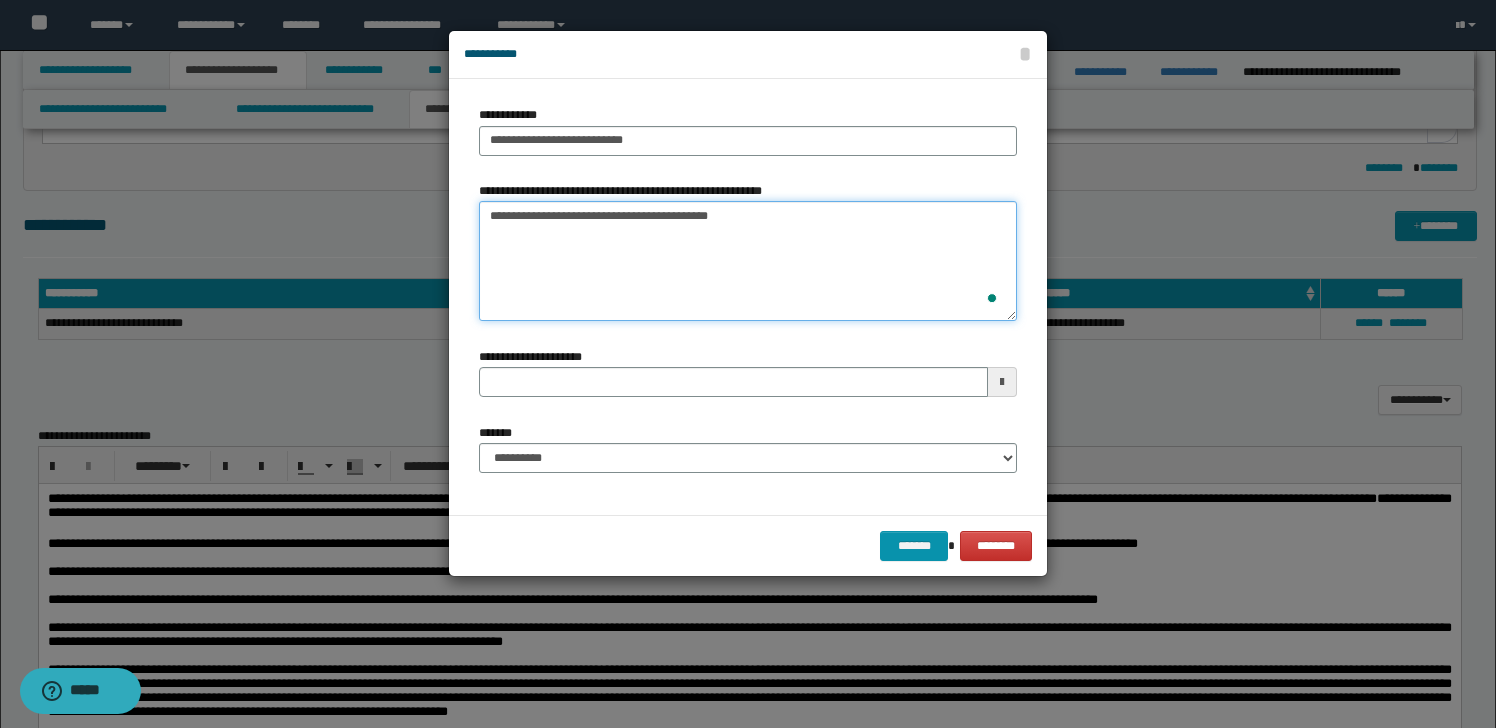 type on "**********" 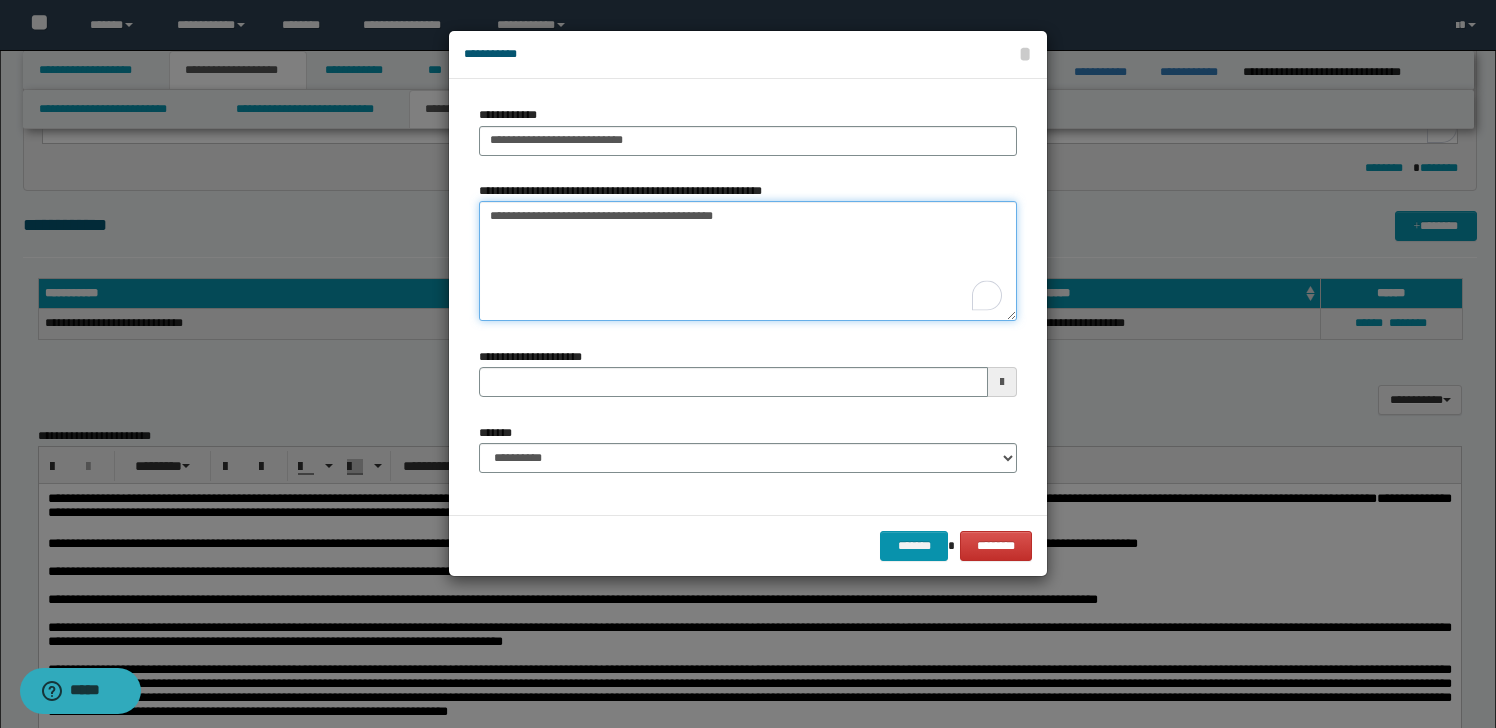 type 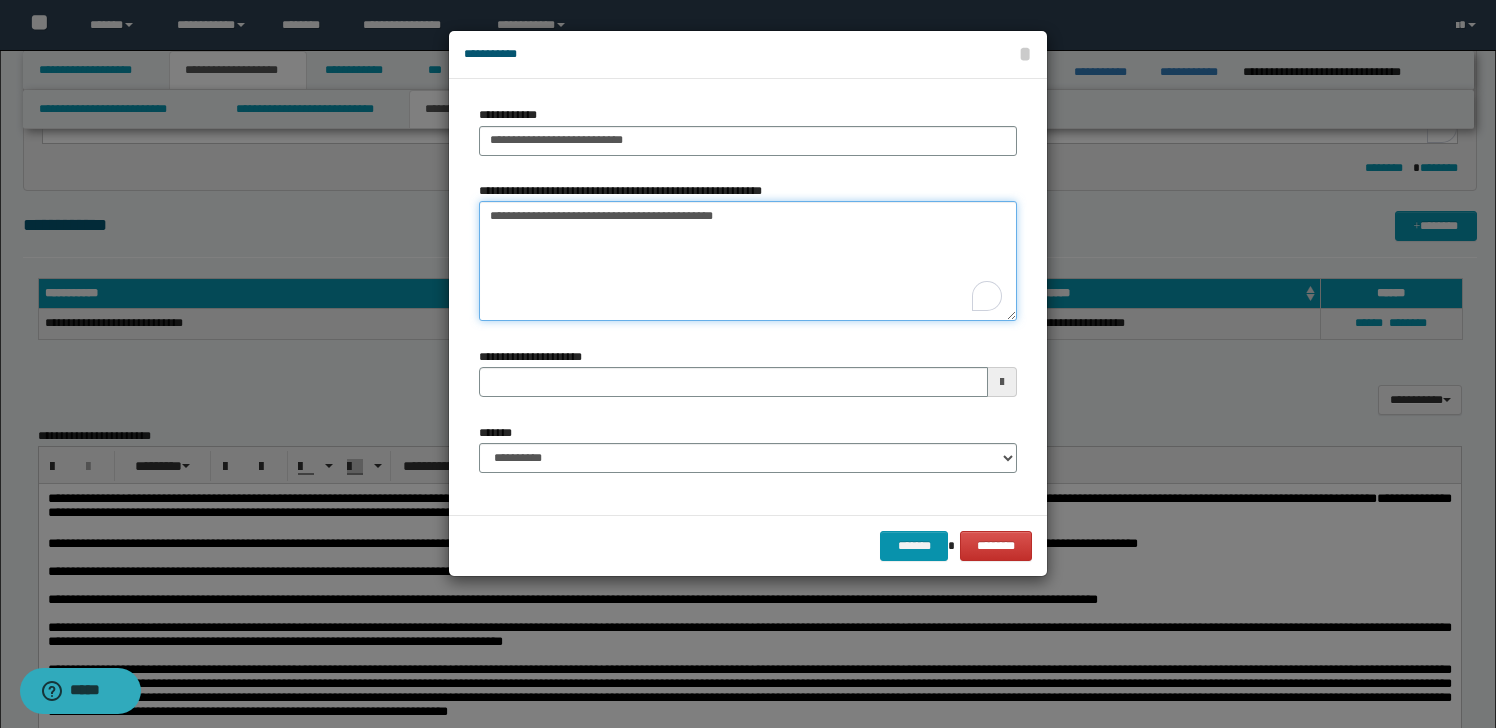 type on "**********" 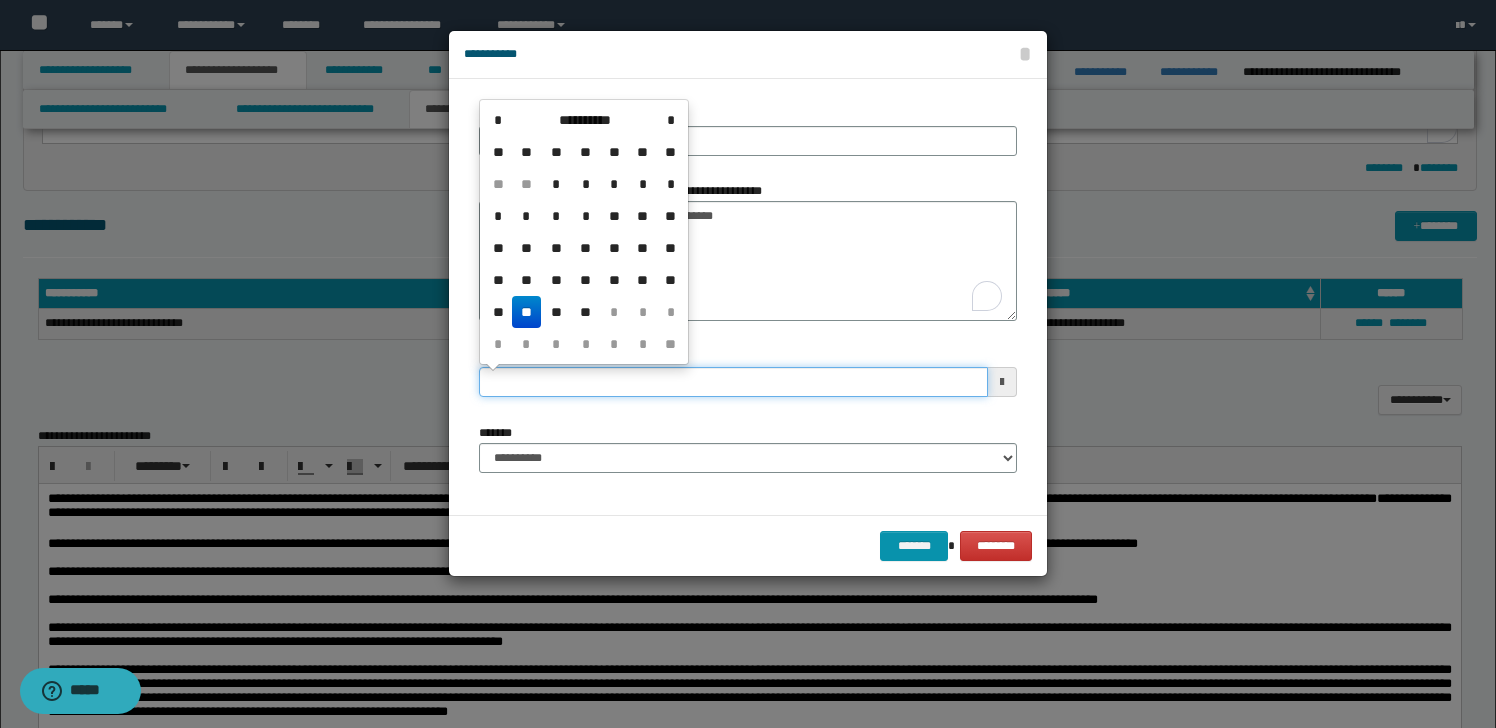 click on "**********" at bounding box center (733, 382) 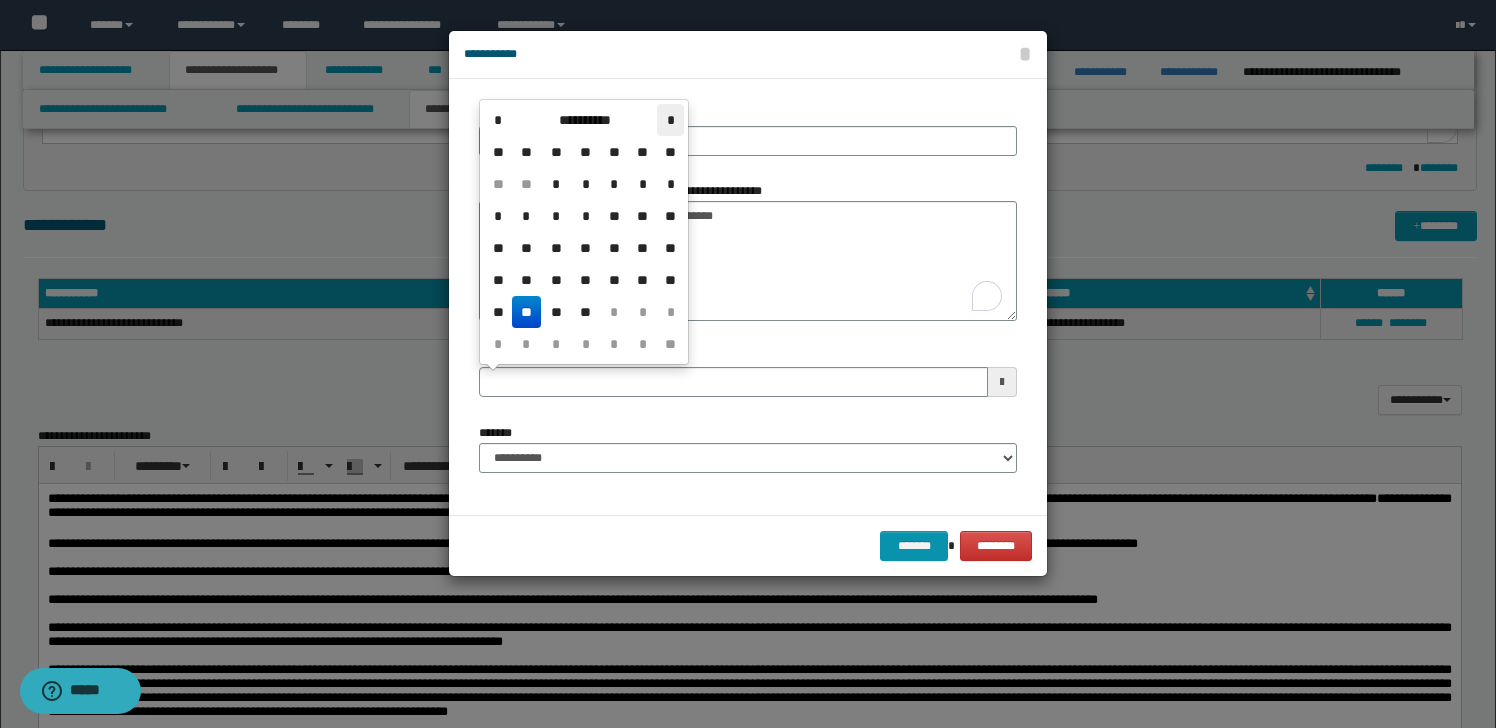 click on "*" at bounding box center (670, 120) 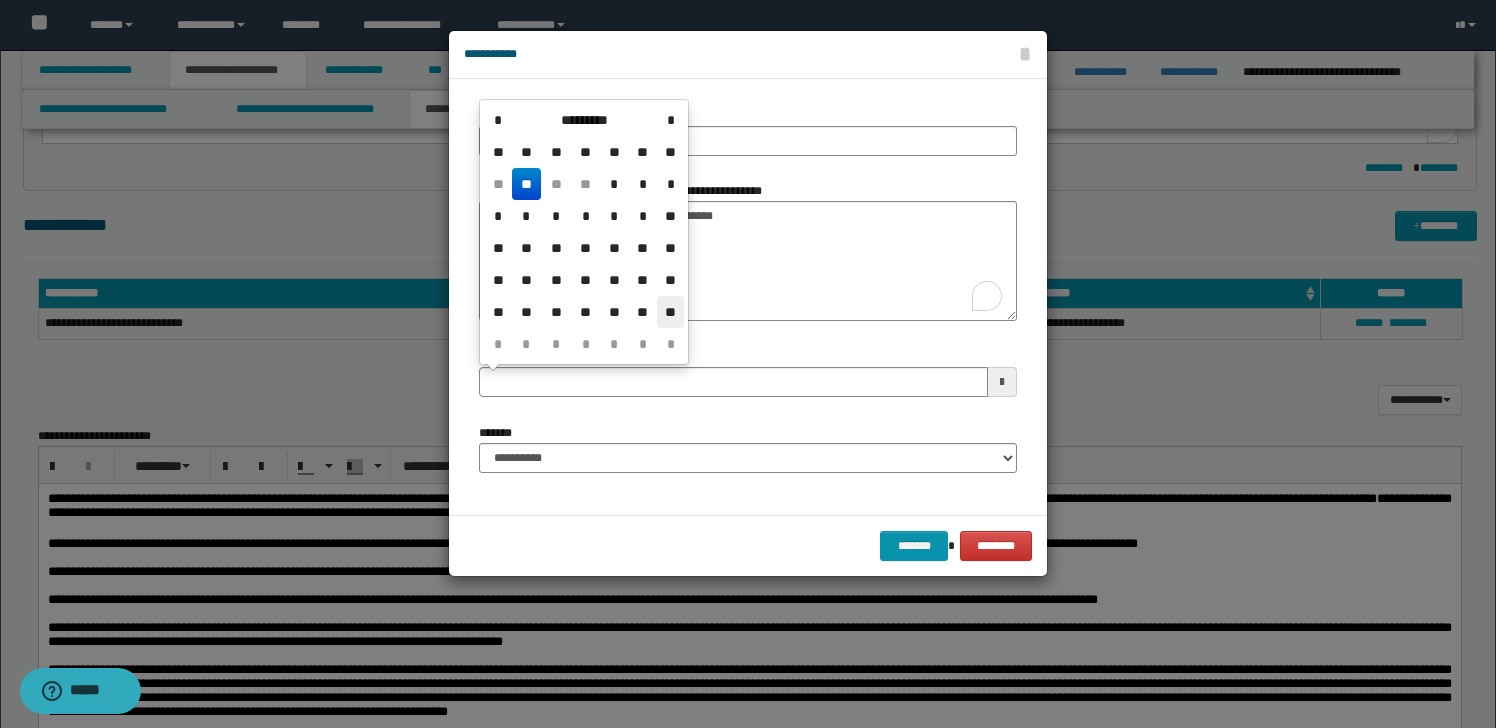 click on "**" at bounding box center [670, 312] 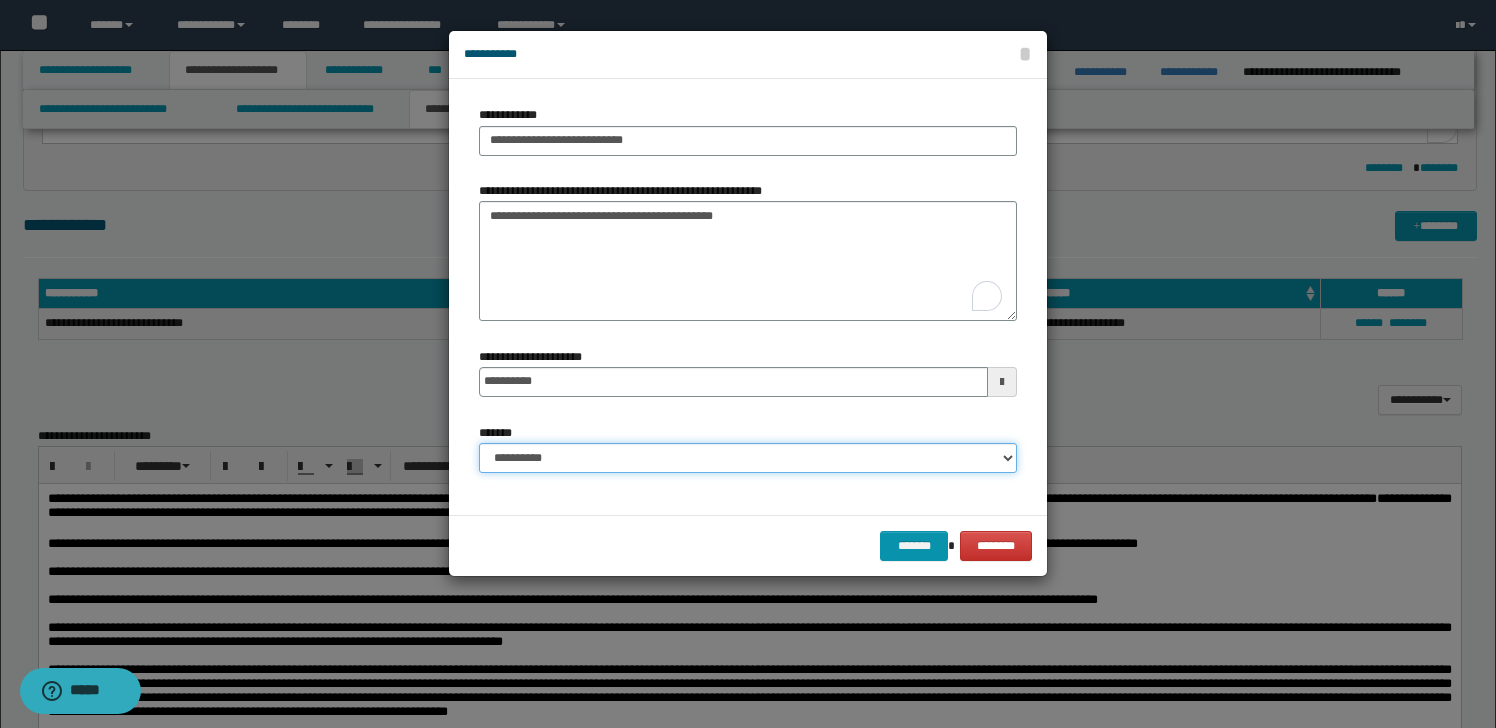 click on "**********" at bounding box center [748, 458] 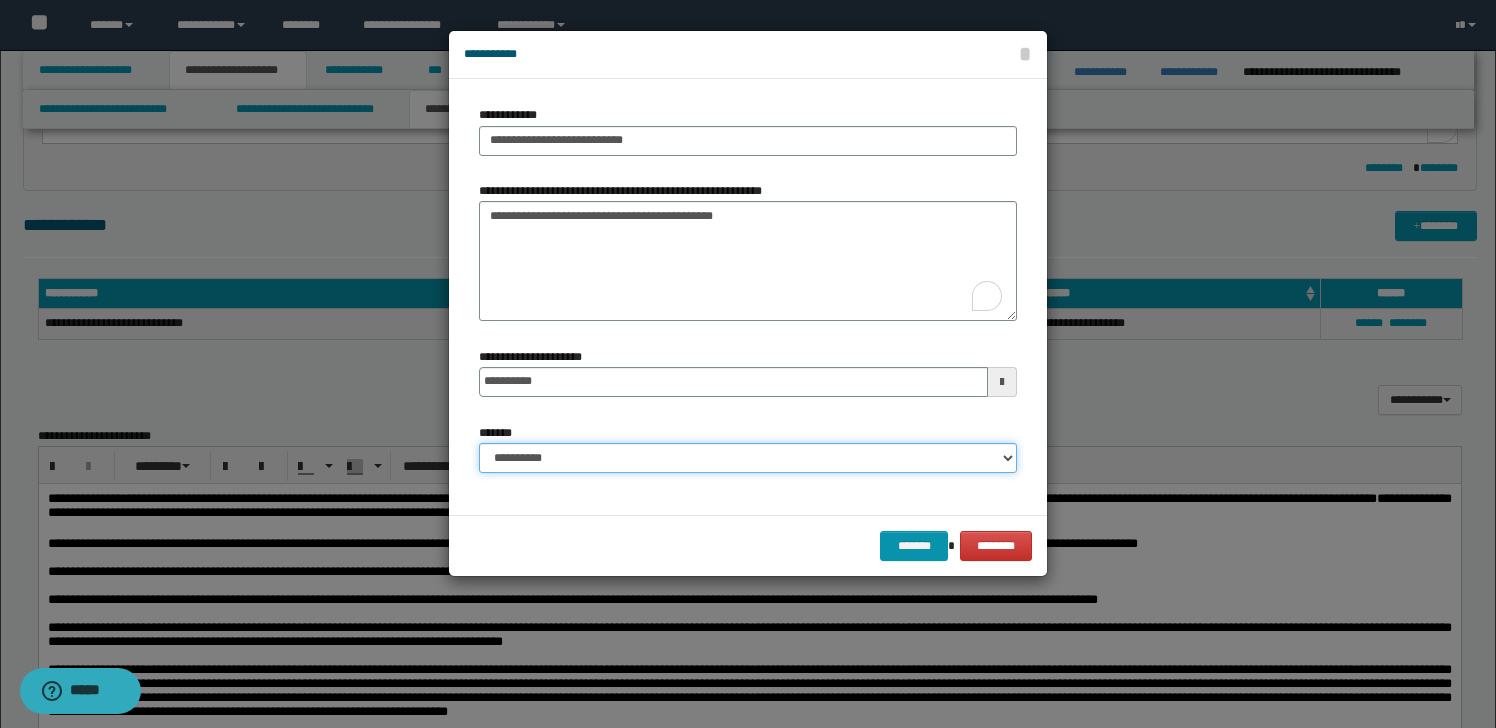 select on "*" 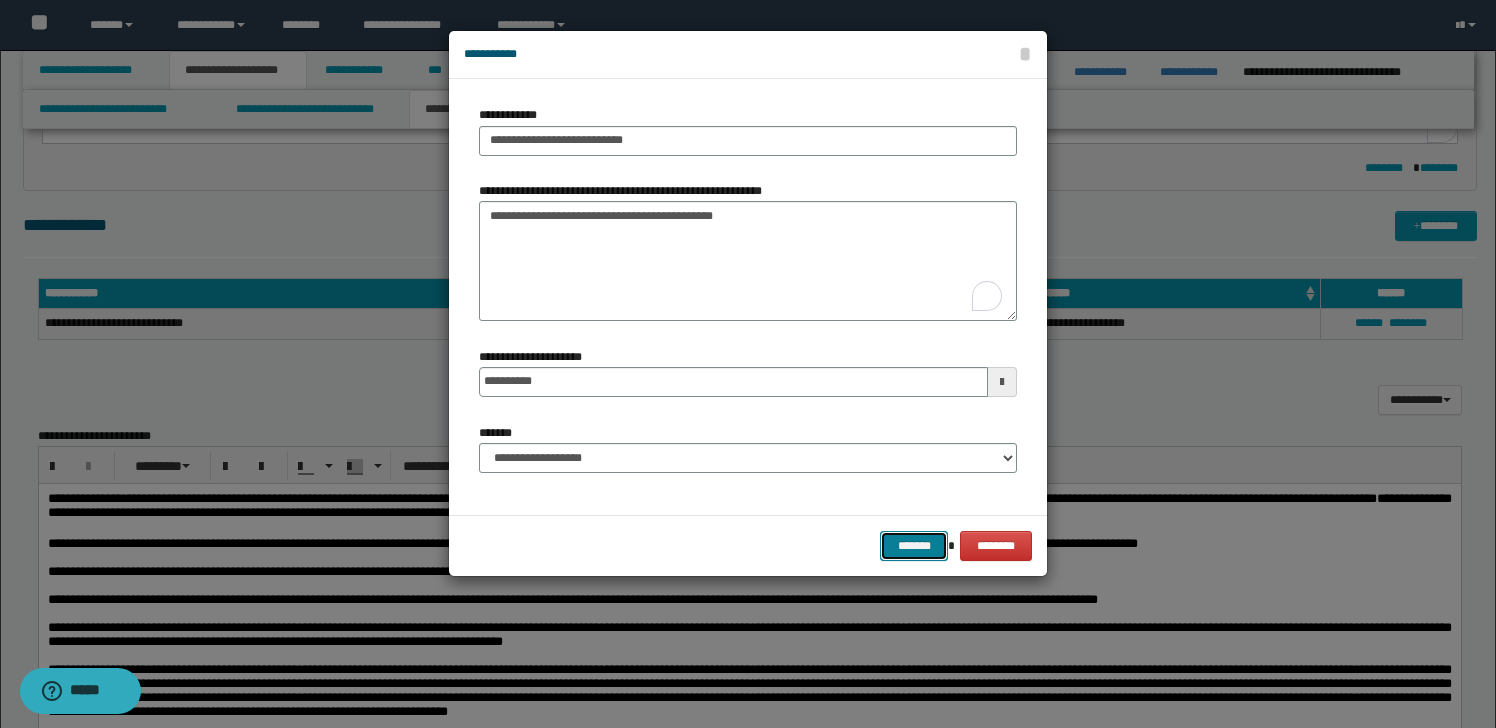 click on "*******" at bounding box center (914, 546) 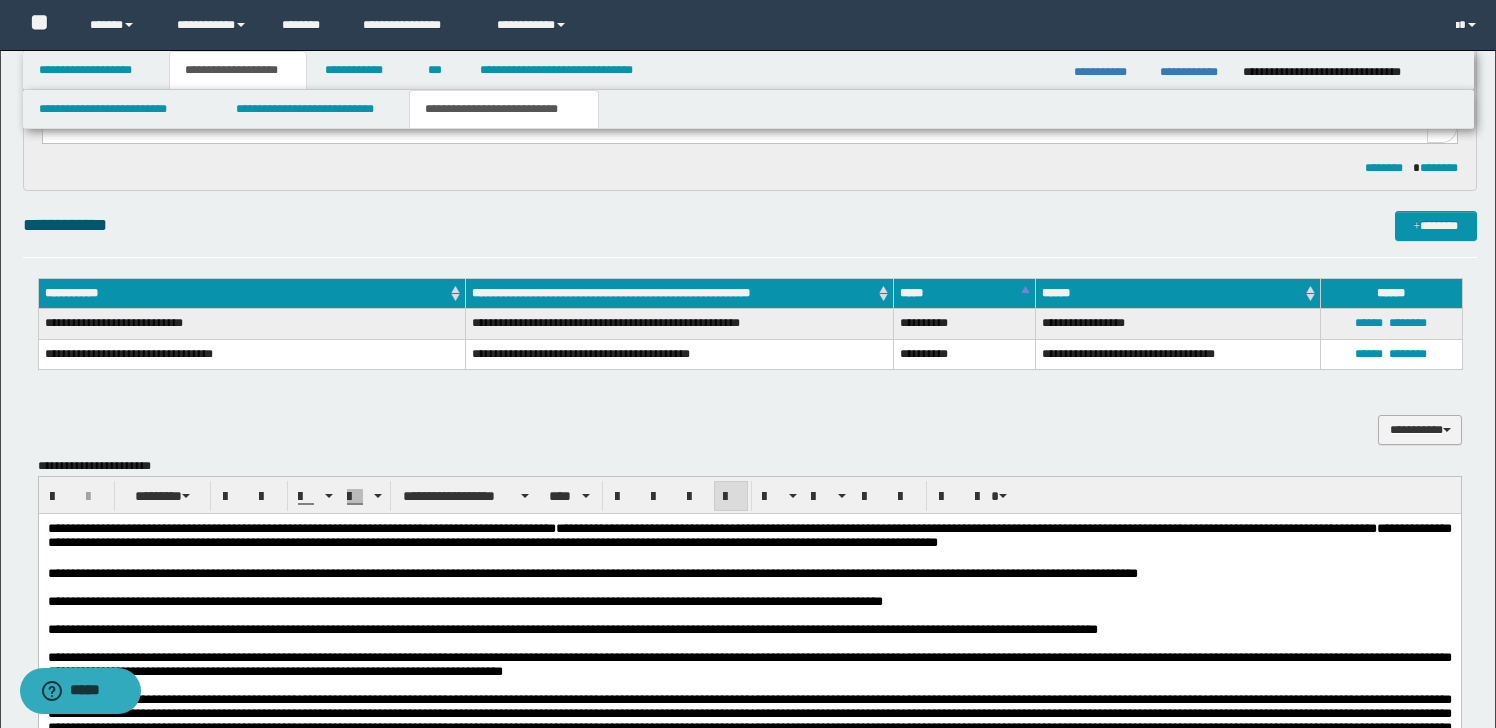 click at bounding box center (1447, 430) 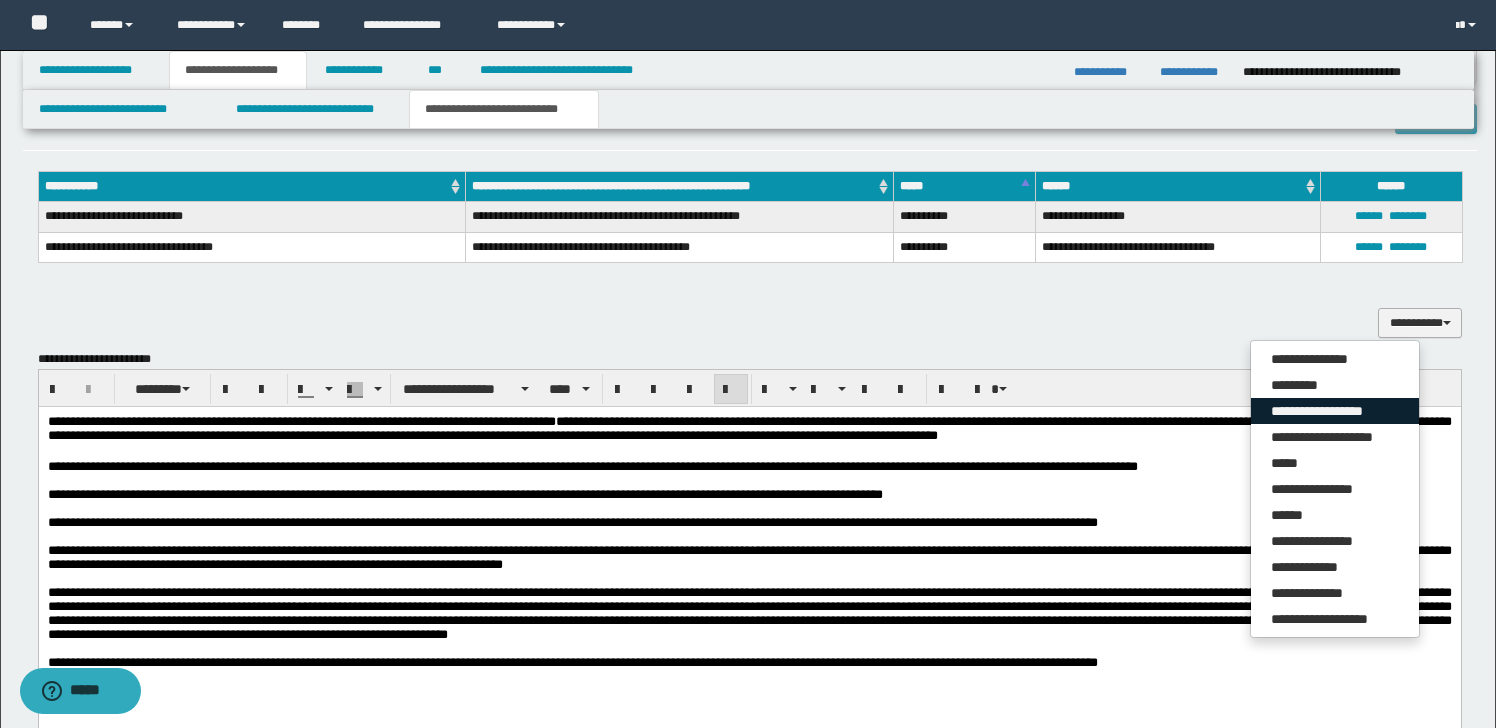 scroll, scrollTop: 672, scrollLeft: 0, axis: vertical 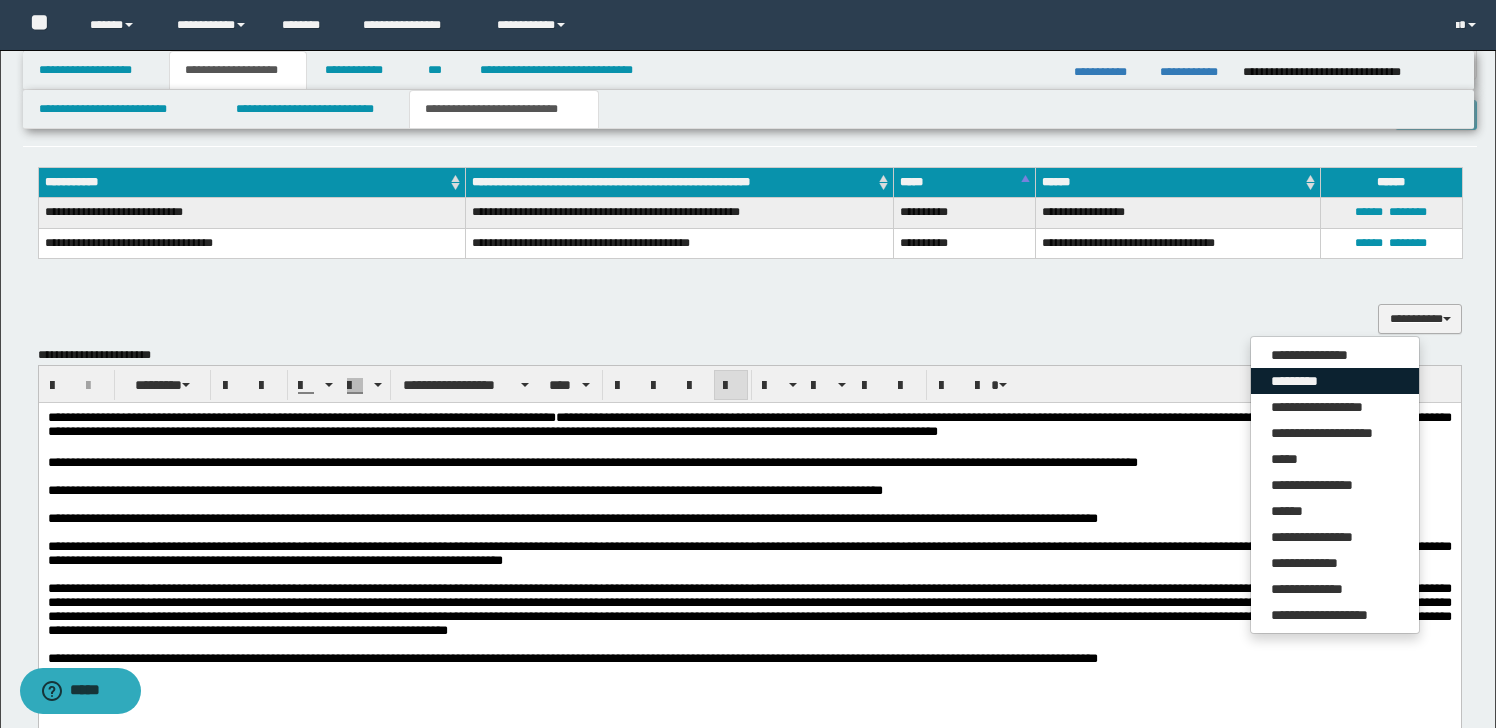 click on "*********" at bounding box center [1335, 381] 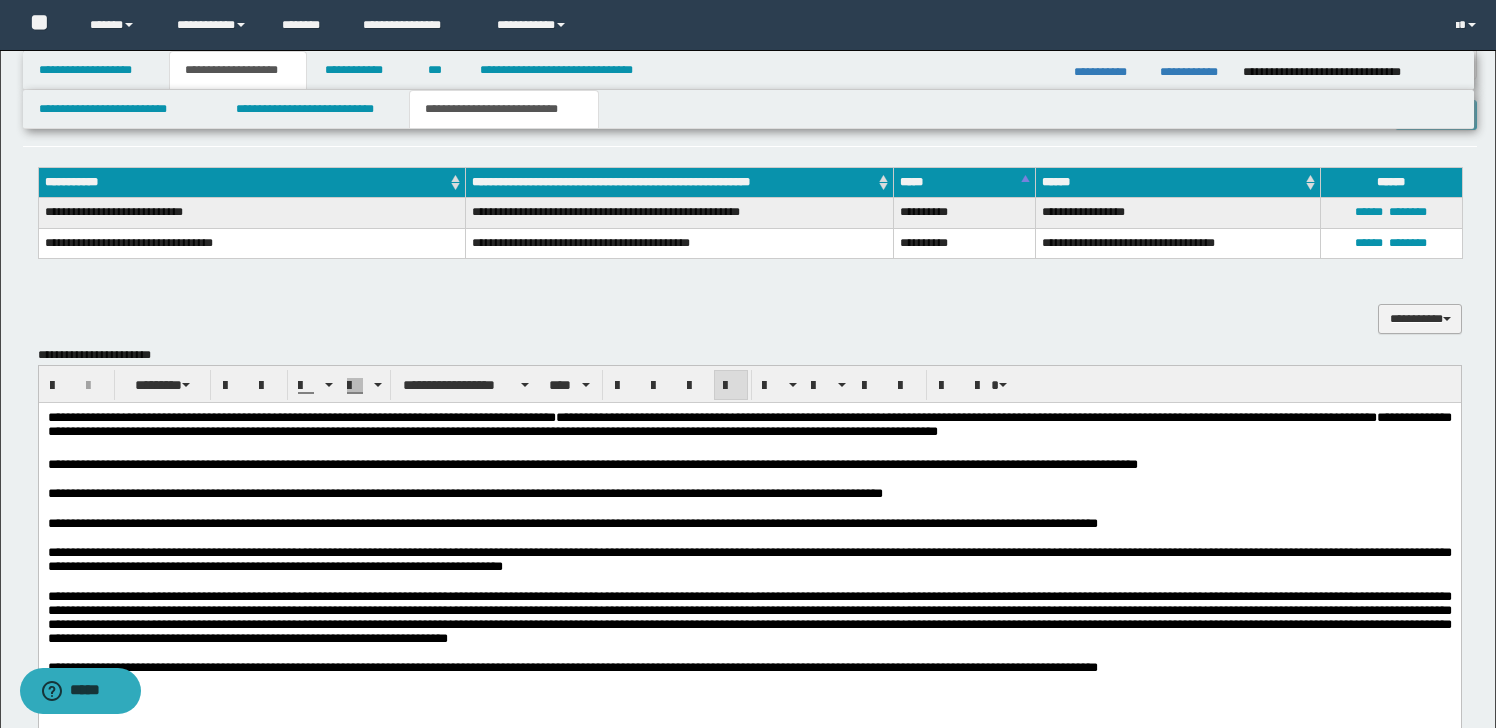 click on "**********" at bounding box center (1420, 319) 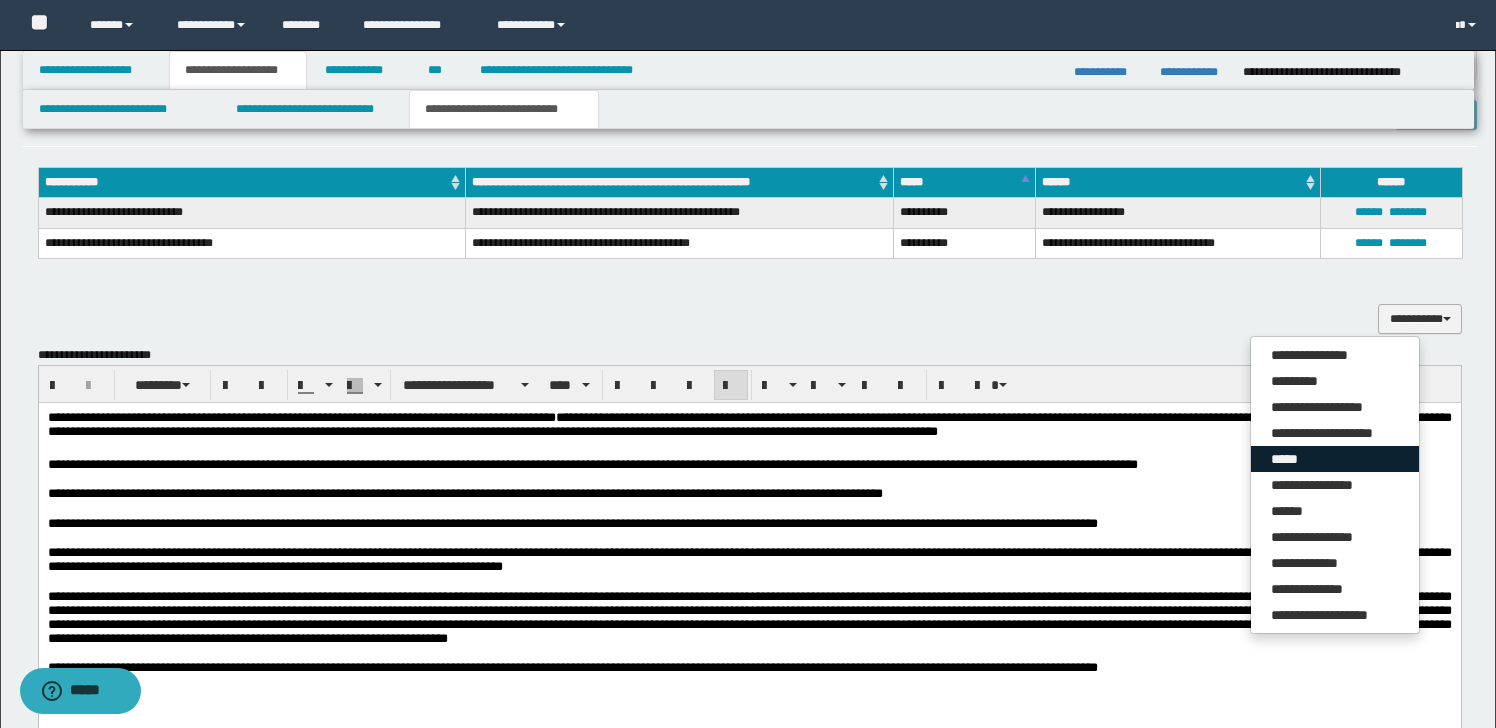 click on "*****" at bounding box center [1335, 459] 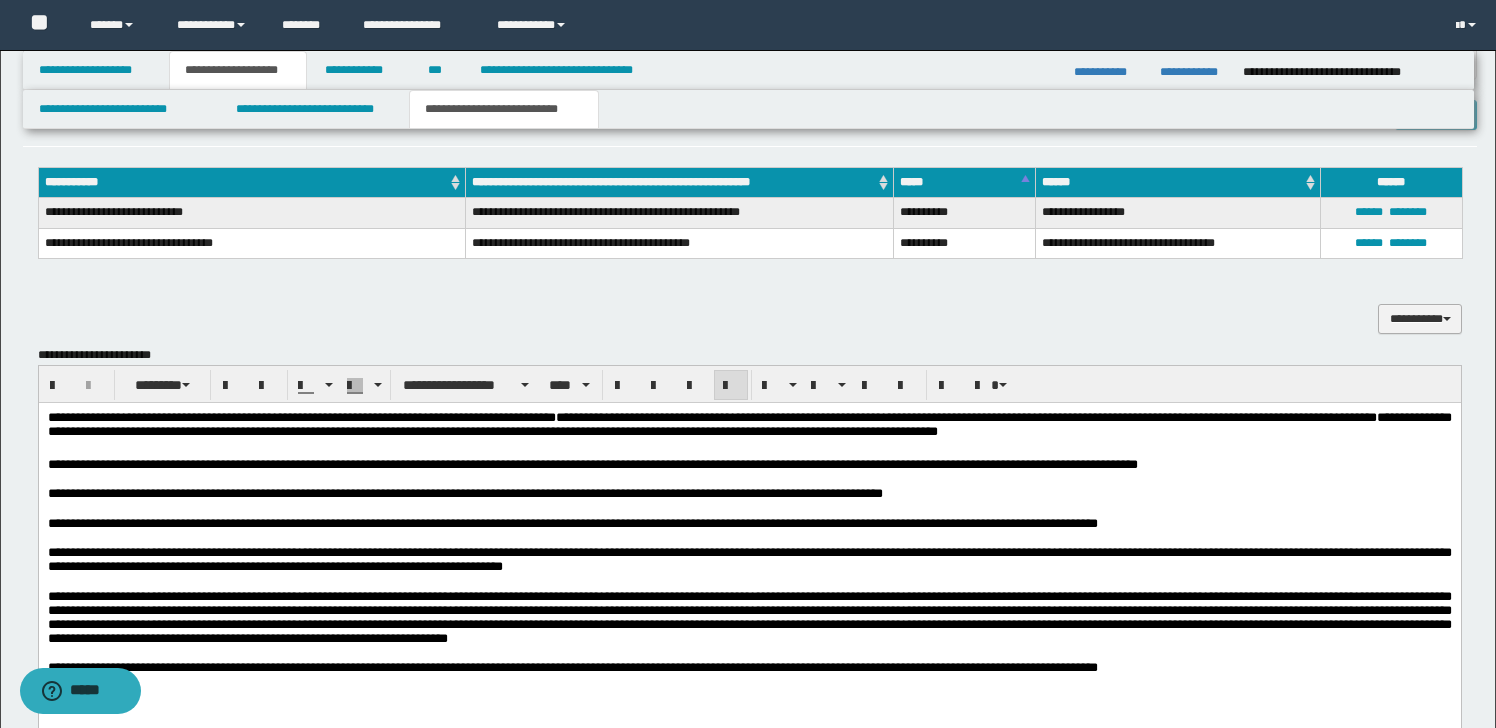 click on "**********" at bounding box center (1420, 319) 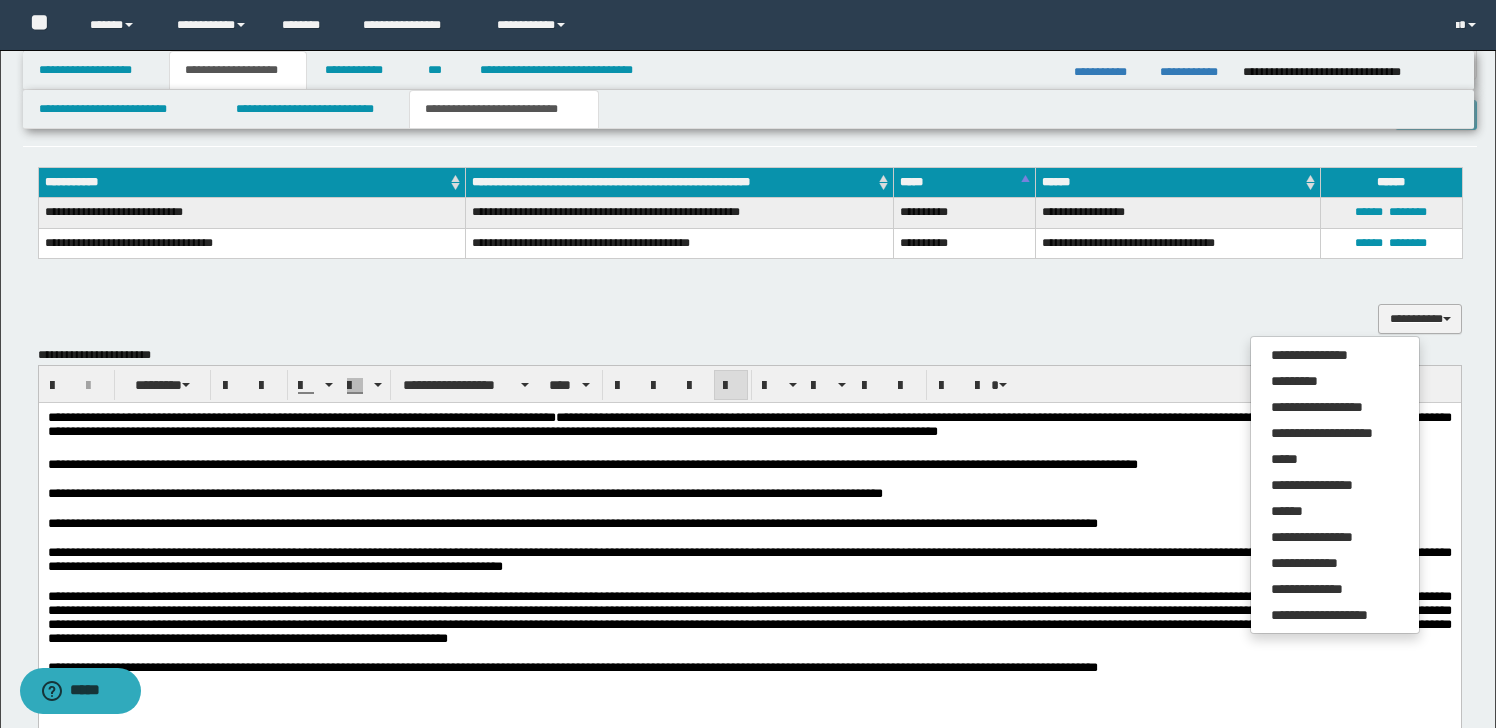 click on "**********" at bounding box center (750, 309) 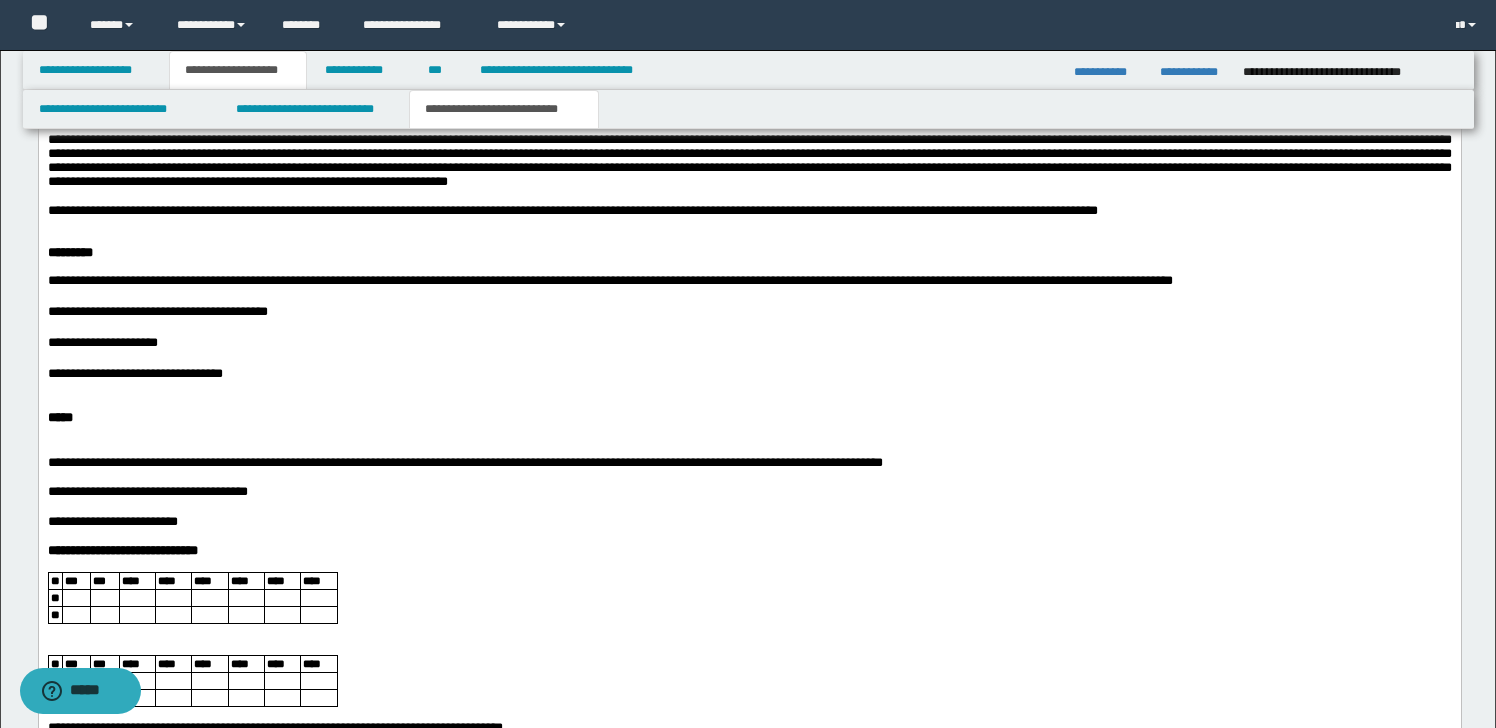 scroll, scrollTop: 1124, scrollLeft: 0, axis: vertical 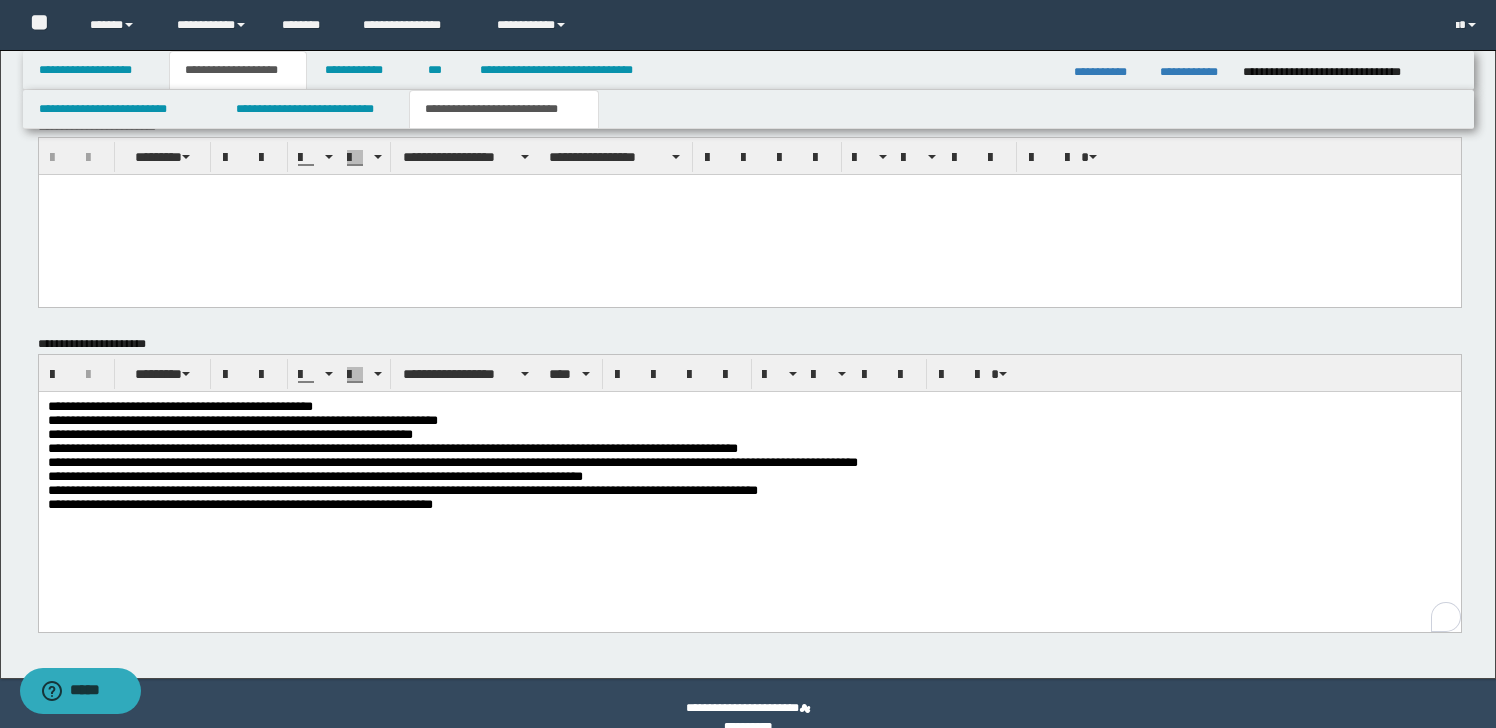 drag, startPoint x: 54, startPoint y: -796, endPoint x: 284, endPoint y: 62, distance: 888.2927 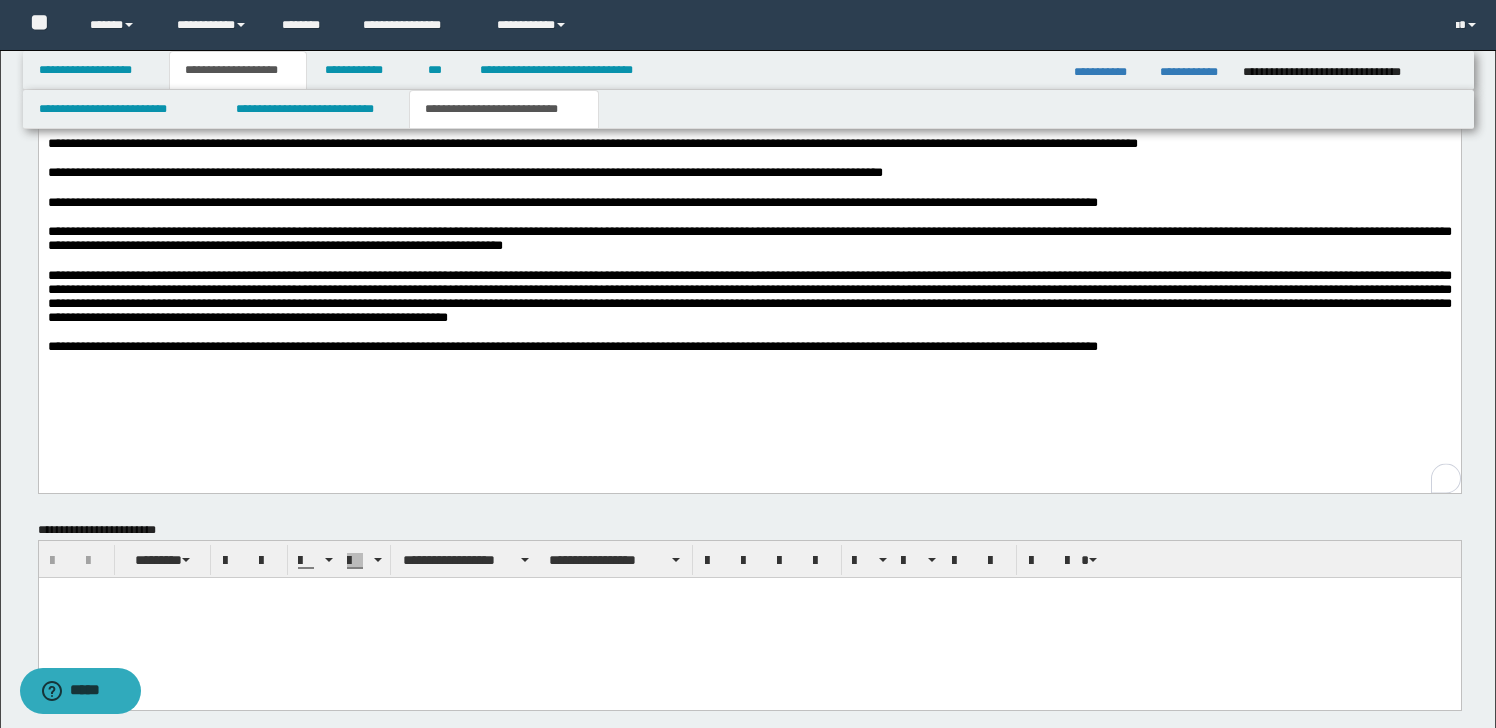 scroll, scrollTop: 991, scrollLeft: 0, axis: vertical 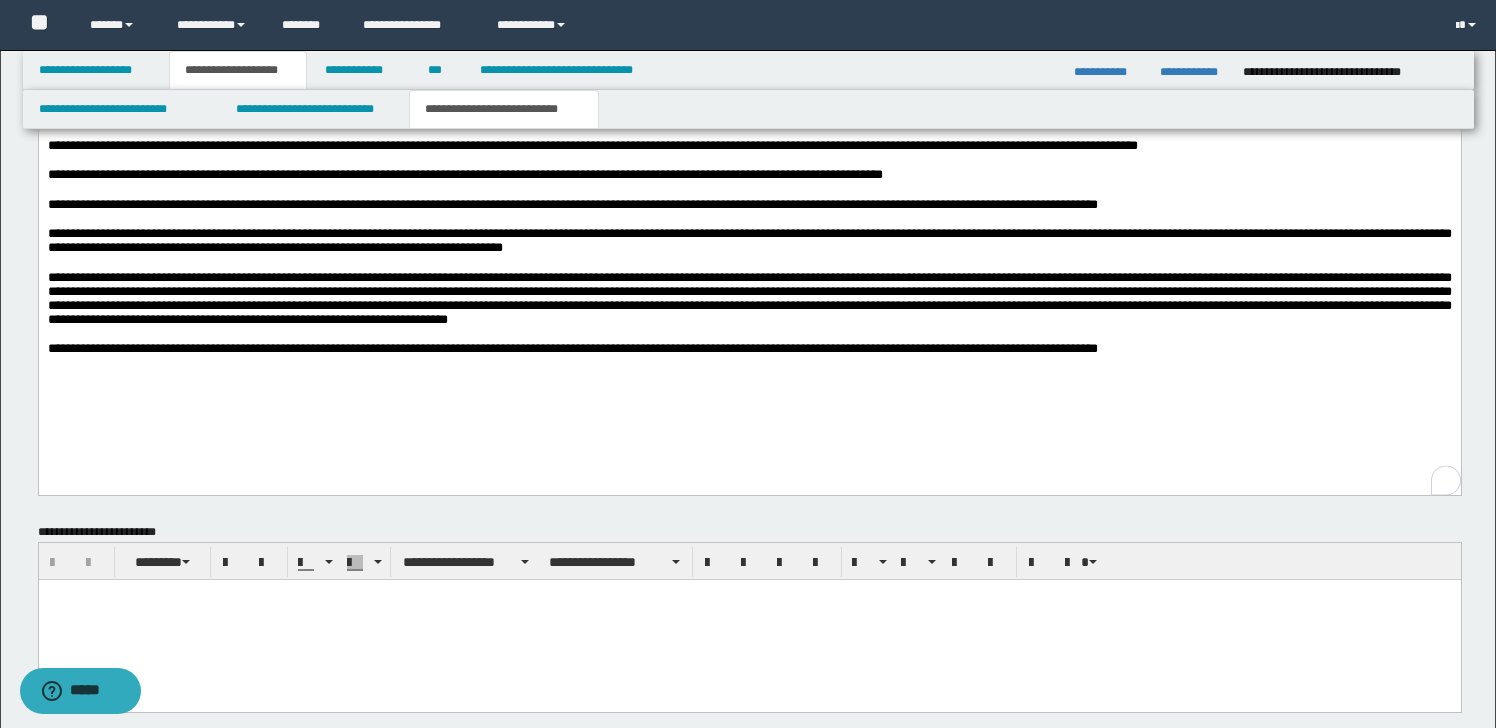 click on "**********" at bounding box center (749, 256) 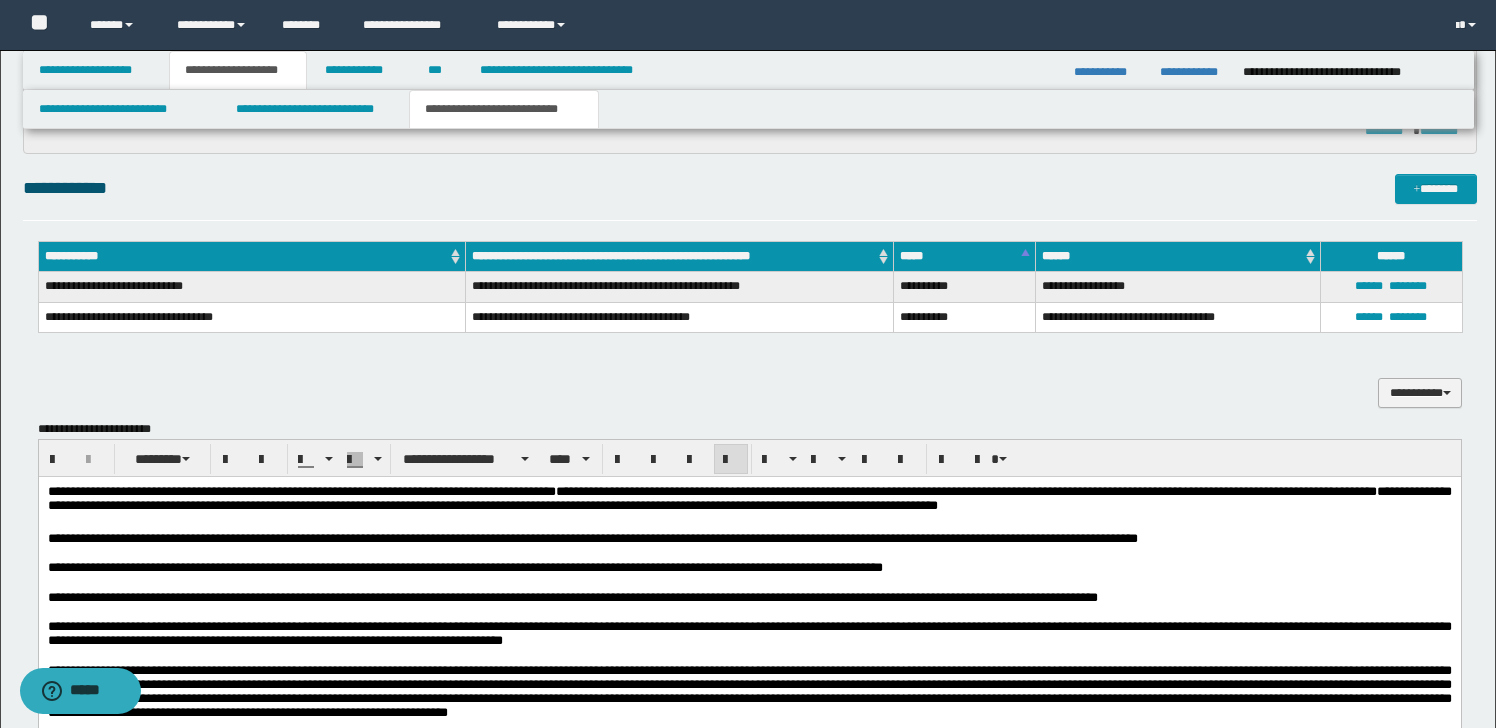 scroll, scrollTop: 597, scrollLeft: 0, axis: vertical 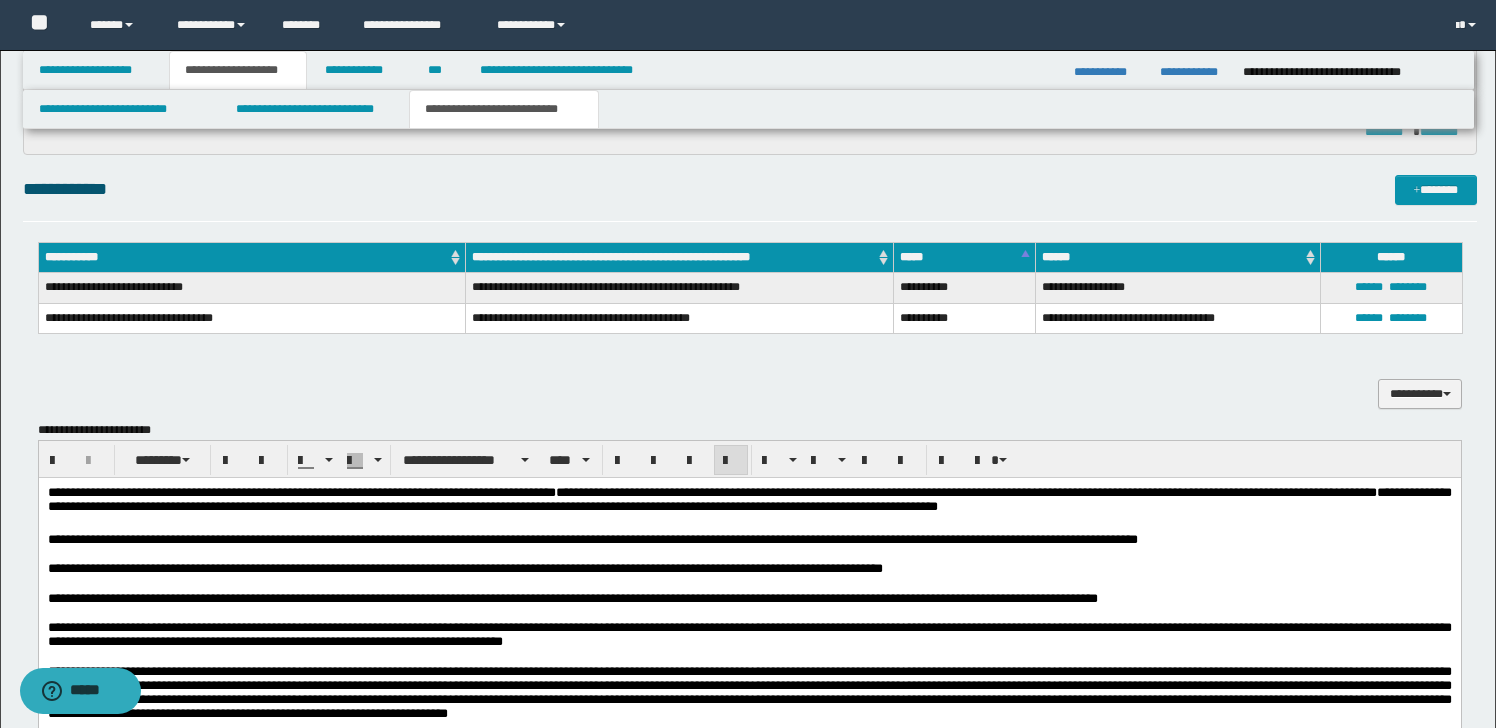 click on "**********" at bounding box center (1420, 394) 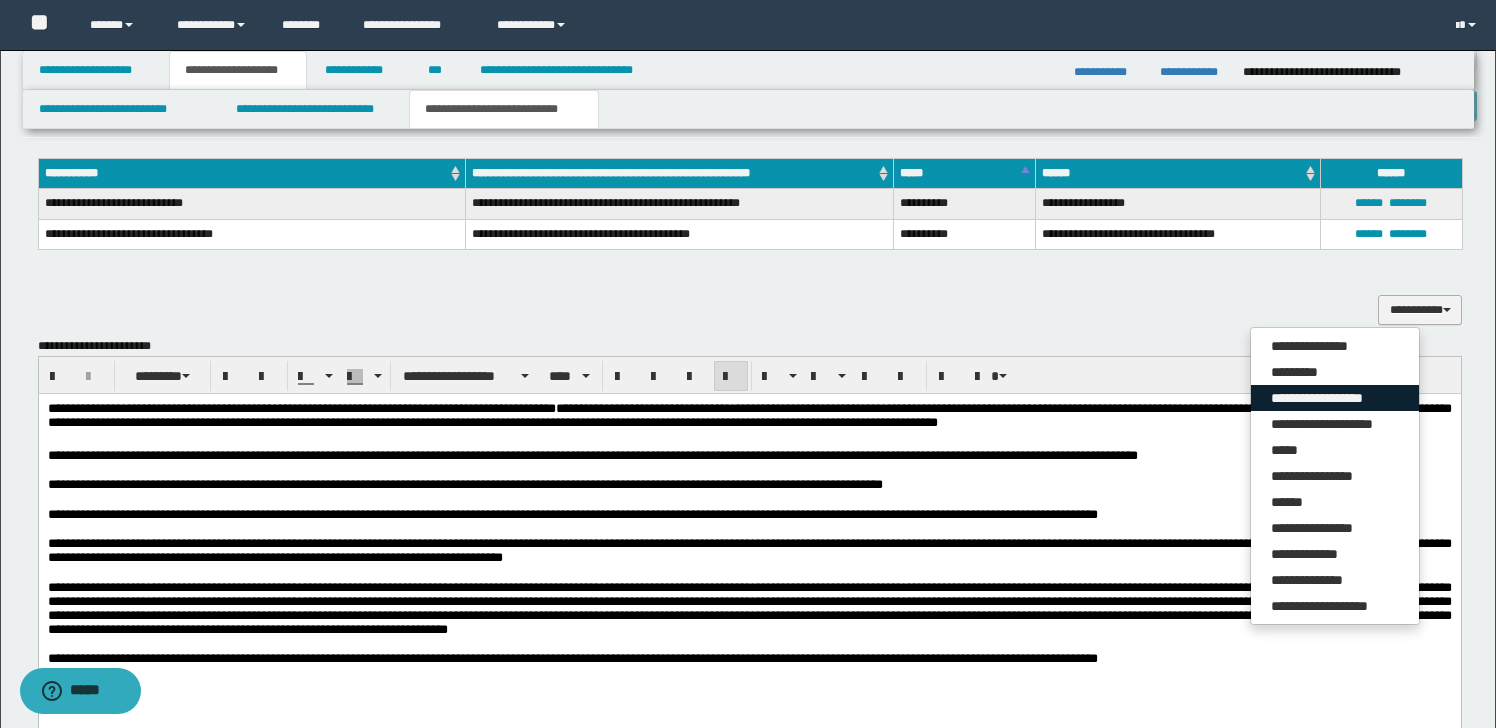 scroll, scrollTop: 682, scrollLeft: 0, axis: vertical 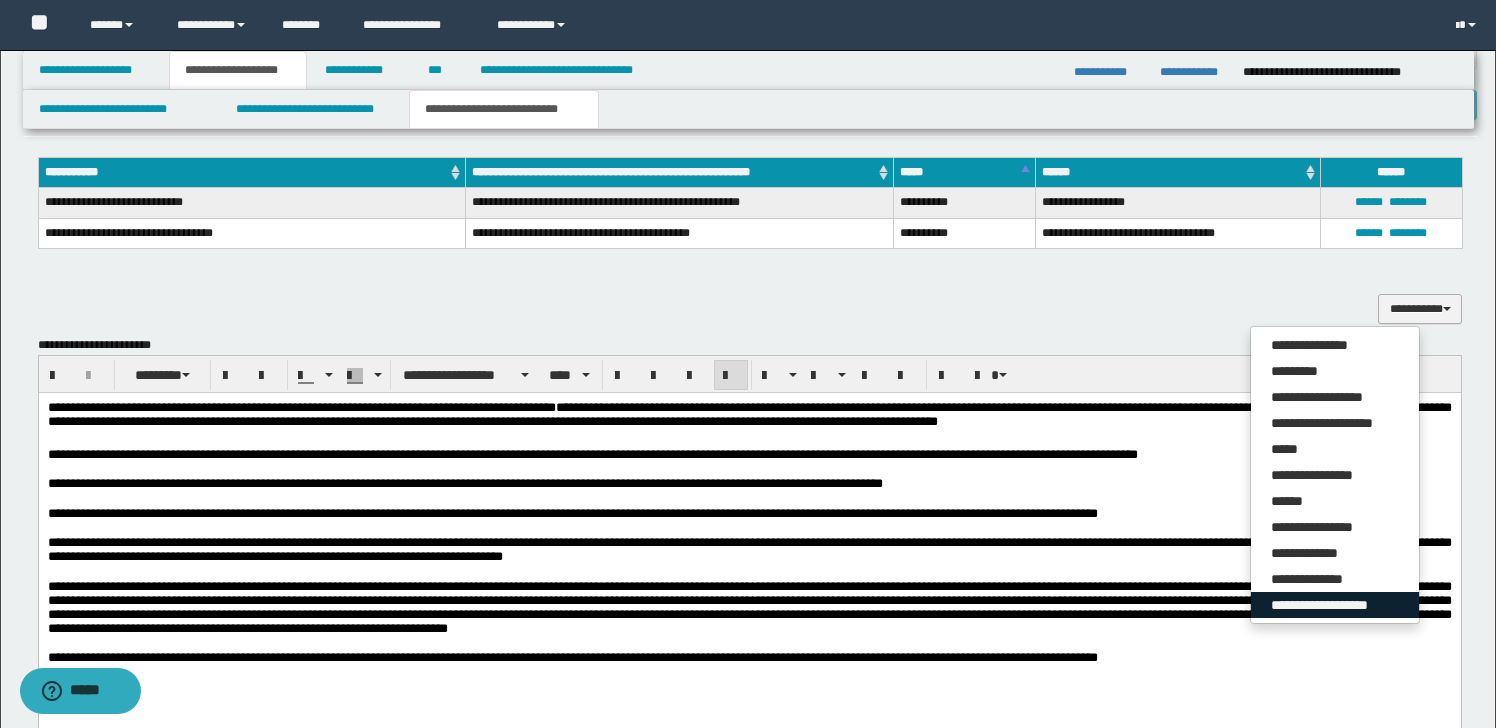 click on "**********" at bounding box center (1335, 605) 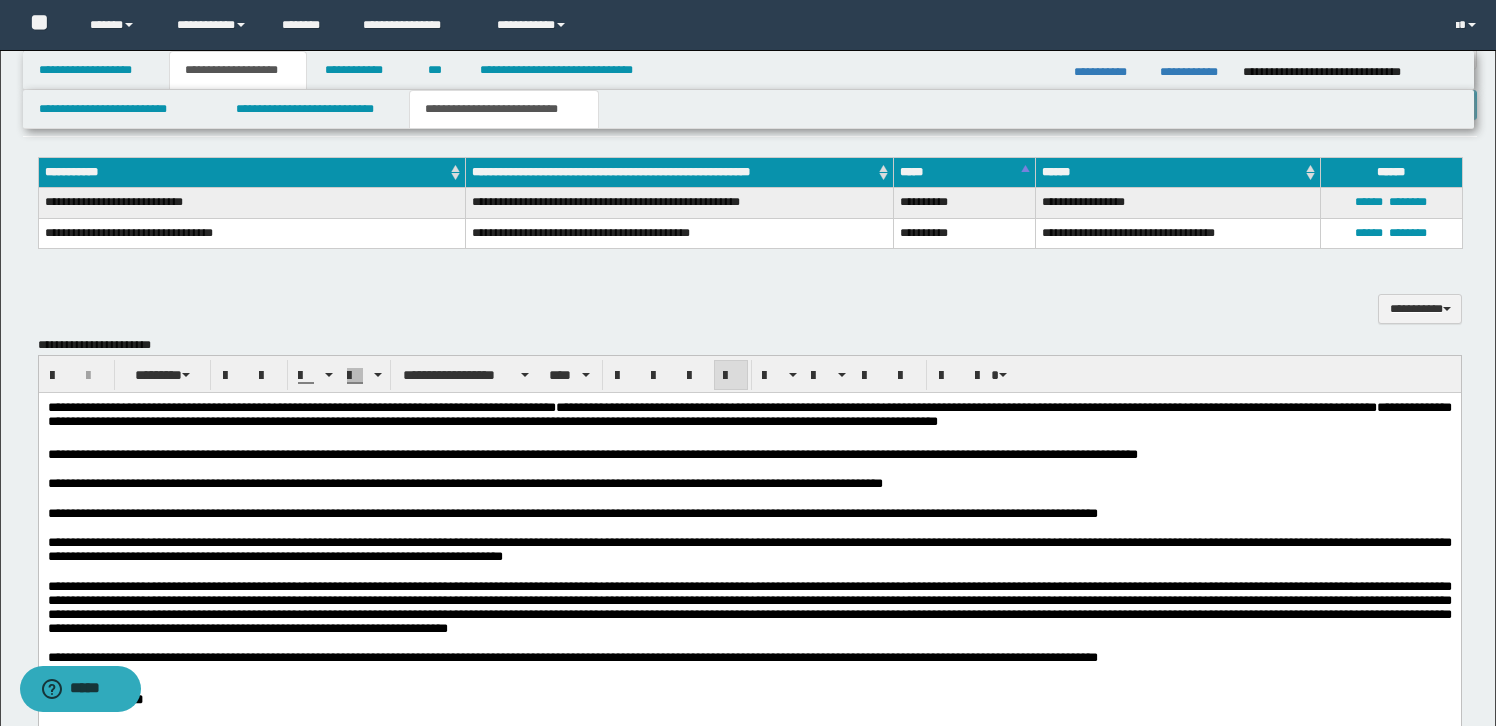 scroll, scrollTop: 678, scrollLeft: 0, axis: vertical 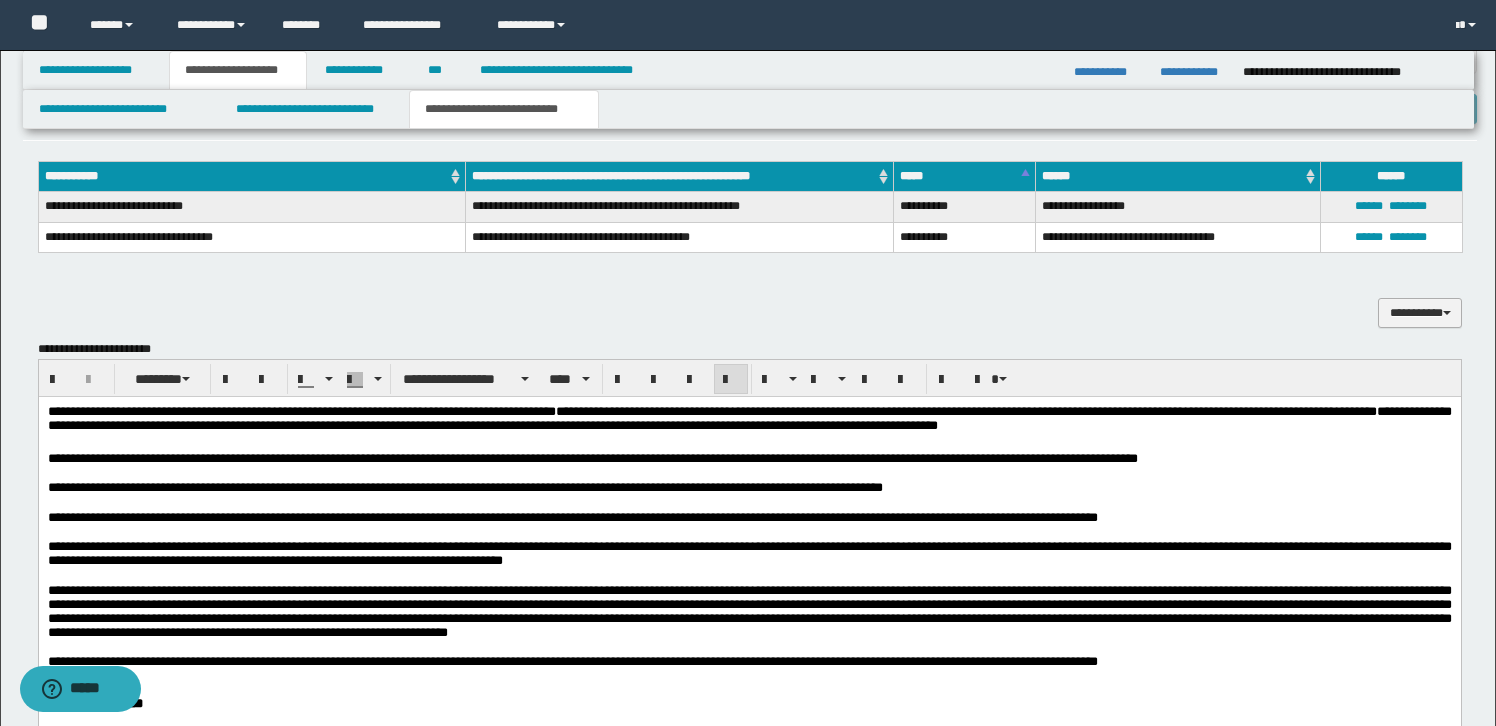 click on "**********" at bounding box center [1420, 313] 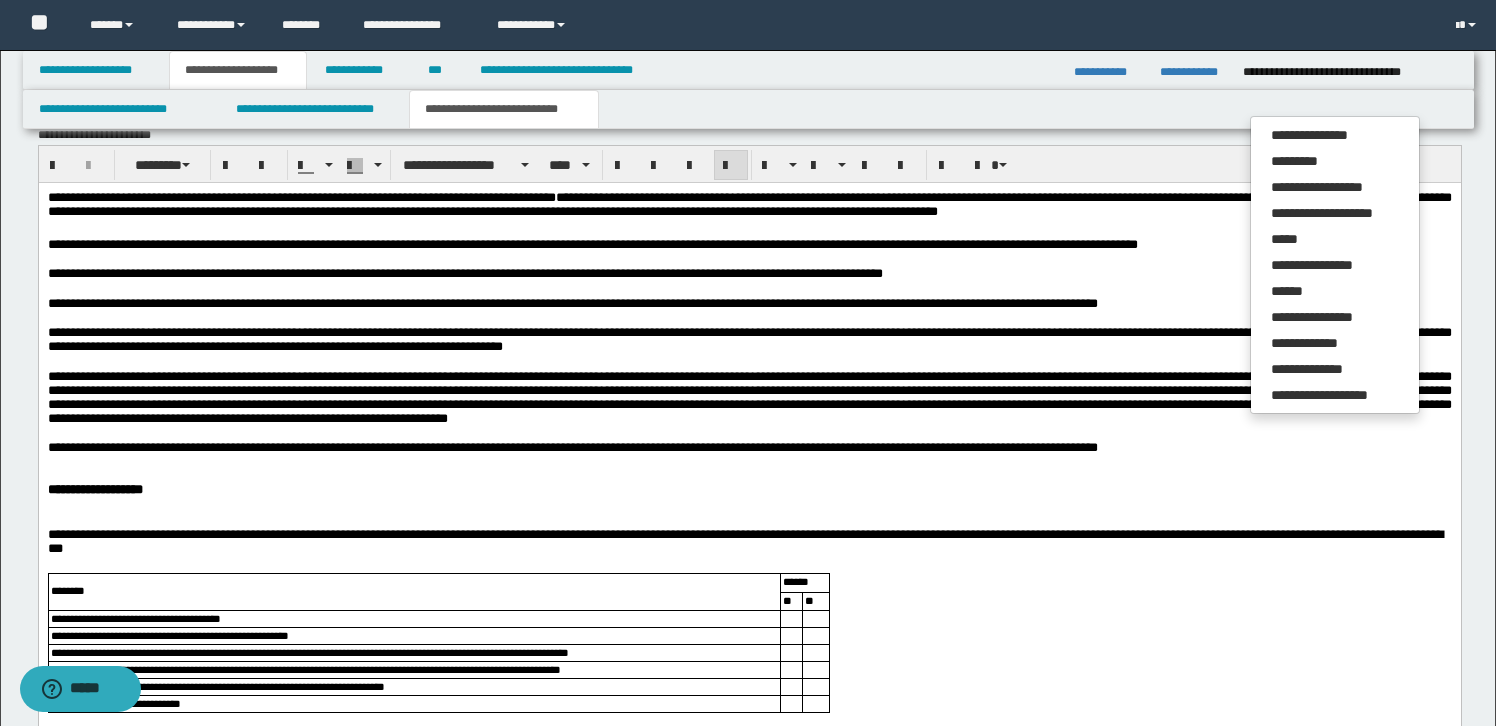 scroll, scrollTop: 944, scrollLeft: 0, axis: vertical 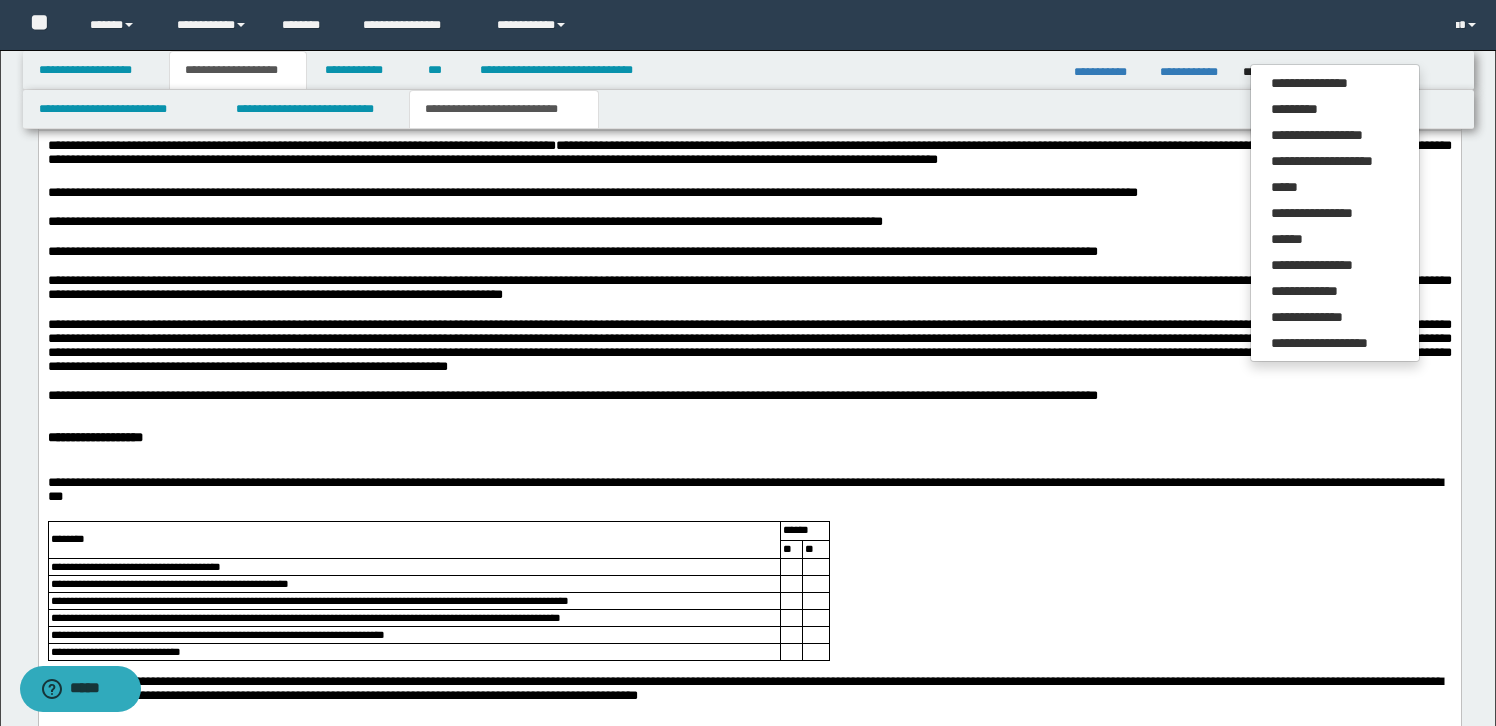 click at bounding box center (749, 460) 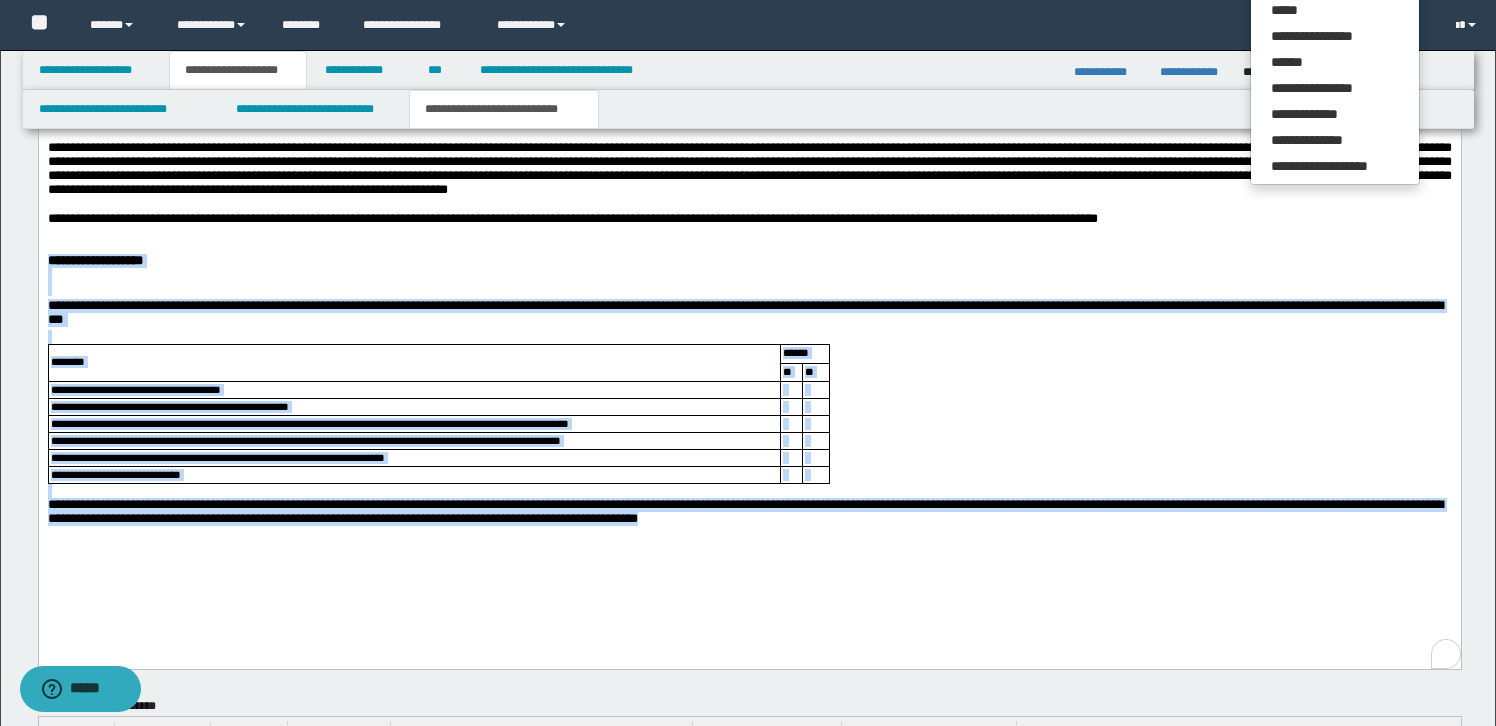 scroll, scrollTop: 1297, scrollLeft: 0, axis: vertical 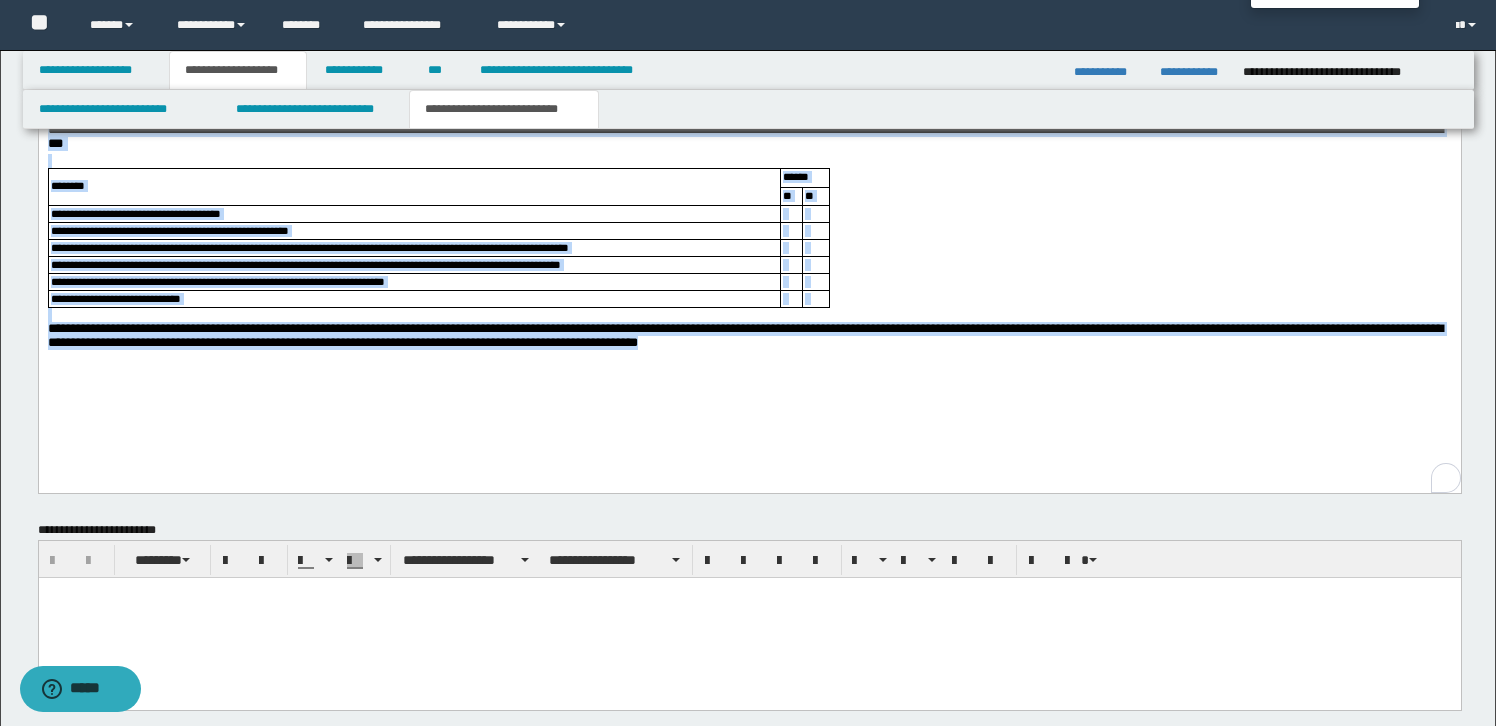drag, startPoint x: 49, startPoint y: 102, endPoint x: 1219, endPoint y: 403, distance: 1208.0981 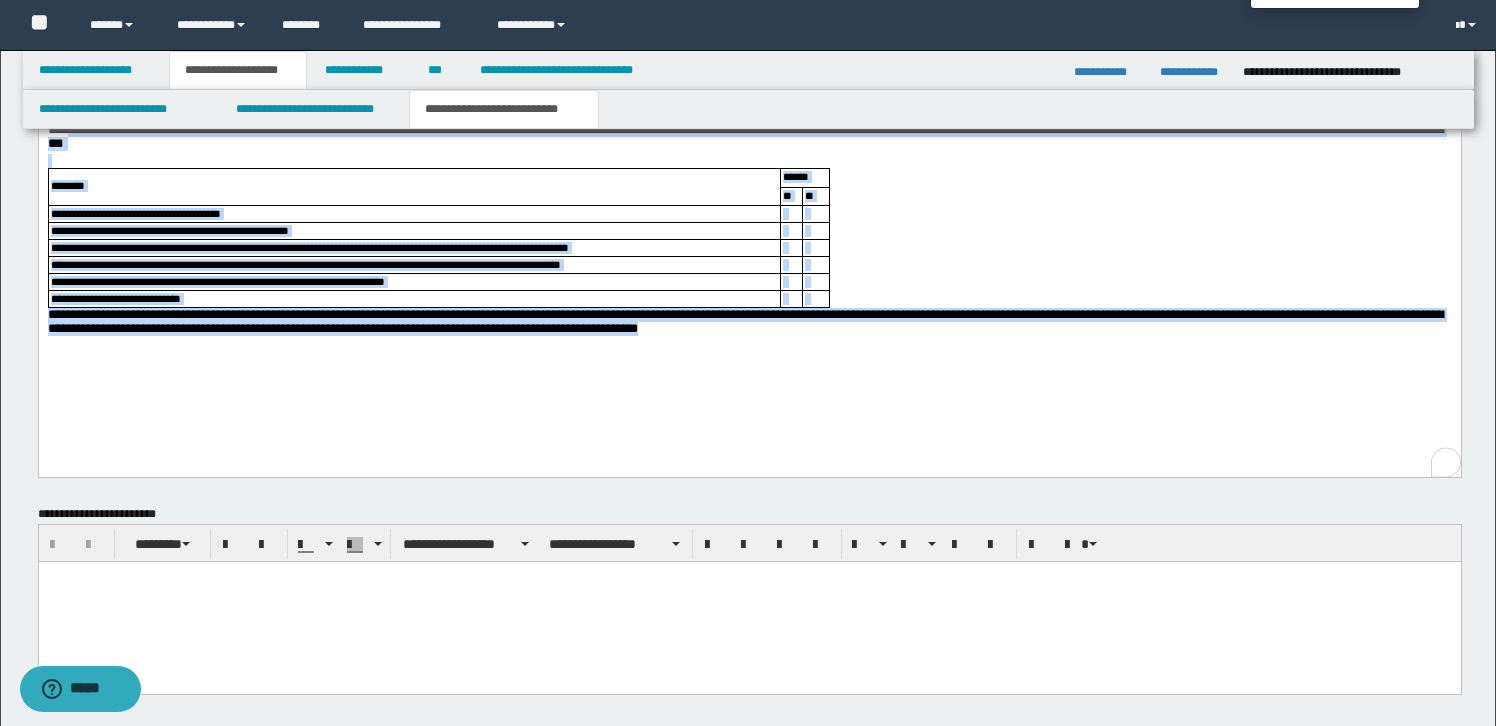 drag, startPoint x: 274, startPoint y: 349, endPoint x: 76, endPoint y: 152, distance: 279.30807 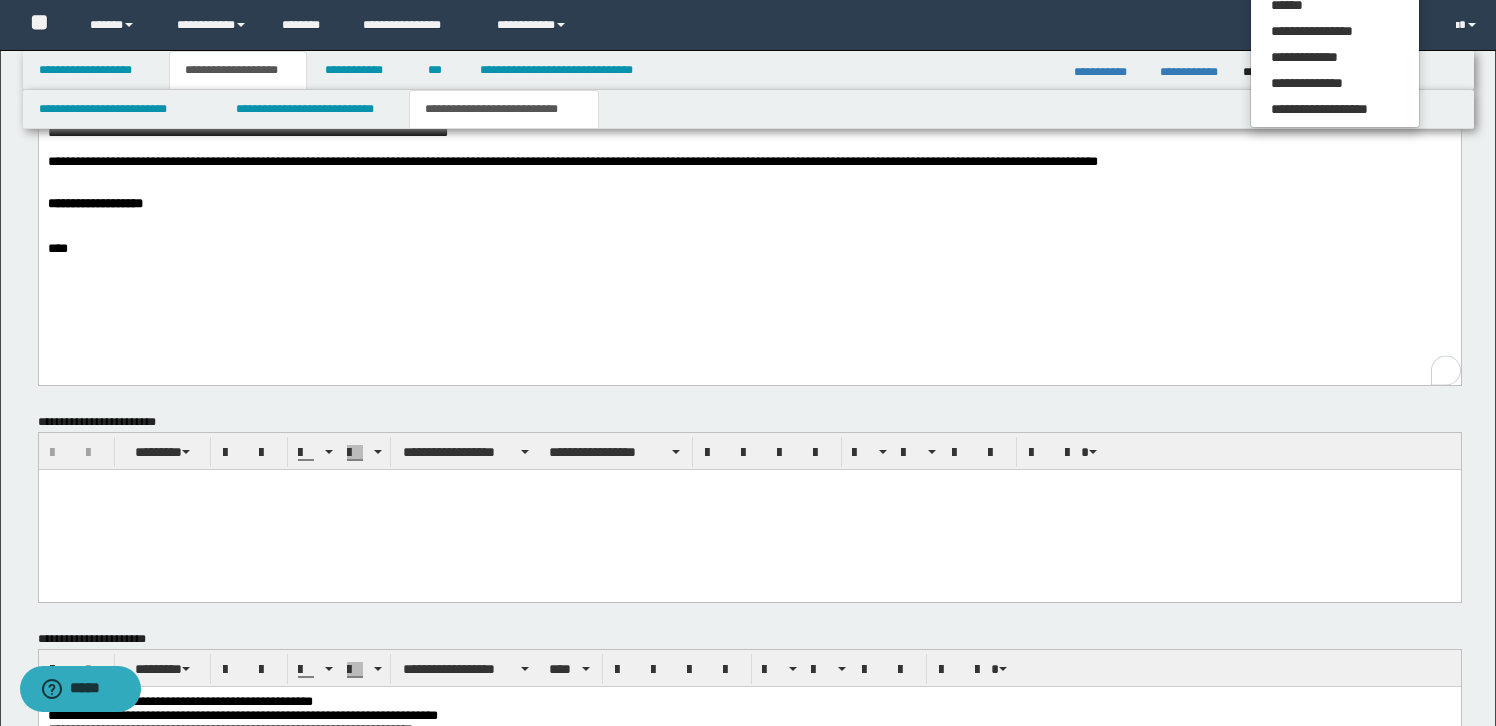 scroll, scrollTop: 1176, scrollLeft: 0, axis: vertical 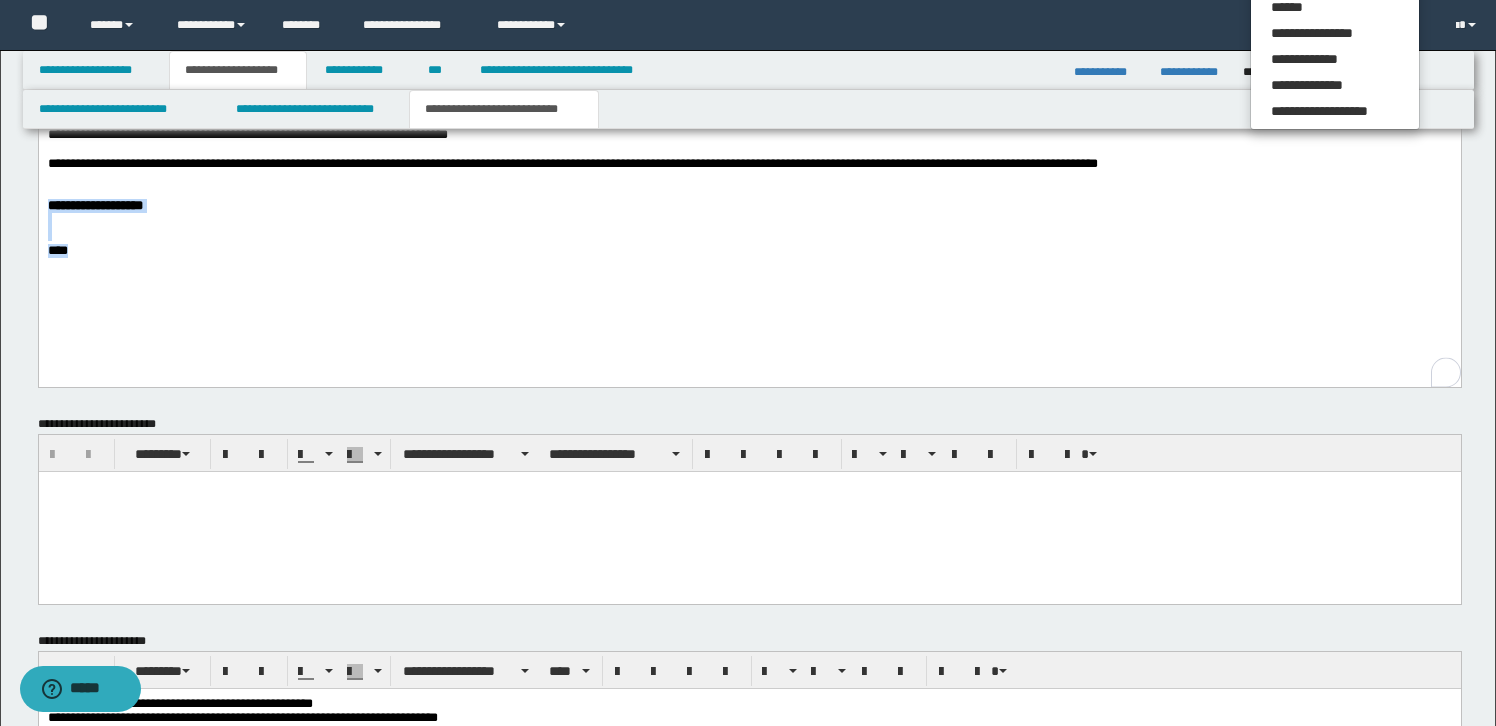 drag, startPoint x: 40, startPoint y: 250, endPoint x: 75, endPoint y: 124, distance: 130.7708 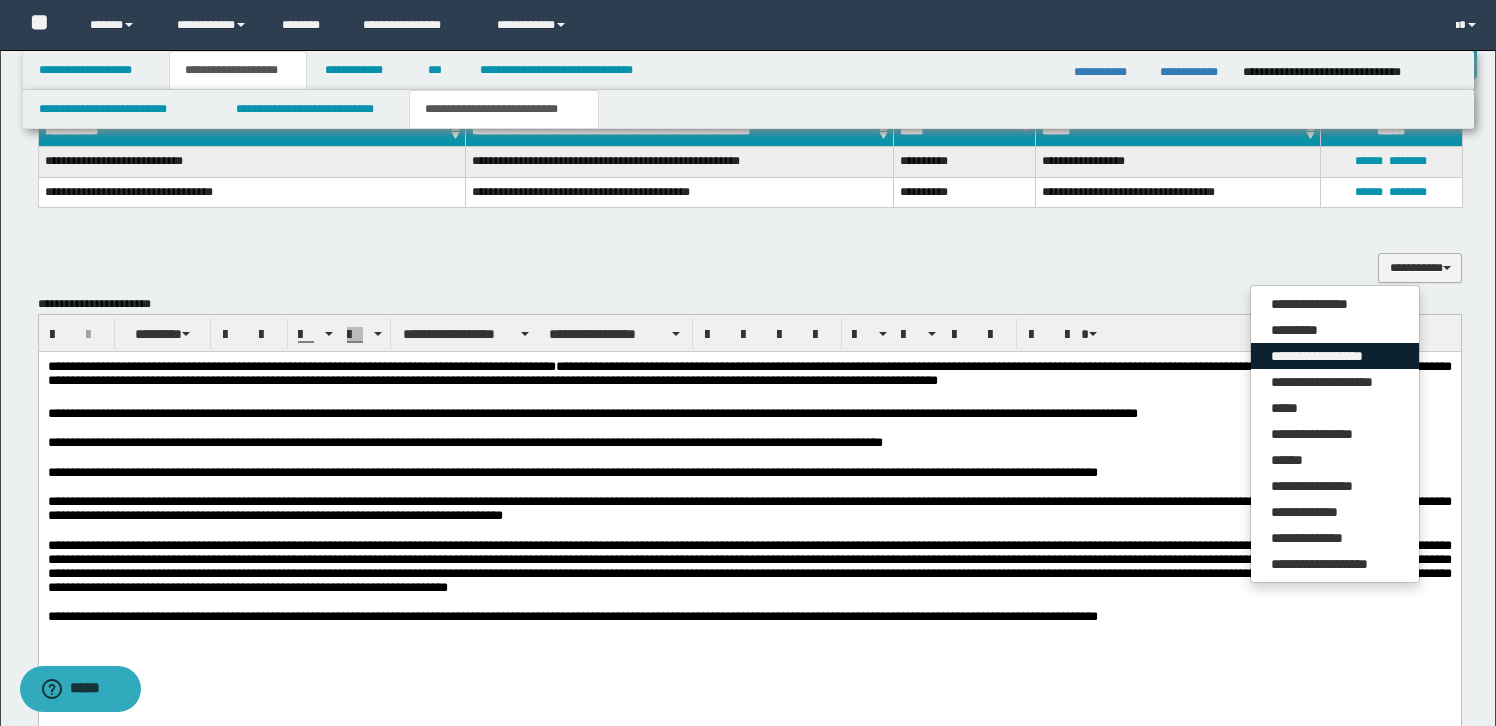 scroll, scrollTop: 779, scrollLeft: 0, axis: vertical 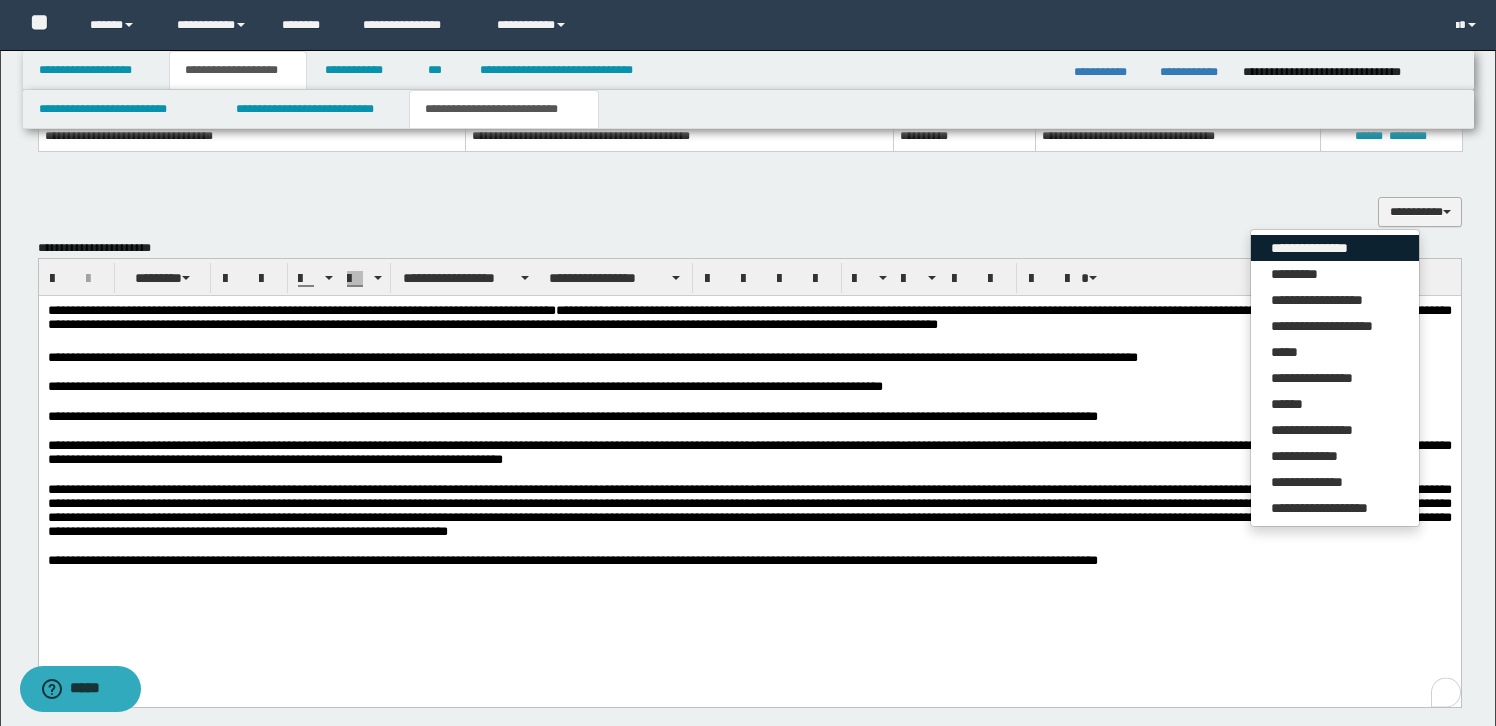 click on "**********" at bounding box center (1335, 248) 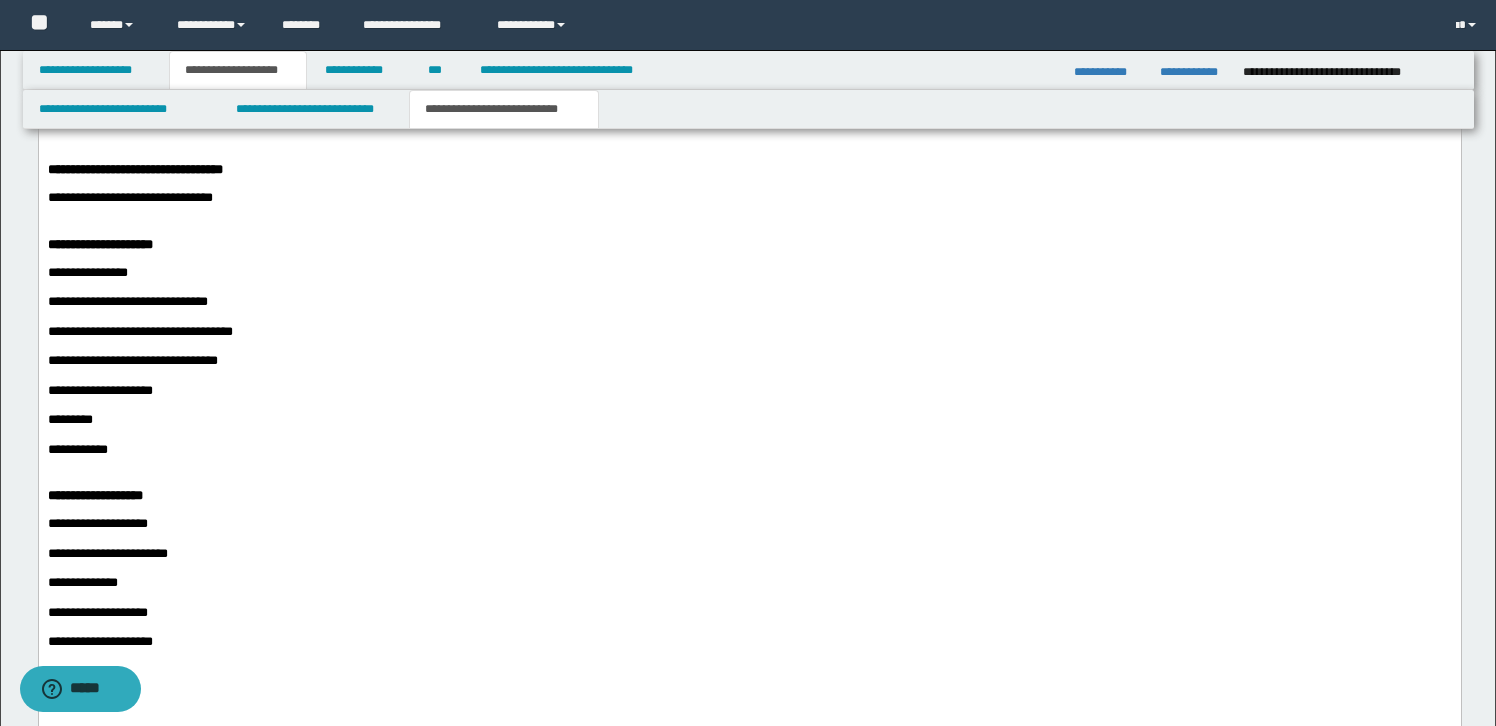 scroll, scrollTop: 1290, scrollLeft: 0, axis: vertical 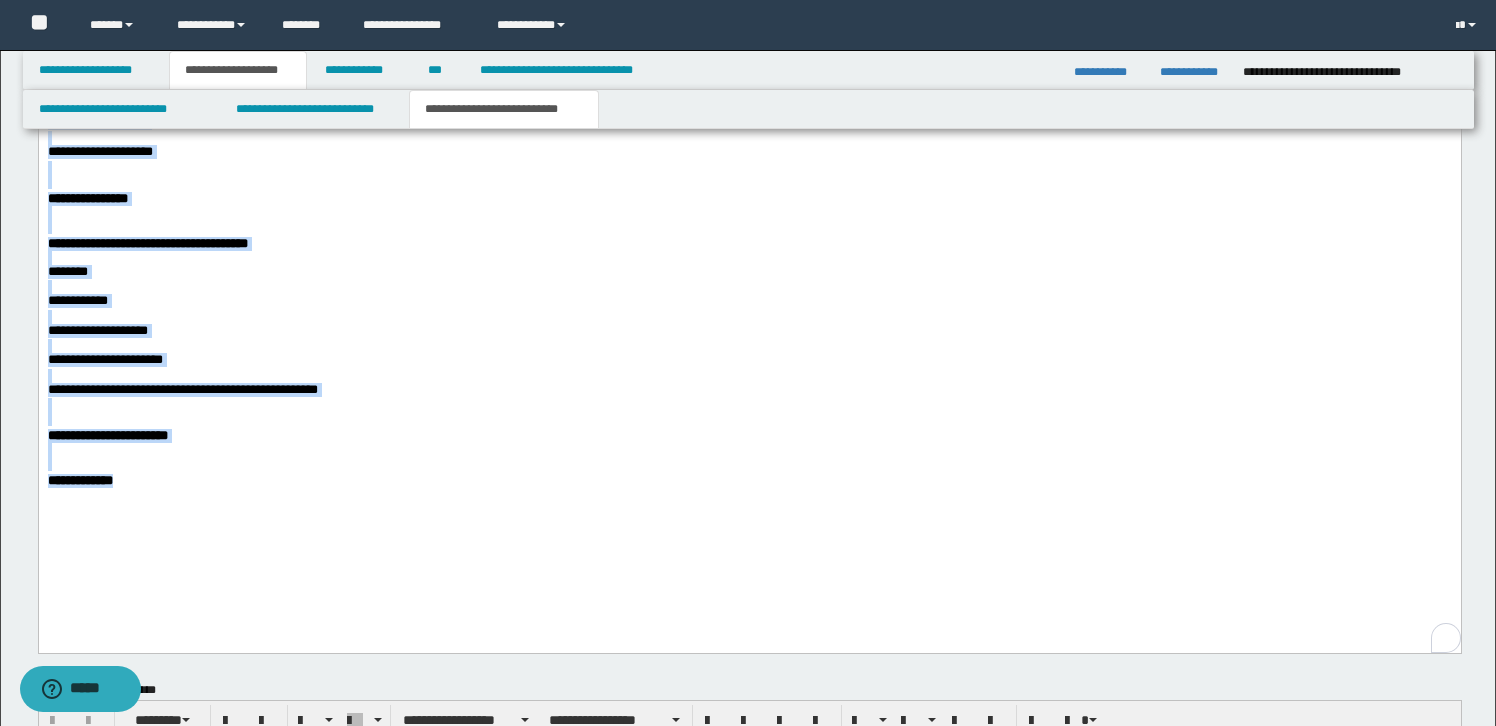 drag, startPoint x: 47, startPoint y: -346, endPoint x: 169, endPoint y: 554, distance: 908.23126 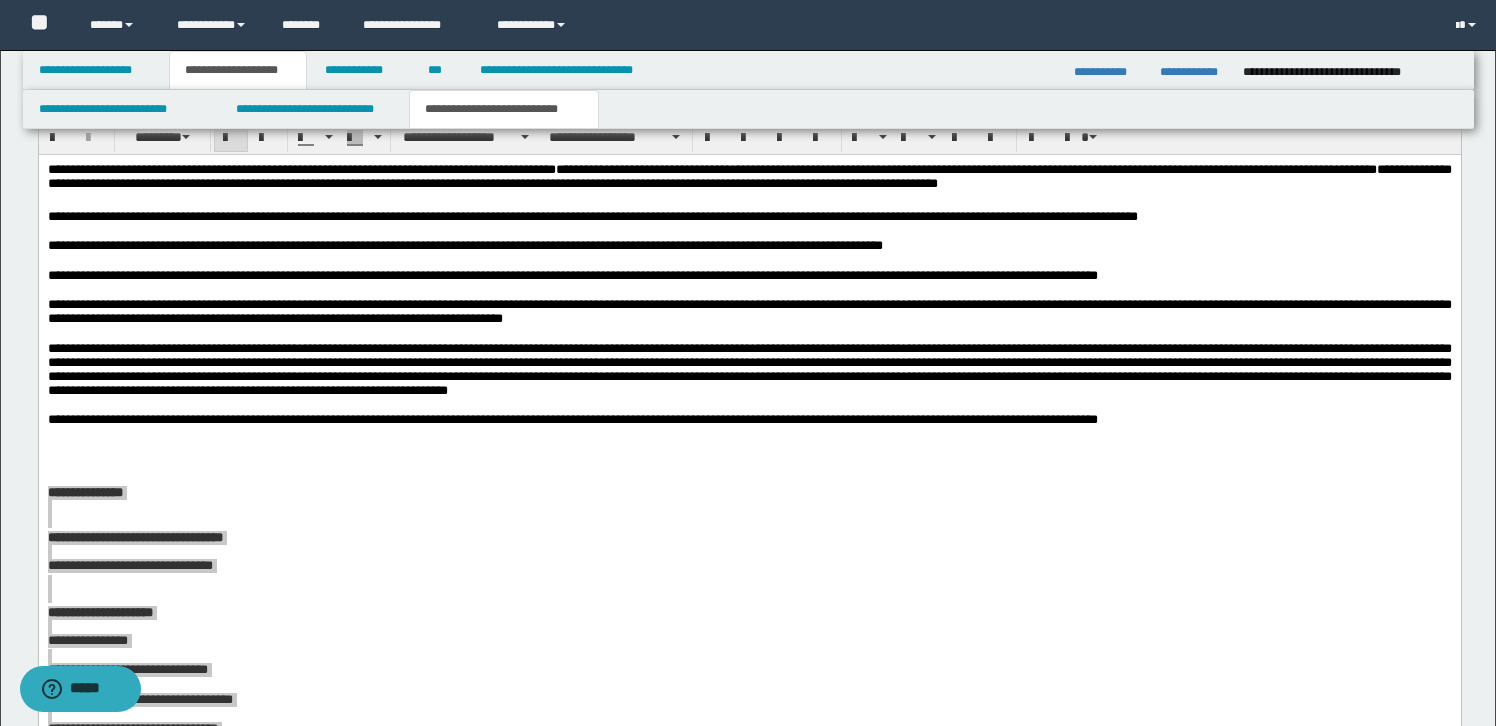 scroll, scrollTop: 916, scrollLeft: 0, axis: vertical 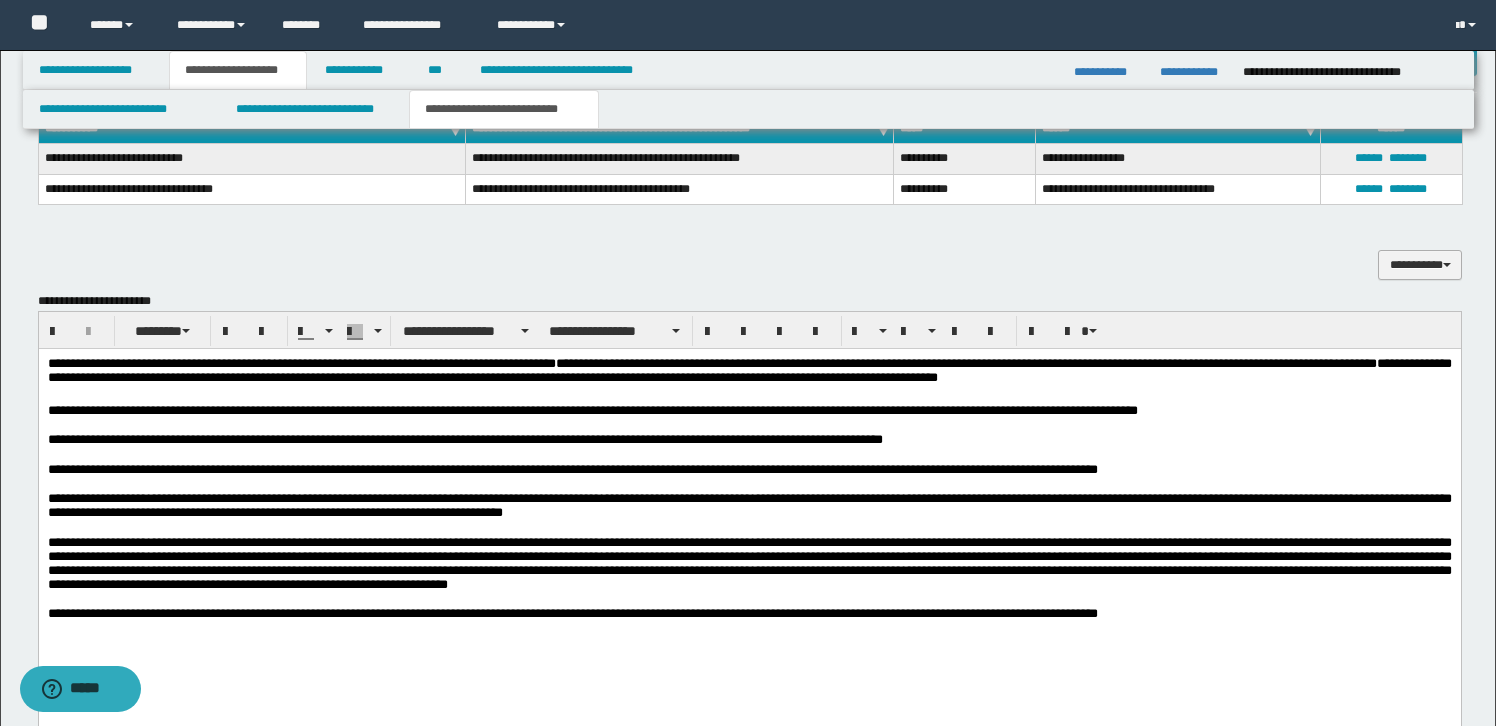 click on "**********" at bounding box center (1420, 265) 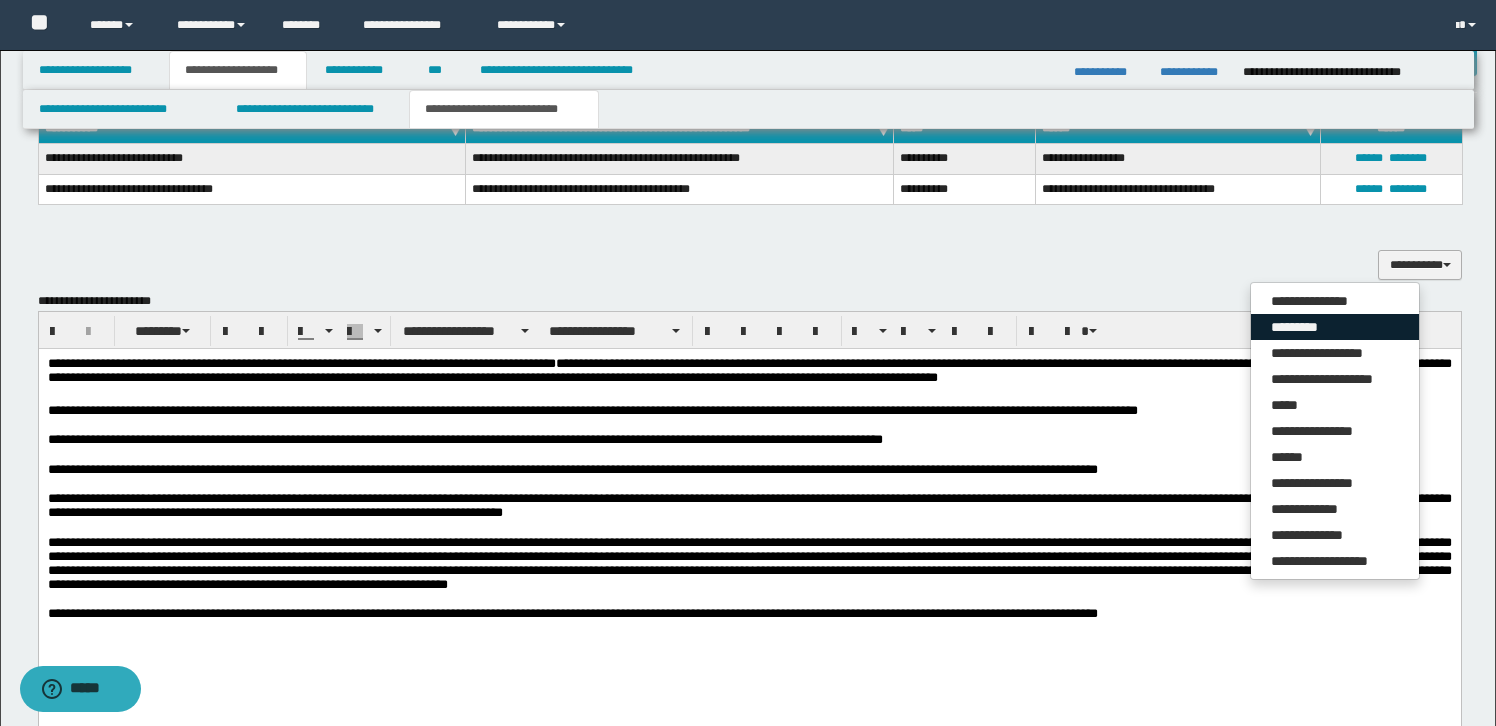 click on "*********" at bounding box center [1335, 327] 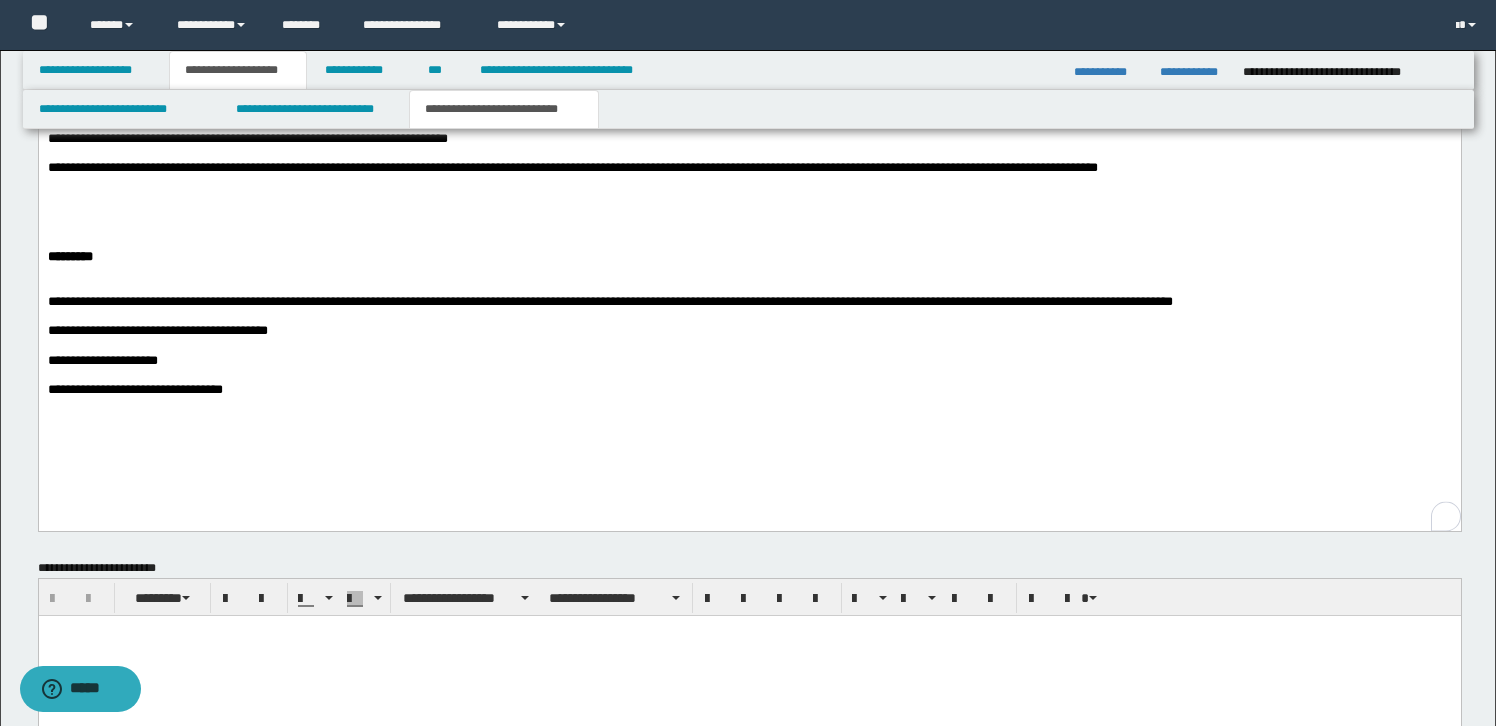 scroll, scrollTop: 1177, scrollLeft: 0, axis: vertical 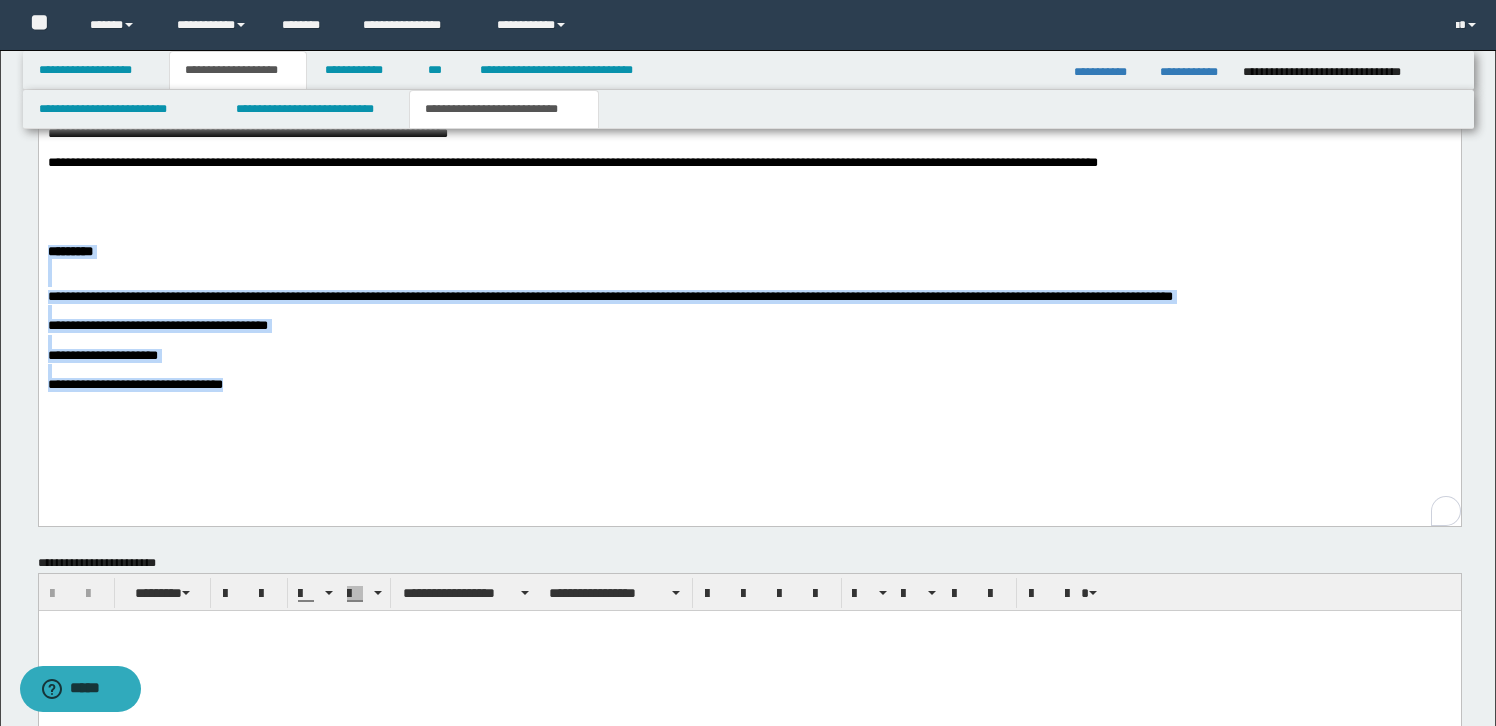 drag, startPoint x: 47, startPoint y: 268, endPoint x: 277, endPoint y: 416, distance: 273.5032 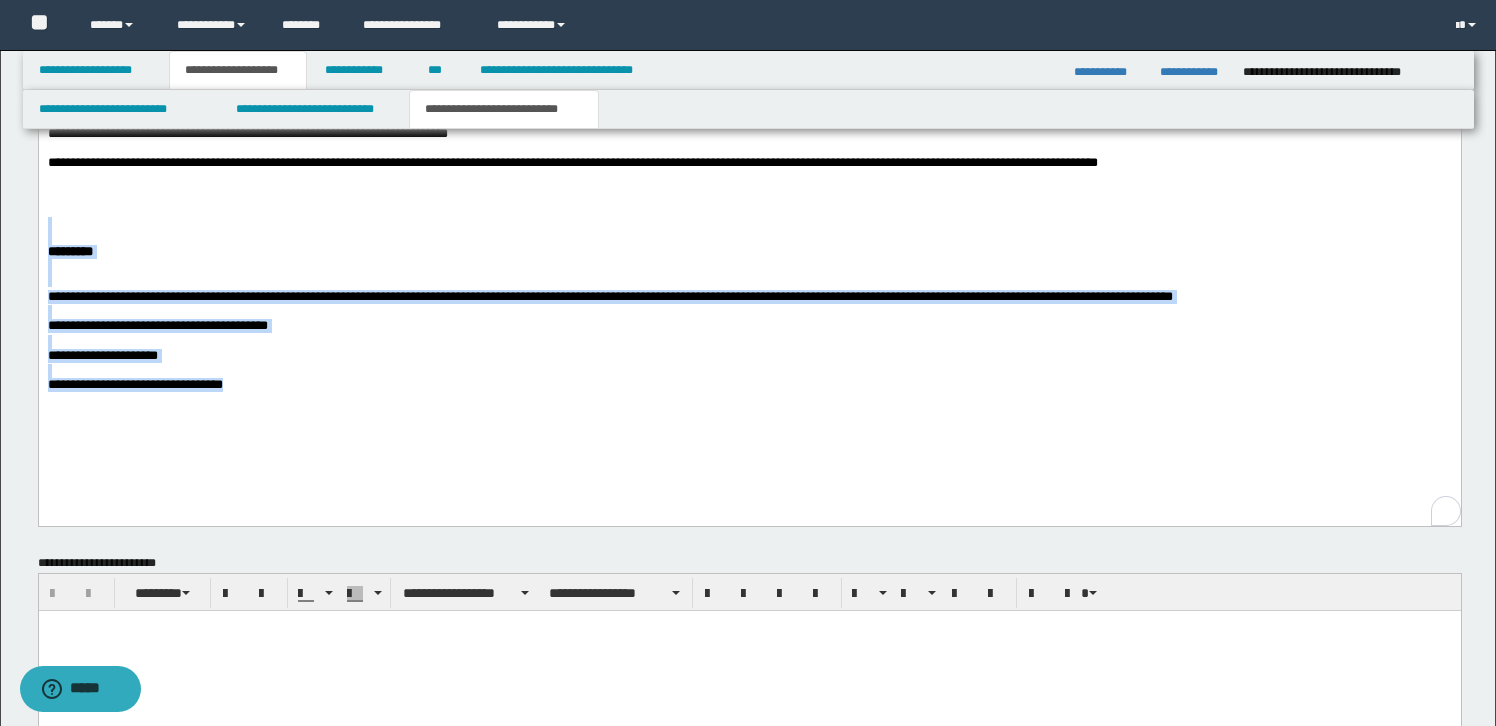 drag, startPoint x: 57, startPoint y: 360, endPoint x: 19, endPoint y: 255, distance: 111.66467 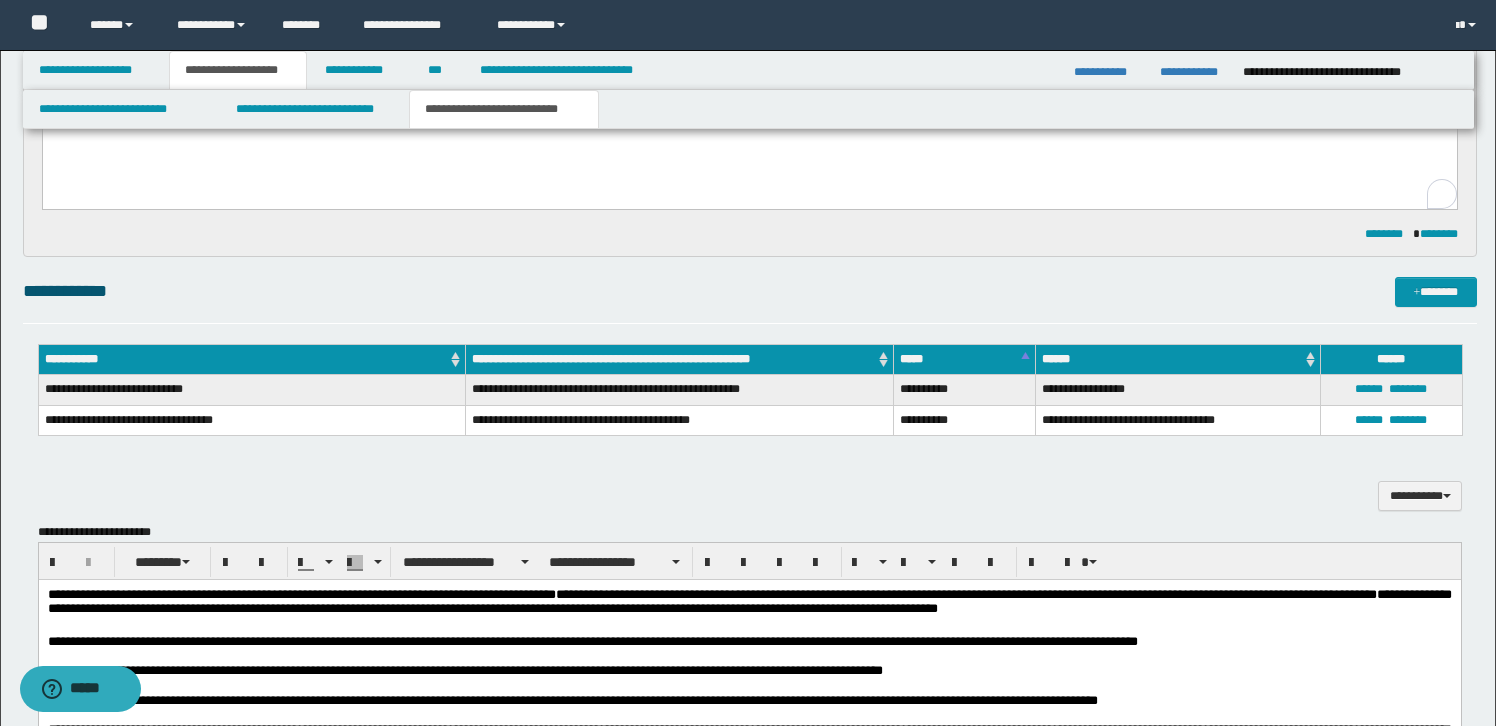 scroll, scrollTop: 490, scrollLeft: 0, axis: vertical 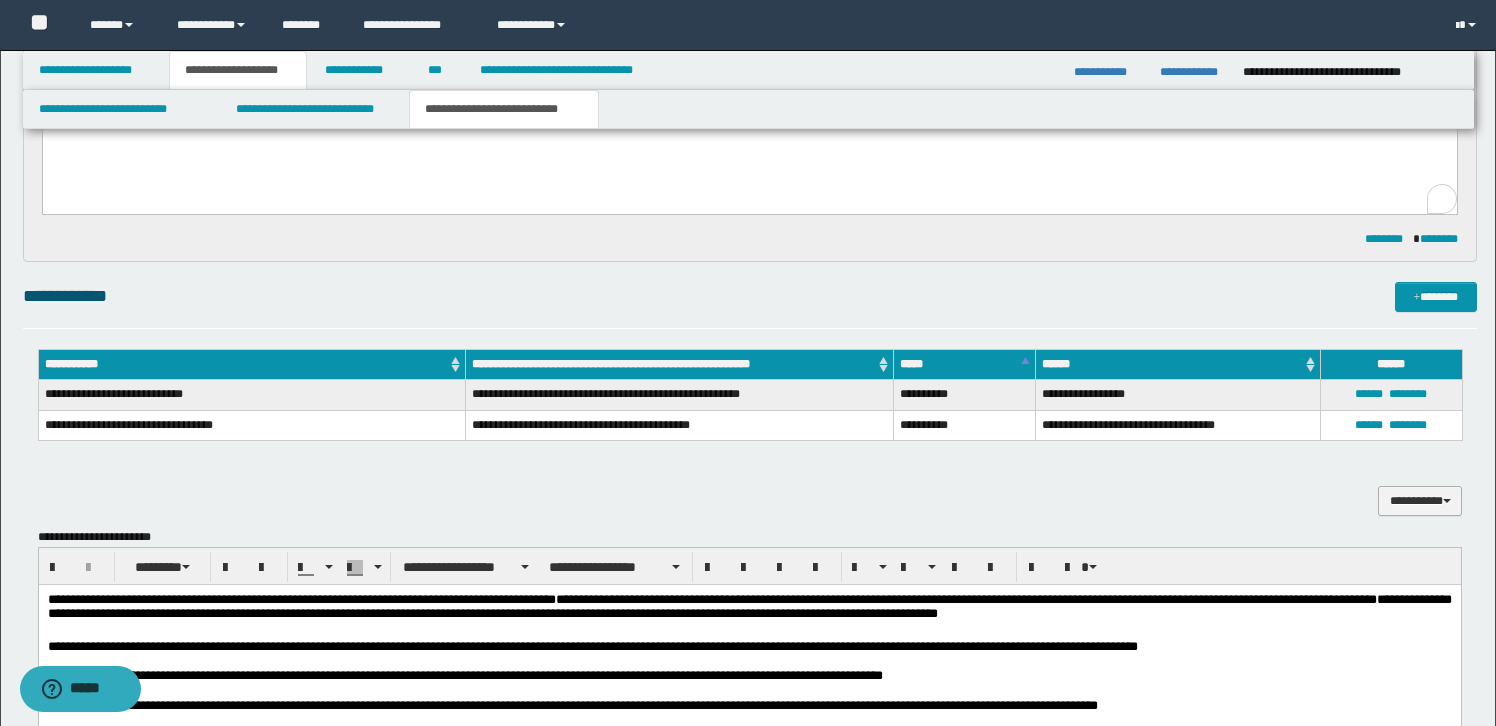click on "**********" at bounding box center [1420, 501] 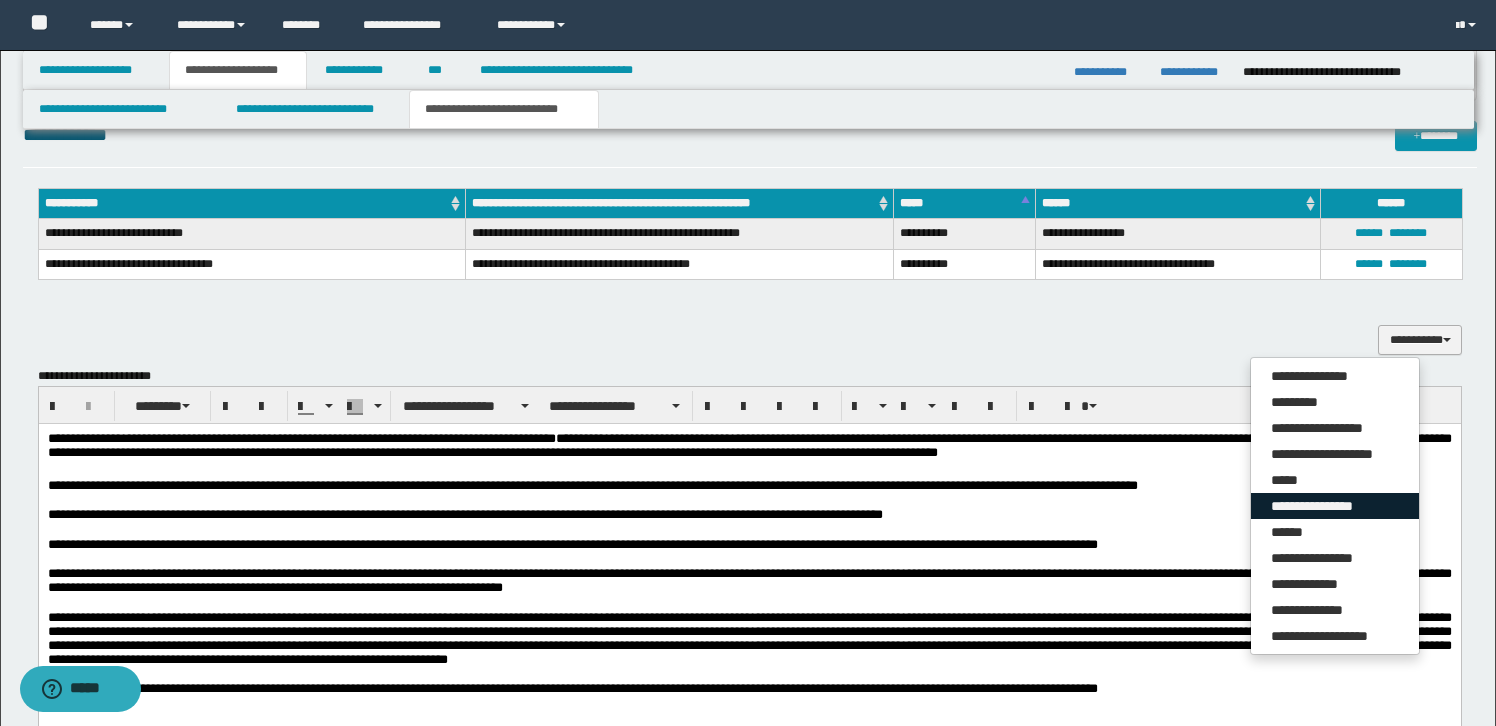 scroll, scrollTop: 653, scrollLeft: 0, axis: vertical 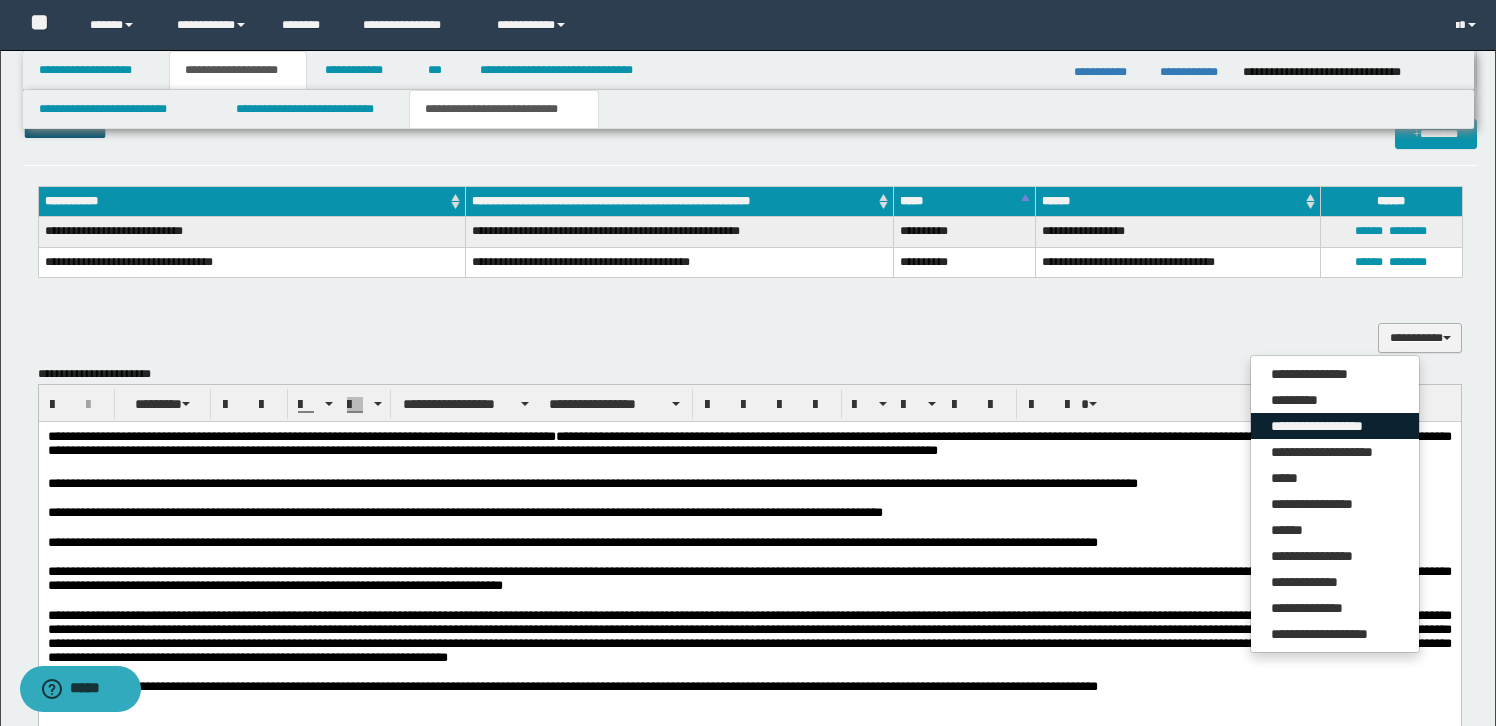 click on "**********" at bounding box center (1335, 426) 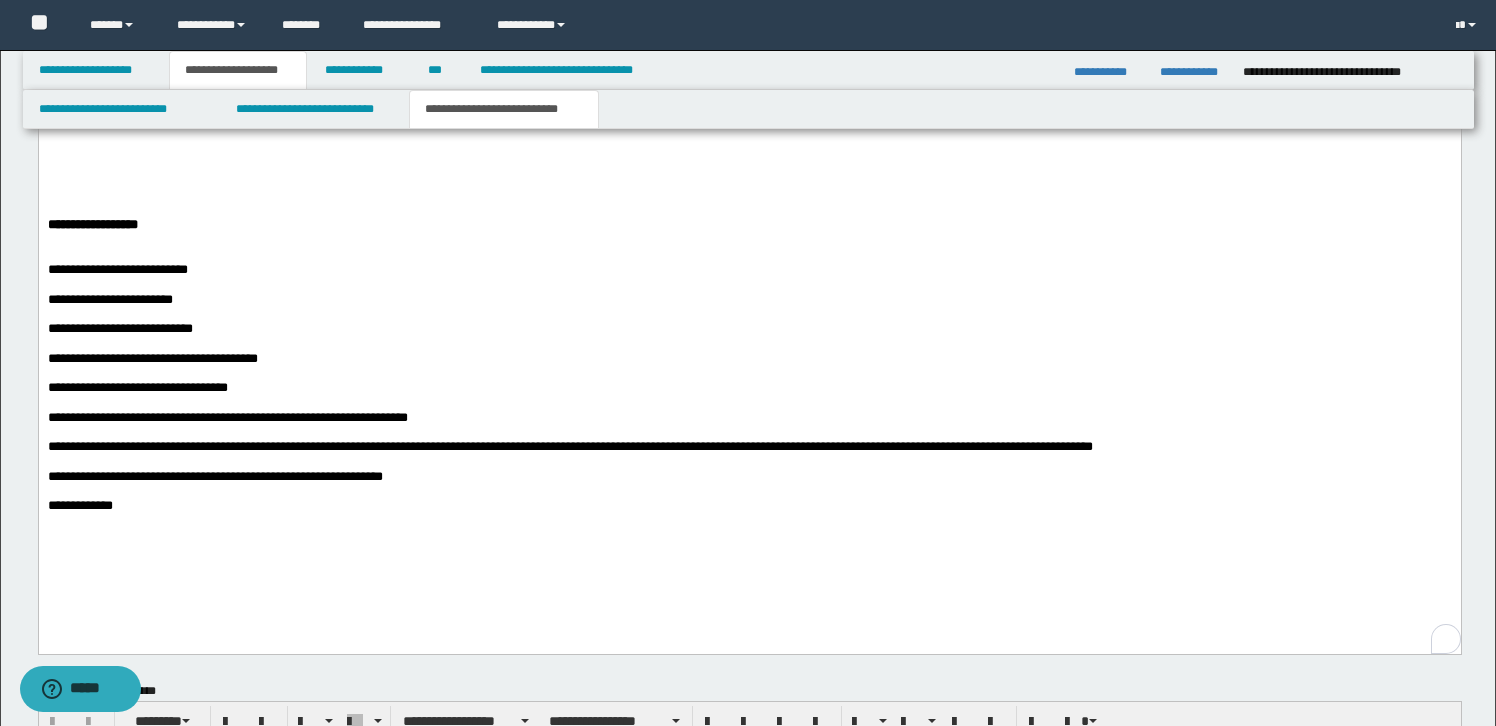 scroll, scrollTop: 1226, scrollLeft: 0, axis: vertical 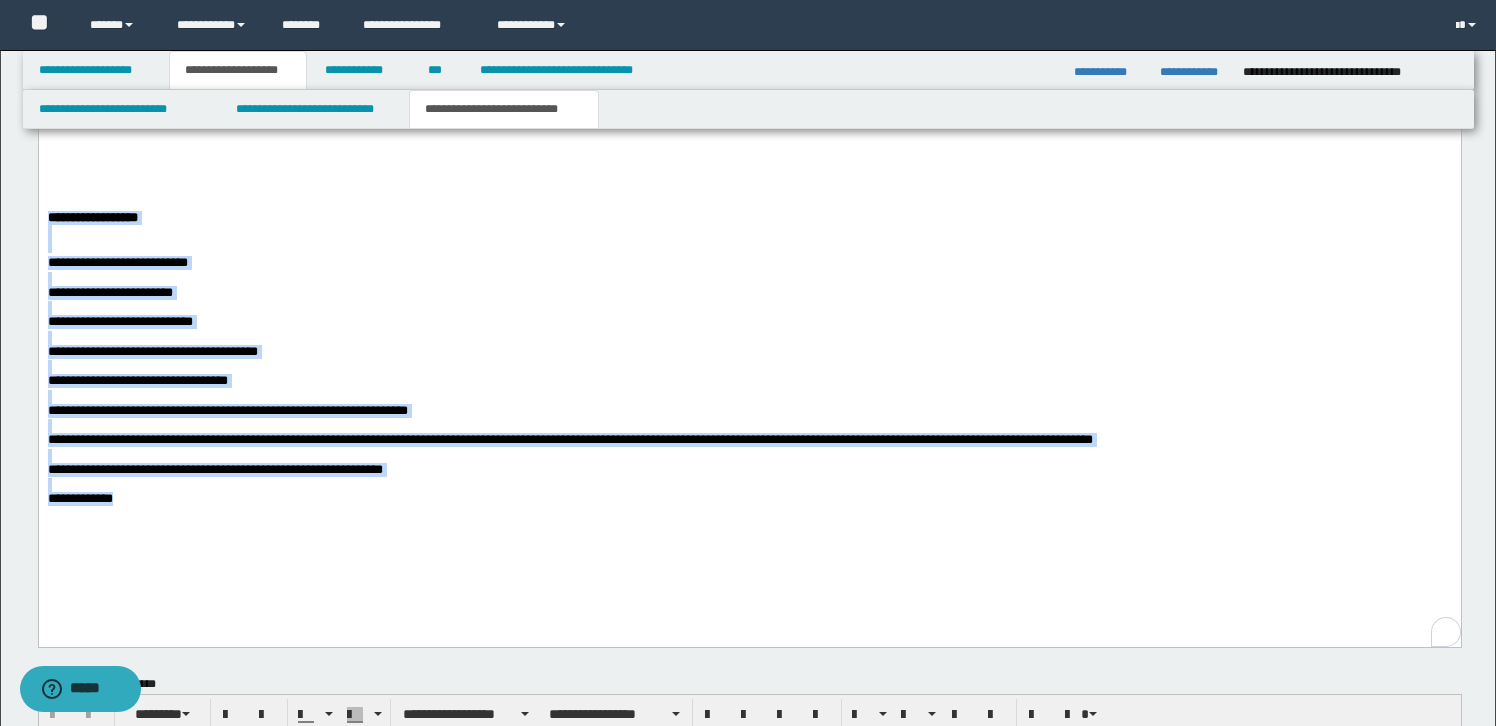 drag, startPoint x: 146, startPoint y: 532, endPoint x: 23, endPoint y: 239, distance: 317.77036 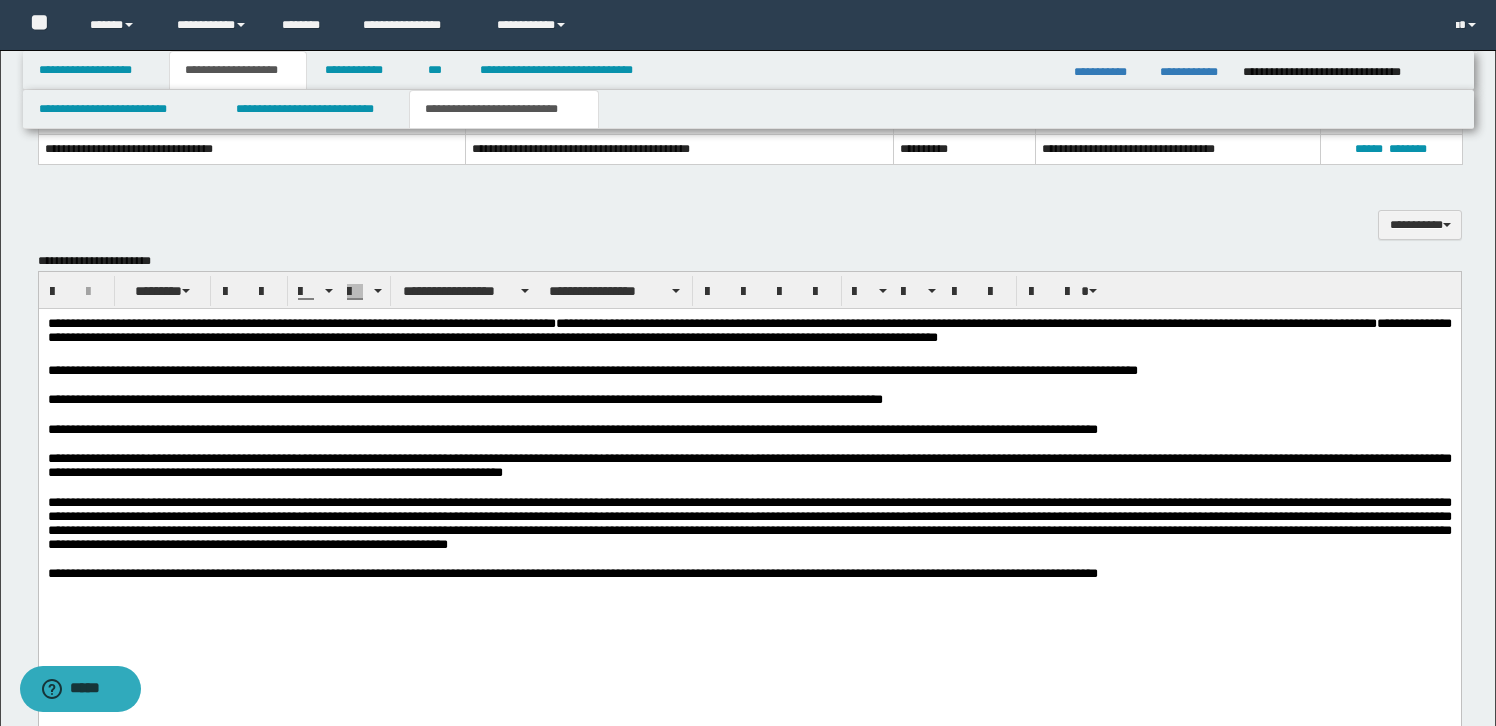 scroll, scrollTop: 767, scrollLeft: 0, axis: vertical 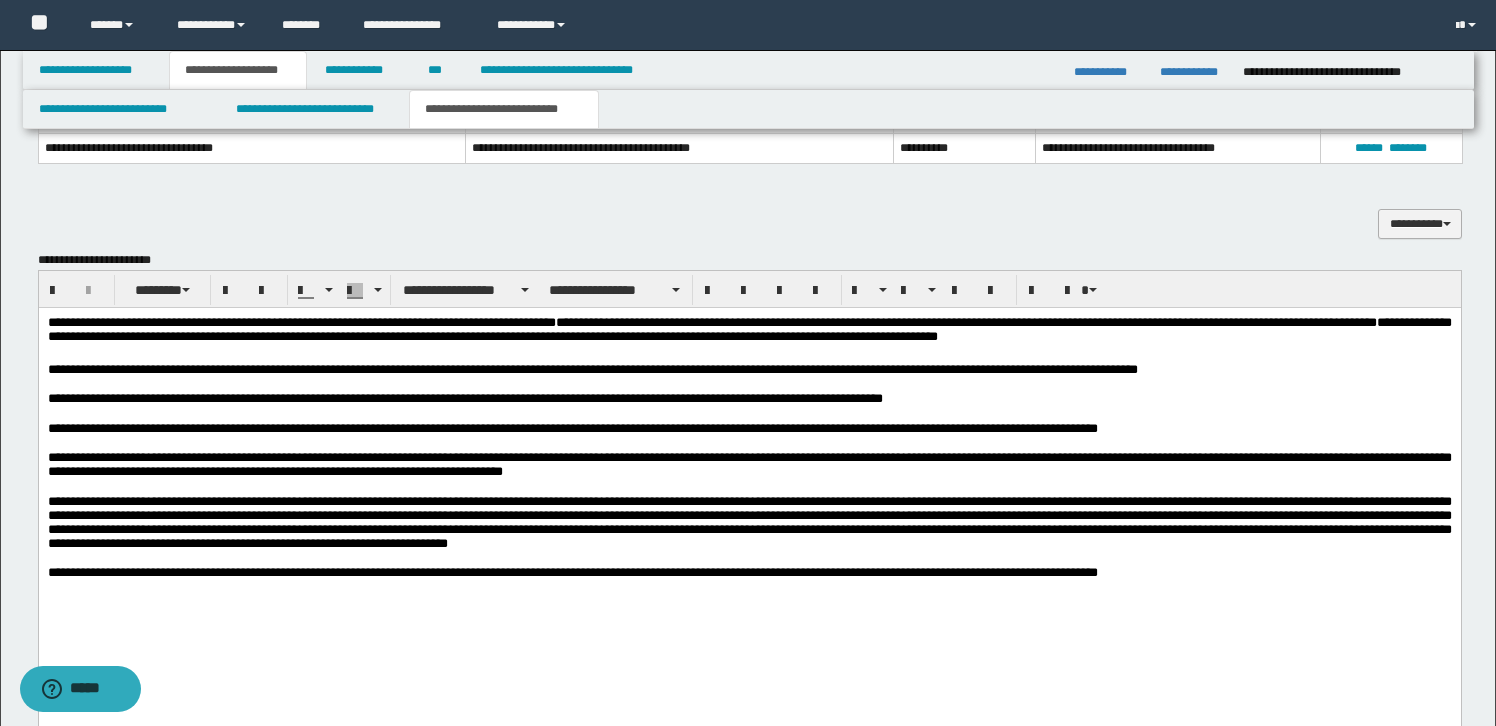 click at bounding box center (1447, 224) 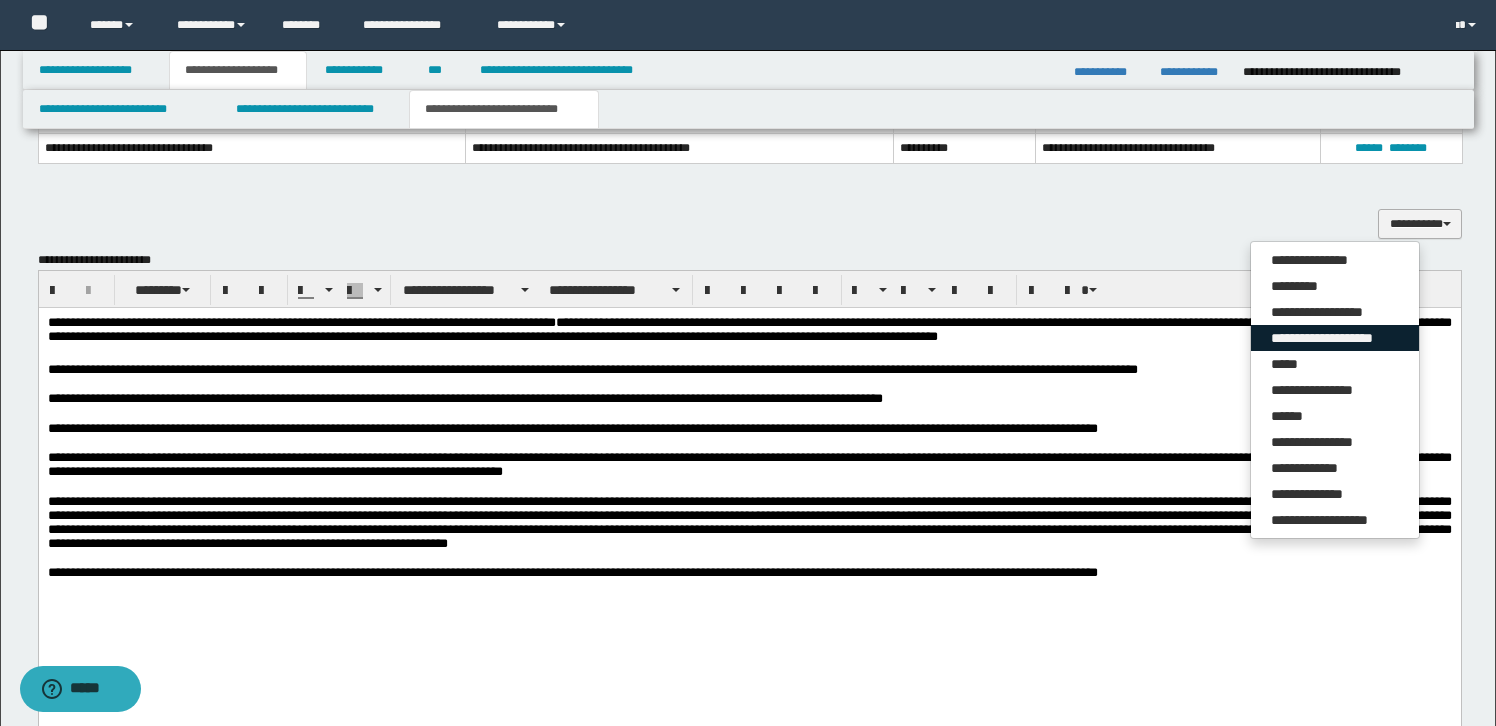 click on "**********" at bounding box center [1335, 338] 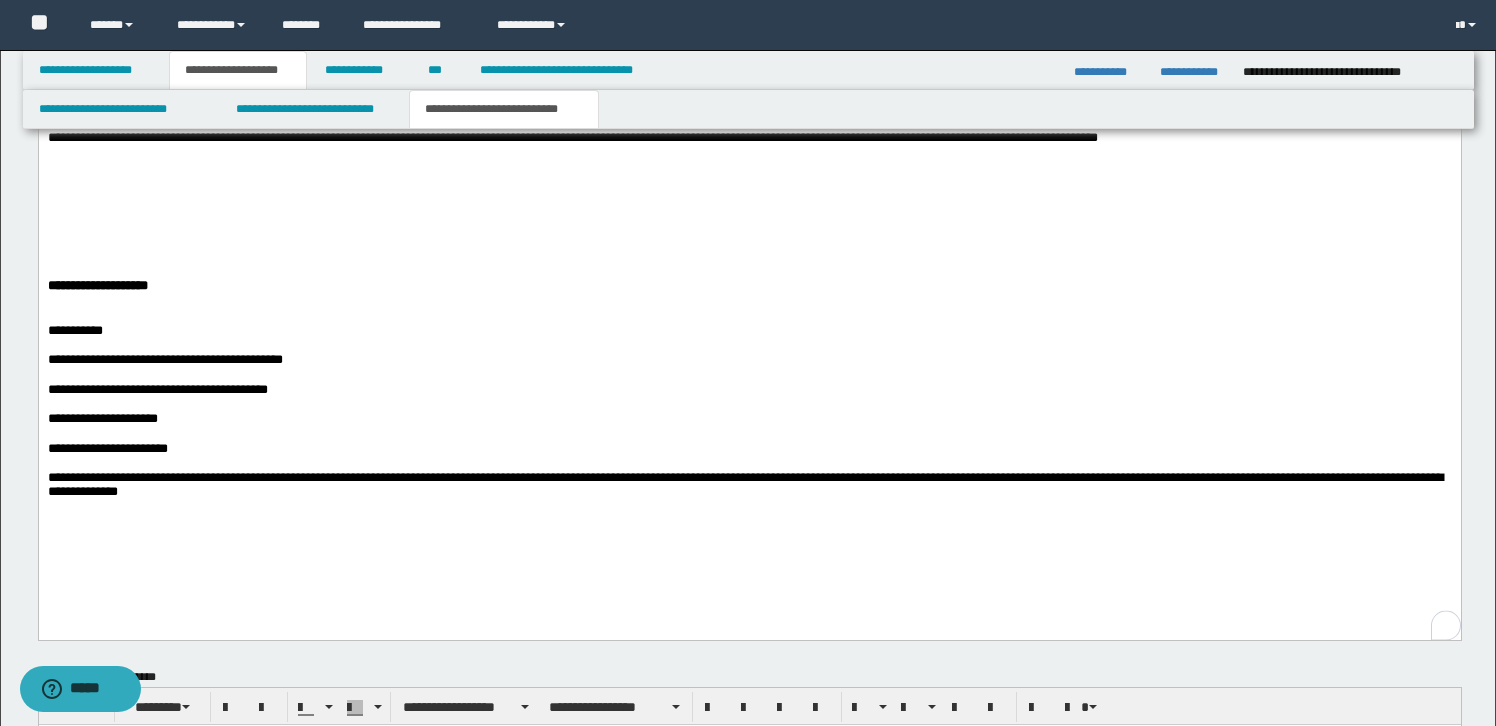 scroll, scrollTop: 1204, scrollLeft: 0, axis: vertical 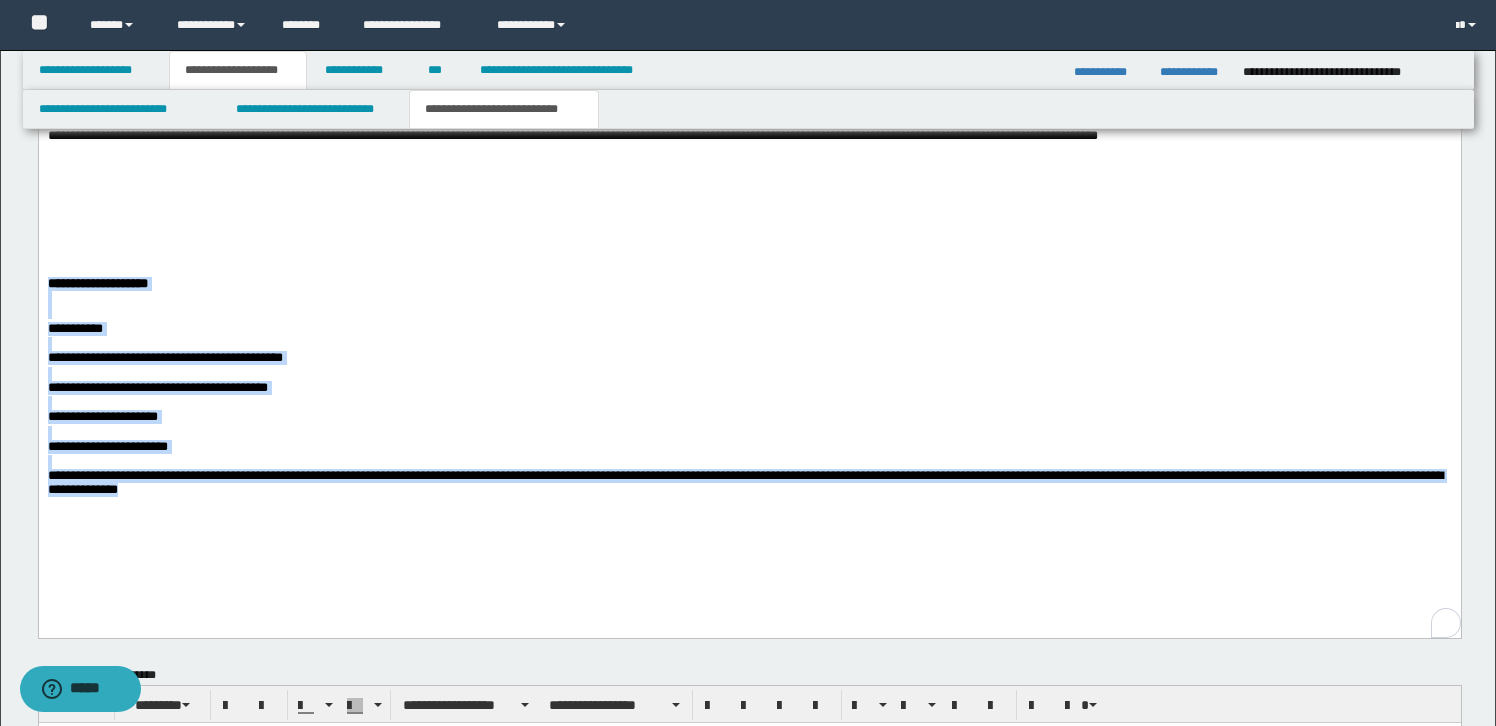 drag, startPoint x: 424, startPoint y: 524, endPoint x: 49, endPoint y: 303, distance: 435.27692 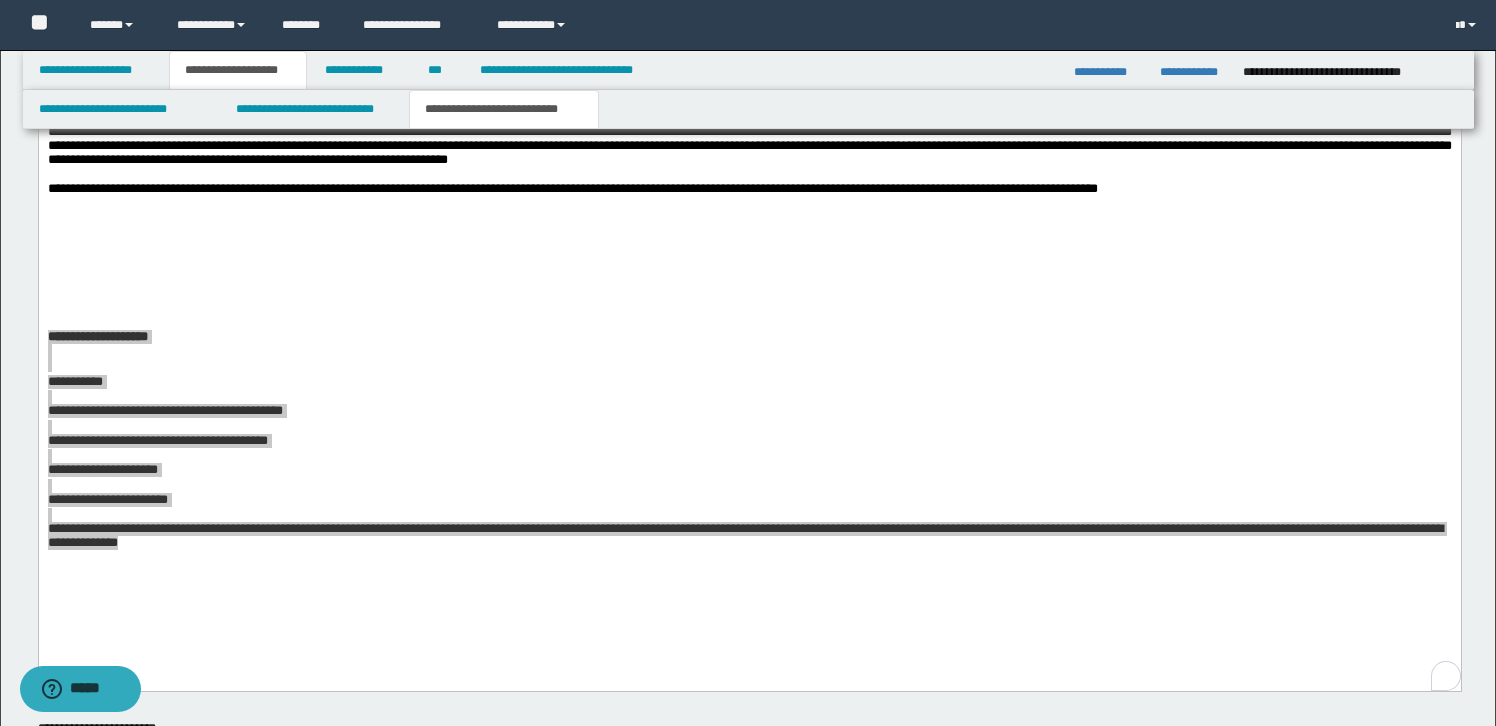 scroll, scrollTop: 1147, scrollLeft: 0, axis: vertical 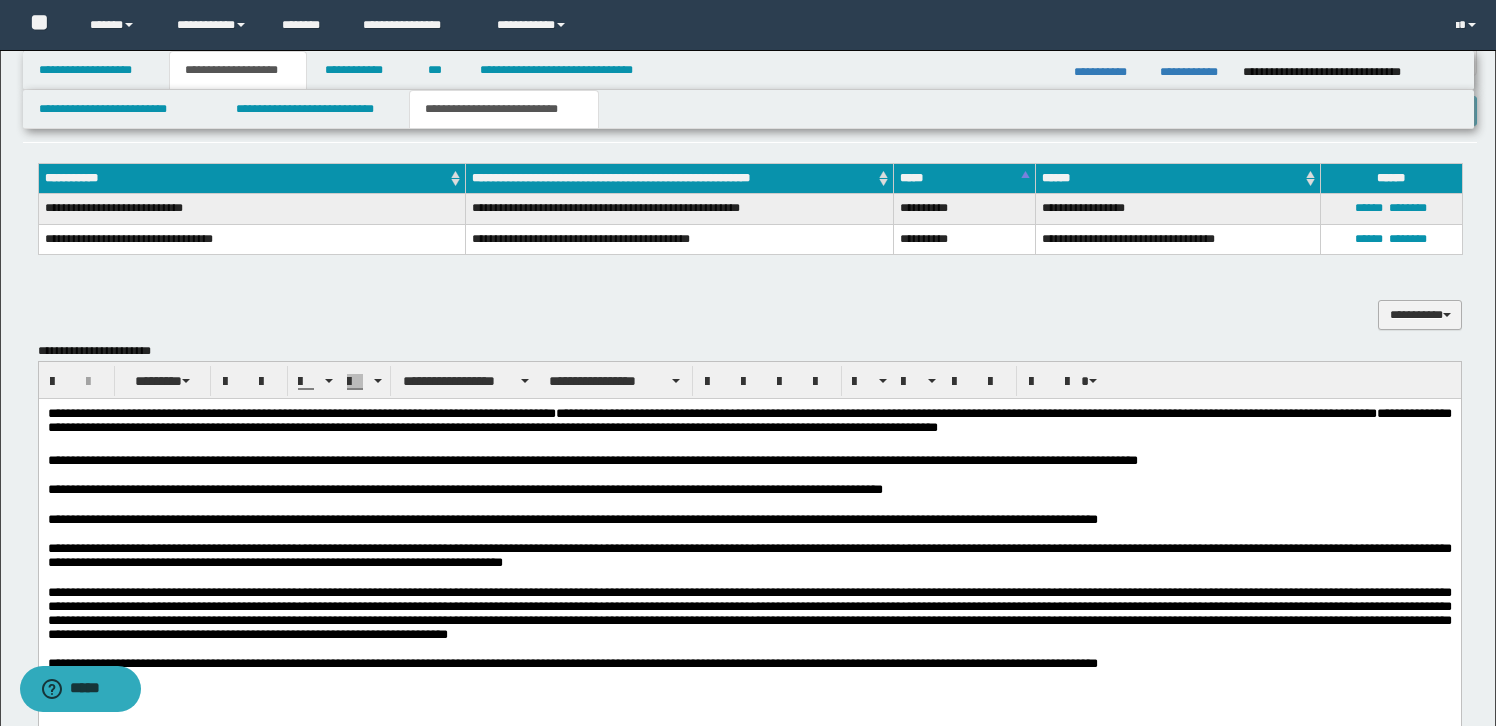 click on "**********" at bounding box center (1420, 315) 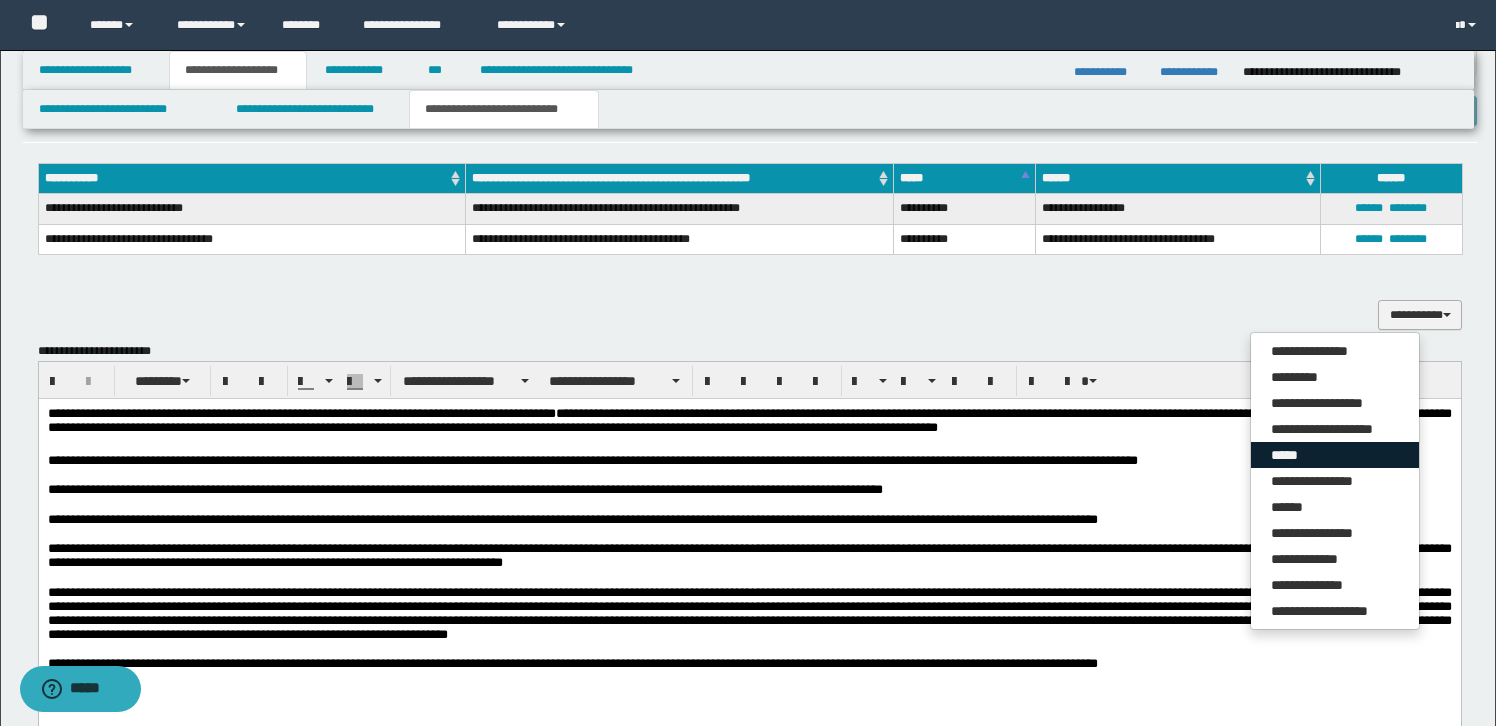 click on "*****" at bounding box center (1335, 455) 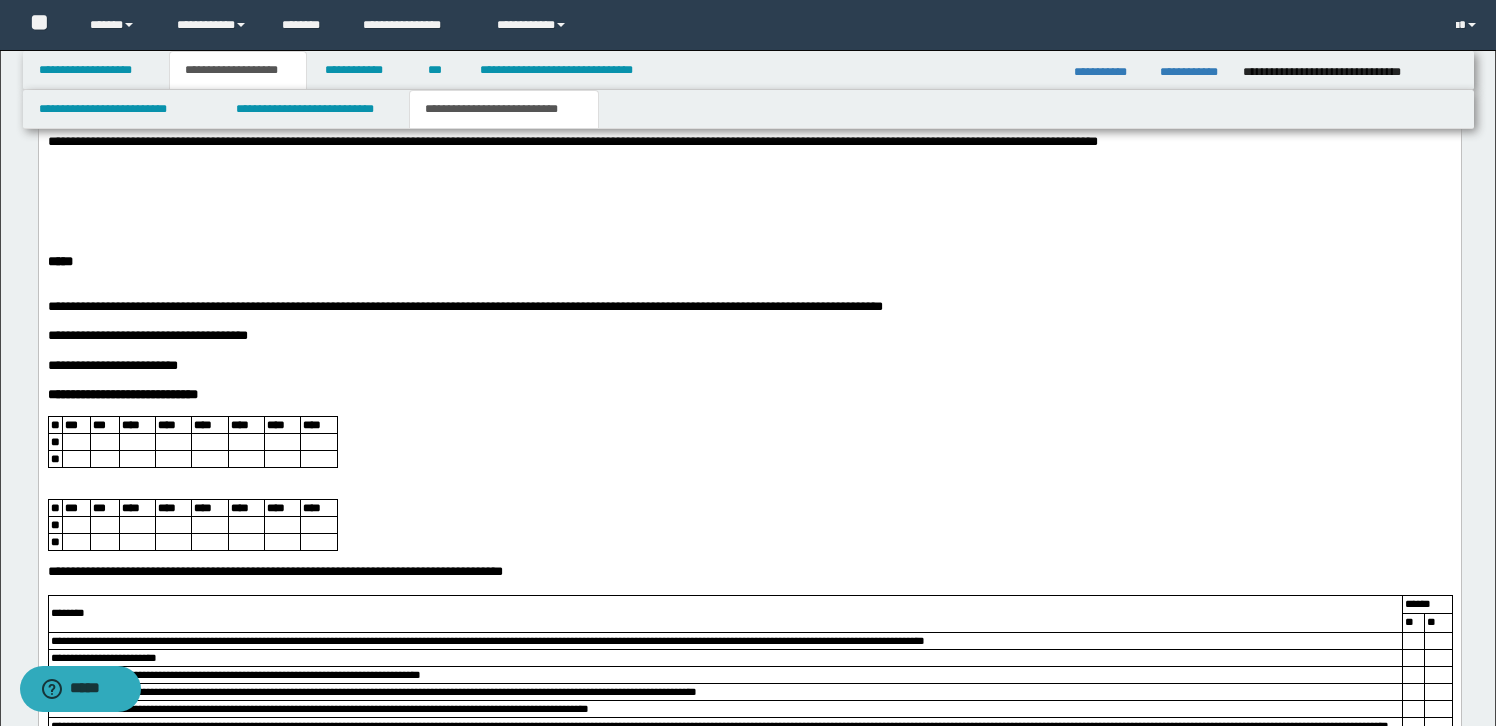 scroll, scrollTop: 1232, scrollLeft: 0, axis: vertical 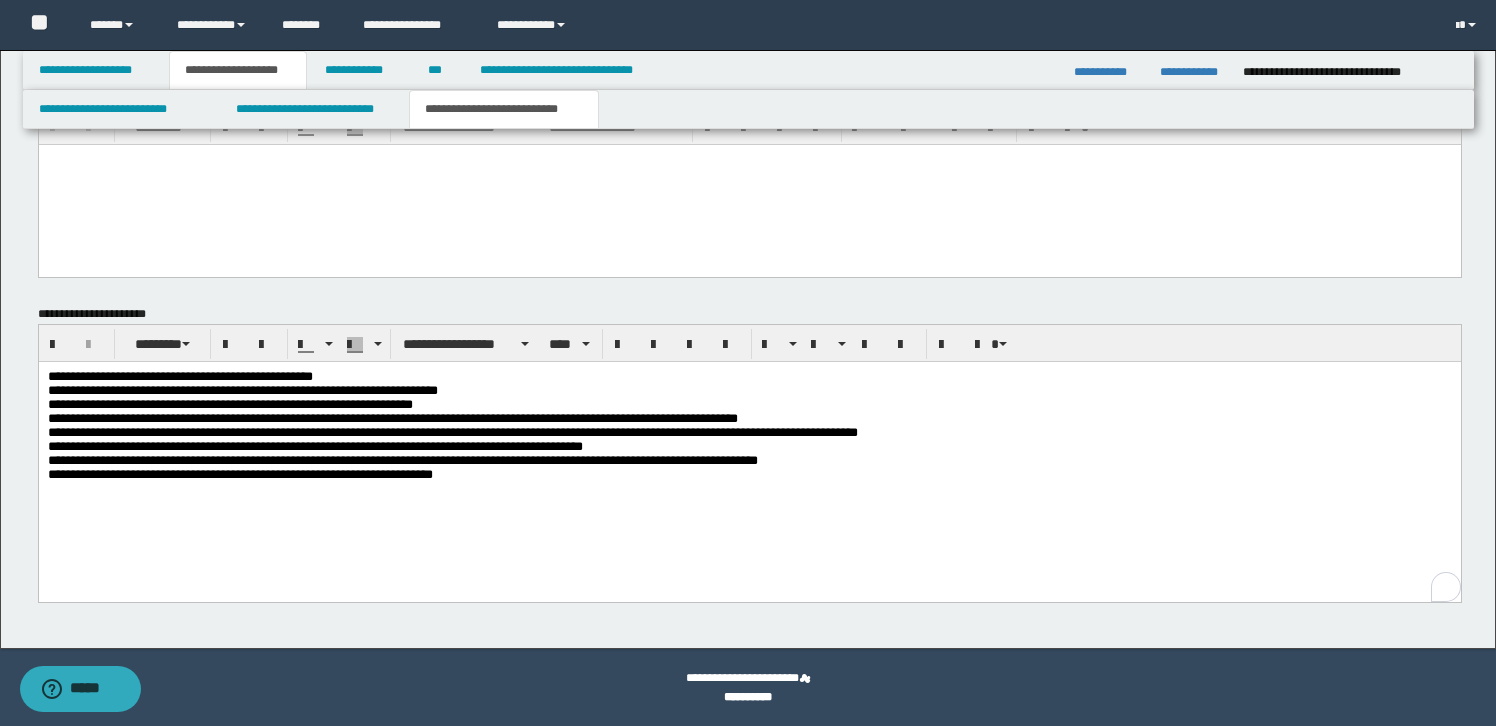 drag, startPoint x: 48, startPoint y: -632, endPoint x: 187, endPoint y: 96, distance: 741.1511 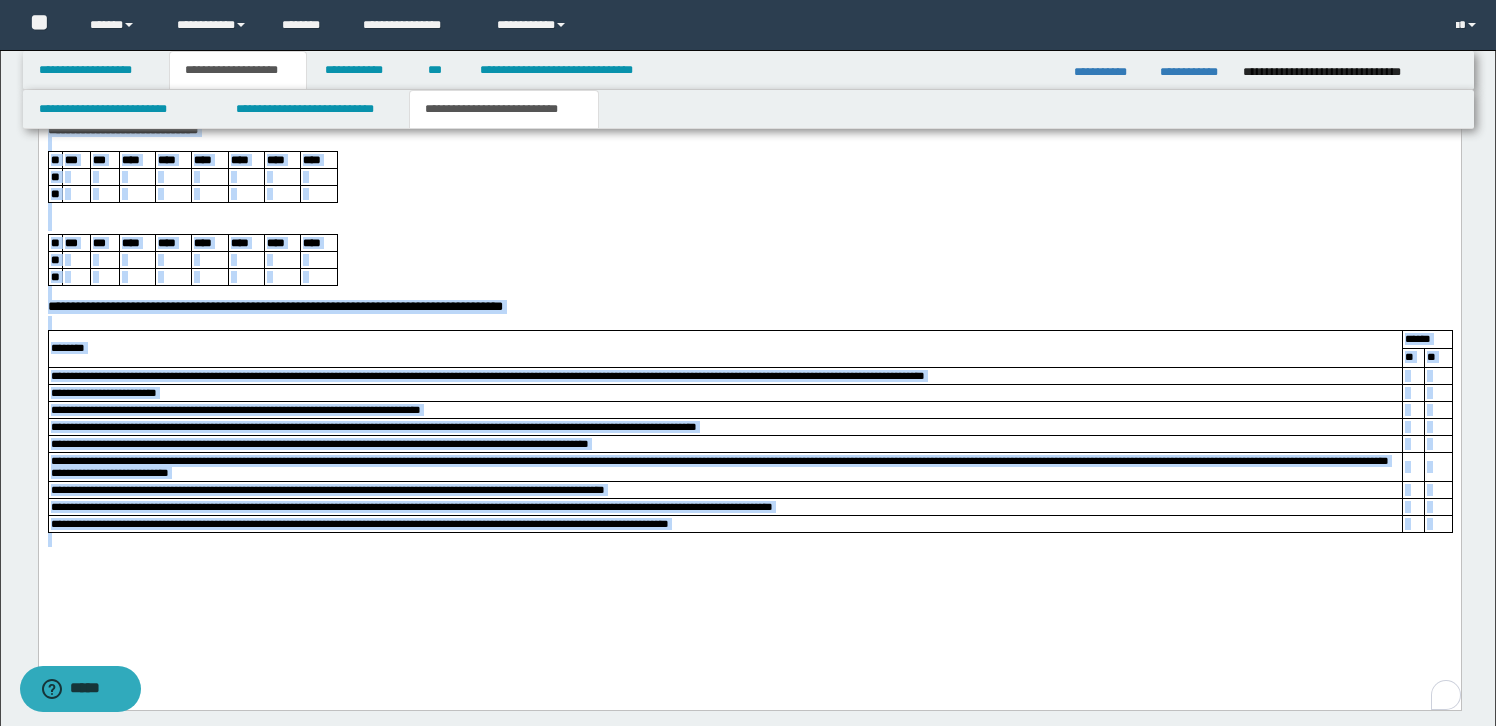 scroll, scrollTop: 1466, scrollLeft: 0, axis: vertical 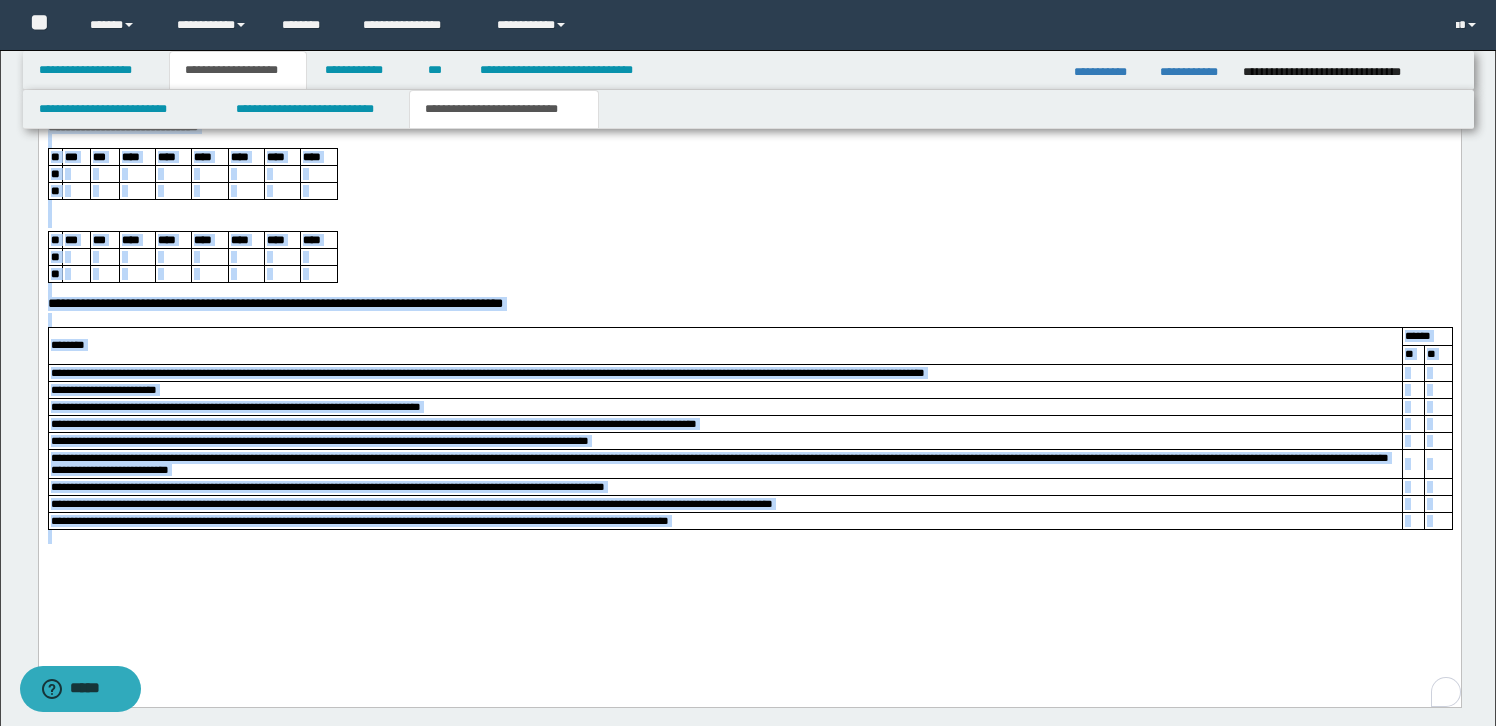 copy on "**********" 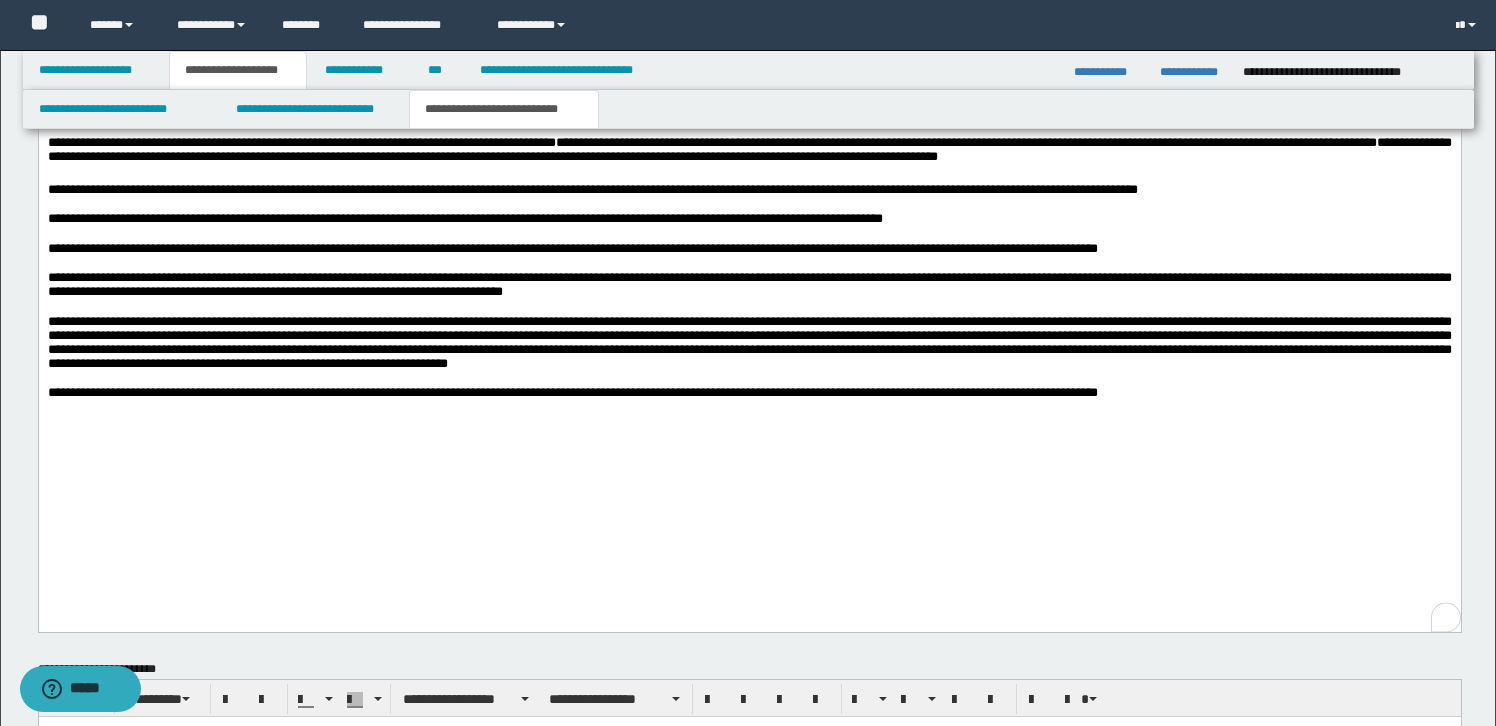 scroll, scrollTop: 924, scrollLeft: 0, axis: vertical 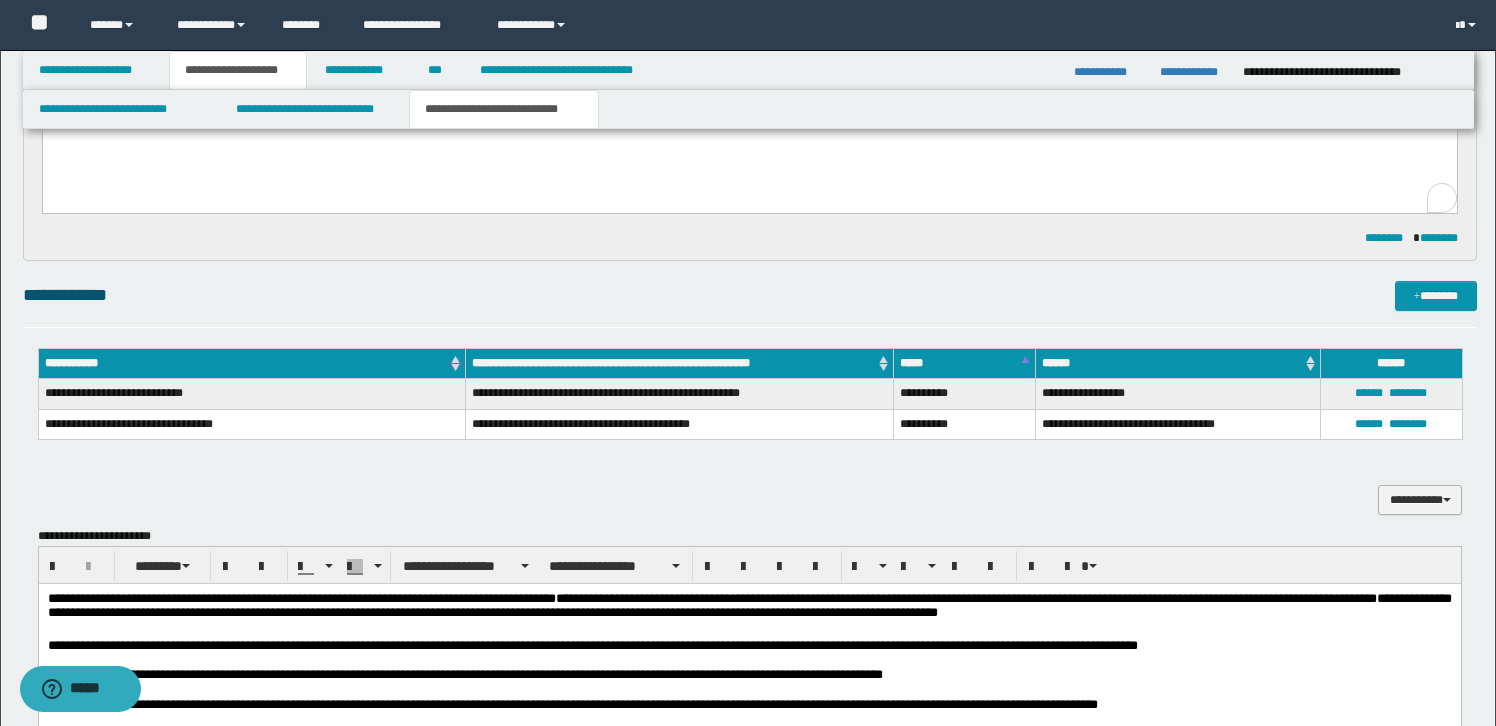 click on "**********" at bounding box center (1420, 500) 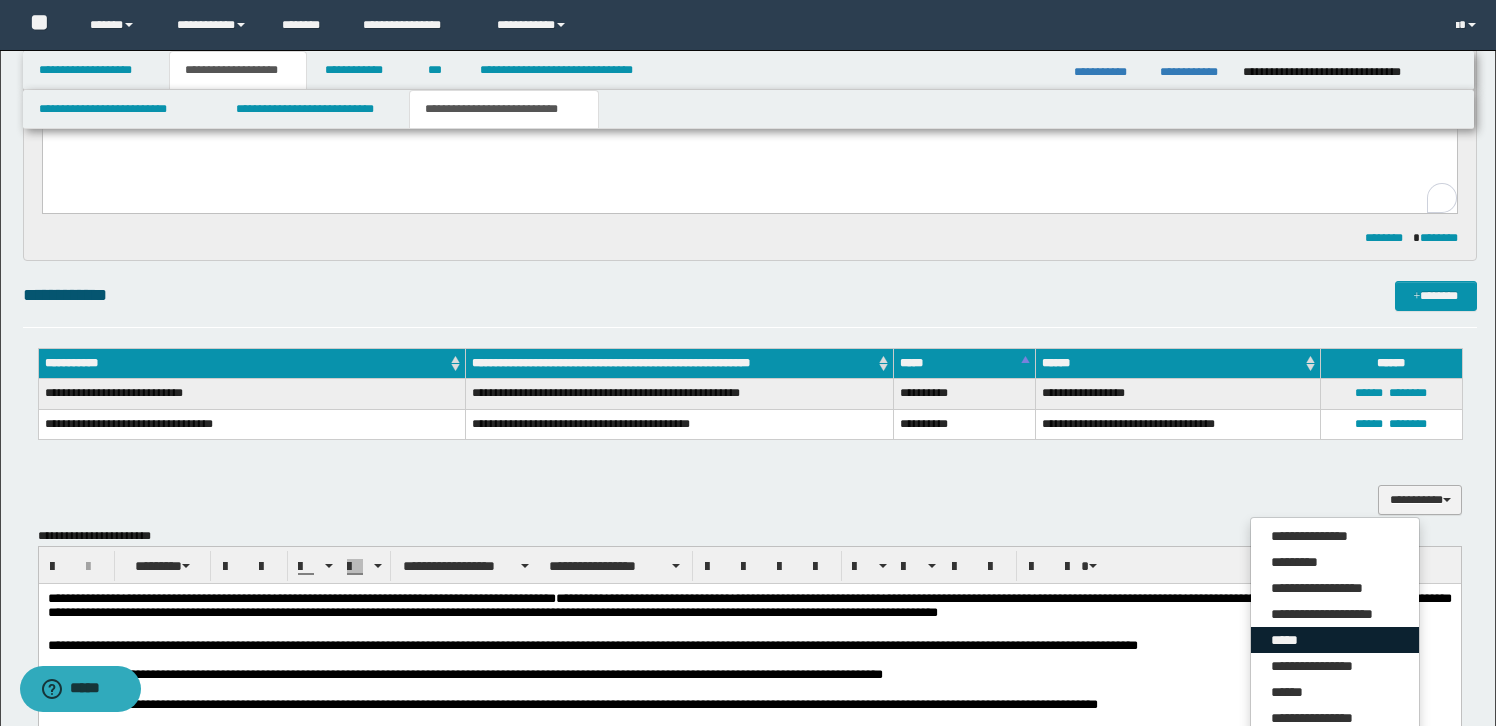 scroll, scrollTop: 594, scrollLeft: 0, axis: vertical 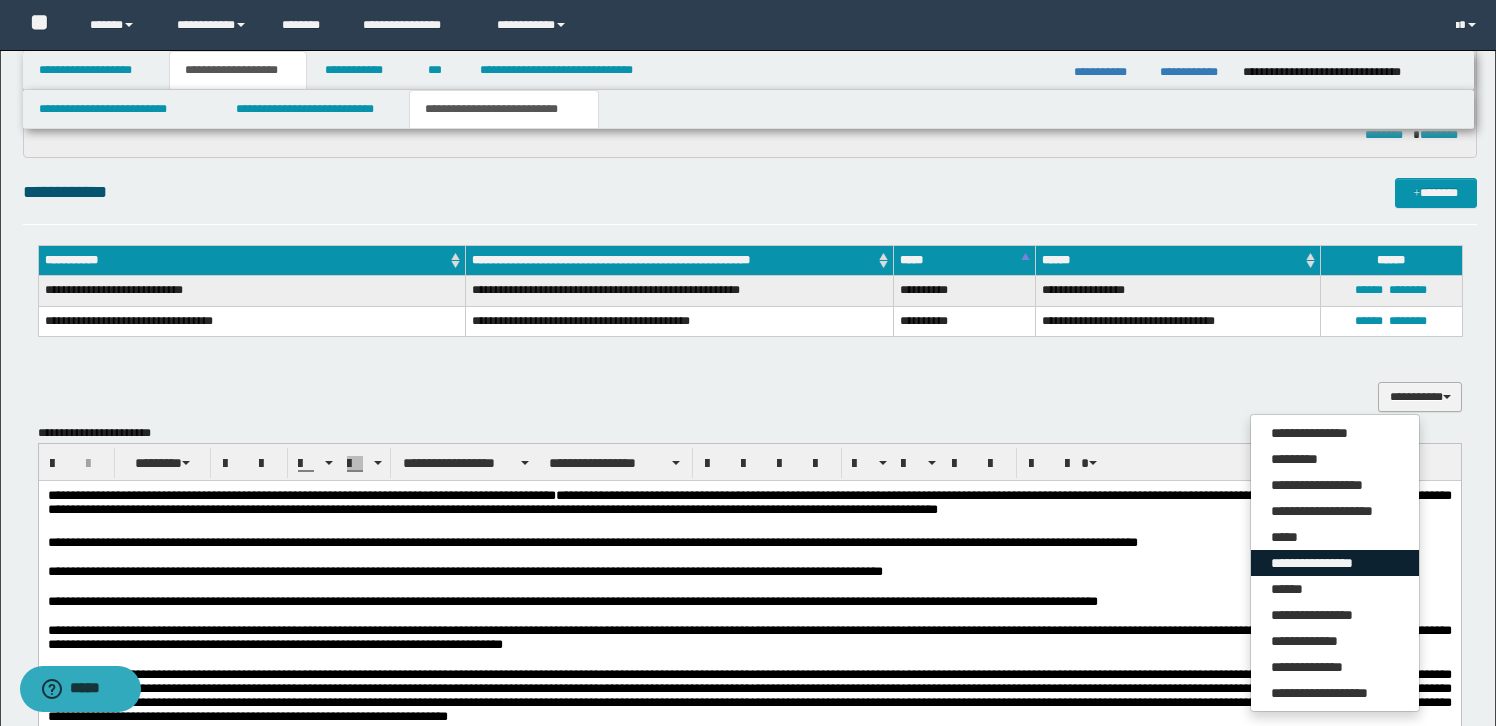 click on "**********" at bounding box center [1335, 563] 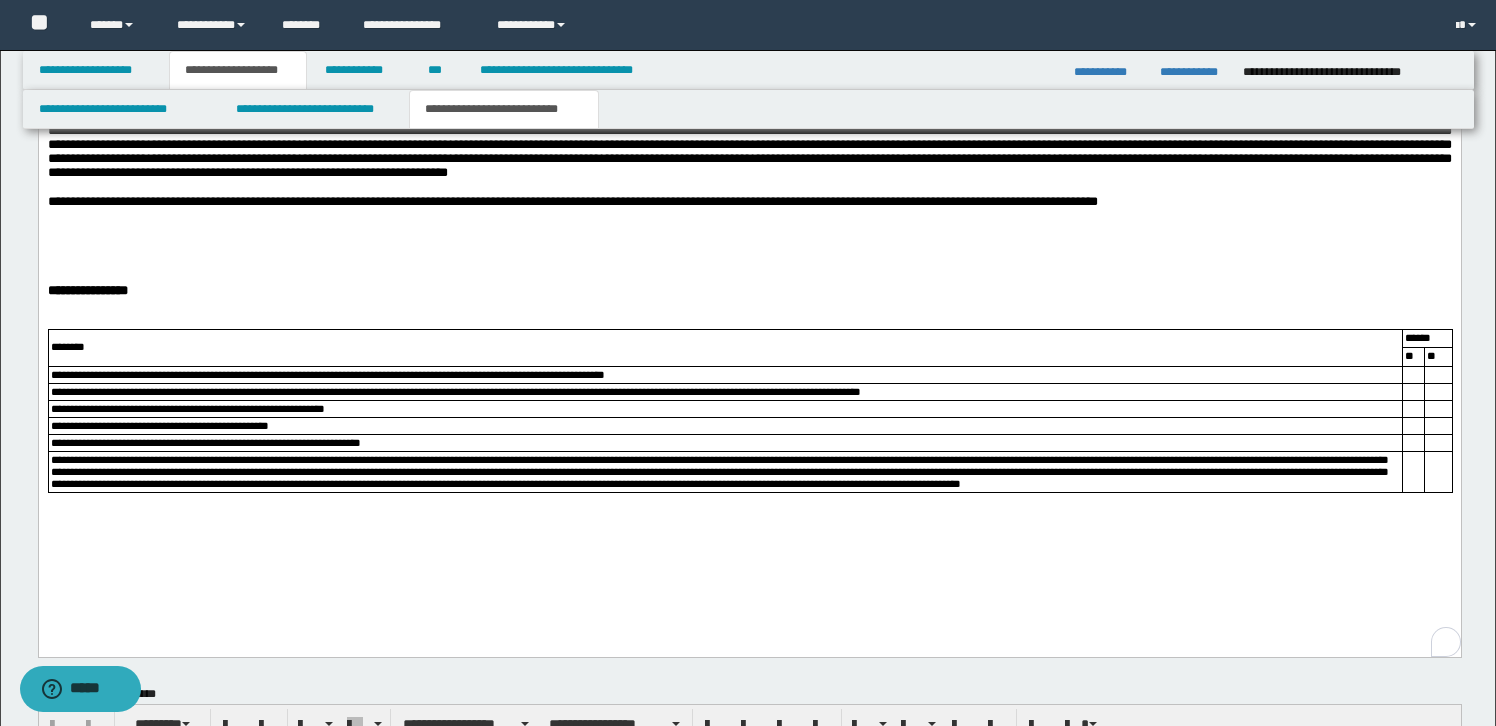 scroll, scrollTop: 1156, scrollLeft: 0, axis: vertical 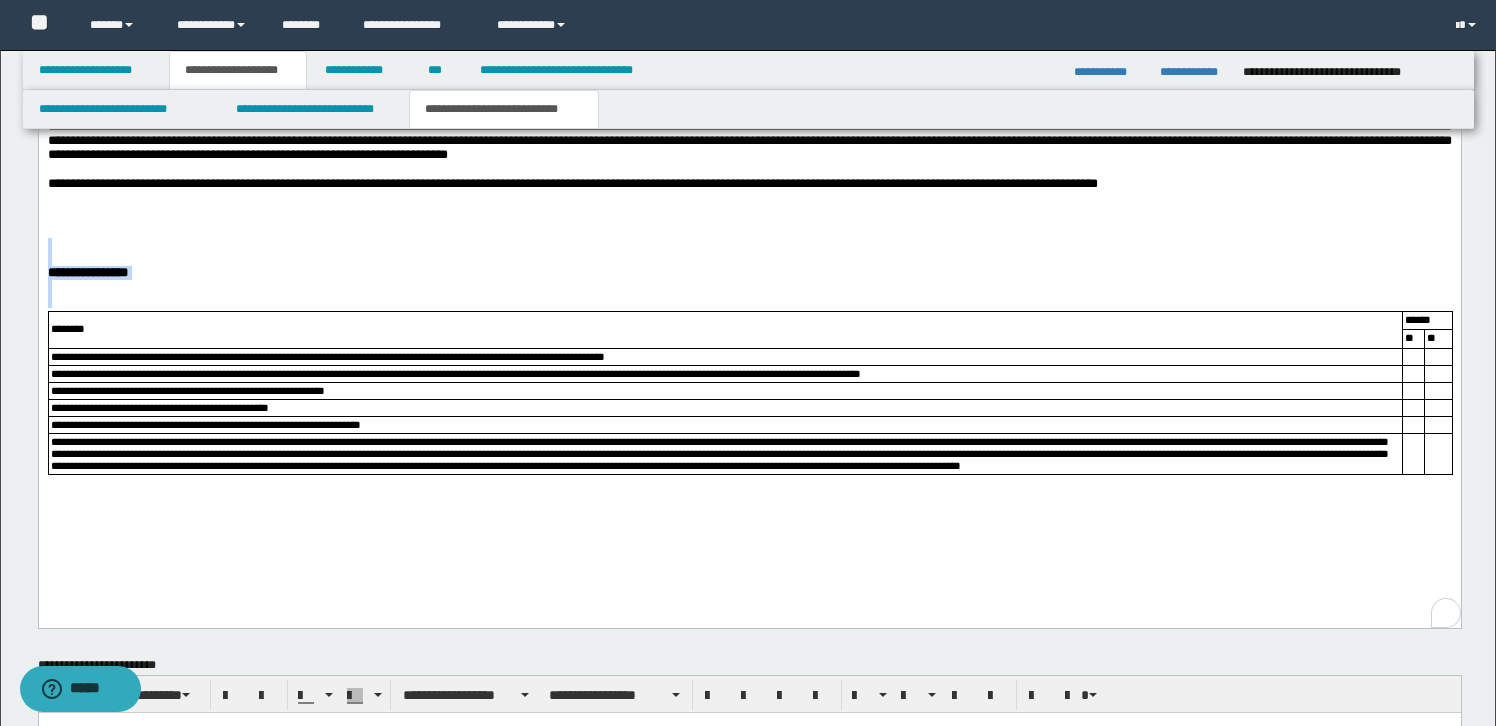 drag, startPoint x: 116, startPoint y: 269, endPoint x: 1386, endPoint y: 563, distance: 1303.5858 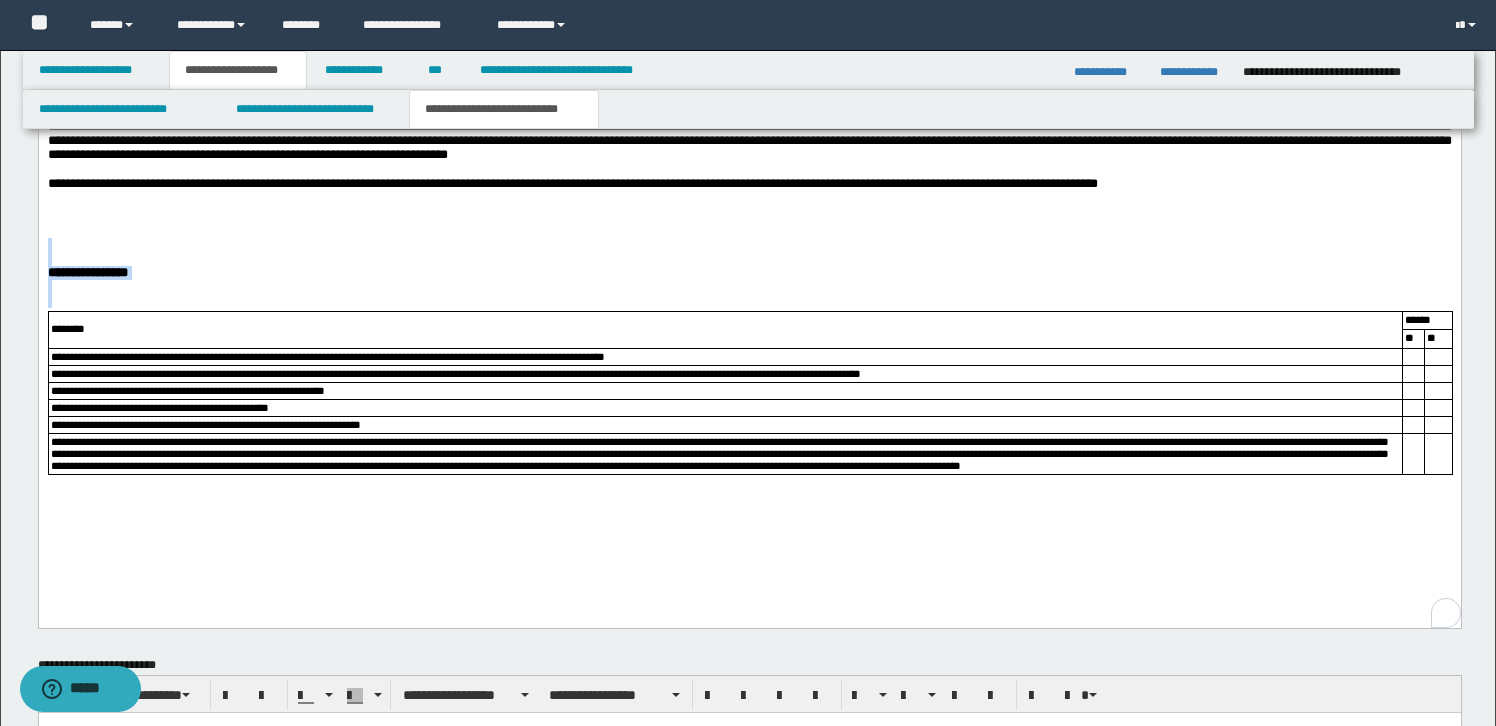 click on "**********" at bounding box center [749, 227] 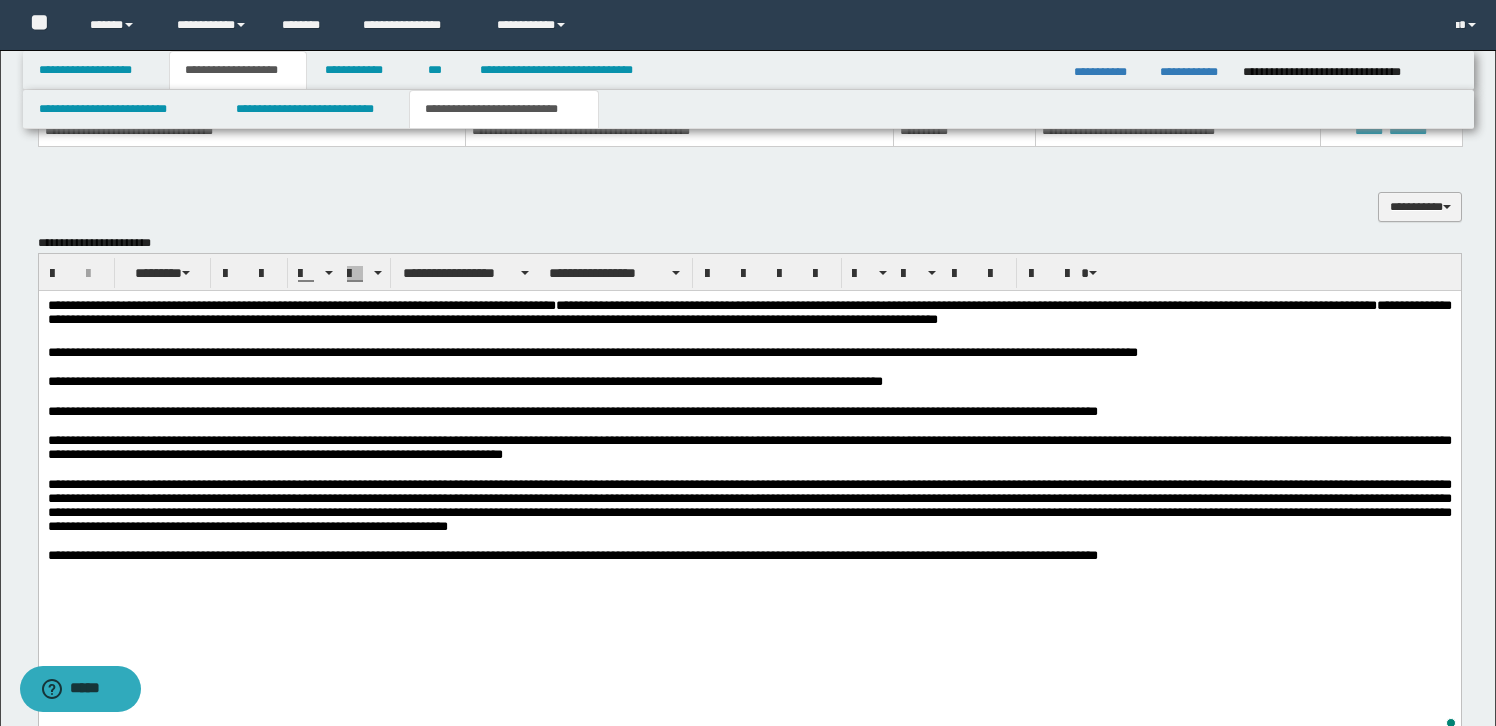 scroll, scrollTop: 747, scrollLeft: 0, axis: vertical 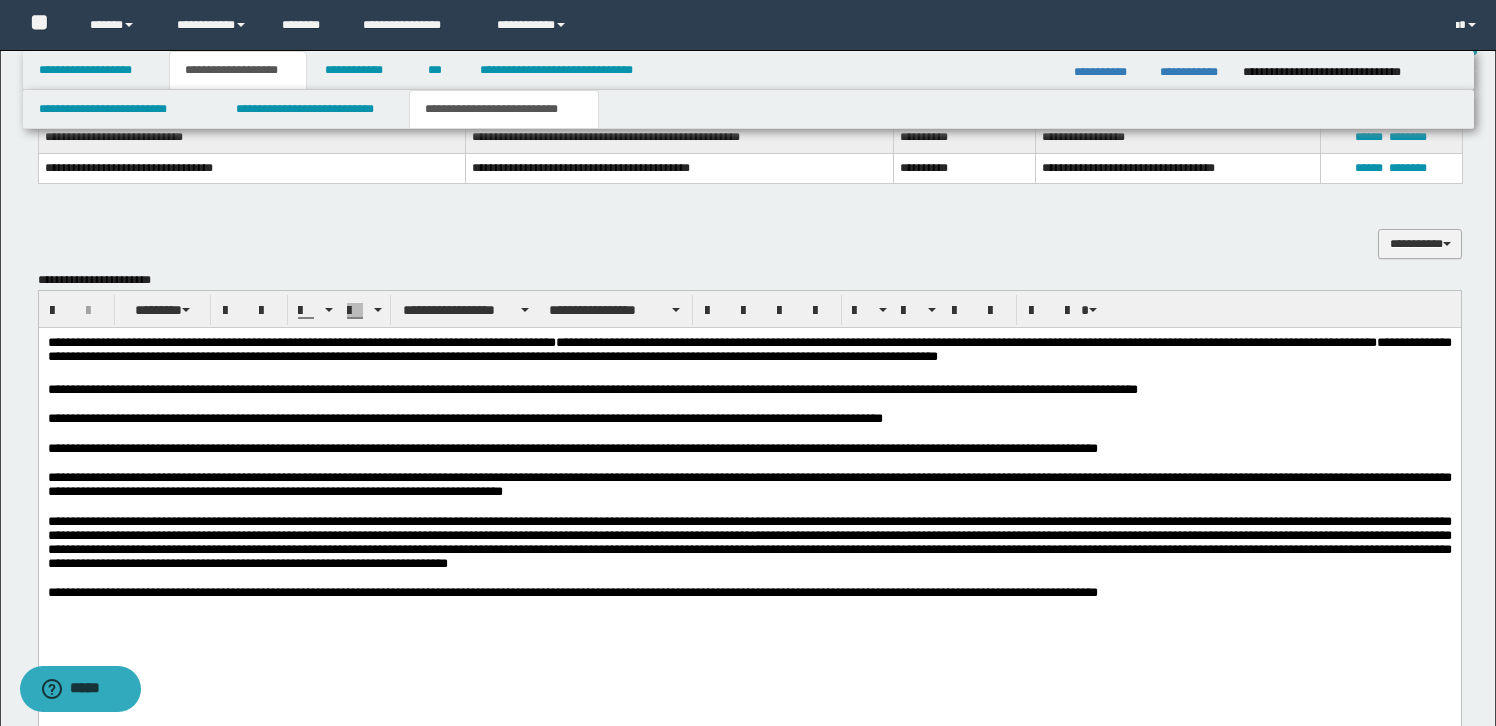 click on "**********" at bounding box center (1420, 244) 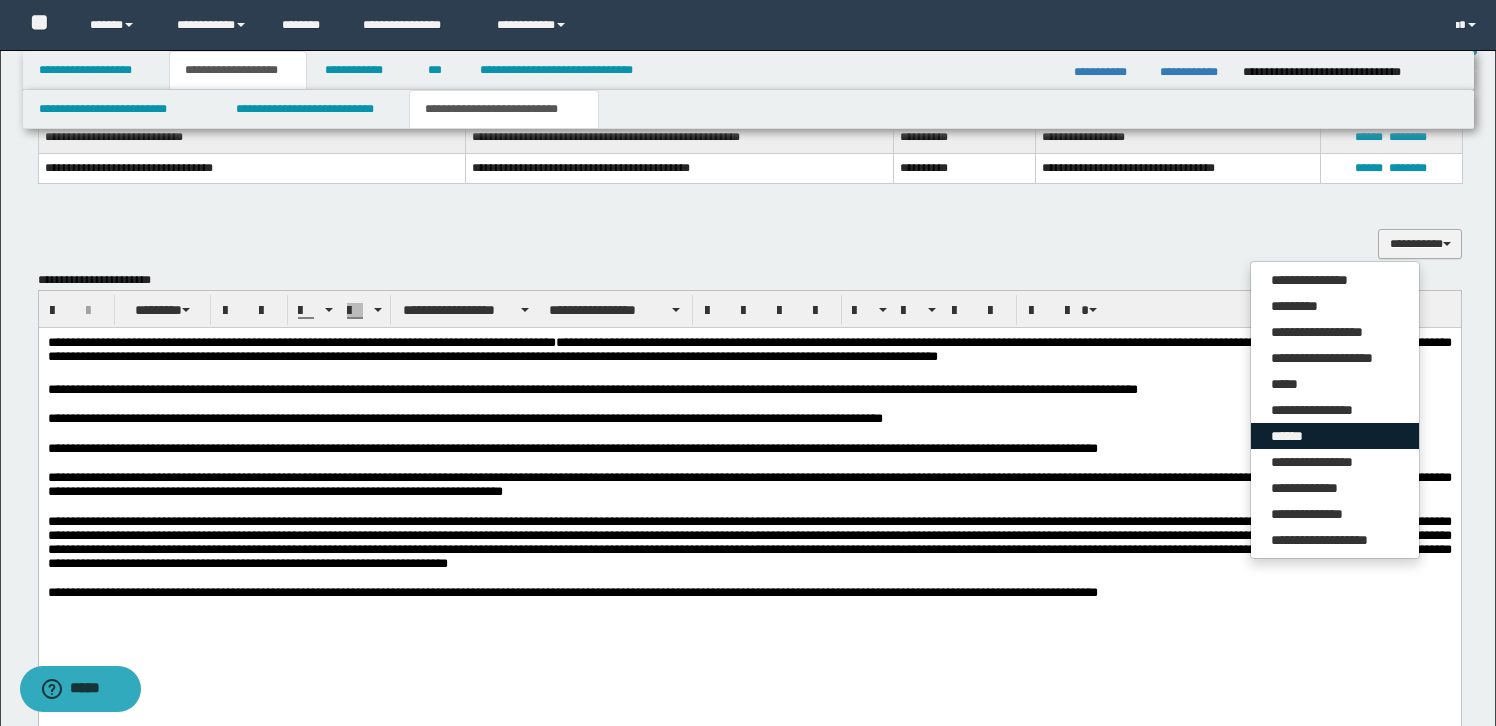 click on "******" at bounding box center [1335, 436] 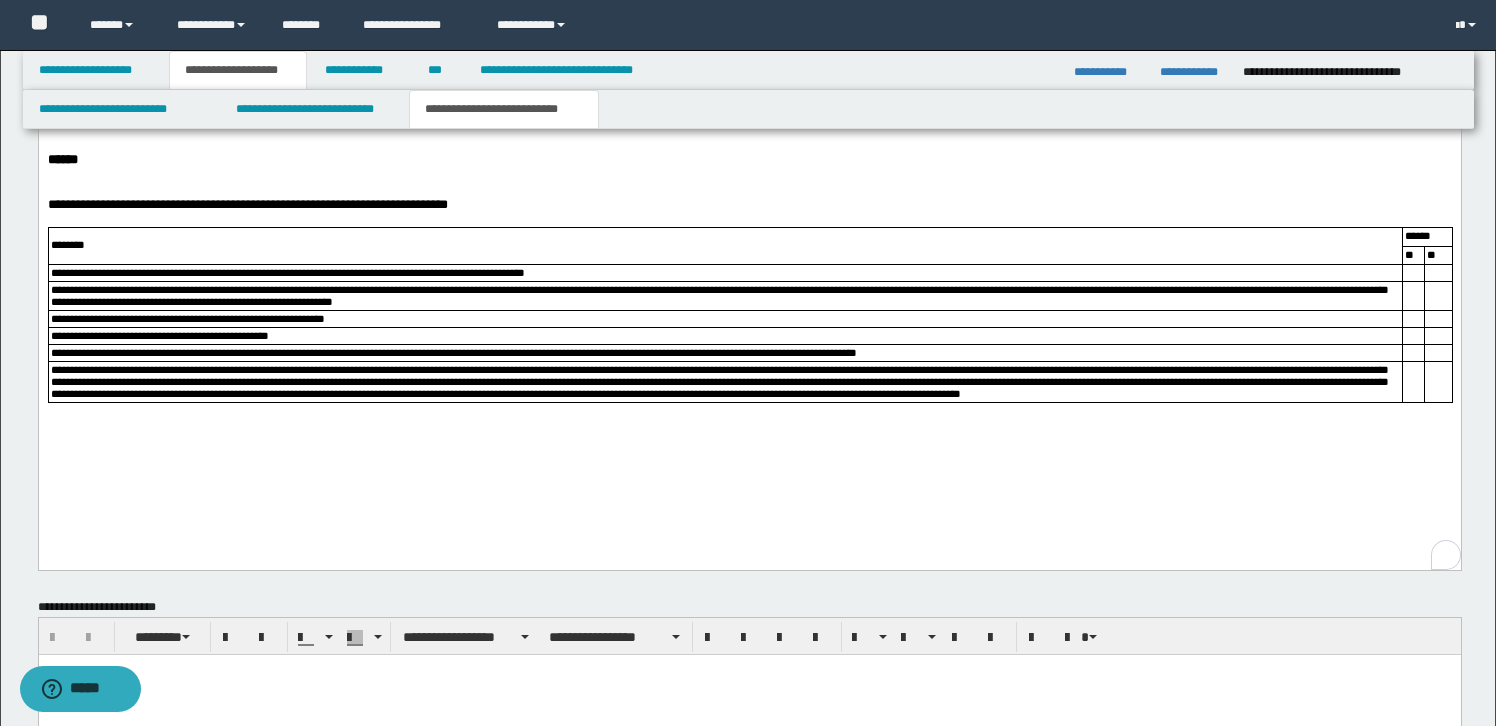 scroll, scrollTop: 1289, scrollLeft: 0, axis: vertical 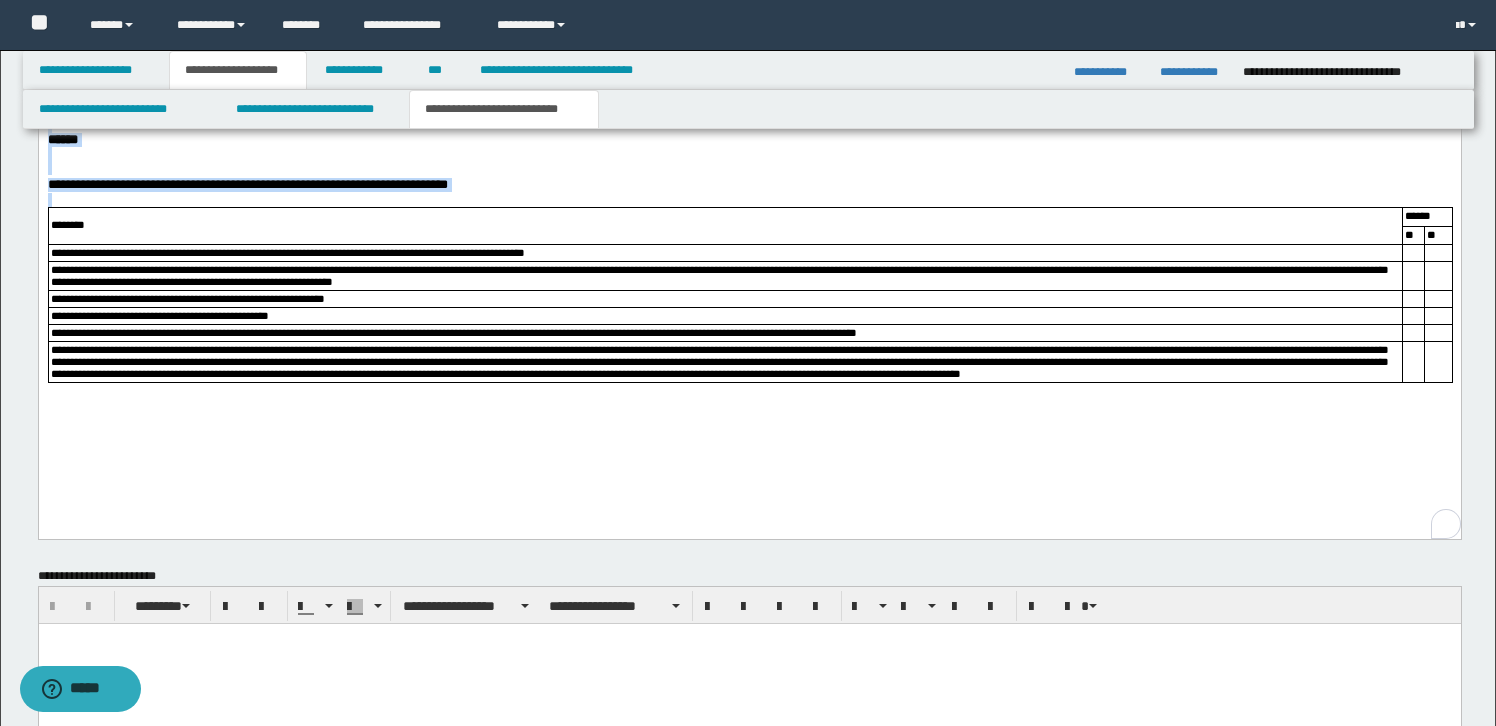 drag, startPoint x: 65, startPoint y: 140, endPoint x: 1455, endPoint y: 432, distance: 1420.3394 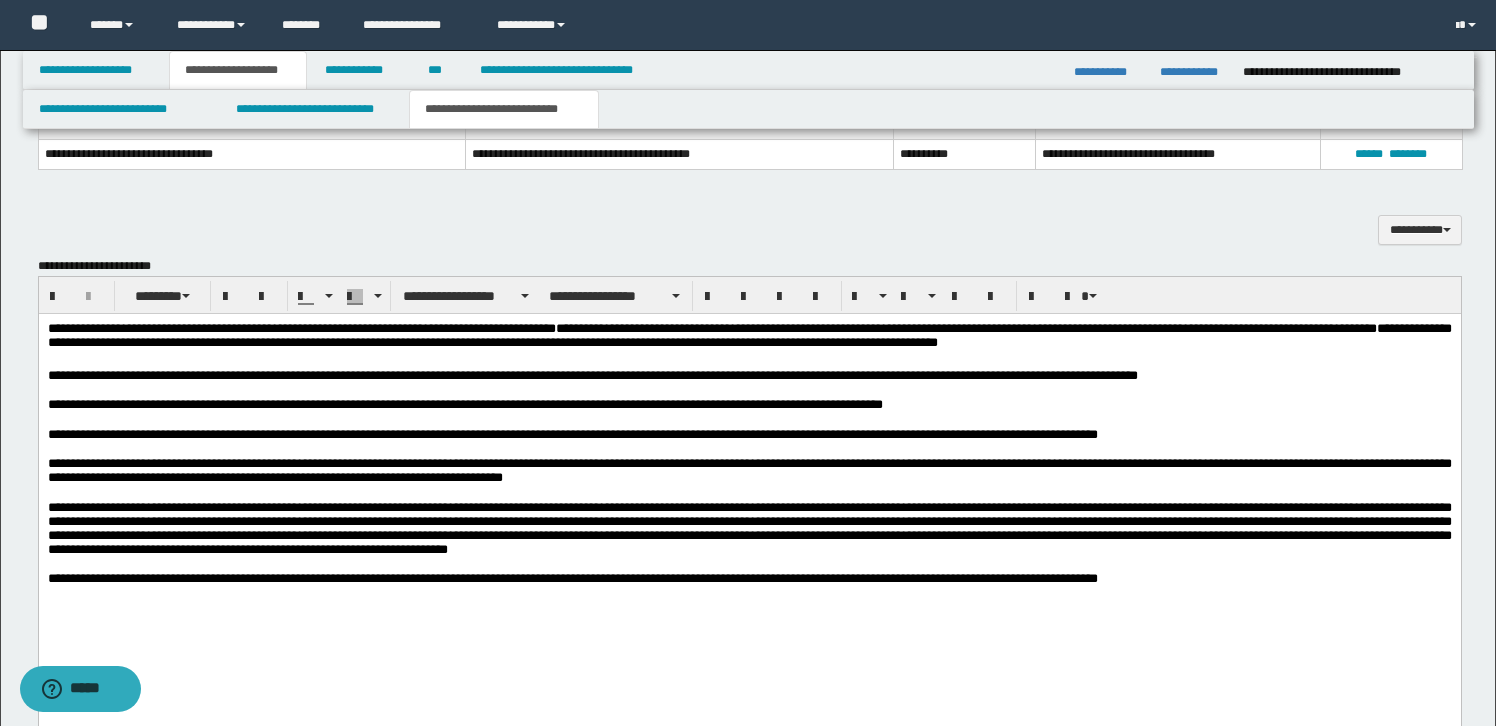 scroll, scrollTop: 755, scrollLeft: 0, axis: vertical 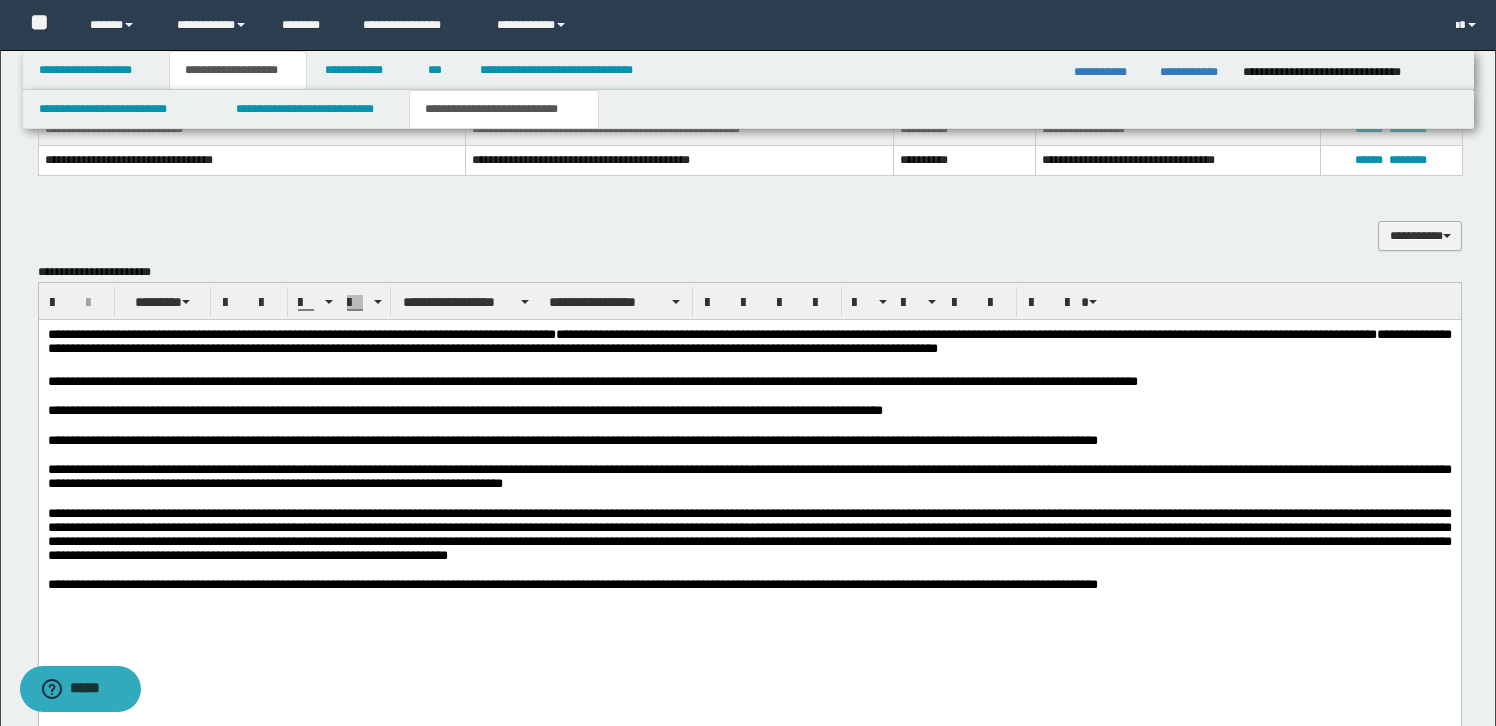 click on "**********" at bounding box center (1420, 236) 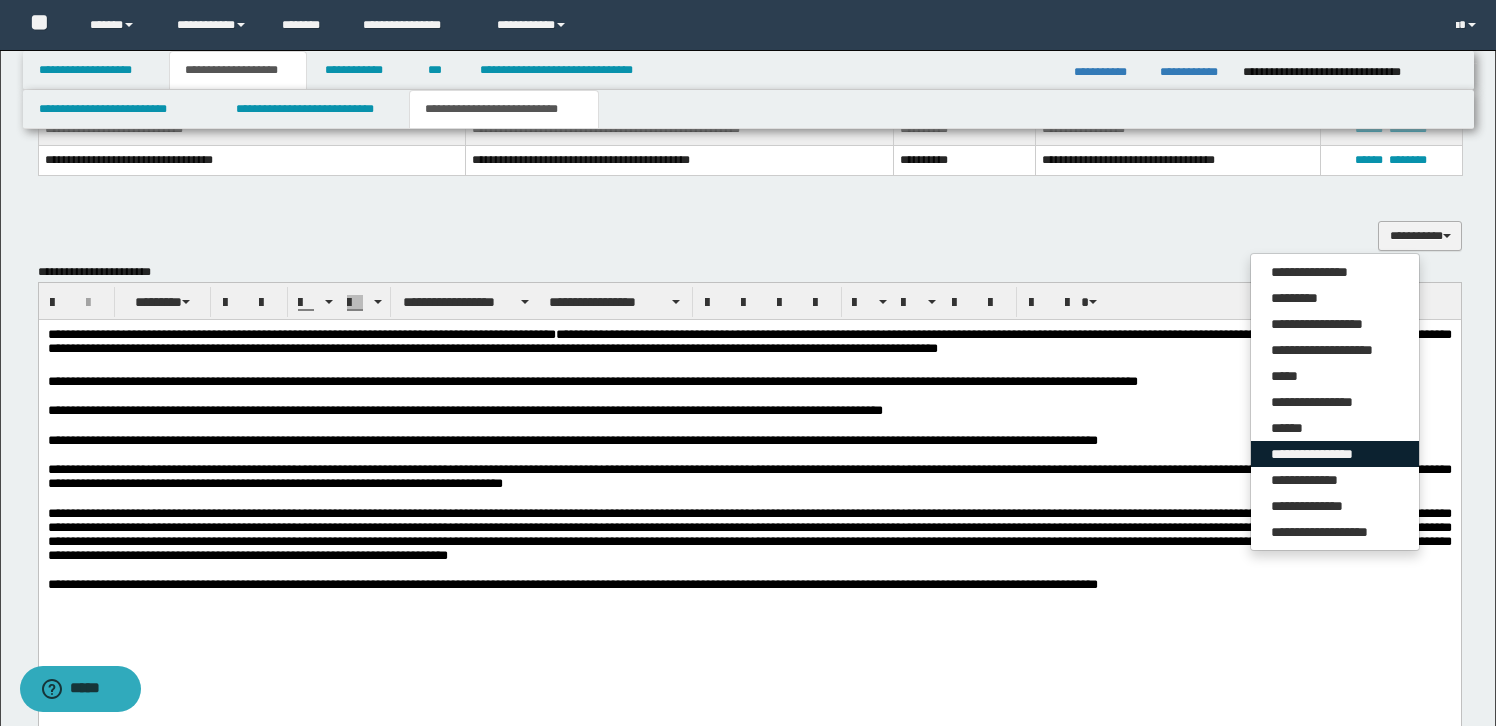 click on "**********" at bounding box center (1335, 454) 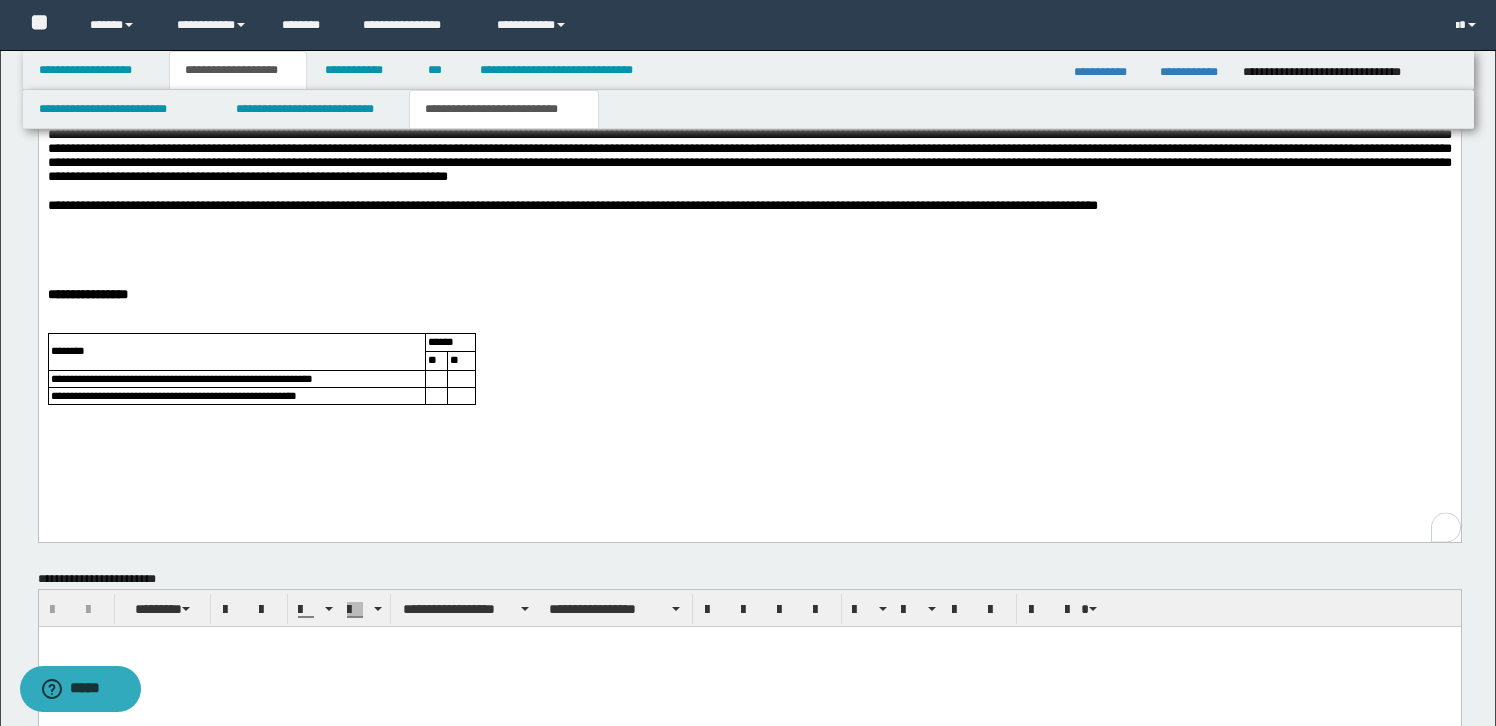 scroll, scrollTop: 1171, scrollLeft: 0, axis: vertical 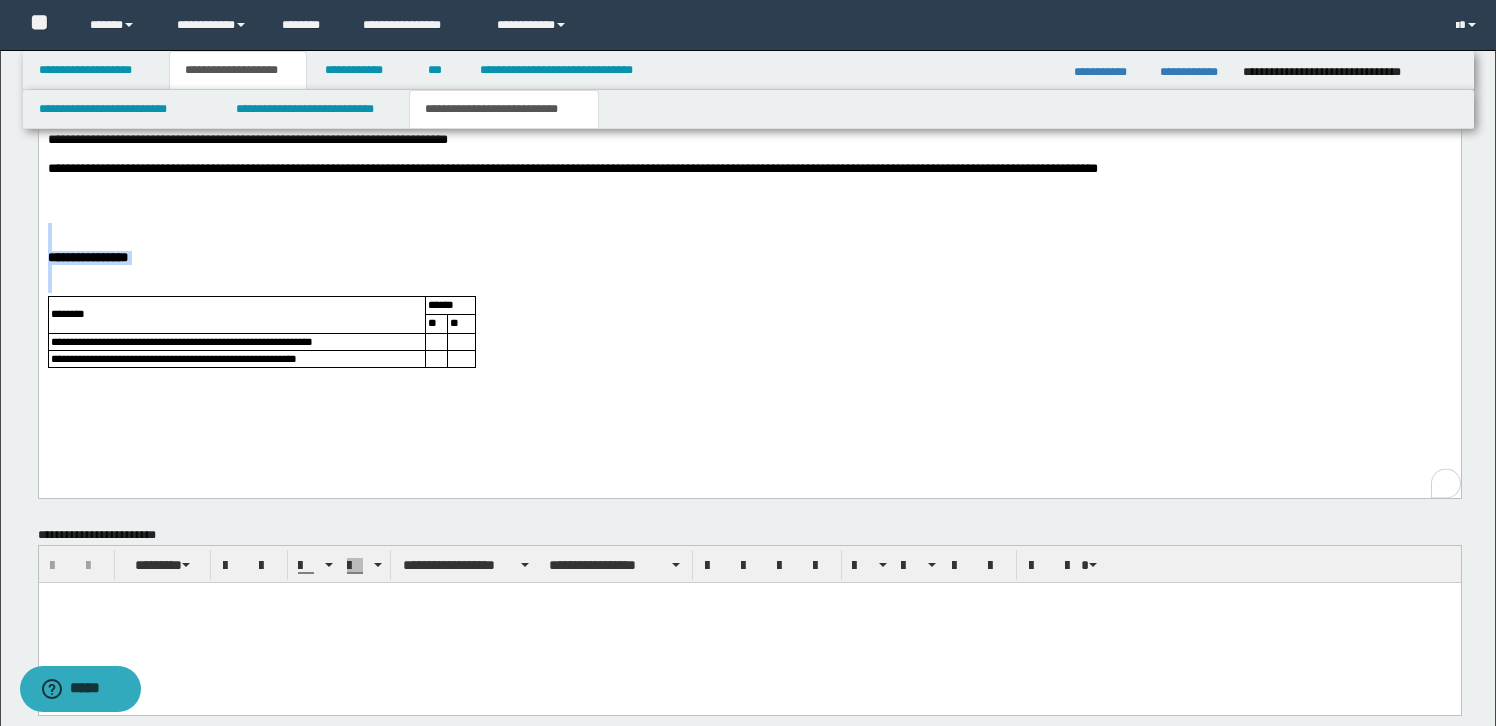 drag, startPoint x: 72, startPoint y: 257, endPoint x: 494, endPoint y: 395, distance: 443.991 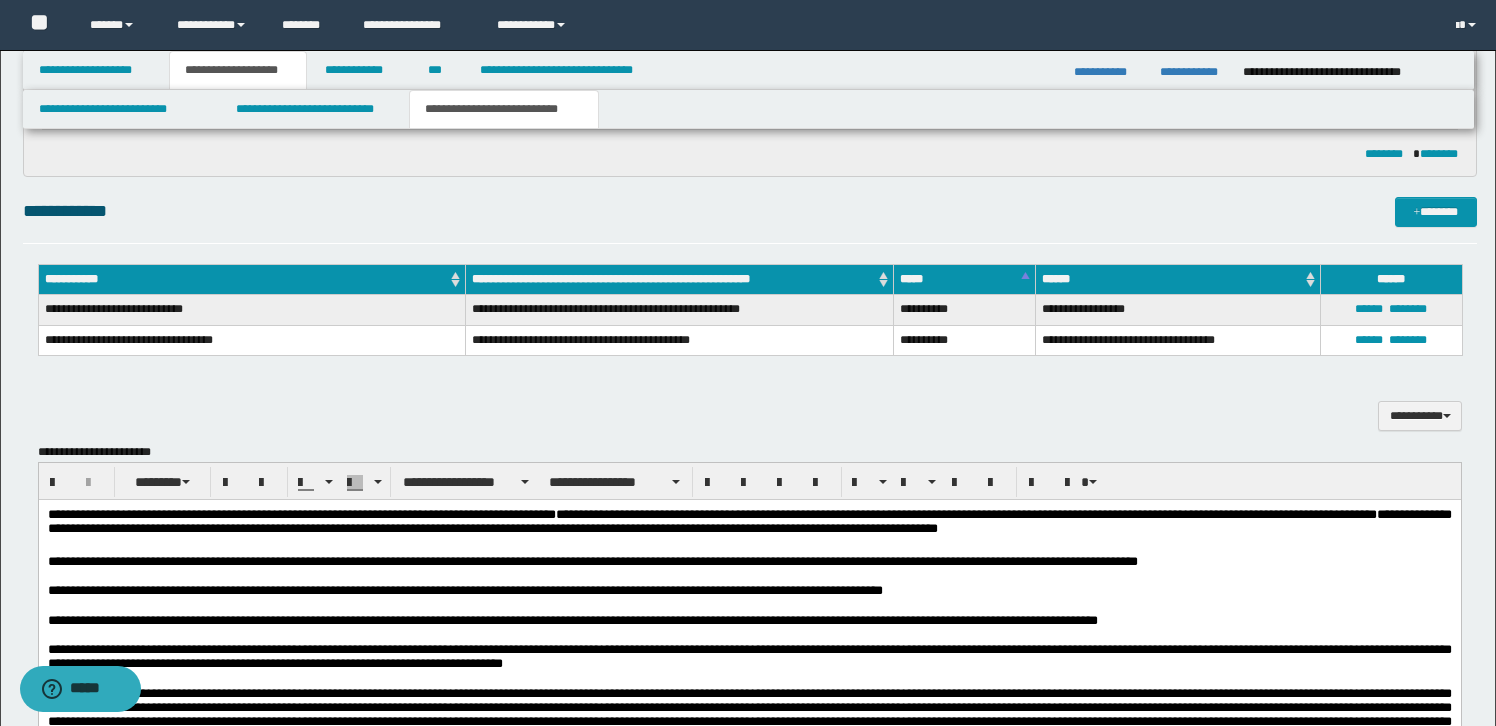 scroll, scrollTop: 552, scrollLeft: 0, axis: vertical 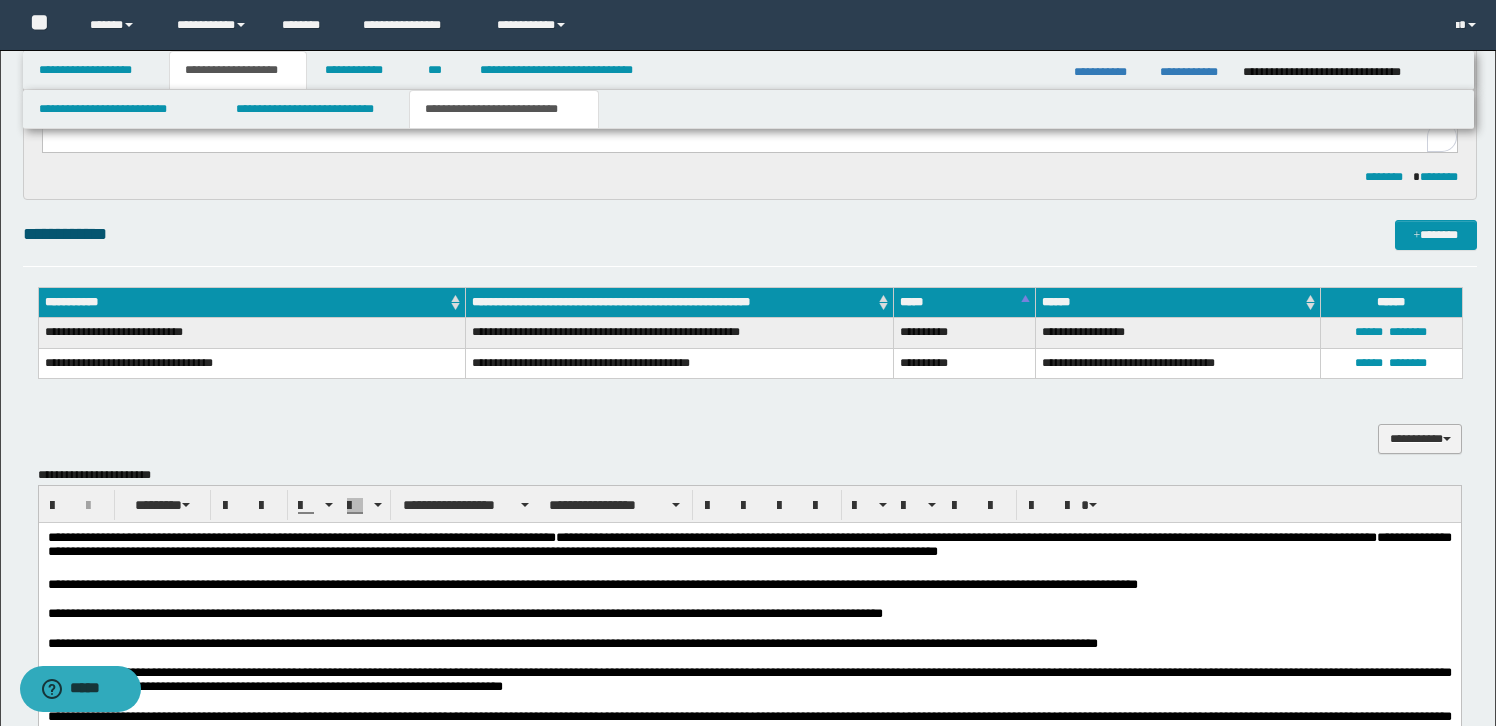 click on "**********" at bounding box center (1420, 439) 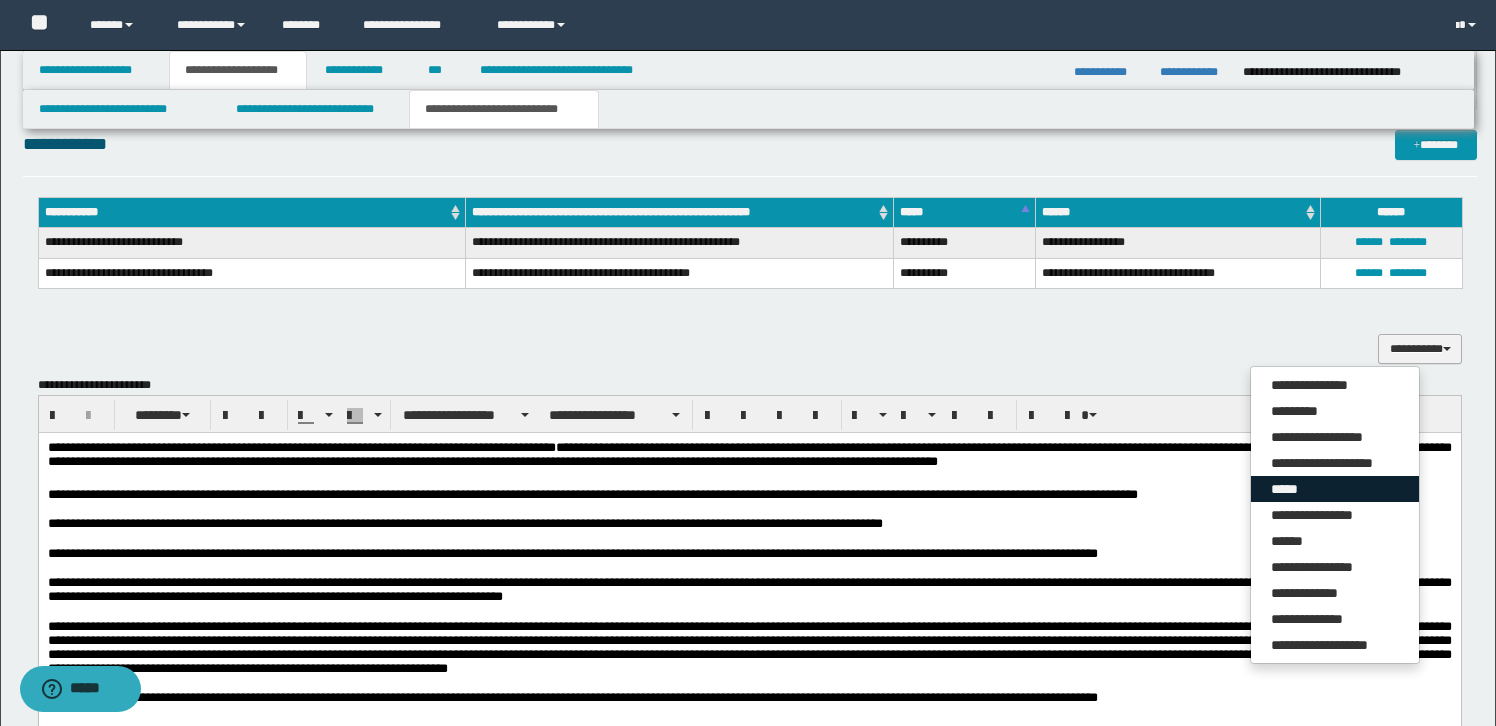 scroll, scrollTop: 660, scrollLeft: 0, axis: vertical 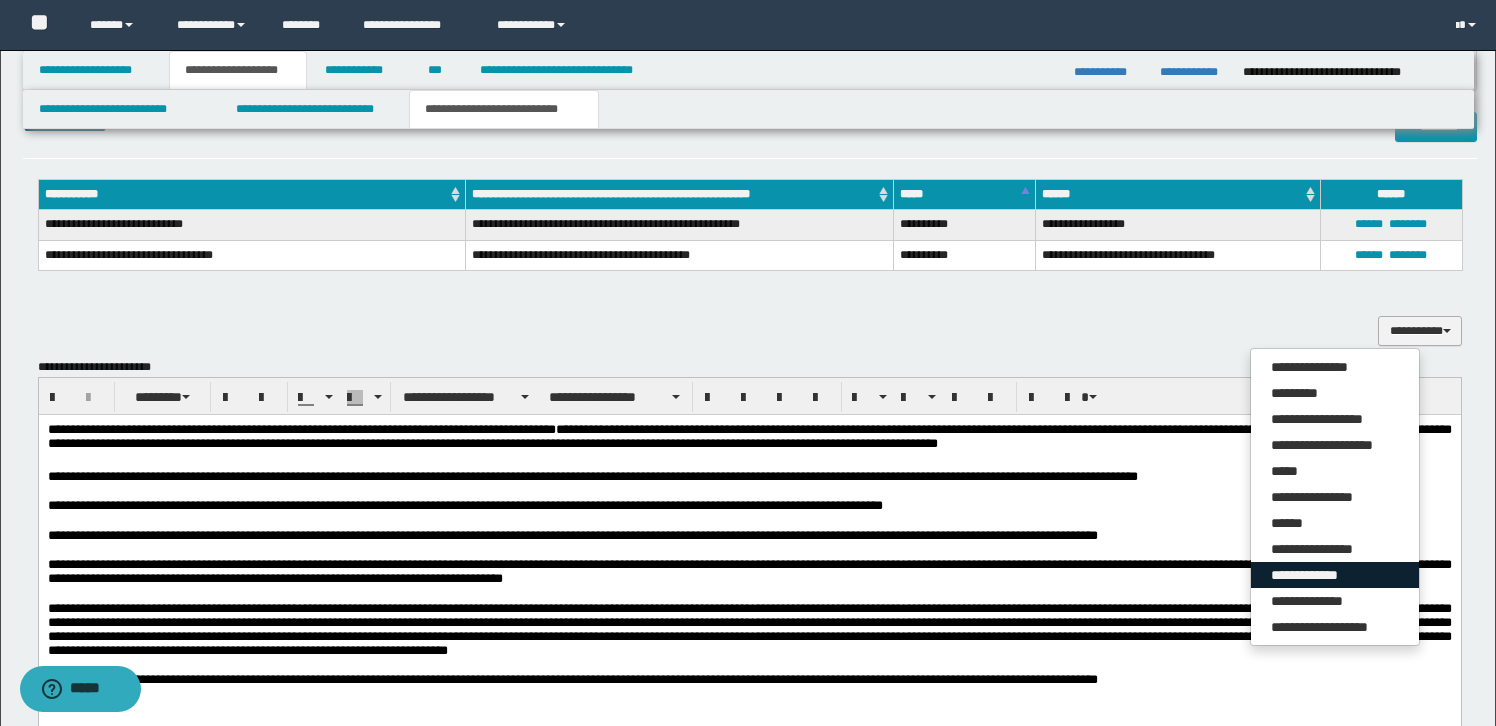 click on "**********" at bounding box center [1335, 575] 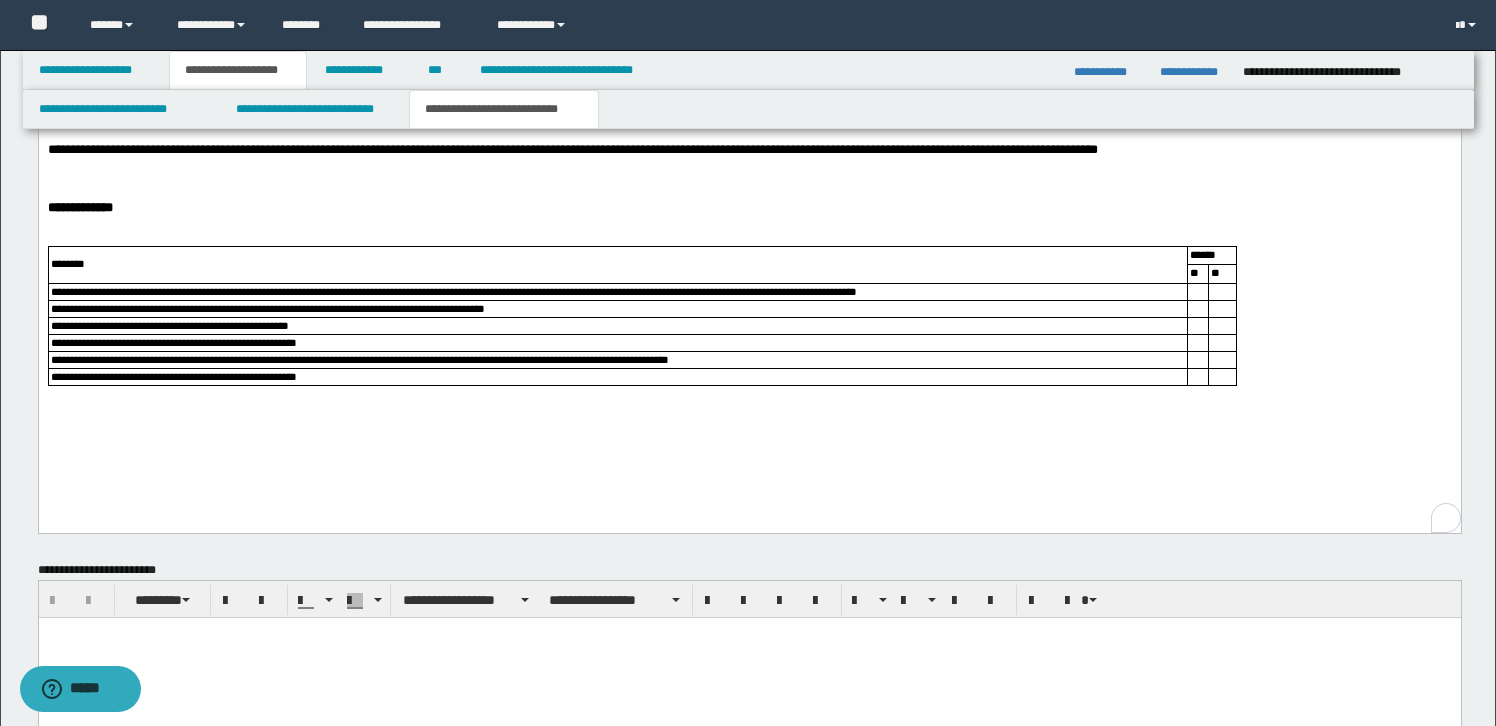 scroll, scrollTop: 1188, scrollLeft: 0, axis: vertical 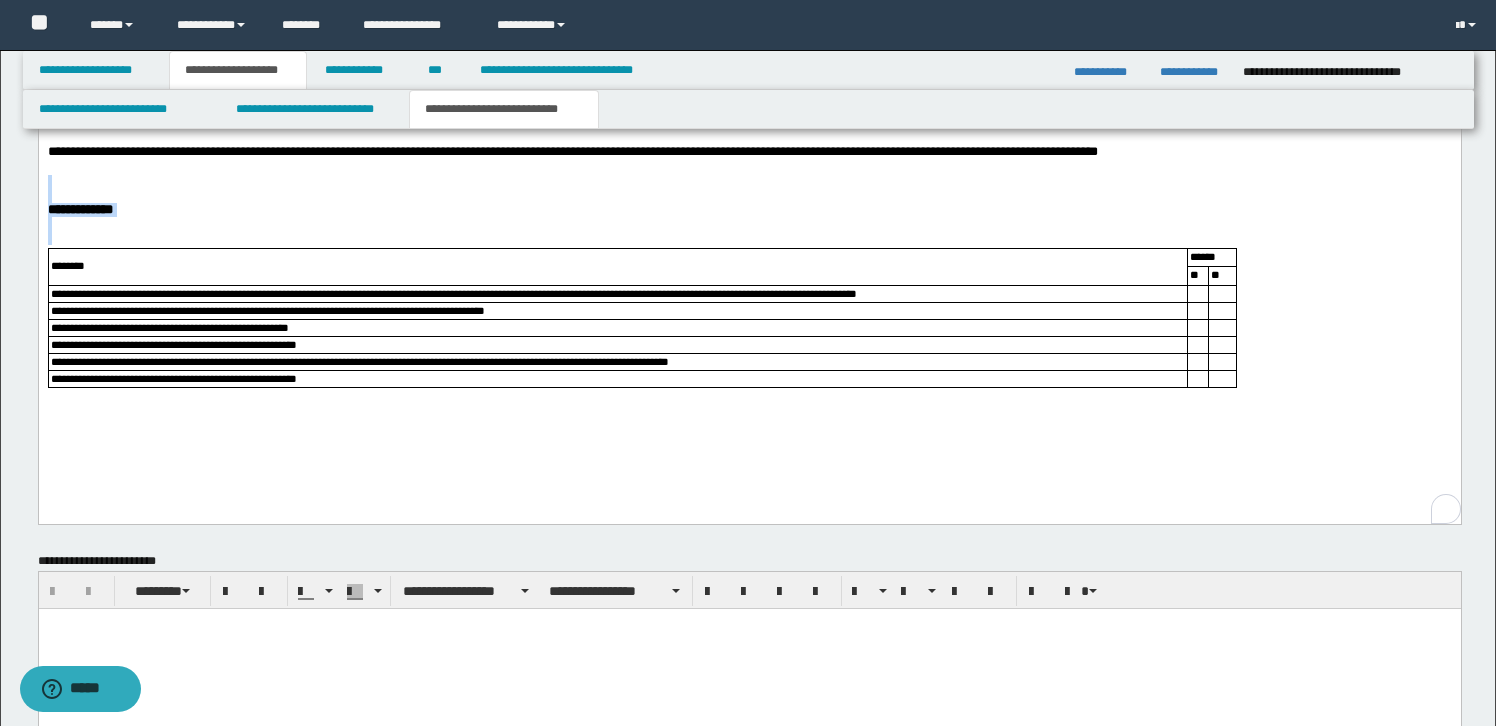 drag, startPoint x: 66, startPoint y: 209, endPoint x: 1229, endPoint y: 444, distance: 1186.505 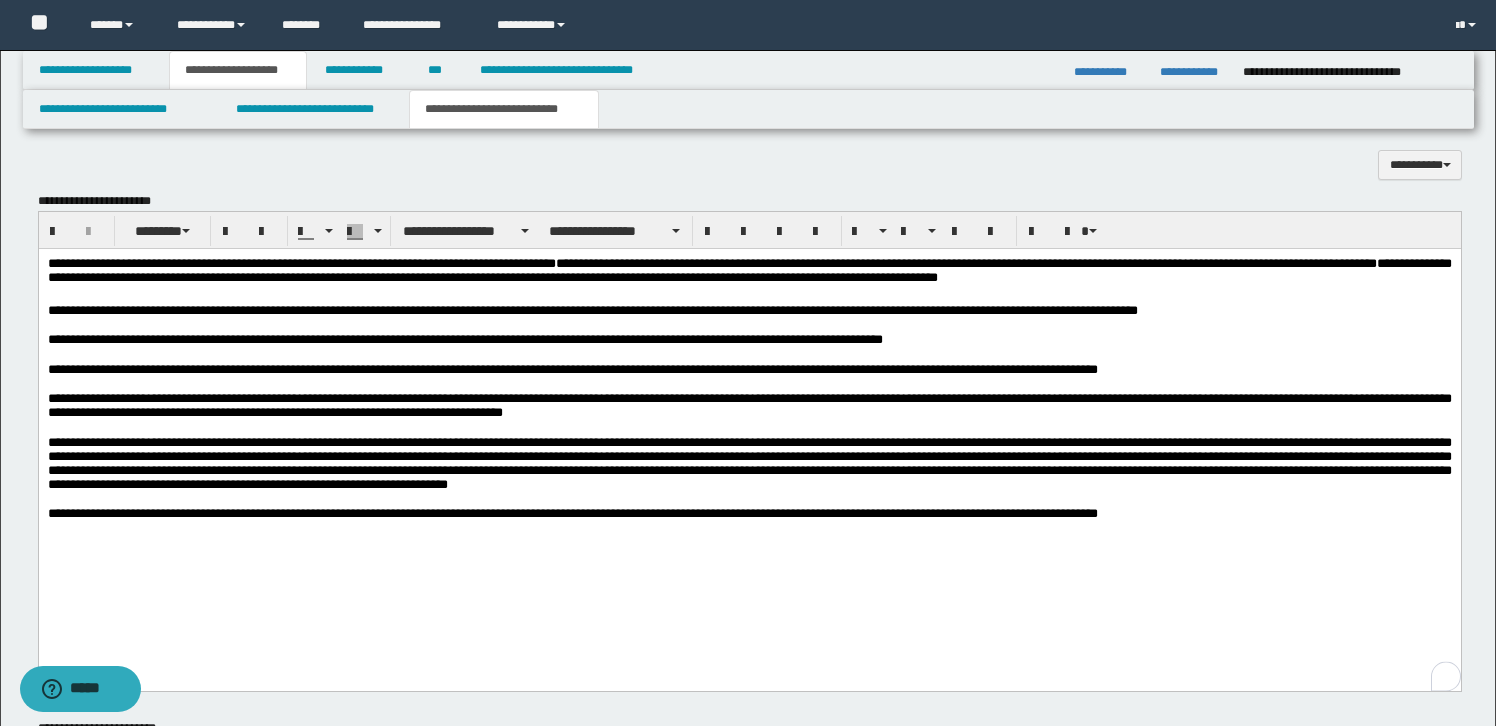 scroll, scrollTop: 794, scrollLeft: 0, axis: vertical 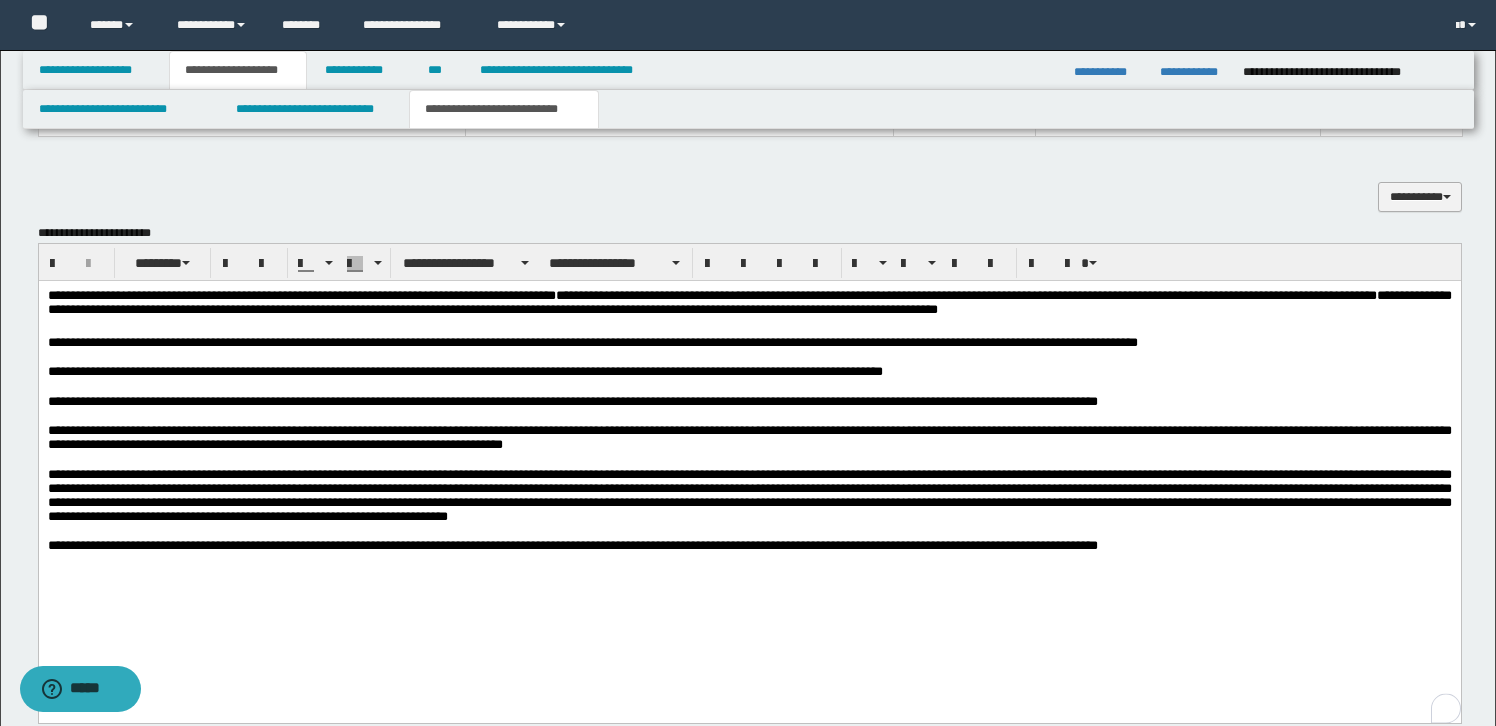 click on "**********" at bounding box center (1420, 197) 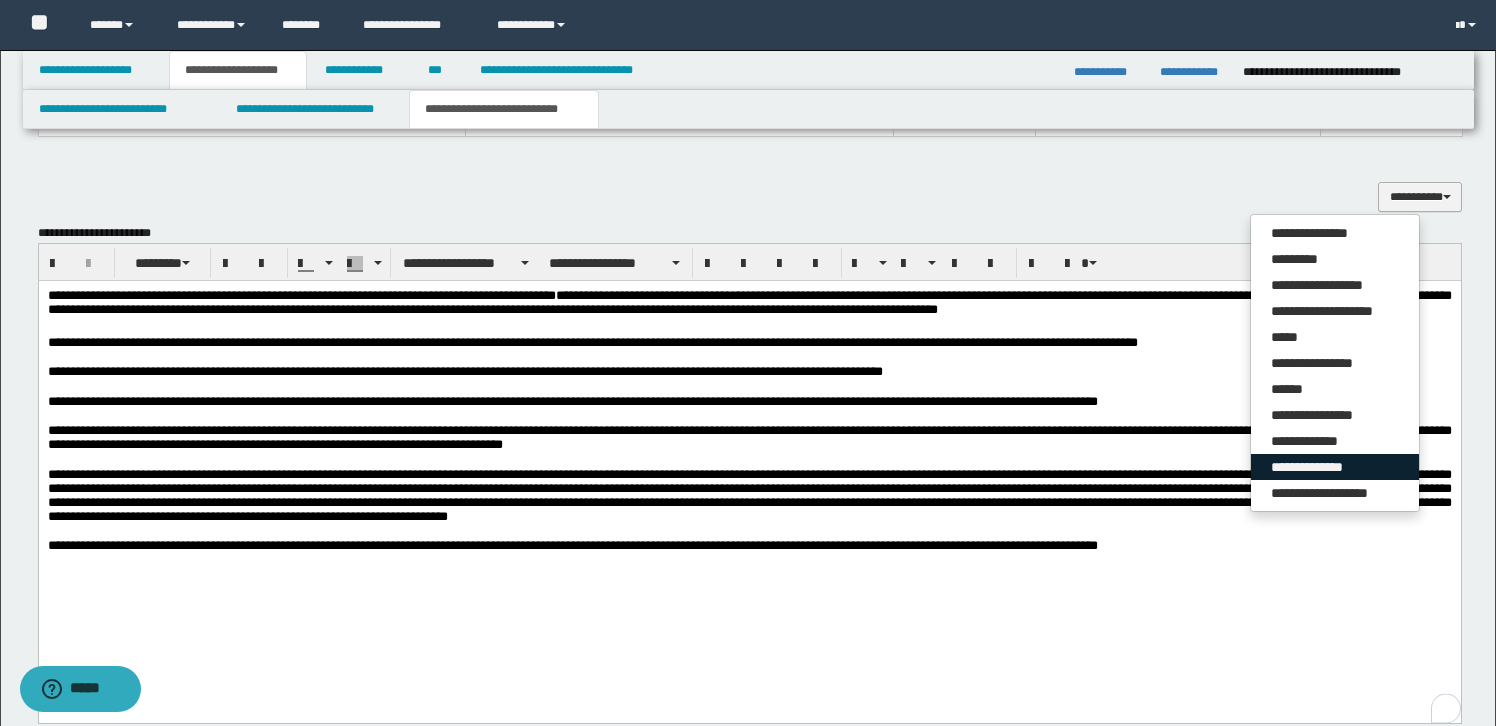 click on "**********" at bounding box center [1335, 467] 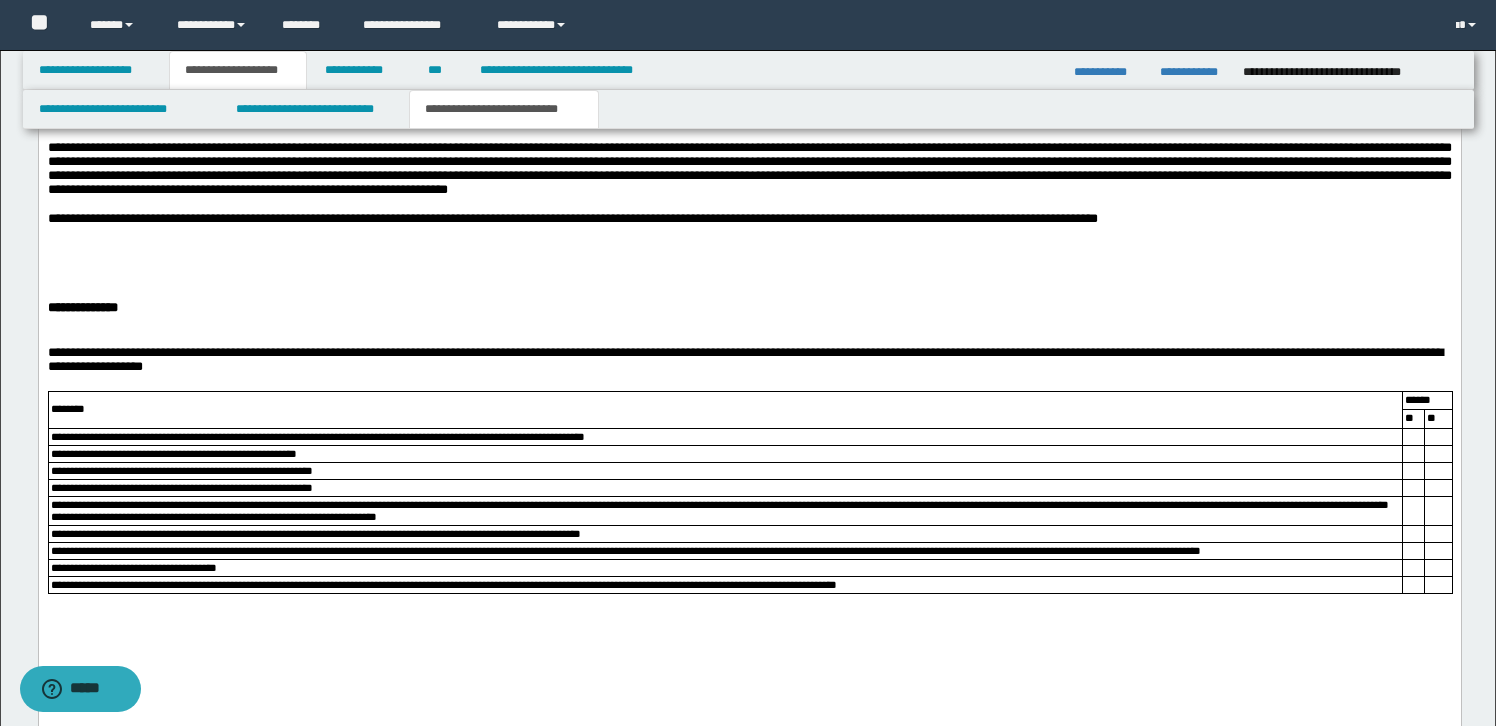 scroll, scrollTop: 1155, scrollLeft: 0, axis: vertical 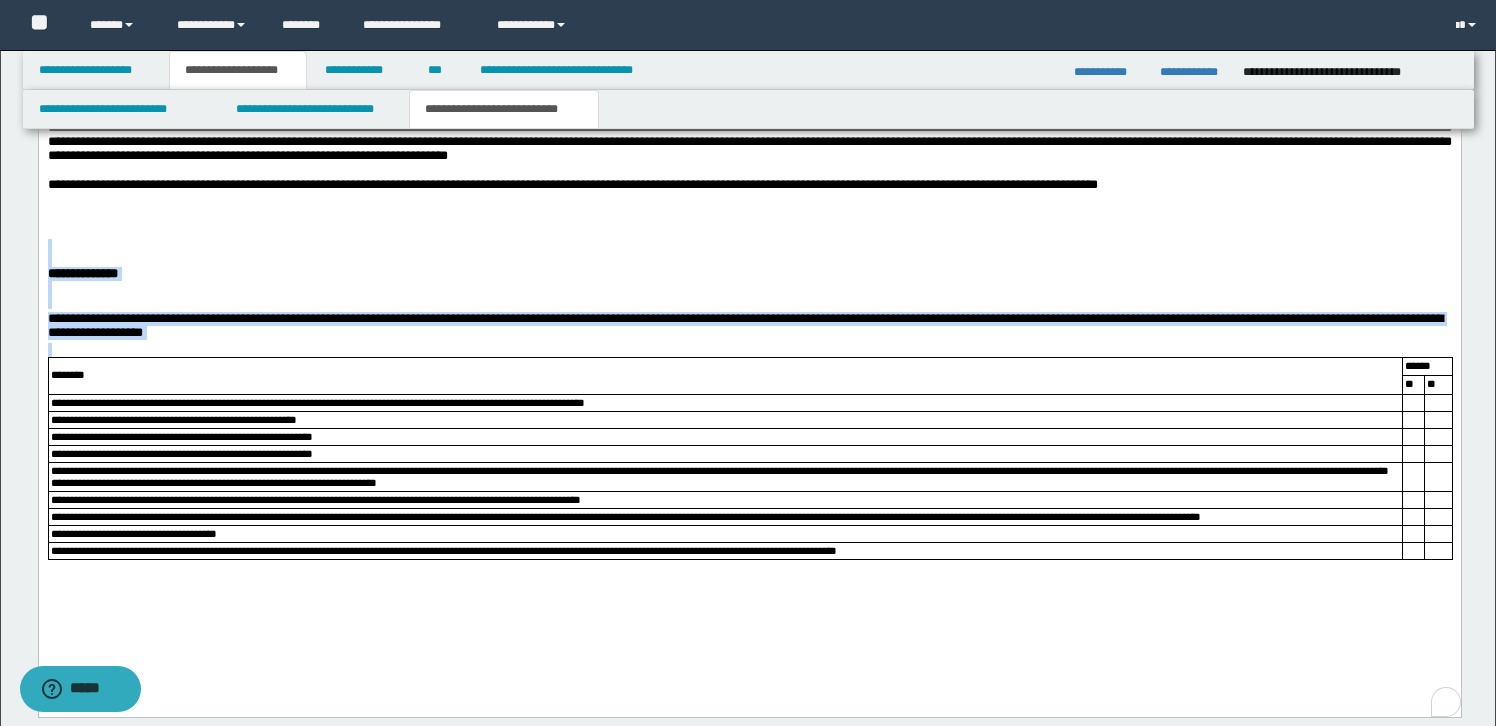 drag, startPoint x: 74, startPoint y: 247, endPoint x: 1401, endPoint y: 632, distance: 1381.7214 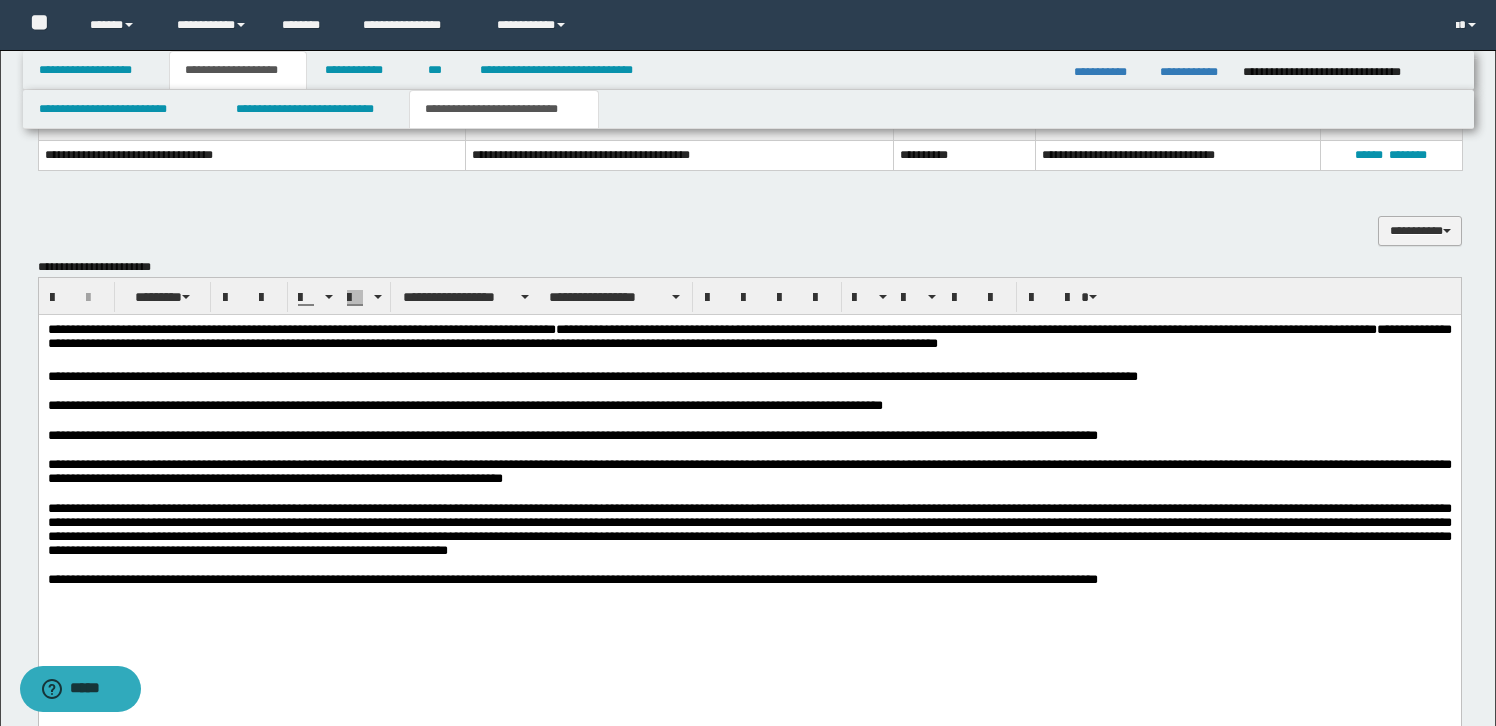 click on "**********" at bounding box center [1420, 231] 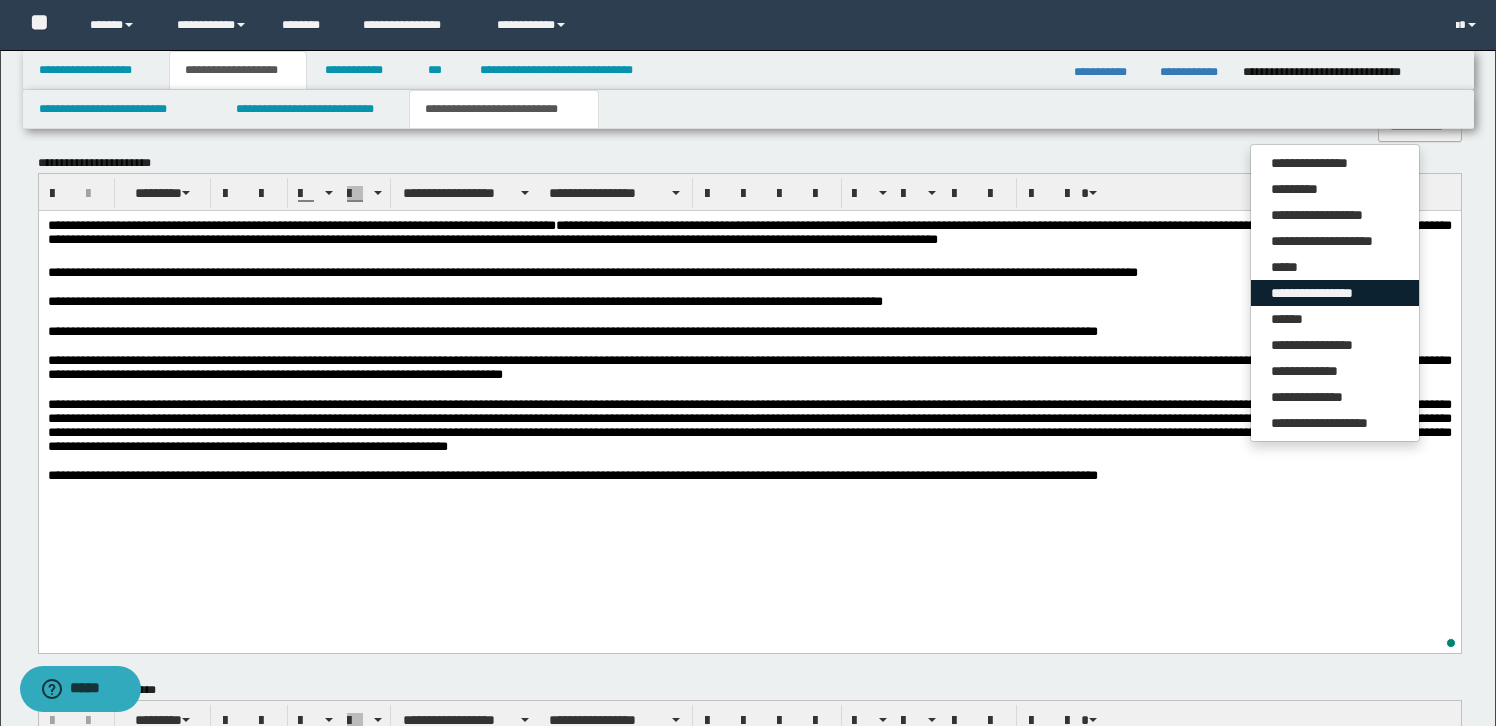 scroll, scrollTop: 869, scrollLeft: 0, axis: vertical 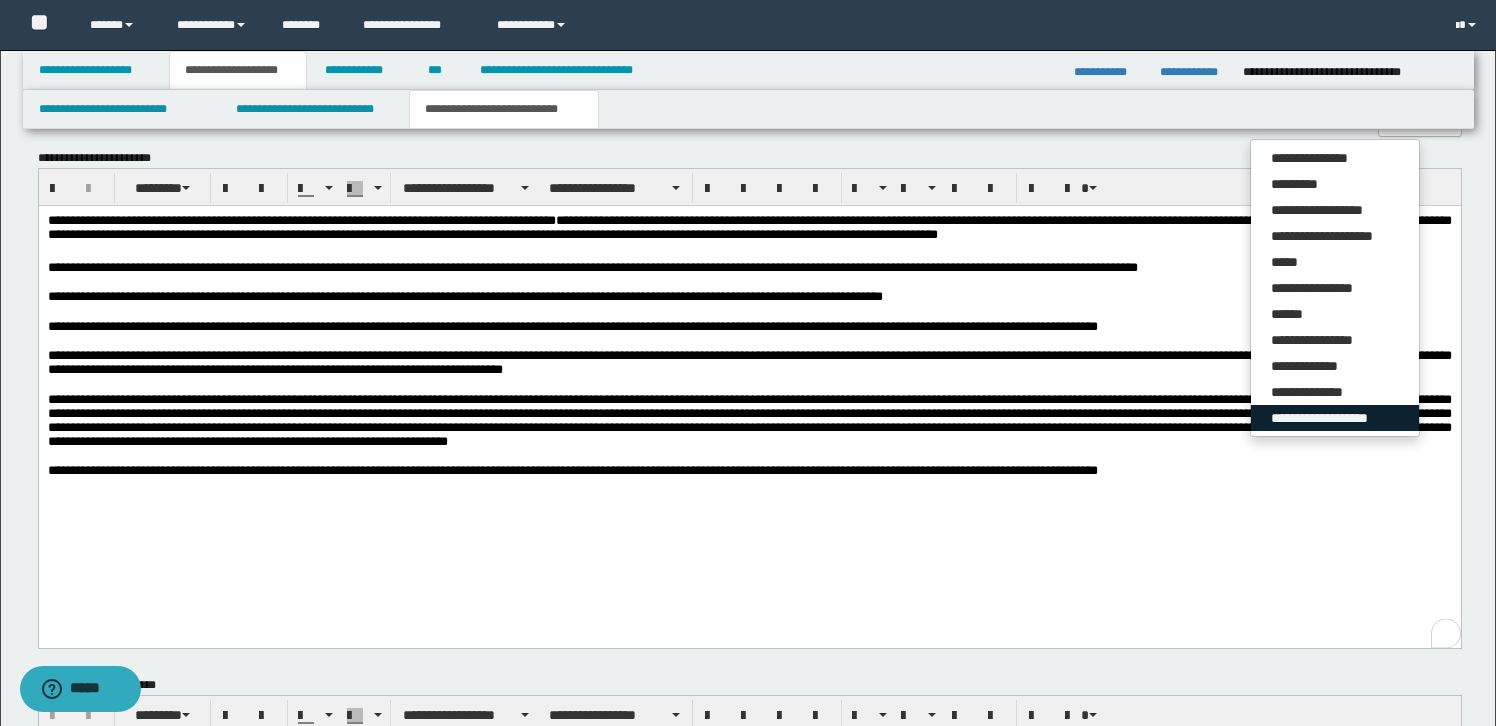 click on "**********" at bounding box center [1335, 418] 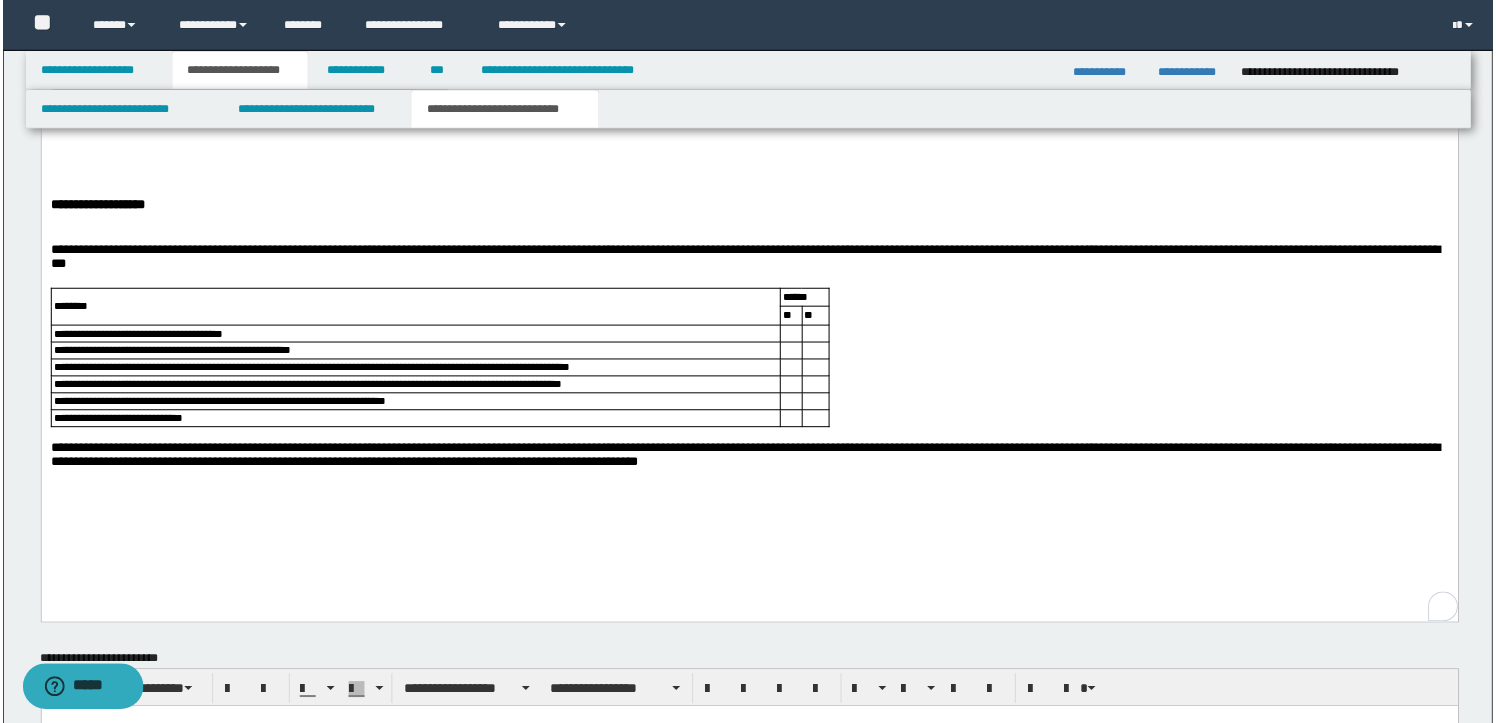 scroll, scrollTop: 1244, scrollLeft: 0, axis: vertical 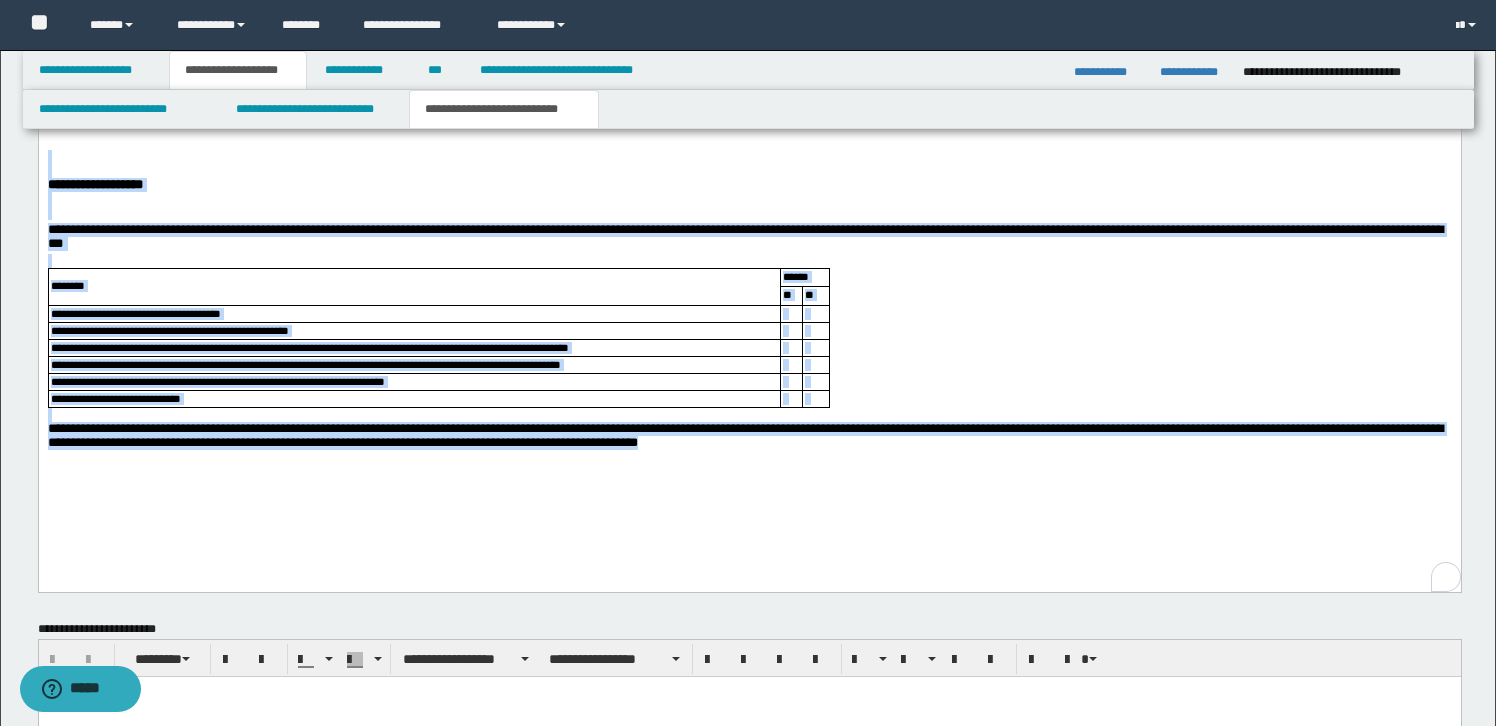 drag, startPoint x: 95, startPoint y: 169, endPoint x: 1140, endPoint y: 510, distance: 1099.2297 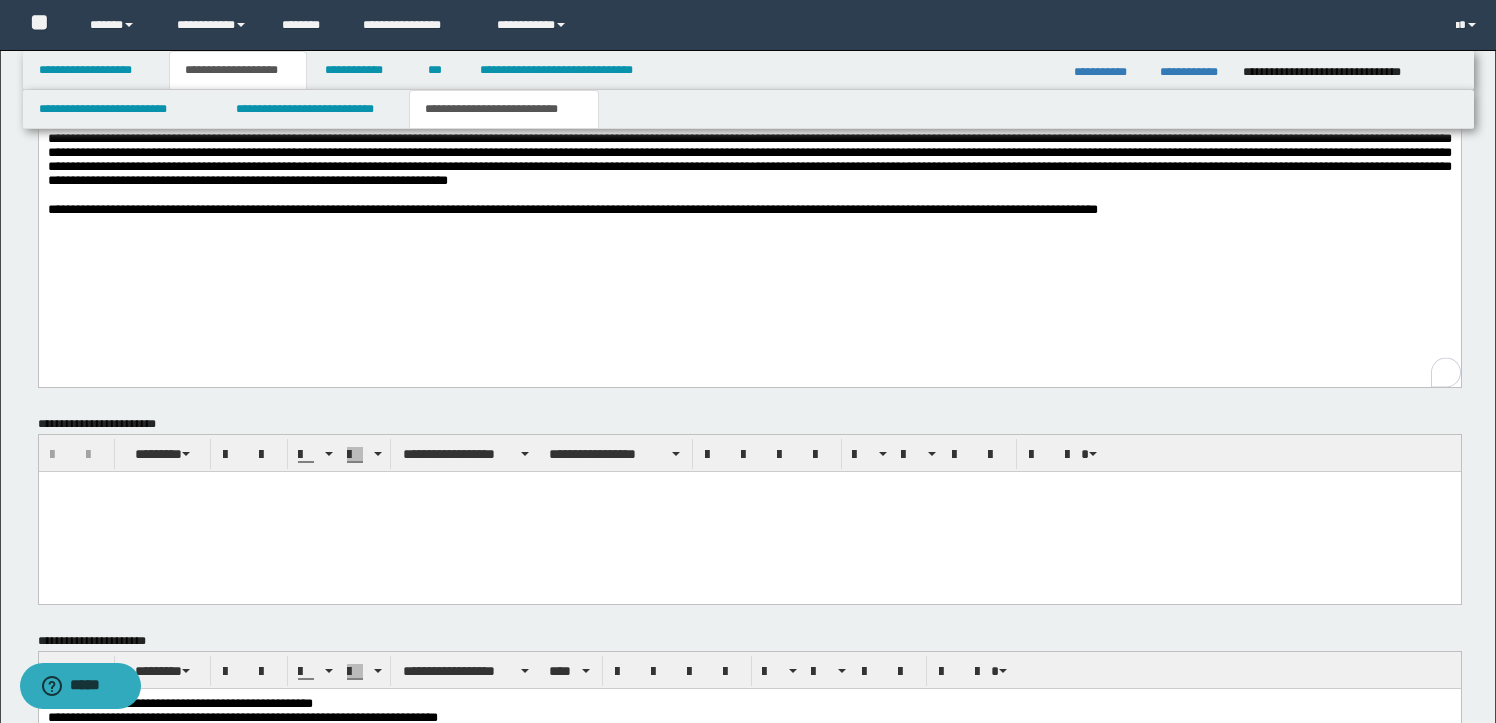 scroll, scrollTop: 1065, scrollLeft: 0, axis: vertical 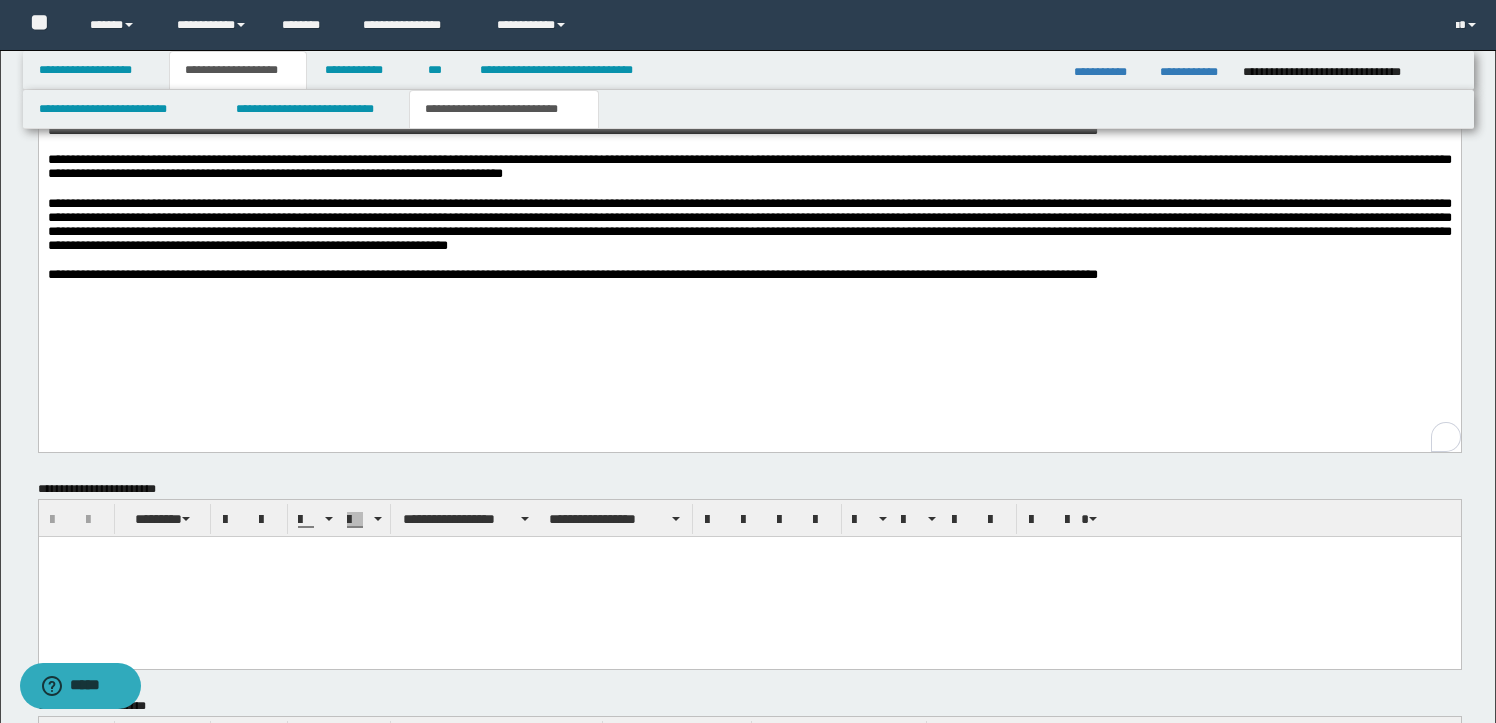click on "**********" at bounding box center (749, 198) 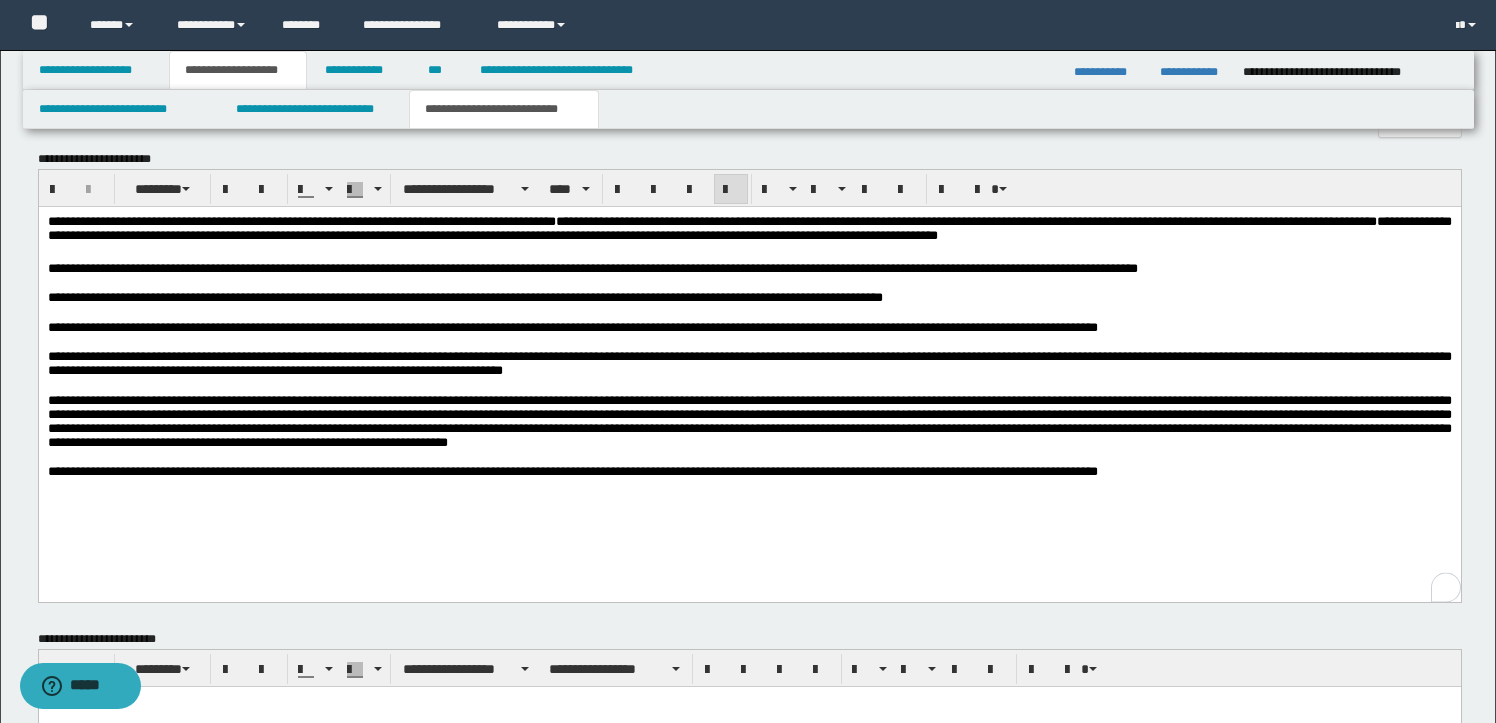 scroll, scrollTop: 865, scrollLeft: 0, axis: vertical 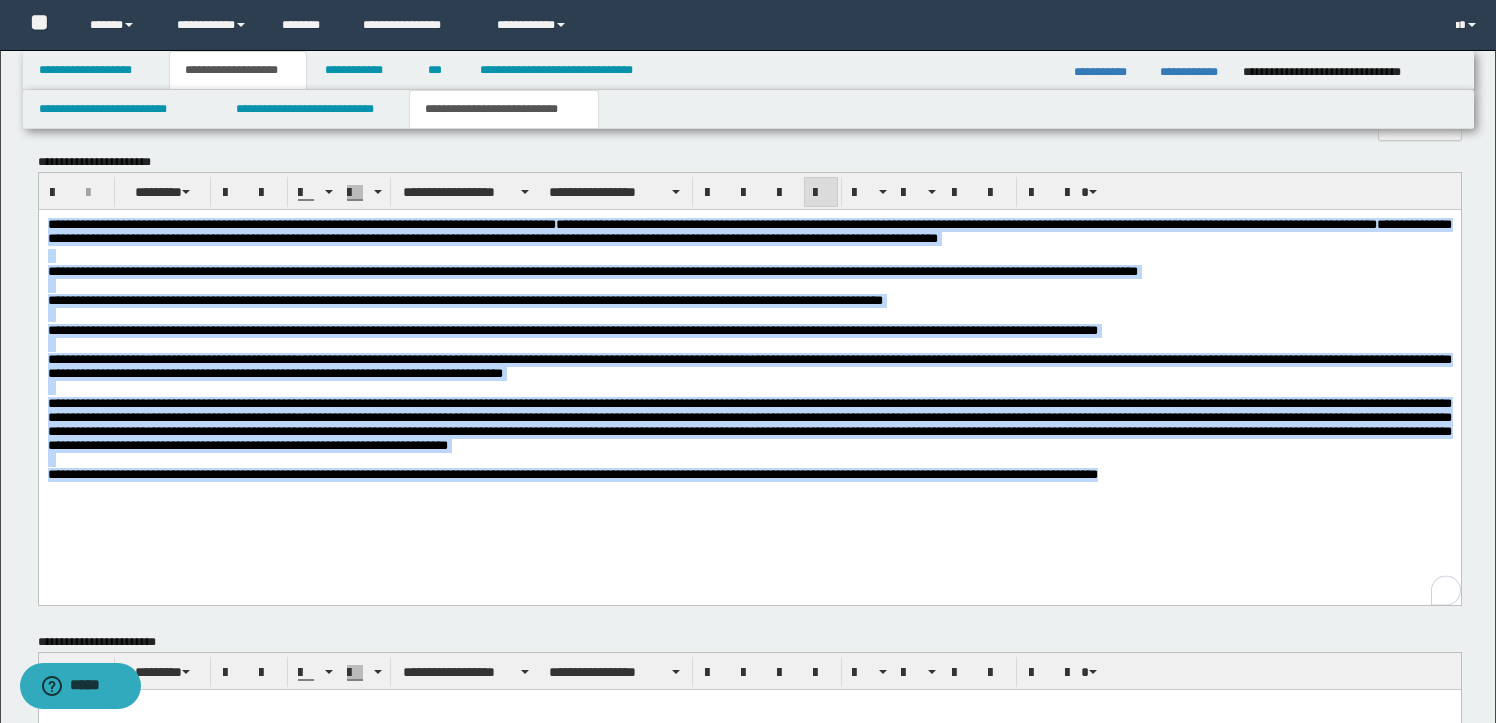 drag, startPoint x: 49, startPoint y: 224, endPoint x: 1291, endPoint y: 507, distance: 1273.834 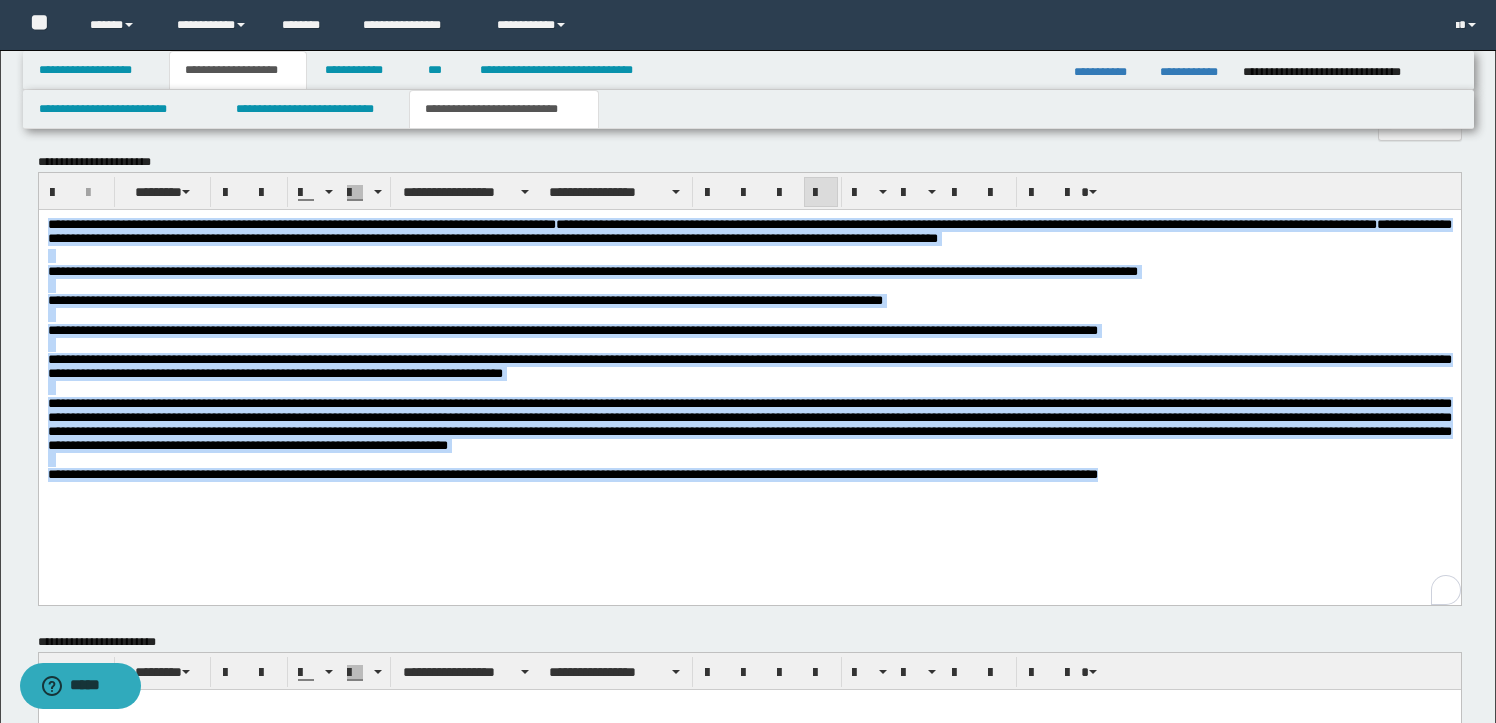 click at bounding box center (821, 193) 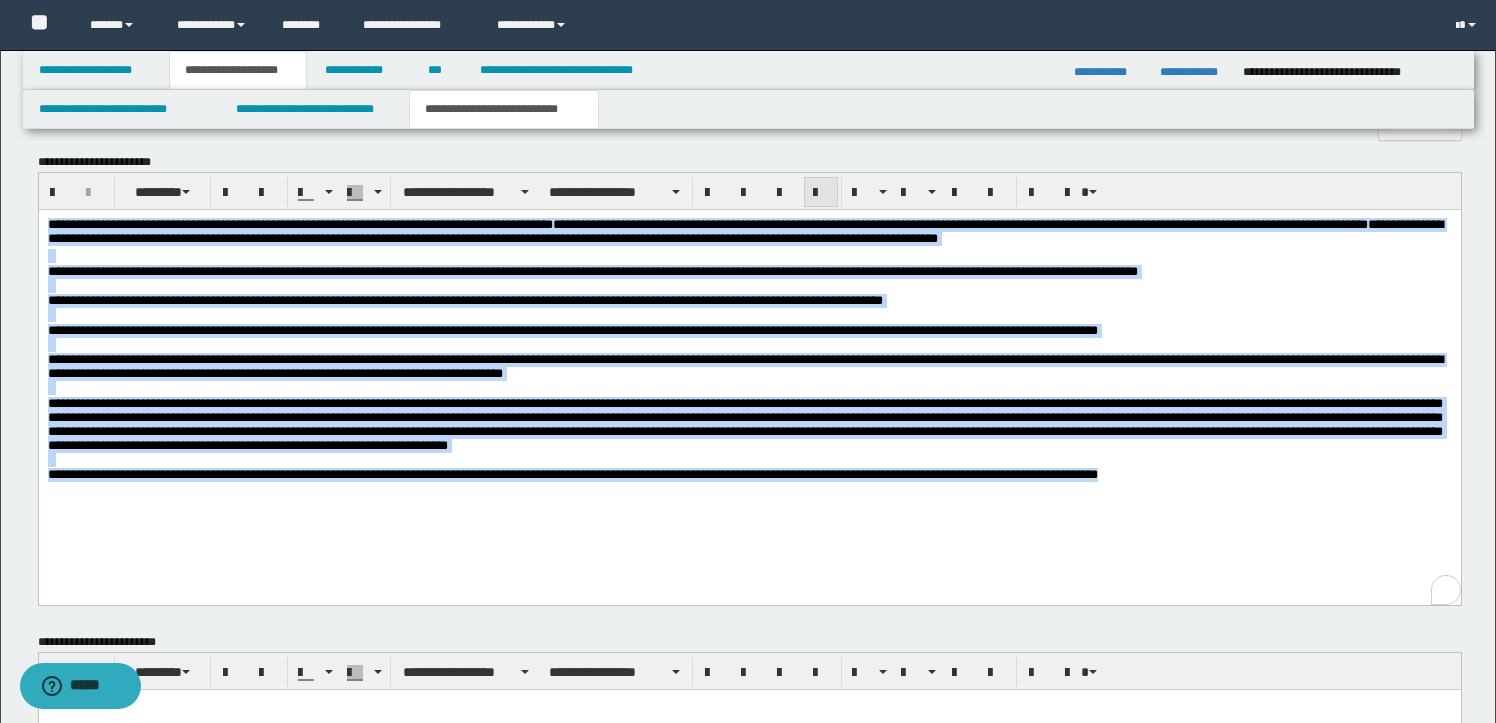 click at bounding box center (821, 193) 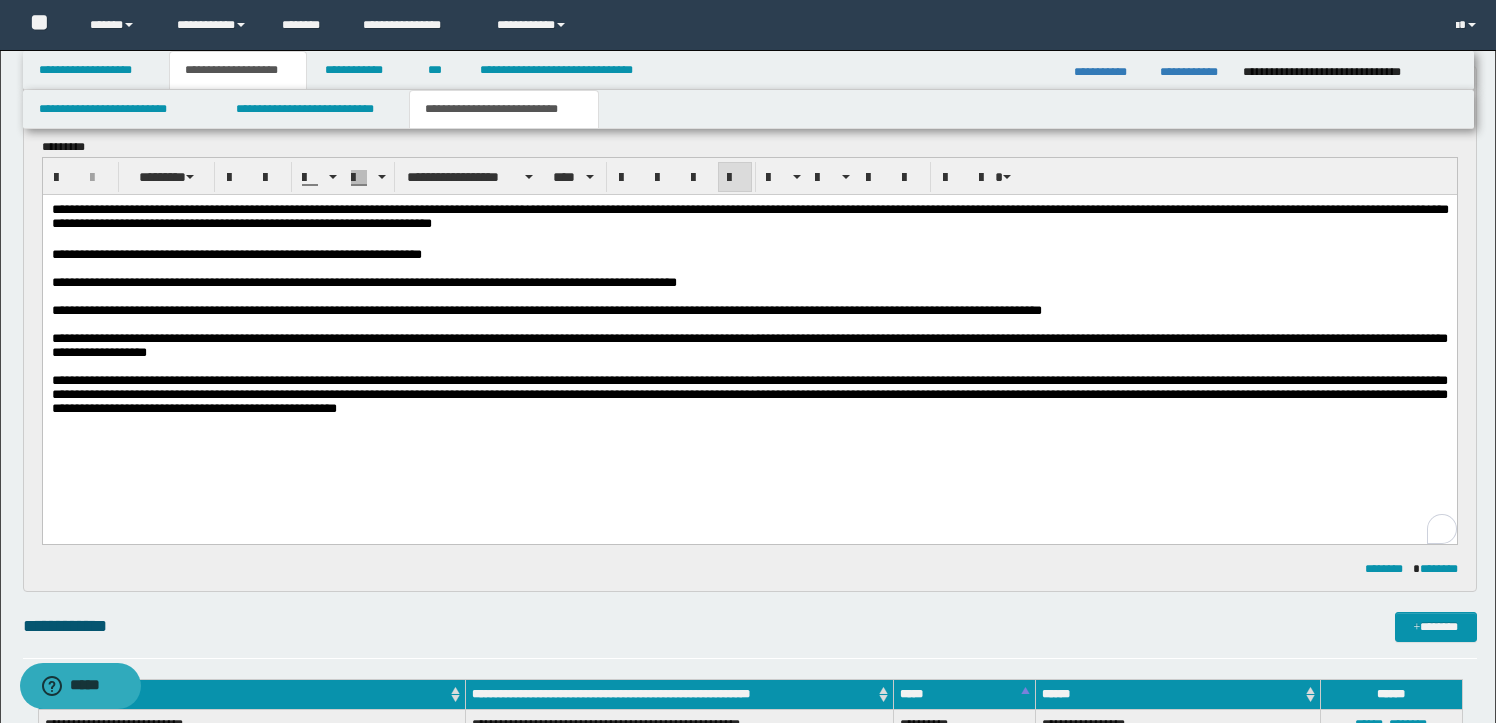 scroll, scrollTop: 125, scrollLeft: 0, axis: vertical 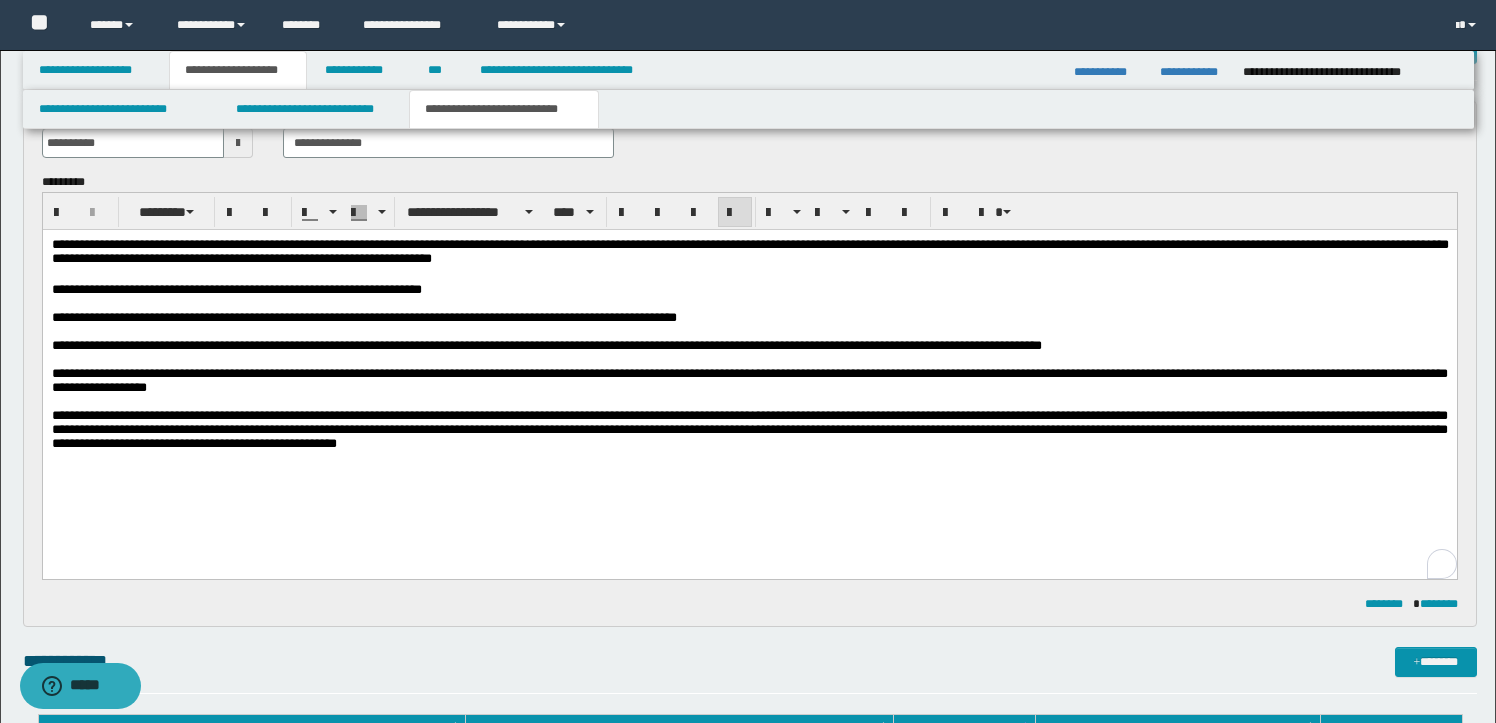 click on "**********" at bounding box center (749, 369) 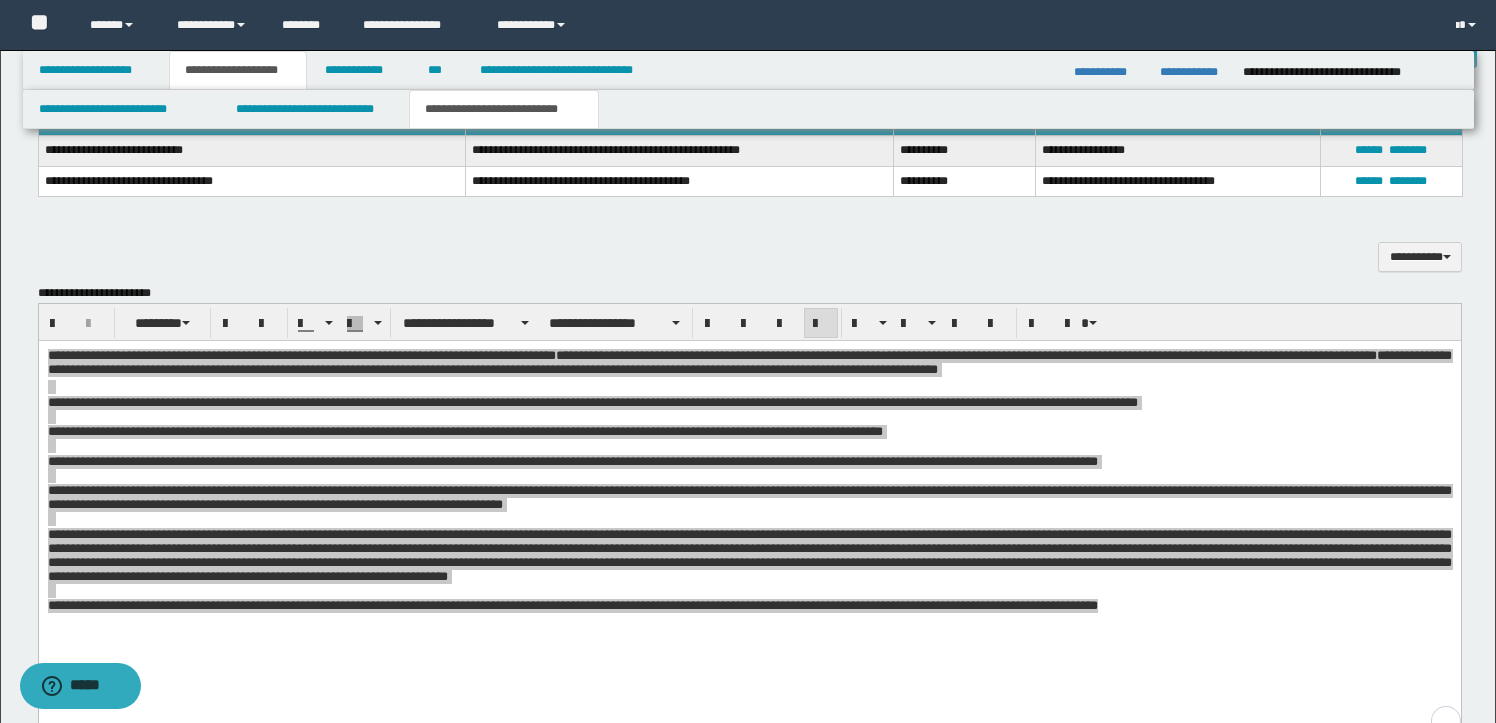 scroll, scrollTop: 747, scrollLeft: 0, axis: vertical 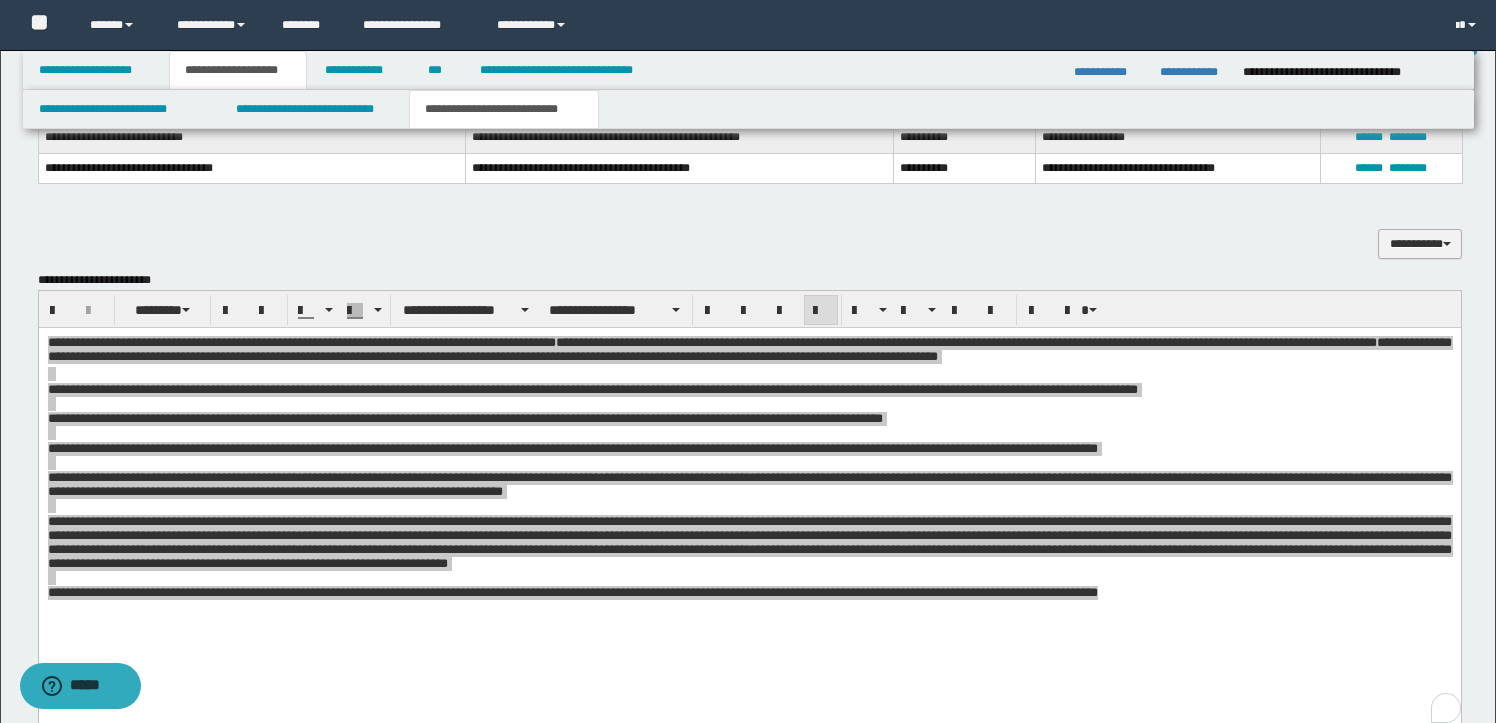 click on "**********" at bounding box center [1420, 244] 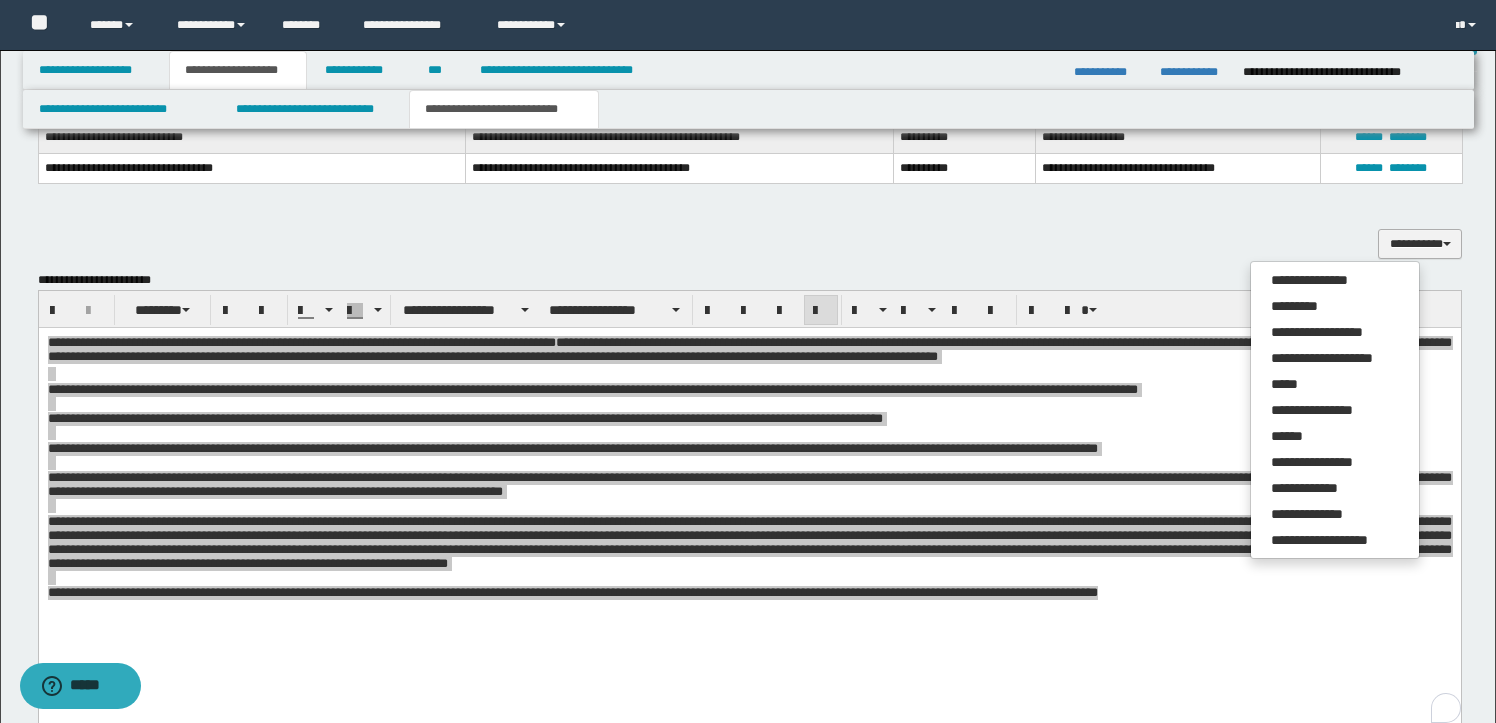 click on "**********" at bounding box center (750, 234) 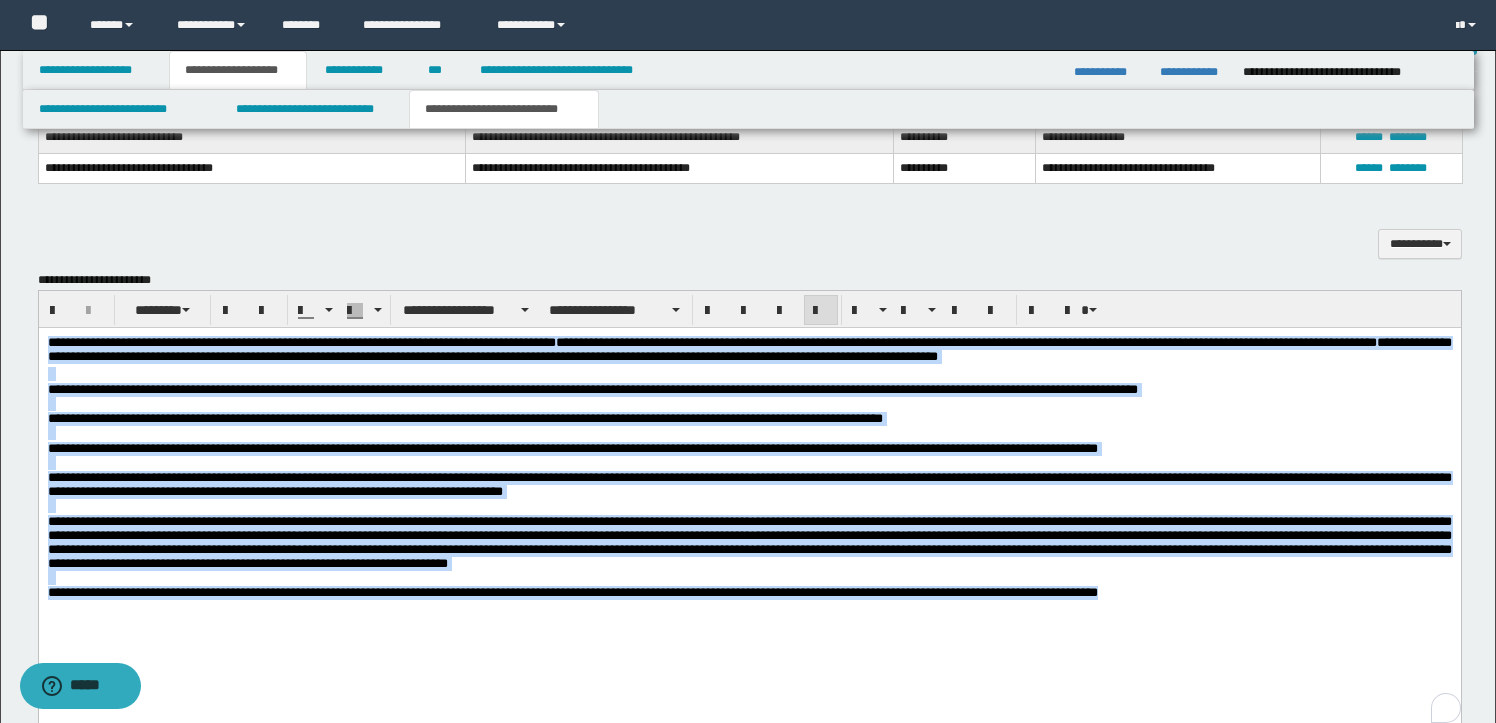 click on "**********" at bounding box center (749, 493) 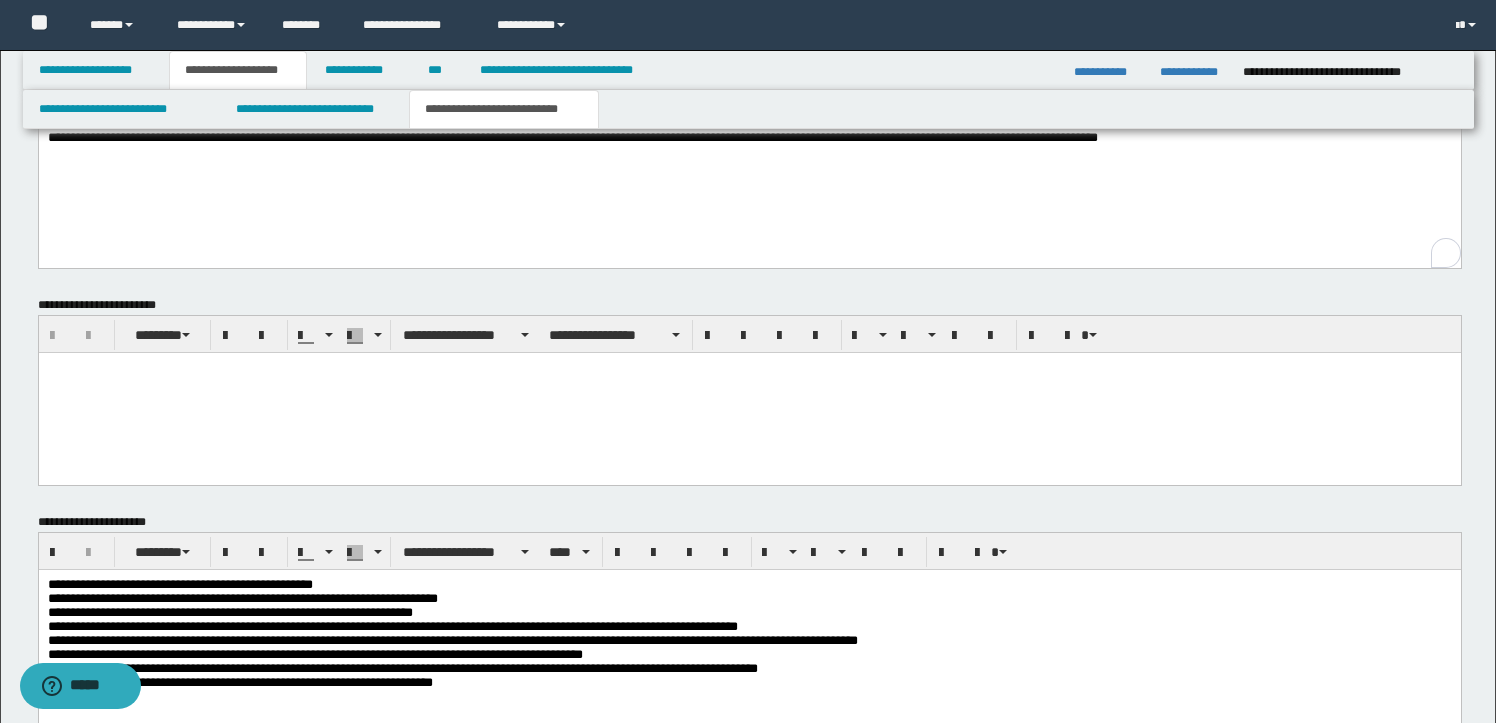 scroll, scrollTop: 1222, scrollLeft: 0, axis: vertical 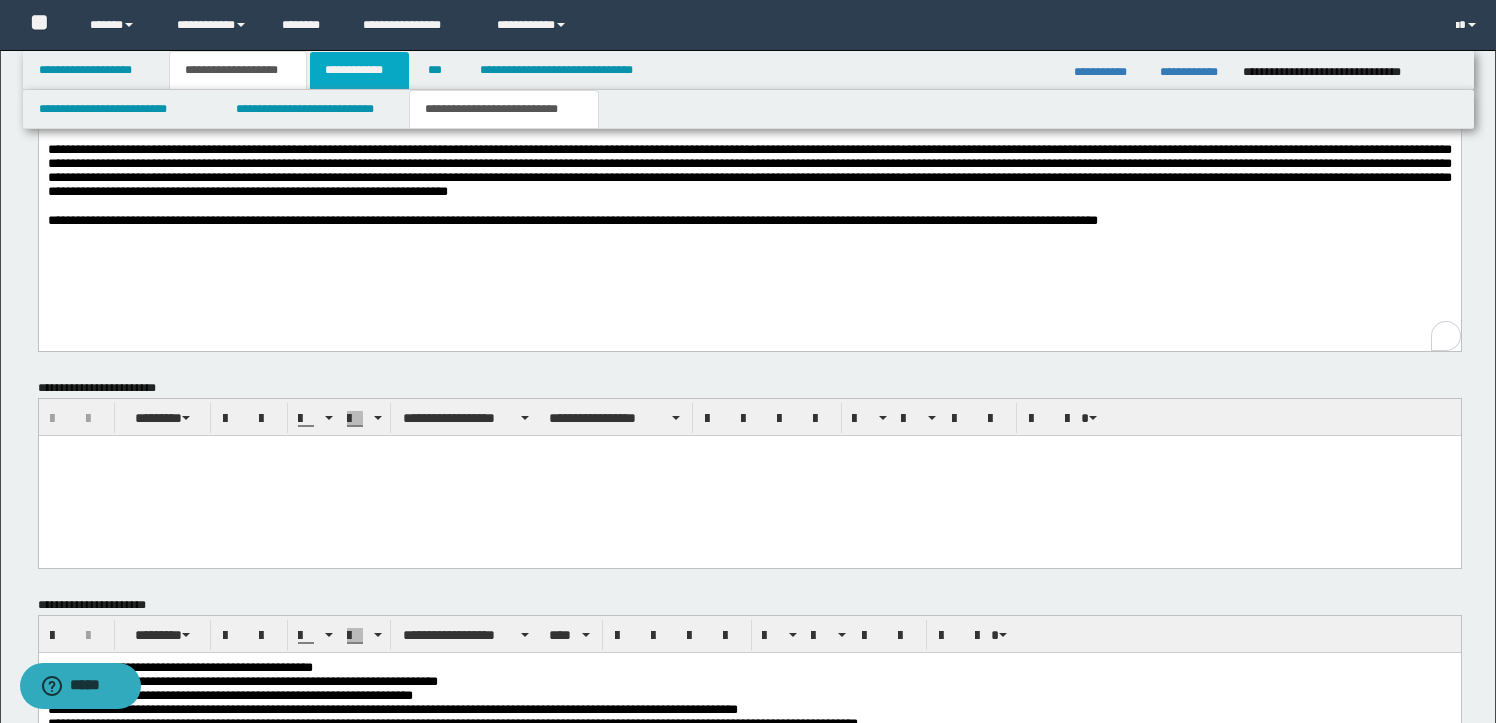 click on "**********" at bounding box center (359, 70) 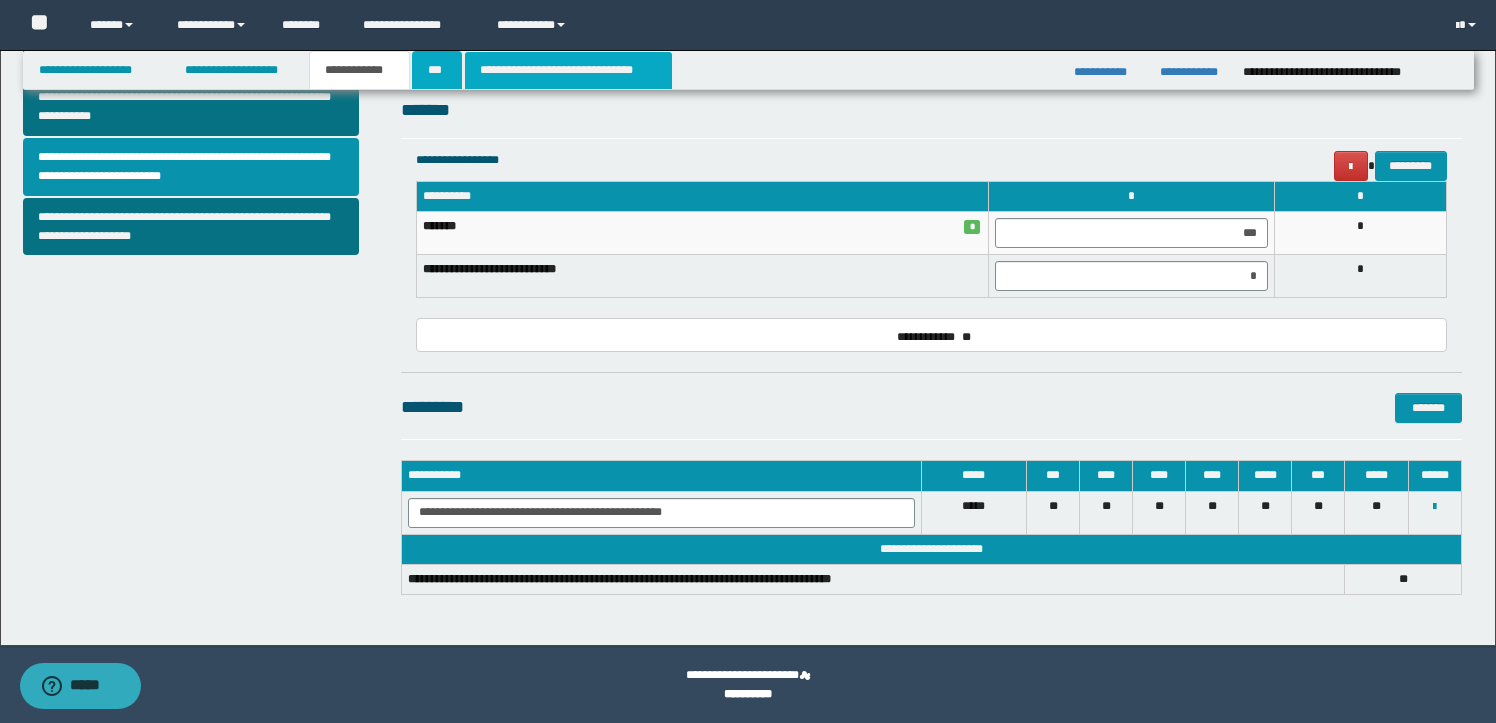 drag, startPoint x: 430, startPoint y: 71, endPoint x: 466, endPoint y: 67, distance: 36.221542 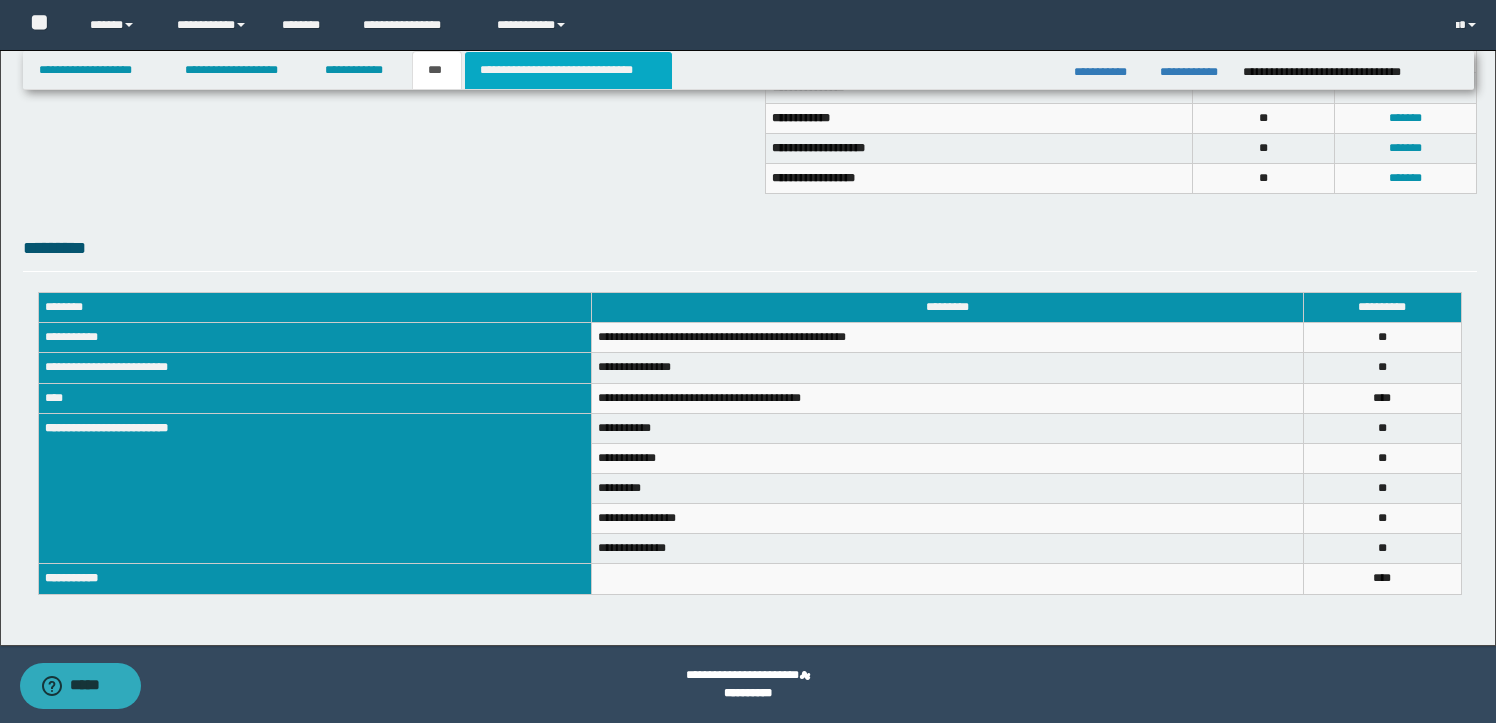 click on "**********" at bounding box center (568, 70) 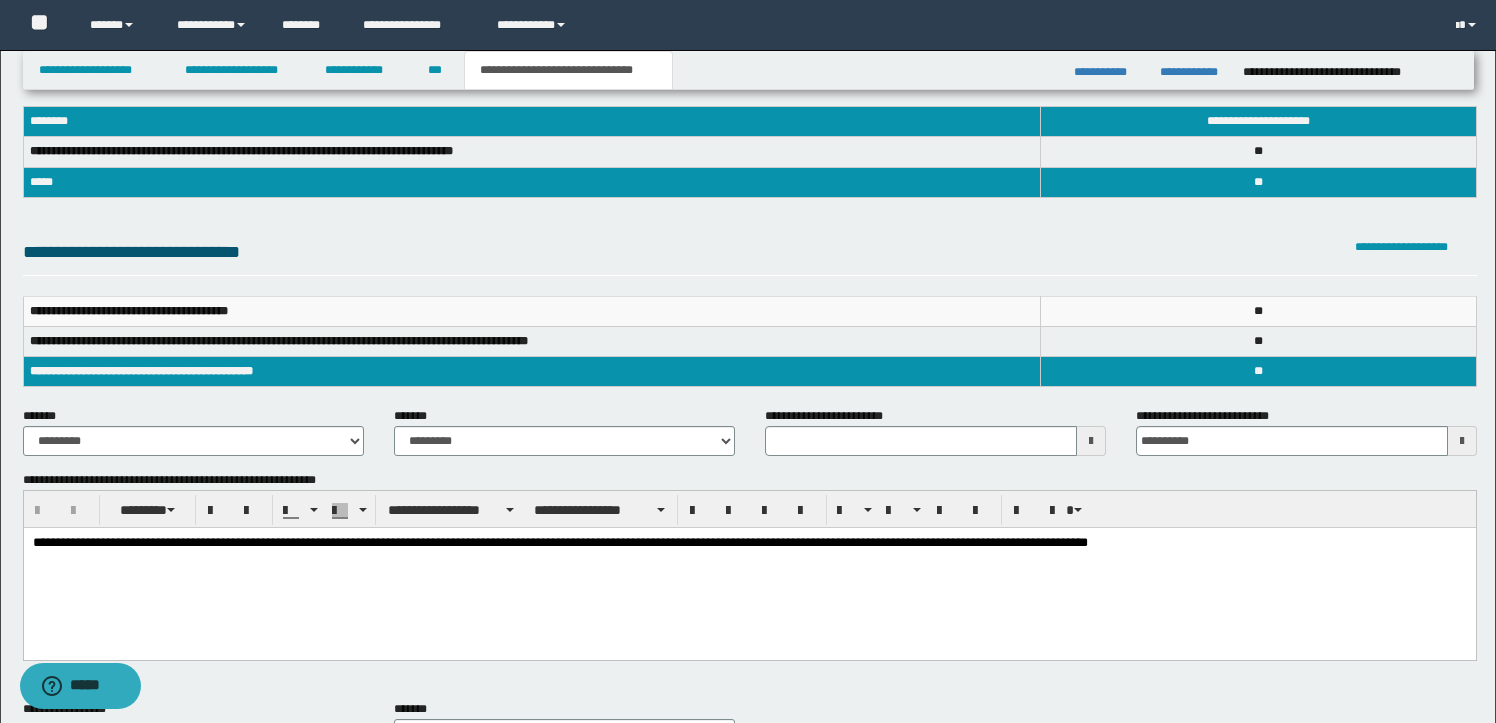 scroll, scrollTop: 0, scrollLeft: 0, axis: both 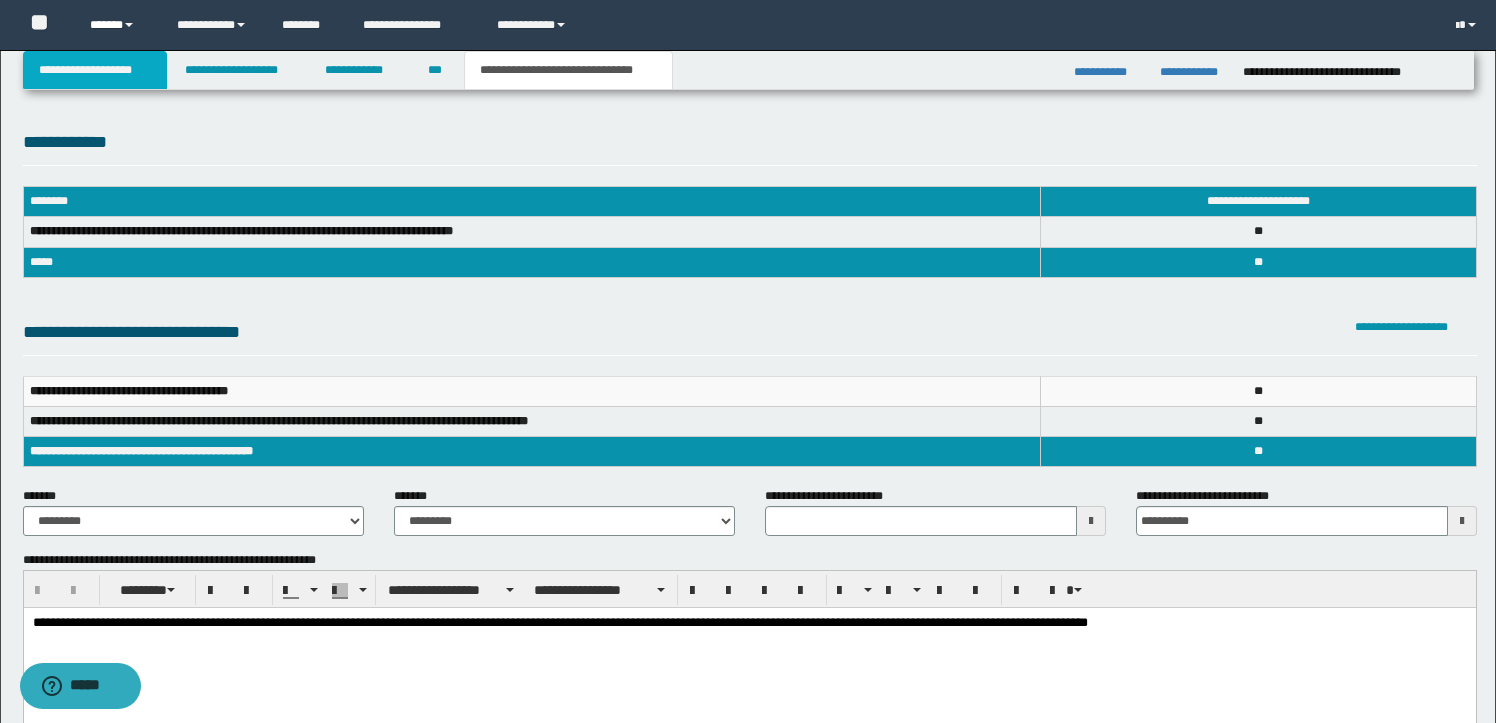 click on "**********" at bounding box center [95, 70] 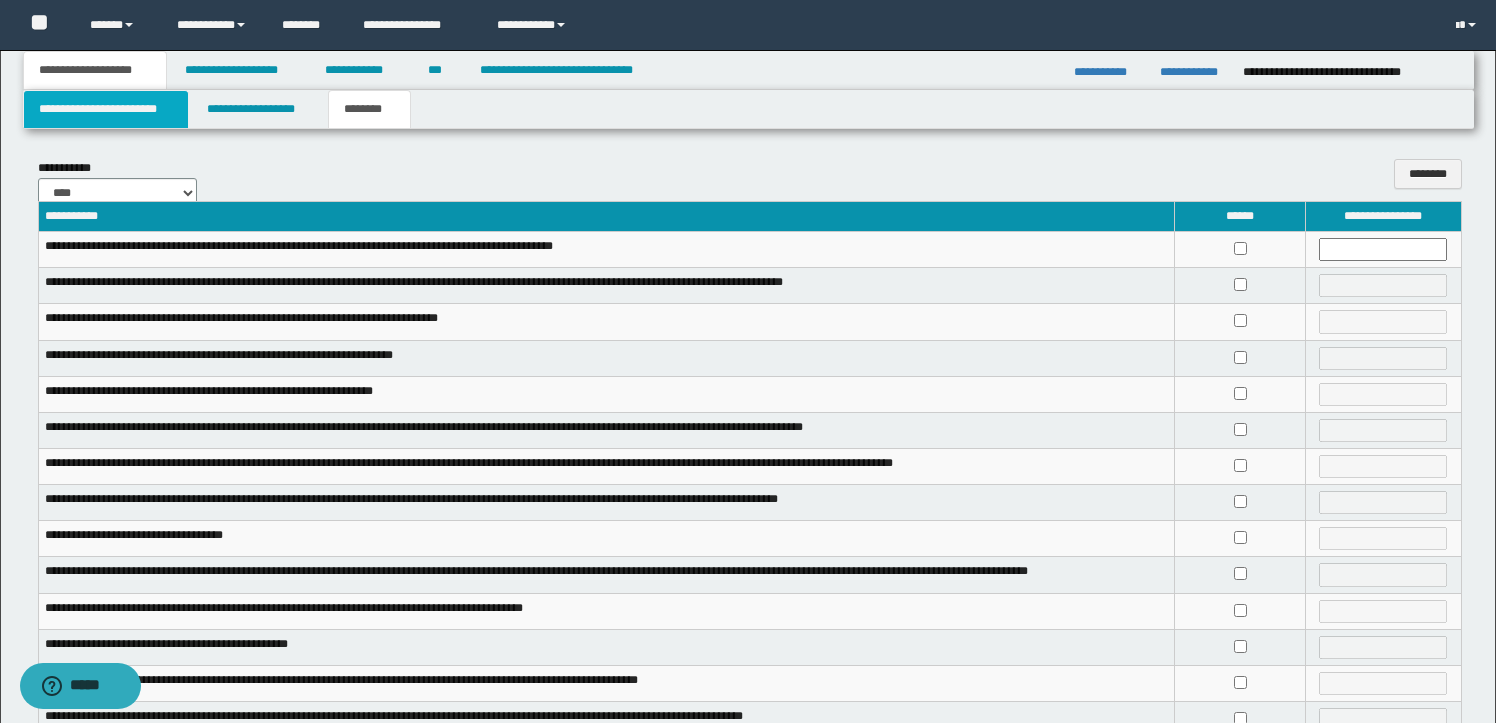 click on "**********" at bounding box center [106, 109] 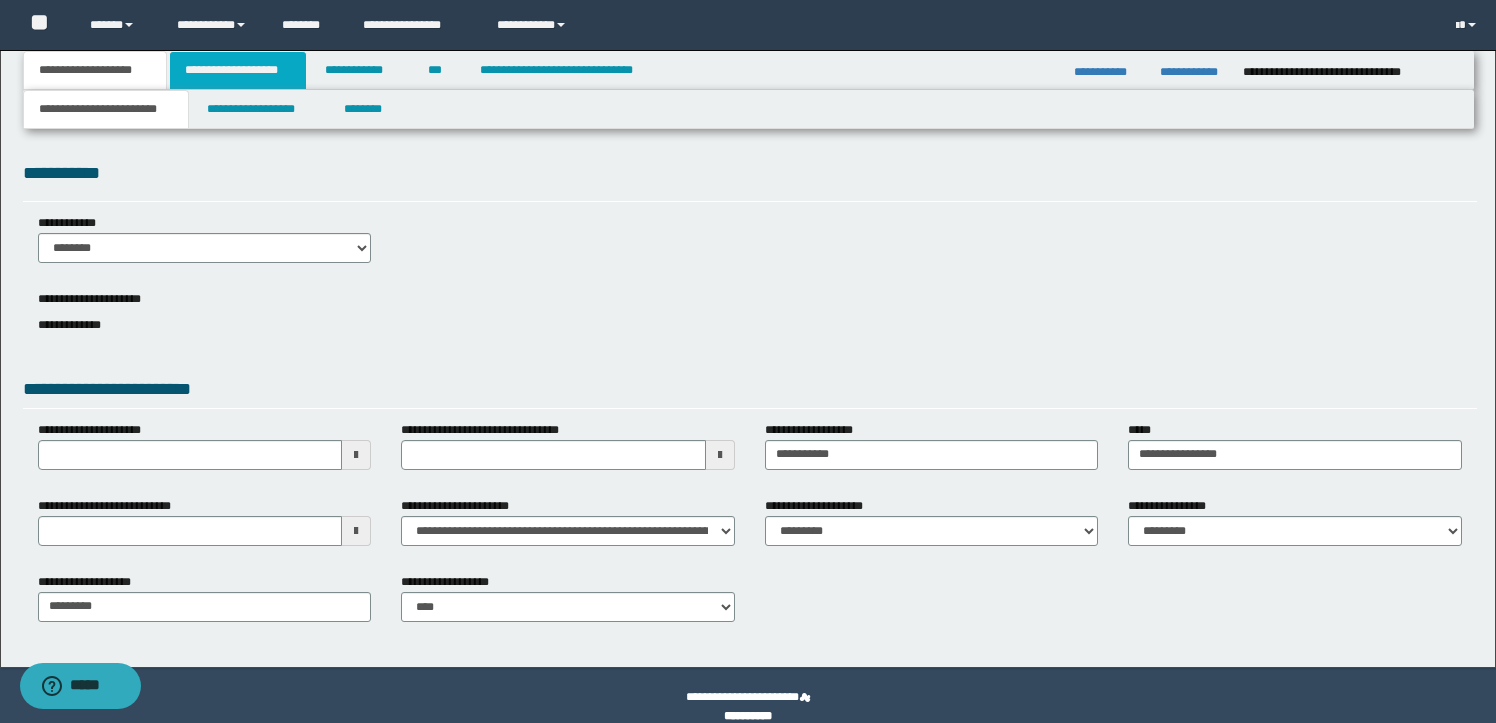 click on "**********" at bounding box center [238, 70] 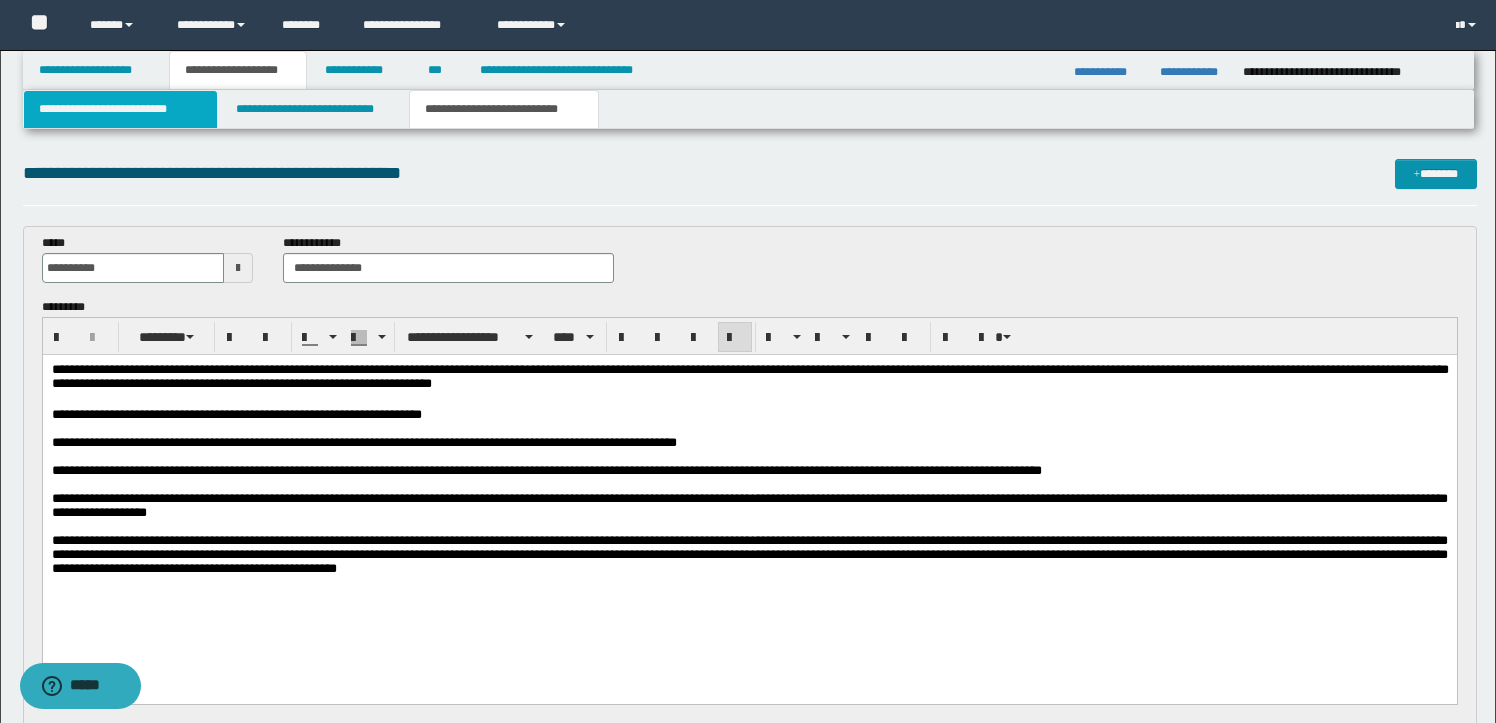 click on "**********" at bounding box center [120, 109] 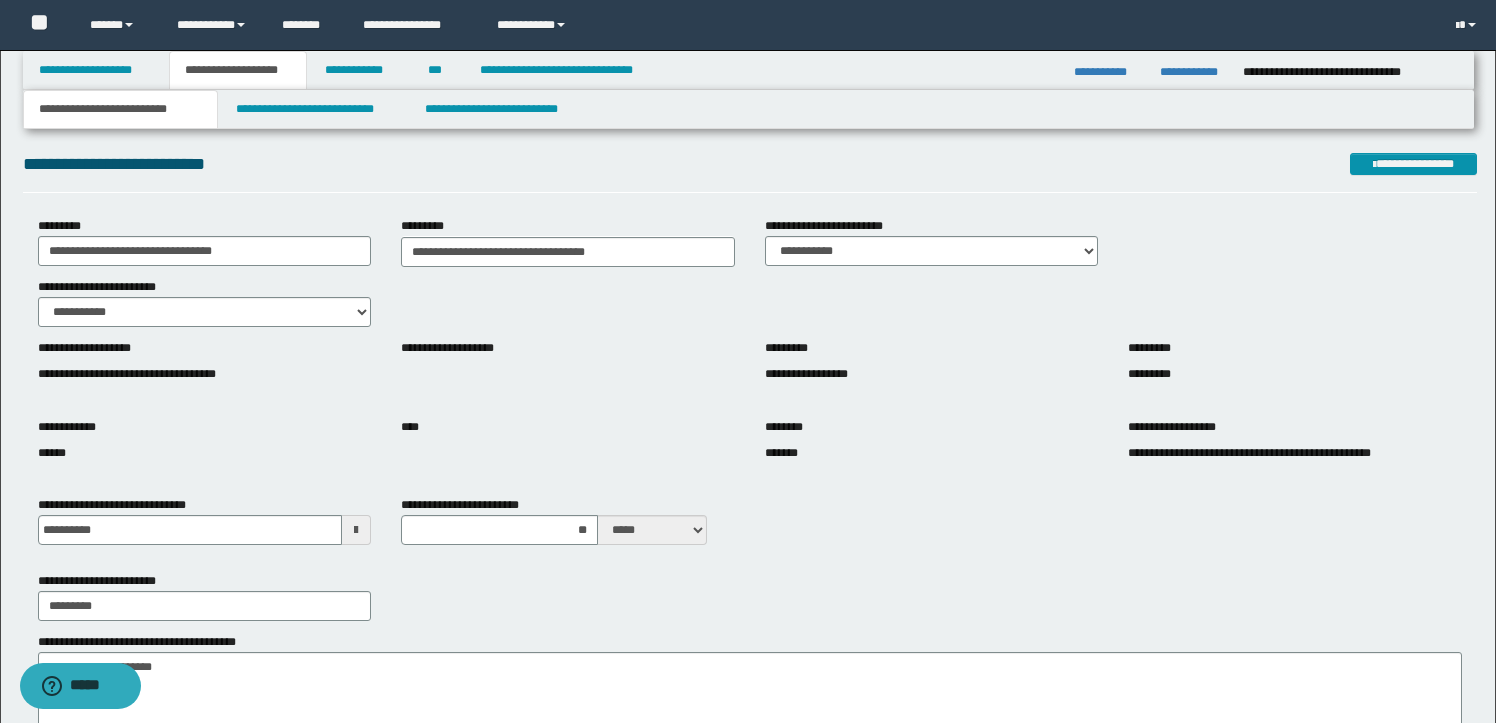 scroll, scrollTop: 0, scrollLeft: 0, axis: both 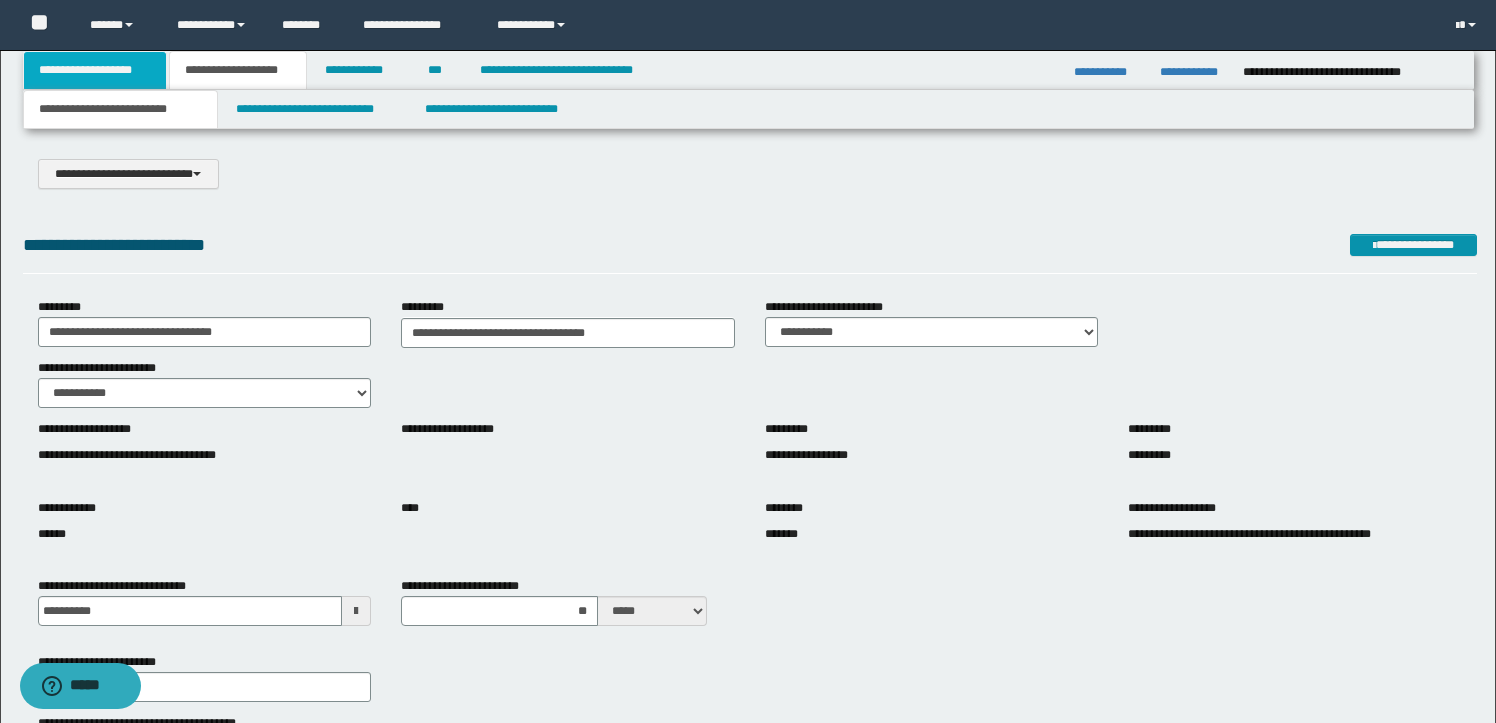 click on "**********" at bounding box center (95, 70) 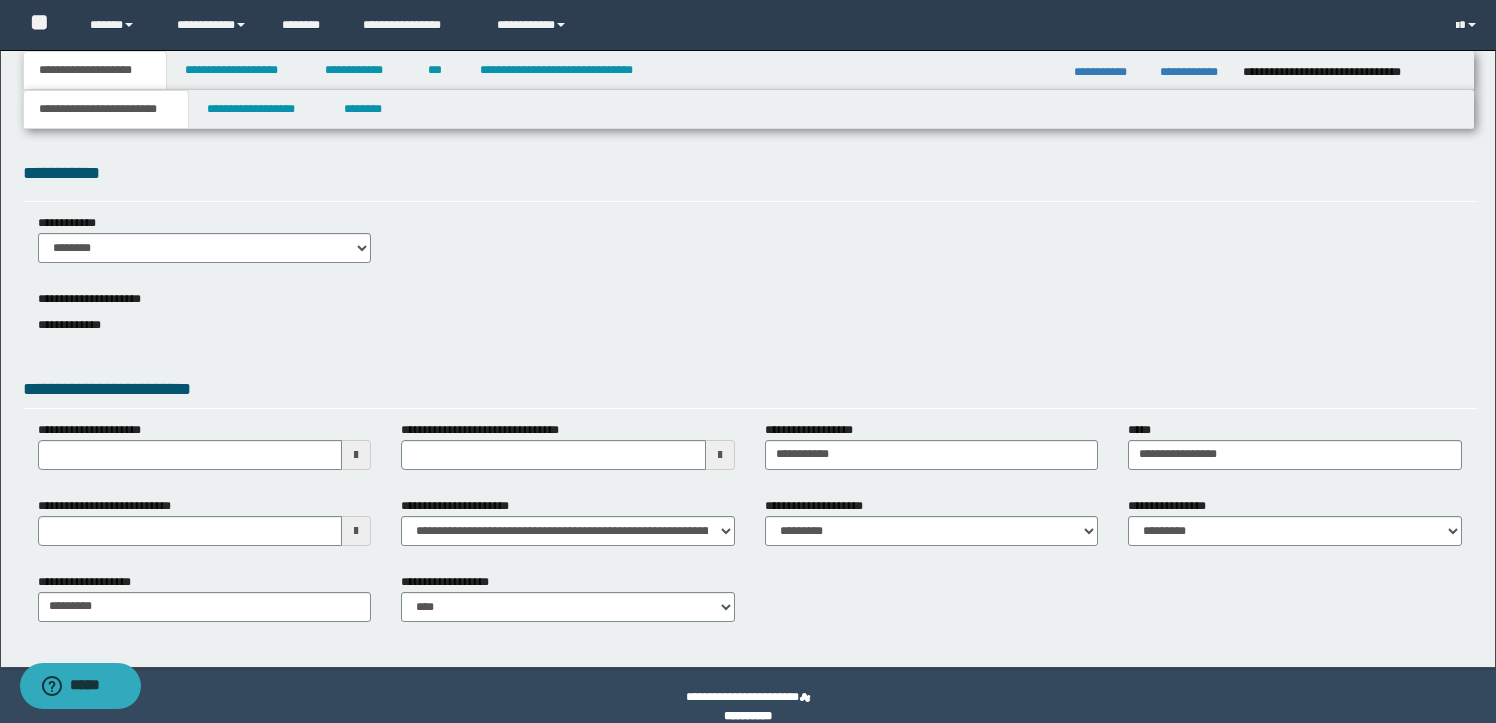 scroll, scrollTop: 22, scrollLeft: 0, axis: vertical 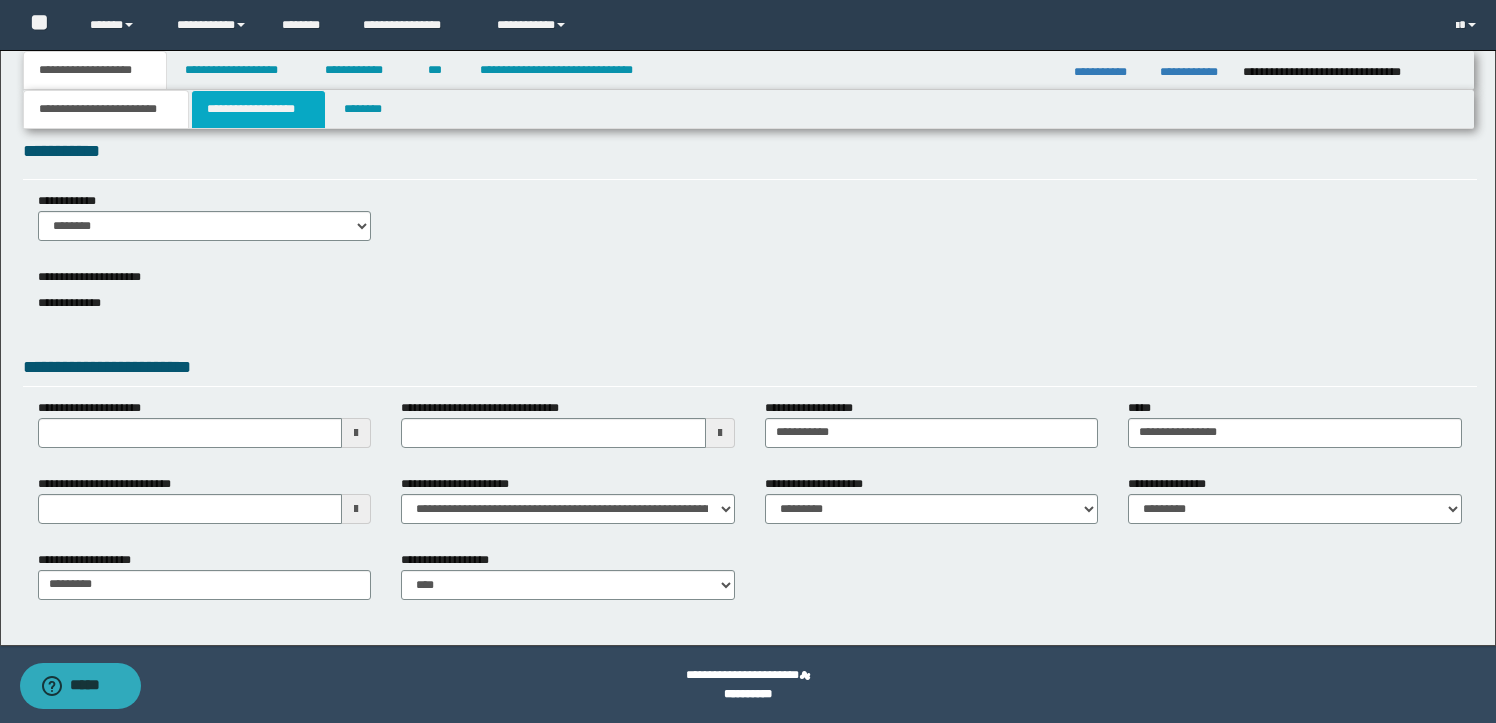 click on "**********" at bounding box center [258, 109] 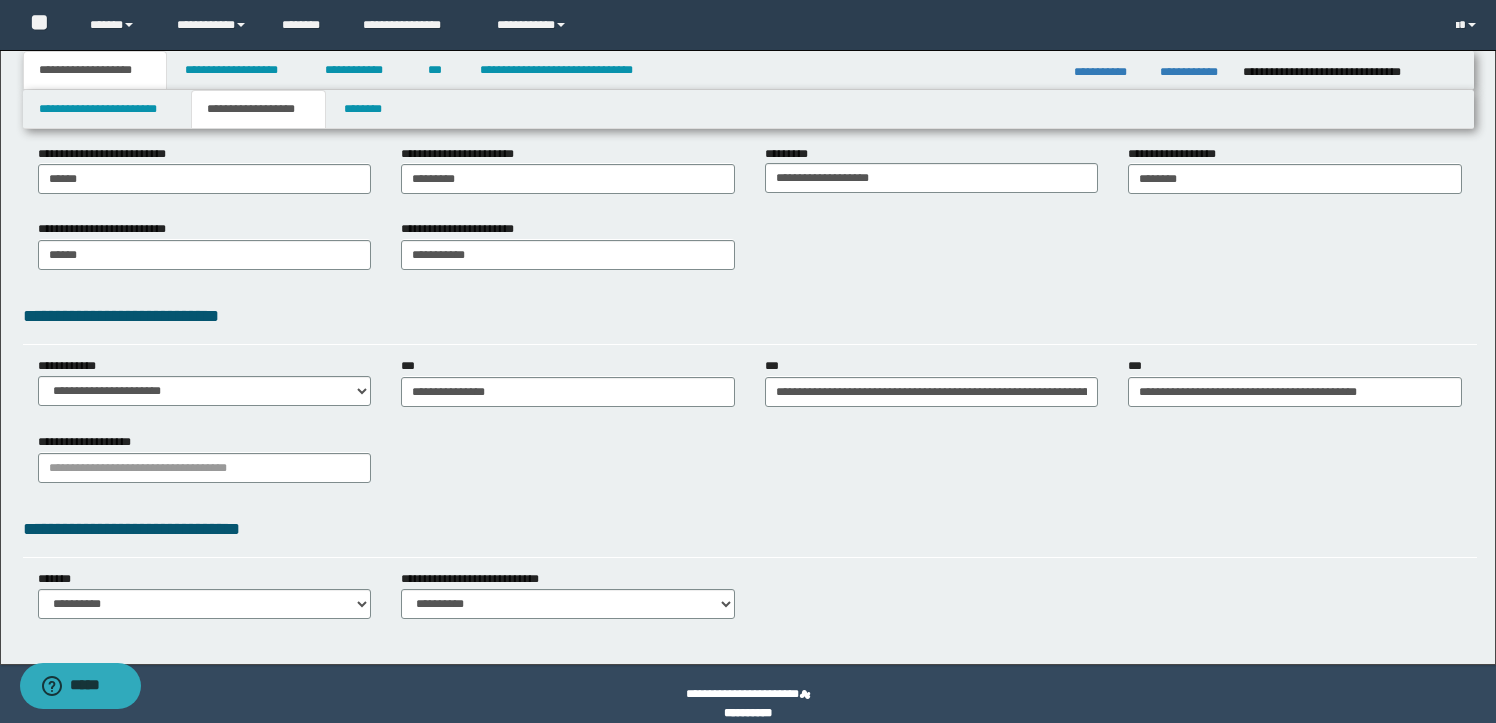 scroll, scrollTop: 384, scrollLeft: 0, axis: vertical 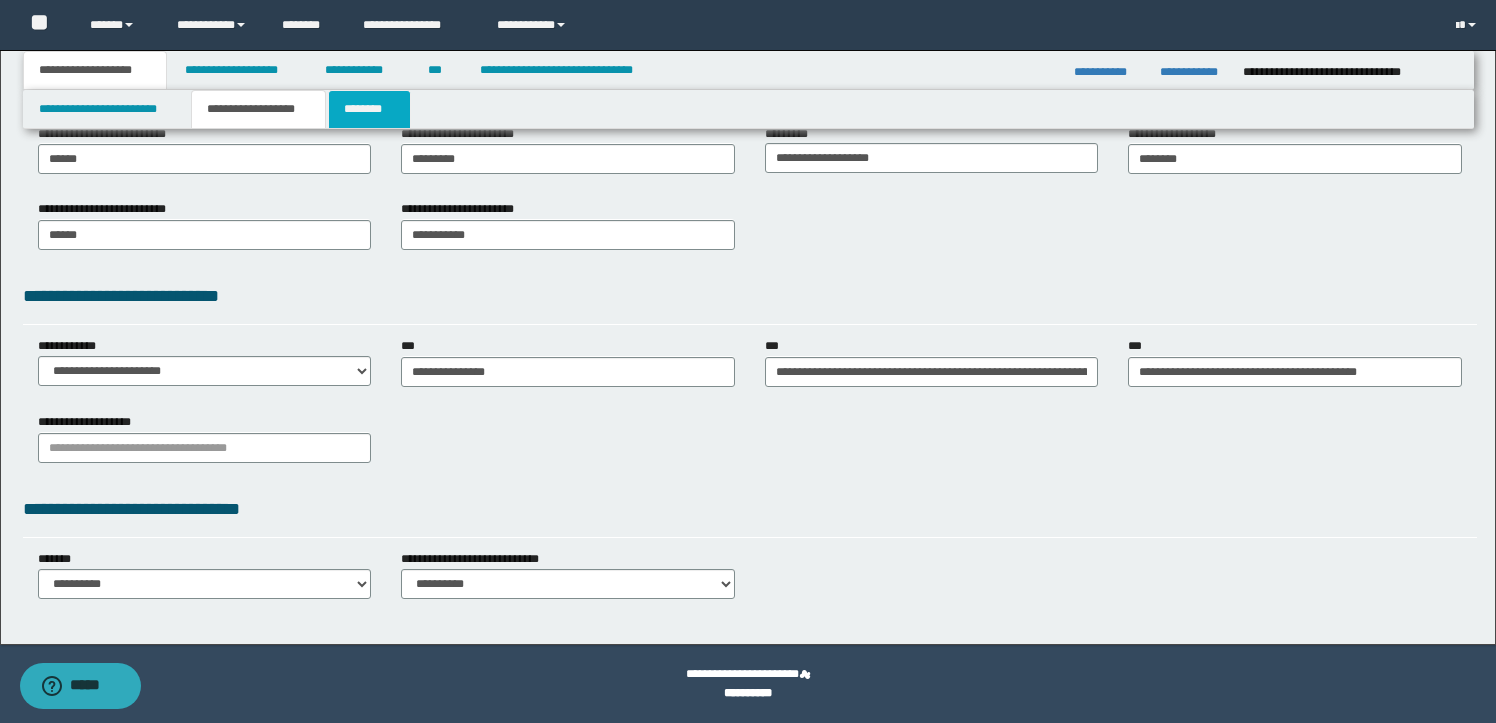 click on "********" at bounding box center [369, 109] 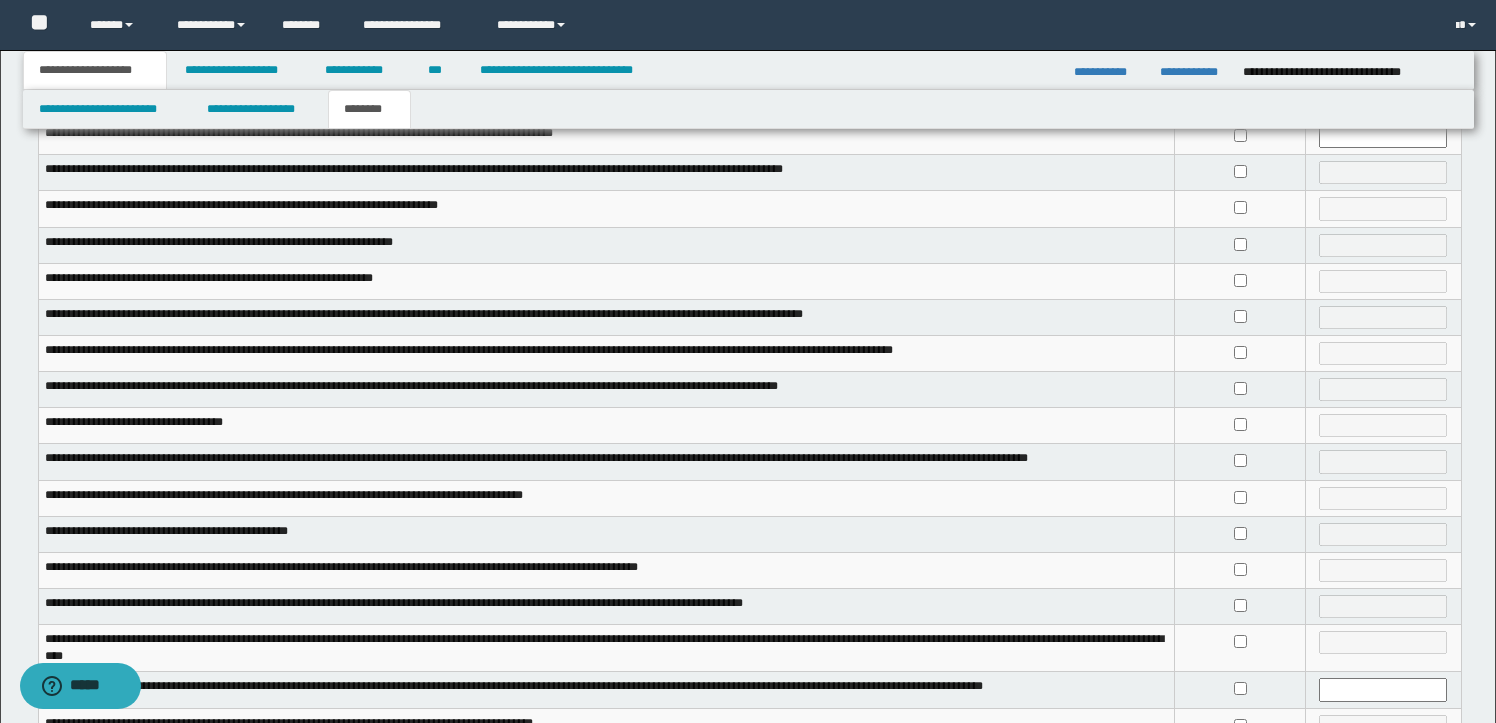 scroll, scrollTop: 0, scrollLeft: 0, axis: both 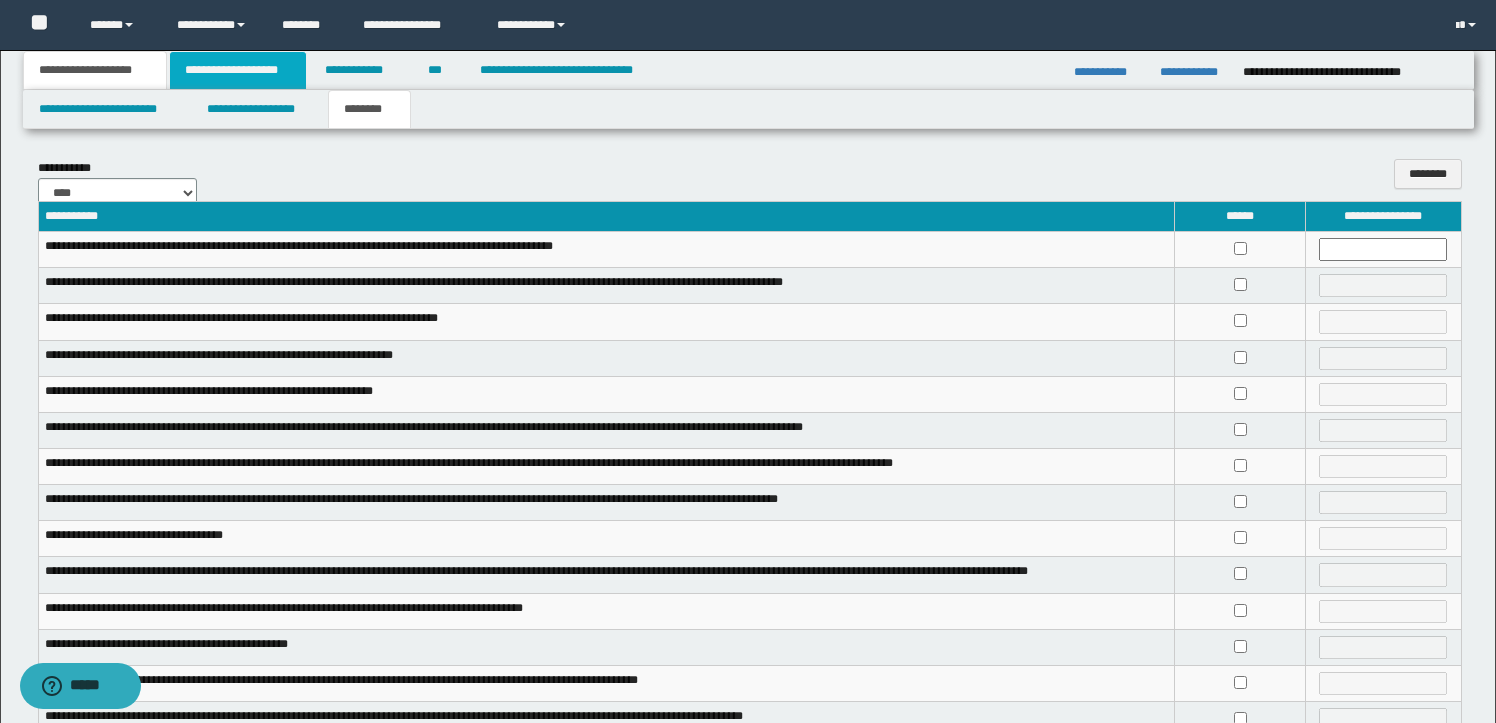 click on "**********" at bounding box center [238, 70] 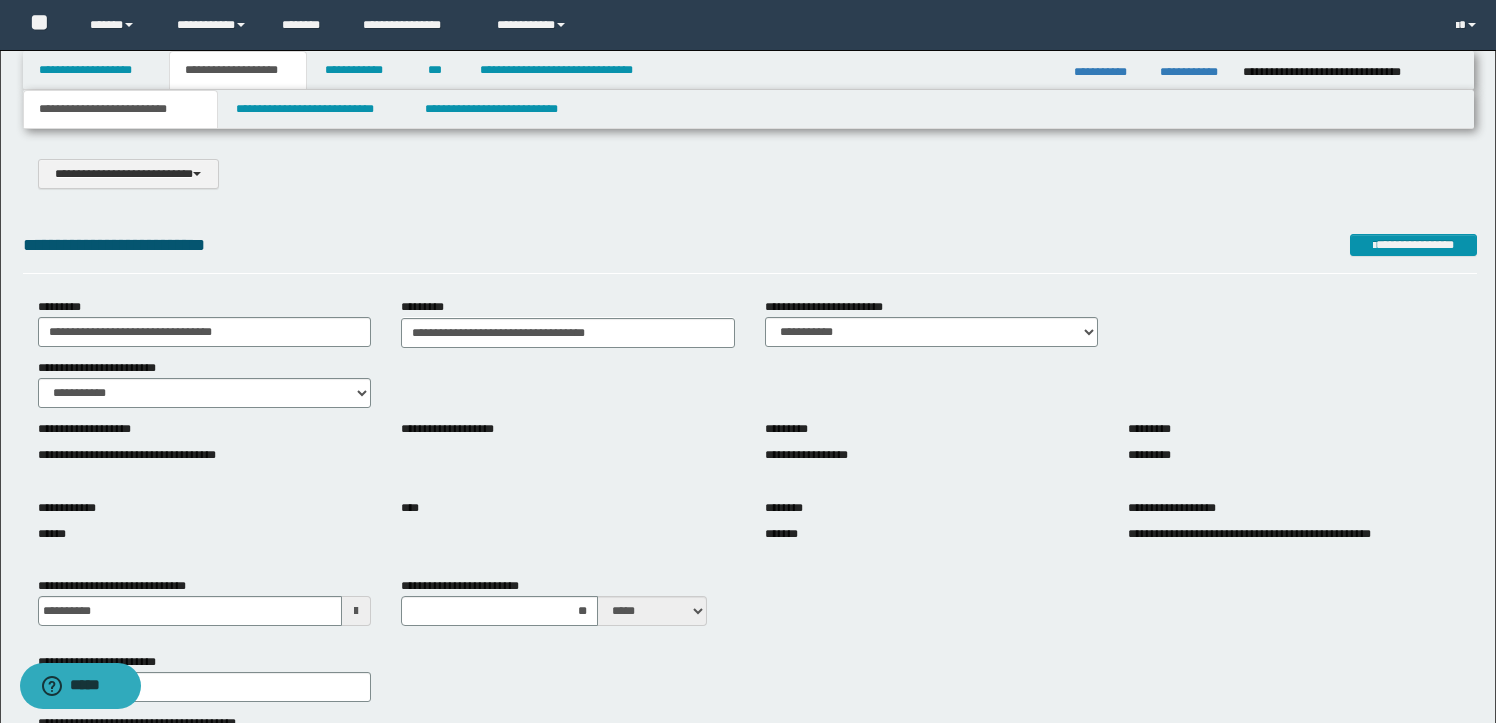 type on "**********" 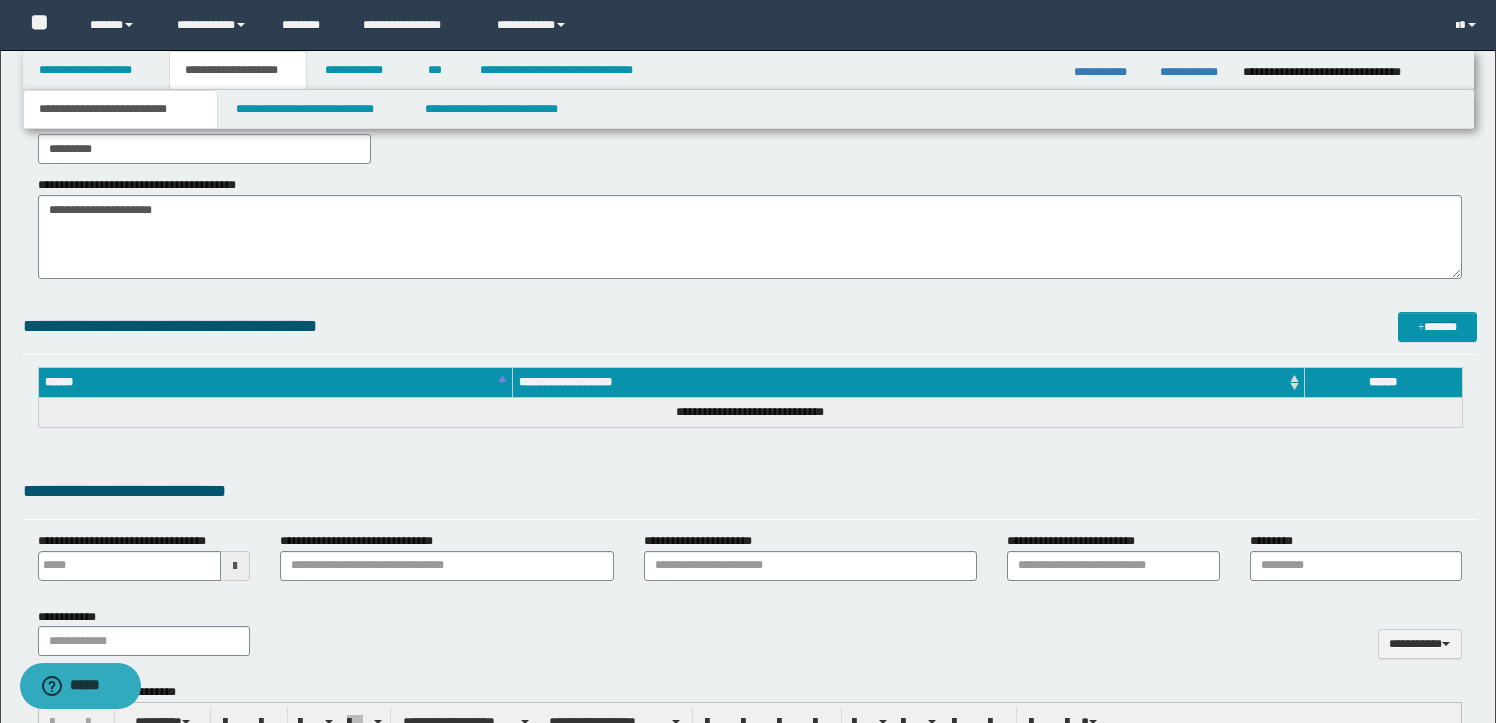 scroll, scrollTop: 542, scrollLeft: 0, axis: vertical 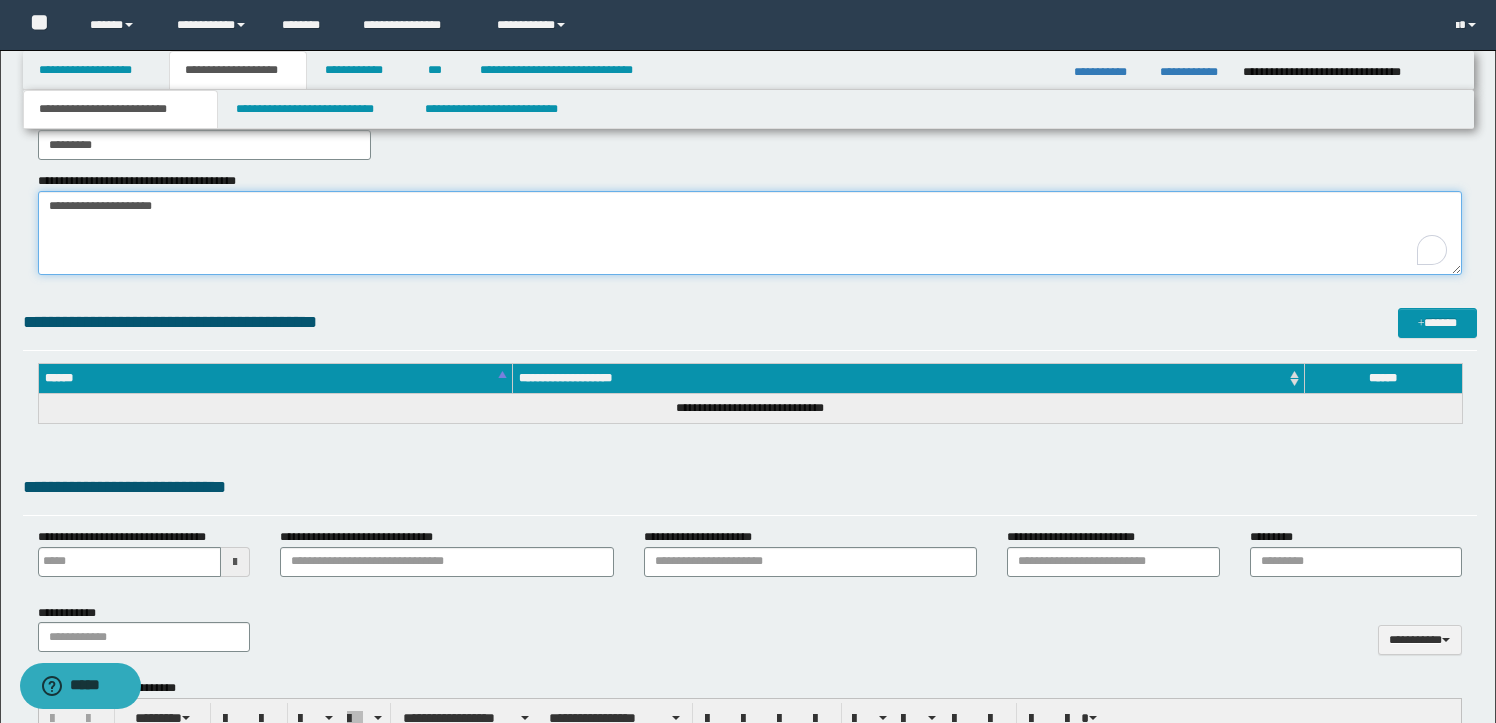 click on "**********" at bounding box center (750, 233) 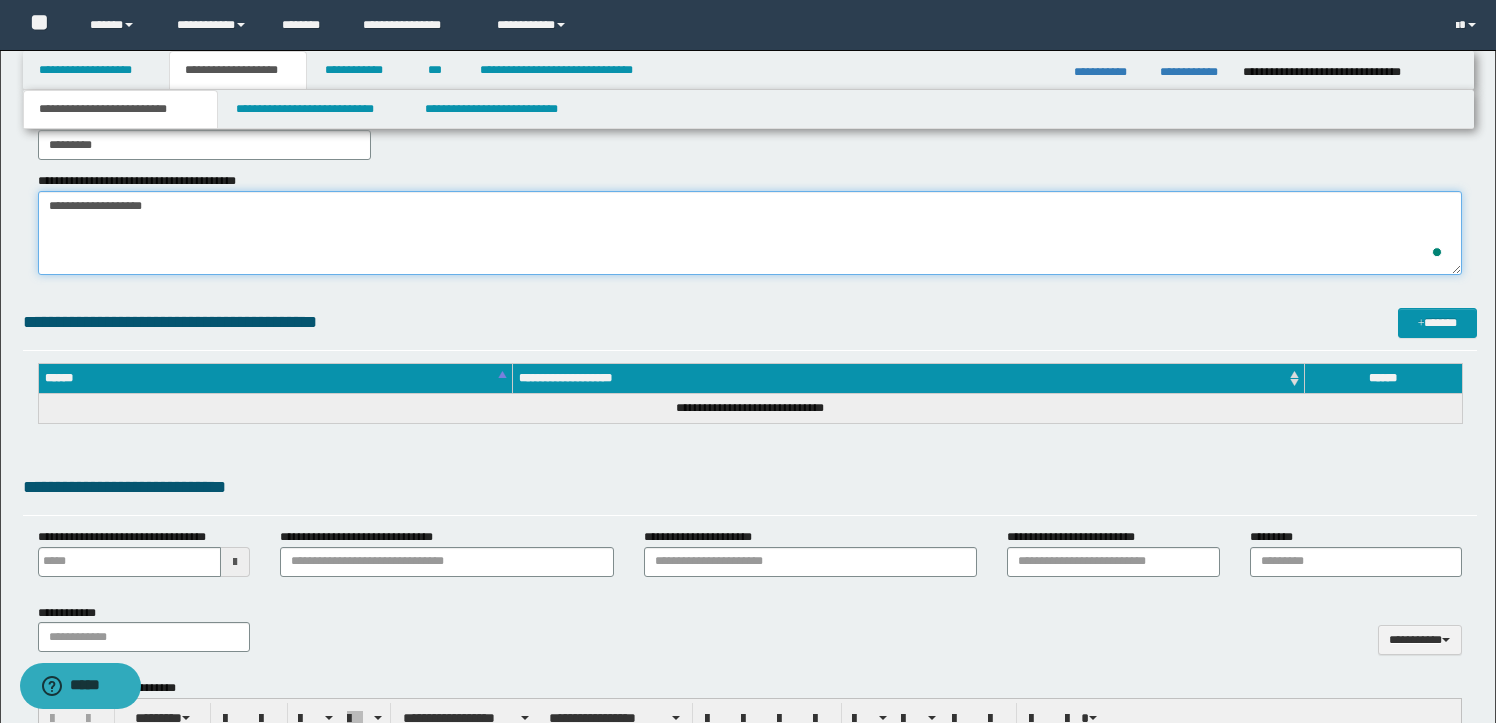 click on "**********" at bounding box center (750, 233) 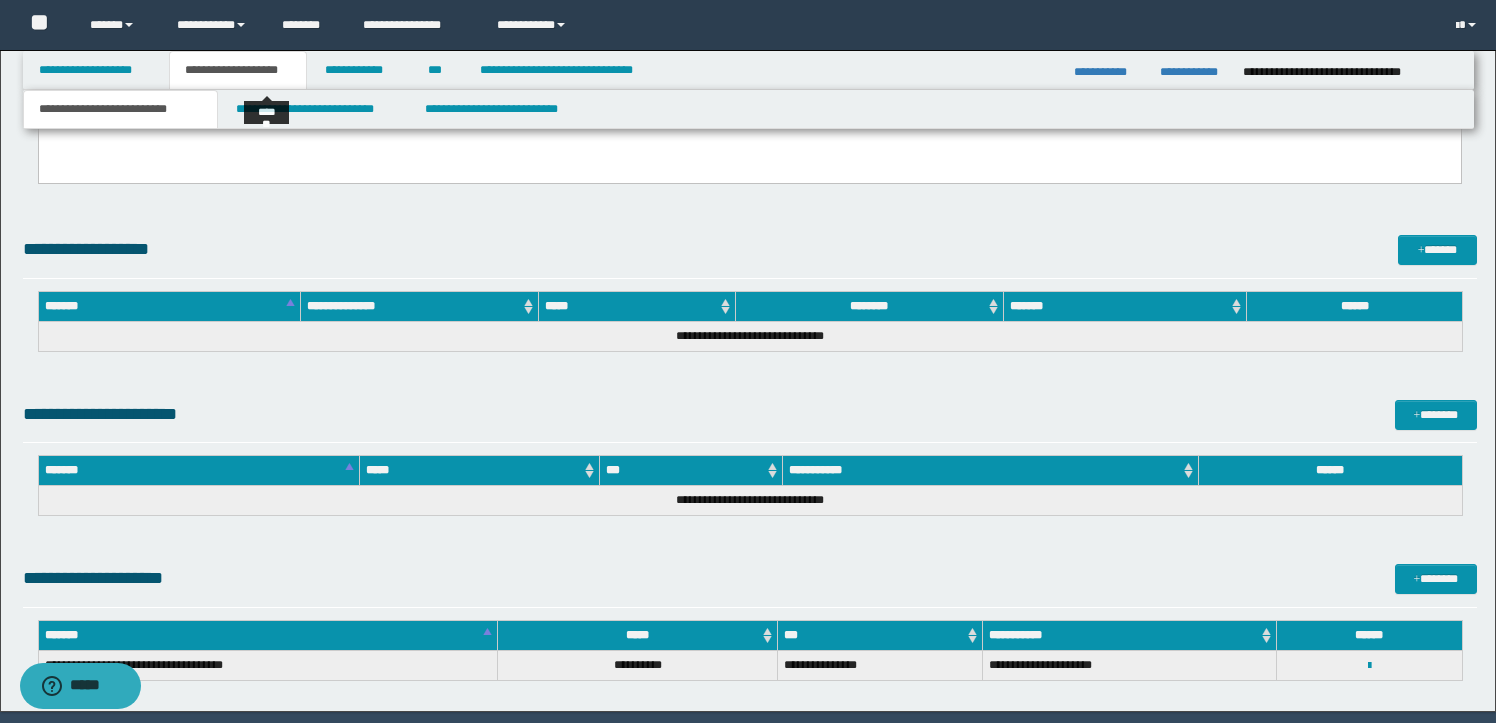 scroll, scrollTop: 1245, scrollLeft: 0, axis: vertical 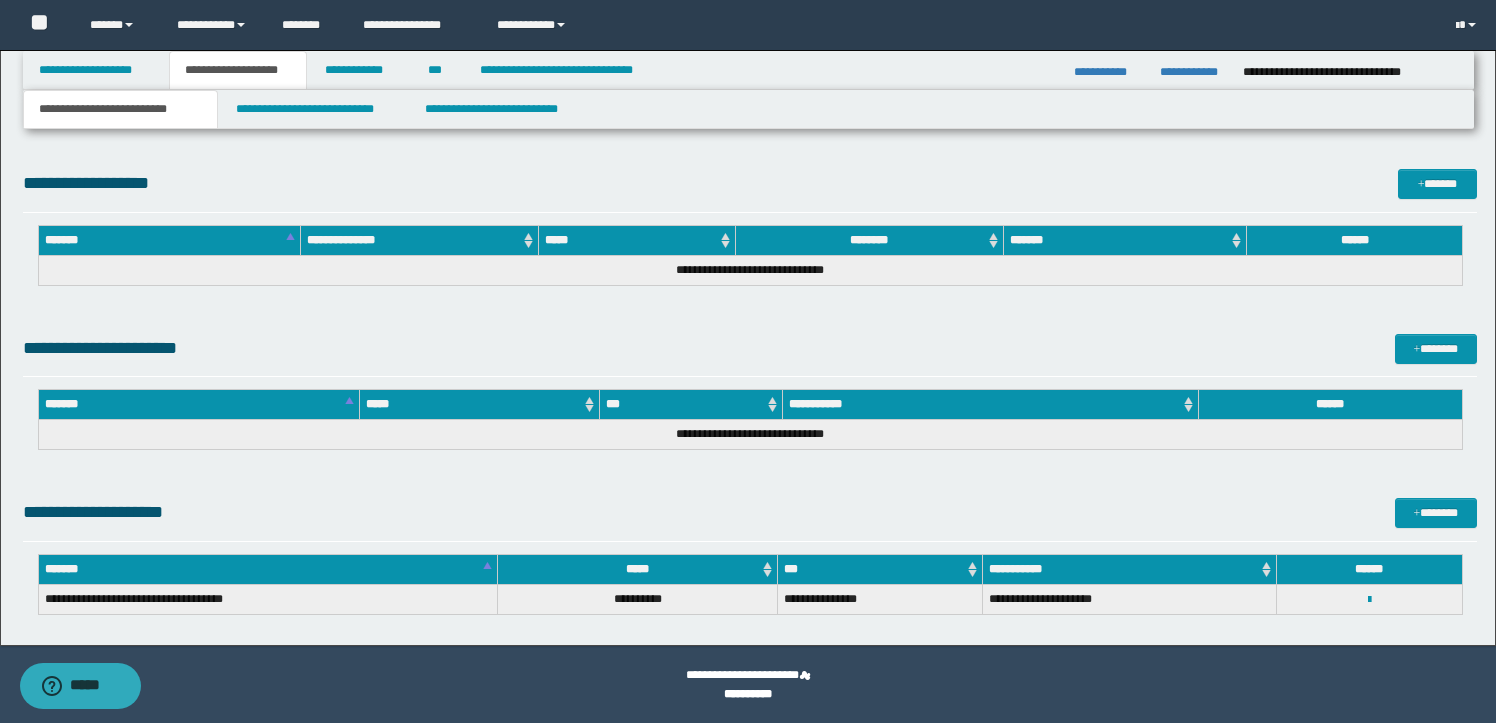 type on "**********" 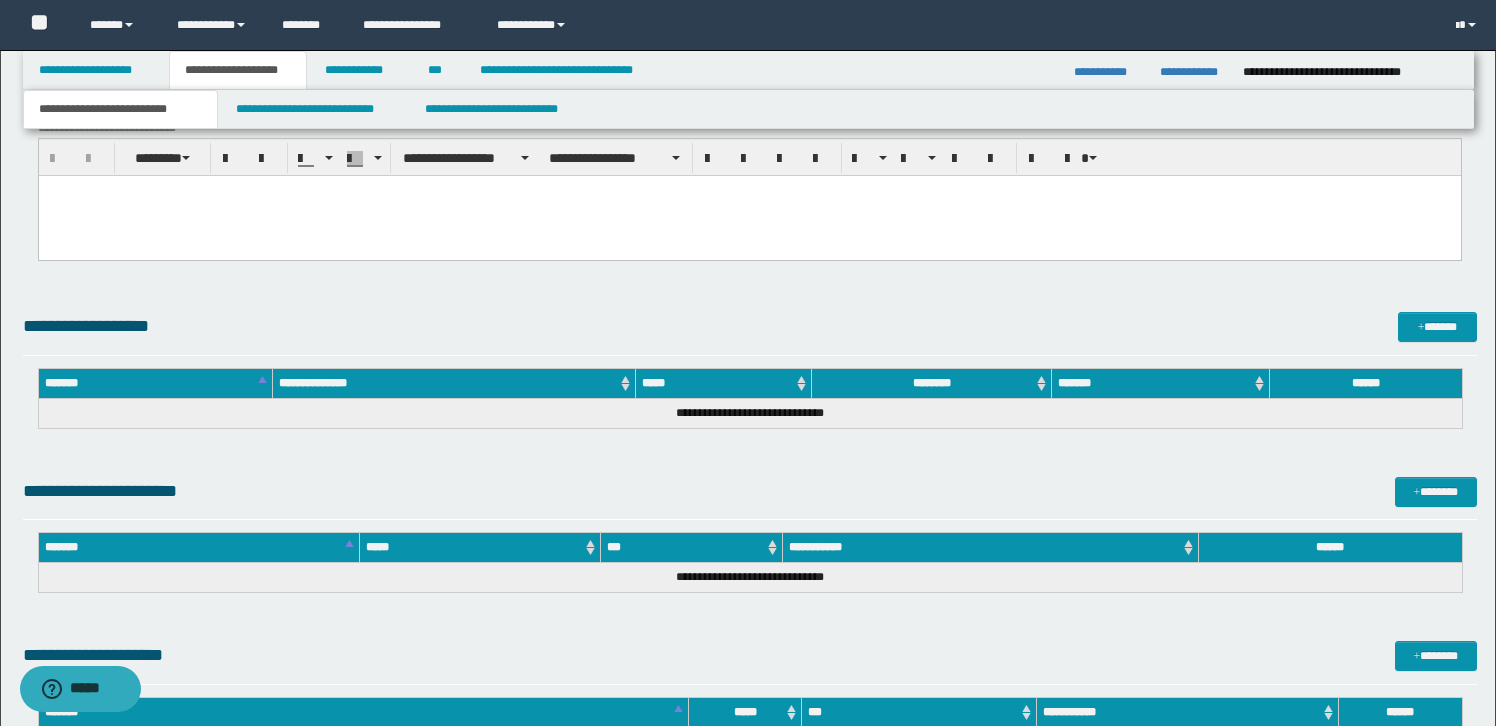 scroll, scrollTop: 1087, scrollLeft: 0, axis: vertical 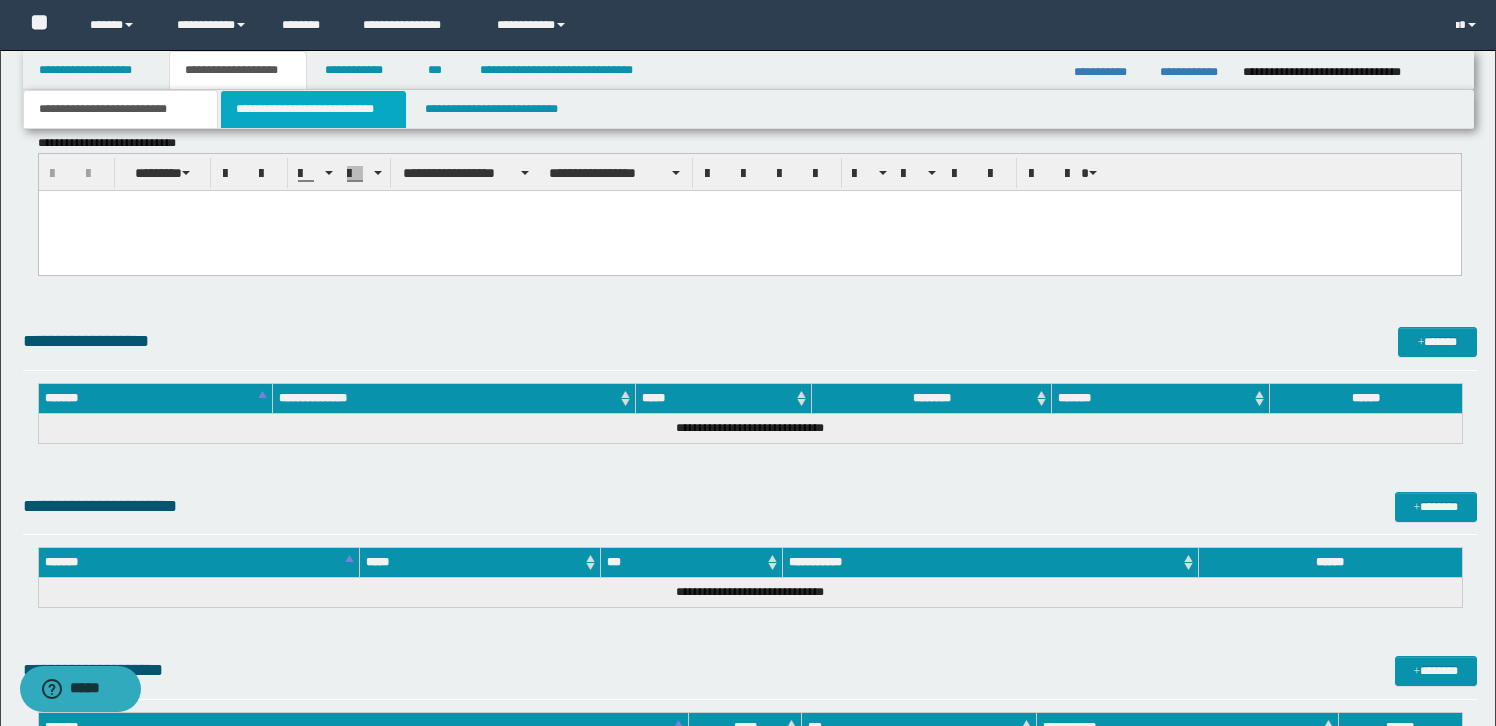 click on "**********" at bounding box center [314, 109] 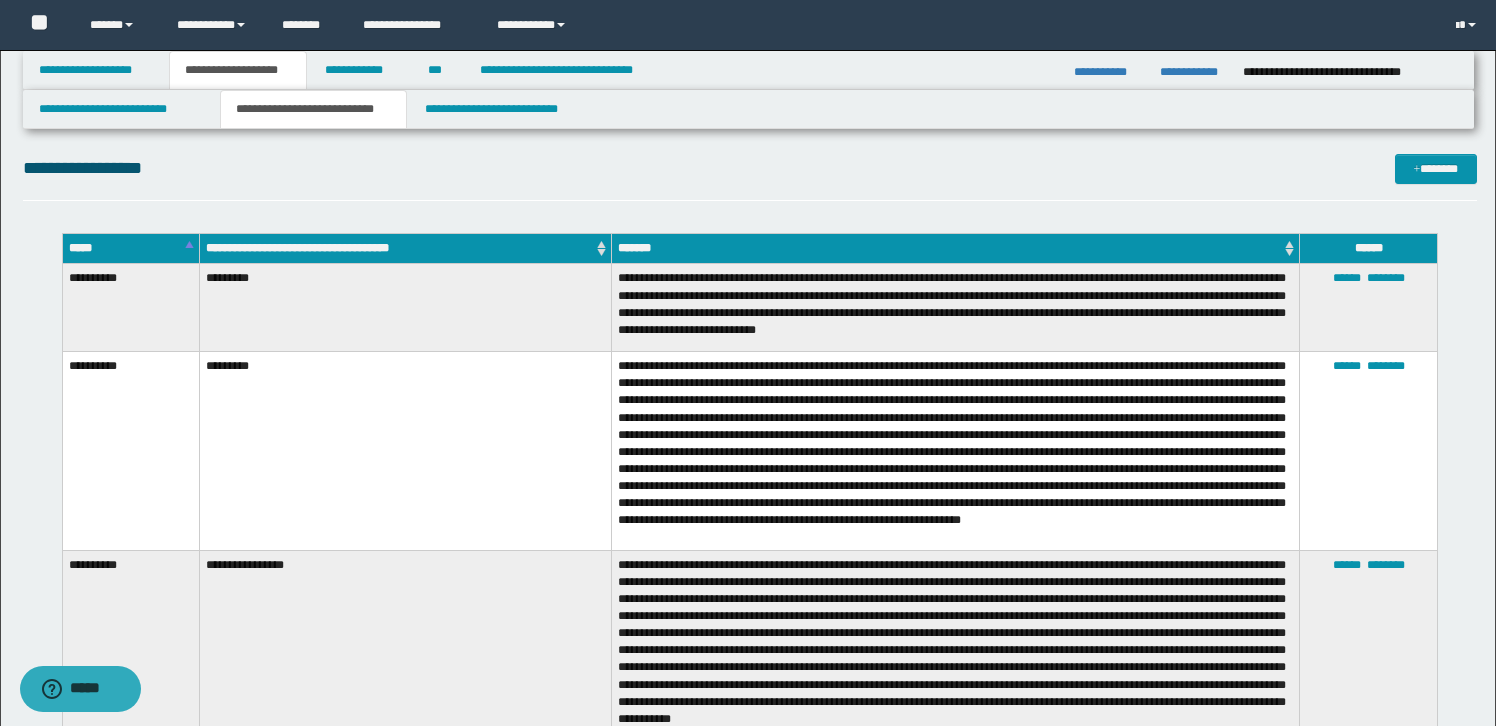 scroll, scrollTop: 0, scrollLeft: 0, axis: both 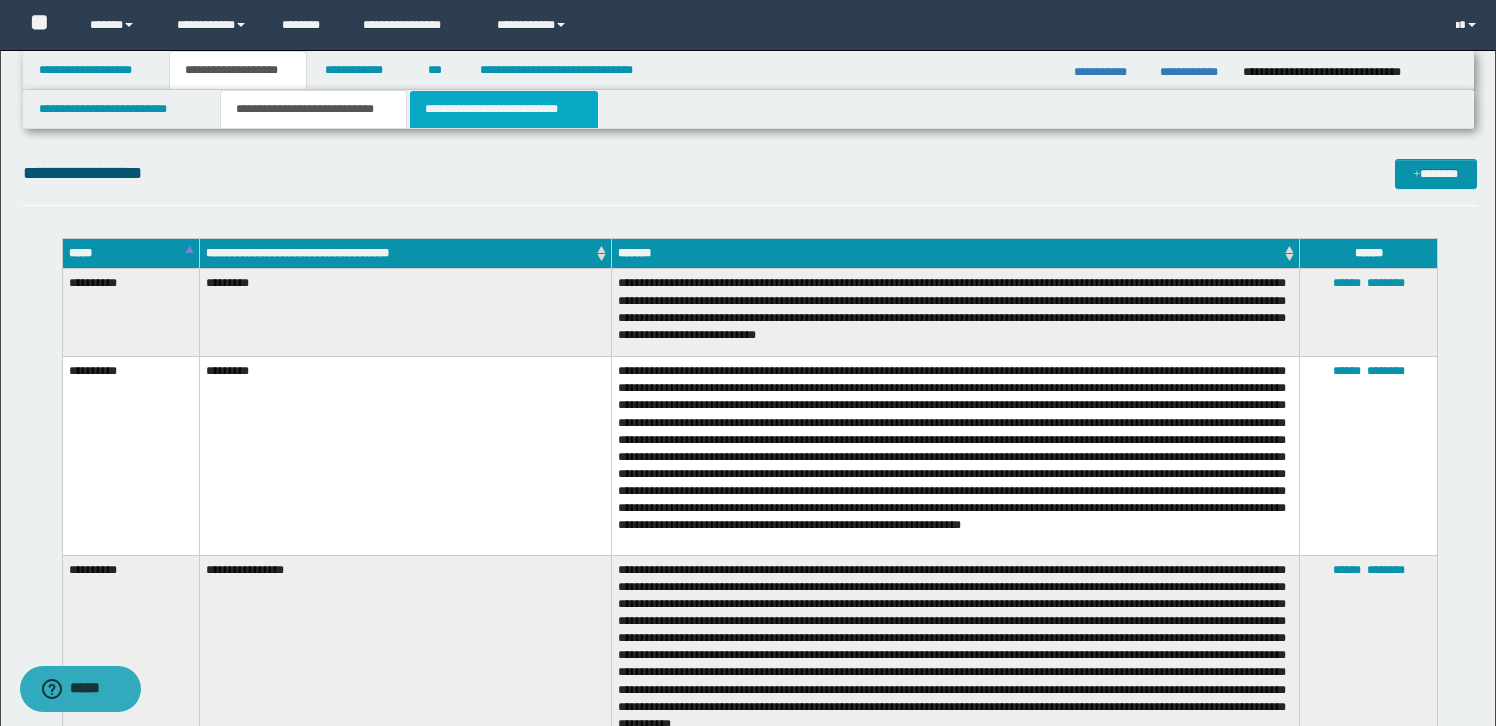 click on "**********" at bounding box center [504, 109] 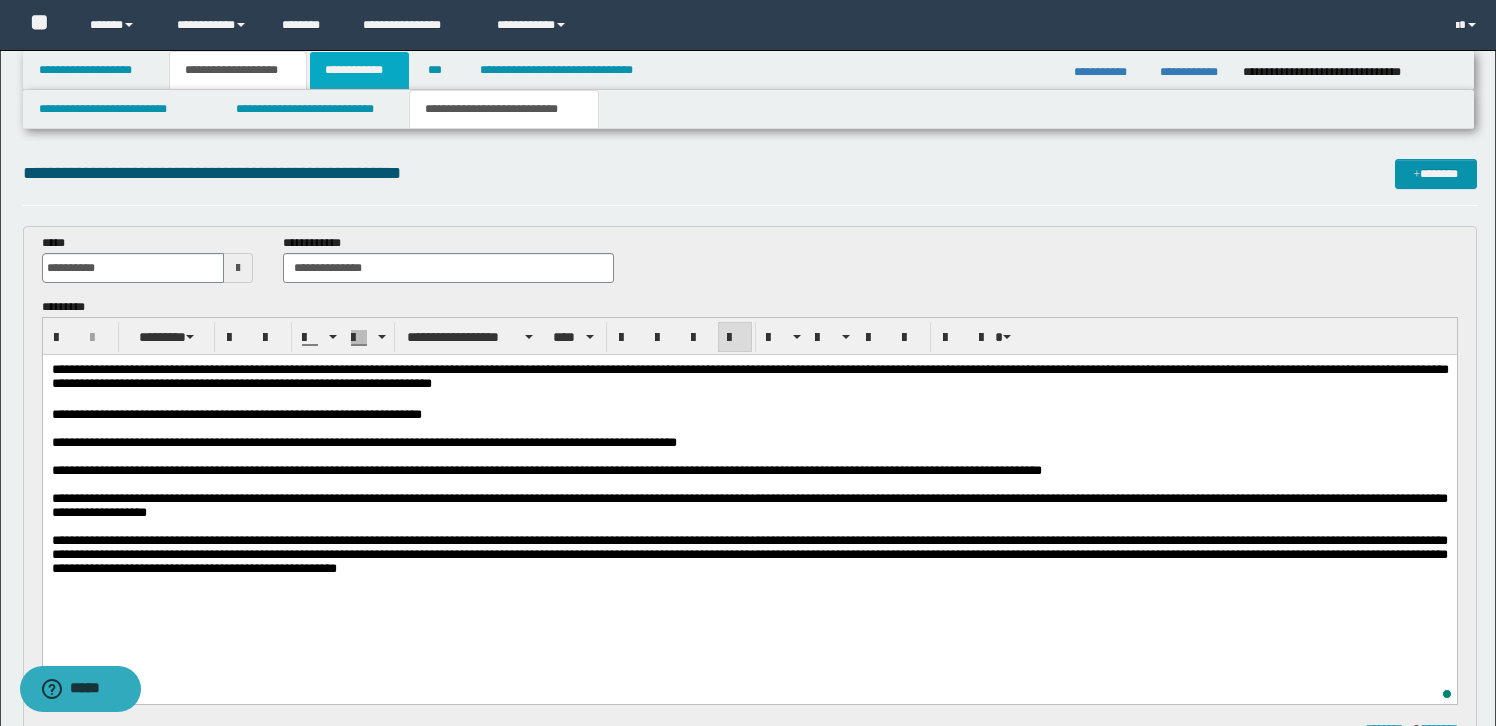 click on "**********" at bounding box center (359, 70) 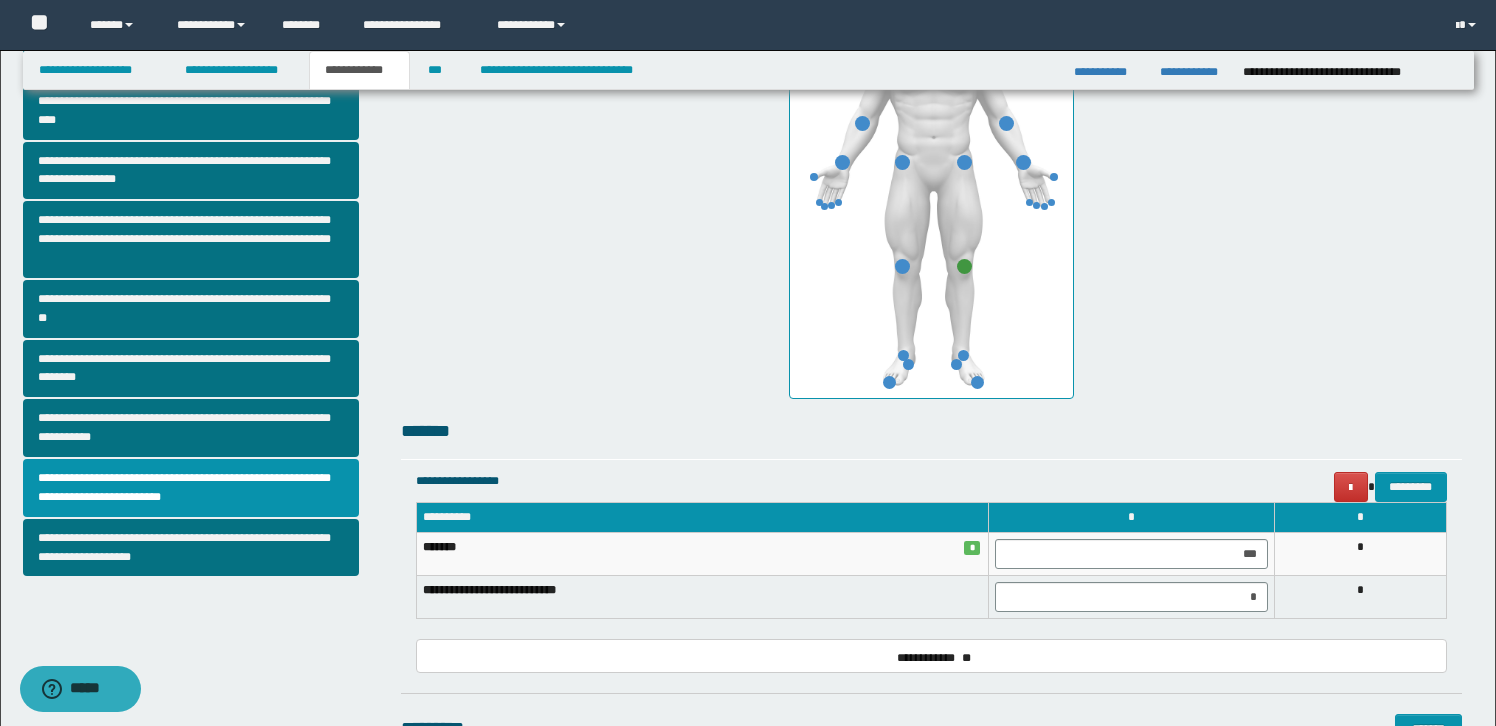 scroll, scrollTop: 0, scrollLeft: 0, axis: both 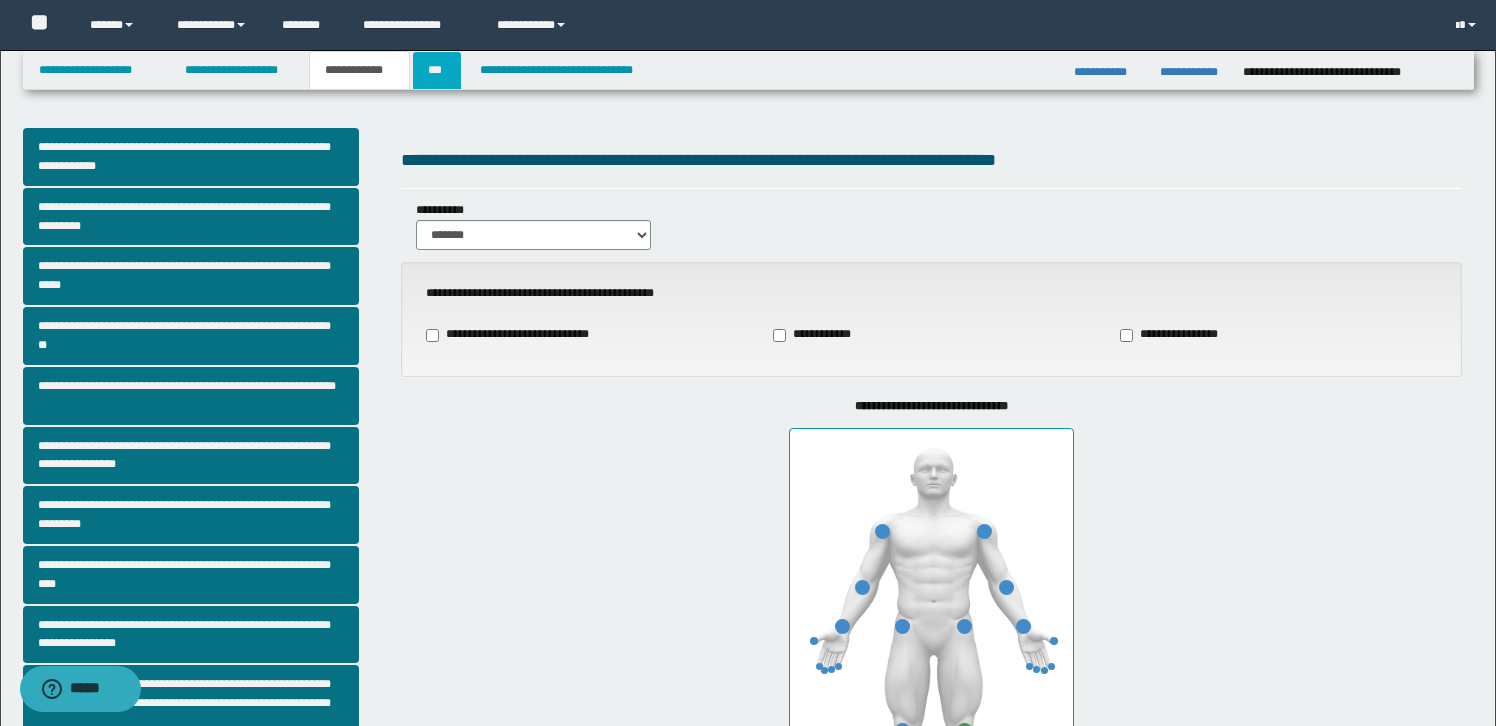 click on "***" at bounding box center (437, 70) 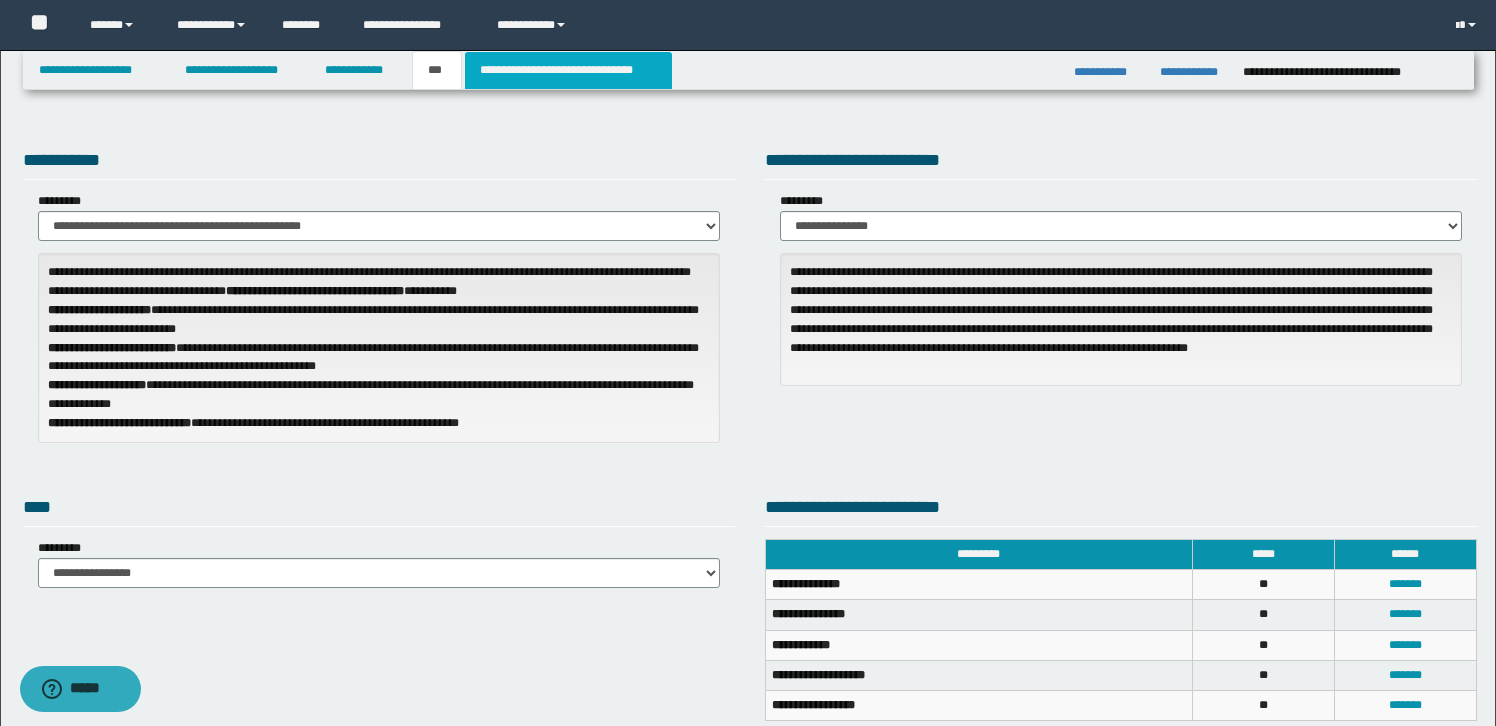 click on "**********" at bounding box center [568, 70] 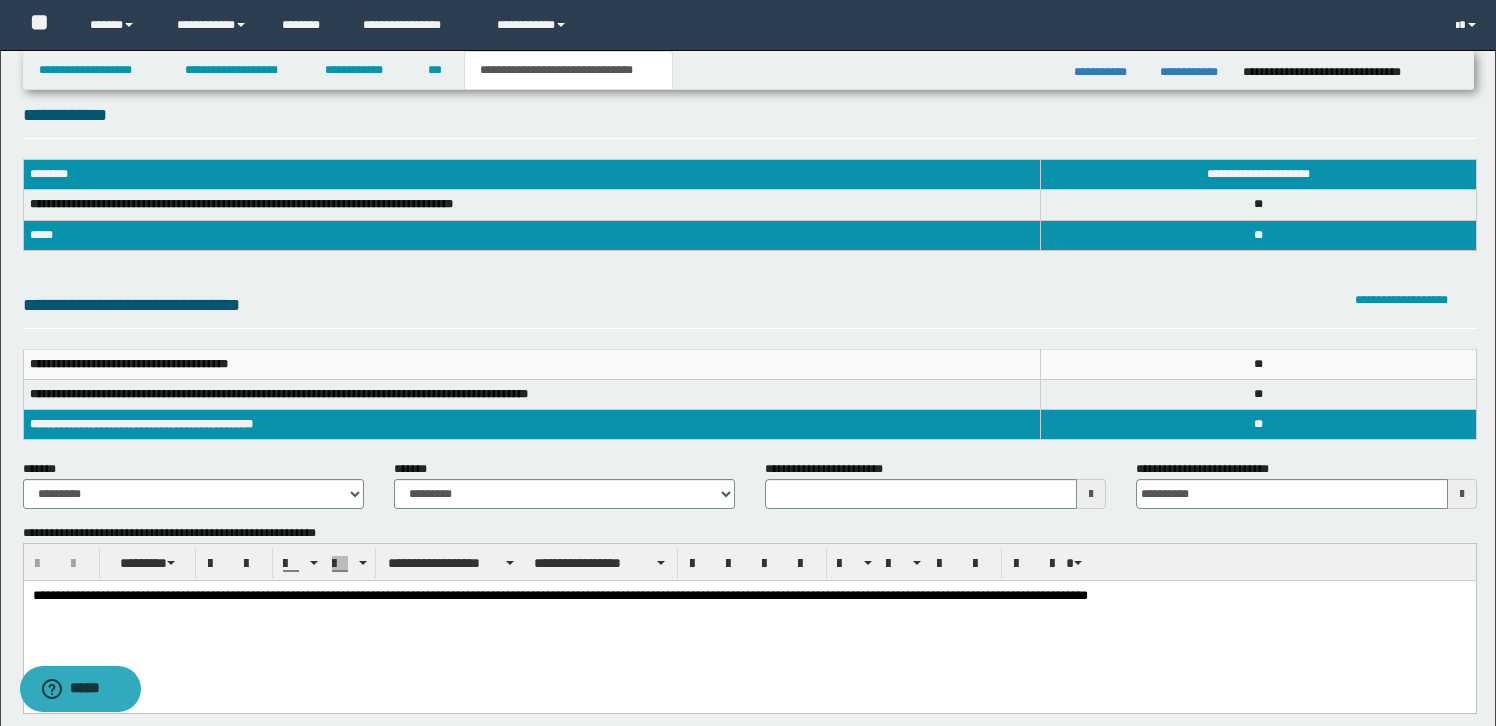 scroll, scrollTop: 29, scrollLeft: 0, axis: vertical 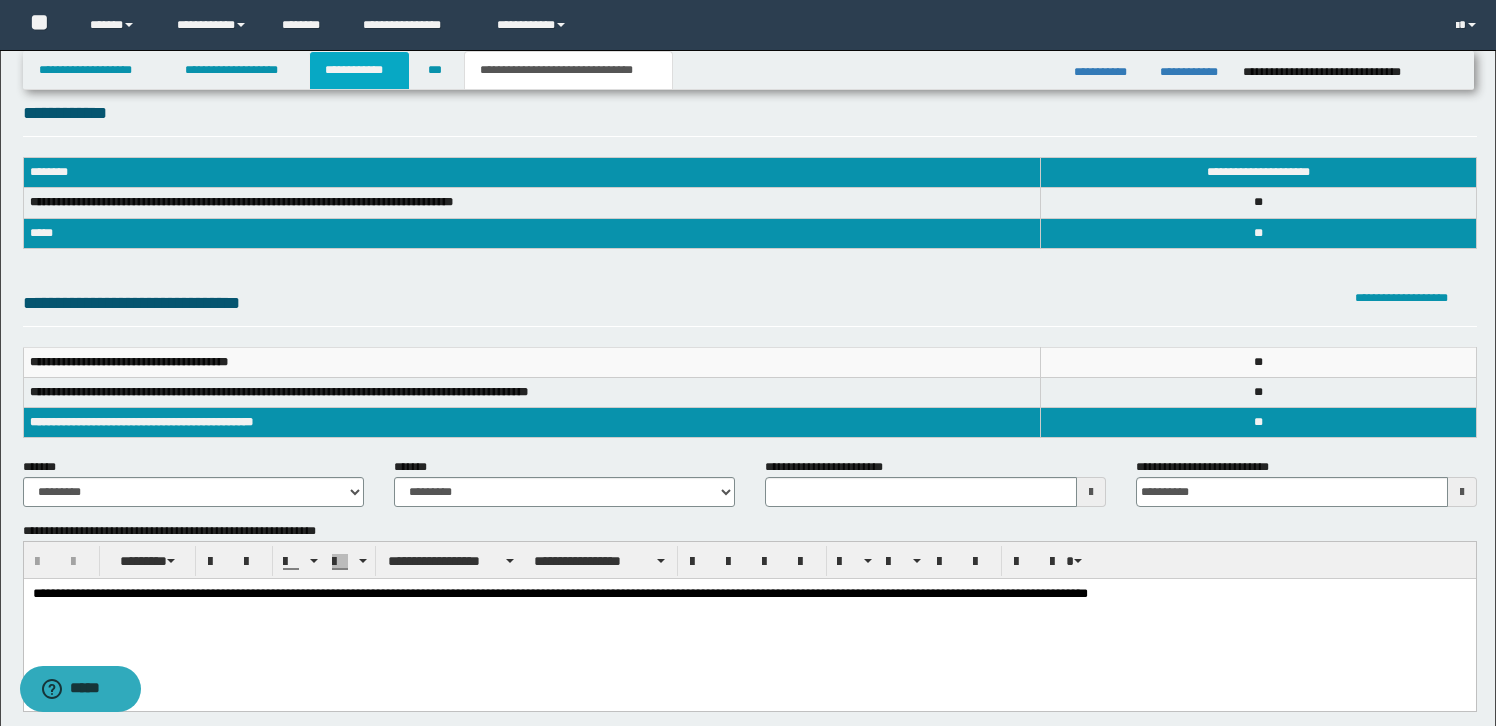 click on "**********" at bounding box center (359, 70) 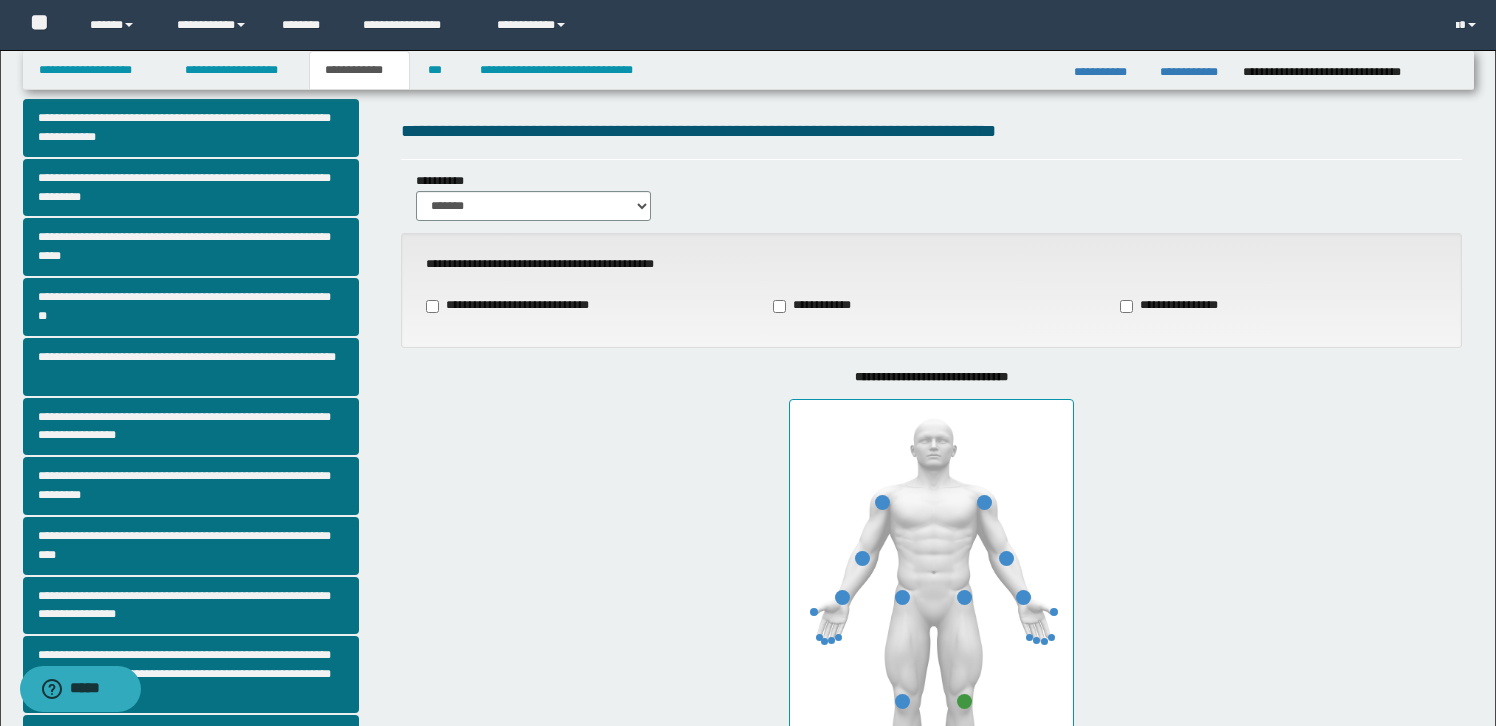 scroll, scrollTop: 33, scrollLeft: 0, axis: vertical 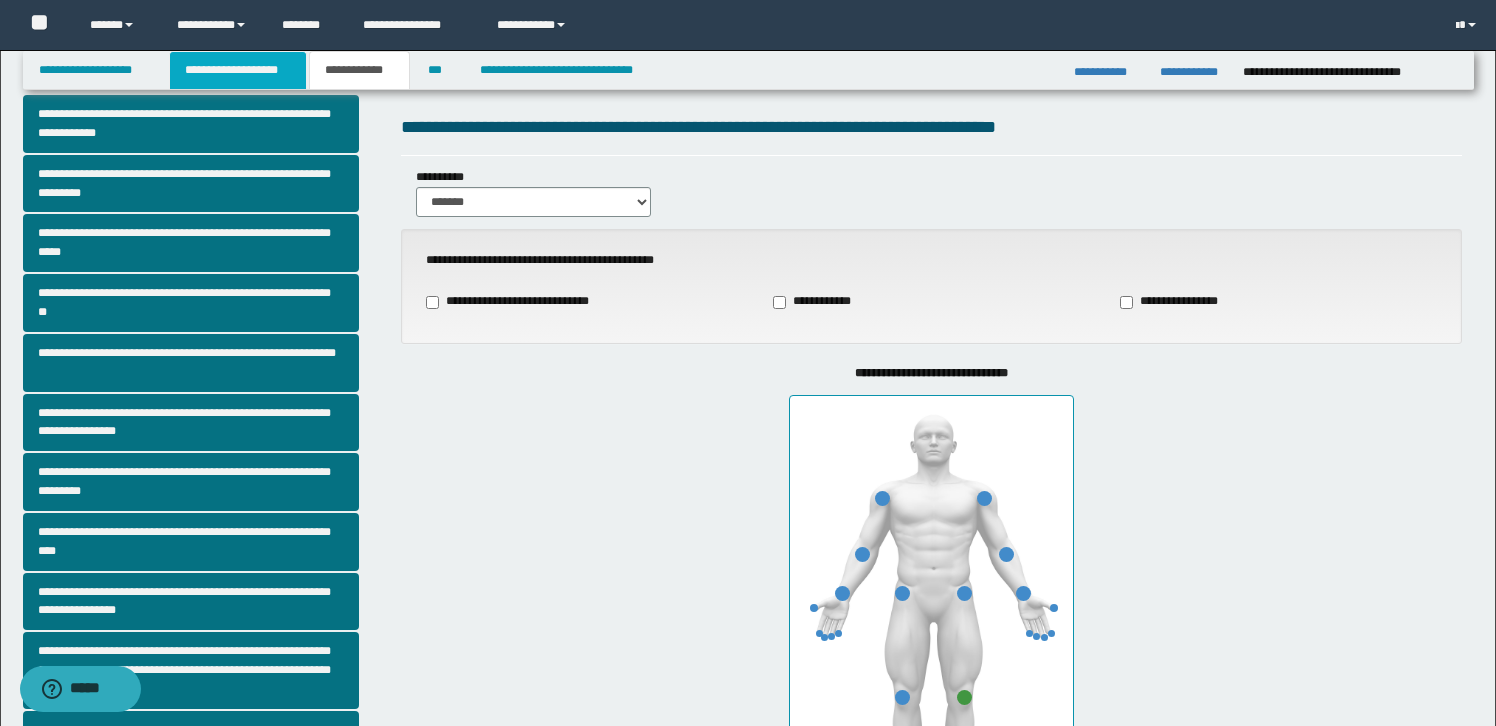 click on "**********" at bounding box center (238, 70) 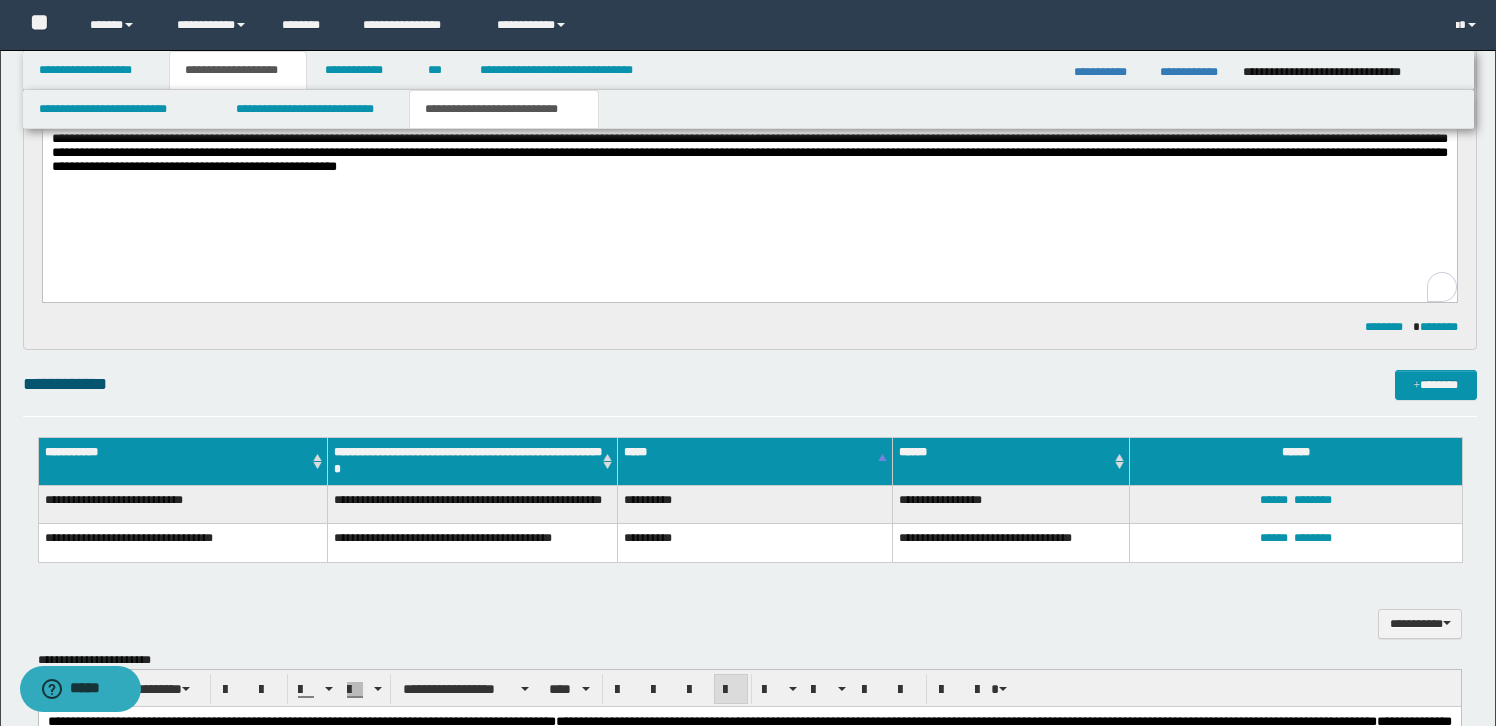 scroll, scrollTop: 0, scrollLeft: 0, axis: both 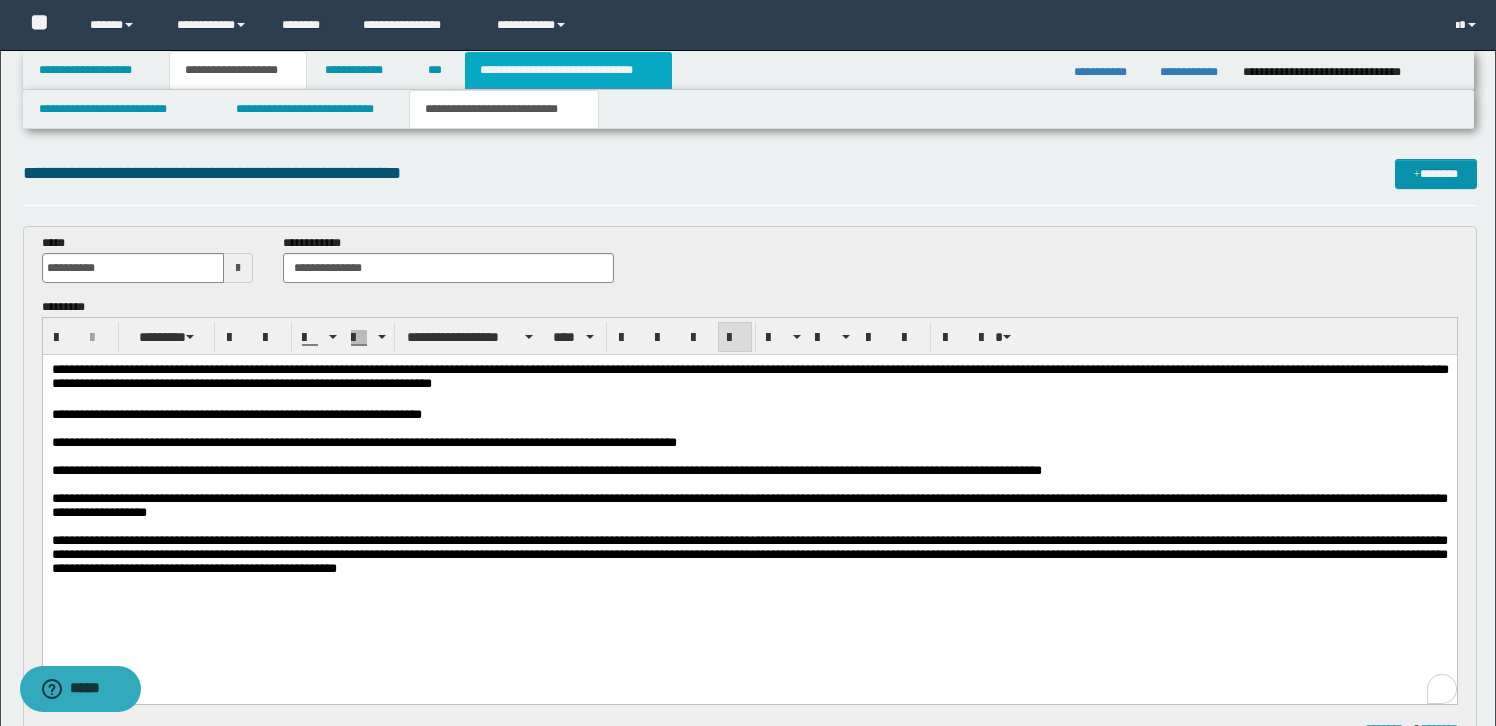 click on "**********" at bounding box center [568, 70] 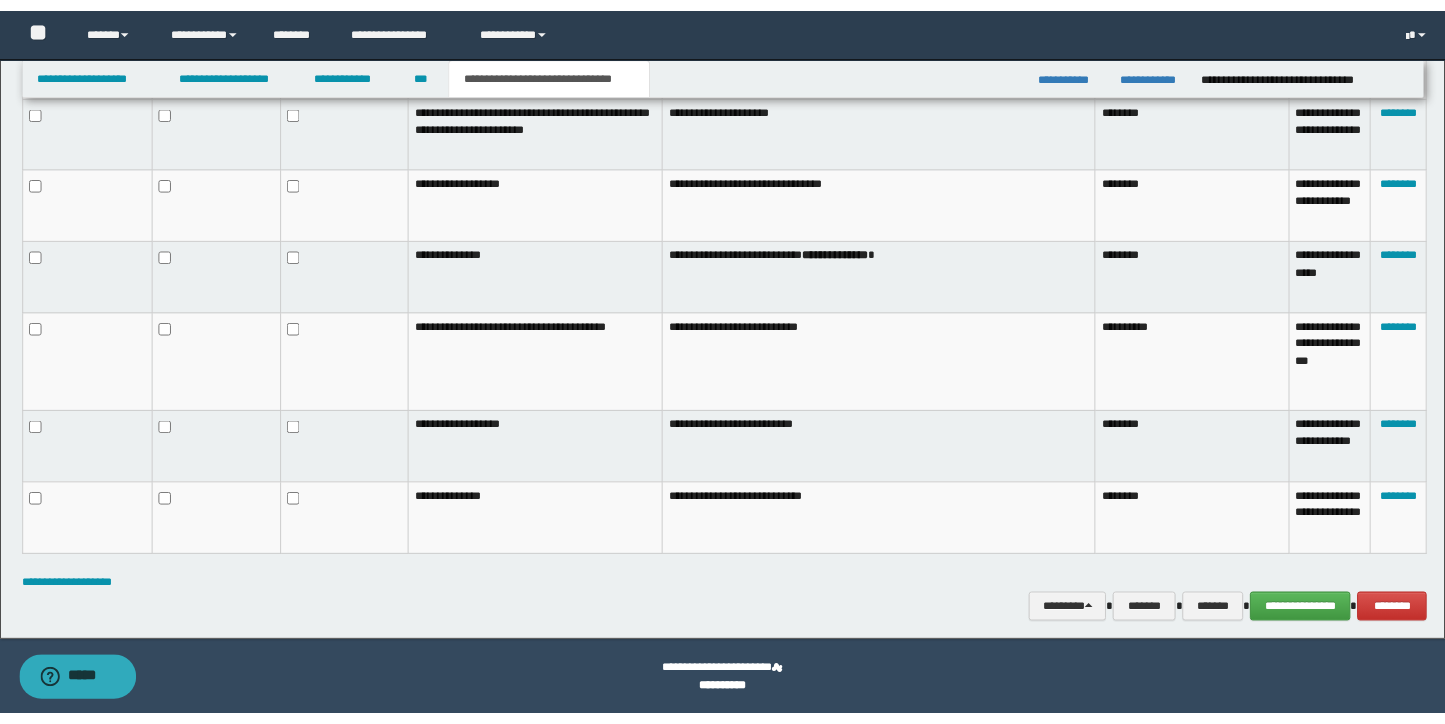 scroll, scrollTop: 1175, scrollLeft: 0, axis: vertical 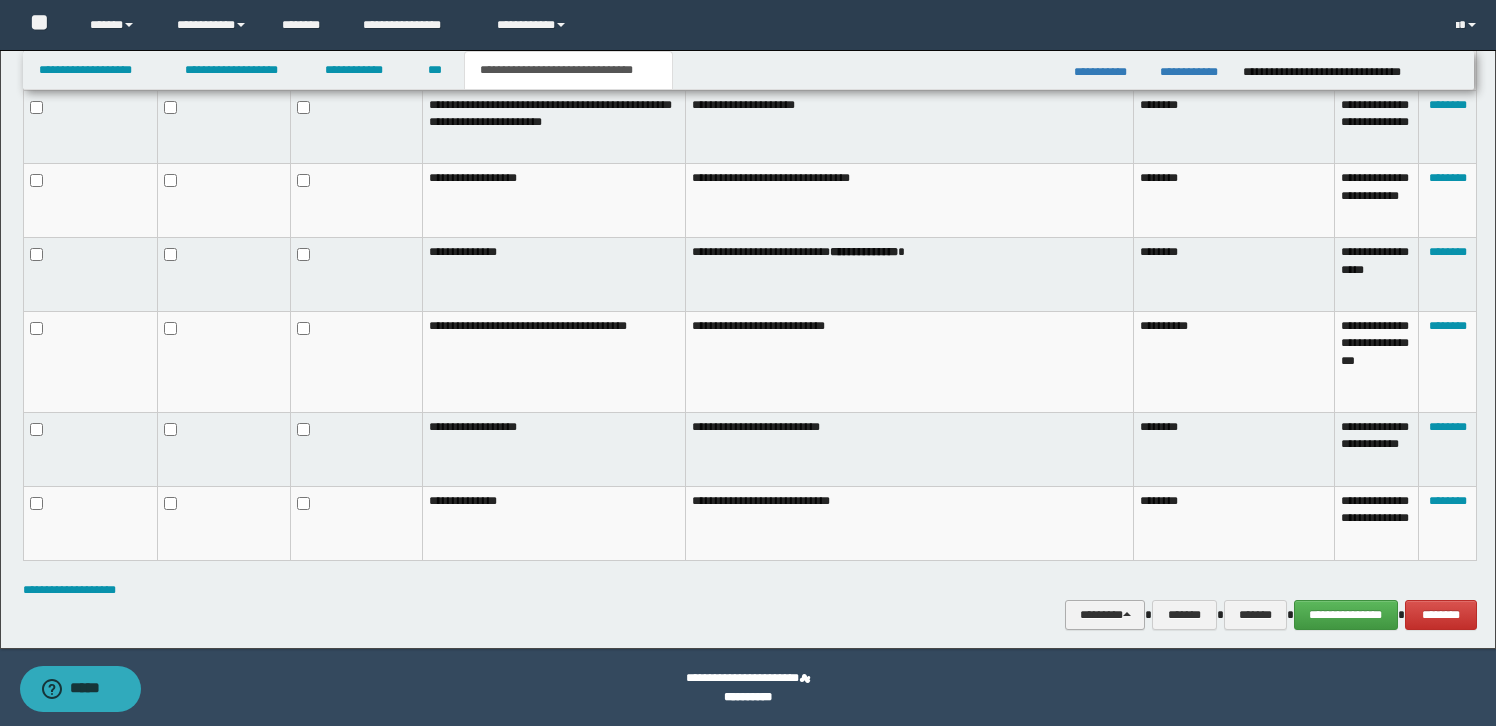 click on "********" at bounding box center (1105, 615) 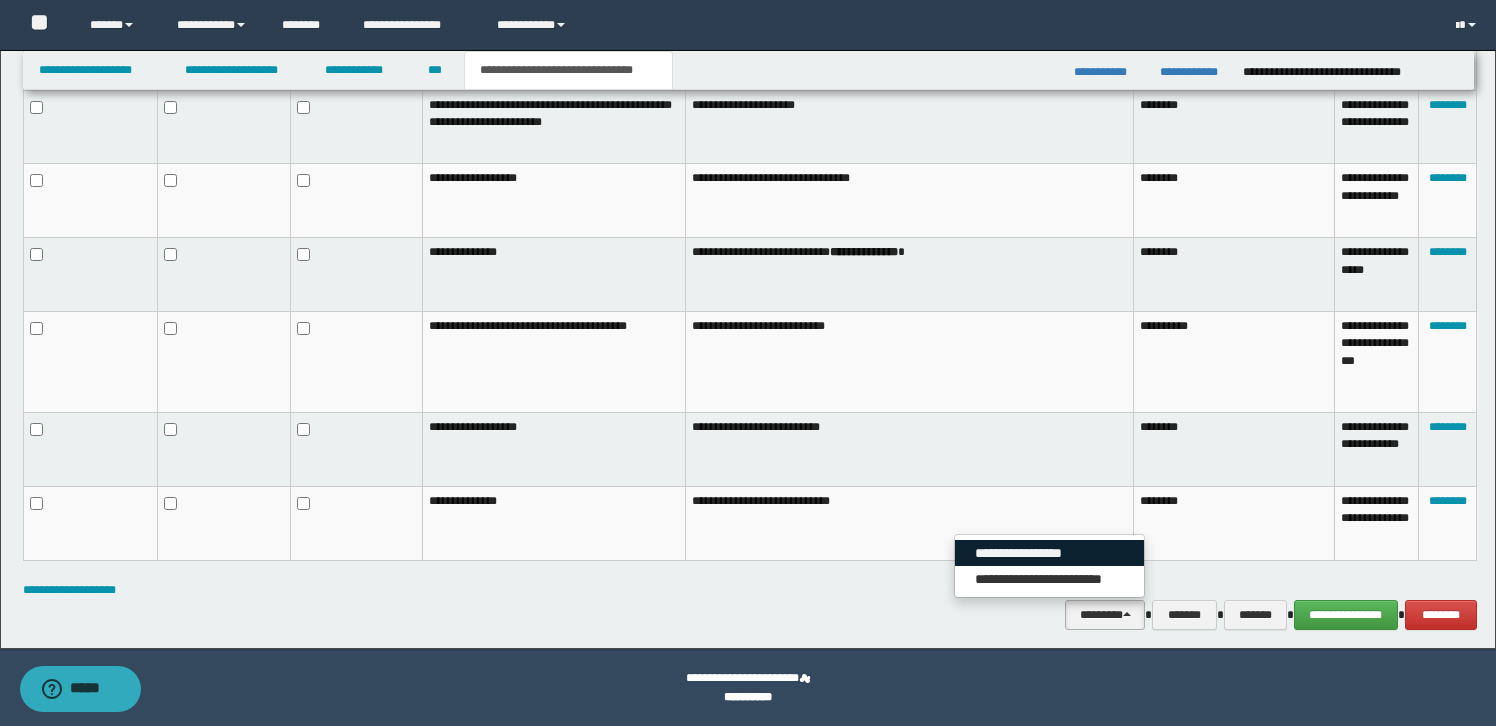 click on "**********" at bounding box center [1049, 553] 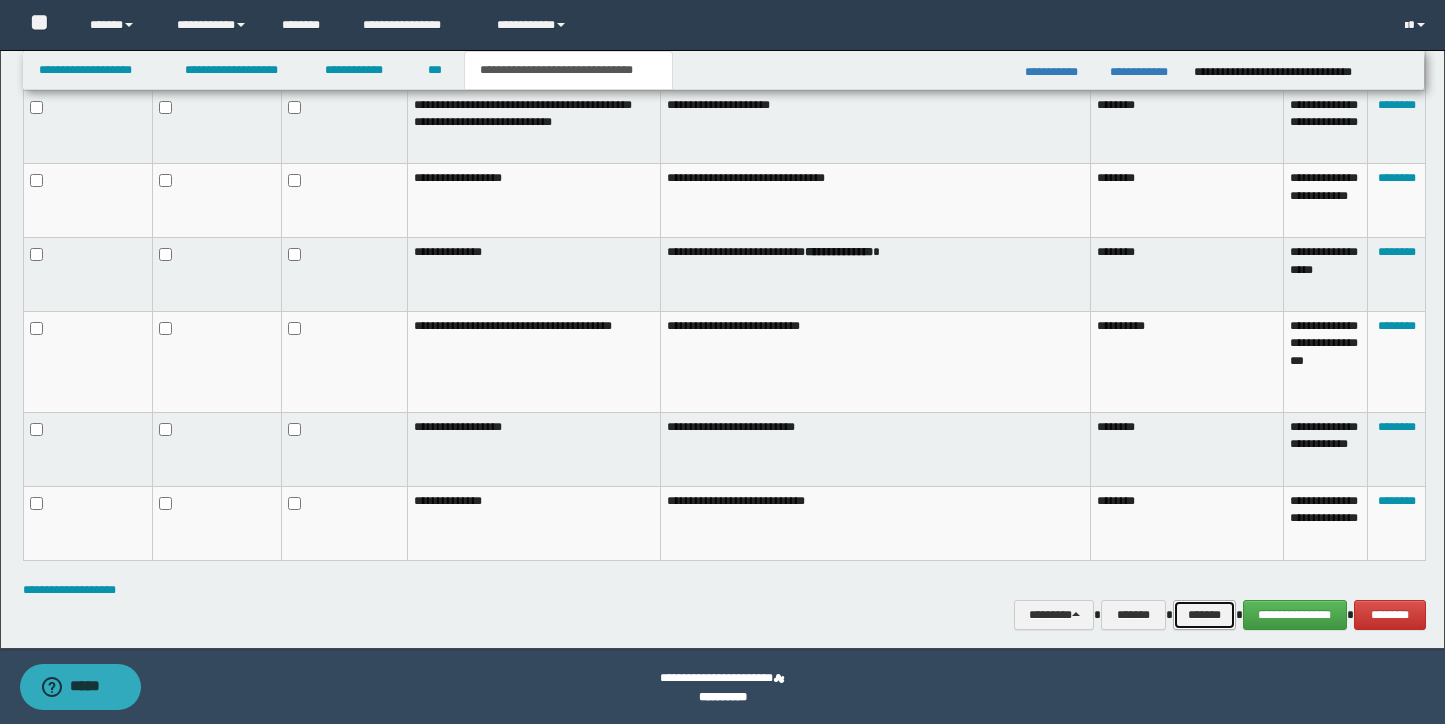 click on "*******" at bounding box center (1204, 615) 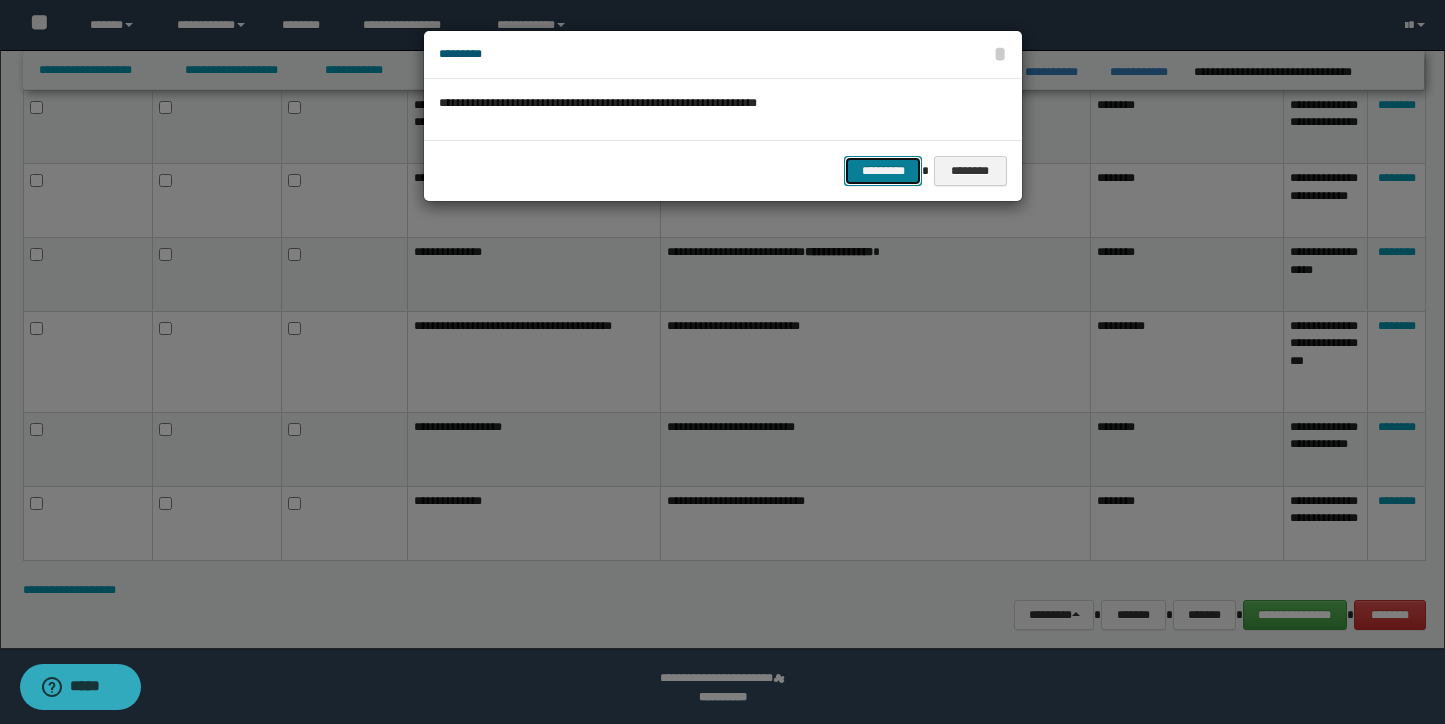 click on "*********" at bounding box center [883, 171] 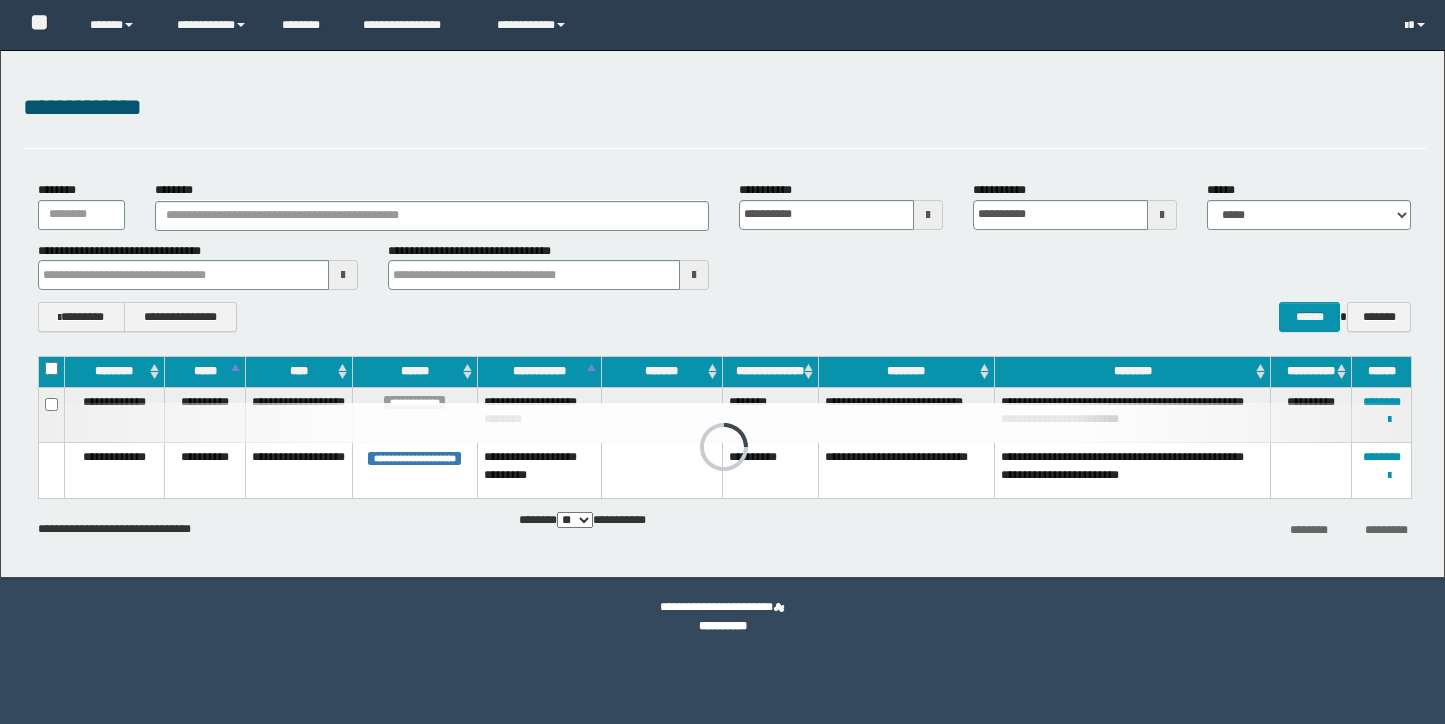 scroll, scrollTop: 0, scrollLeft: 0, axis: both 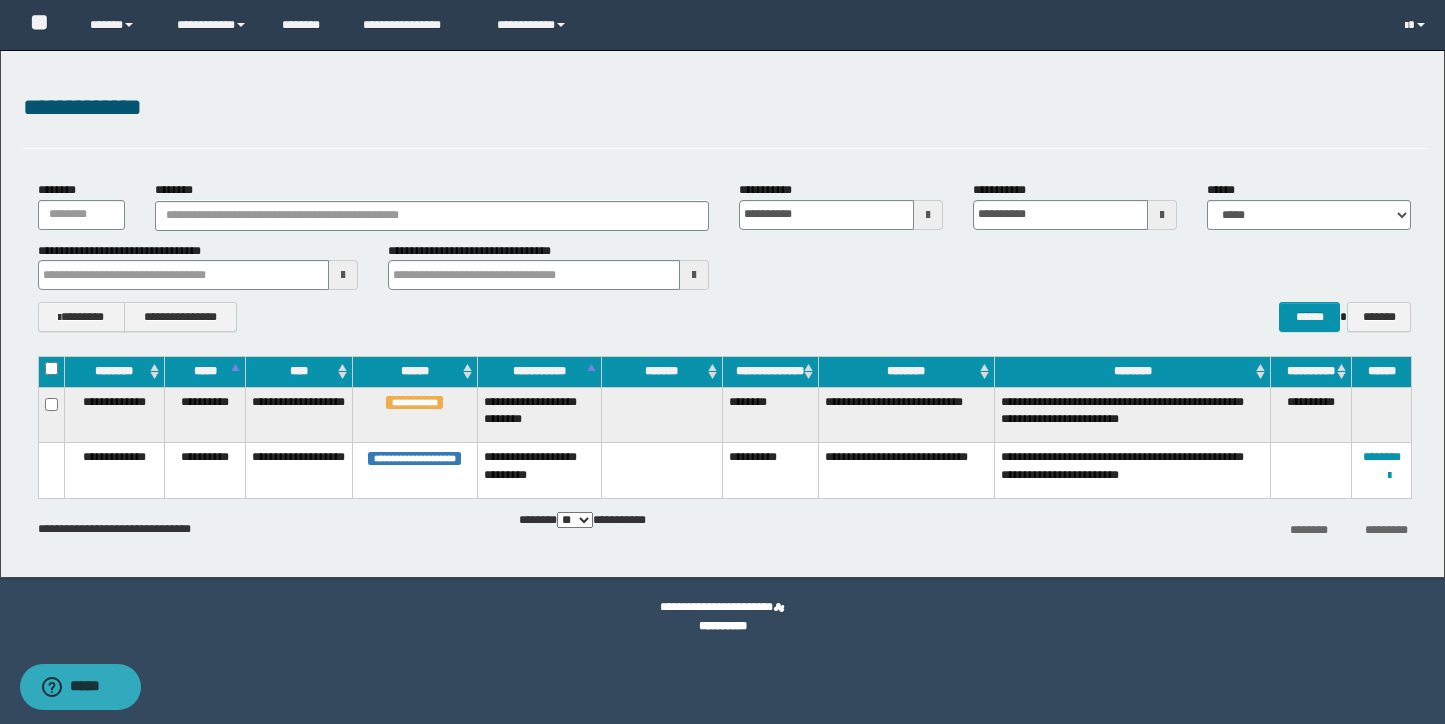 click at bounding box center [0, 0] 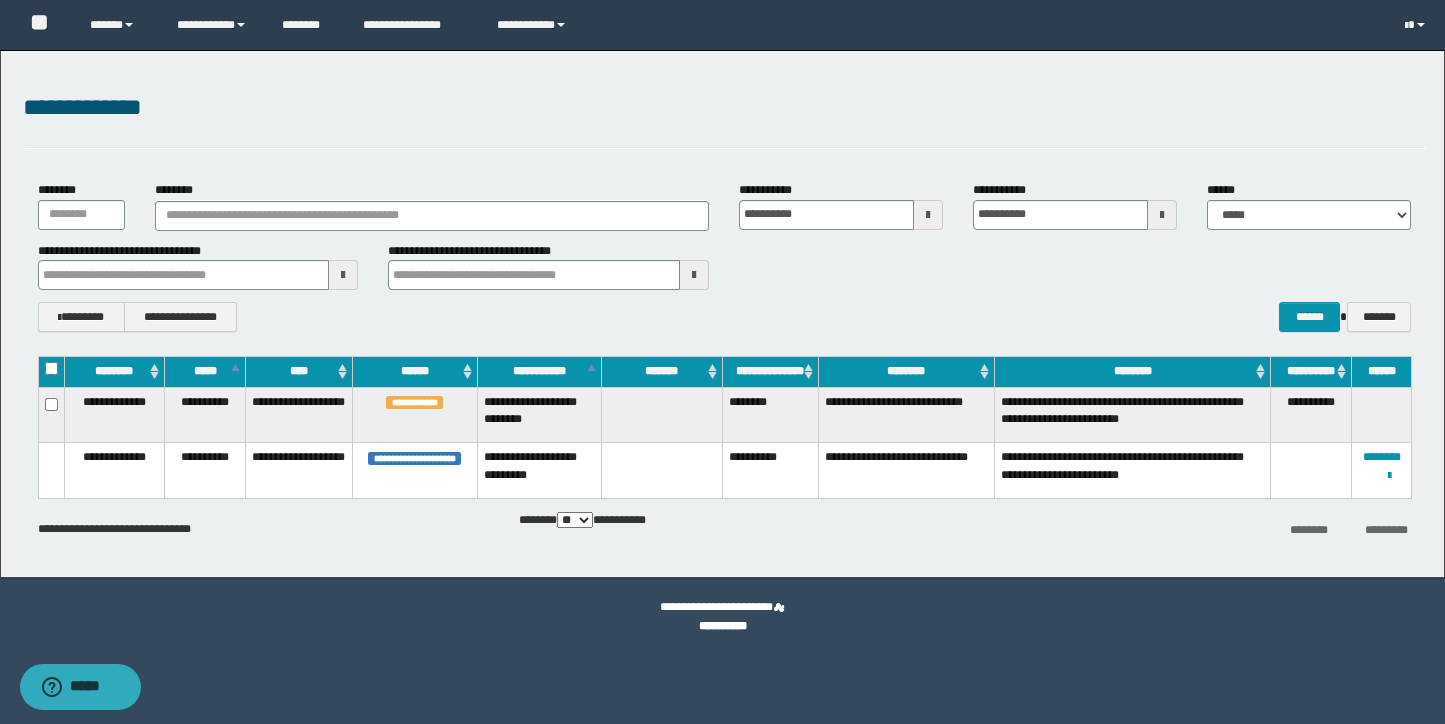 click on "**********" at bounding box center (724, 427) 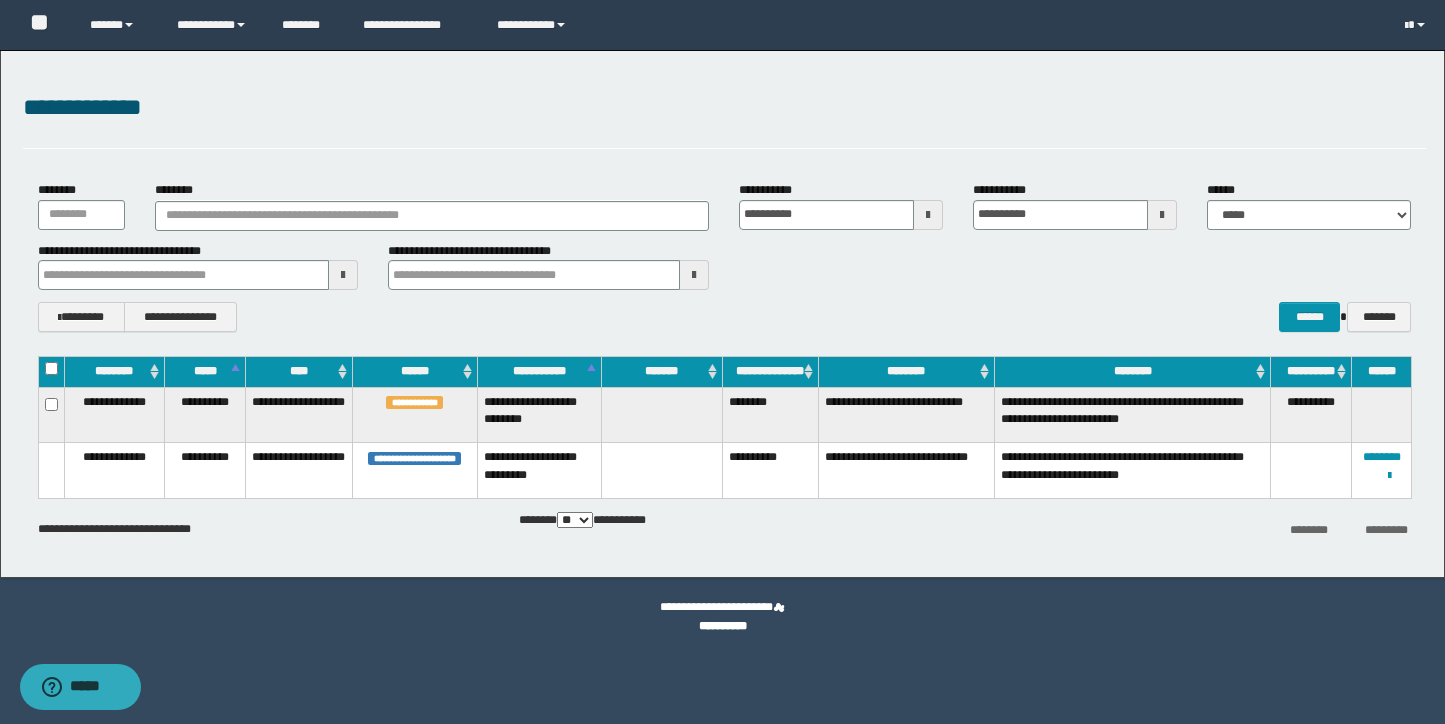click on "**********" at bounding box center [770, 471] 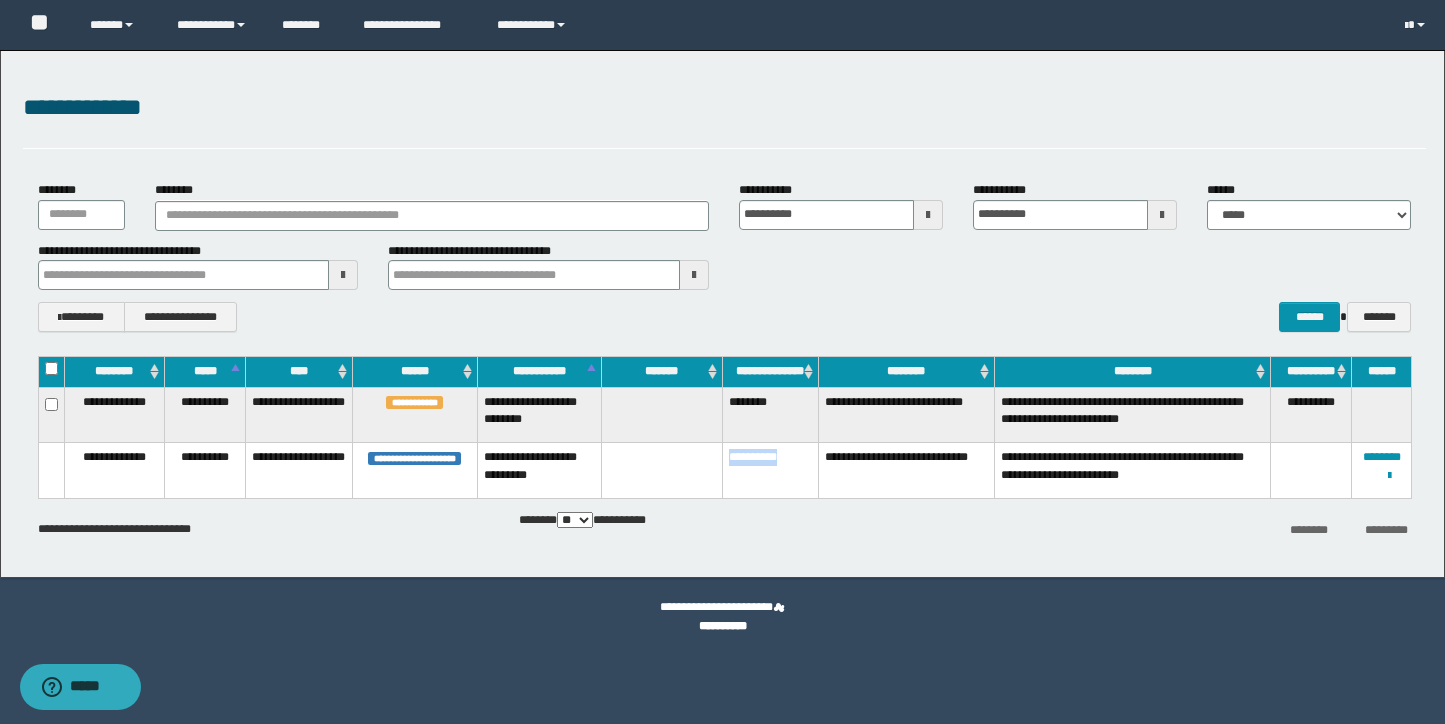 click on "**********" at bounding box center (770, 471) 